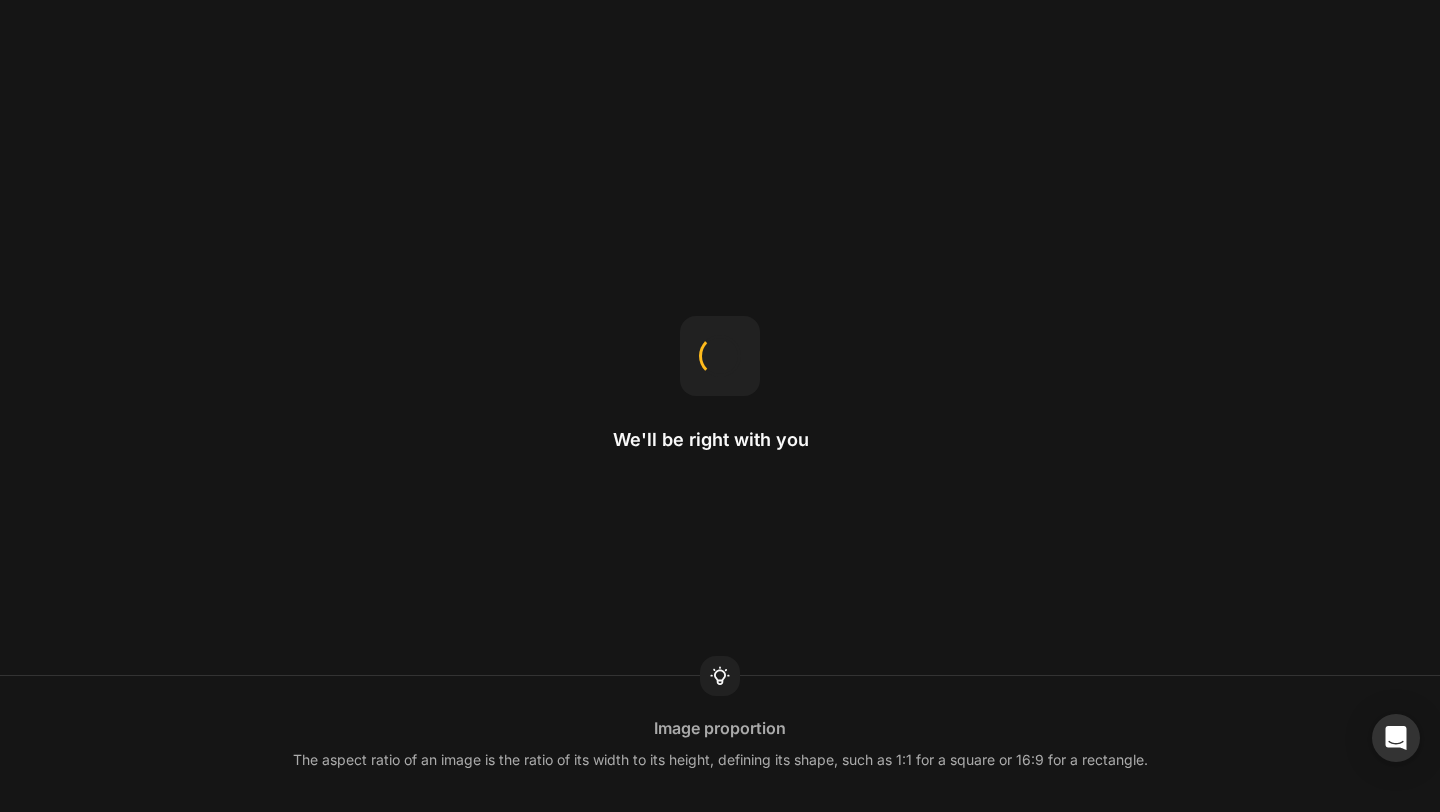 scroll, scrollTop: 0, scrollLeft: 0, axis: both 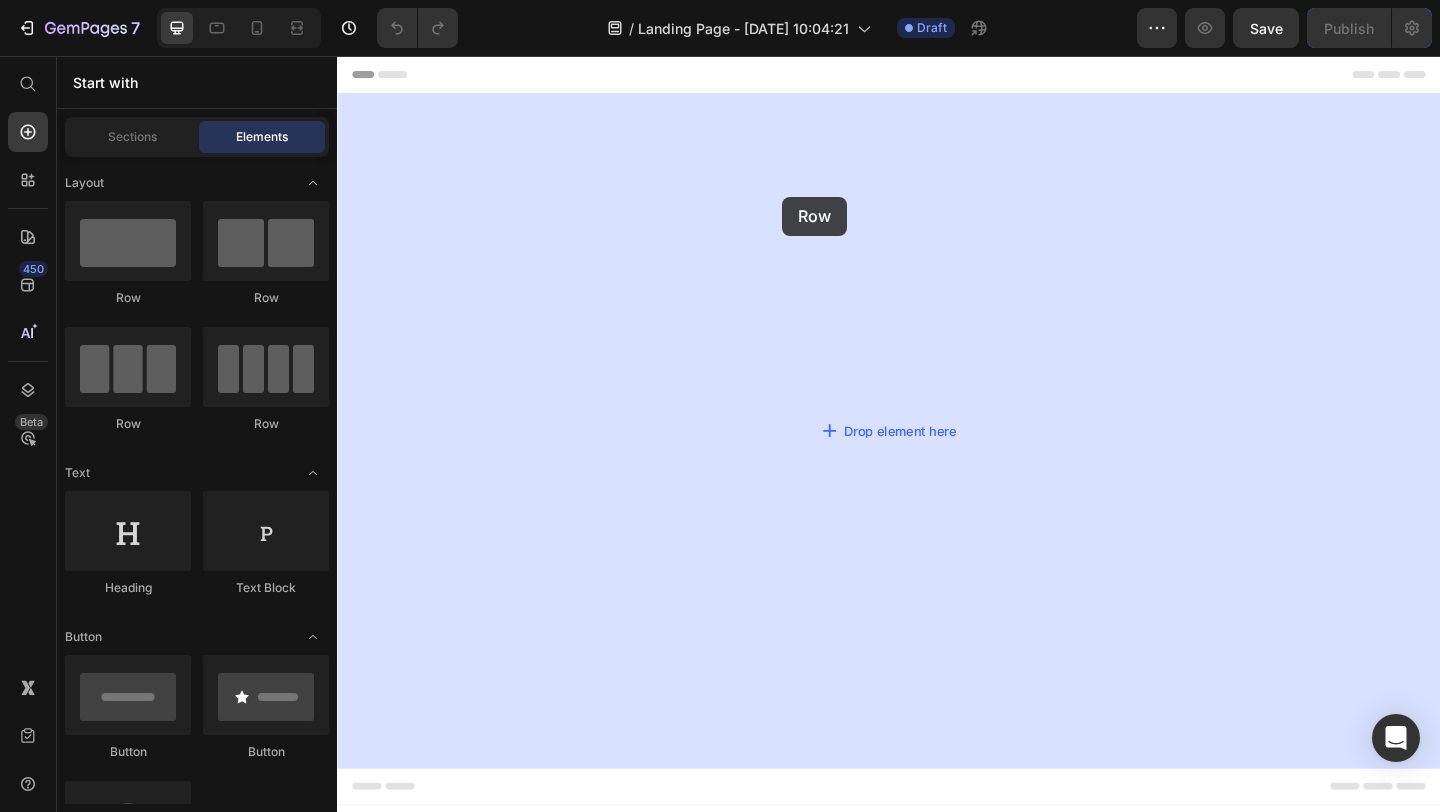drag, startPoint x: 452, startPoint y: 301, endPoint x: 821, endPoint y: 209, distance: 380.29593 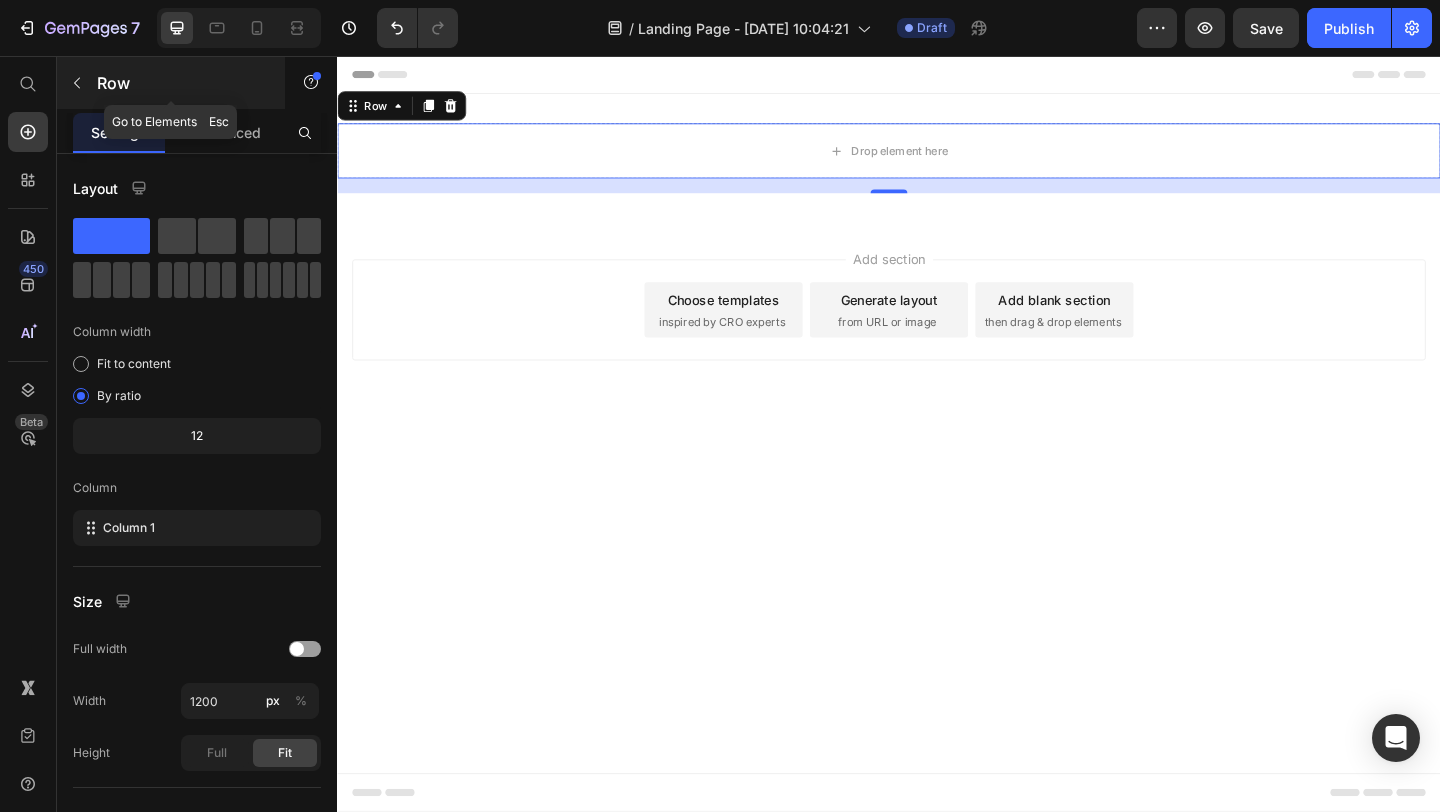click at bounding box center [77, 83] 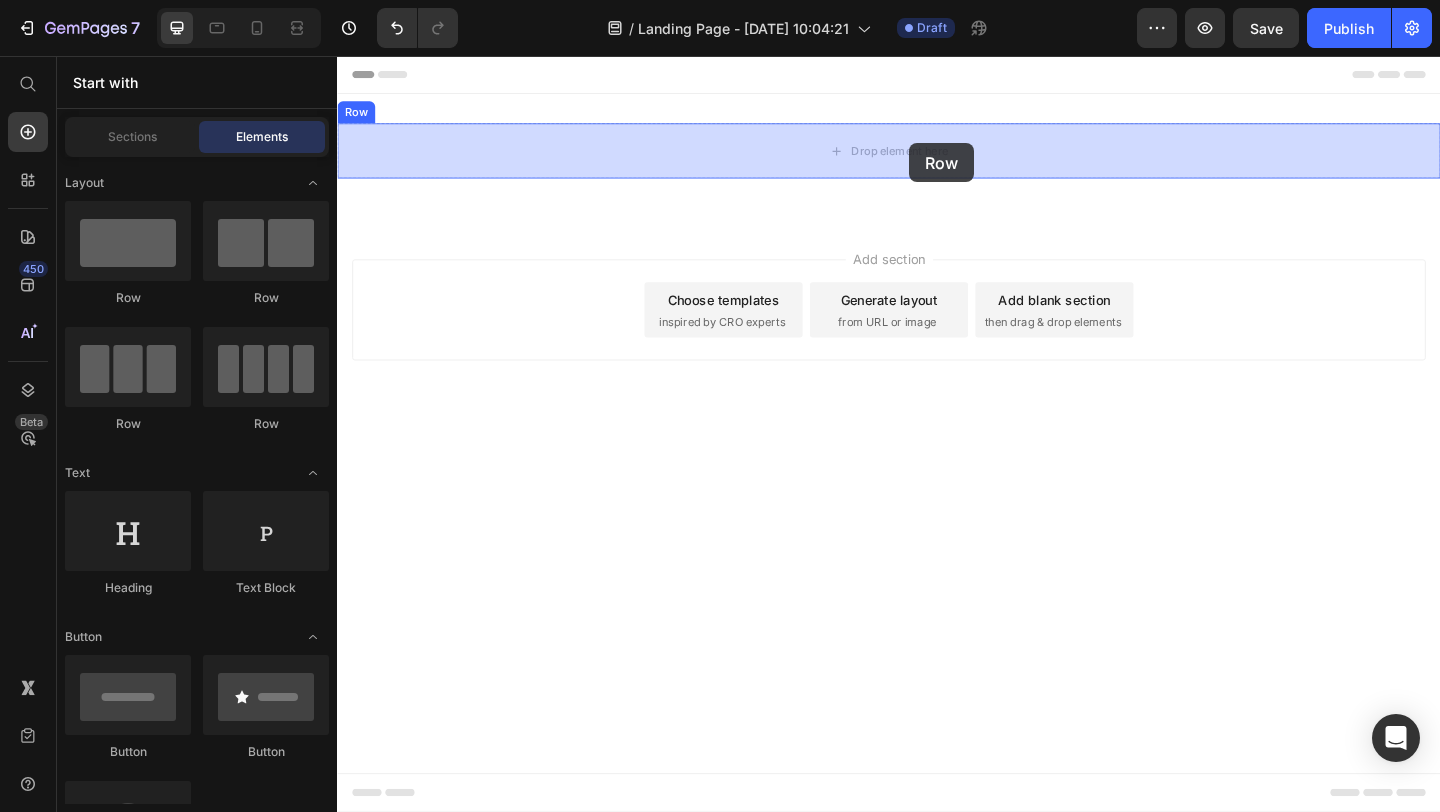 drag, startPoint x: 578, startPoint y: 317, endPoint x: 959, endPoint y: 151, distance: 415.59235 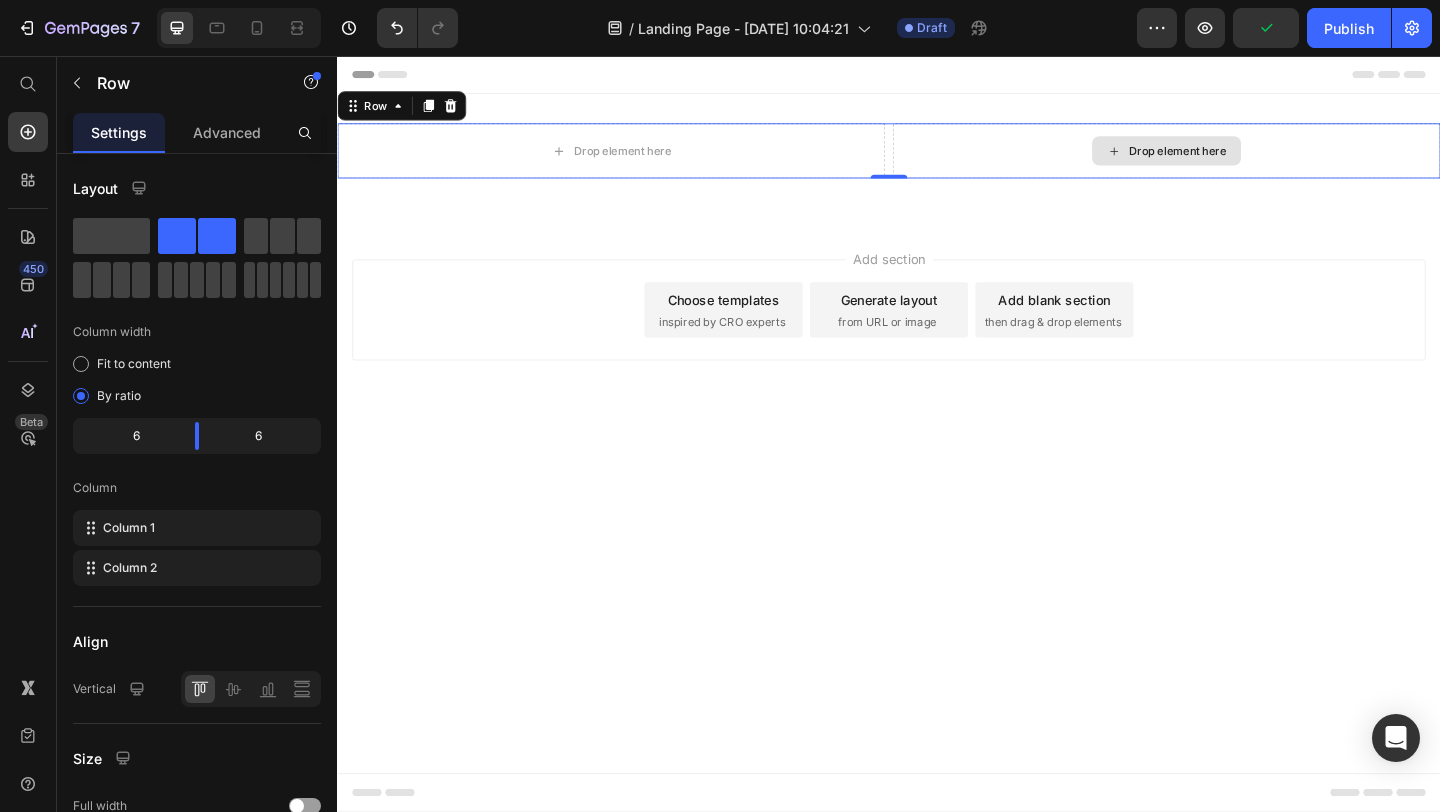 click on "Drop element here" at bounding box center [1239, 159] 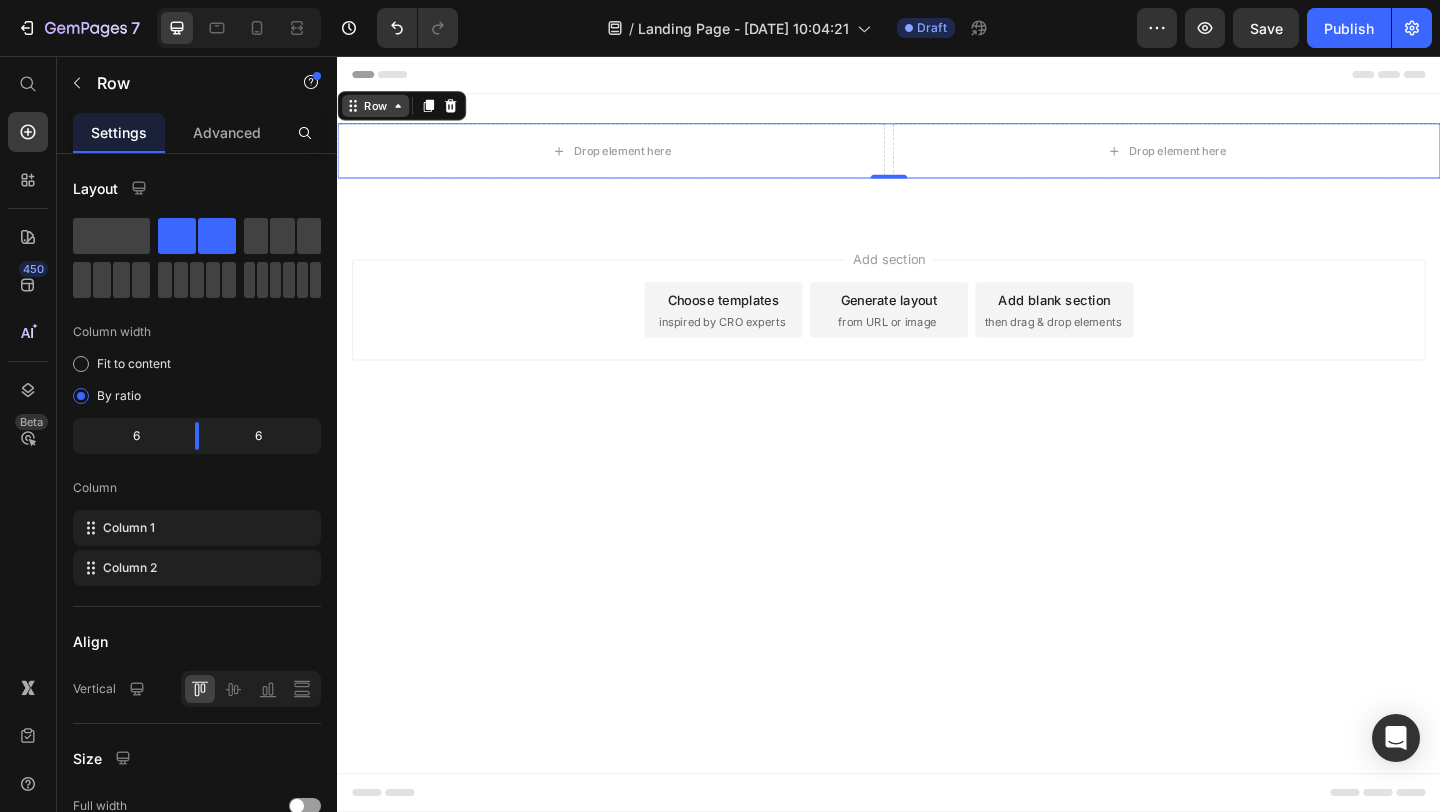 click 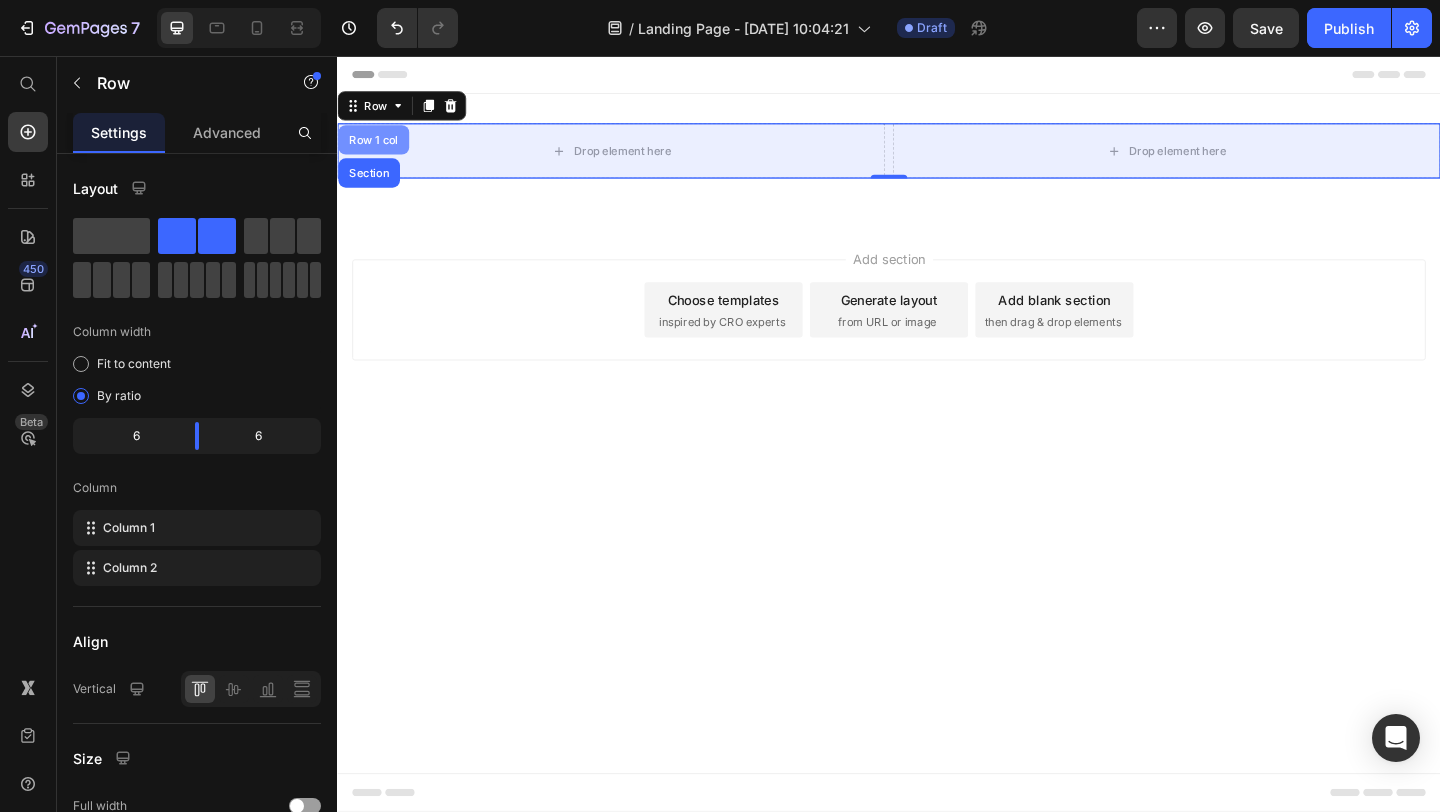 click on "Row 1 col" at bounding box center [376, 147] 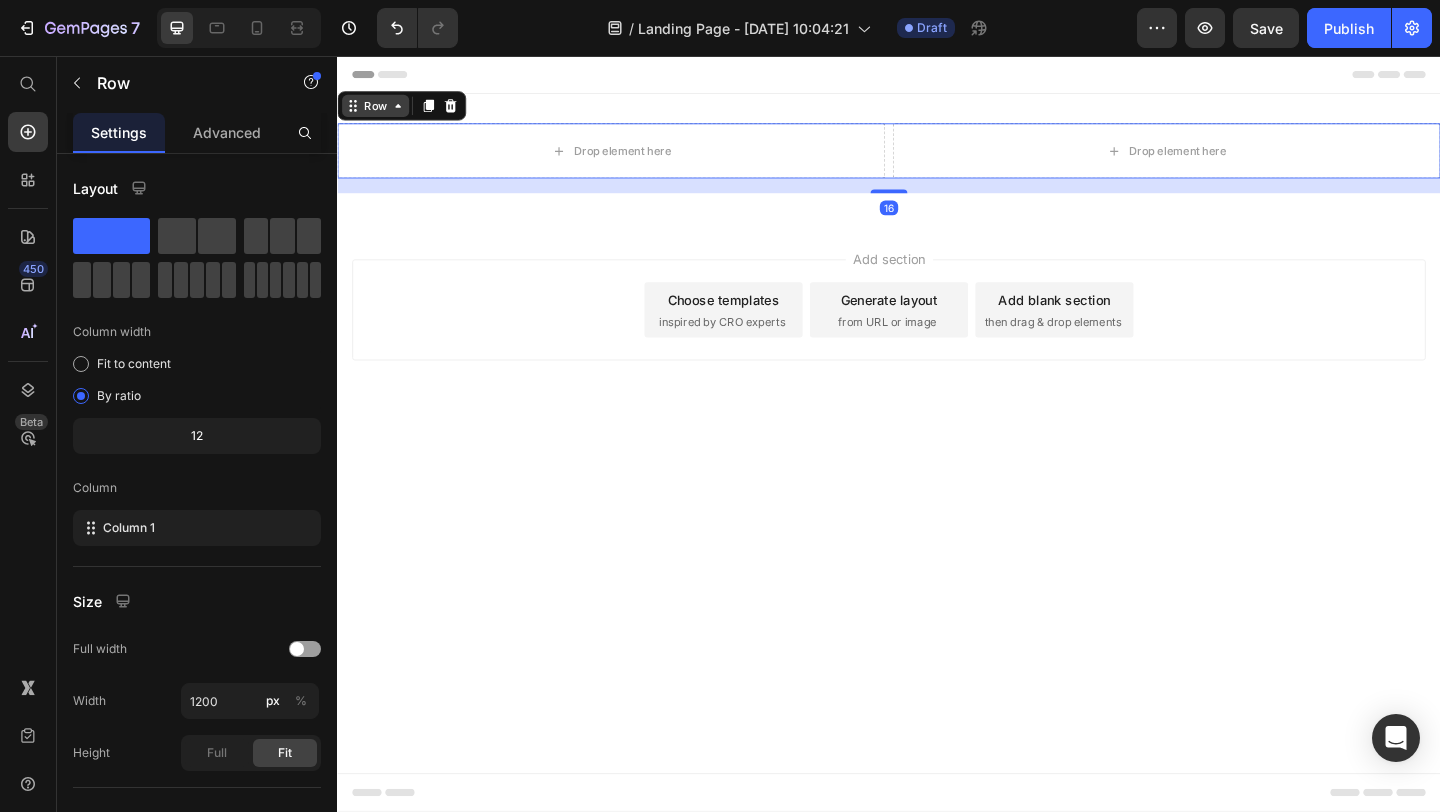 click 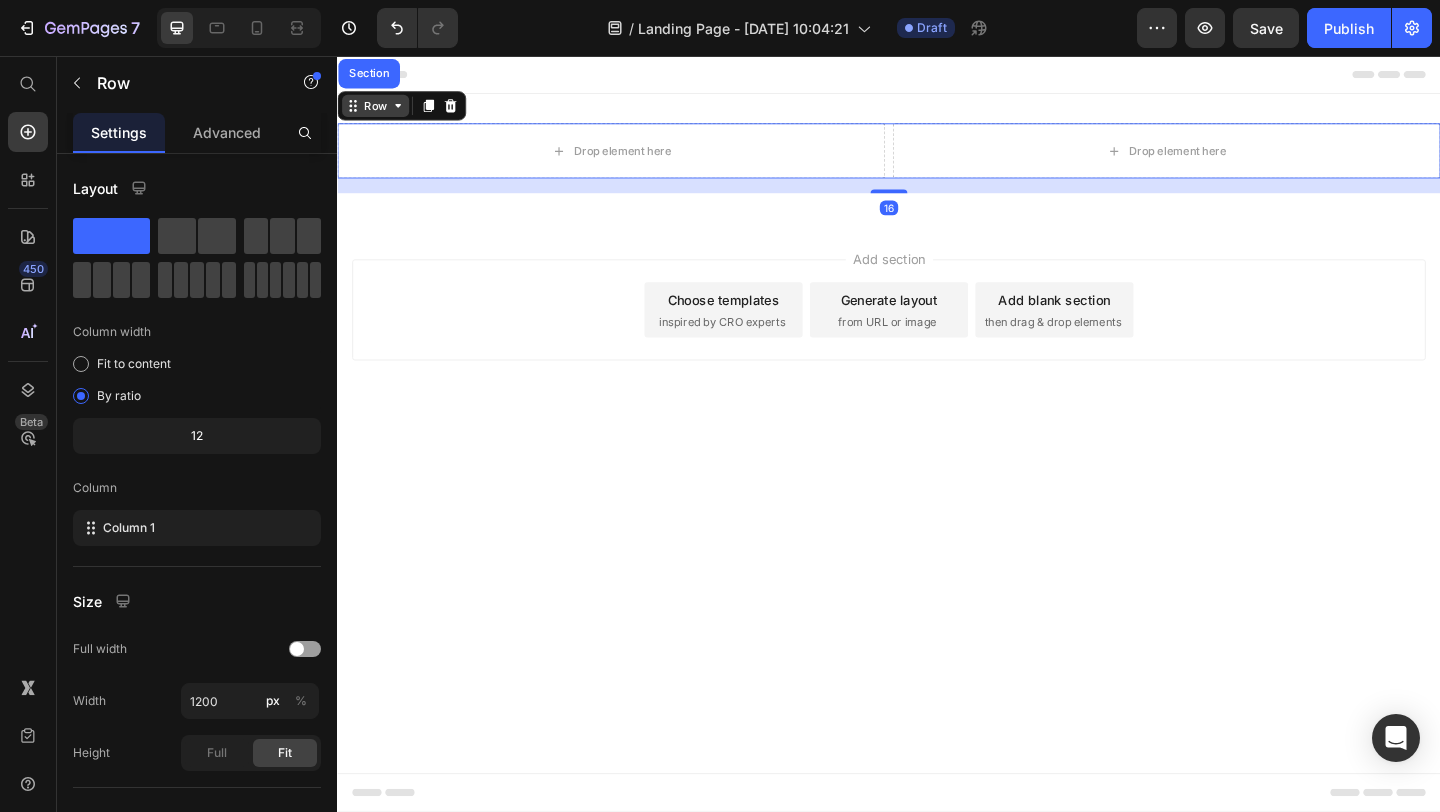 click 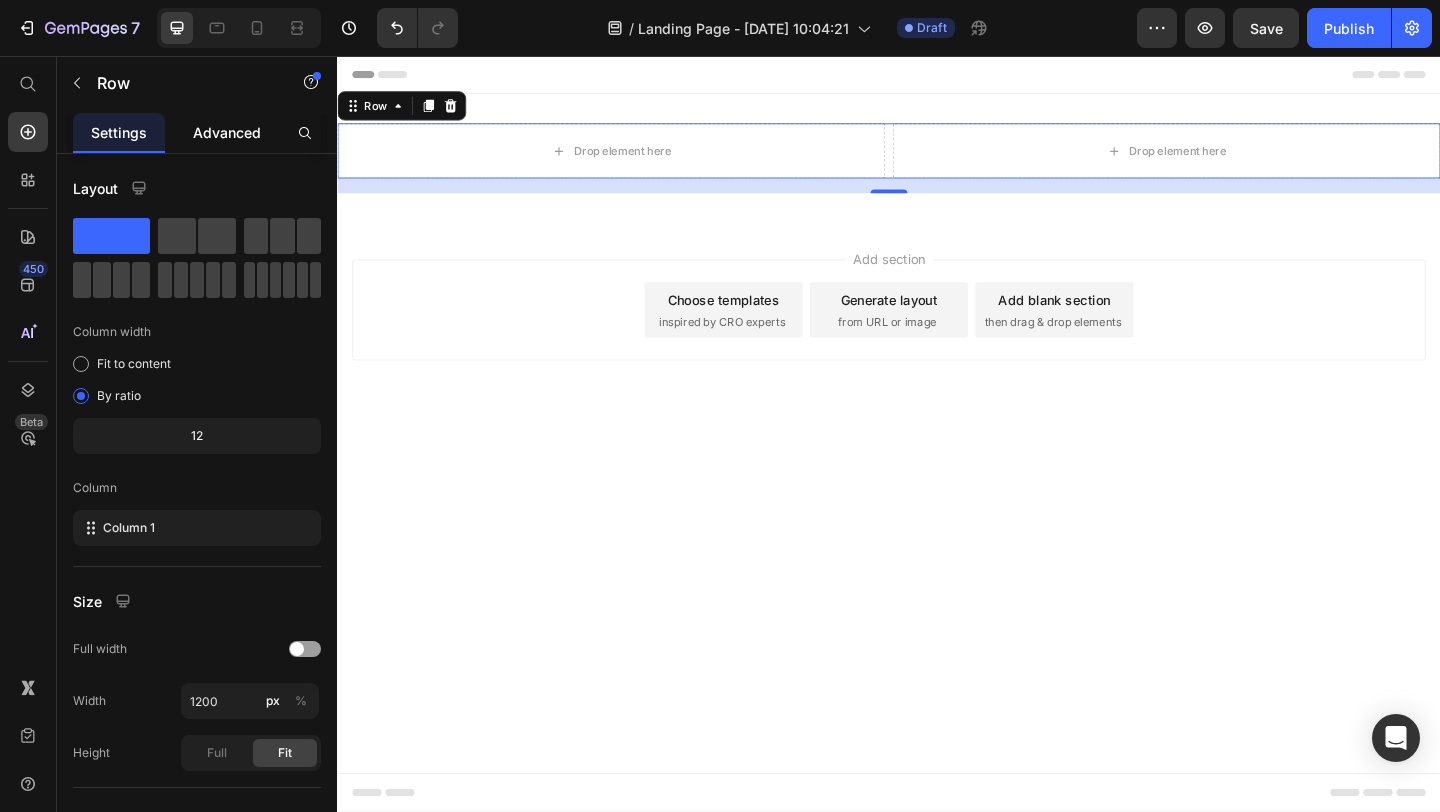 click on "Advanced" at bounding box center (227, 132) 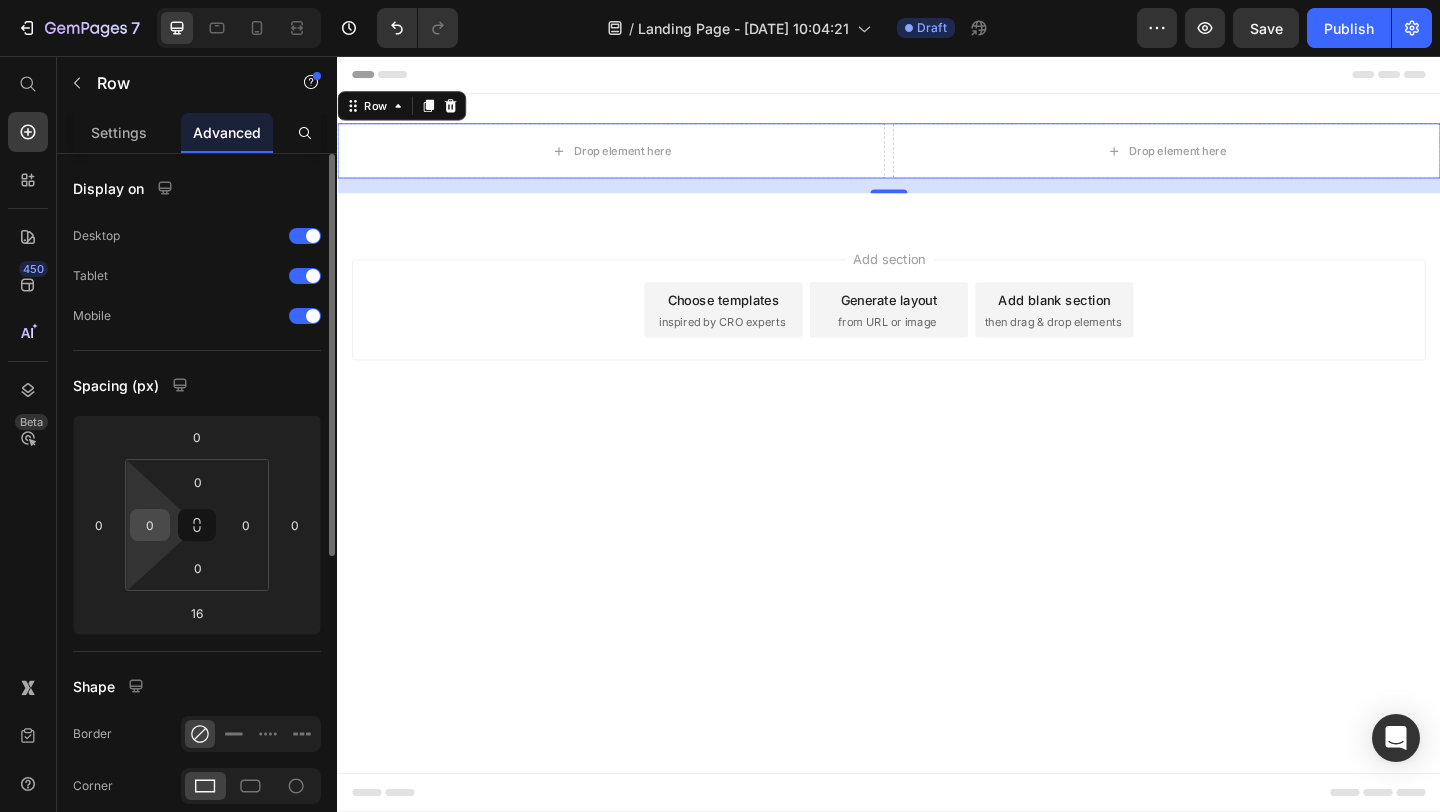 click on "0" at bounding box center (150, 525) 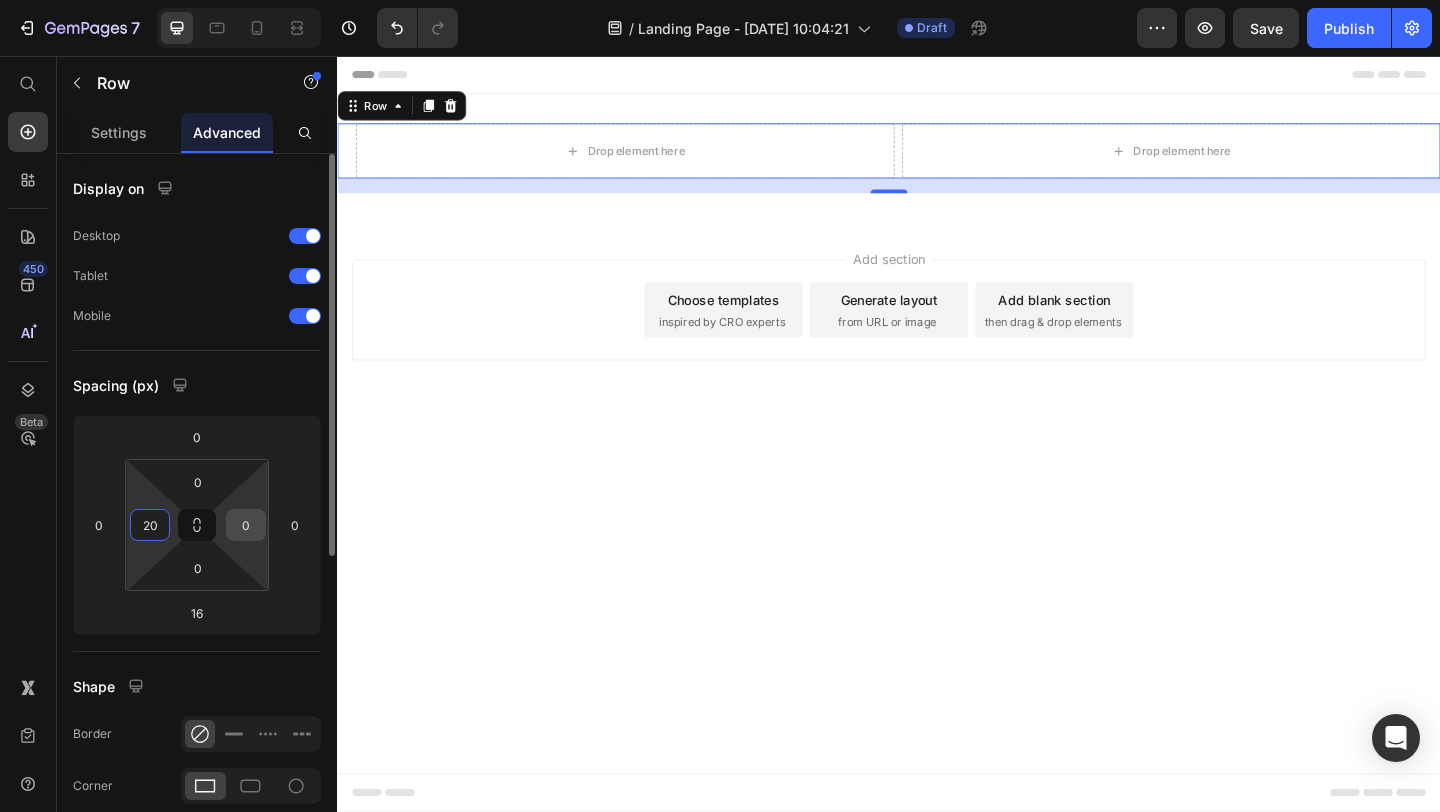 type on "20" 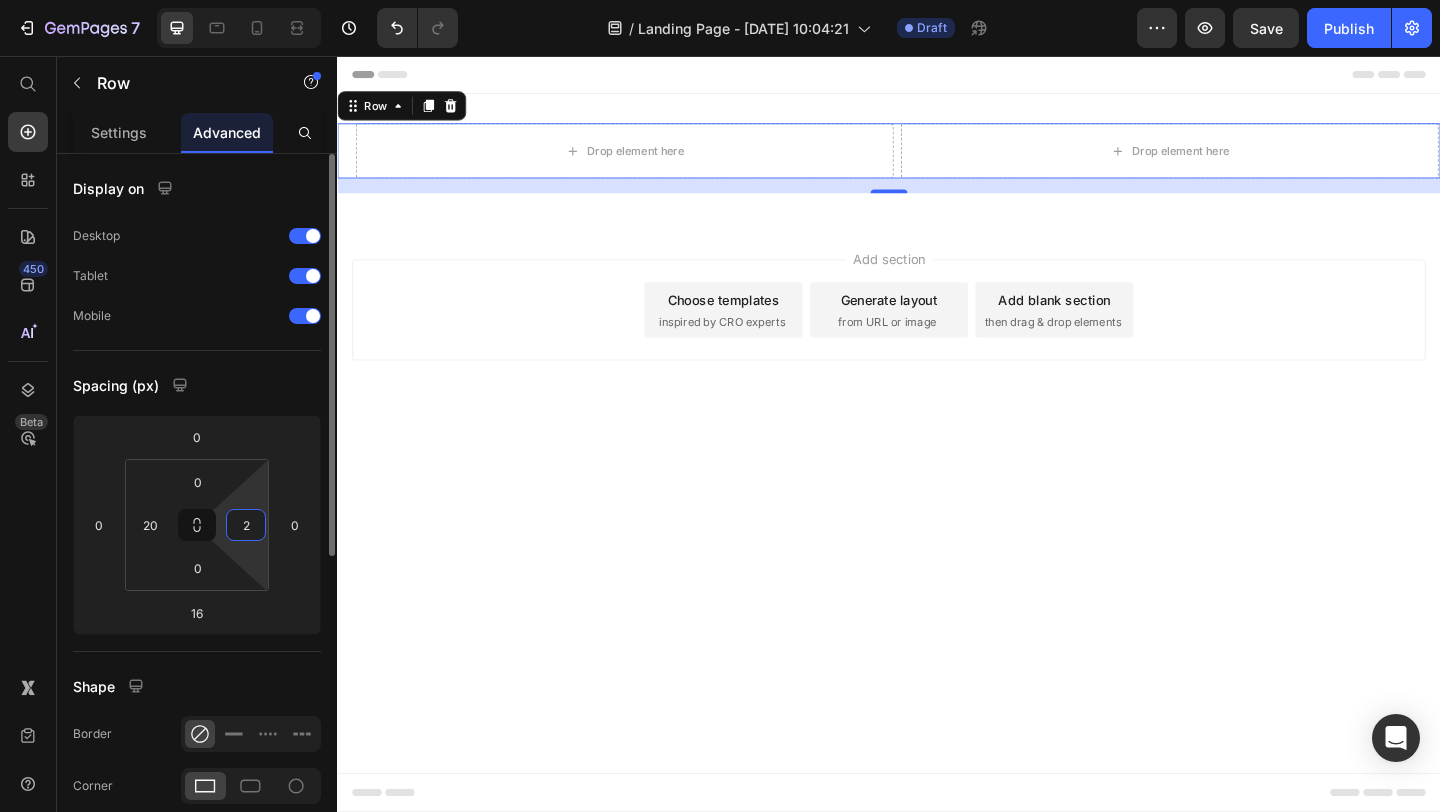 type on "20" 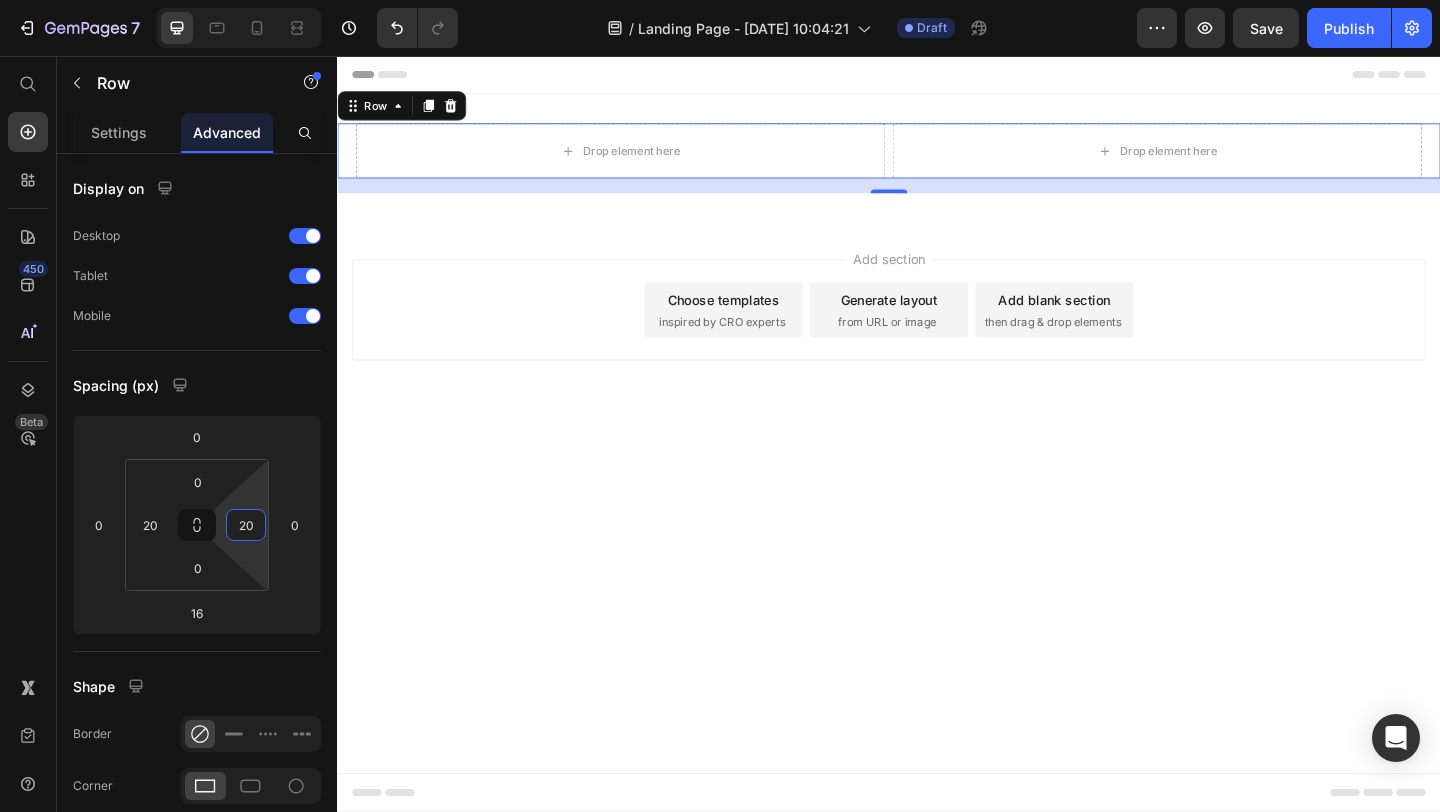 click on "Add section Choose templates inspired by CRO experts Generate layout from URL or image Add blank section then drag & drop elements" at bounding box center (937, 360) 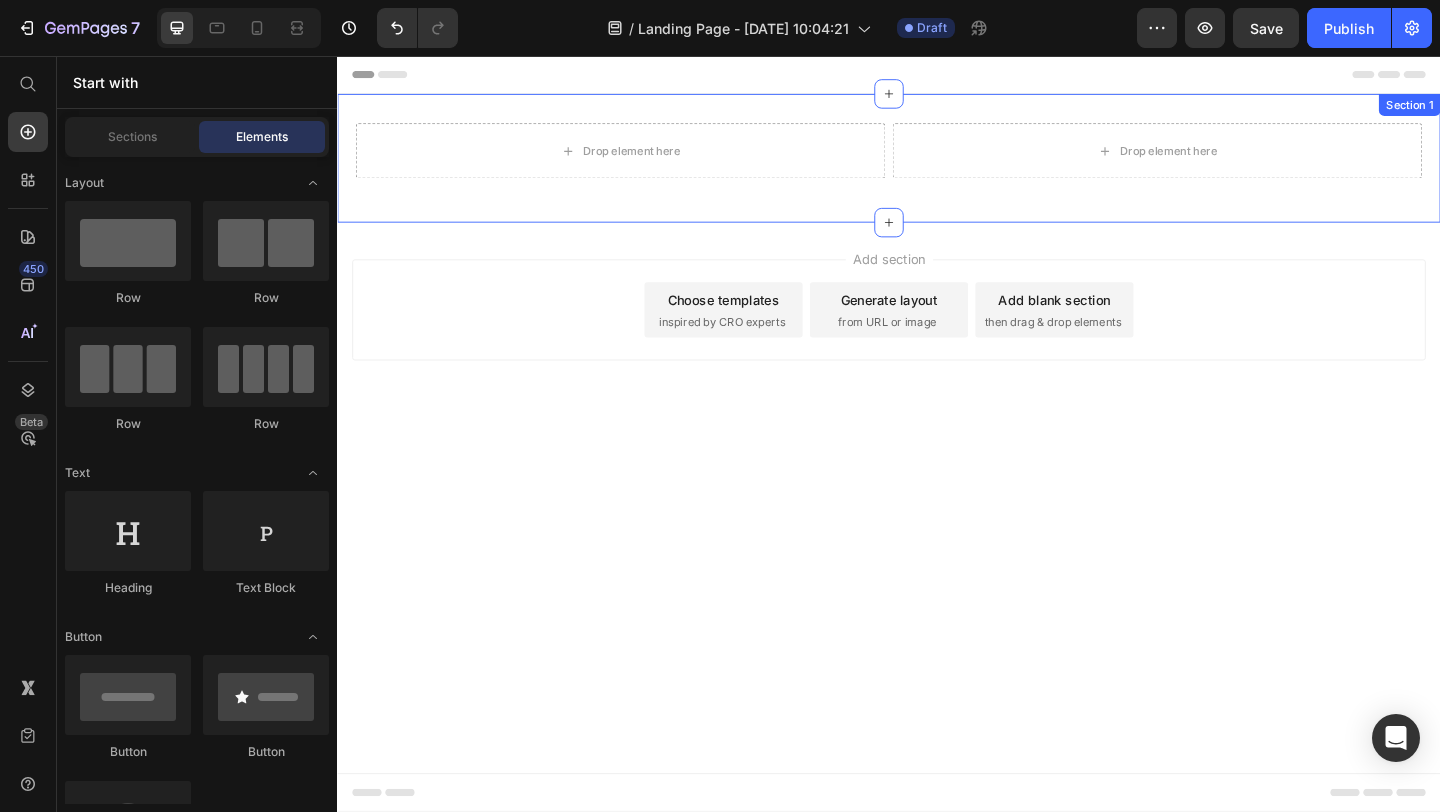 click on "Drop element here
Drop element here Row Row" at bounding box center [937, 167] 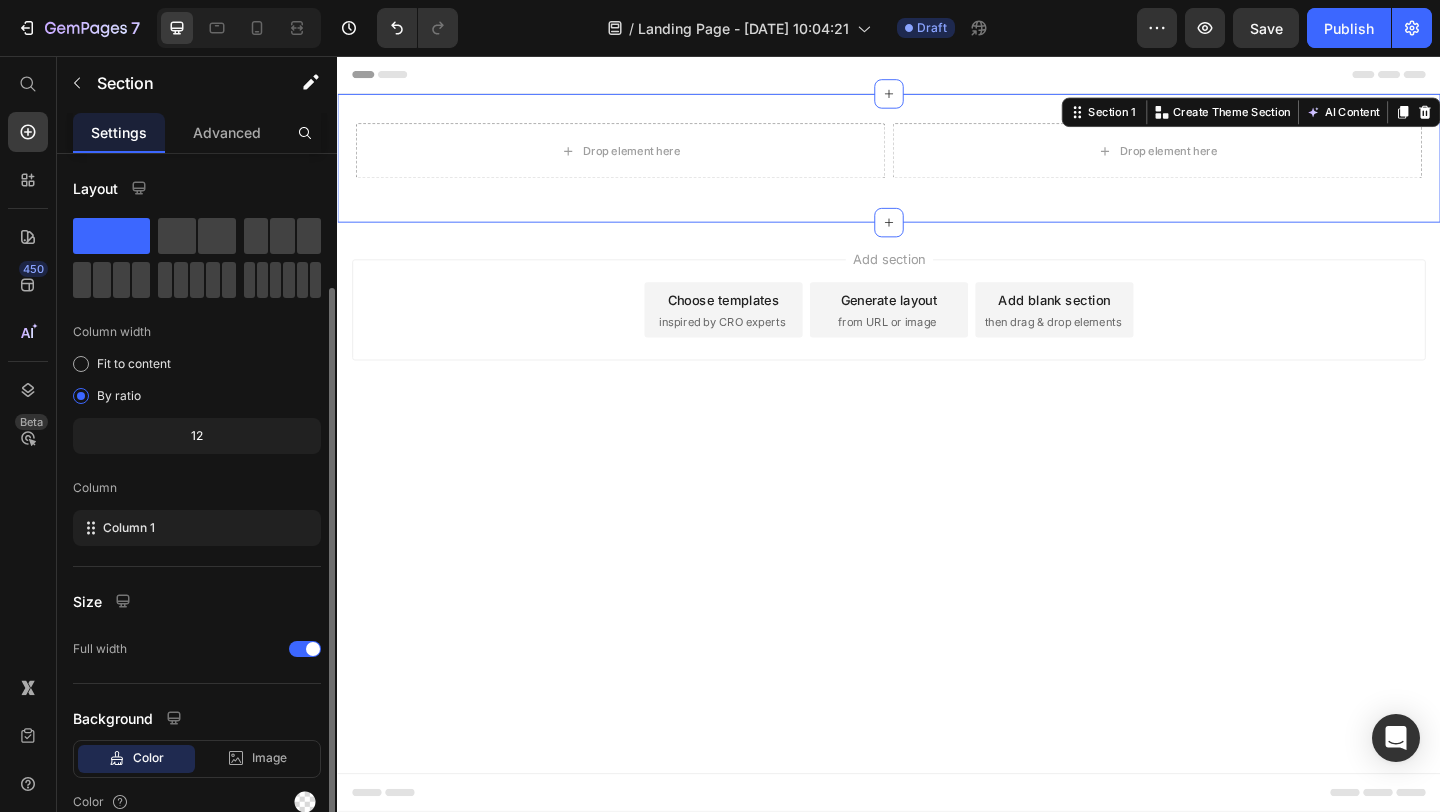 scroll, scrollTop: 93, scrollLeft: 0, axis: vertical 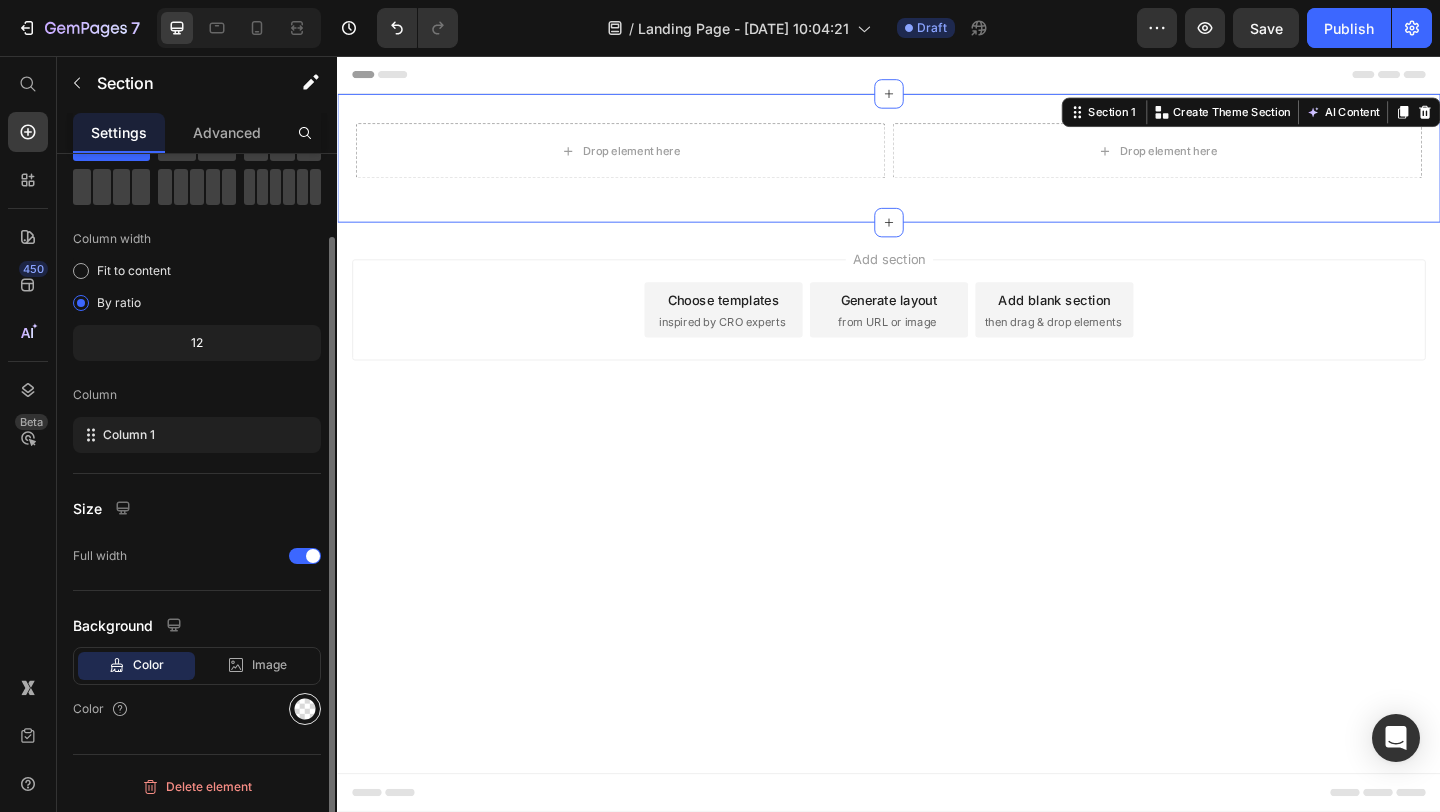click at bounding box center (305, 709) 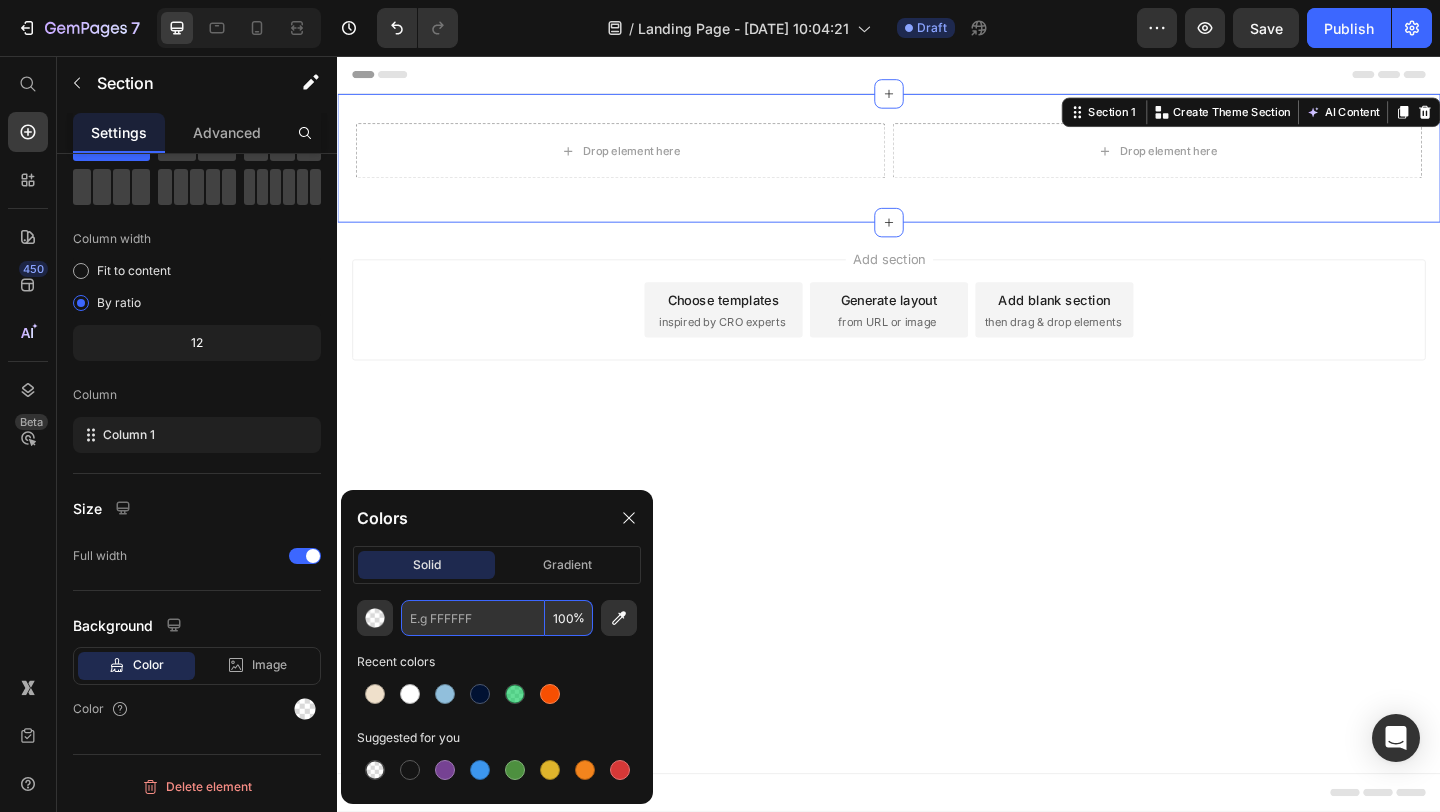 click at bounding box center (473, 618) 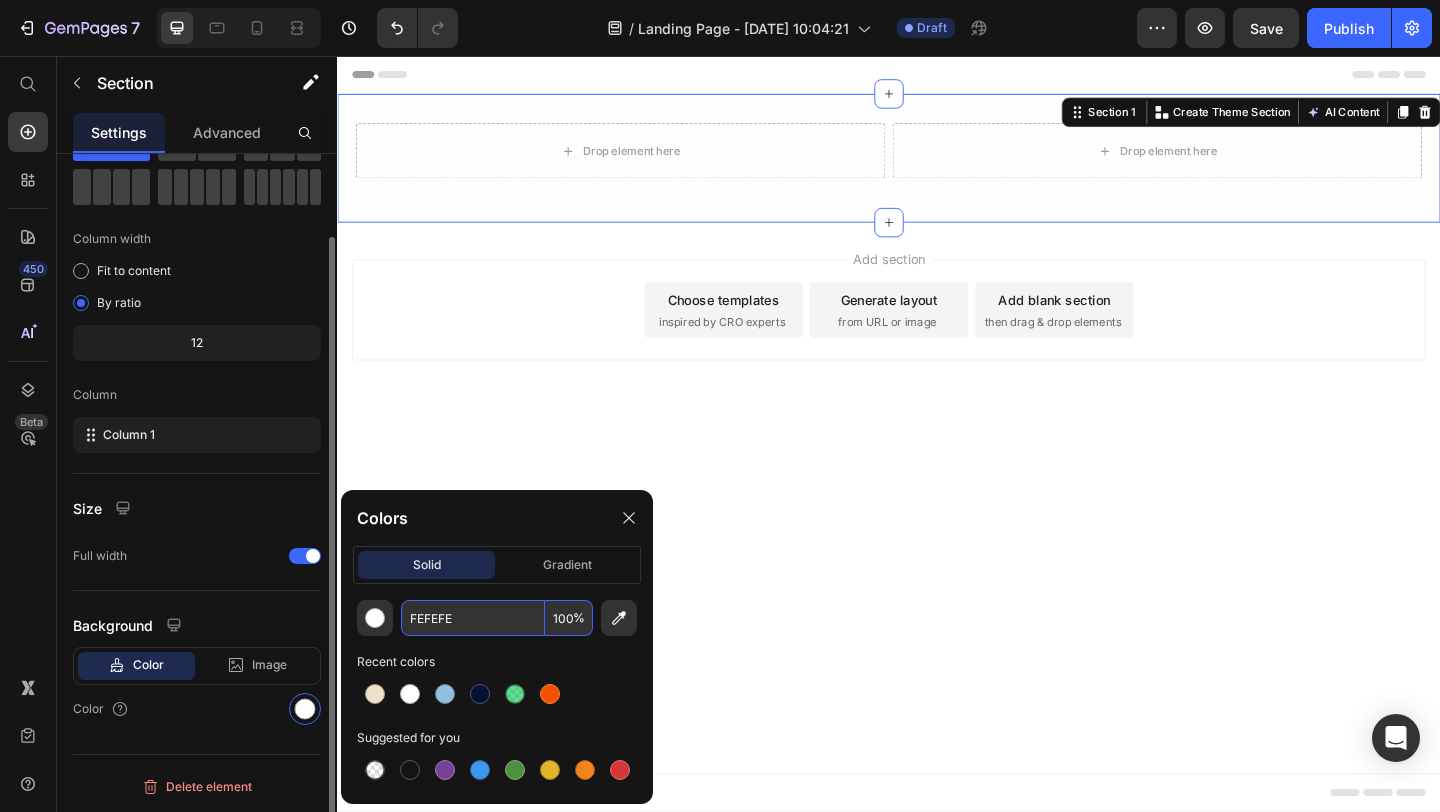 type on "FEFEFE" 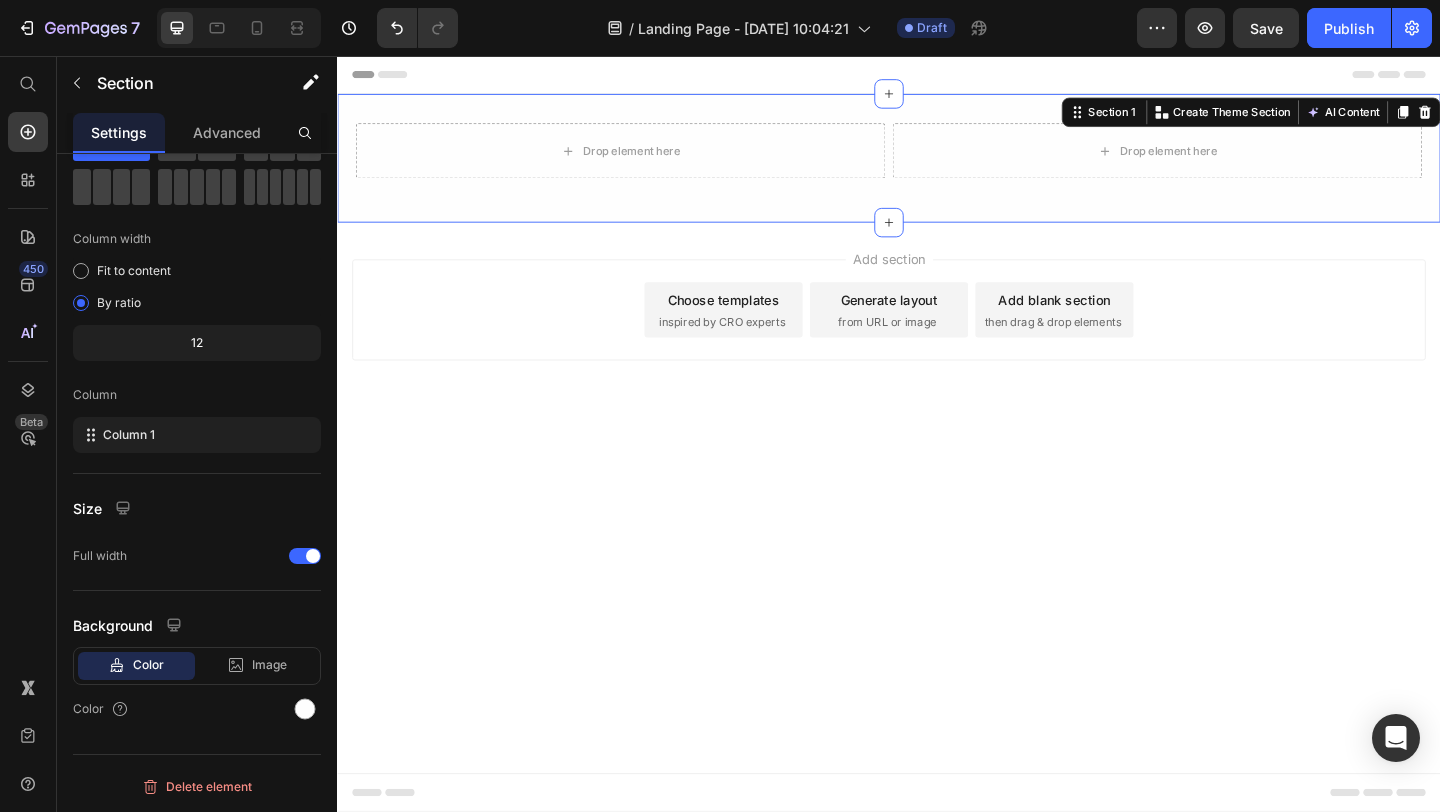 click on "Drop element here
Drop element here Row Row Section 1   Create Theme Section AI Content Write with GemAI What would you like to describe here? Tone and Voice Persuasive Product KIT Antidérapant Show more Generate" at bounding box center [937, 167] 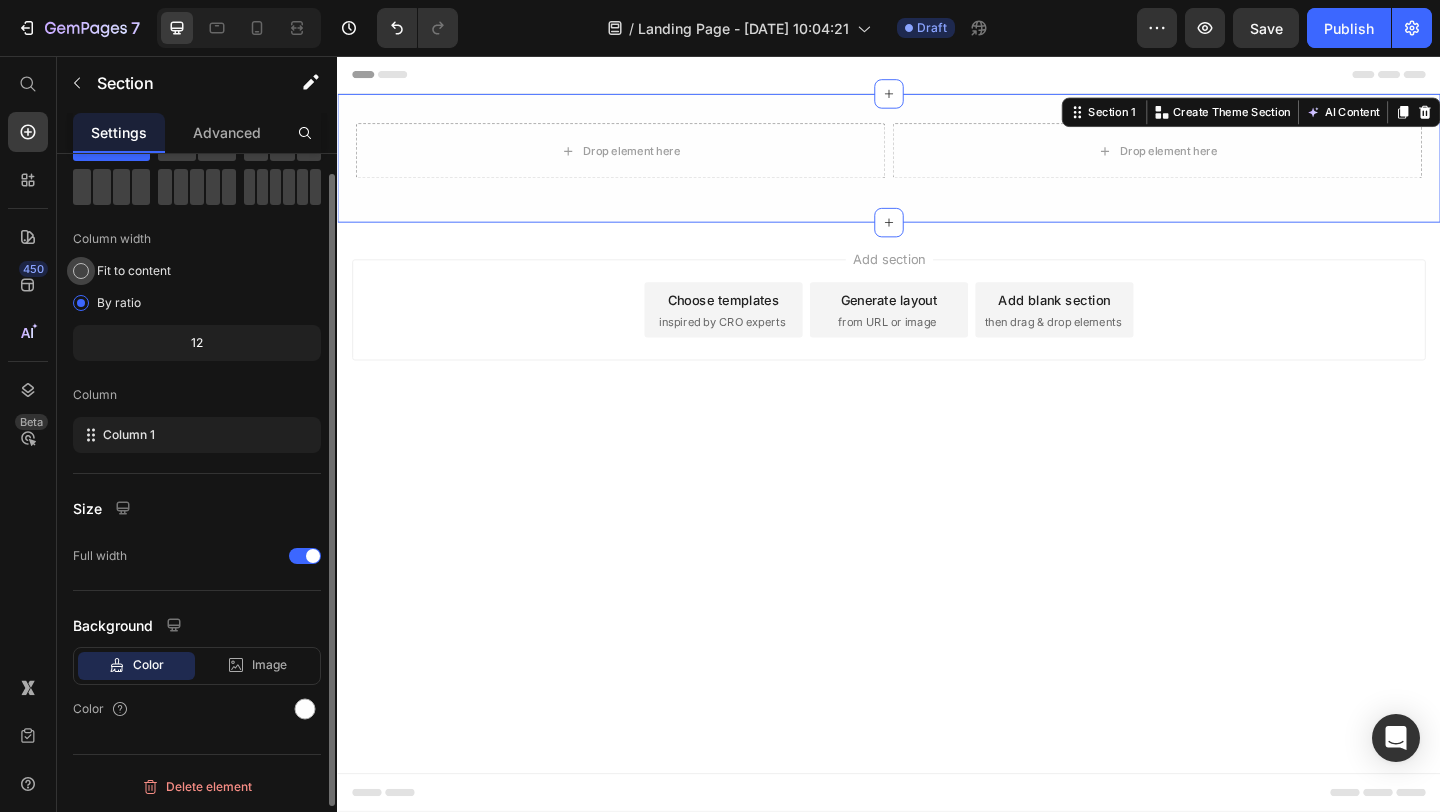 scroll, scrollTop: 0, scrollLeft: 0, axis: both 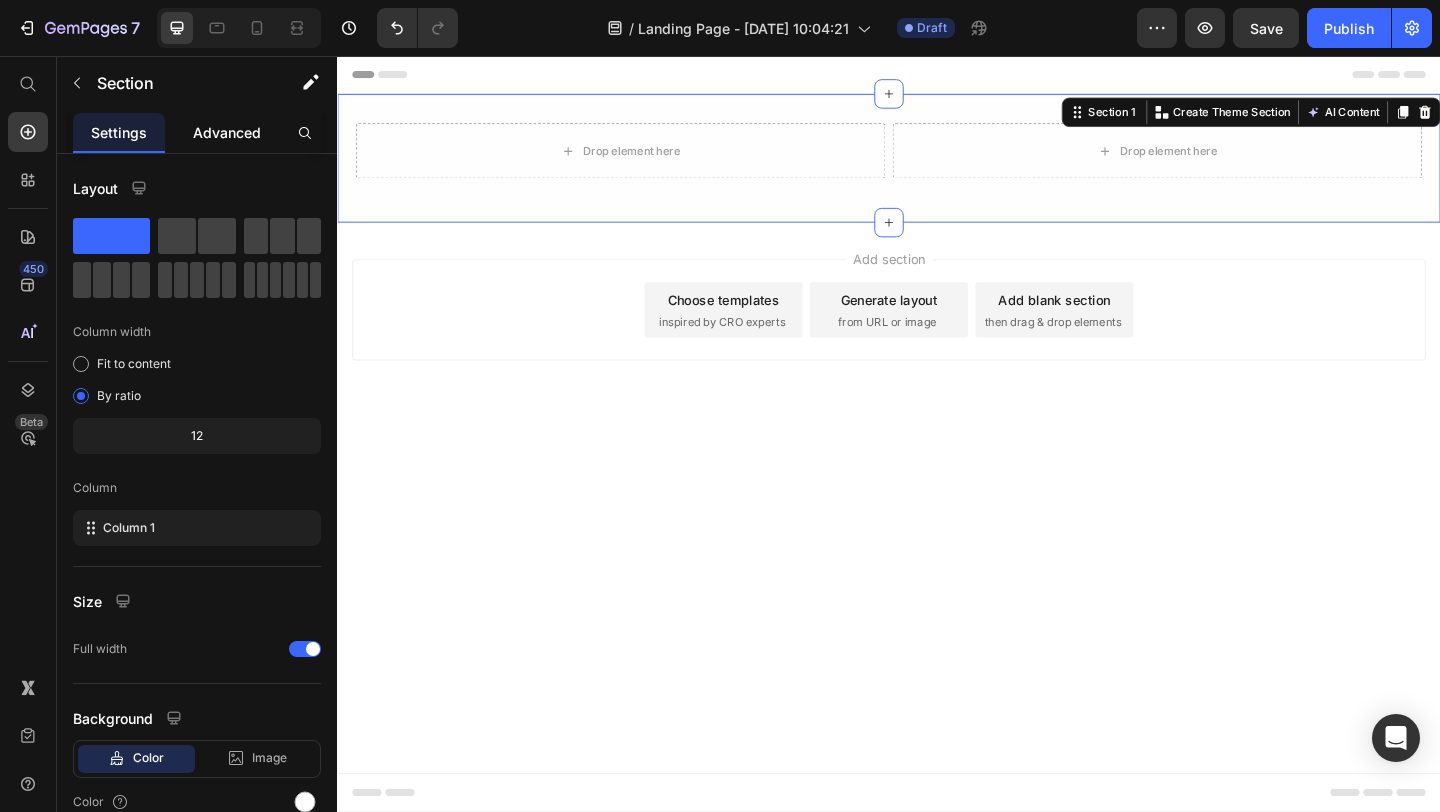 click on "Advanced" 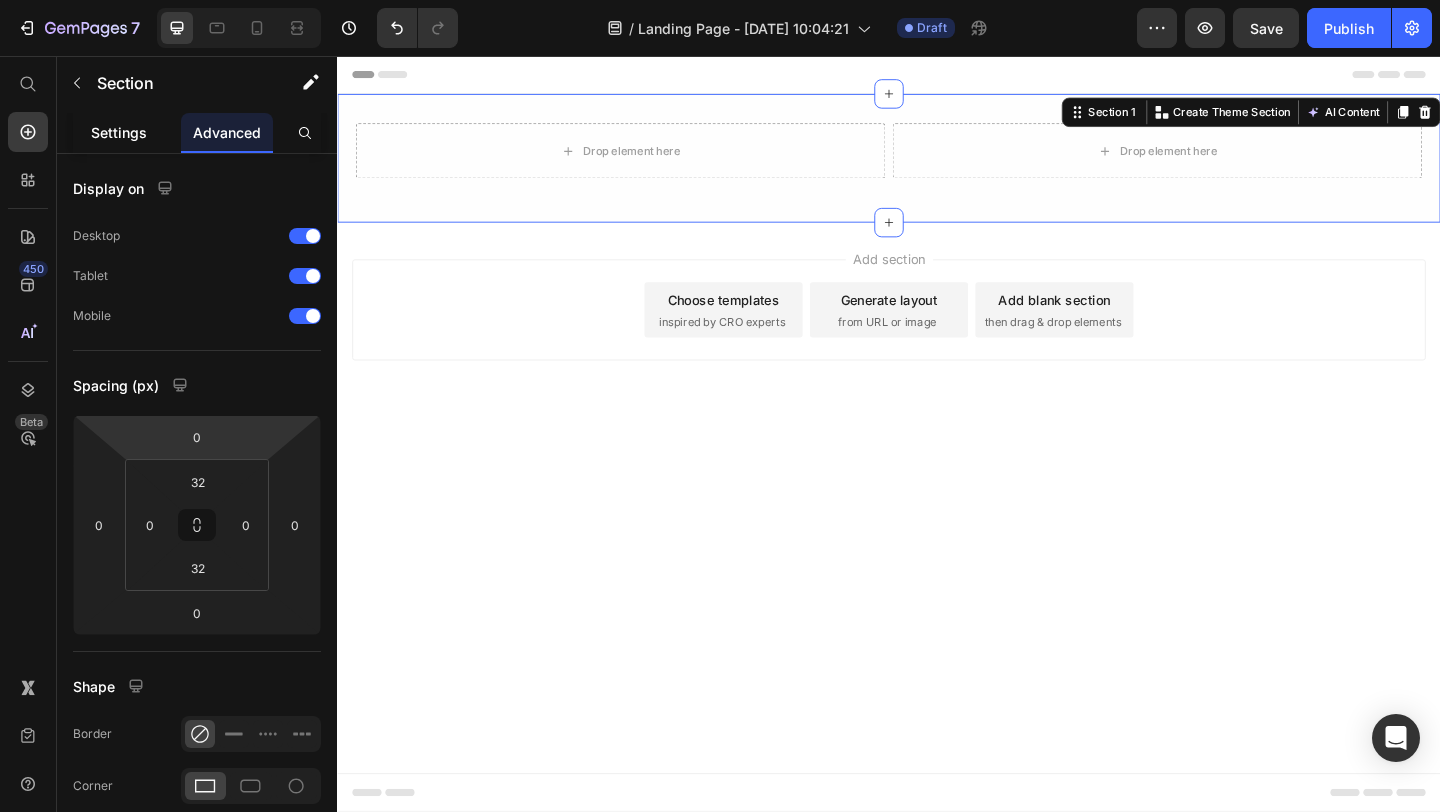 click on "Settings" at bounding box center (119, 132) 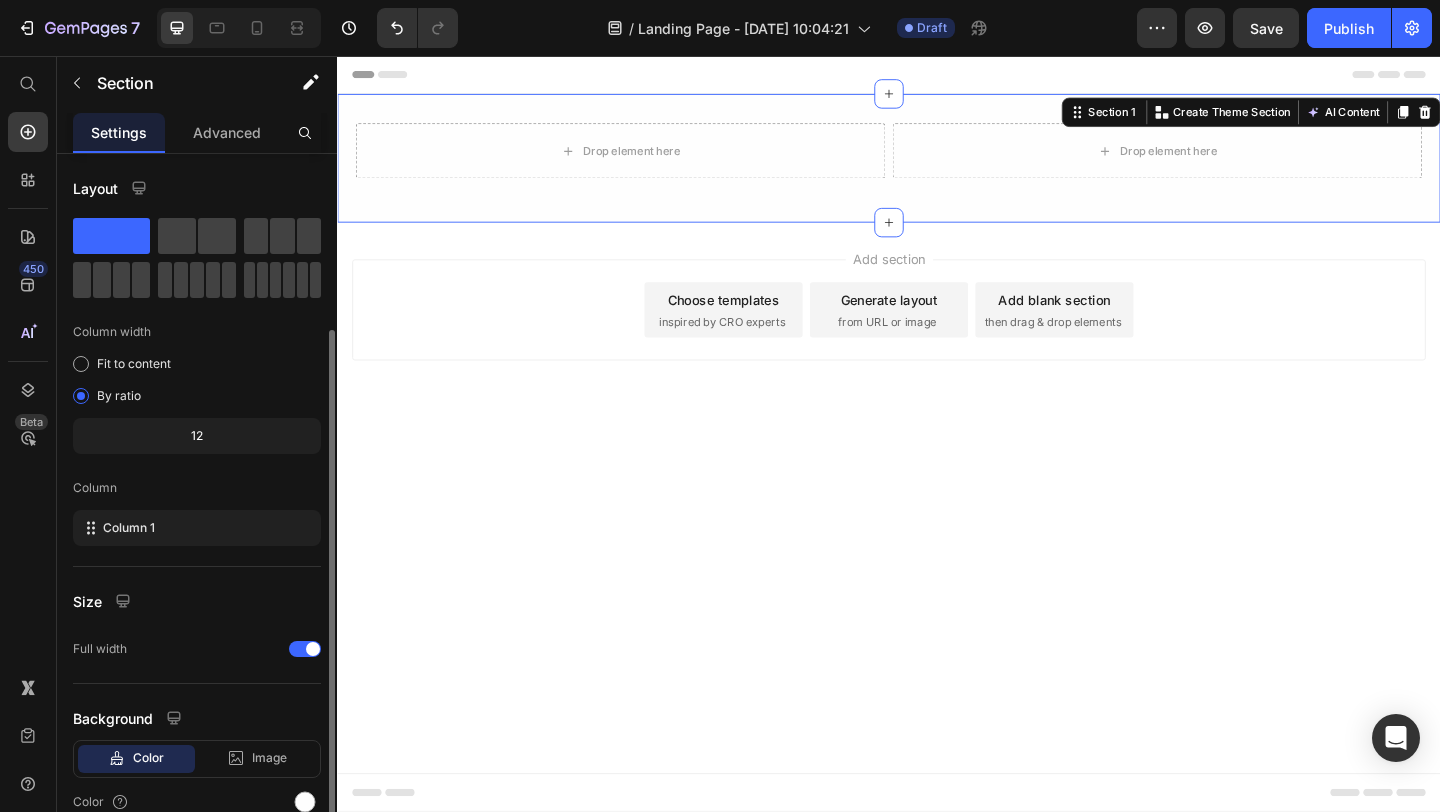 scroll, scrollTop: 93, scrollLeft: 0, axis: vertical 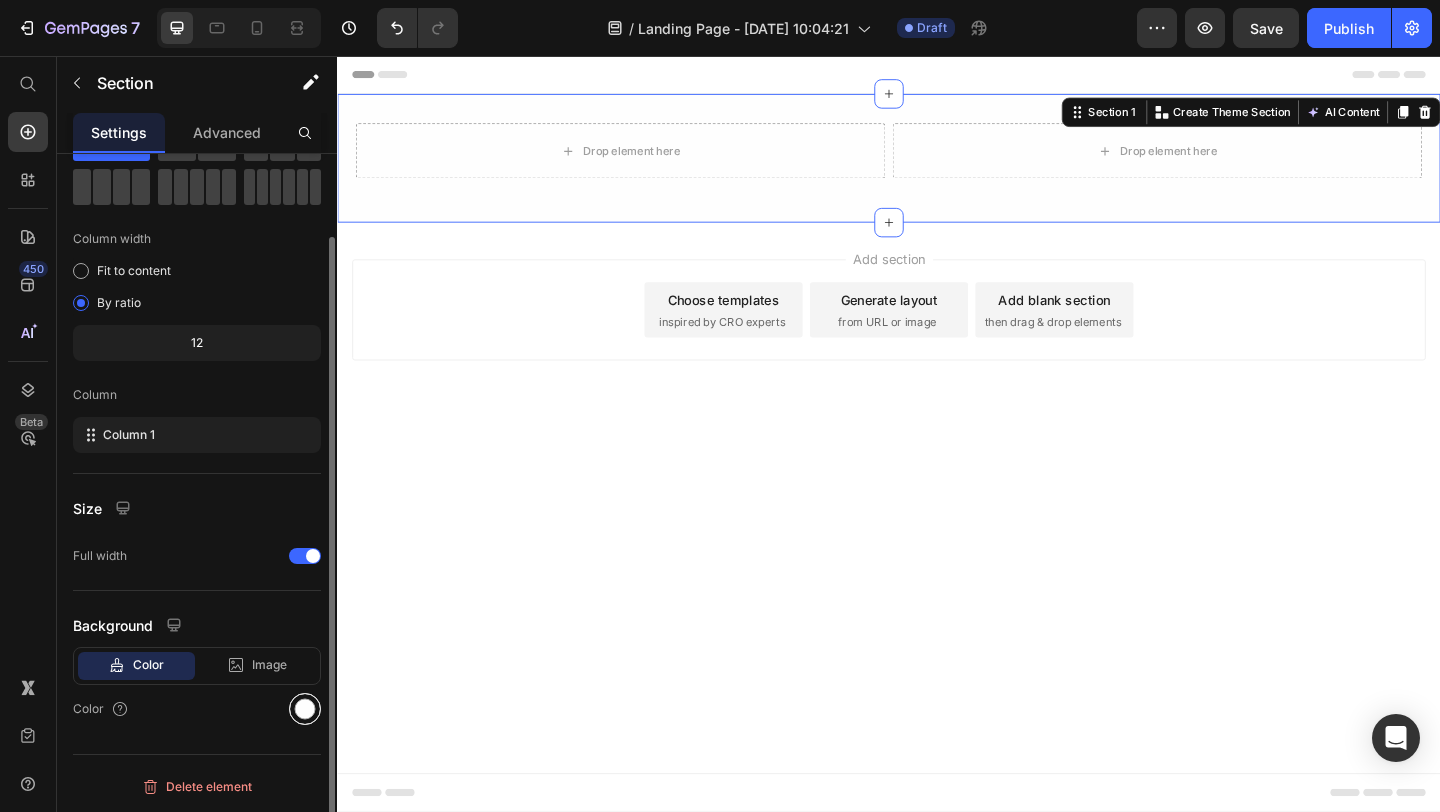 click at bounding box center (305, 709) 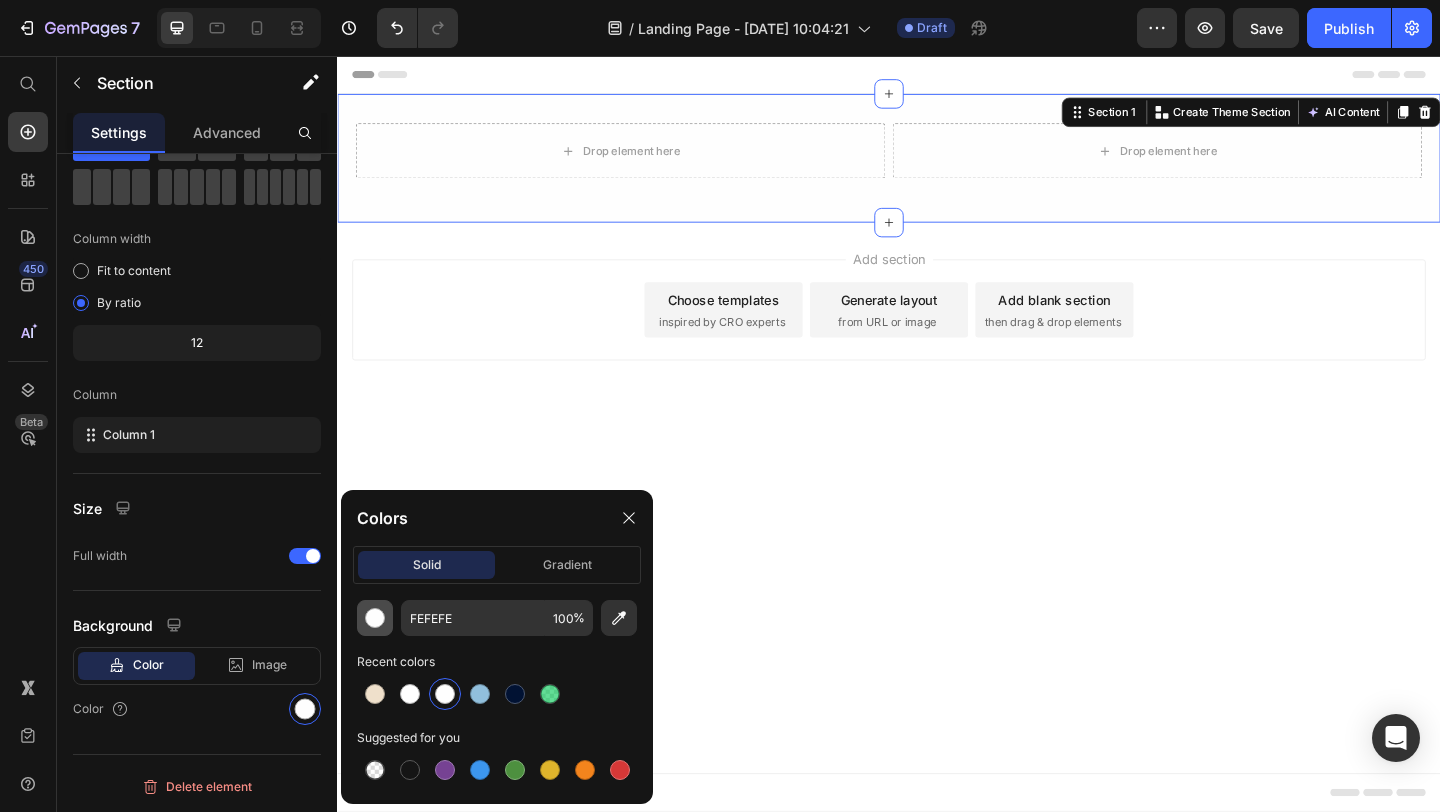 click at bounding box center [375, 618] 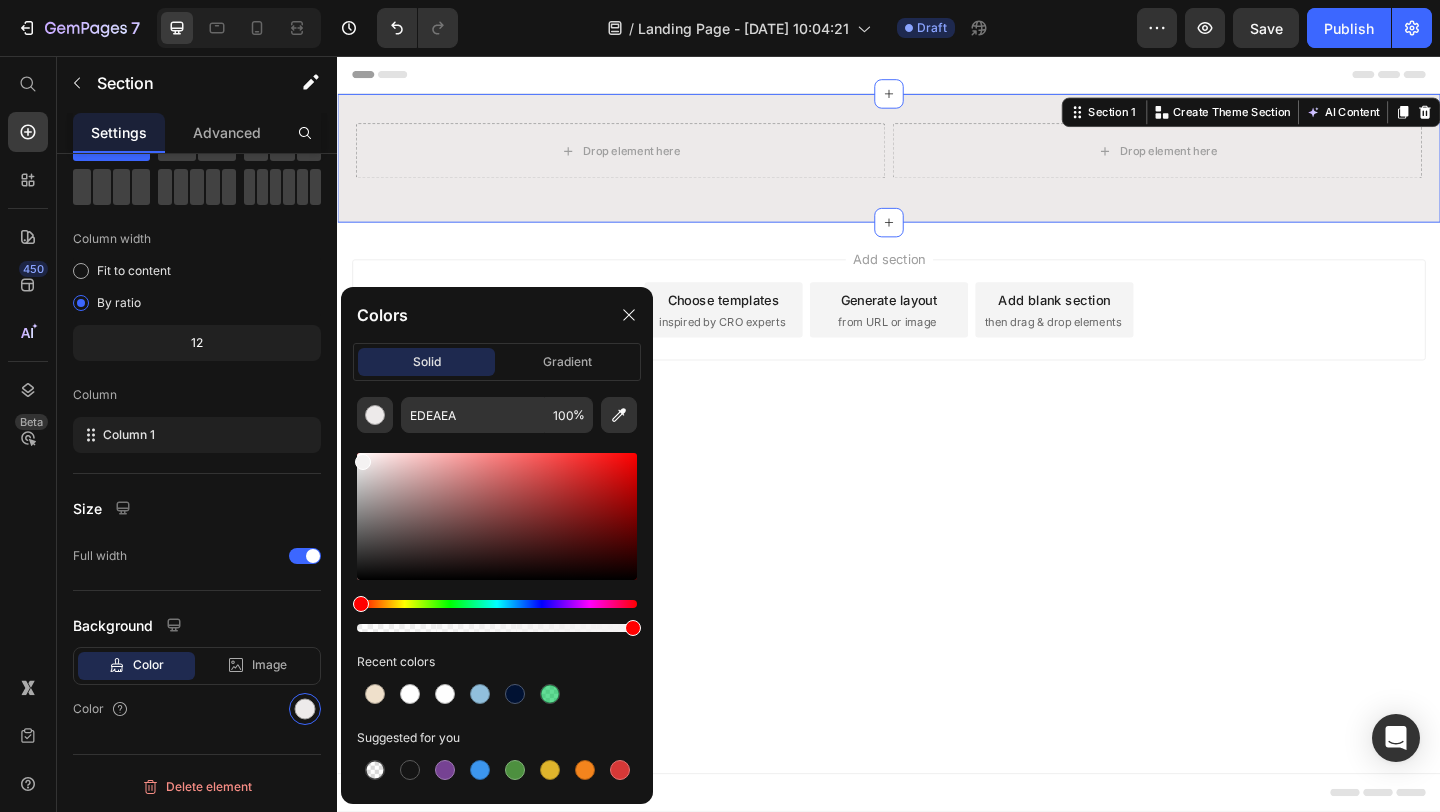 type on "F4F2F2" 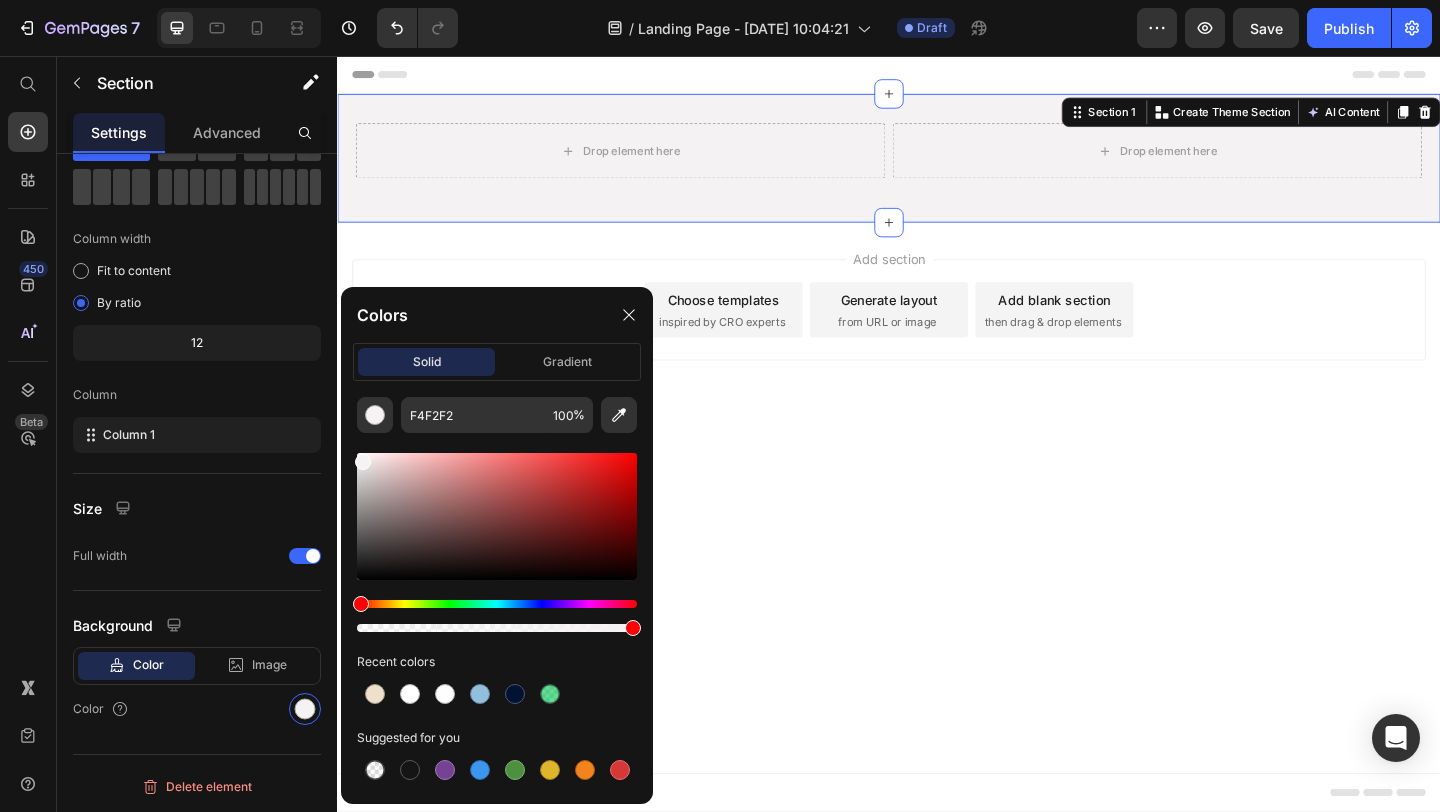 click at bounding box center [363, 462] 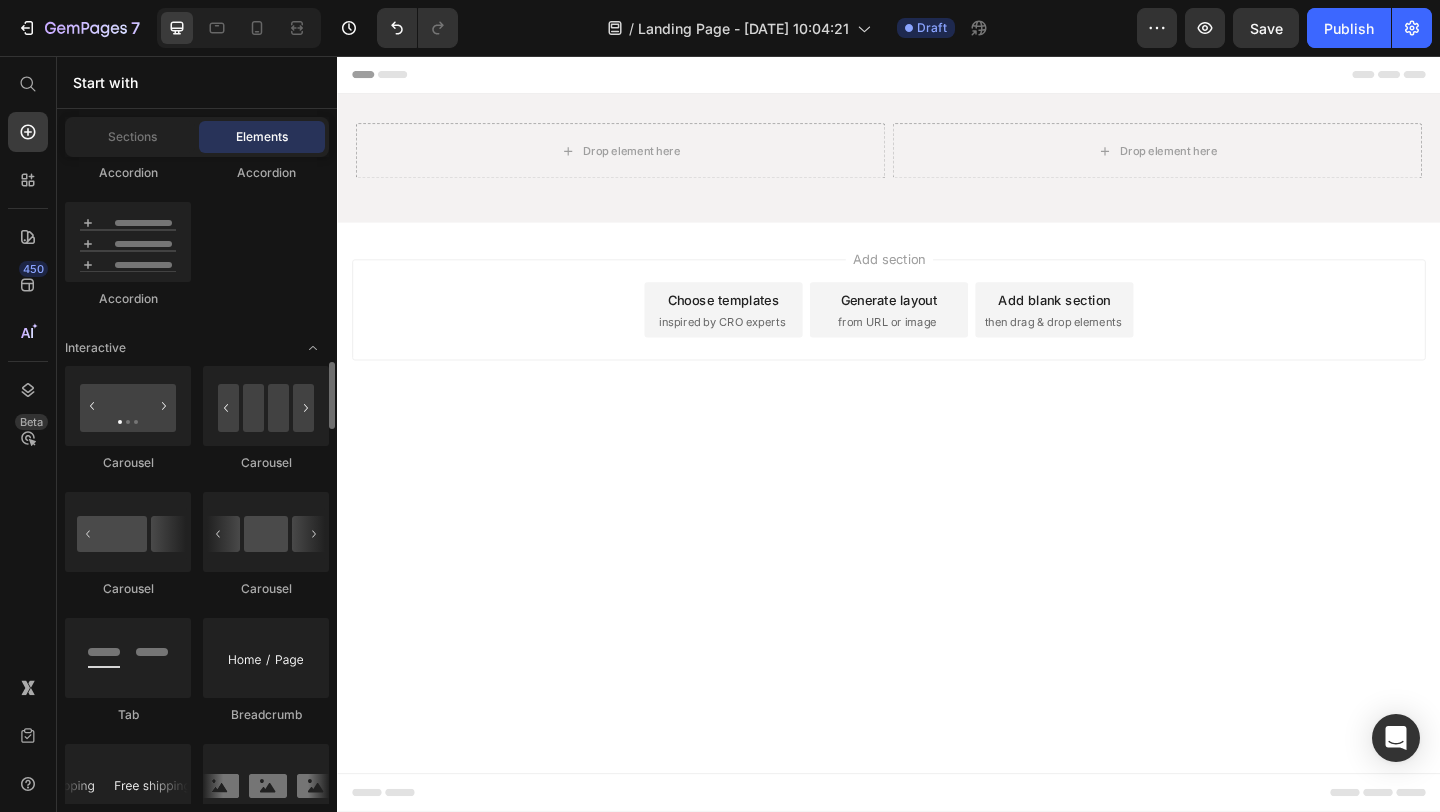 scroll, scrollTop: 2061, scrollLeft: 0, axis: vertical 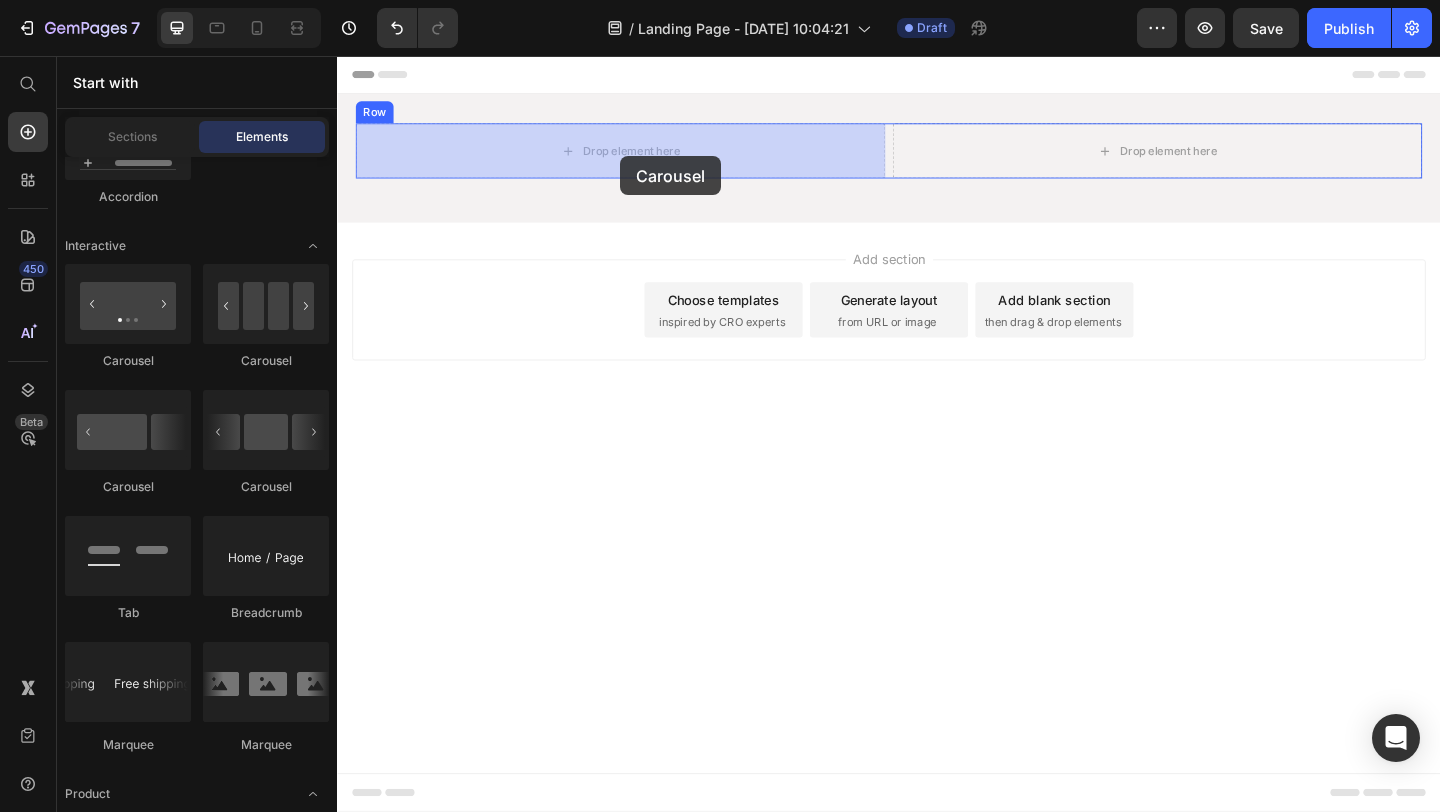 drag, startPoint x: 472, startPoint y: 368, endPoint x: 645, endPoint y: 165, distance: 266.71707 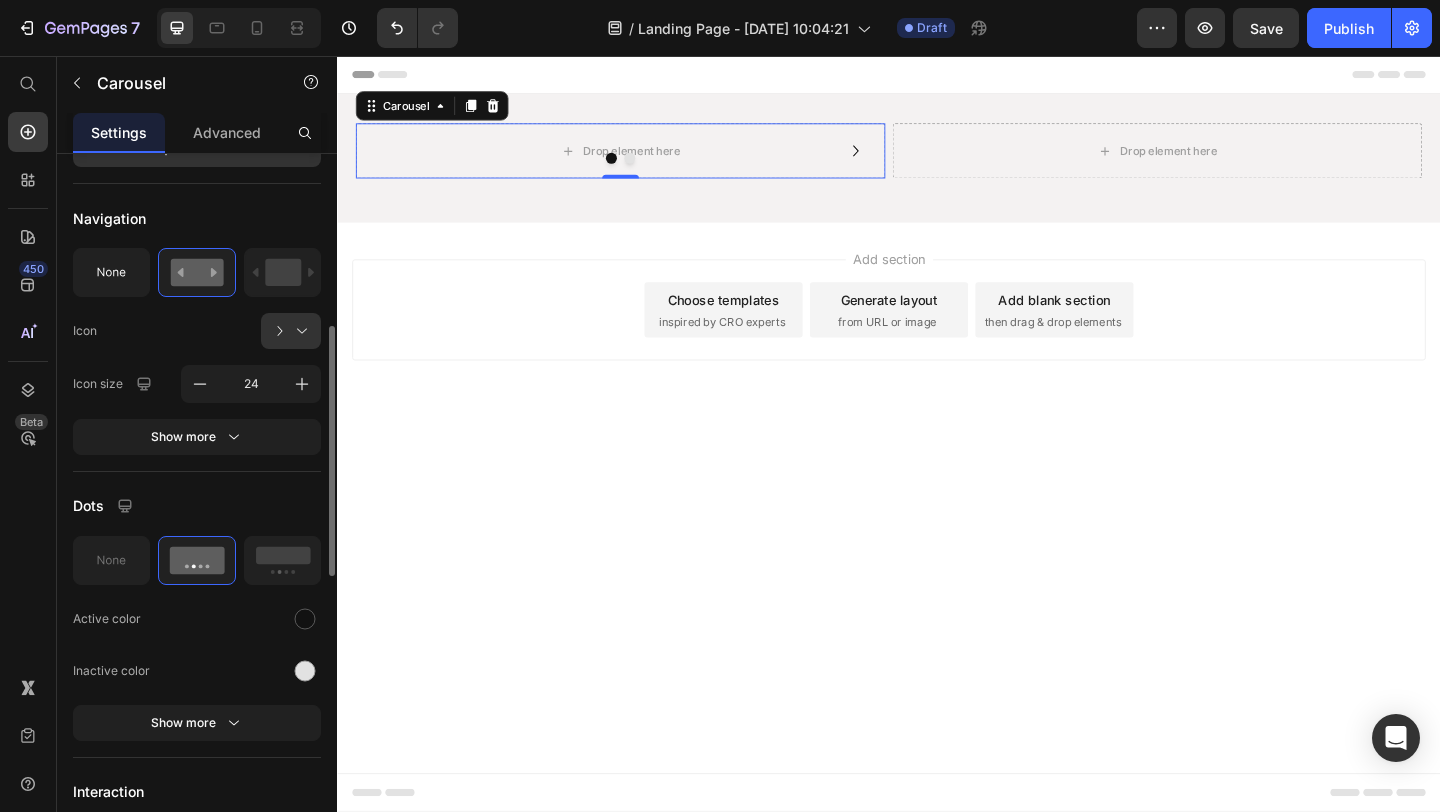 scroll, scrollTop: 406, scrollLeft: 0, axis: vertical 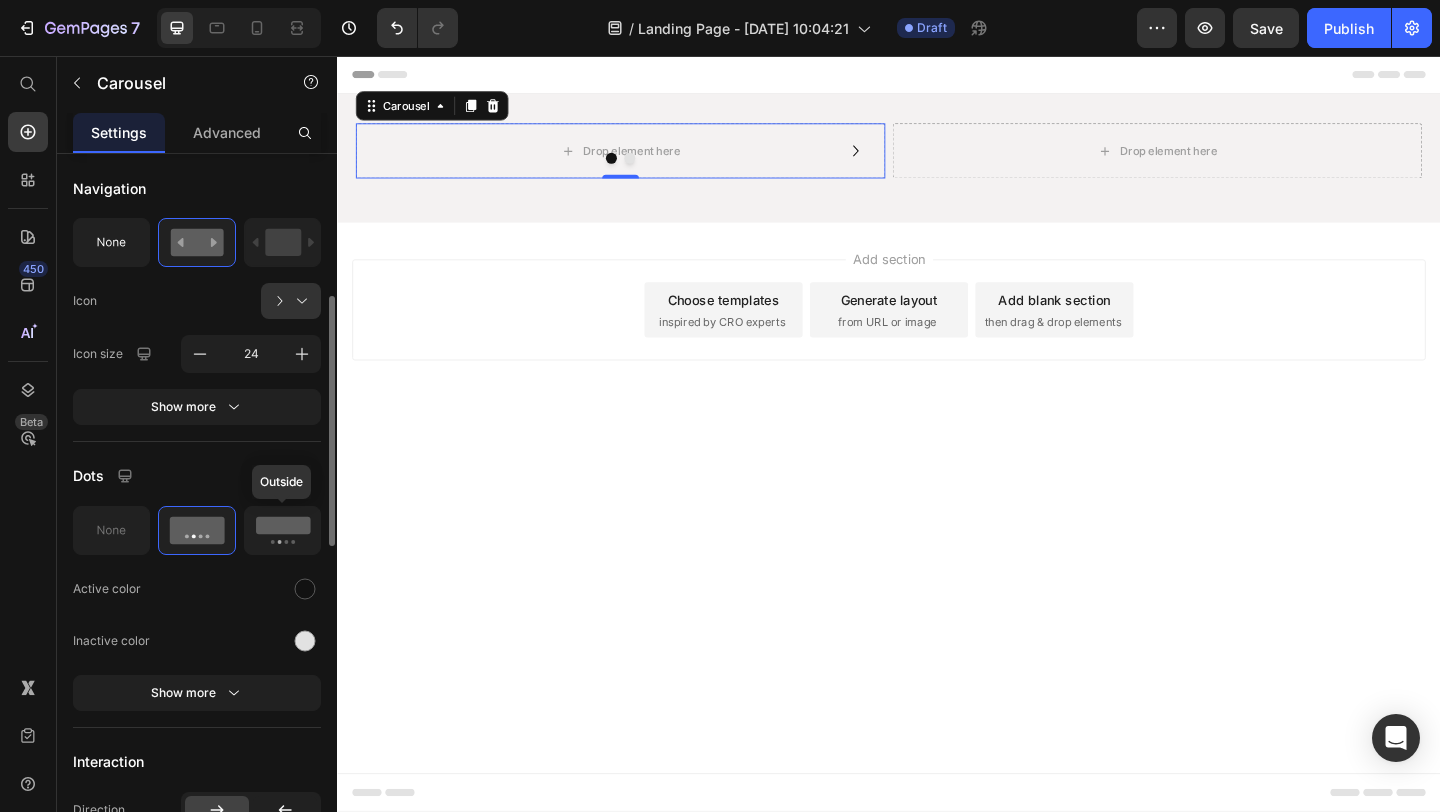 click 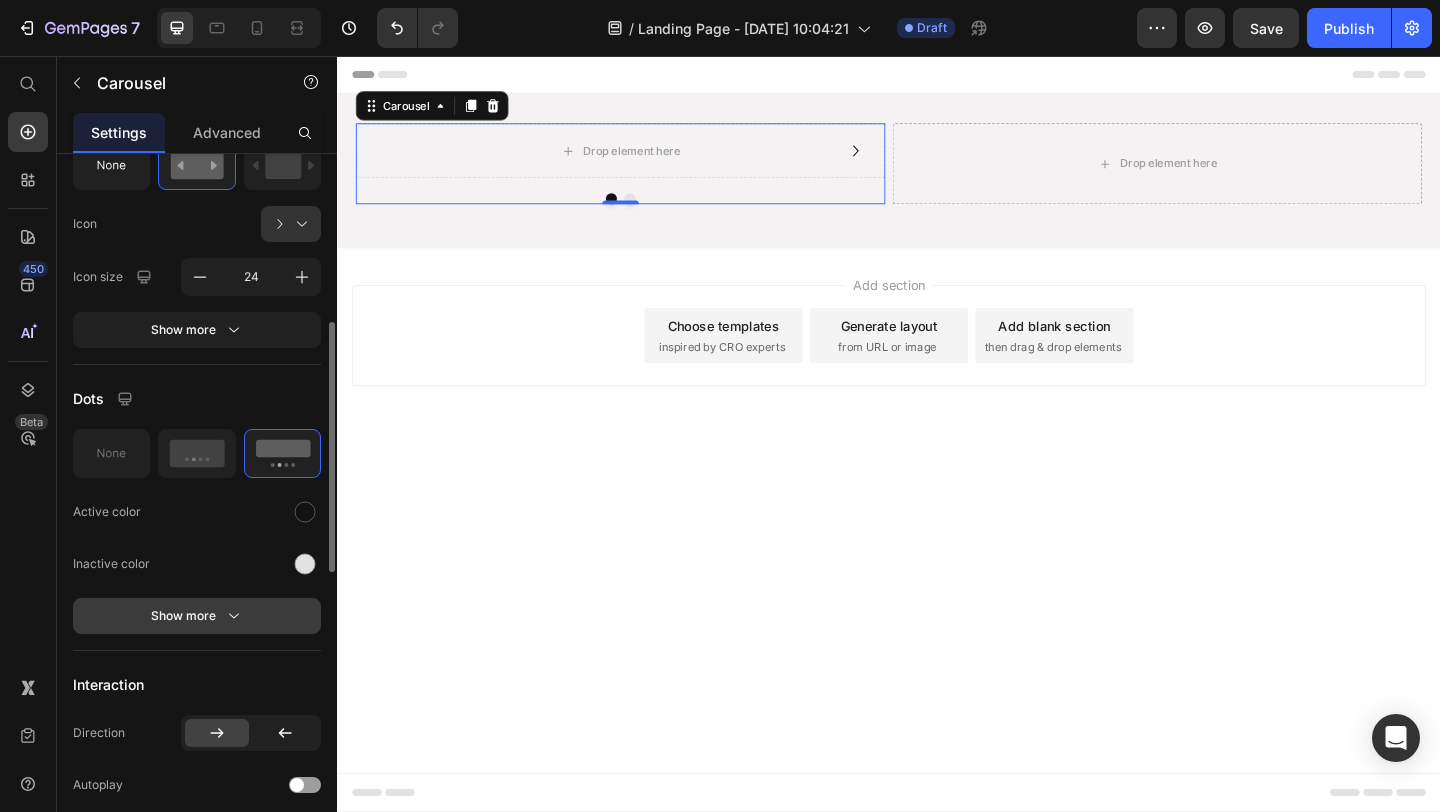 click 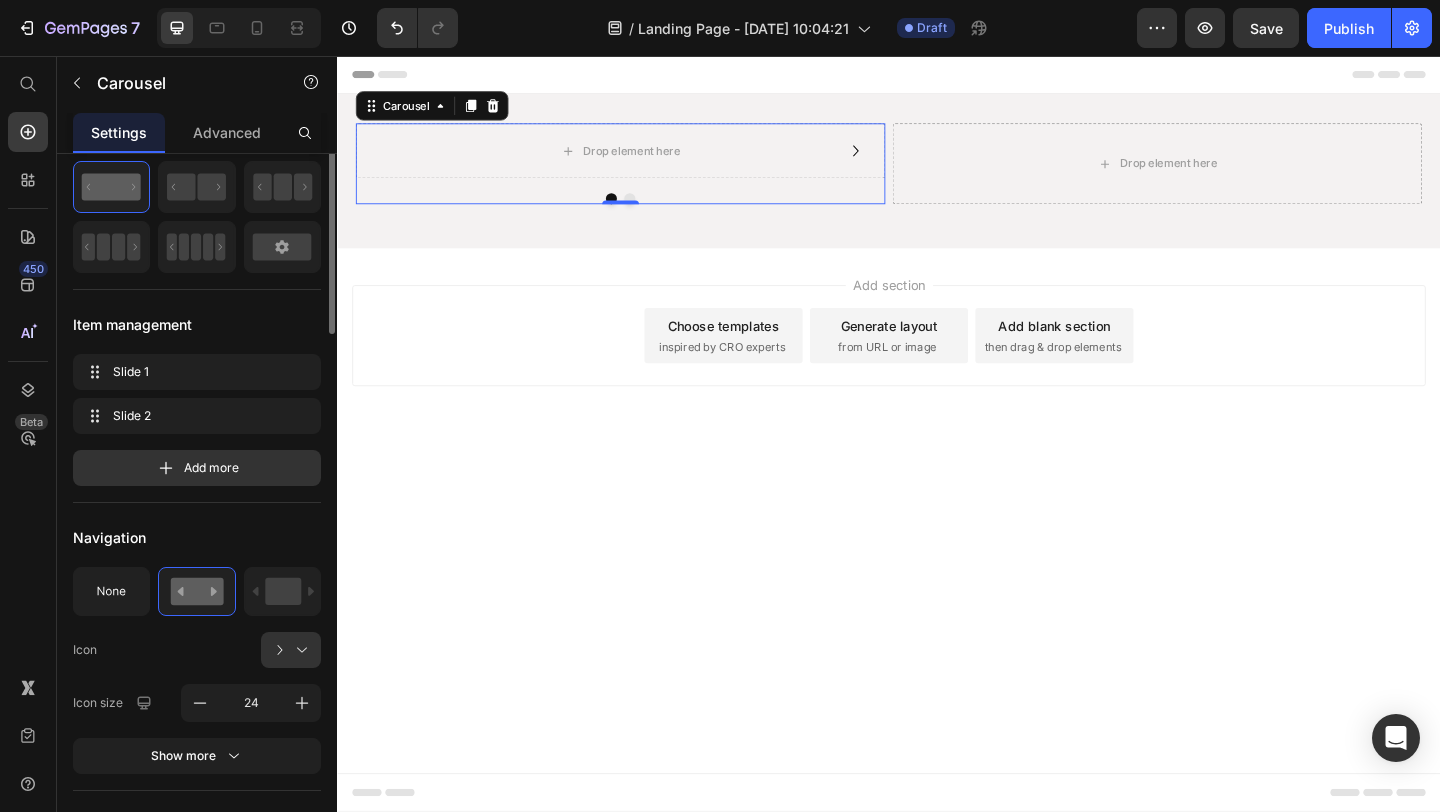 scroll, scrollTop: 0, scrollLeft: 0, axis: both 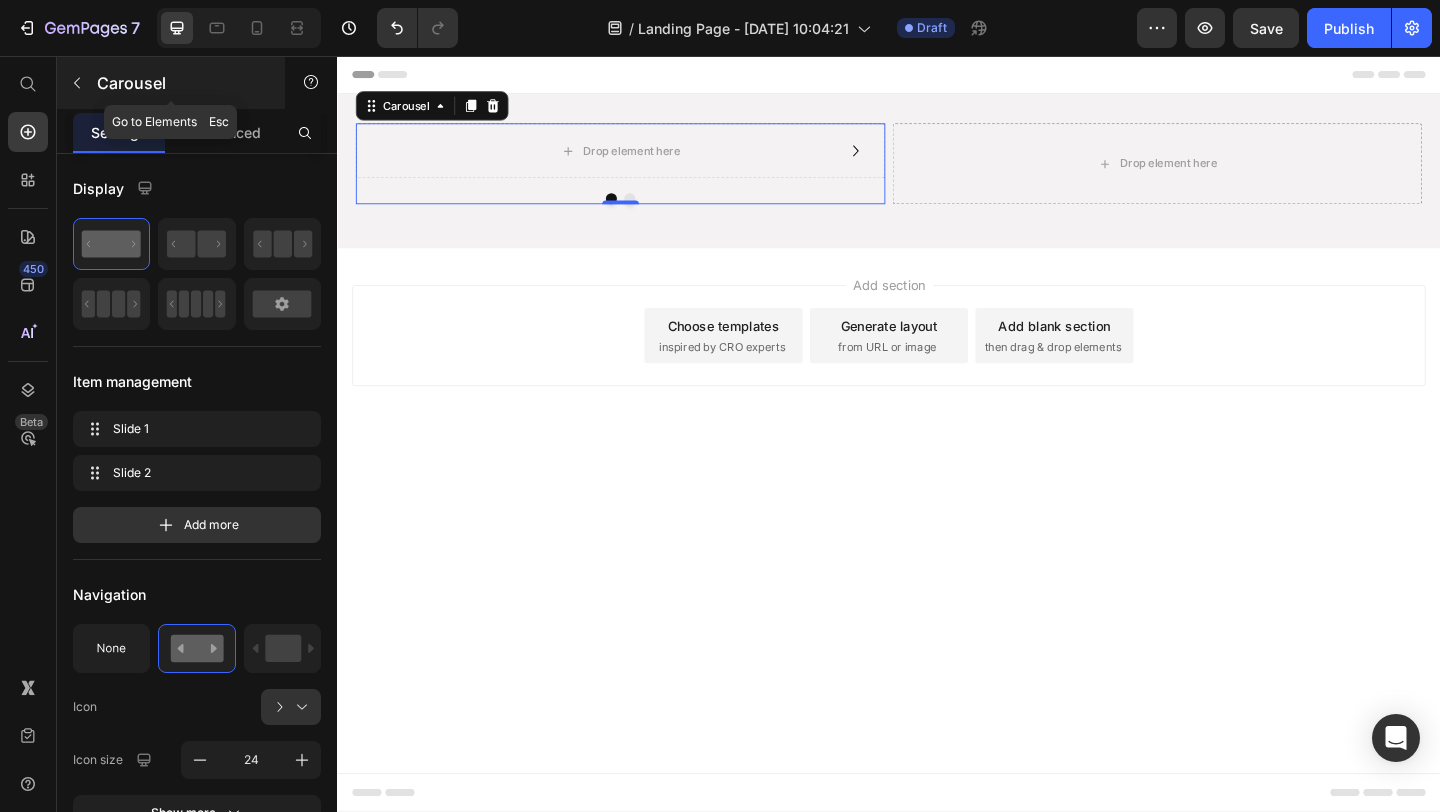 click at bounding box center (77, 83) 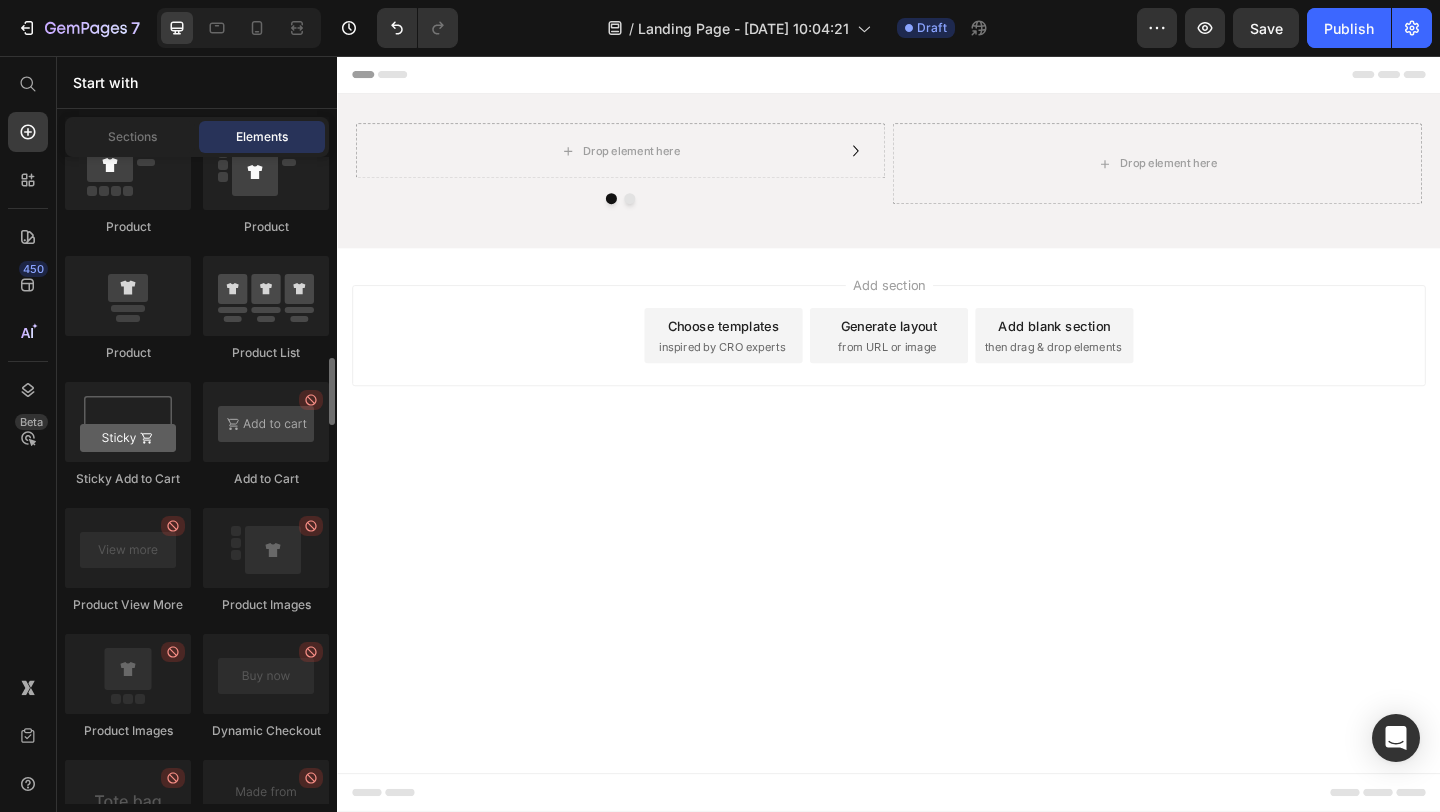 scroll, scrollTop: 2513, scrollLeft: 0, axis: vertical 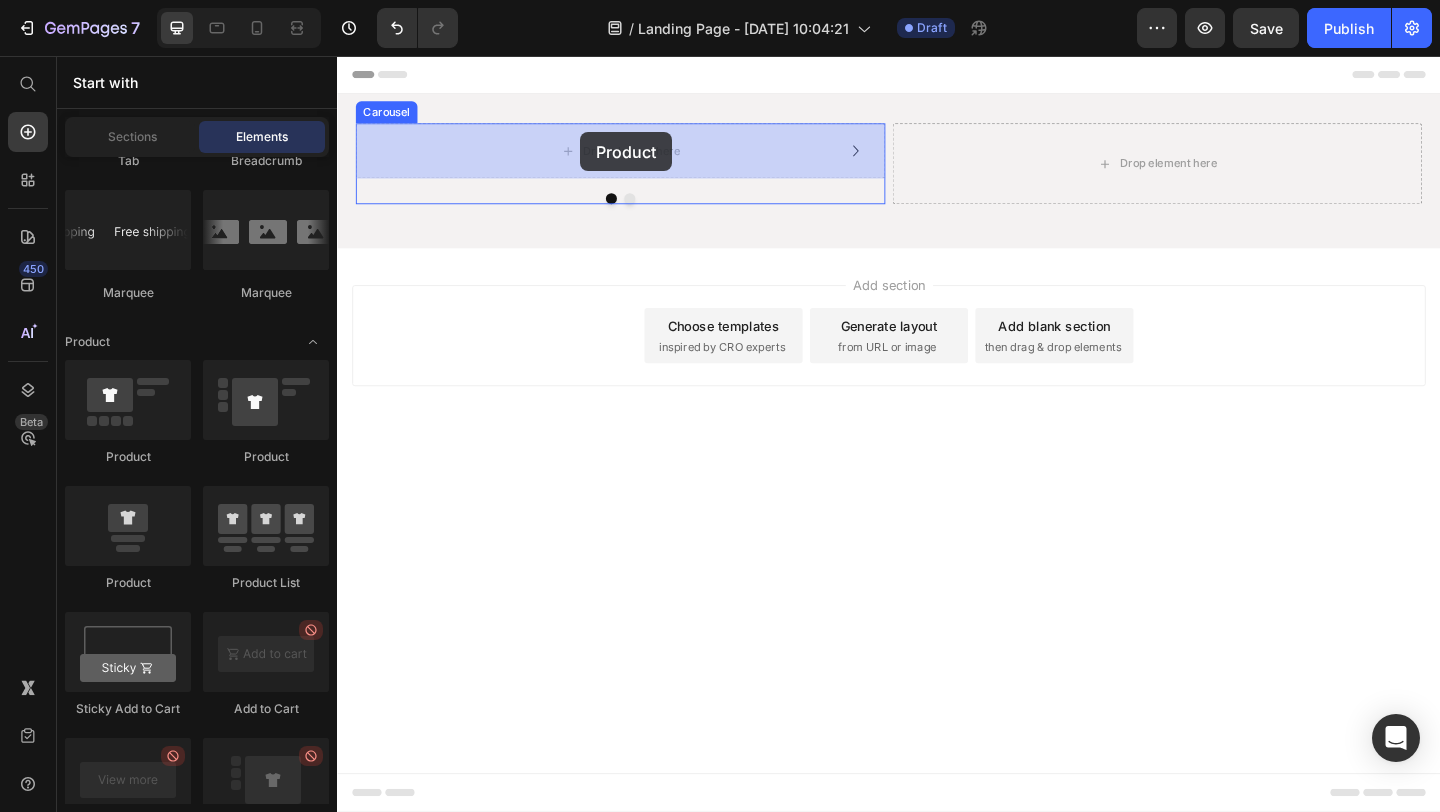 drag, startPoint x: 488, startPoint y: 460, endPoint x: 599, endPoint y: 138, distance: 340.59506 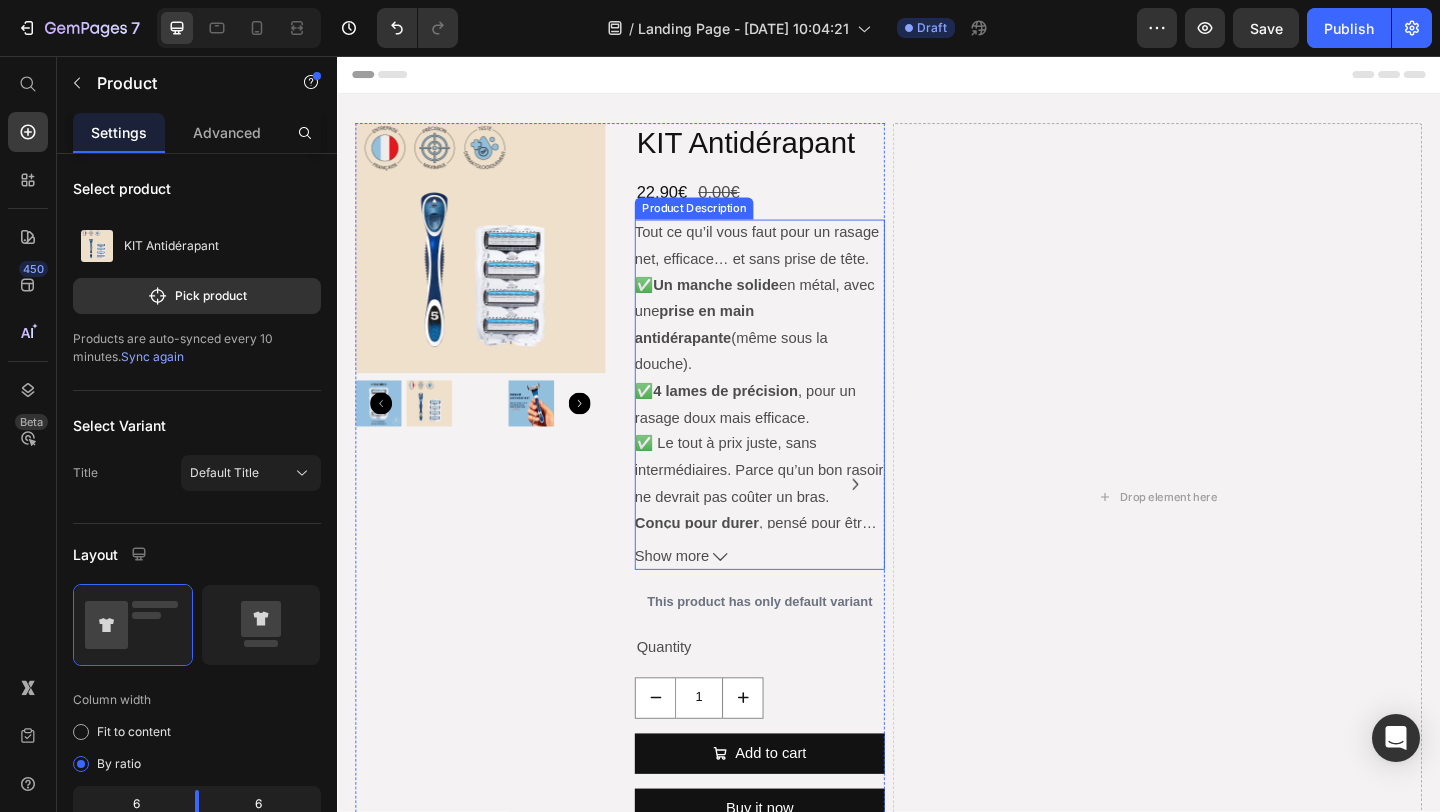 scroll, scrollTop: 15, scrollLeft: 0, axis: vertical 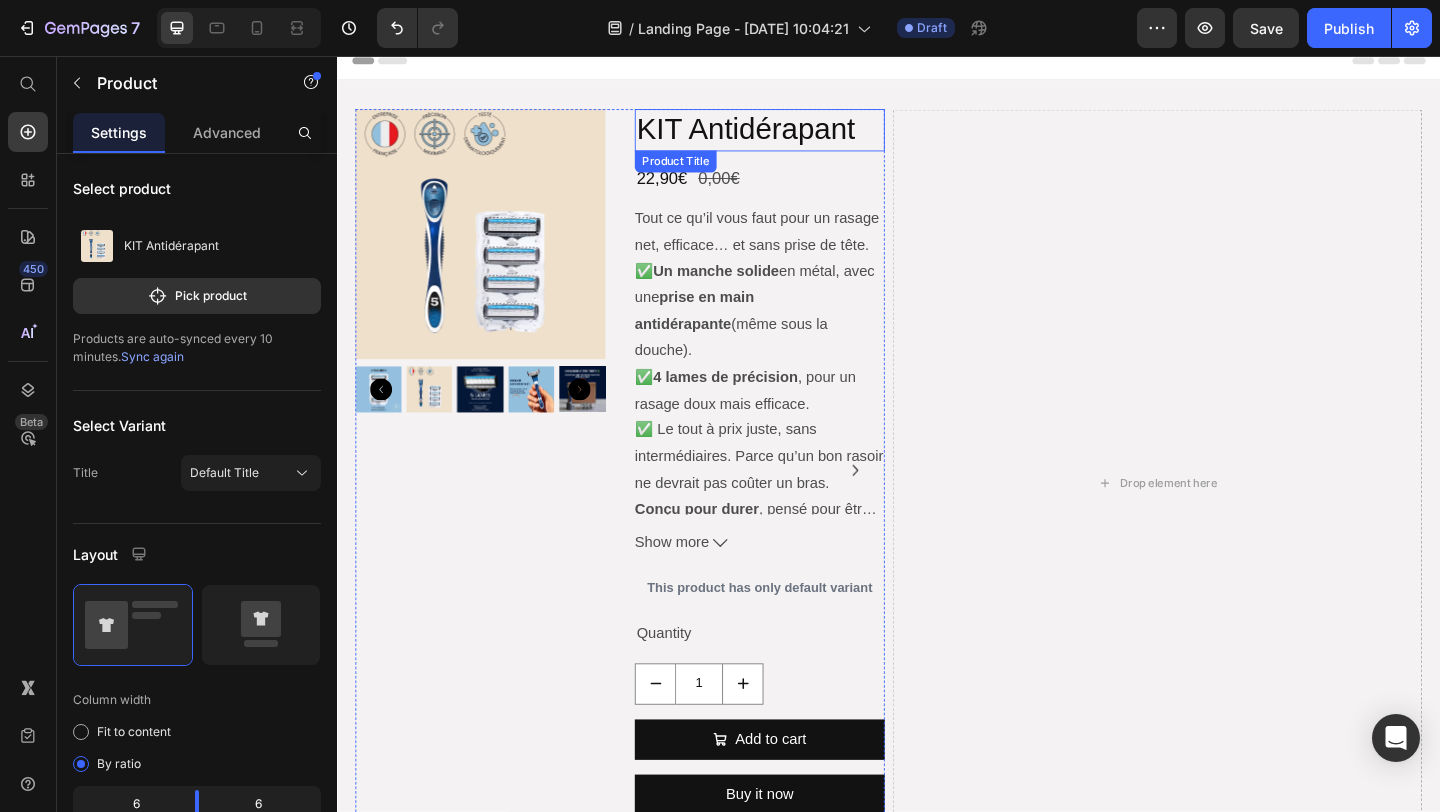 click on "KIT Antidérapant" at bounding box center [797, 137] 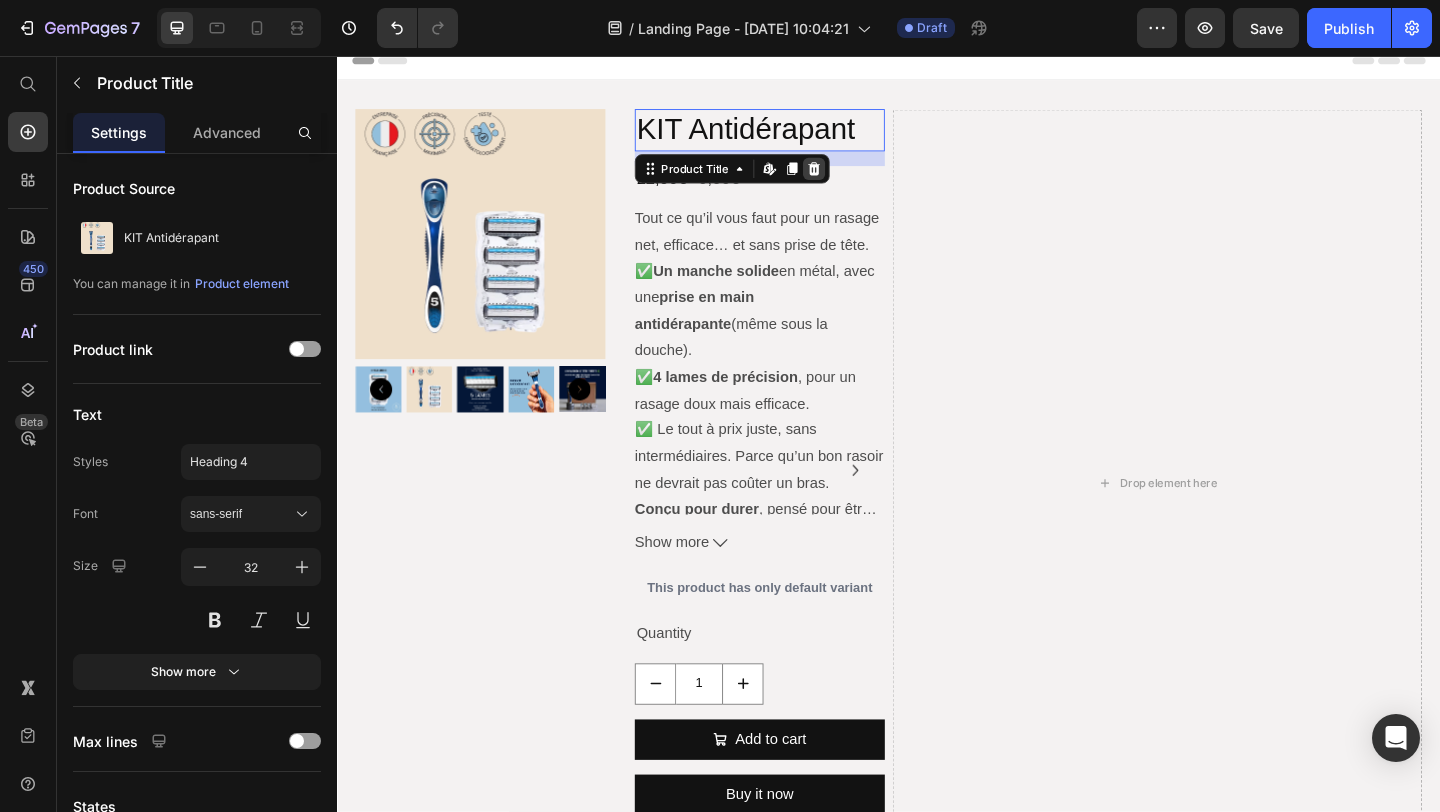 click 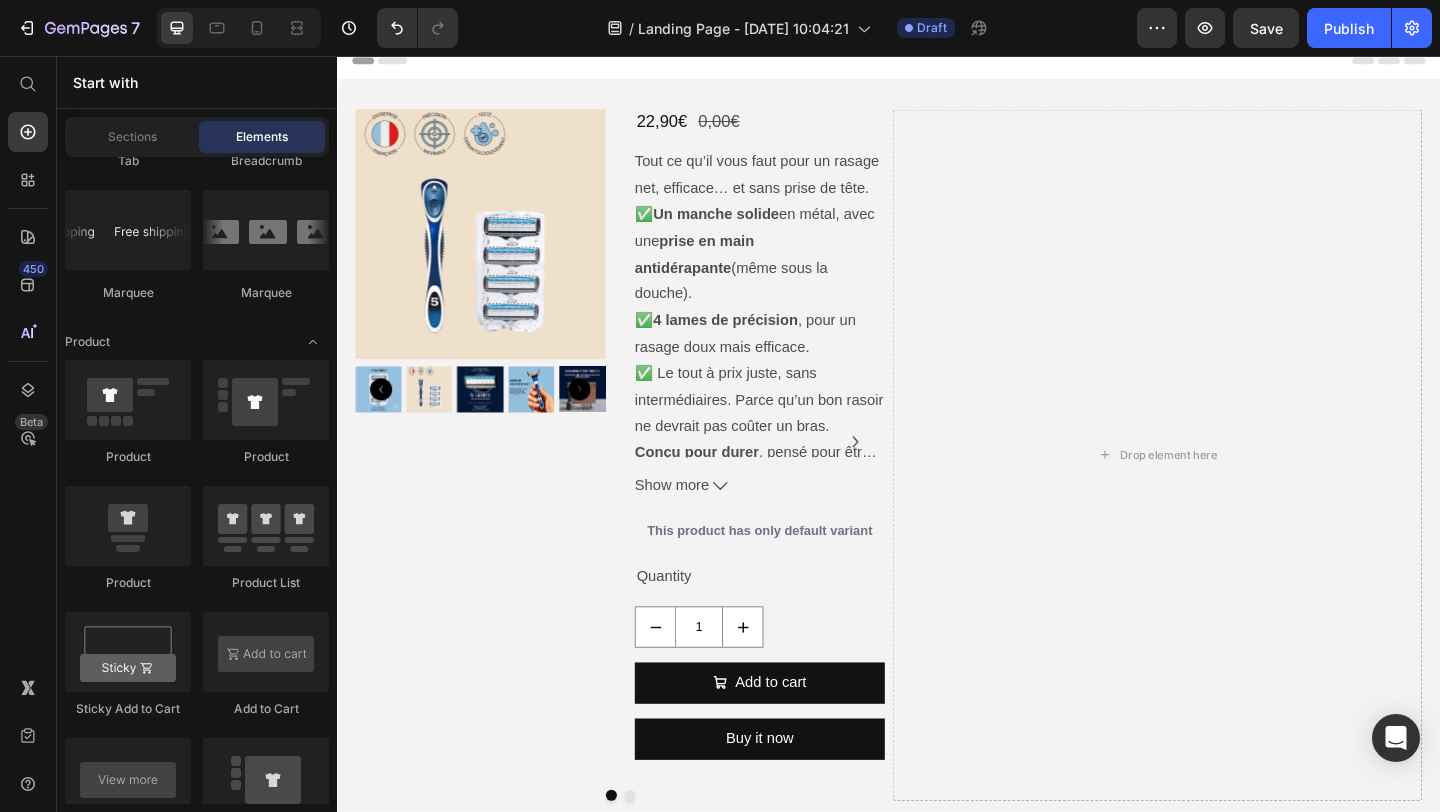 click on "Tout ce qu’il vous faut pour un rasage net, efficace… et sans prise de tête." at bounding box center [794, 185] 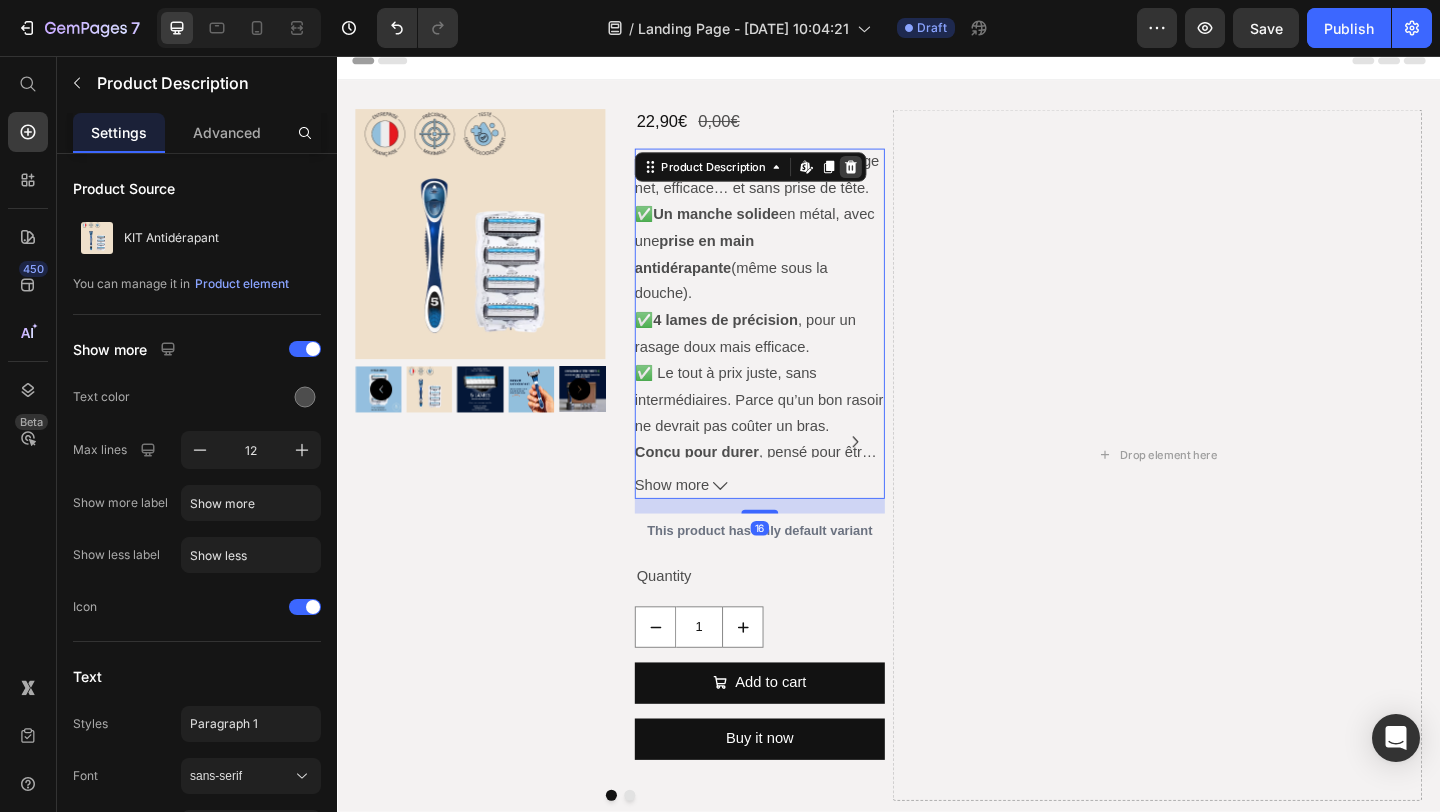 click at bounding box center [896, 177] 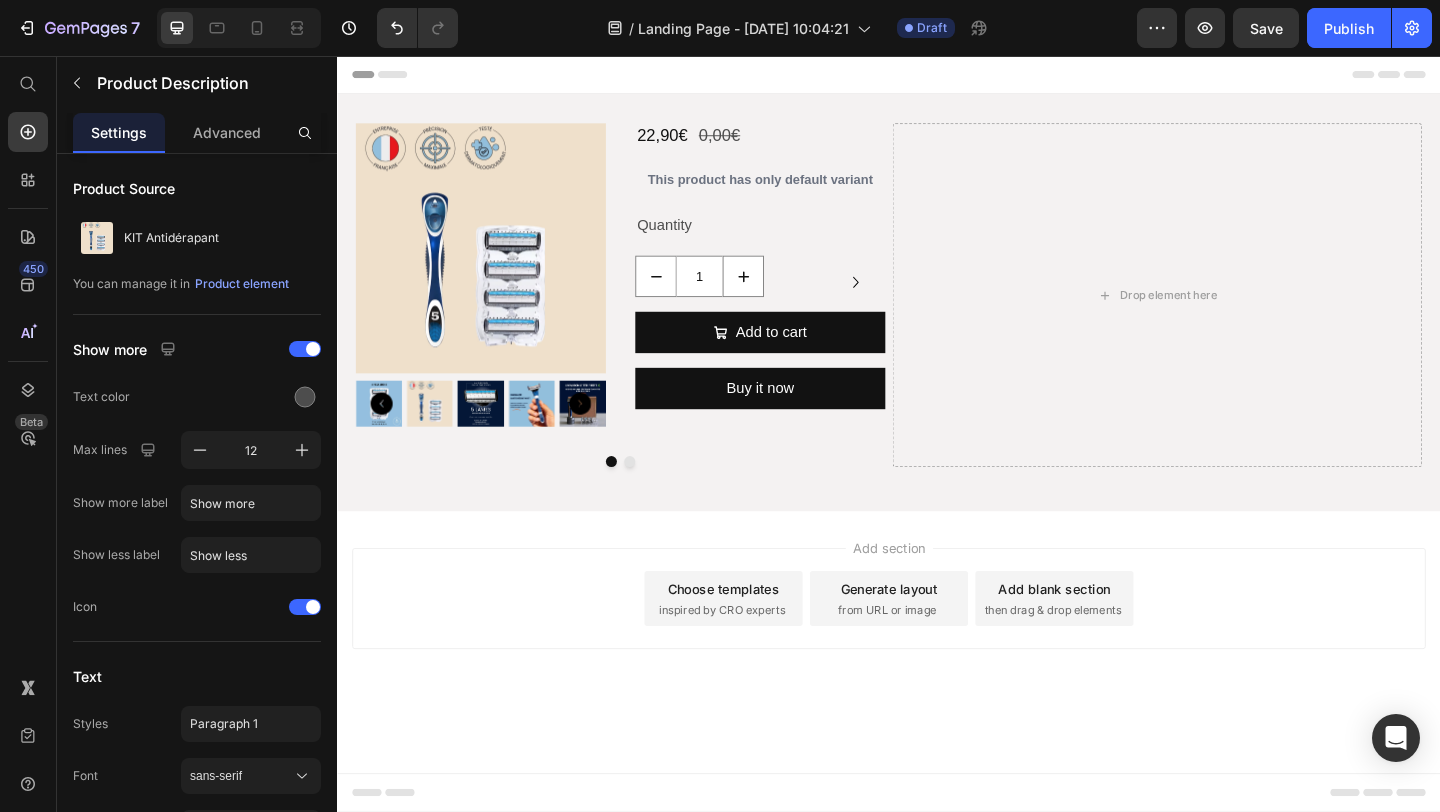scroll, scrollTop: 0, scrollLeft: 0, axis: both 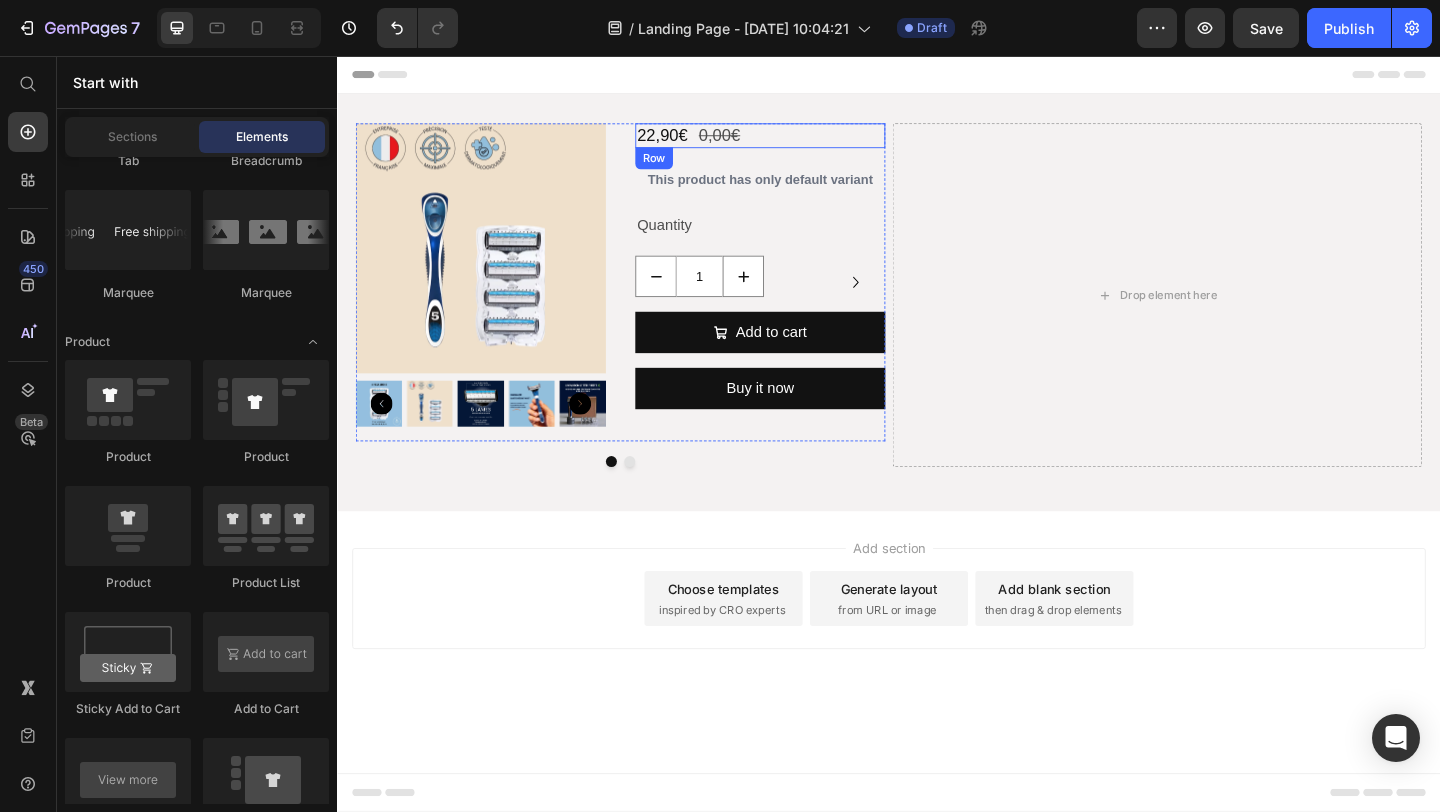 click on "22,90€ Product Price 0,00€ Product Price Row" at bounding box center (797, 142) 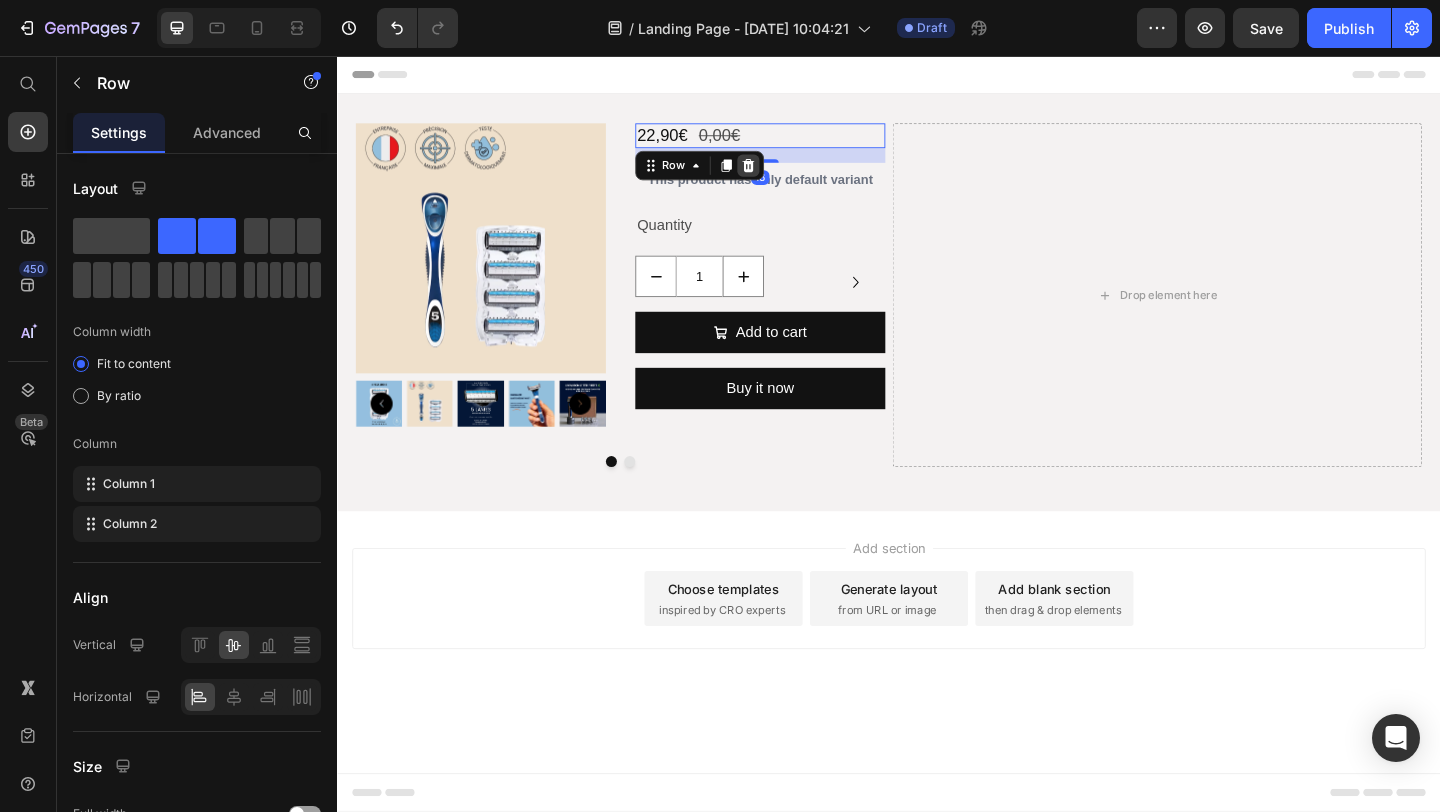 click at bounding box center [784, 175] 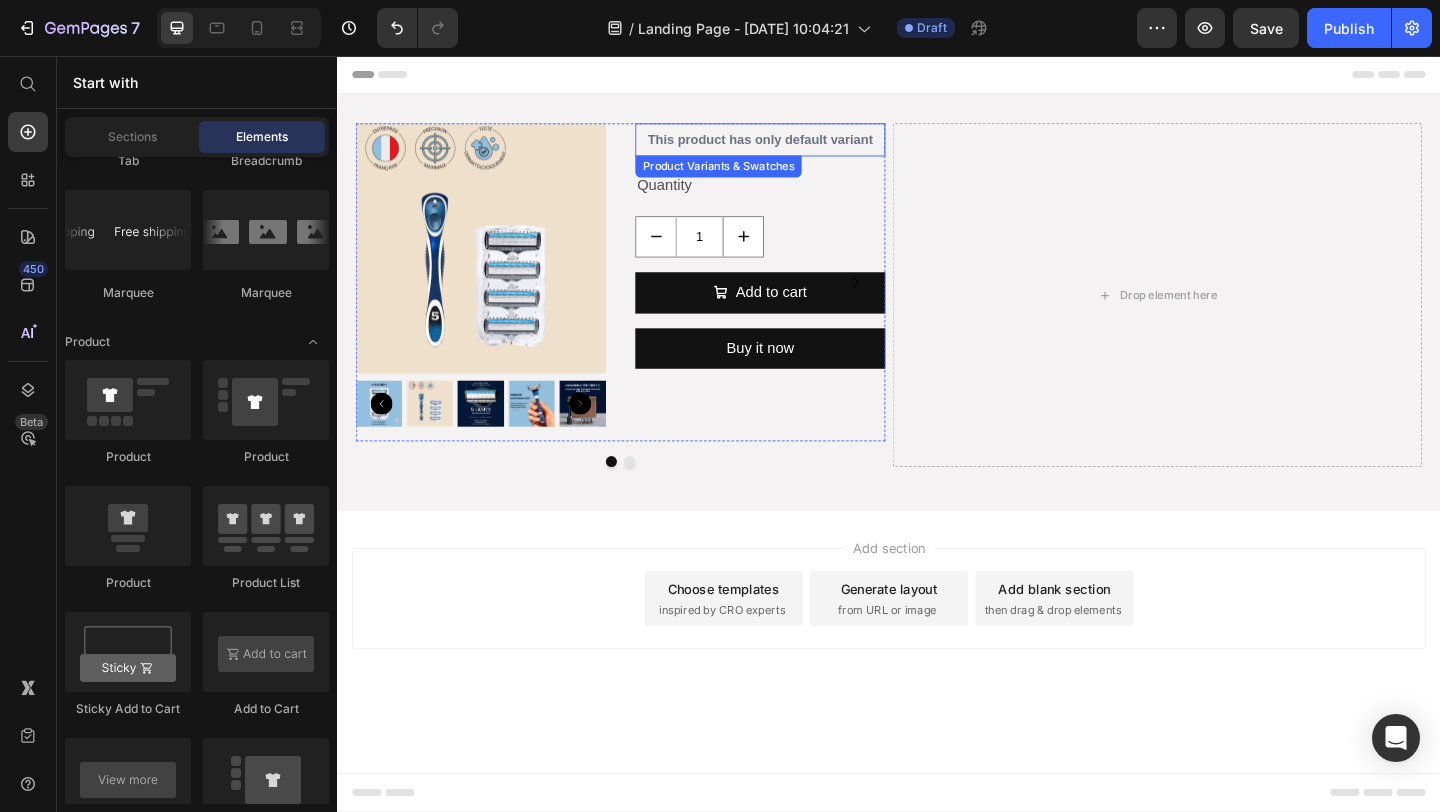 click on "This product has only default variant" at bounding box center (797, 147) 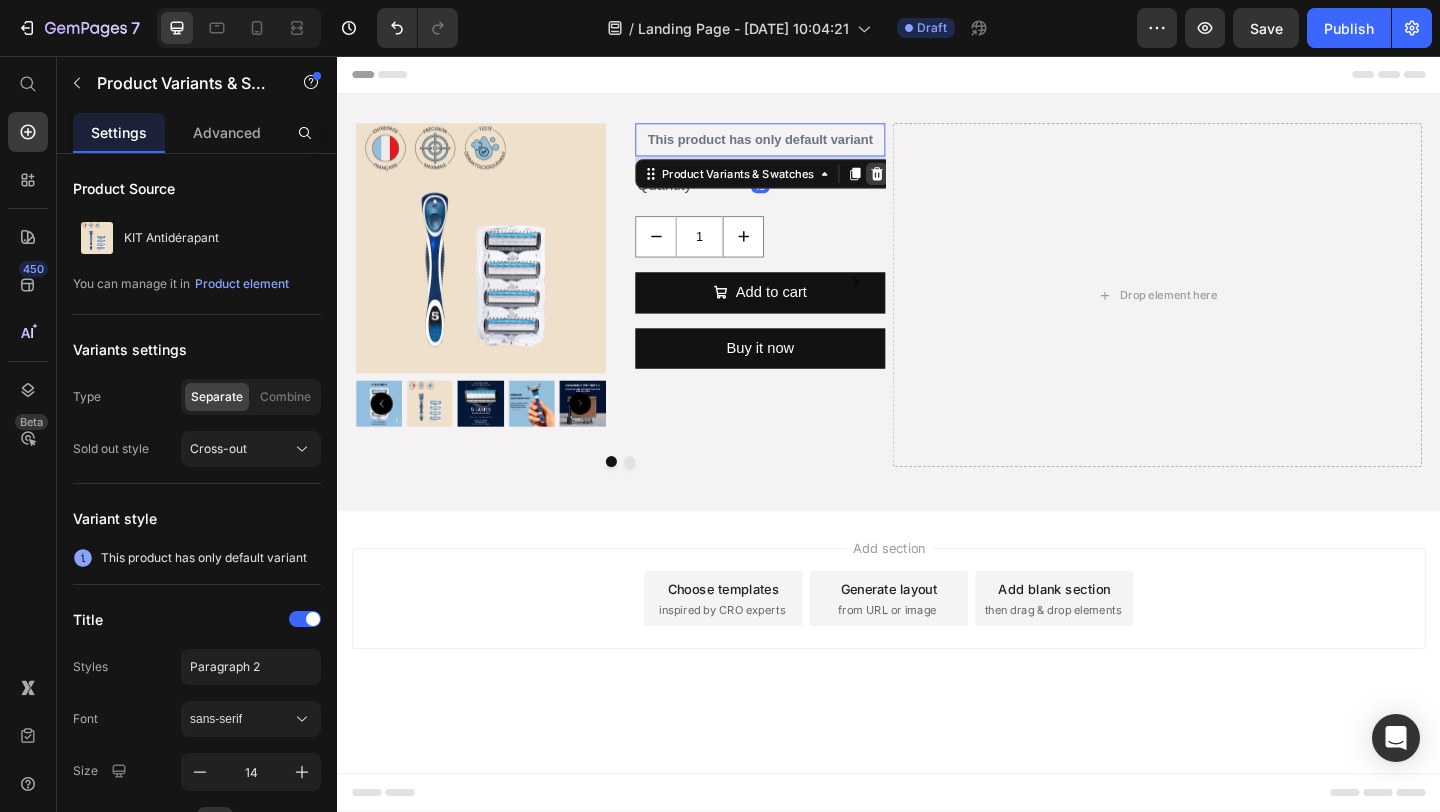 click 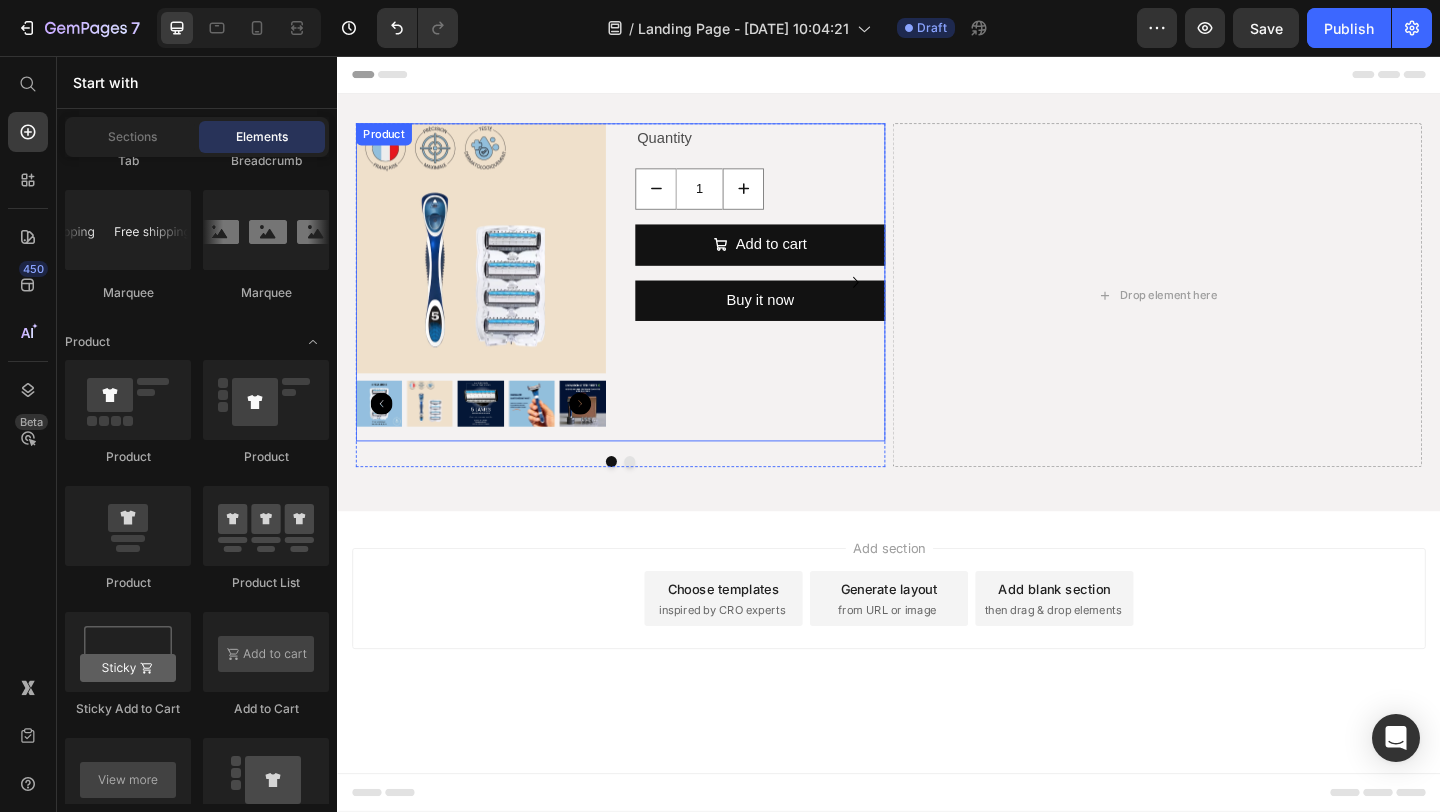 click on "Quantity" at bounding box center (797, 145) 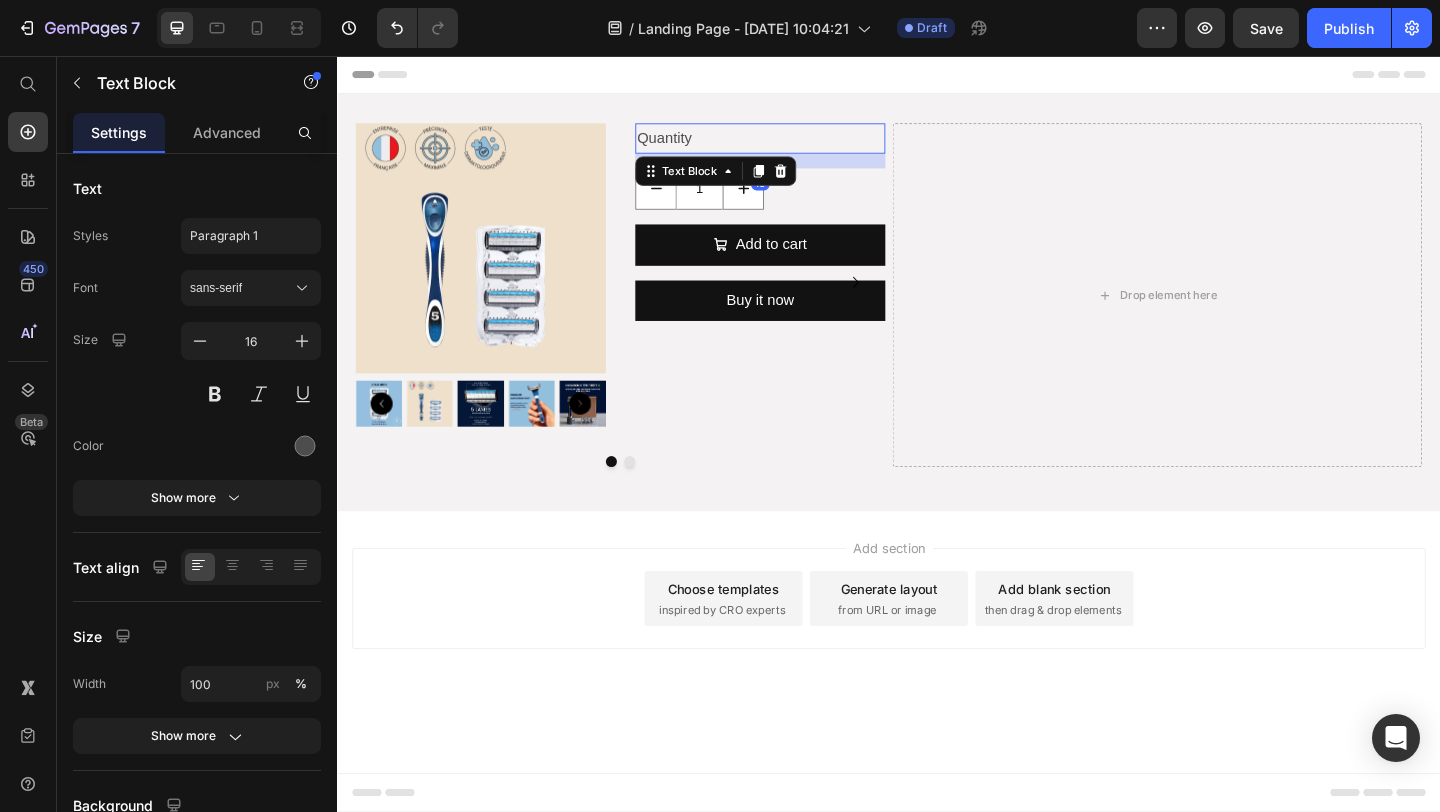 click on "16" at bounding box center (797, 170) 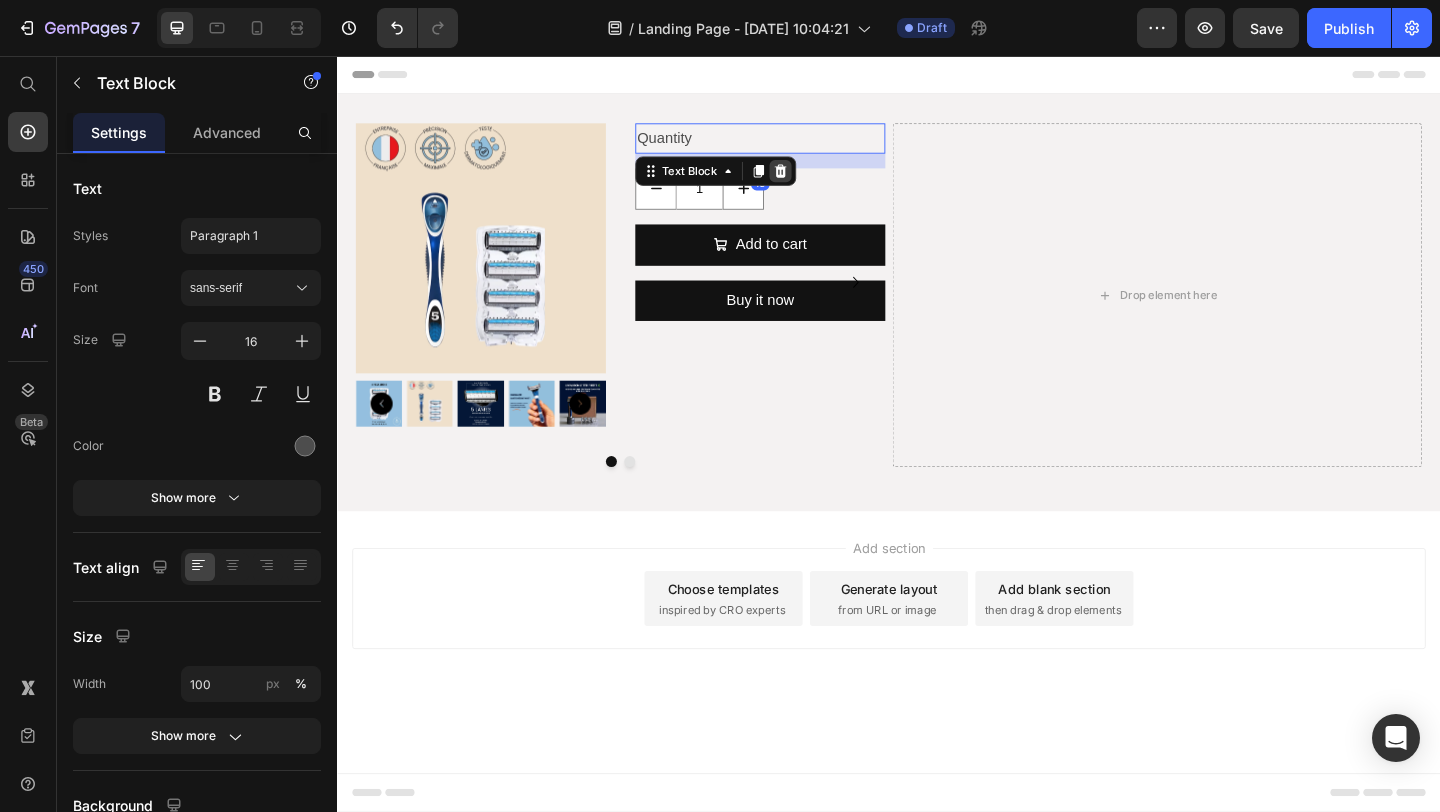 click at bounding box center (819, 181) 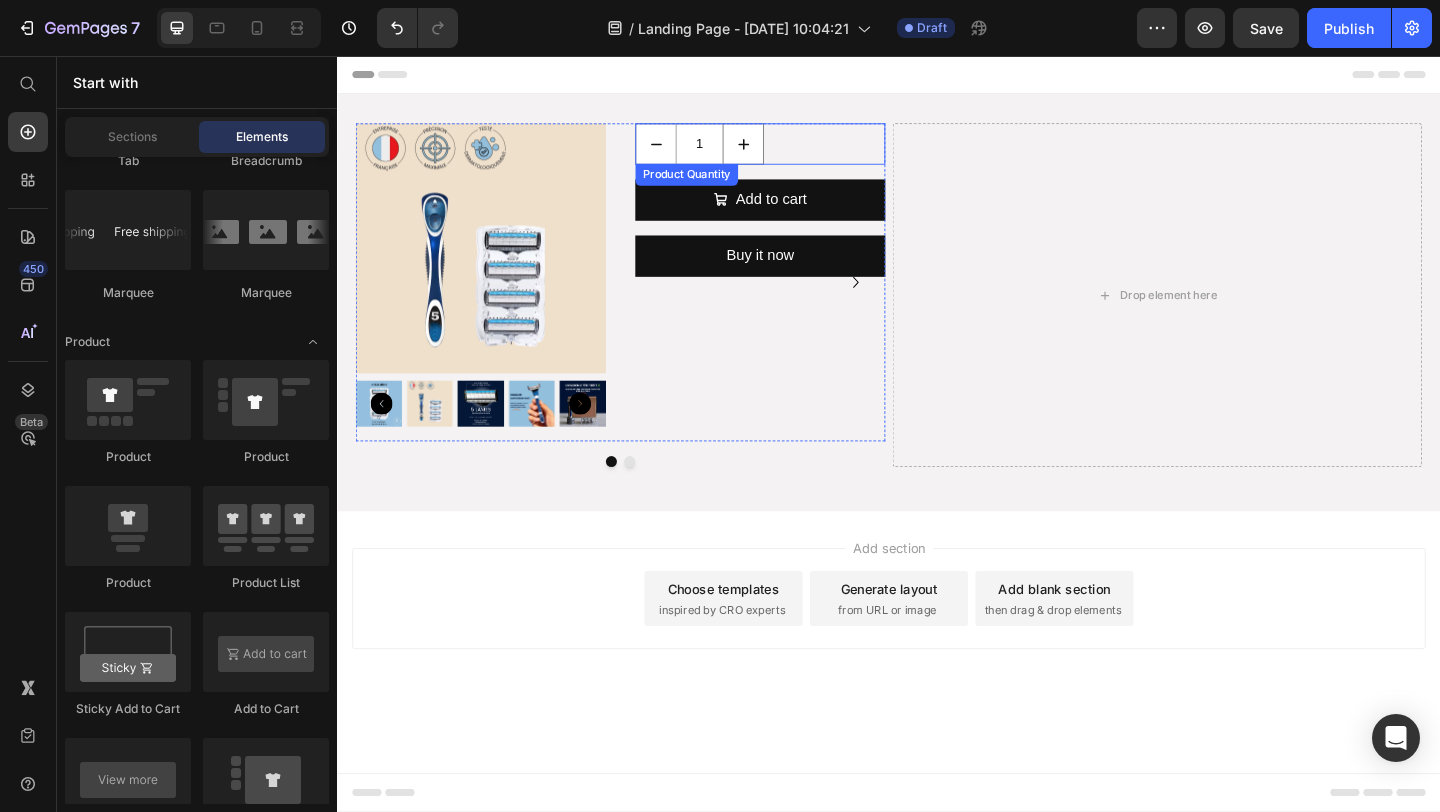 click on "1" at bounding box center [797, 151] 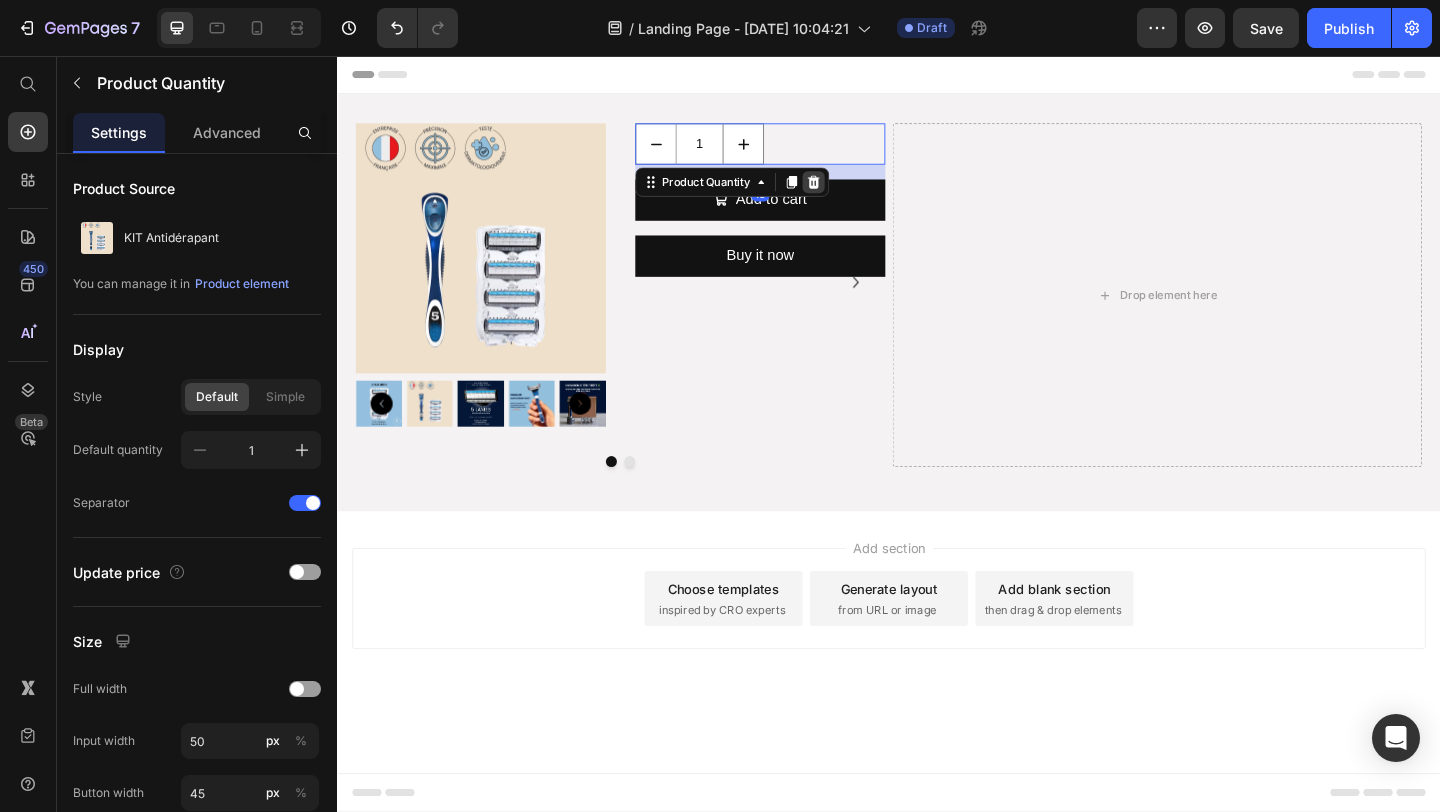click 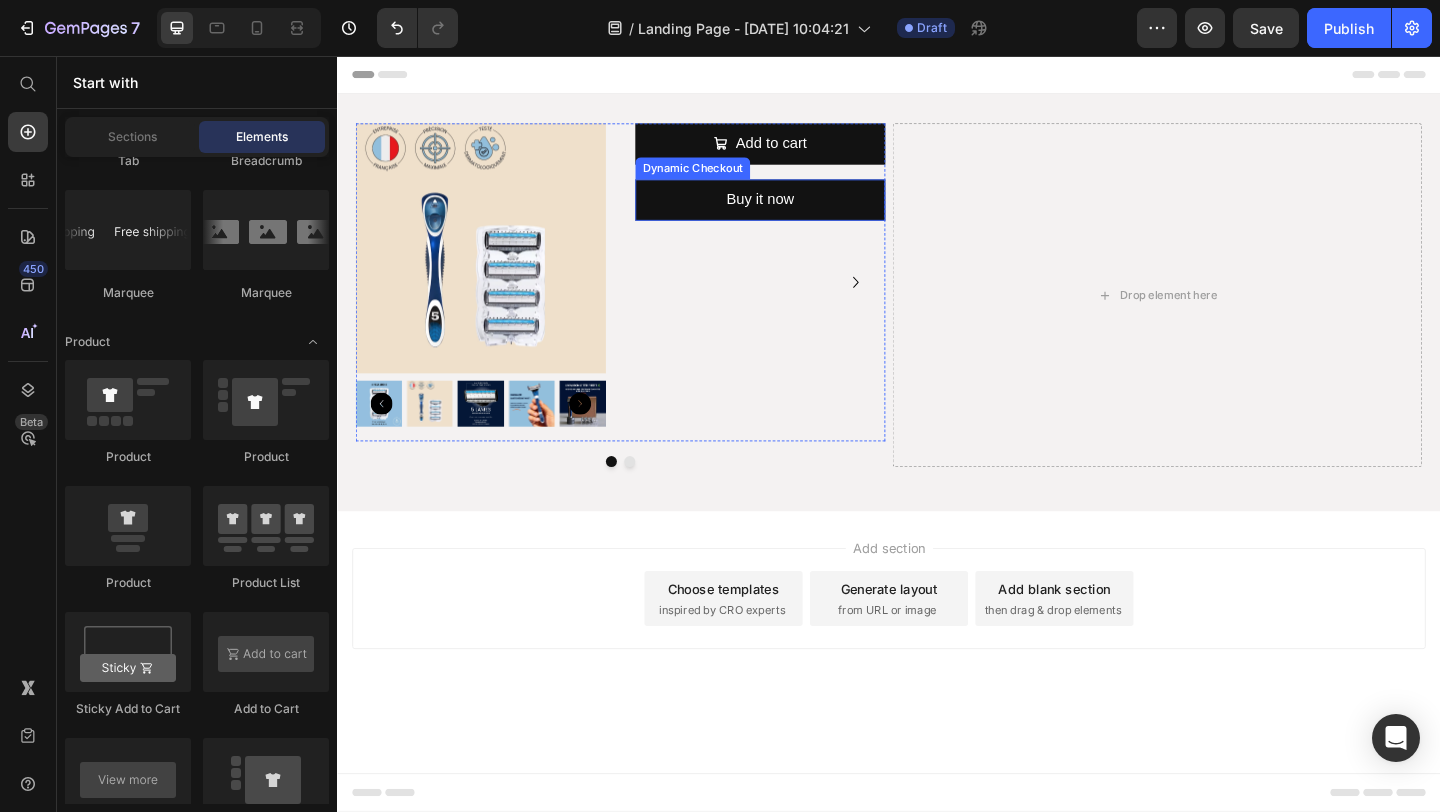 click on "Add to cart Add to Cart Buy it now Dynamic Checkout" at bounding box center [797, 302] 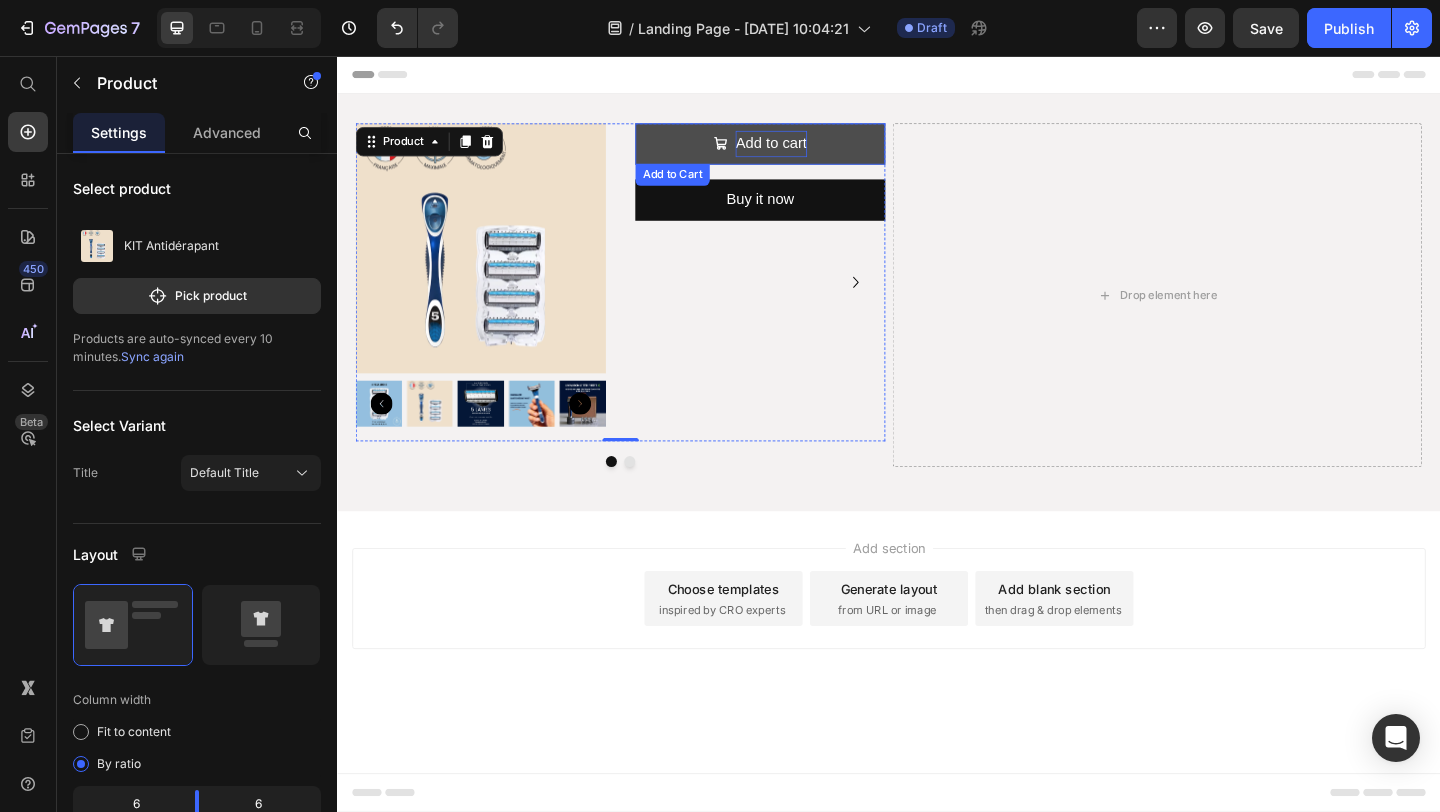 click on "Add to cart" at bounding box center (808, 151) 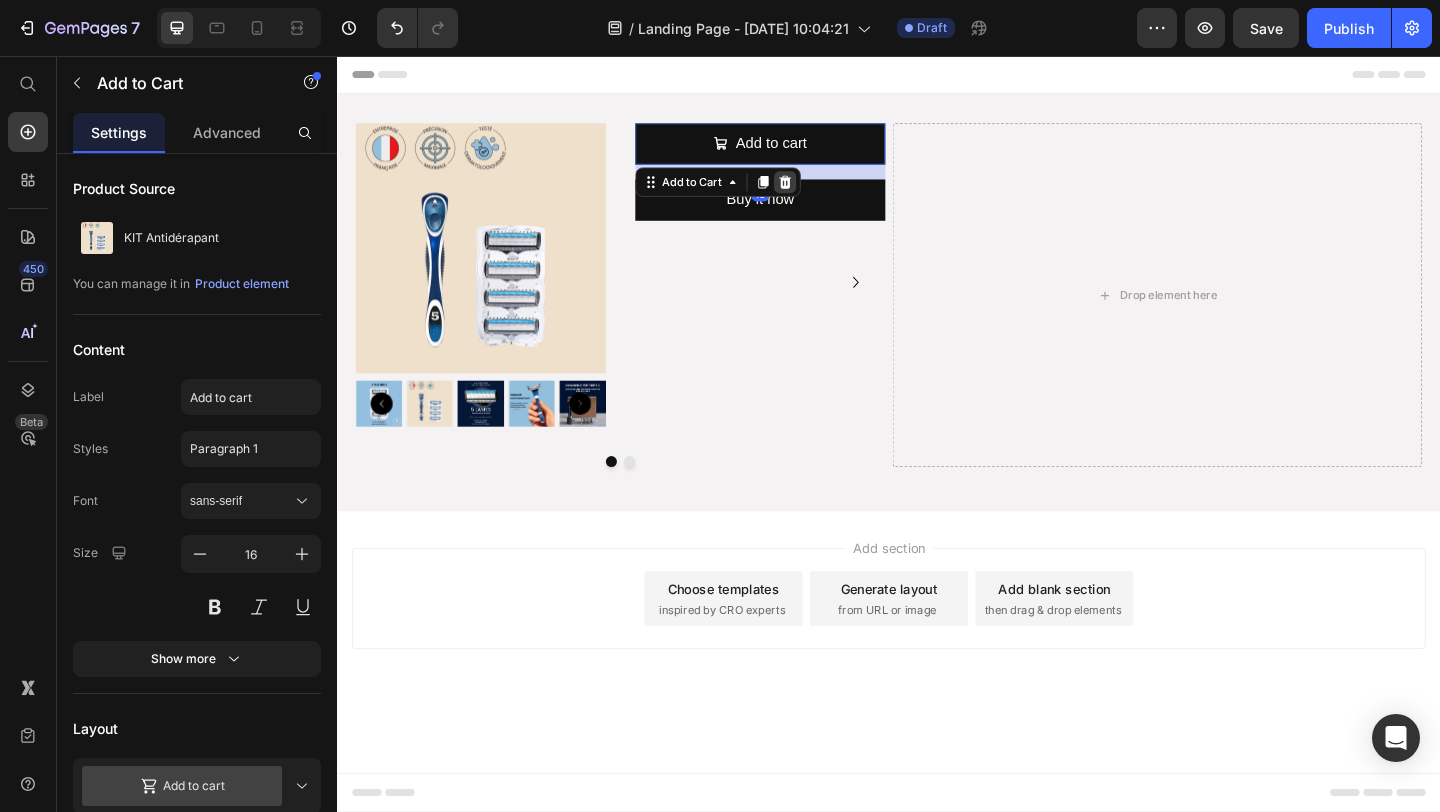 click 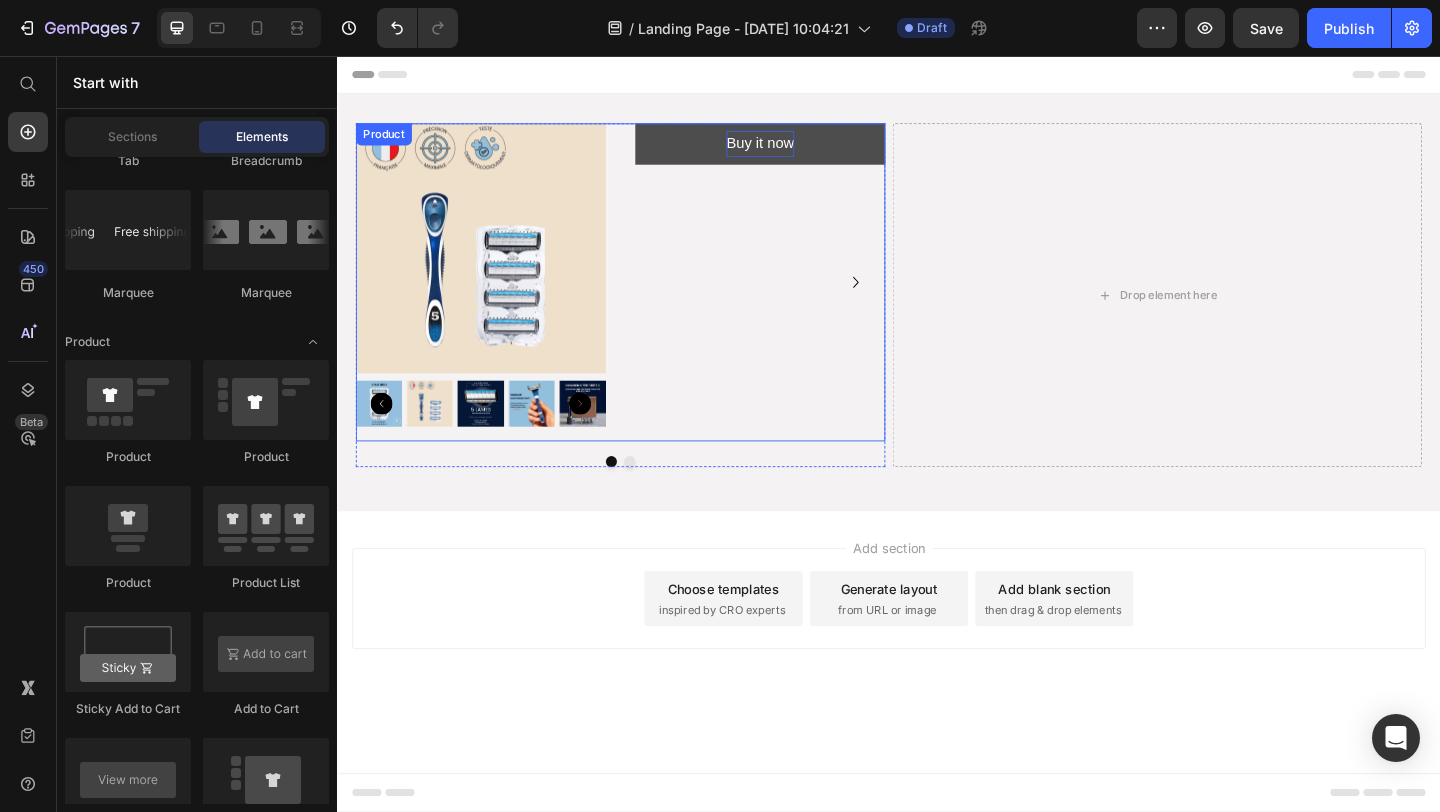 click on "Buy it now" at bounding box center [797, 151] 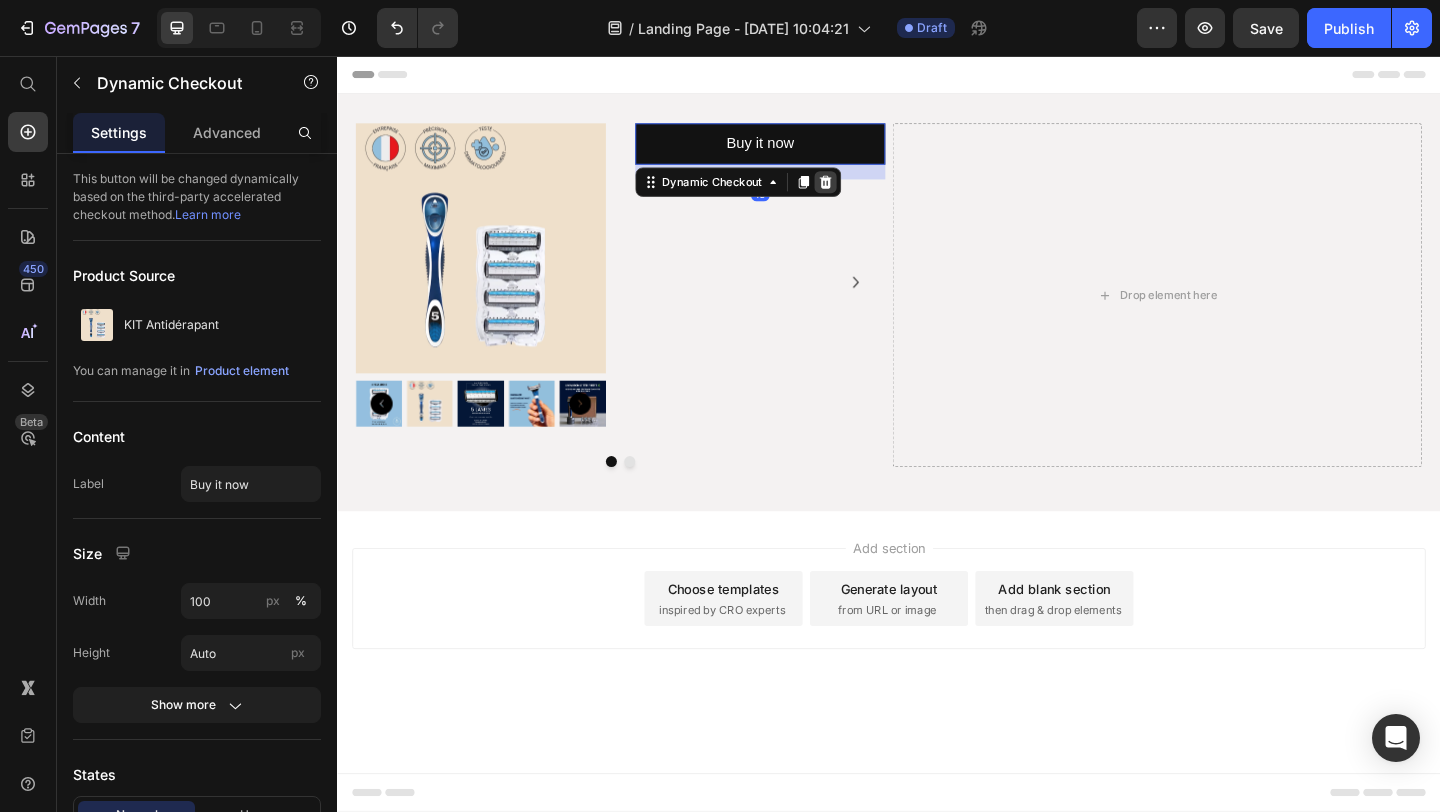 click 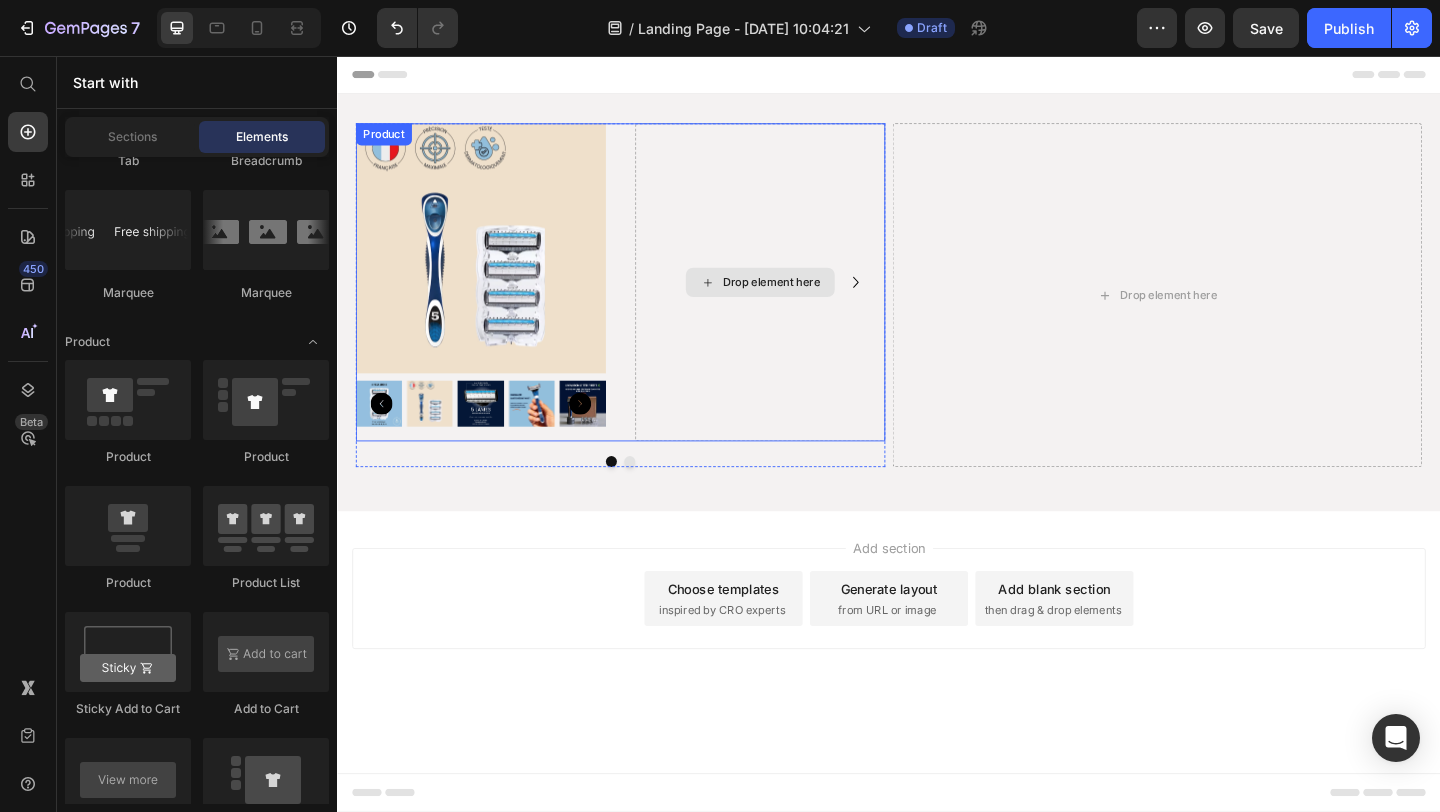 click on "Drop element here" at bounding box center [797, 302] 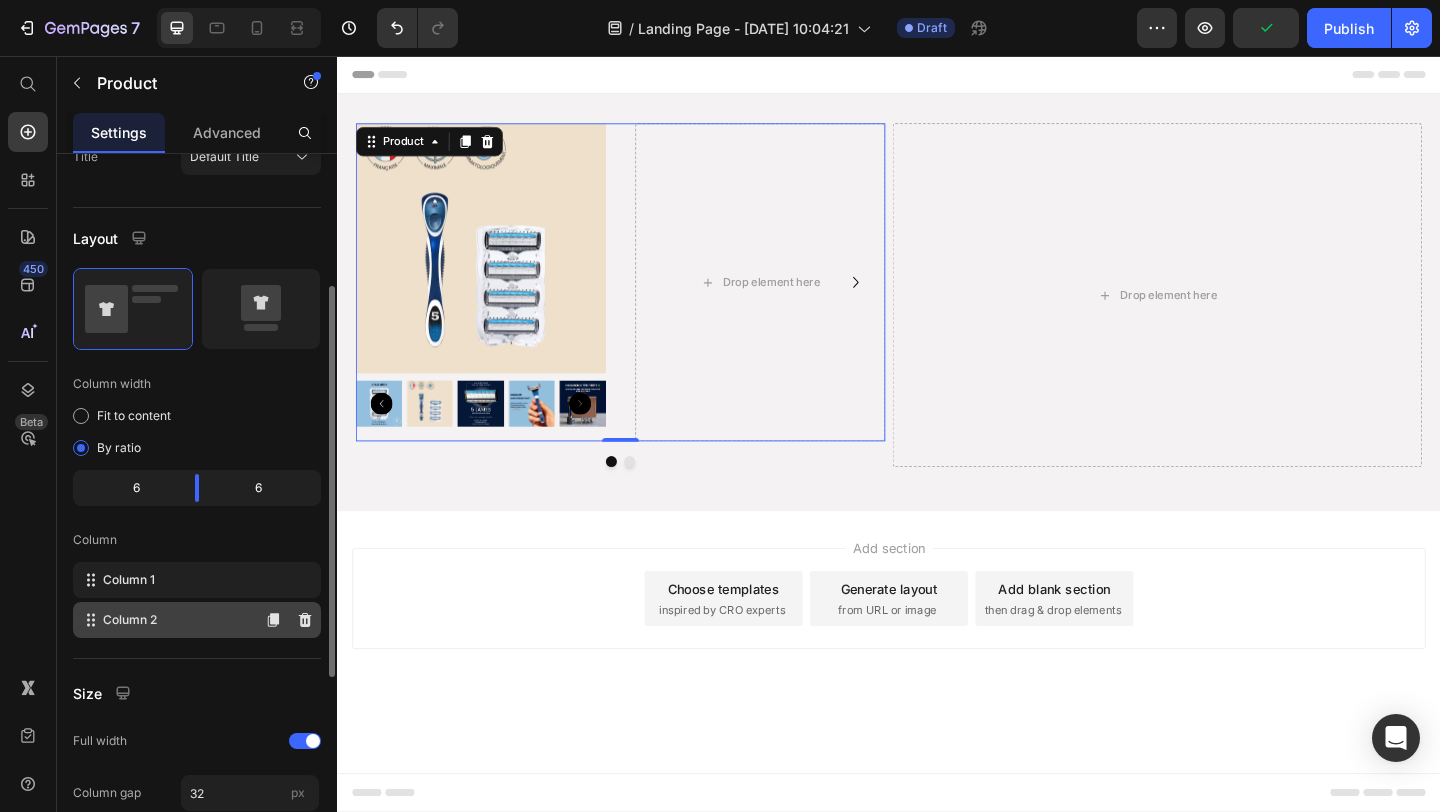 scroll, scrollTop: 318, scrollLeft: 0, axis: vertical 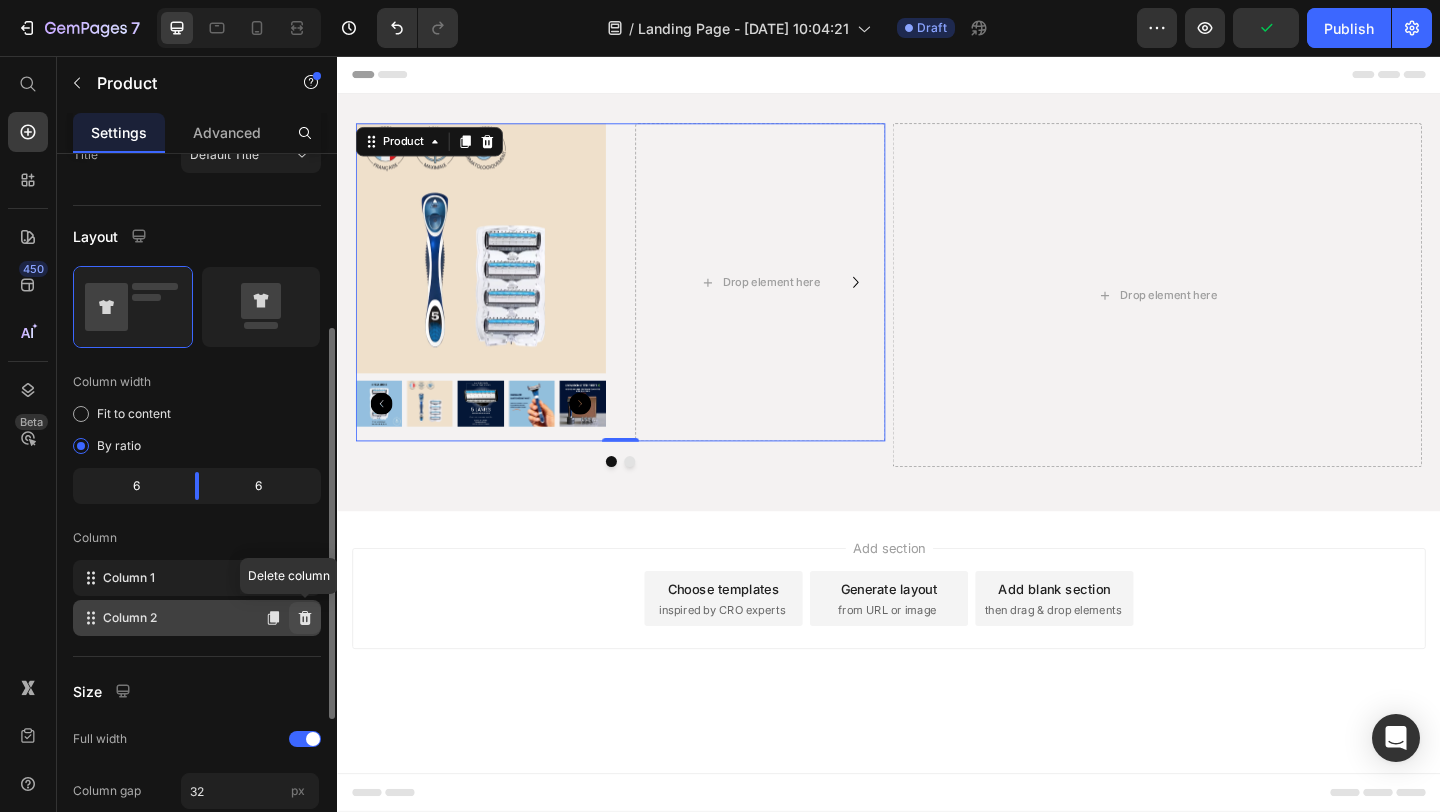 click 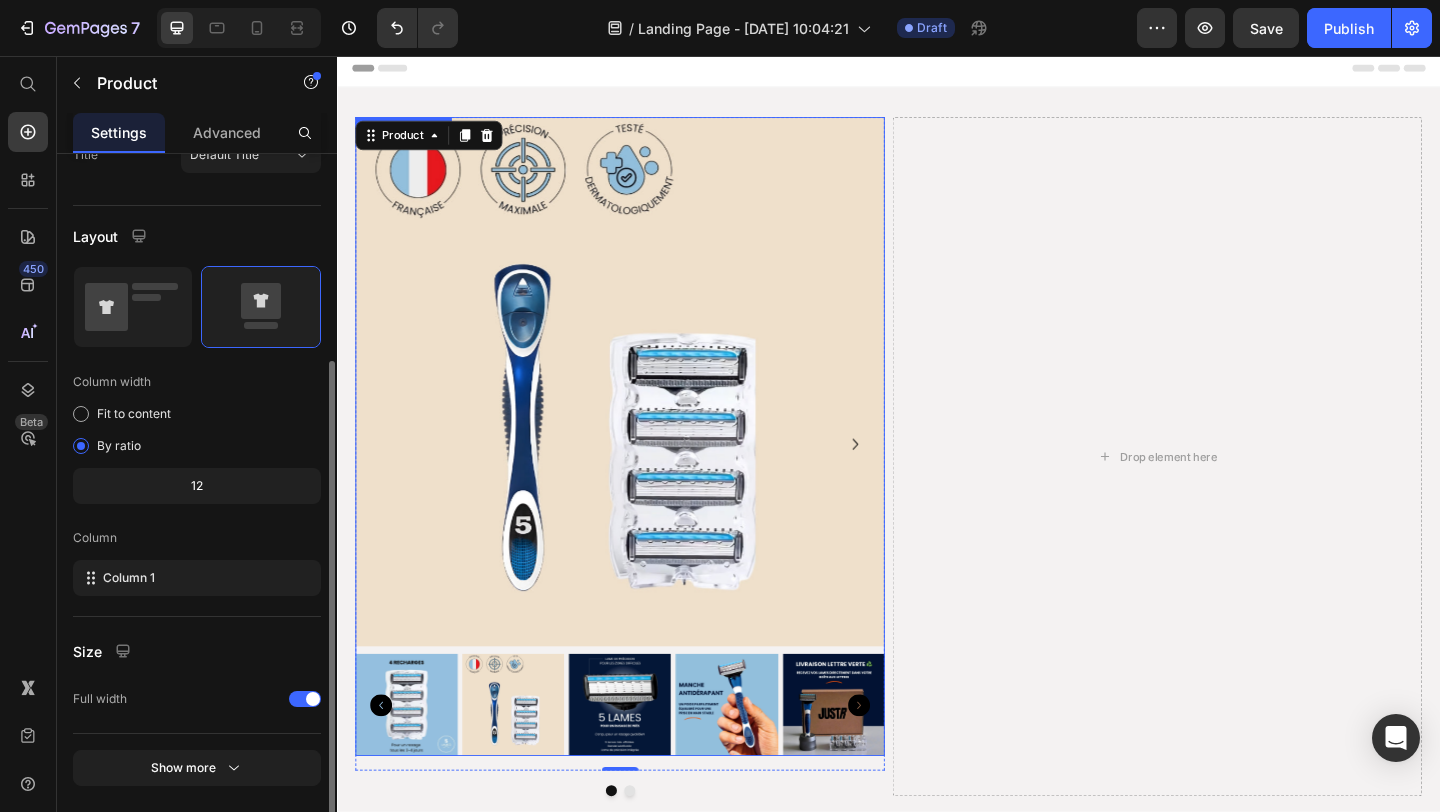 scroll, scrollTop: 0, scrollLeft: 0, axis: both 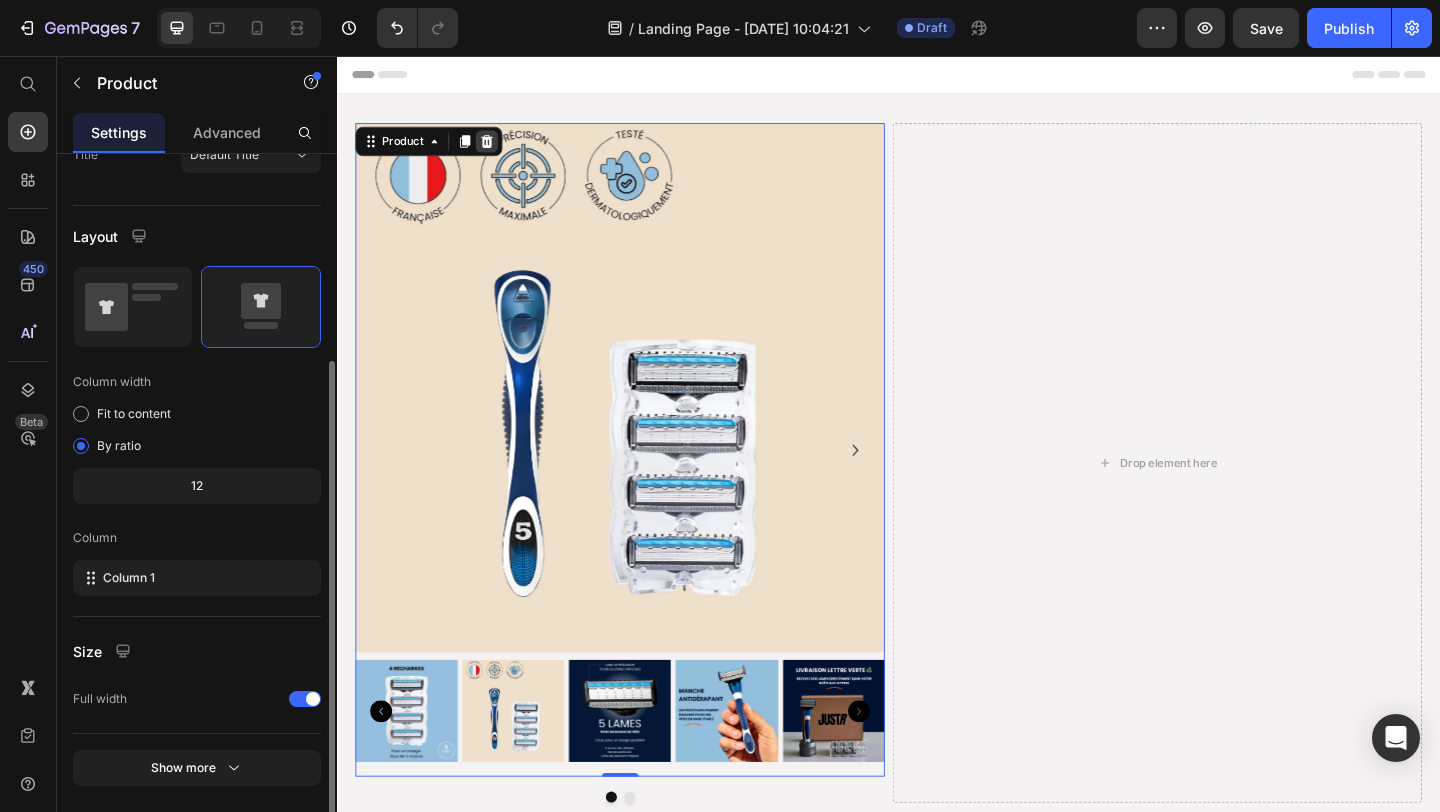 click 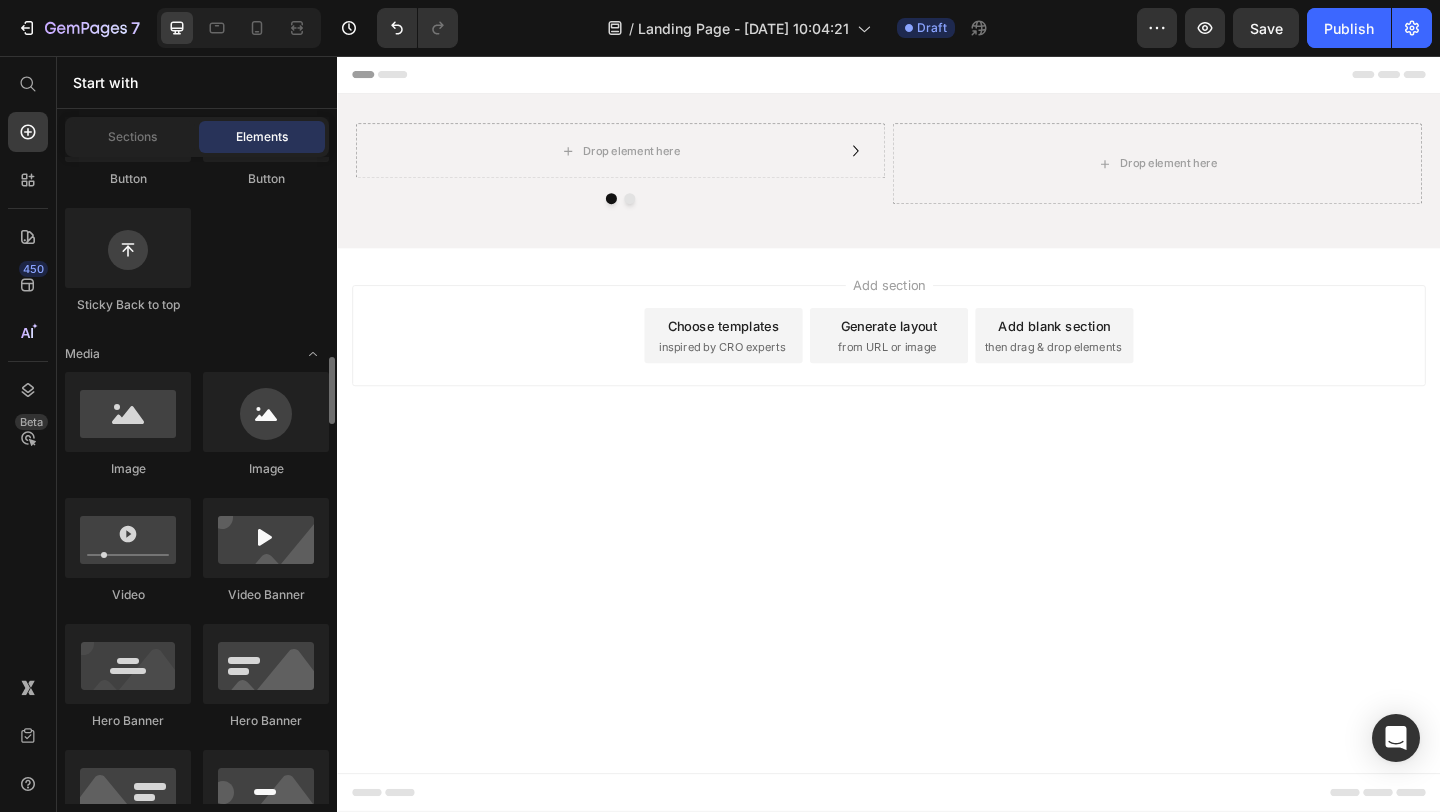 scroll, scrollTop: 700, scrollLeft: 0, axis: vertical 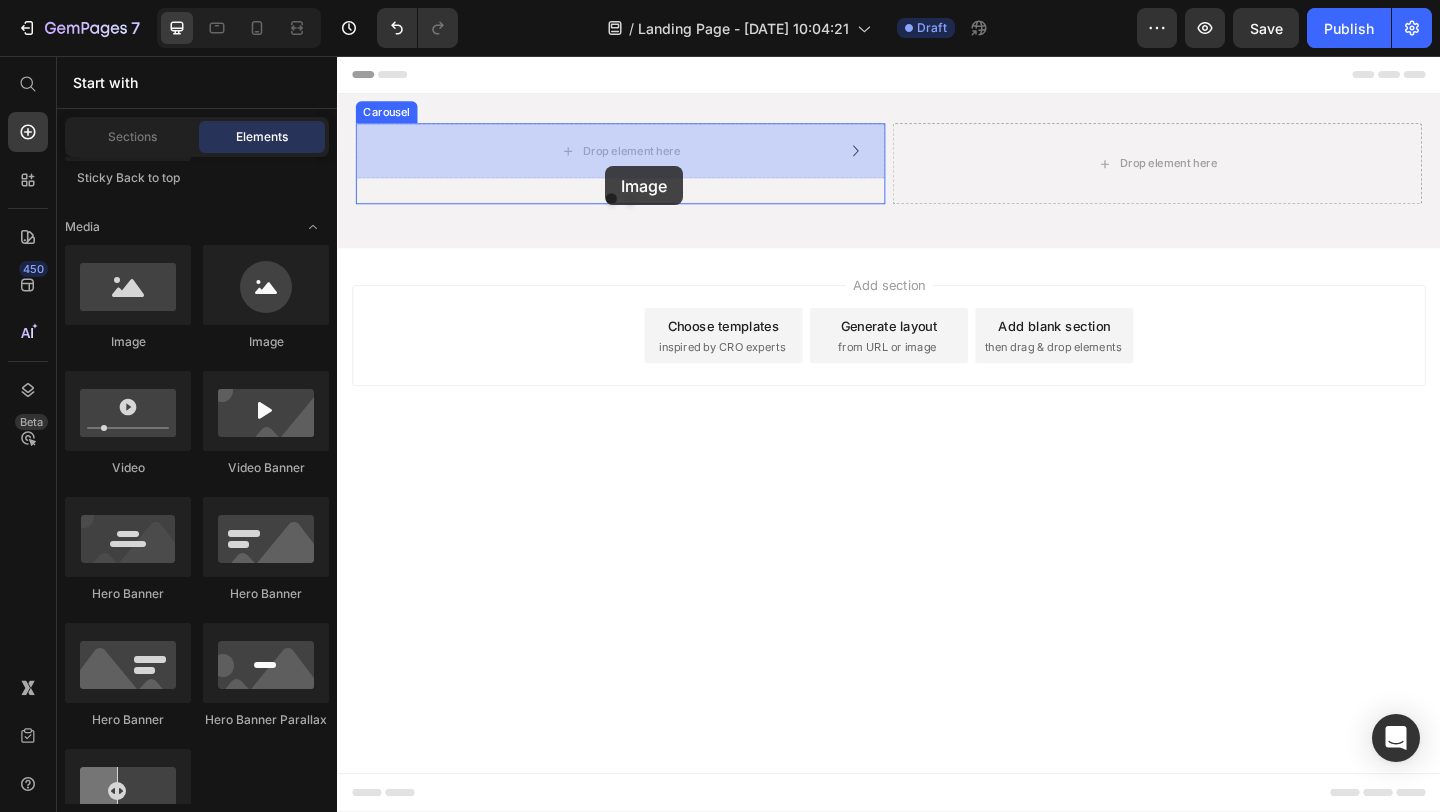 drag, startPoint x: 460, startPoint y: 369, endPoint x: 628, endPoint y: 174, distance: 257.38882 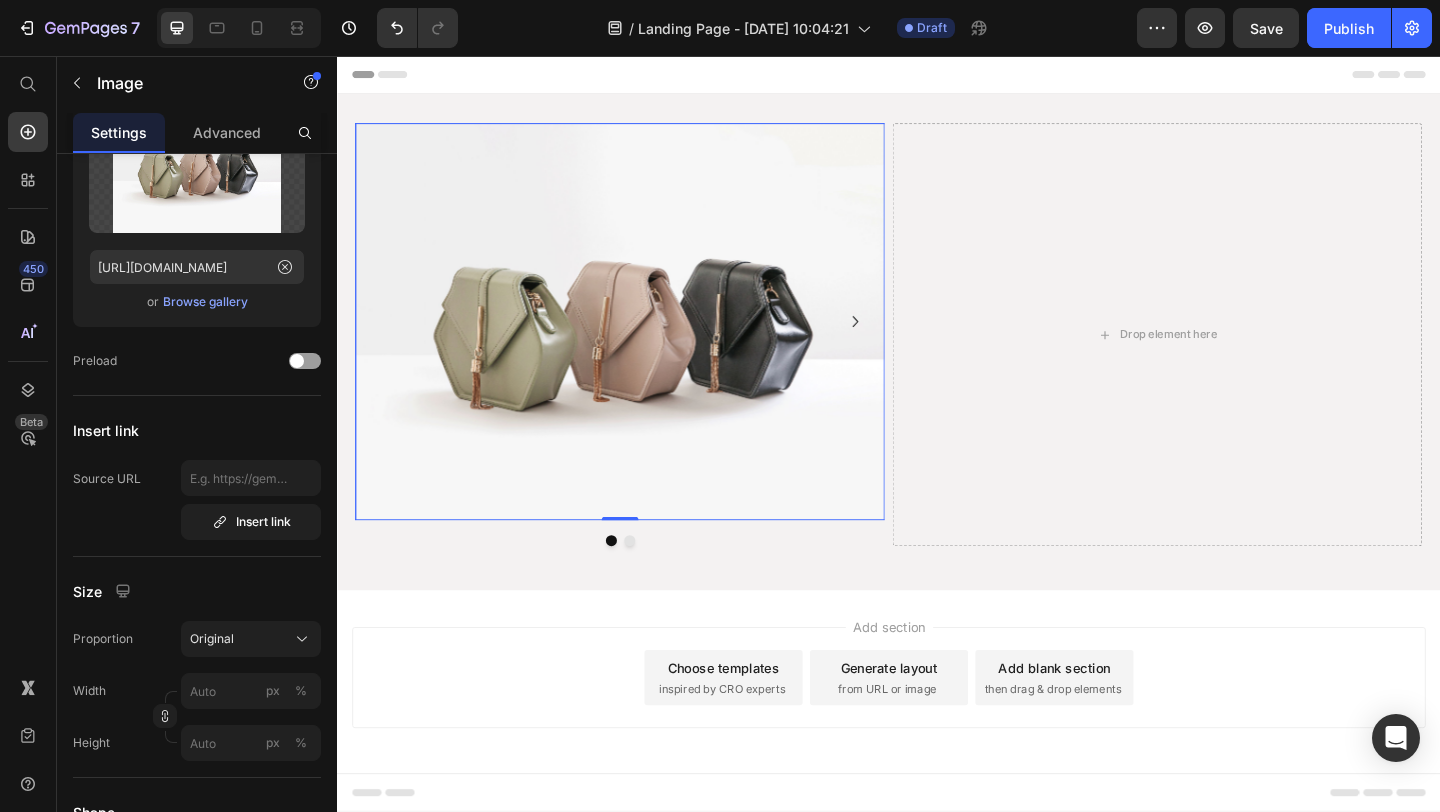 scroll, scrollTop: 0, scrollLeft: 0, axis: both 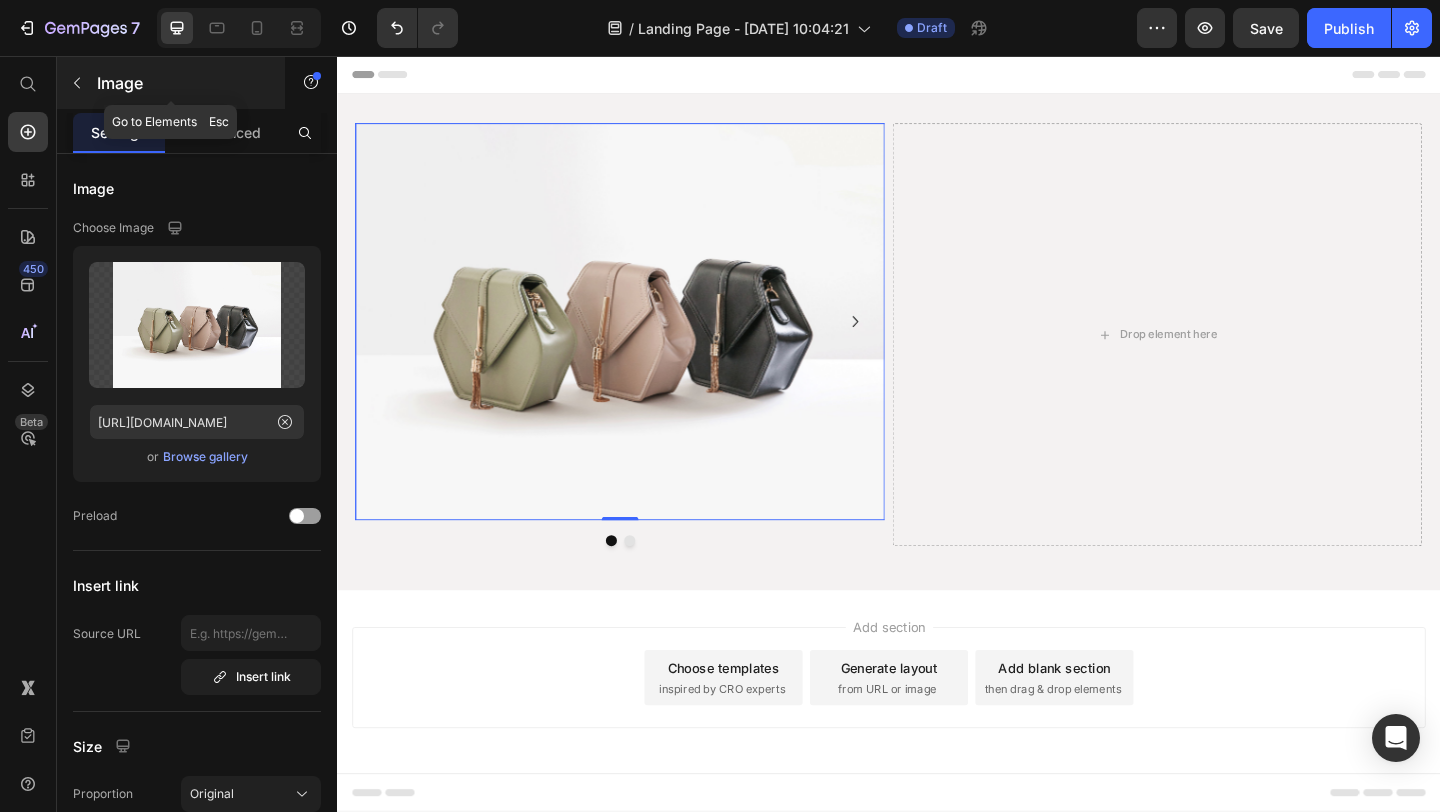 click 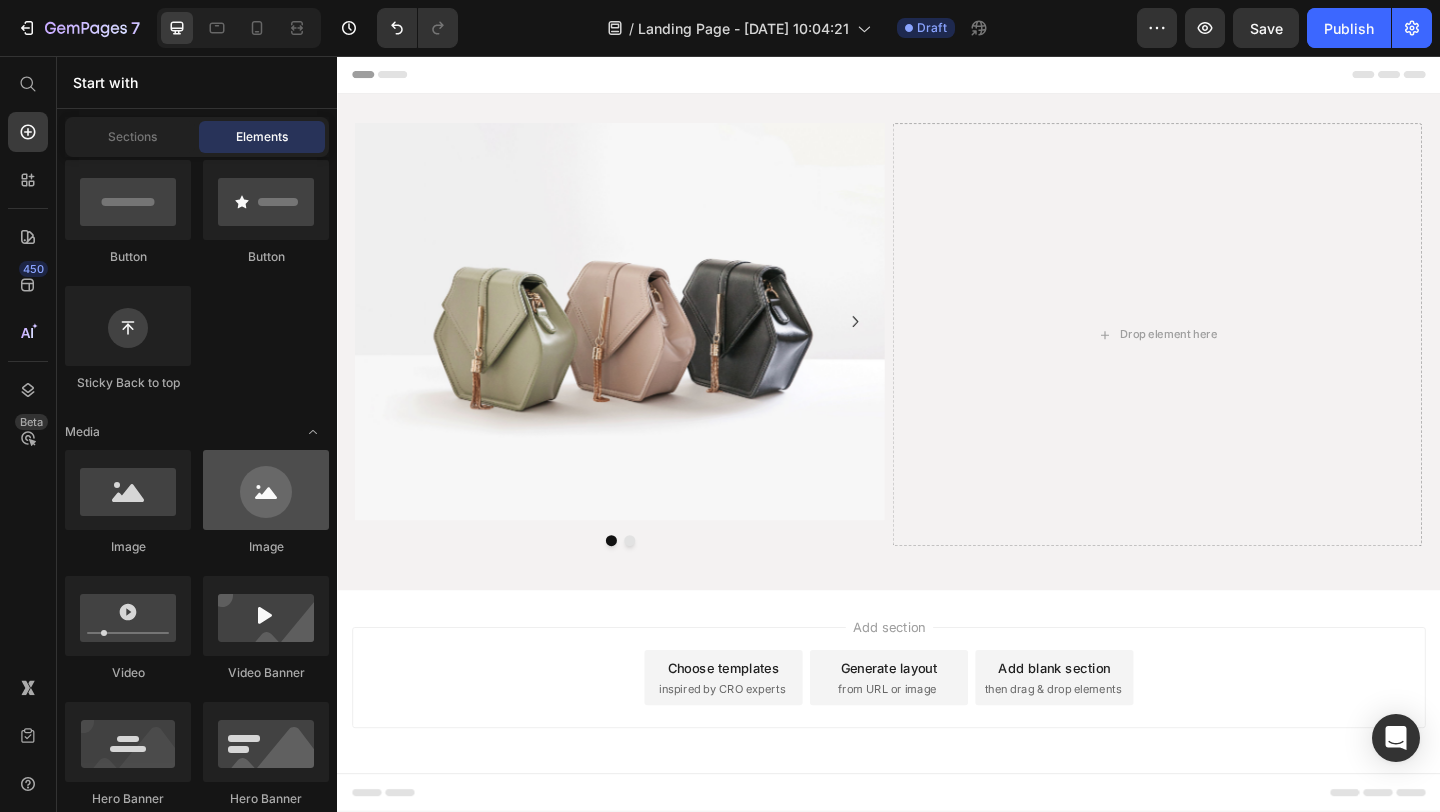 scroll, scrollTop: 0, scrollLeft: 0, axis: both 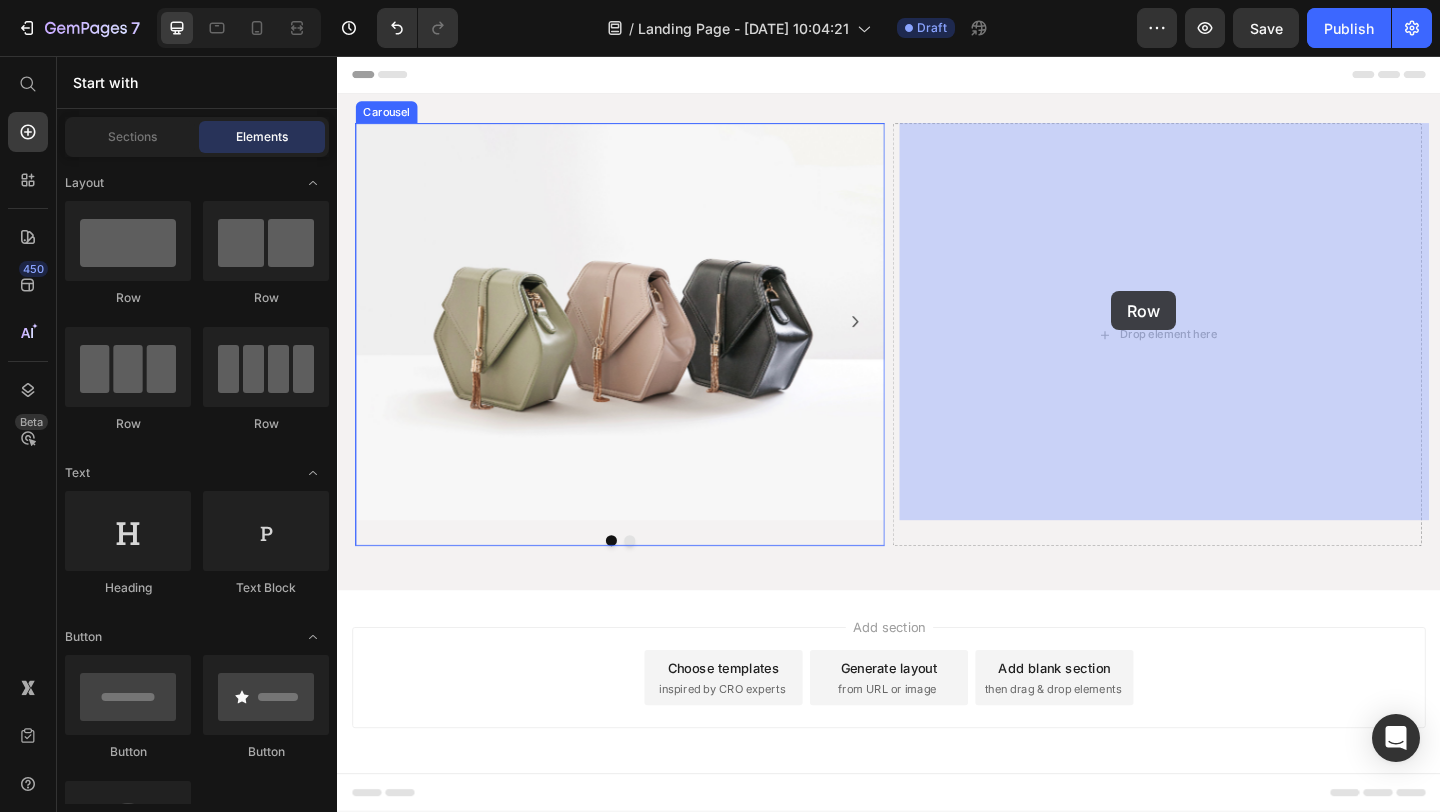 drag, startPoint x: 488, startPoint y: 316, endPoint x: 1179, endPoint y: 313, distance: 691.00653 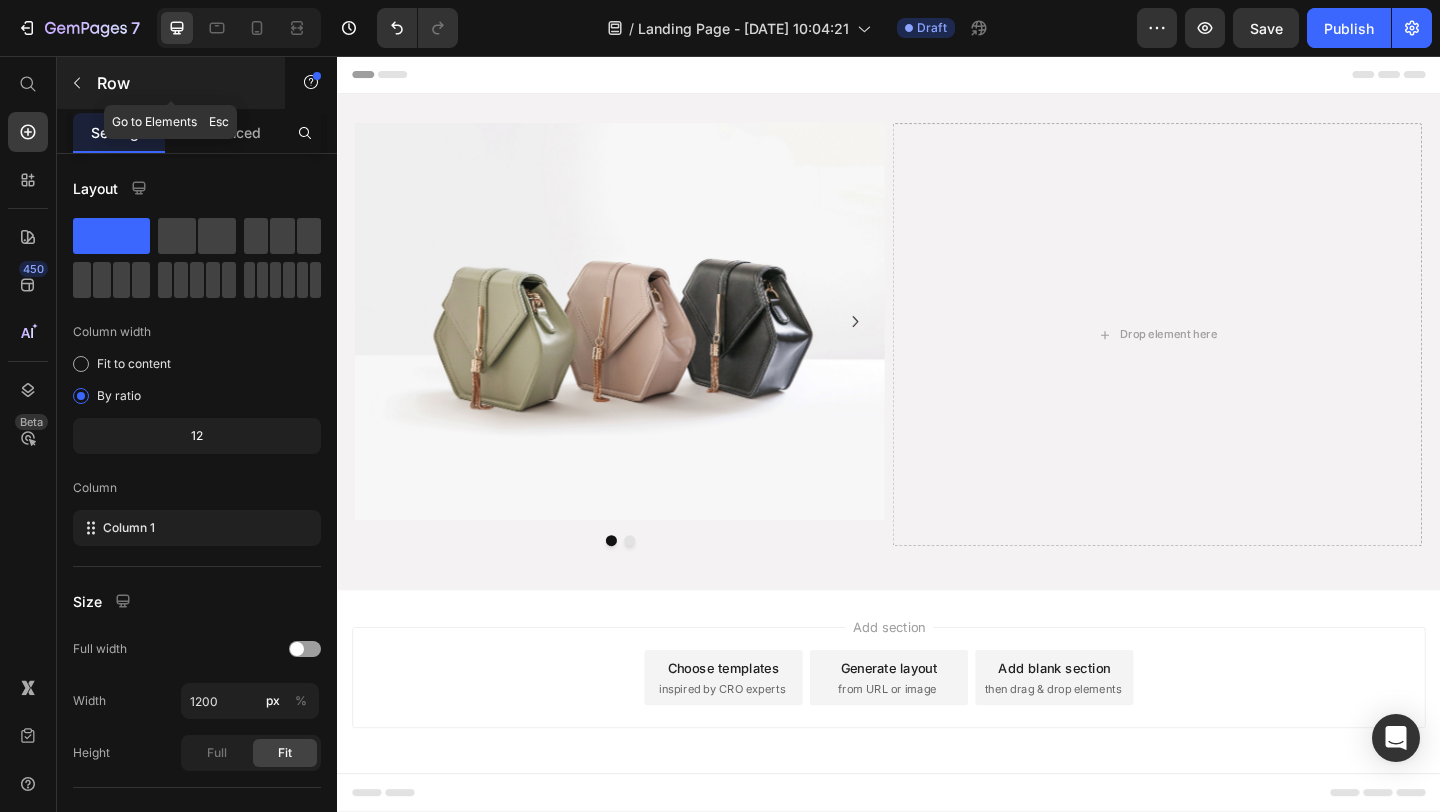 click 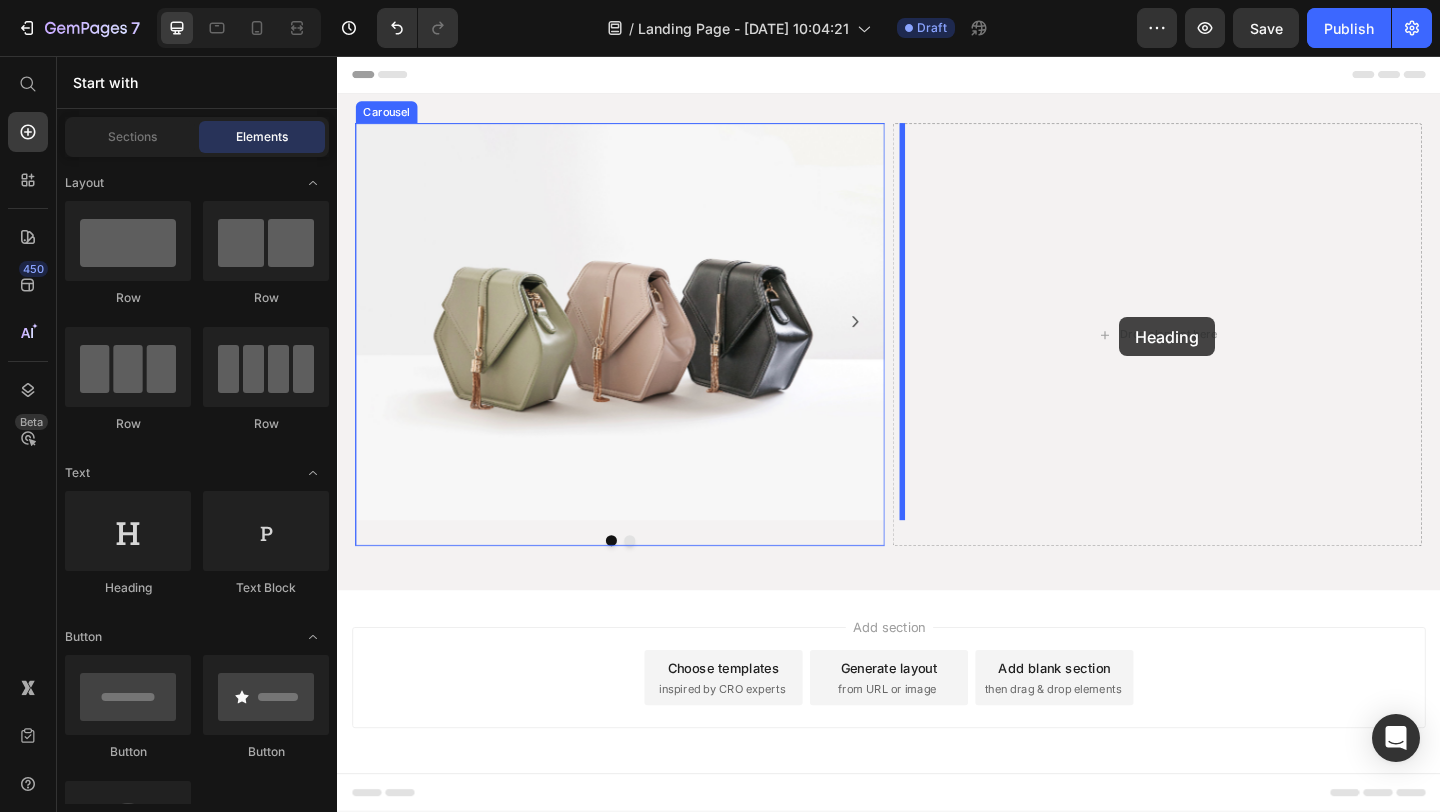 drag, startPoint x: 464, startPoint y: 570, endPoint x: 1188, endPoint y: 340, distance: 759.6552 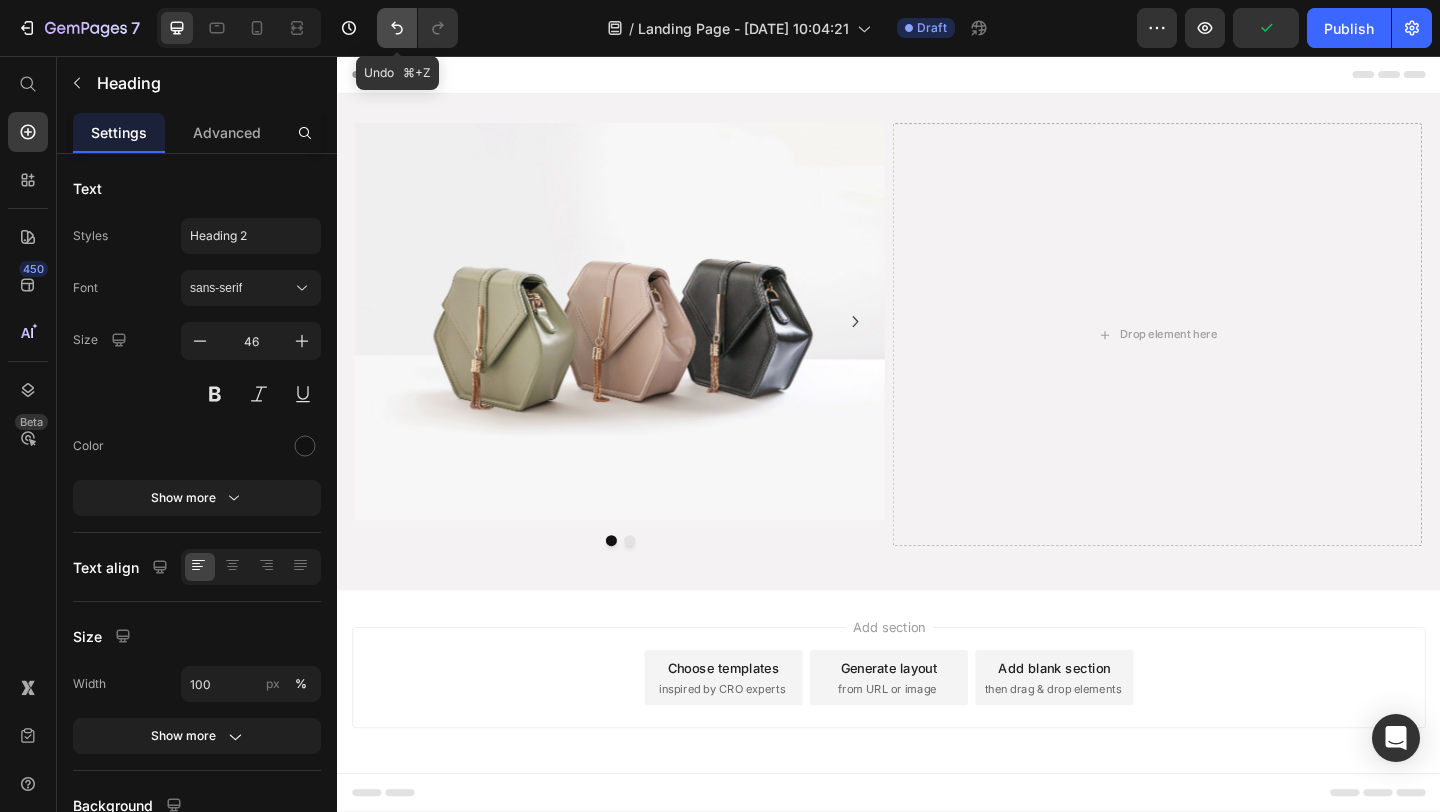 click 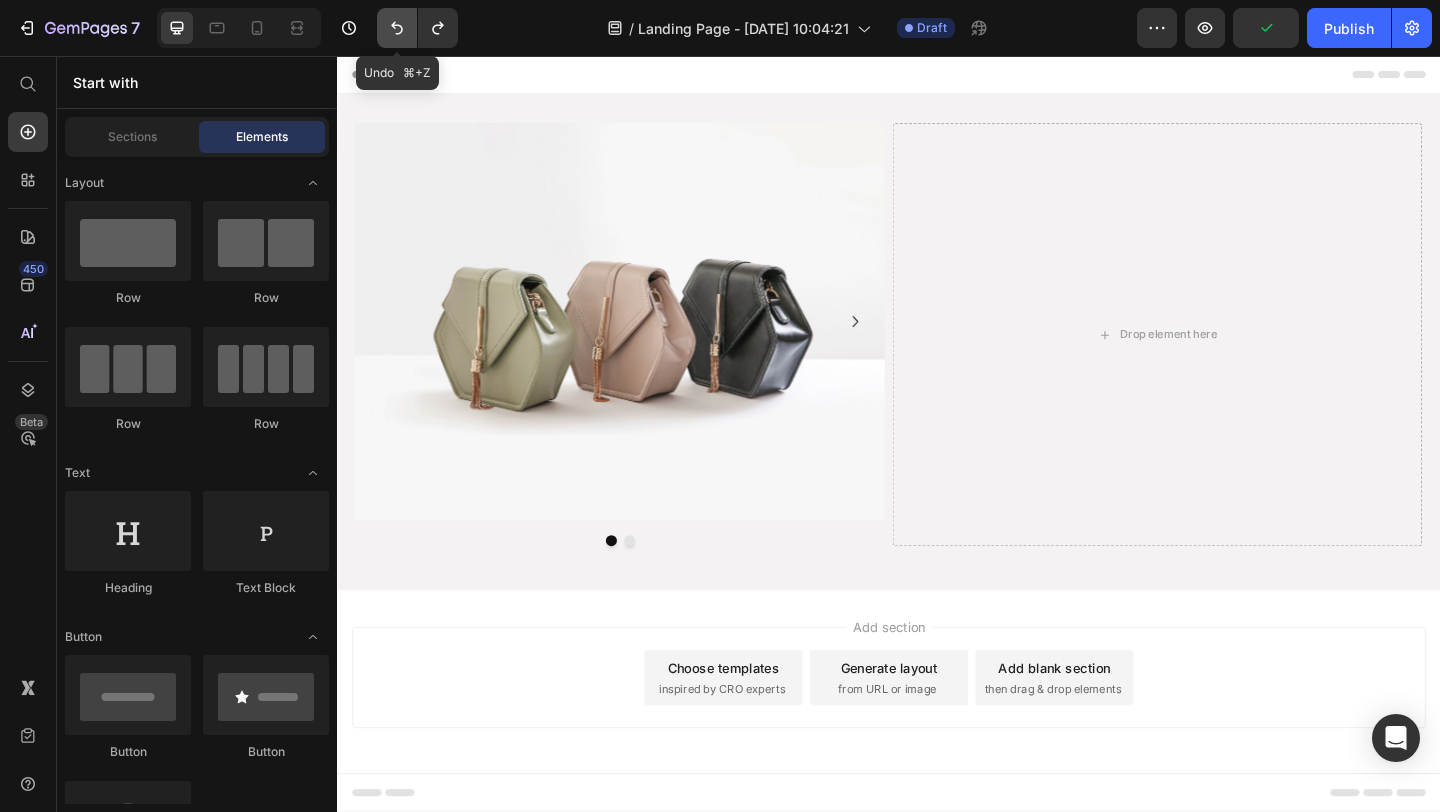 click 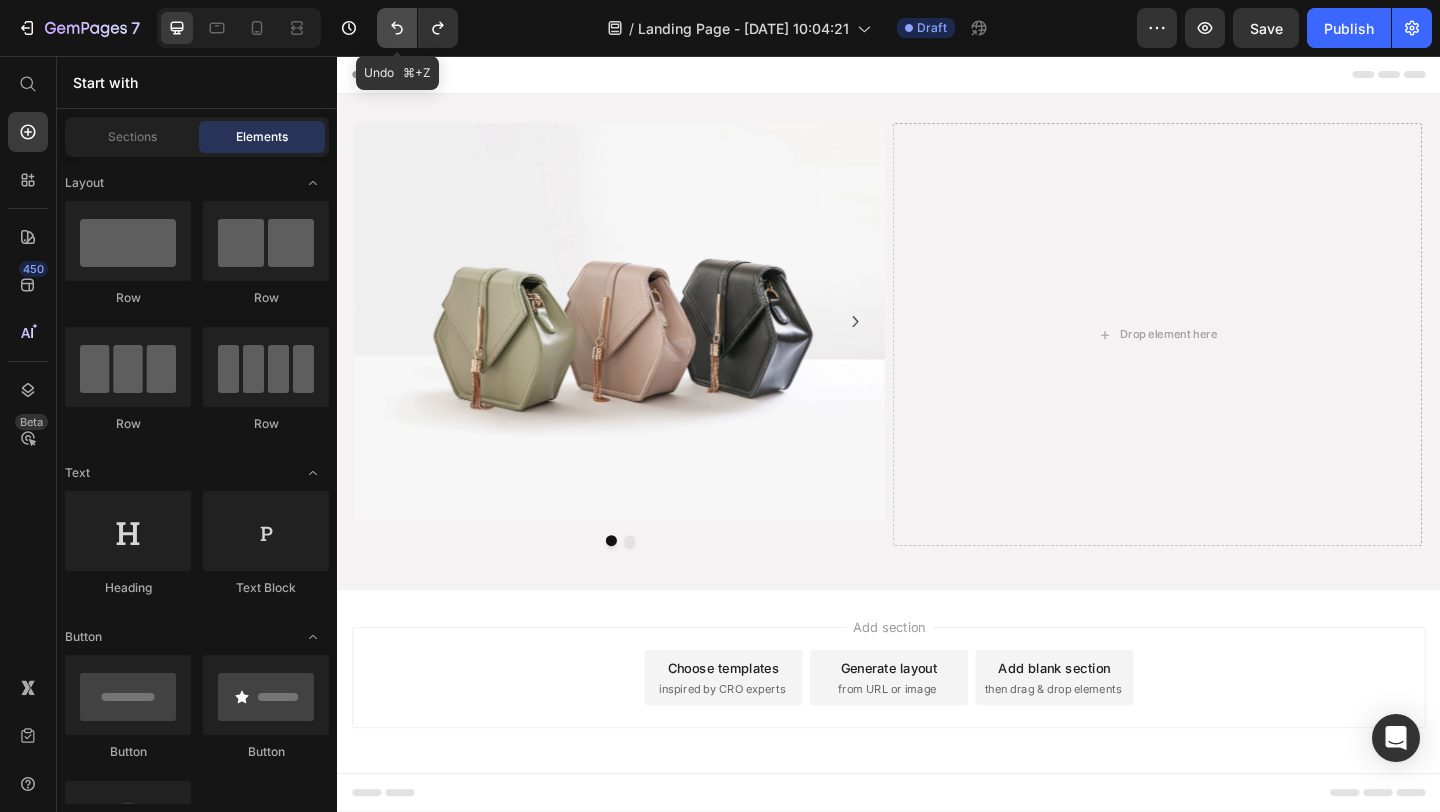click 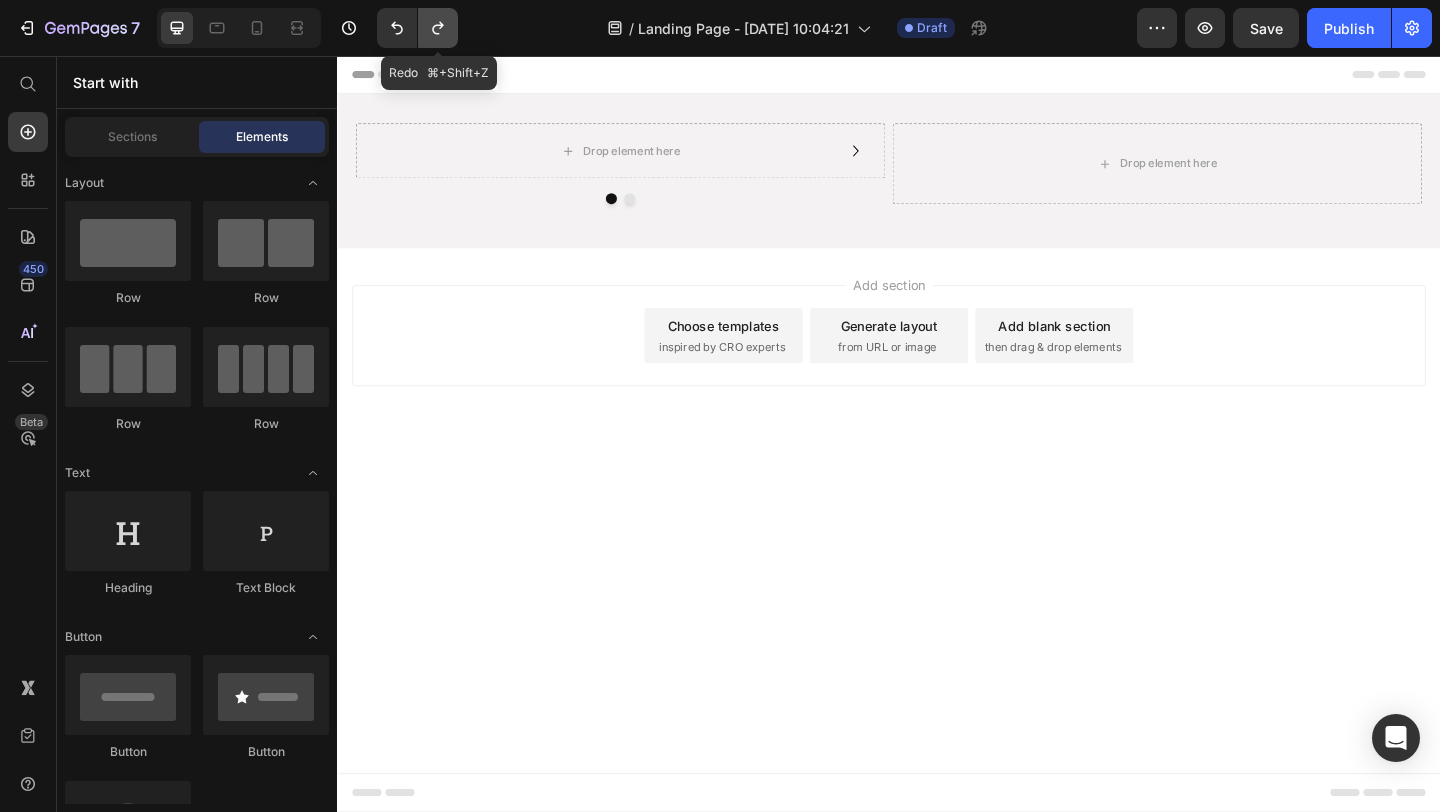 click 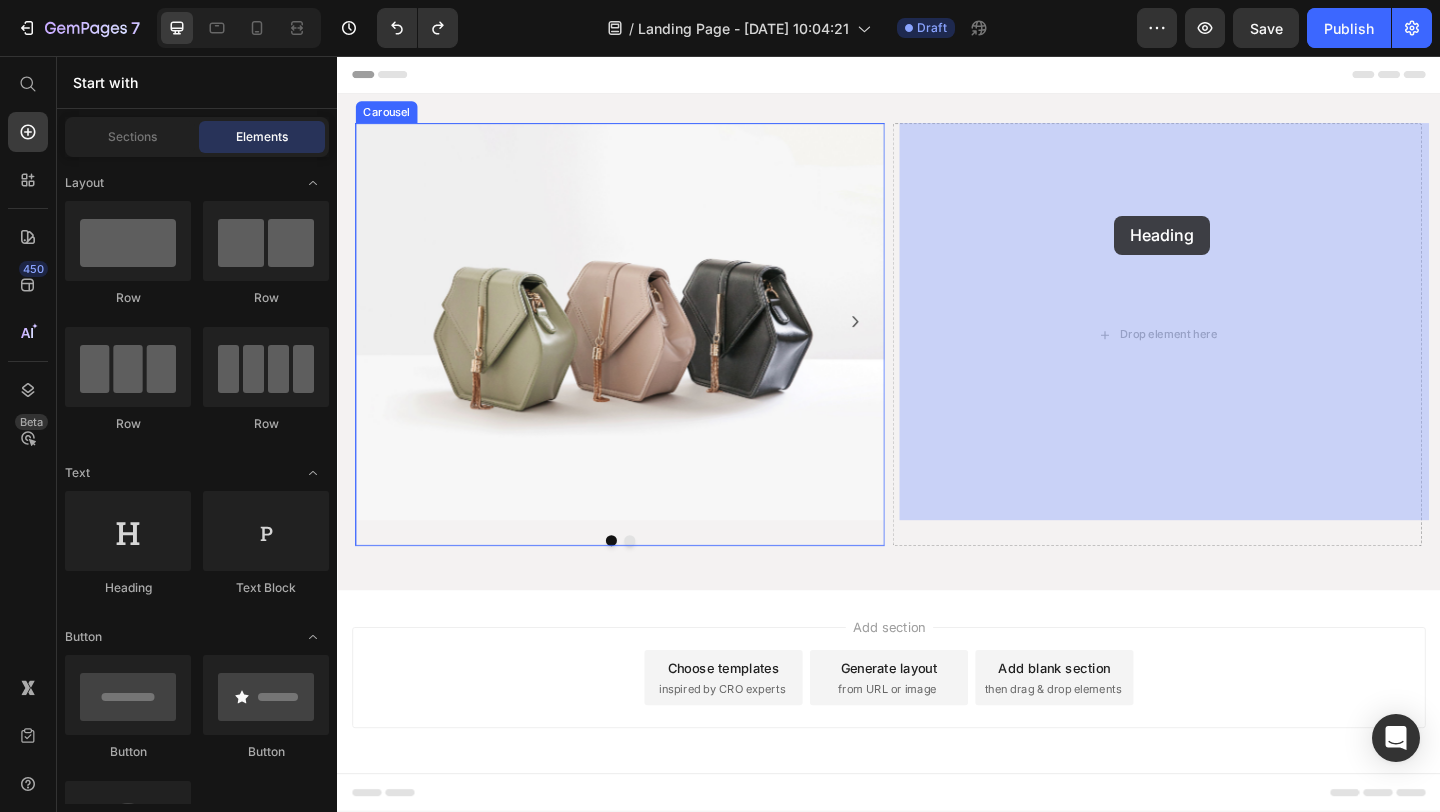drag, startPoint x: 475, startPoint y: 590, endPoint x: 1207, endPoint y: 237, distance: 812.6703 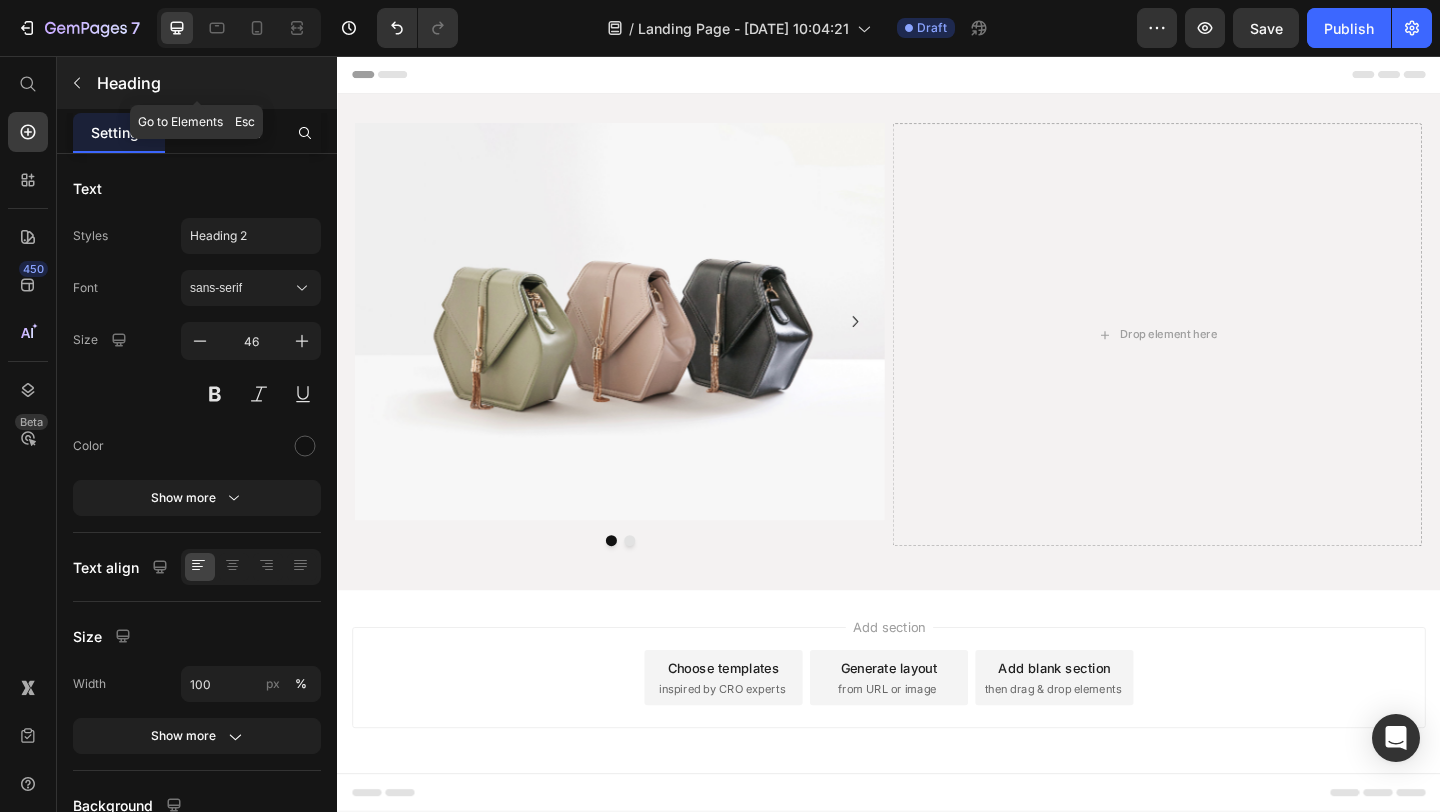 click 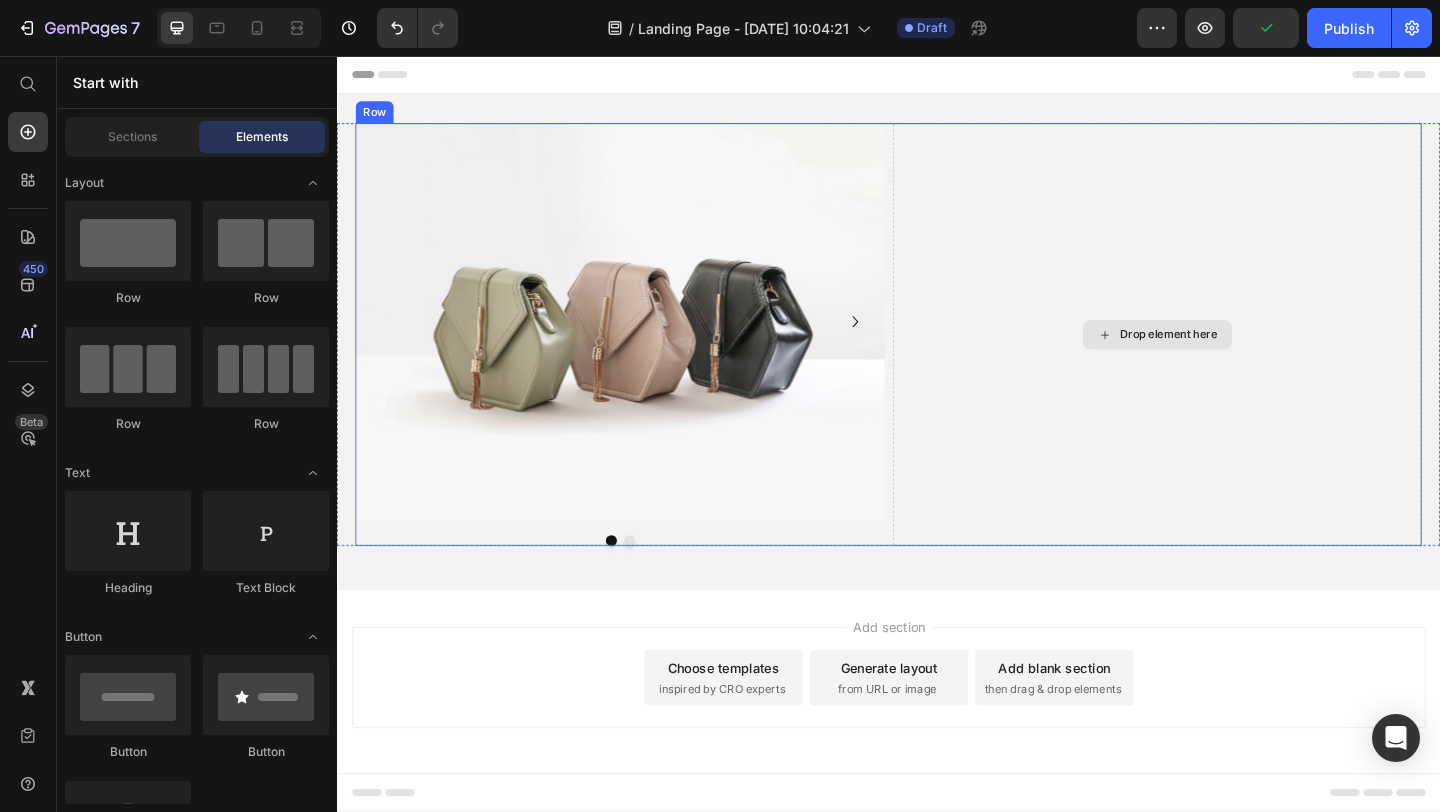 click on "Drop element here" at bounding box center (1229, 359) 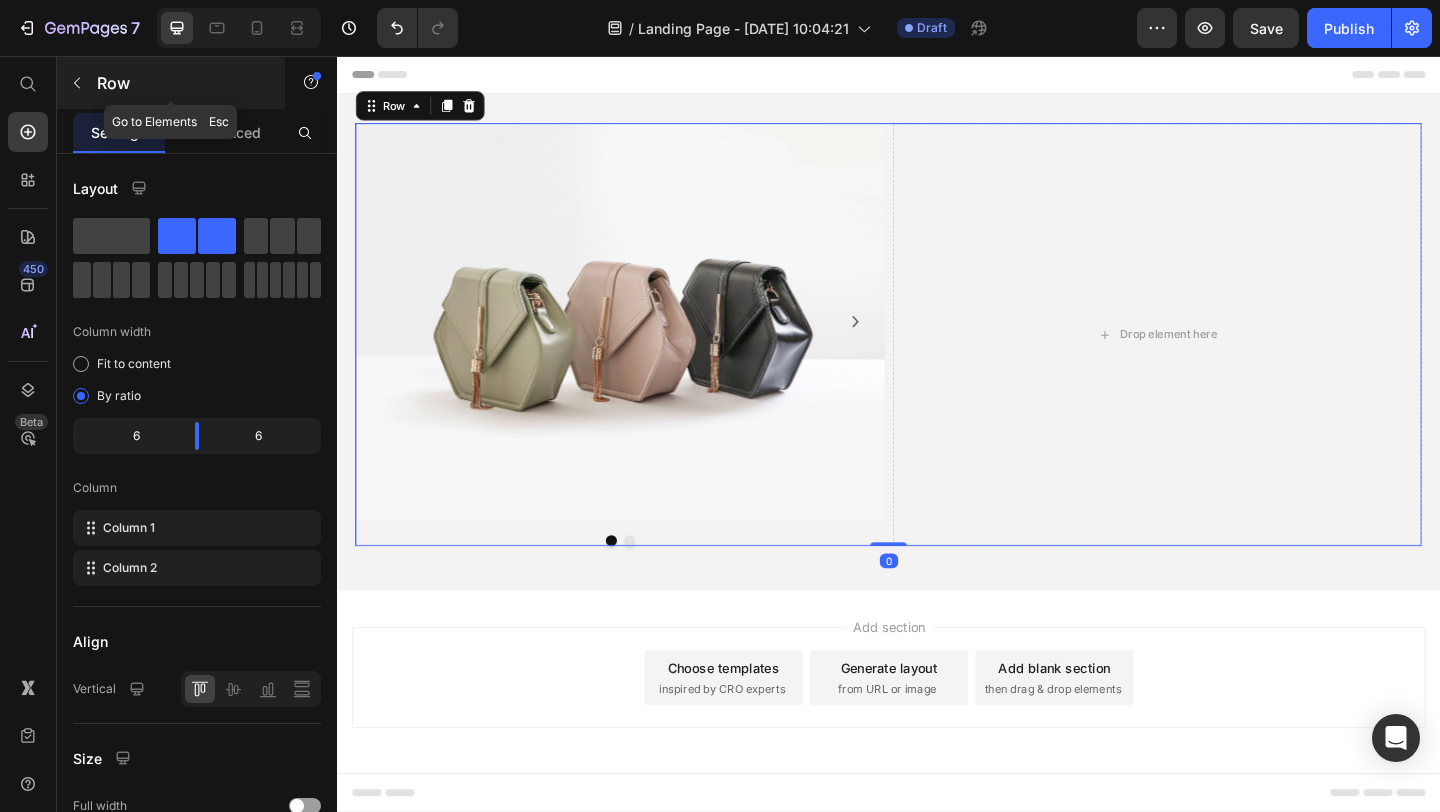 click on "Row" at bounding box center [171, 83] 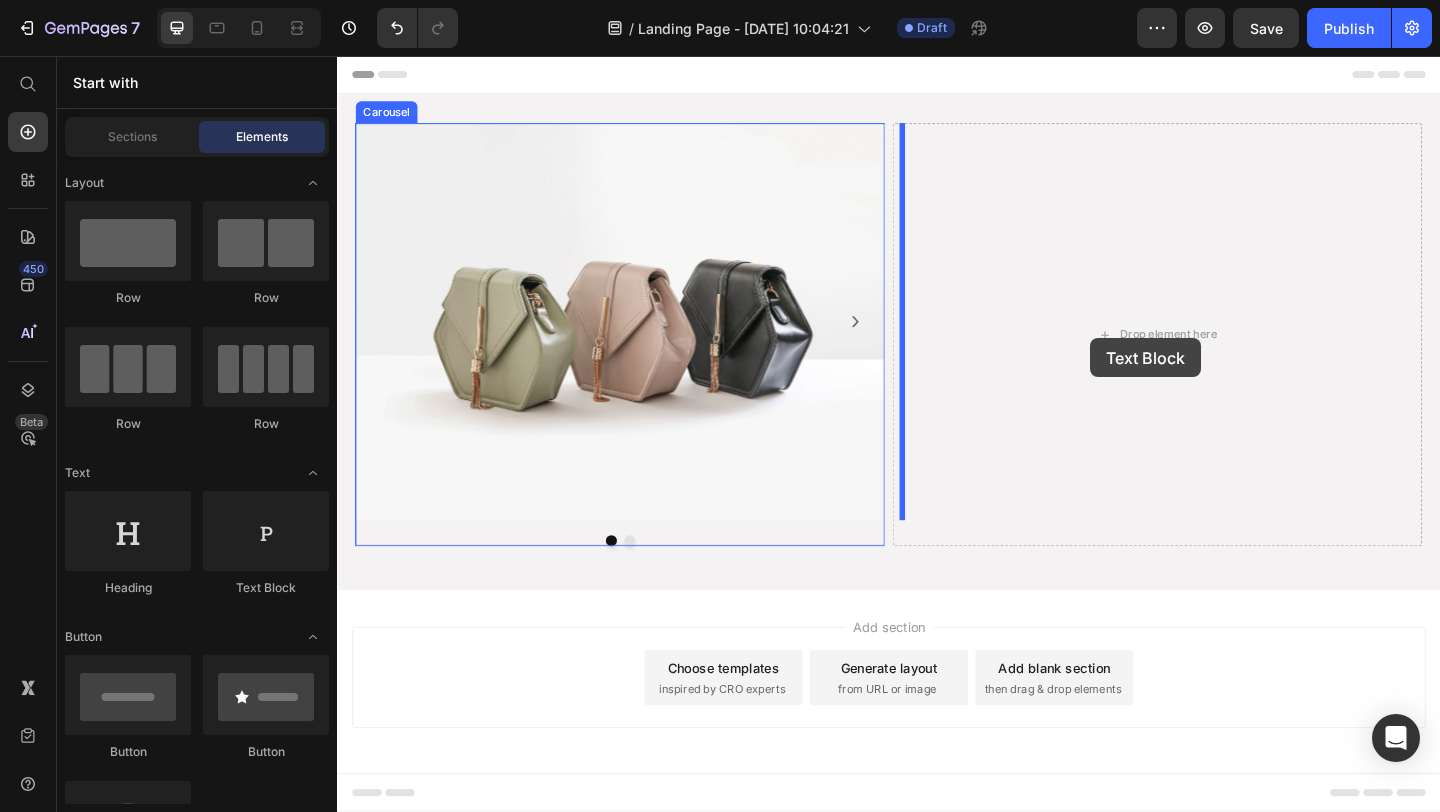 drag, startPoint x: 578, startPoint y: 588, endPoint x: 1156, endPoint y: 363, distance: 620.24915 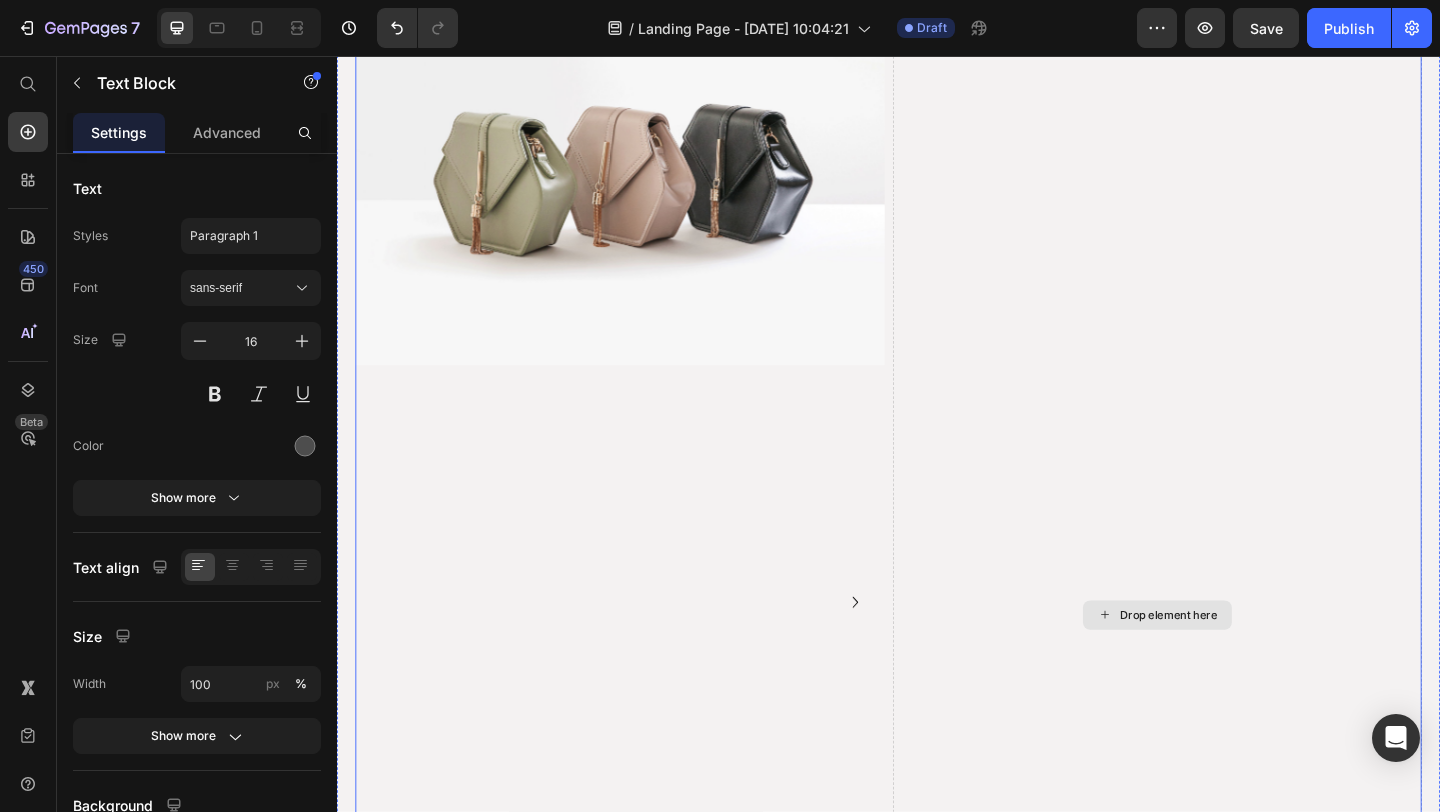 scroll, scrollTop: 0, scrollLeft: 0, axis: both 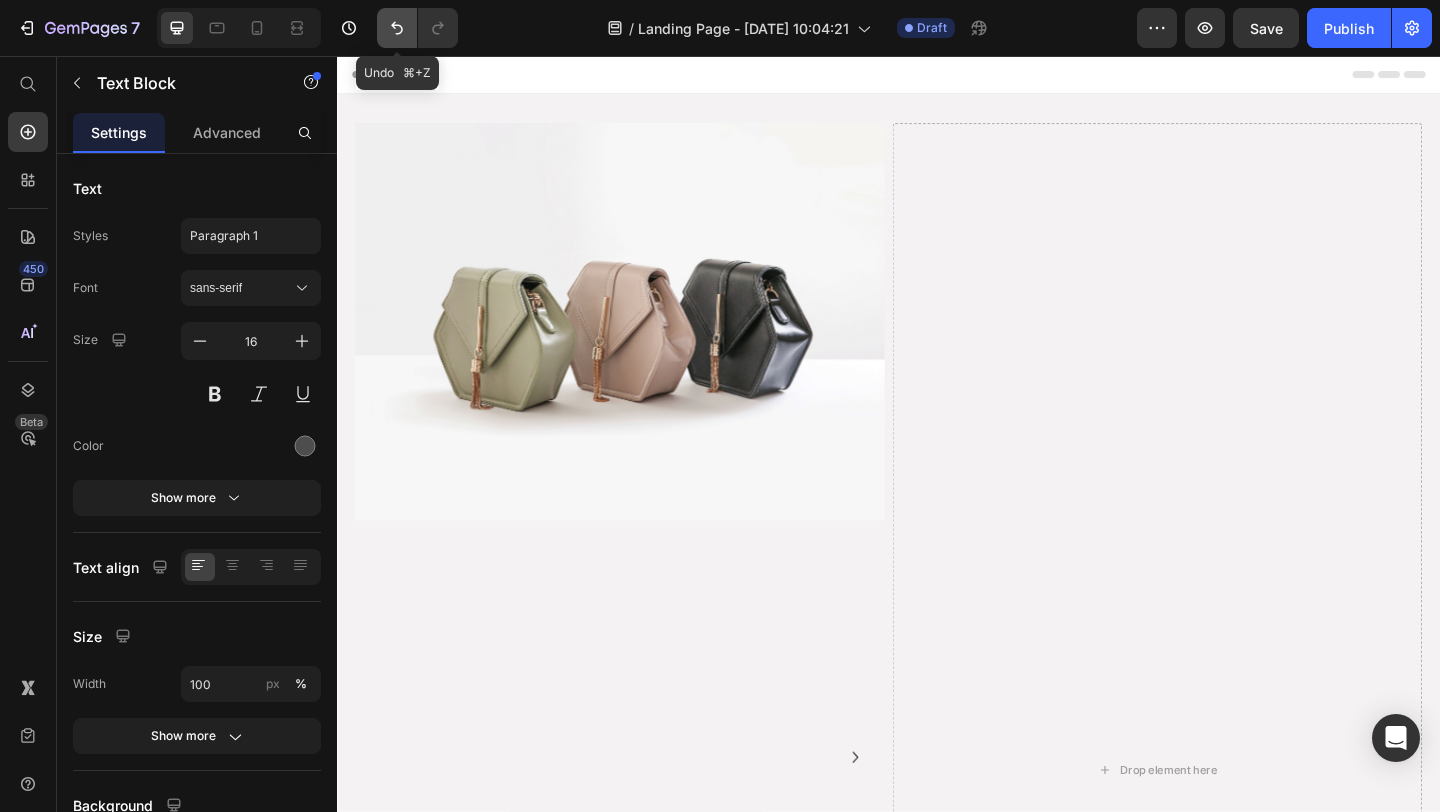 click 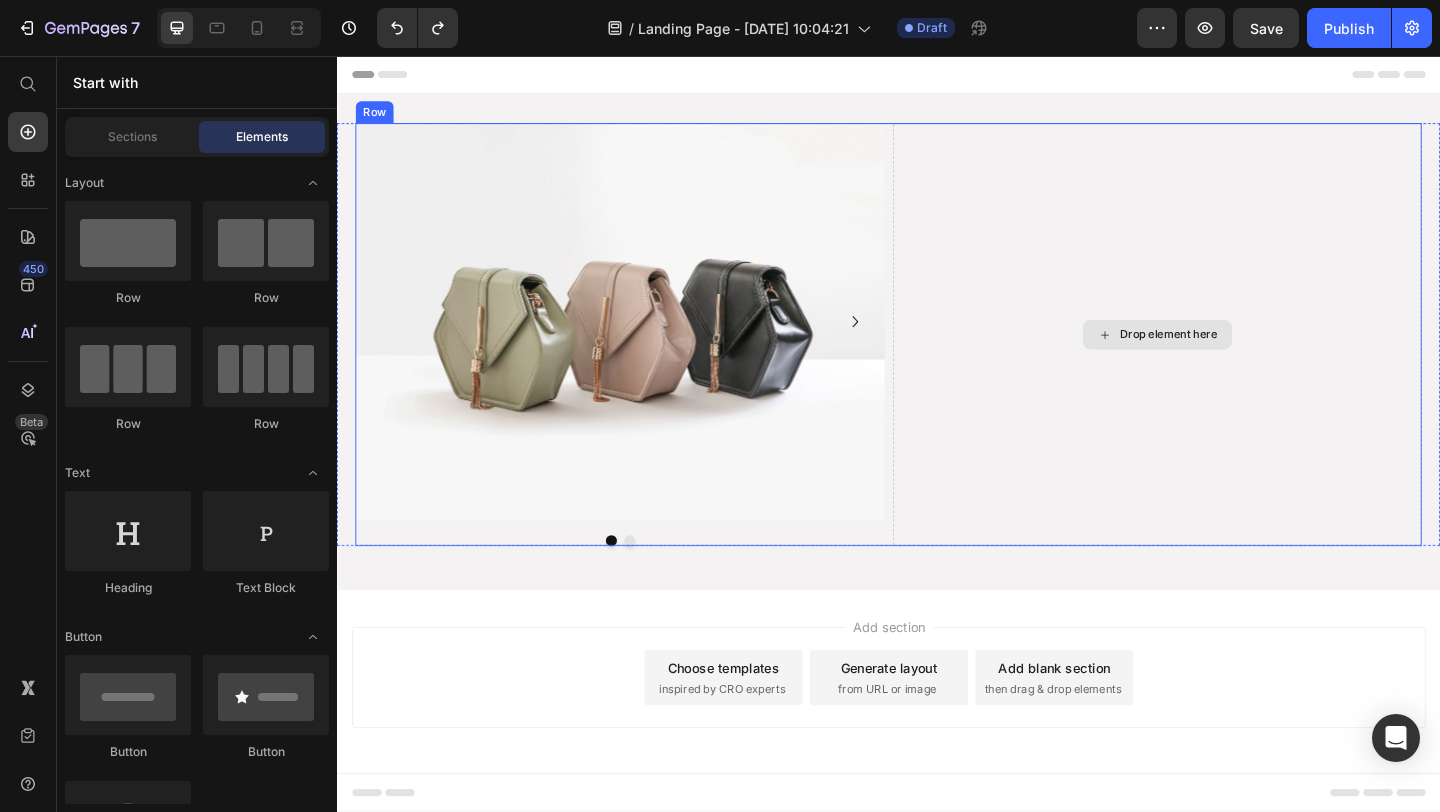 click on "Drop element here" at bounding box center [1229, 359] 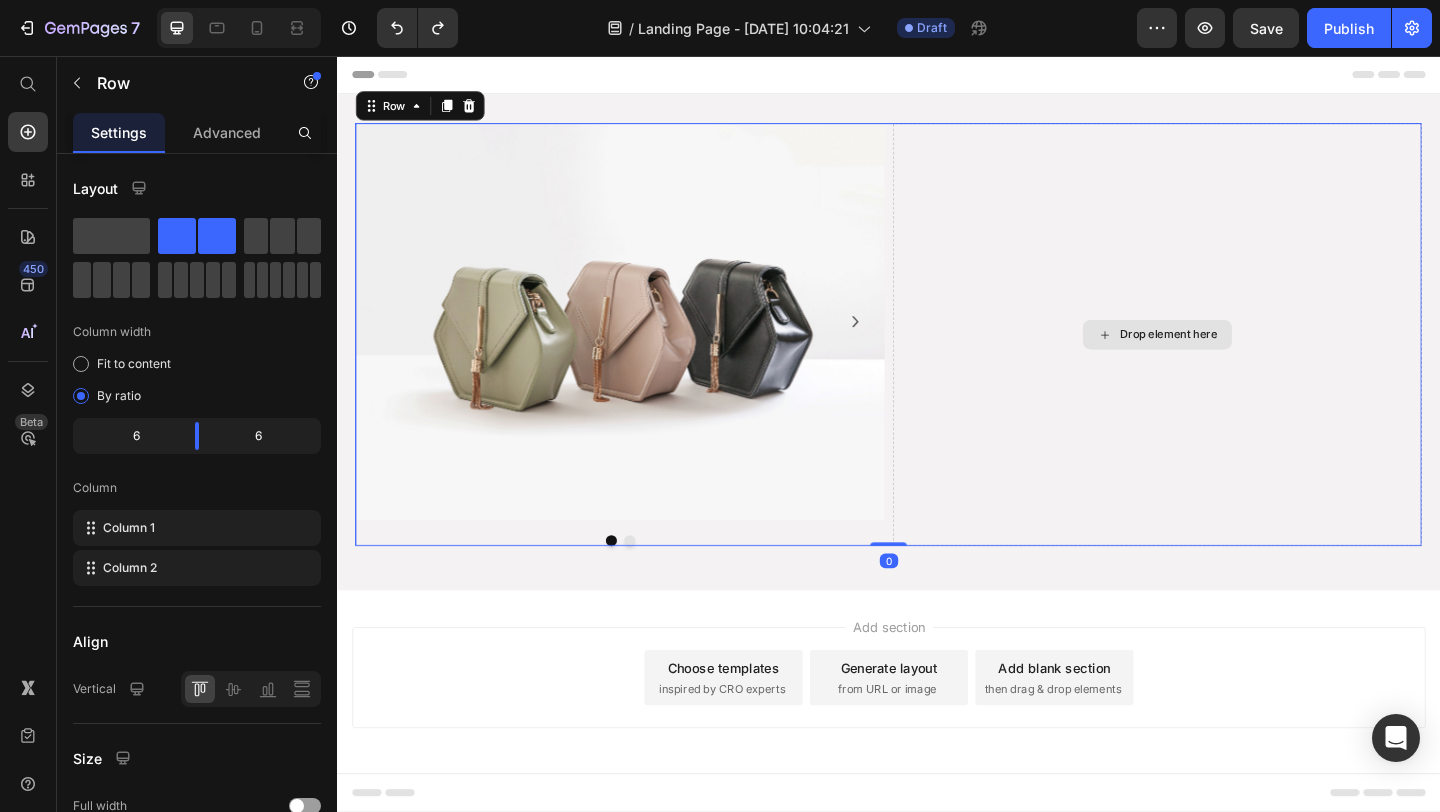 click on "Drop element here" at bounding box center (1229, 359) 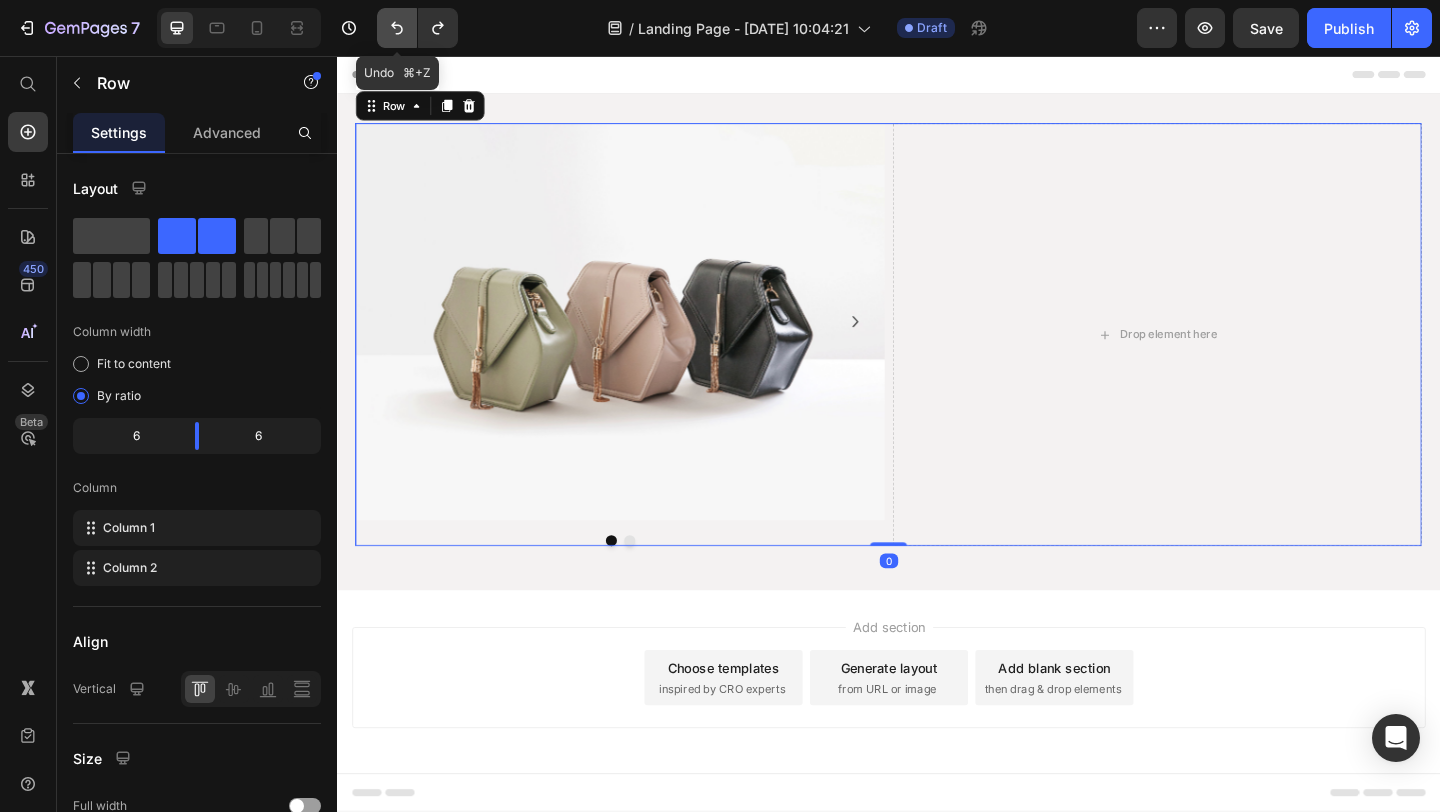 click 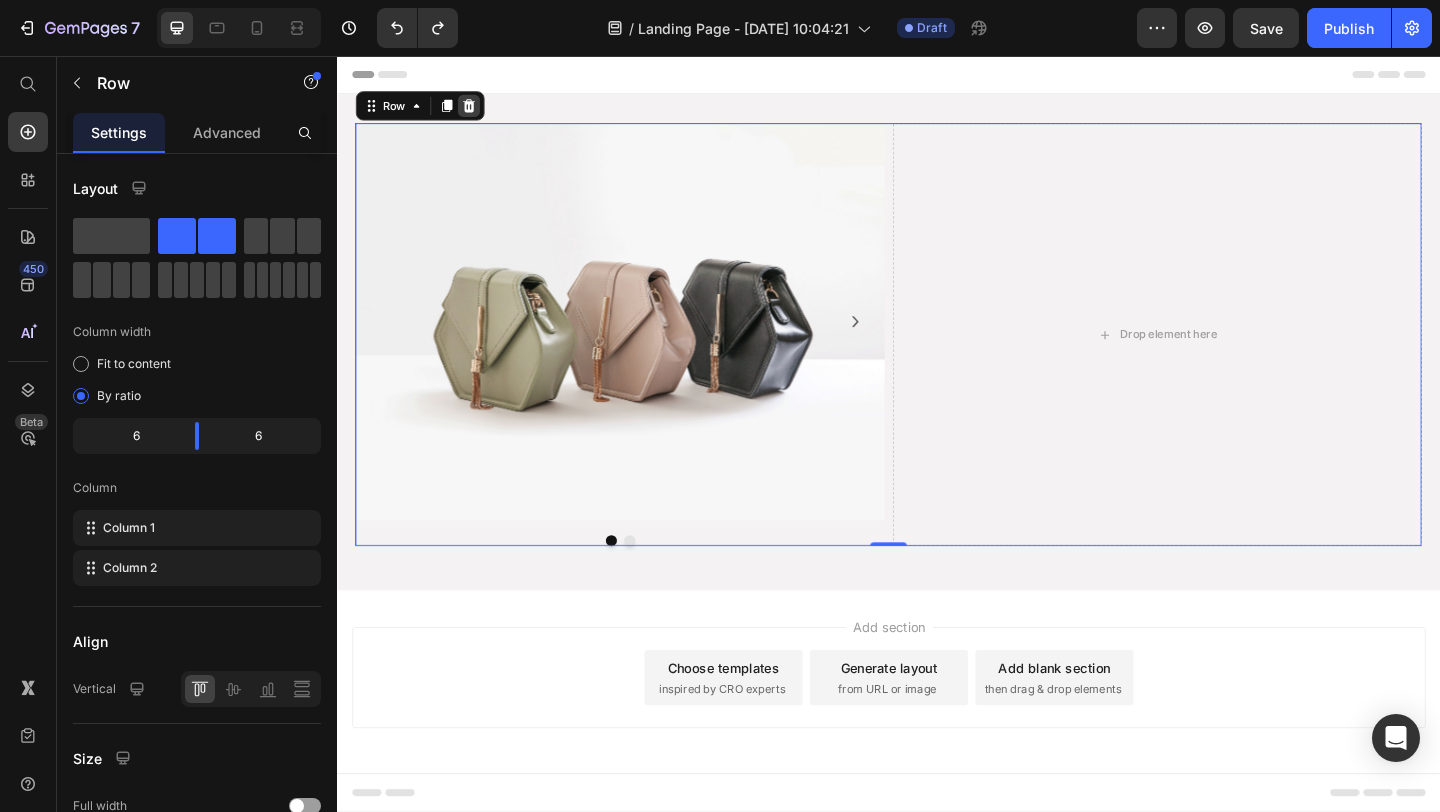 click at bounding box center [480, 110] 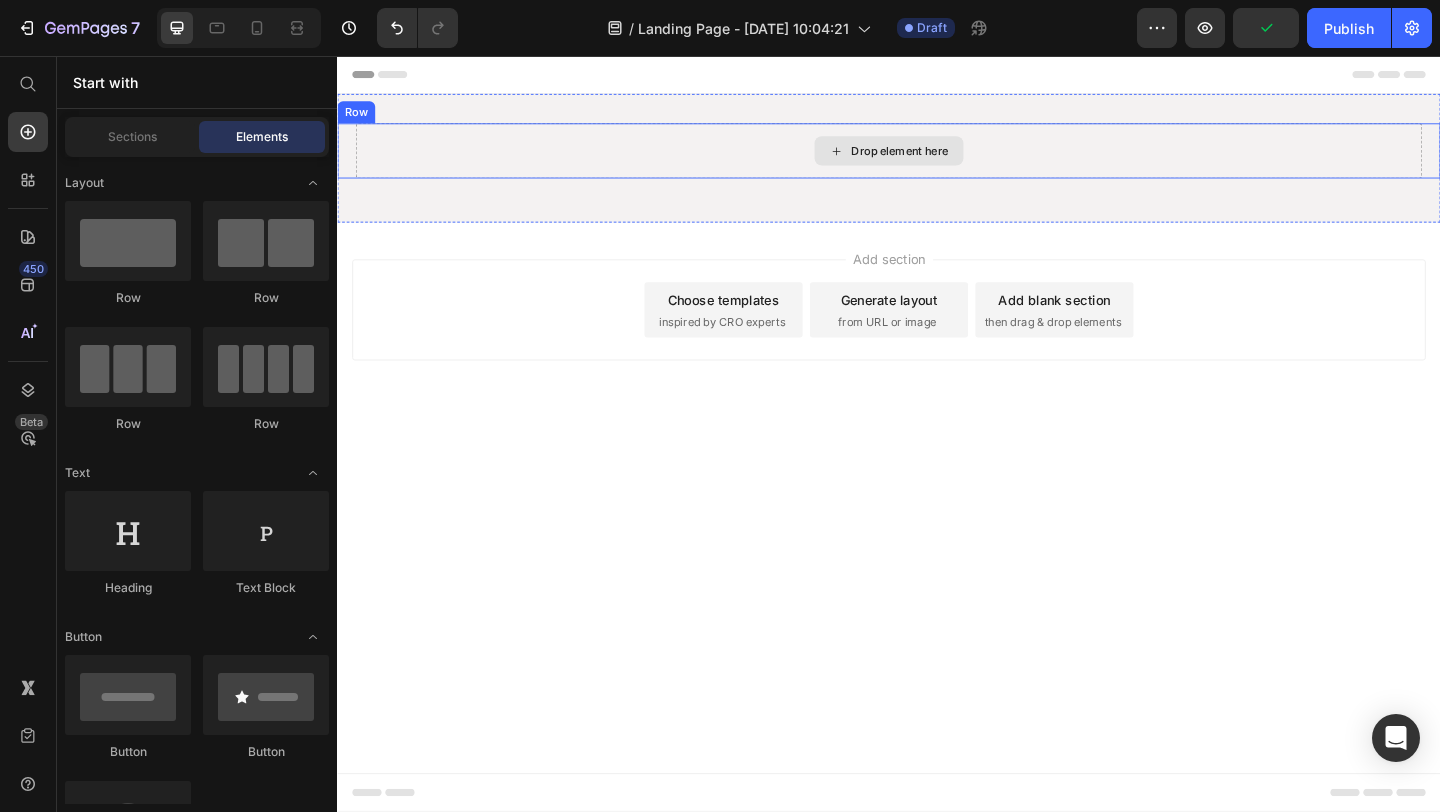 click on "Drop element here" at bounding box center [937, 159] 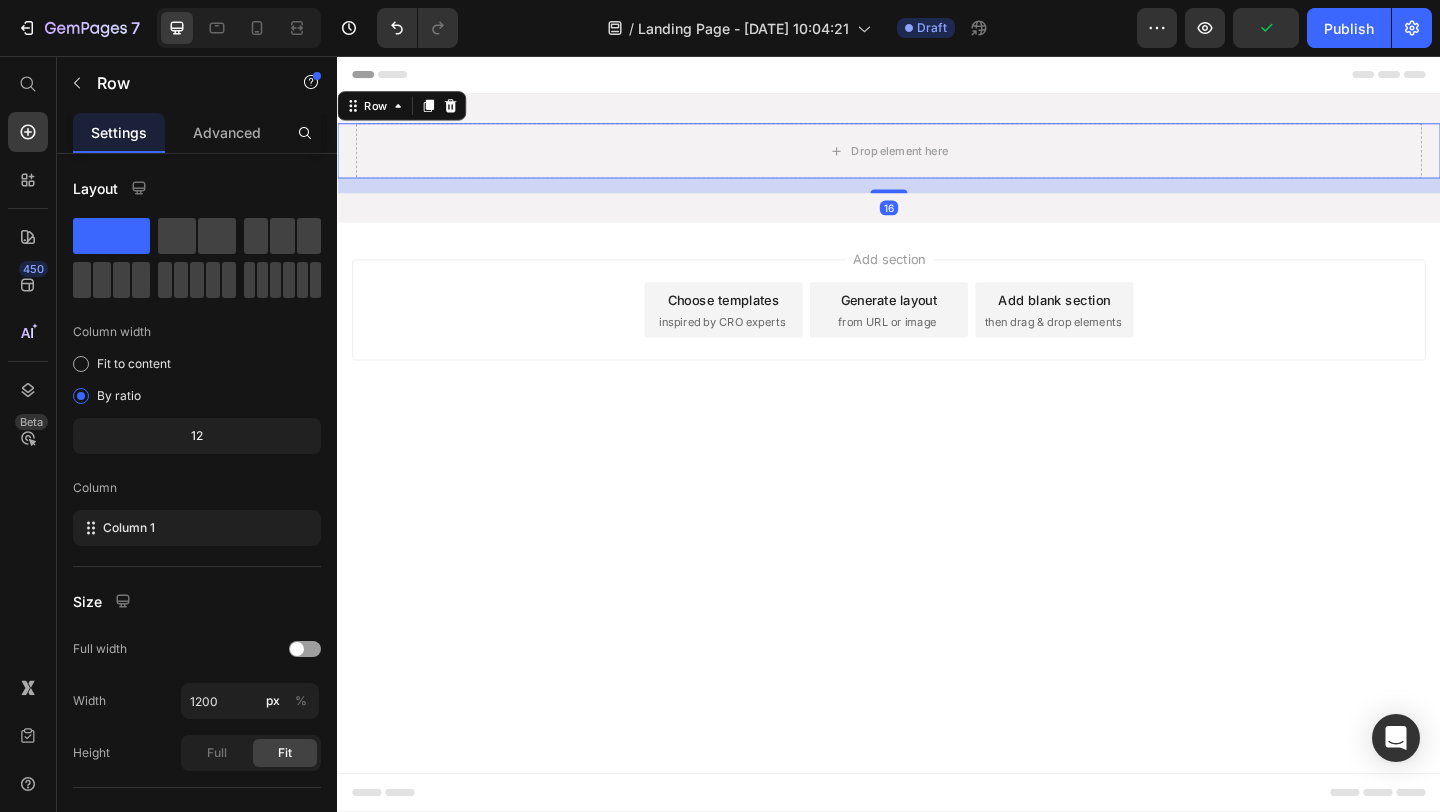 click on "Row" at bounding box center [407, 110] 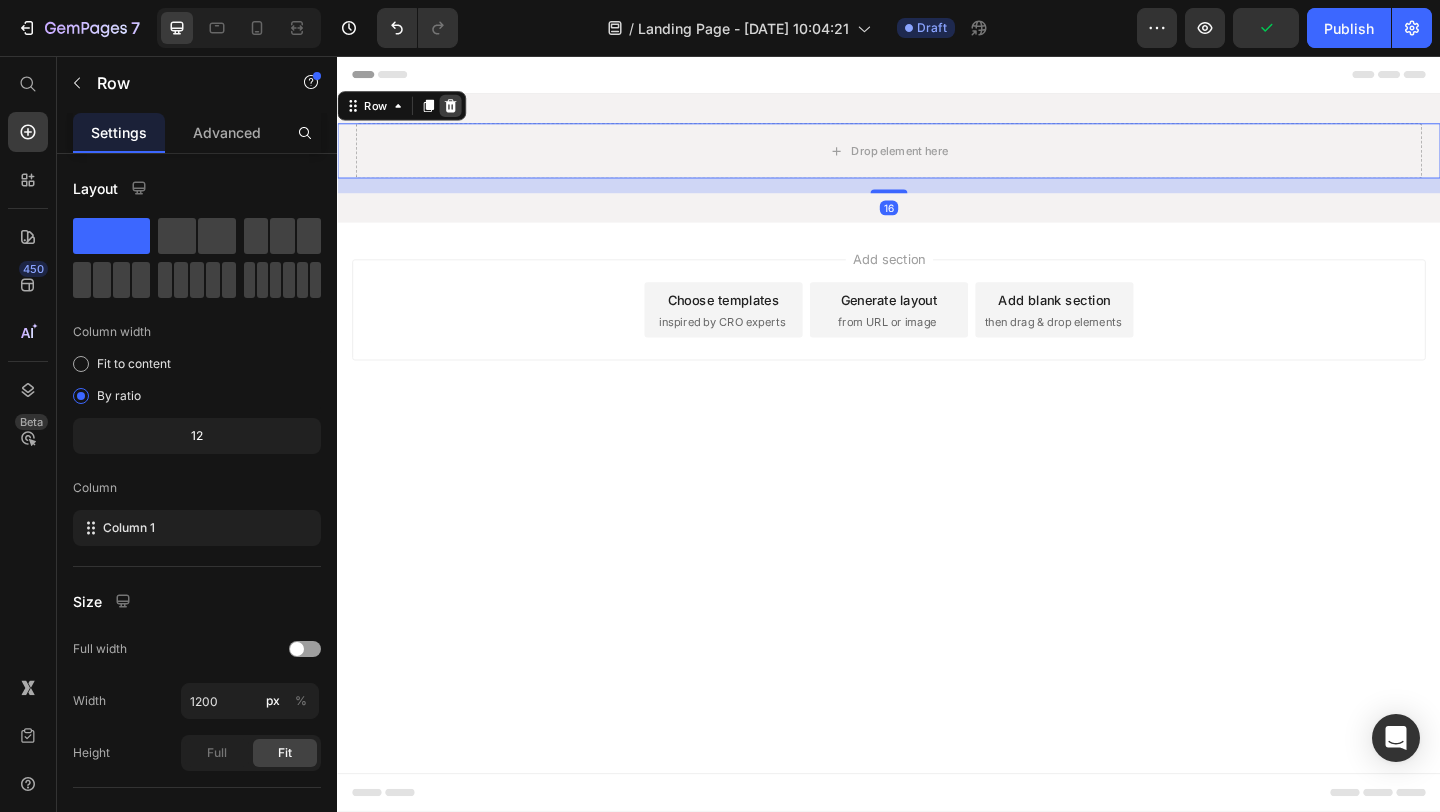 click at bounding box center (460, 110) 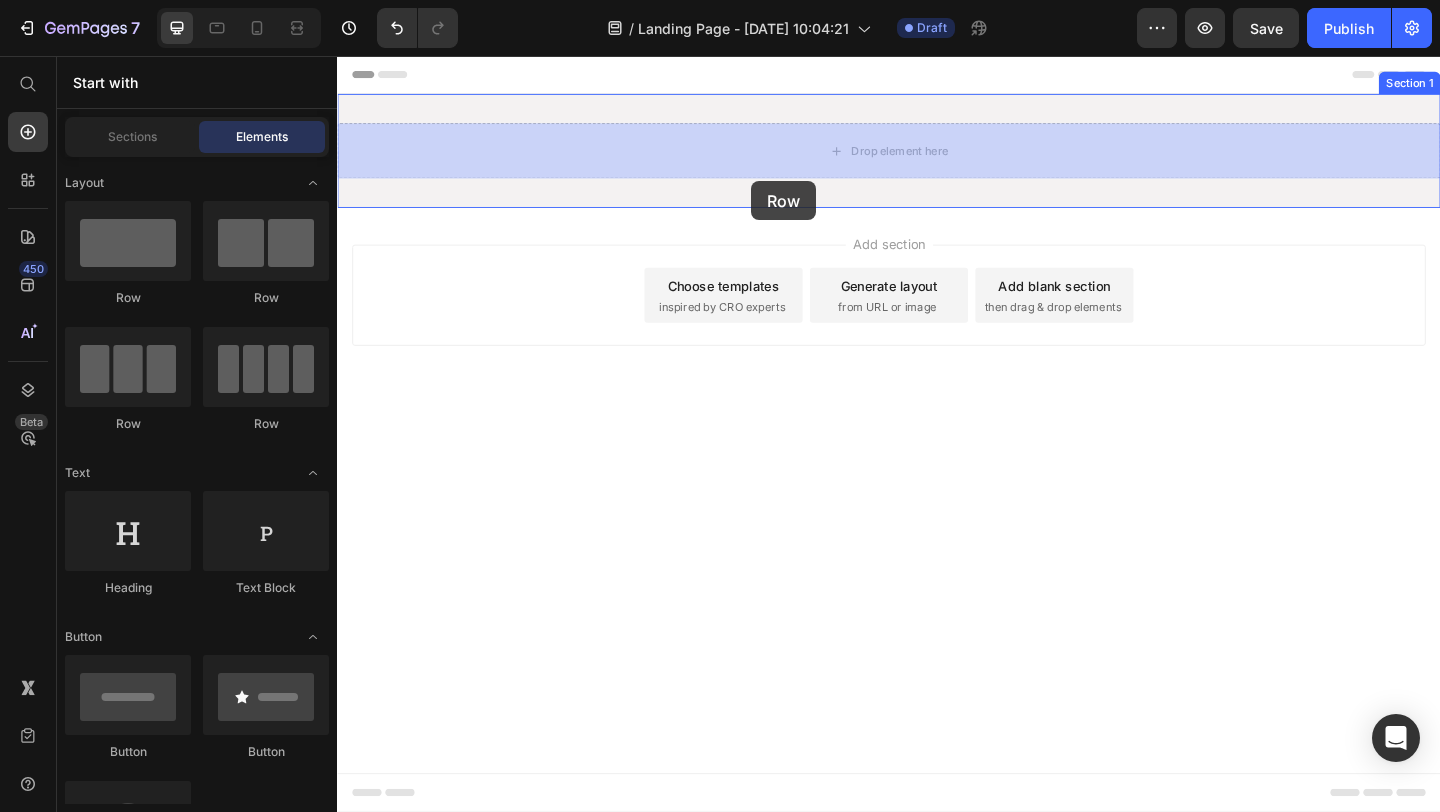 drag, startPoint x: 570, startPoint y: 334, endPoint x: 788, endPoint y: 191, distance: 260.7163 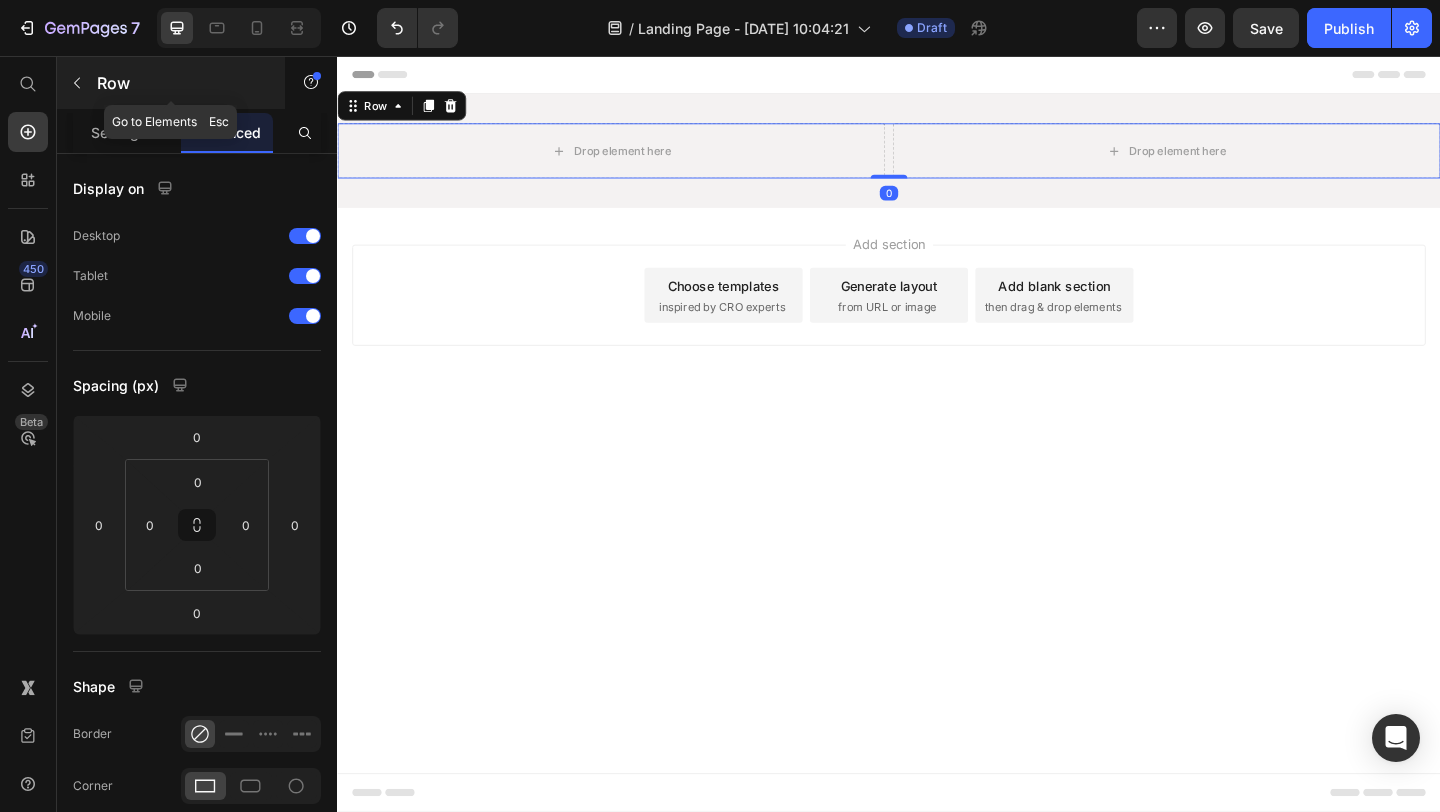 click at bounding box center [77, 83] 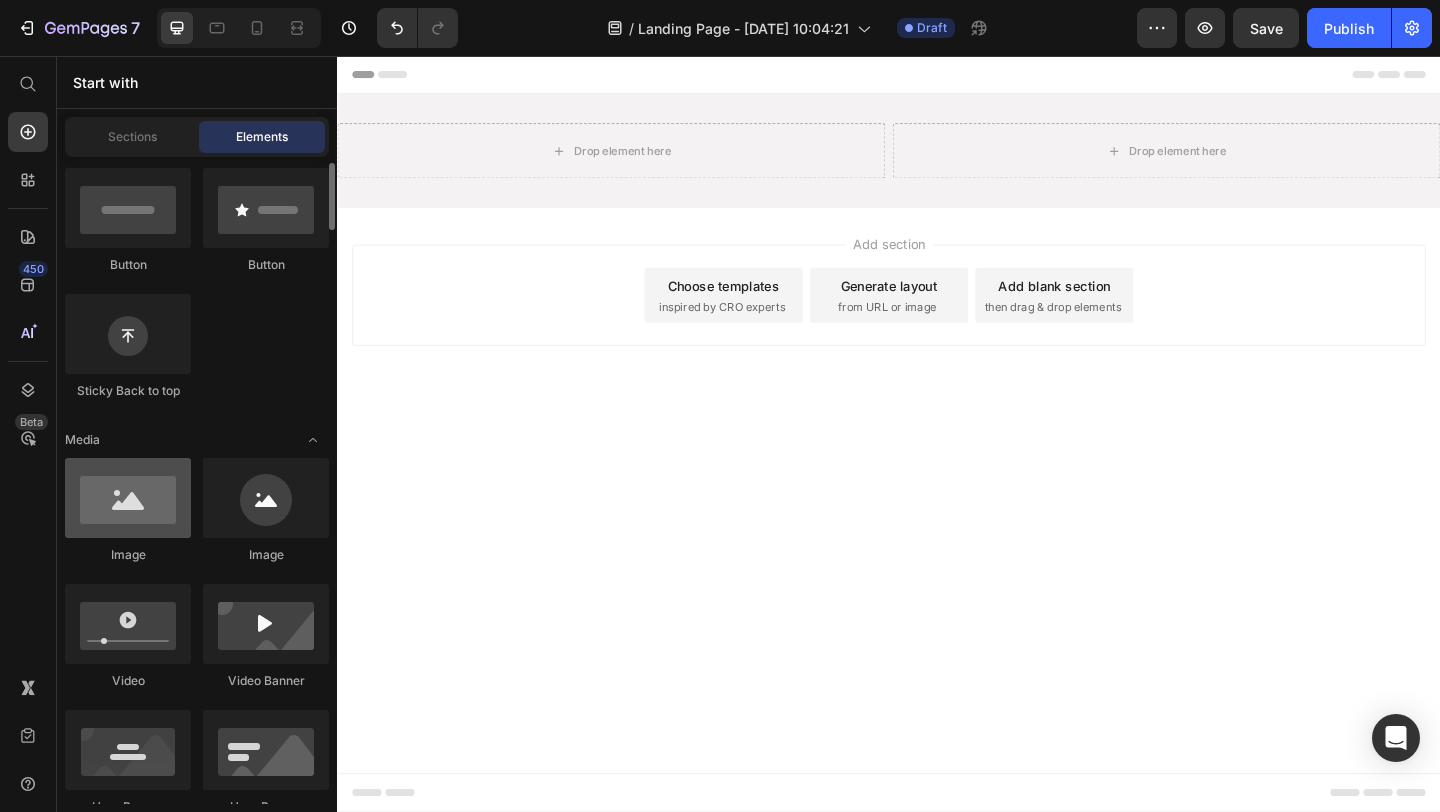 scroll, scrollTop: 484, scrollLeft: 0, axis: vertical 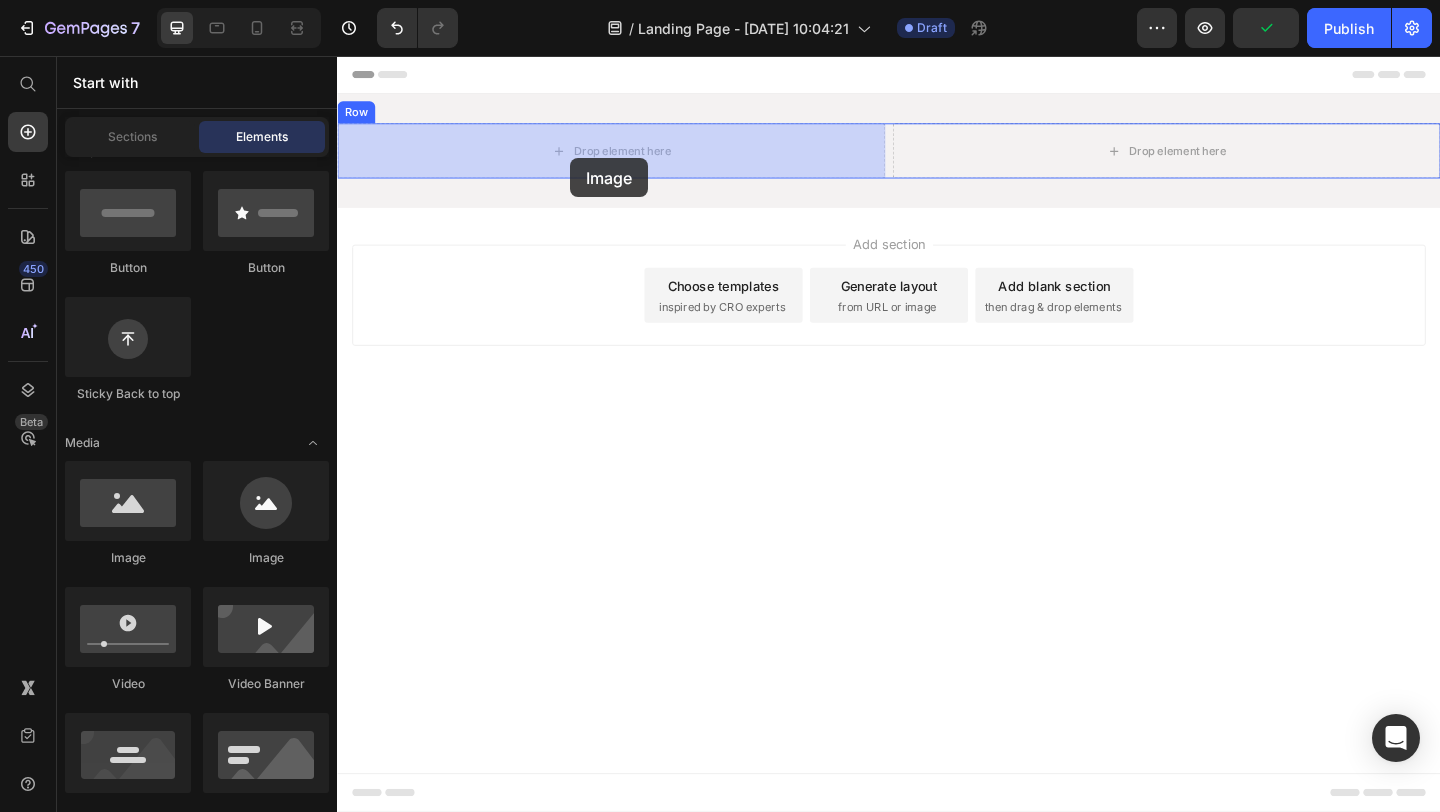 drag, startPoint x: 460, startPoint y: 560, endPoint x: 591, endPoint y: 167, distance: 414.25836 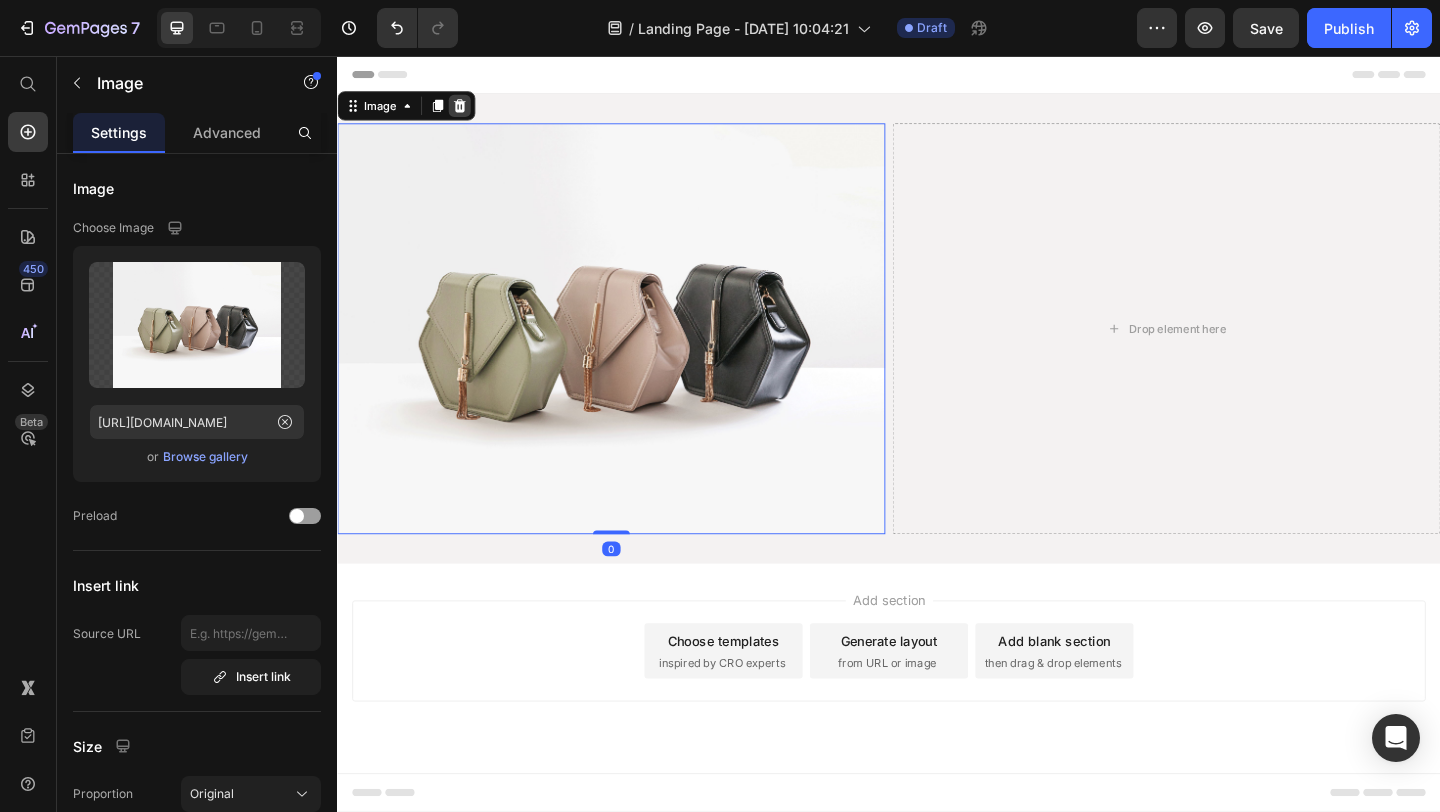 click 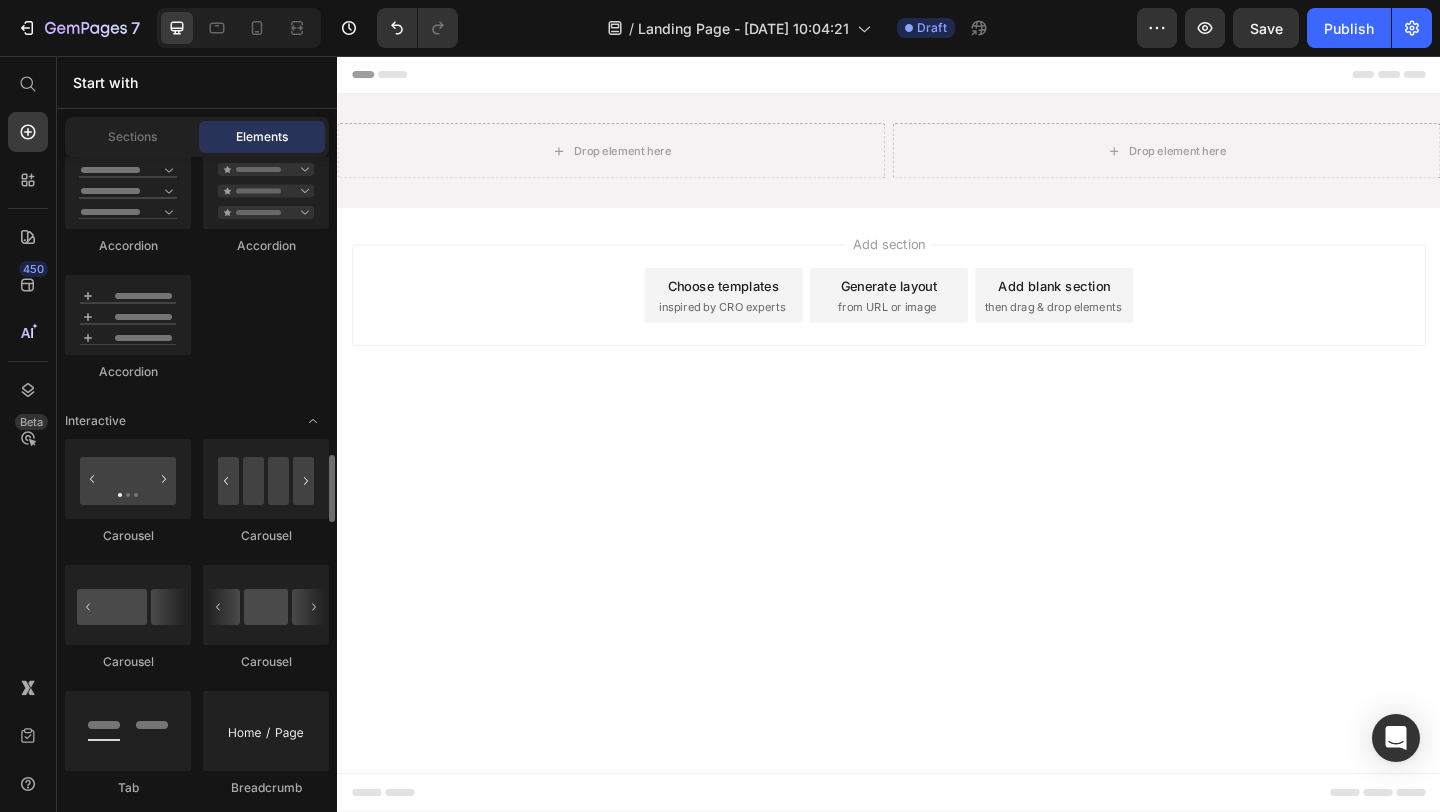 scroll, scrollTop: 2062, scrollLeft: 0, axis: vertical 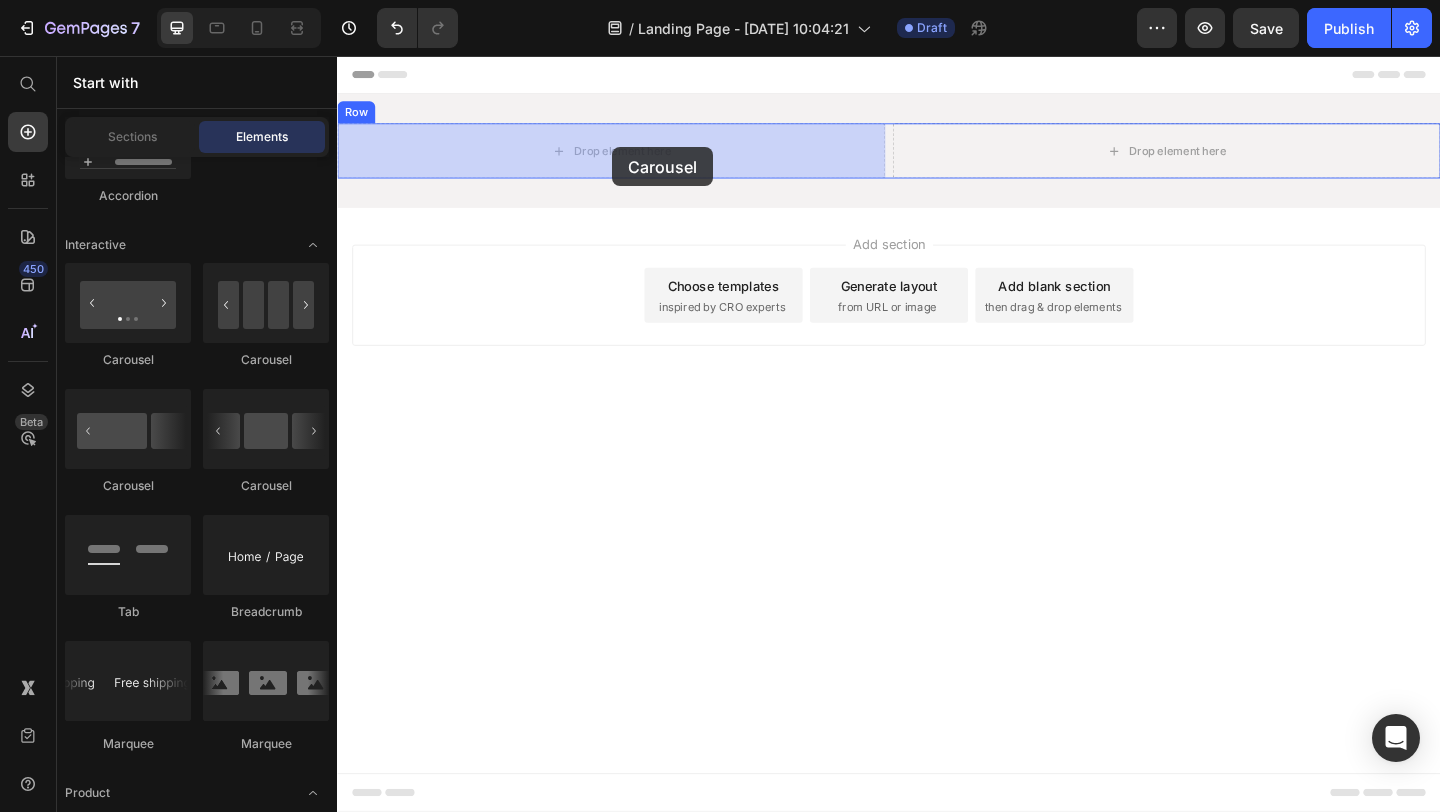 drag, startPoint x: 471, startPoint y: 393, endPoint x: 636, endPoint y: 155, distance: 289.60144 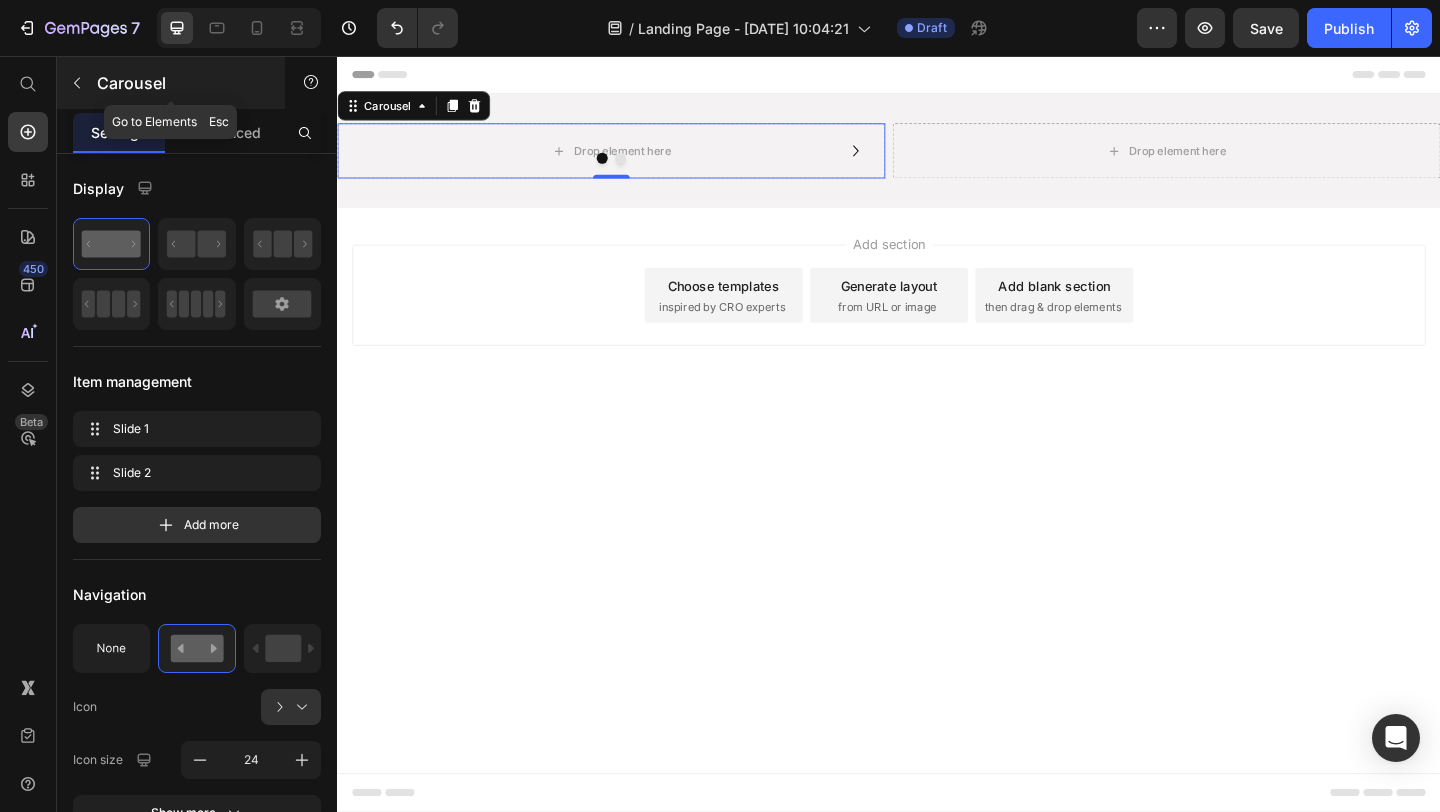 click on "Carousel" at bounding box center (182, 83) 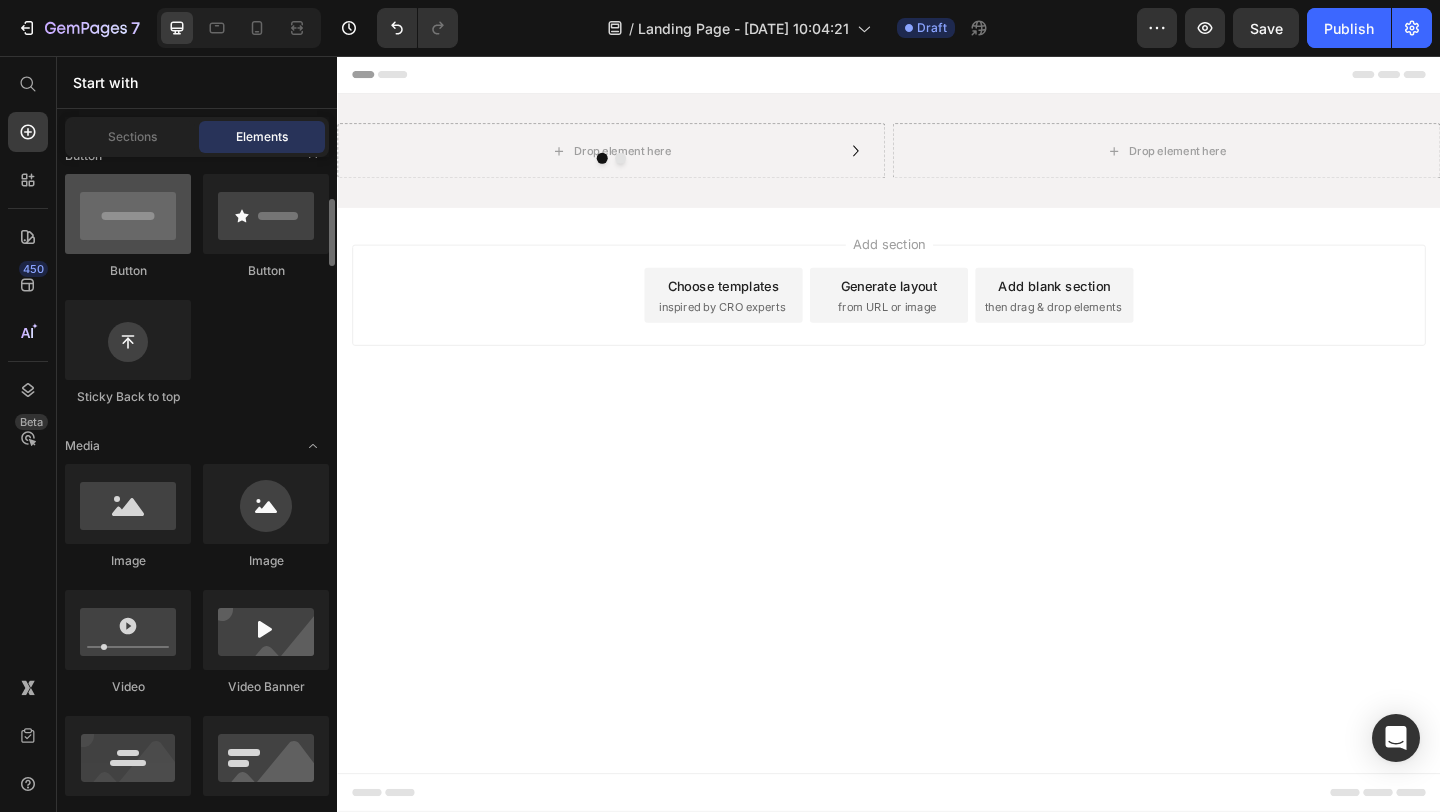 scroll, scrollTop: 516, scrollLeft: 0, axis: vertical 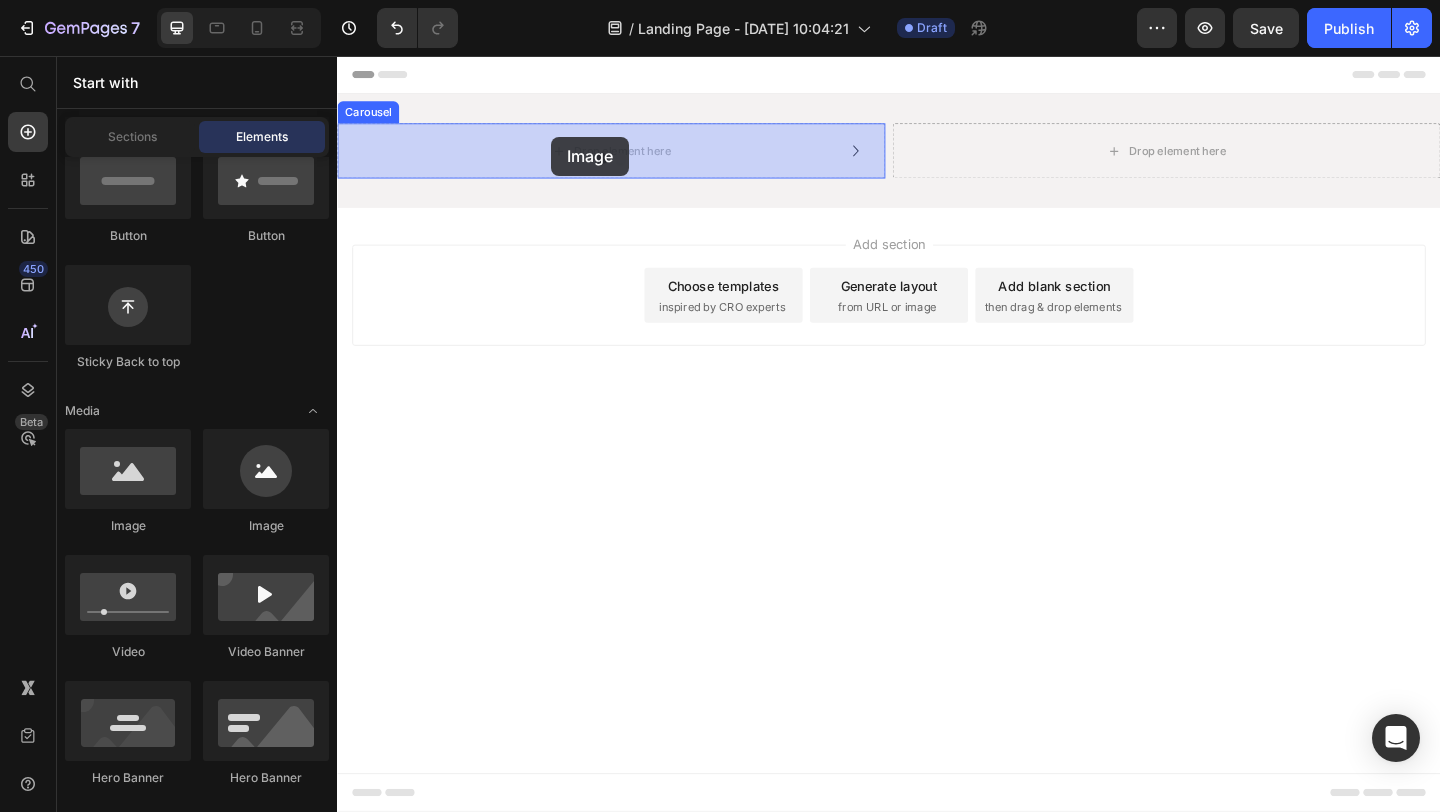 drag, startPoint x: 456, startPoint y: 513, endPoint x: 587, endPoint y: 151, distance: 384.97403 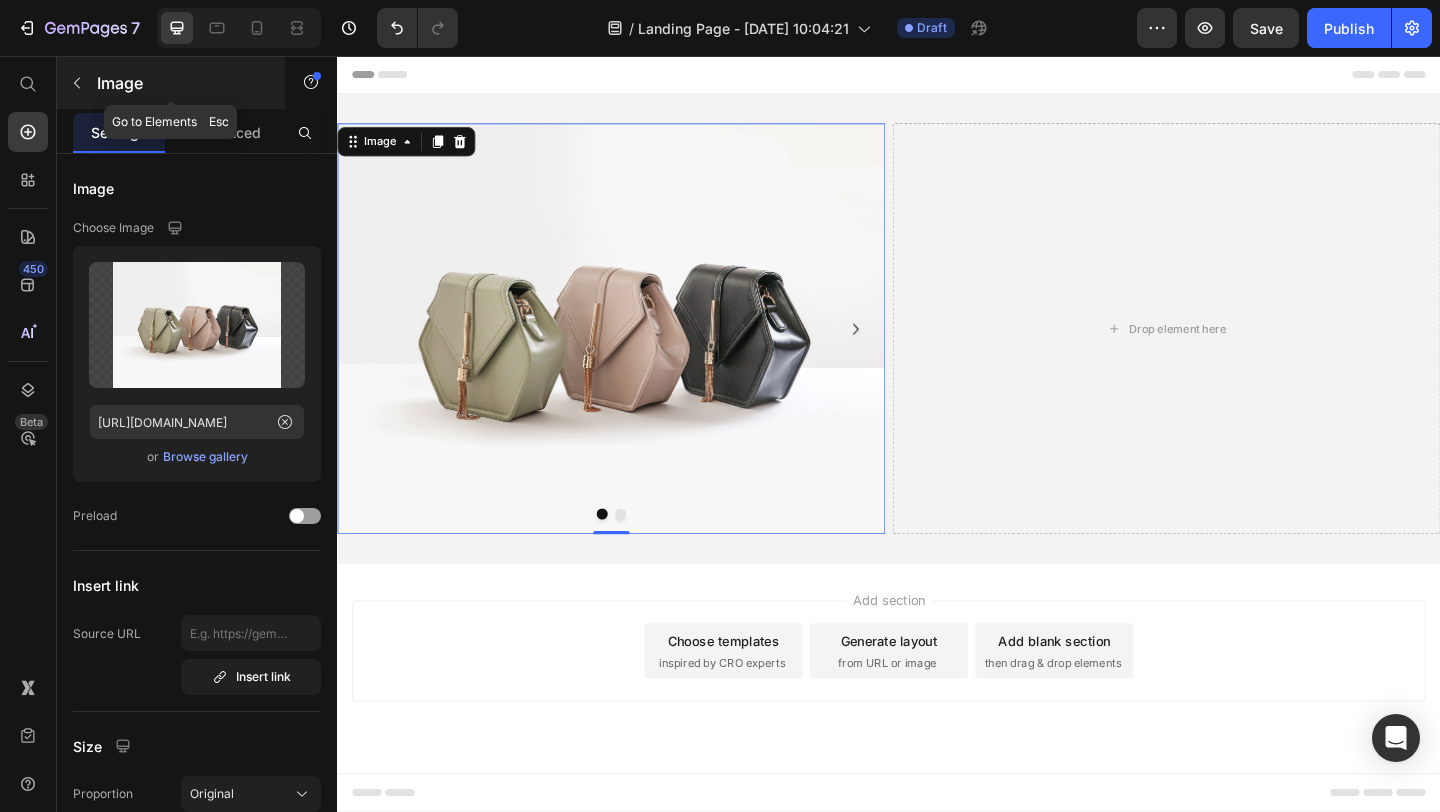 click 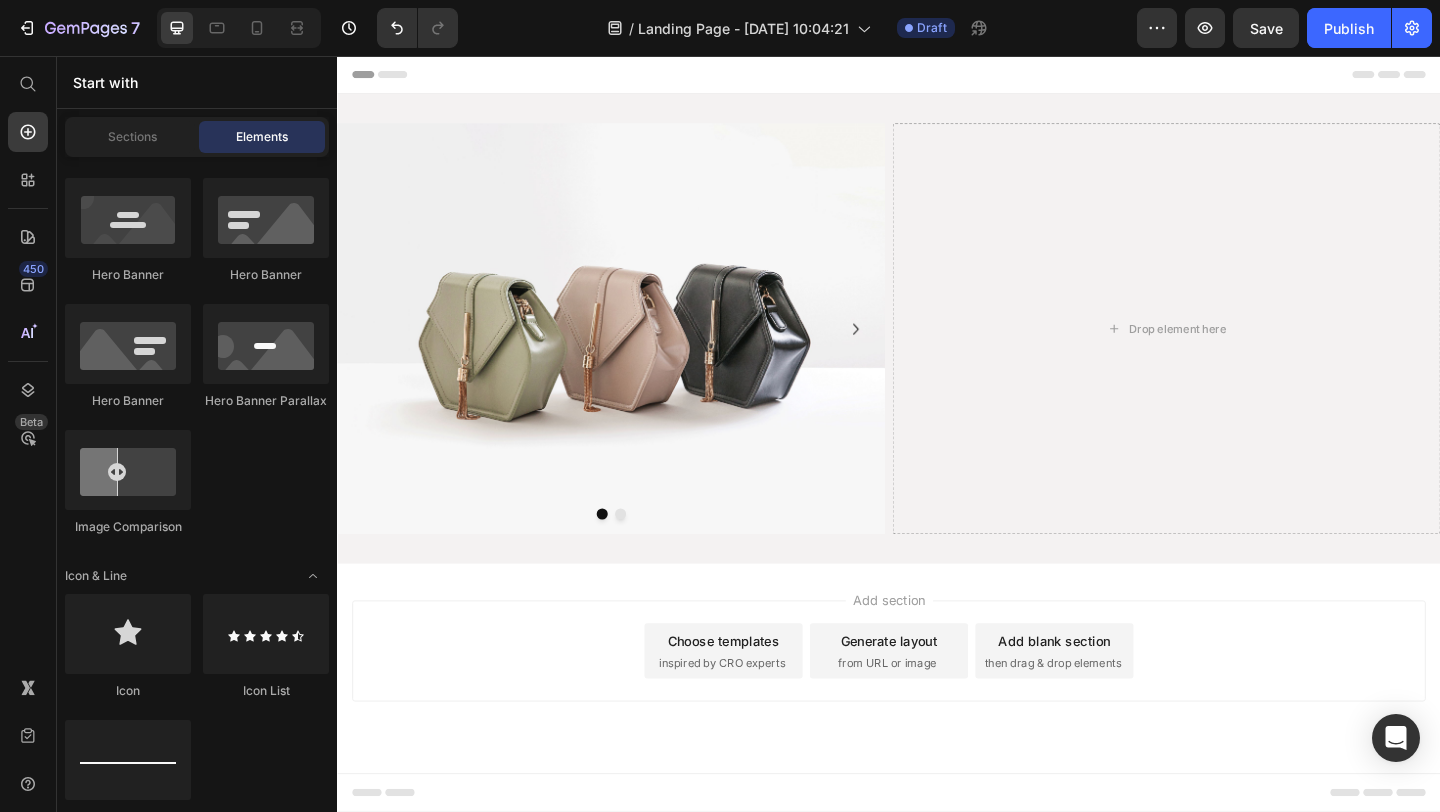 scroll, scrollTop: 0, scrollLeft: 0, axis: both 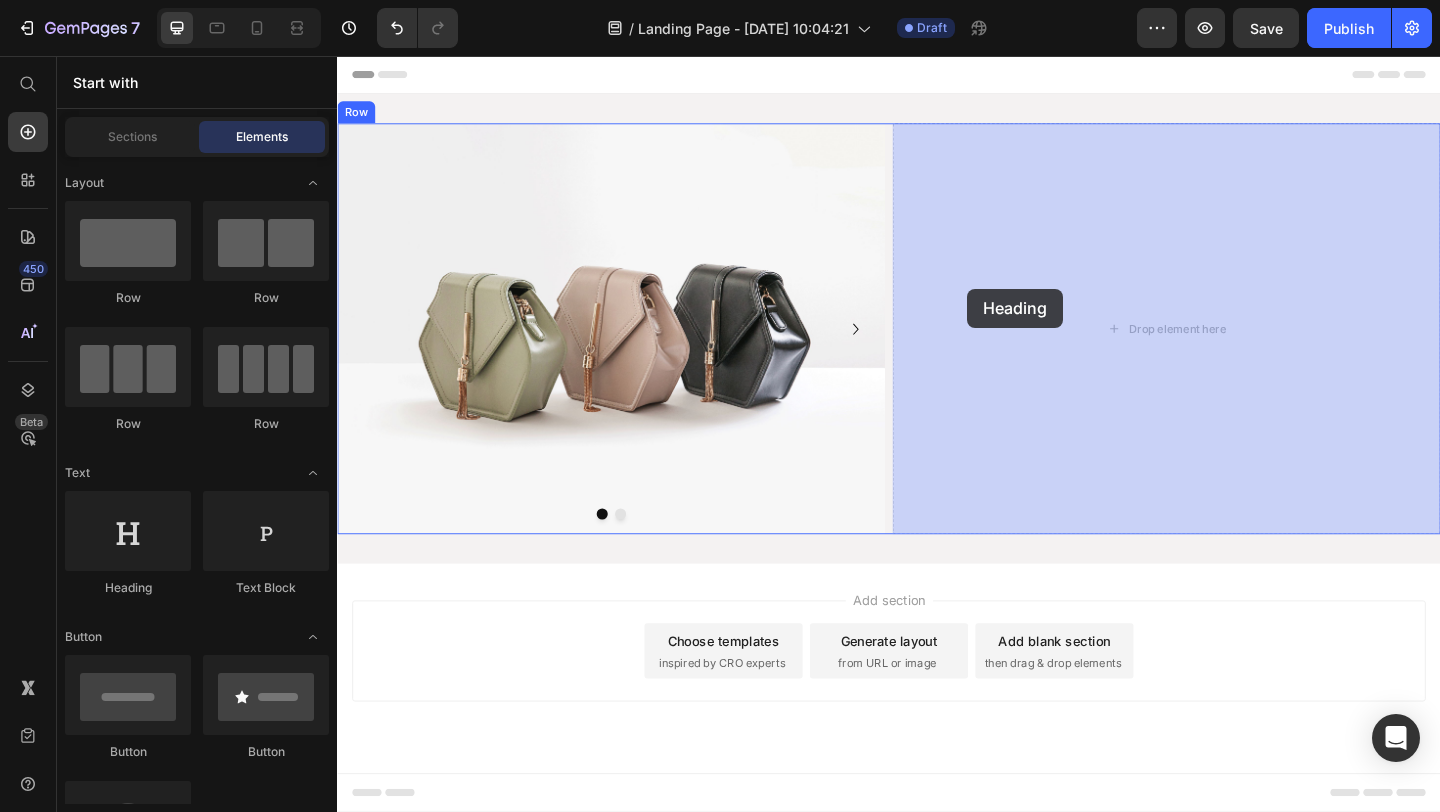 drag, startPoint x: 459, startPoint y: 610, endPoint x: 1074, endPoint y: 294, distance: 691.434 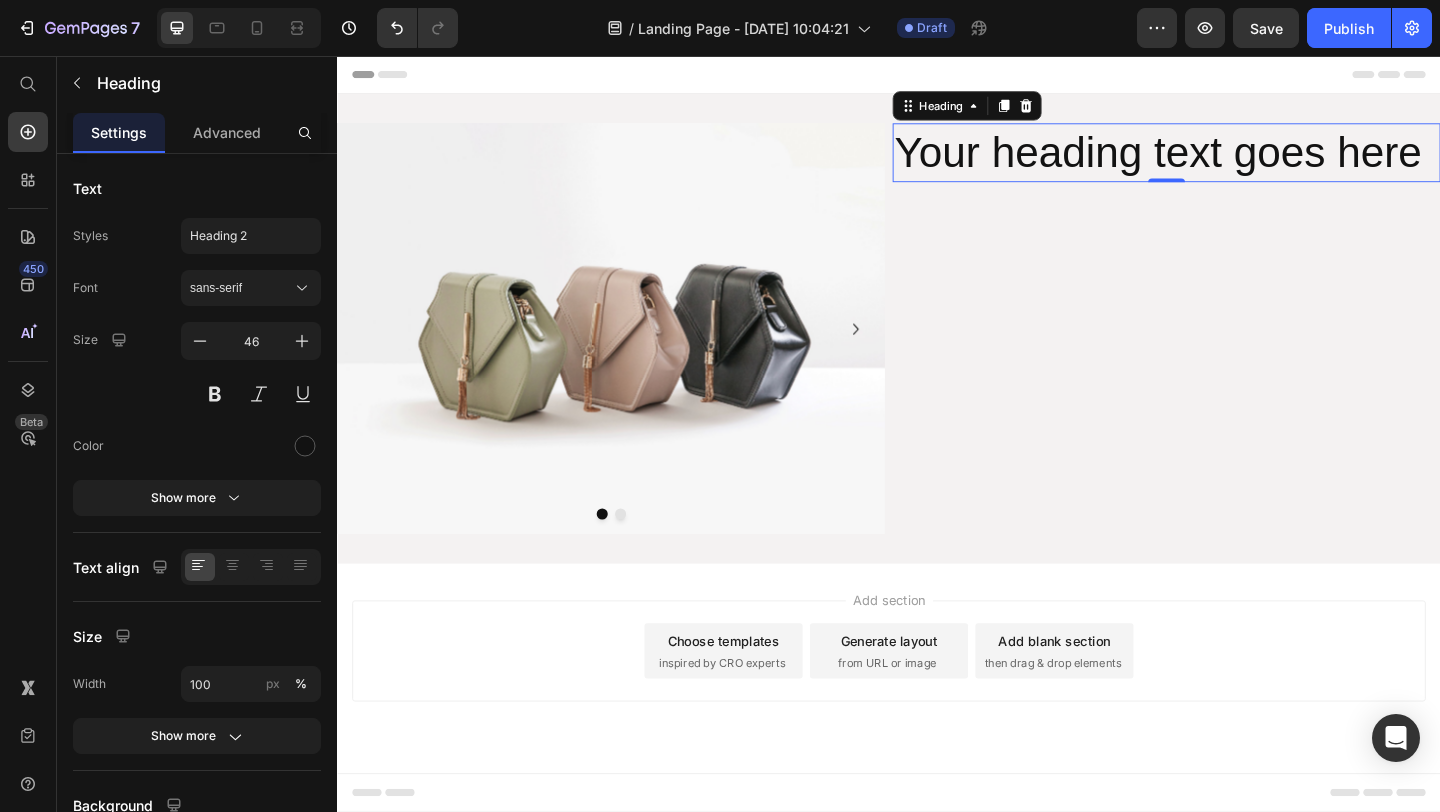 click on "Your heading text goes here" at bounding box center [1239, 161] 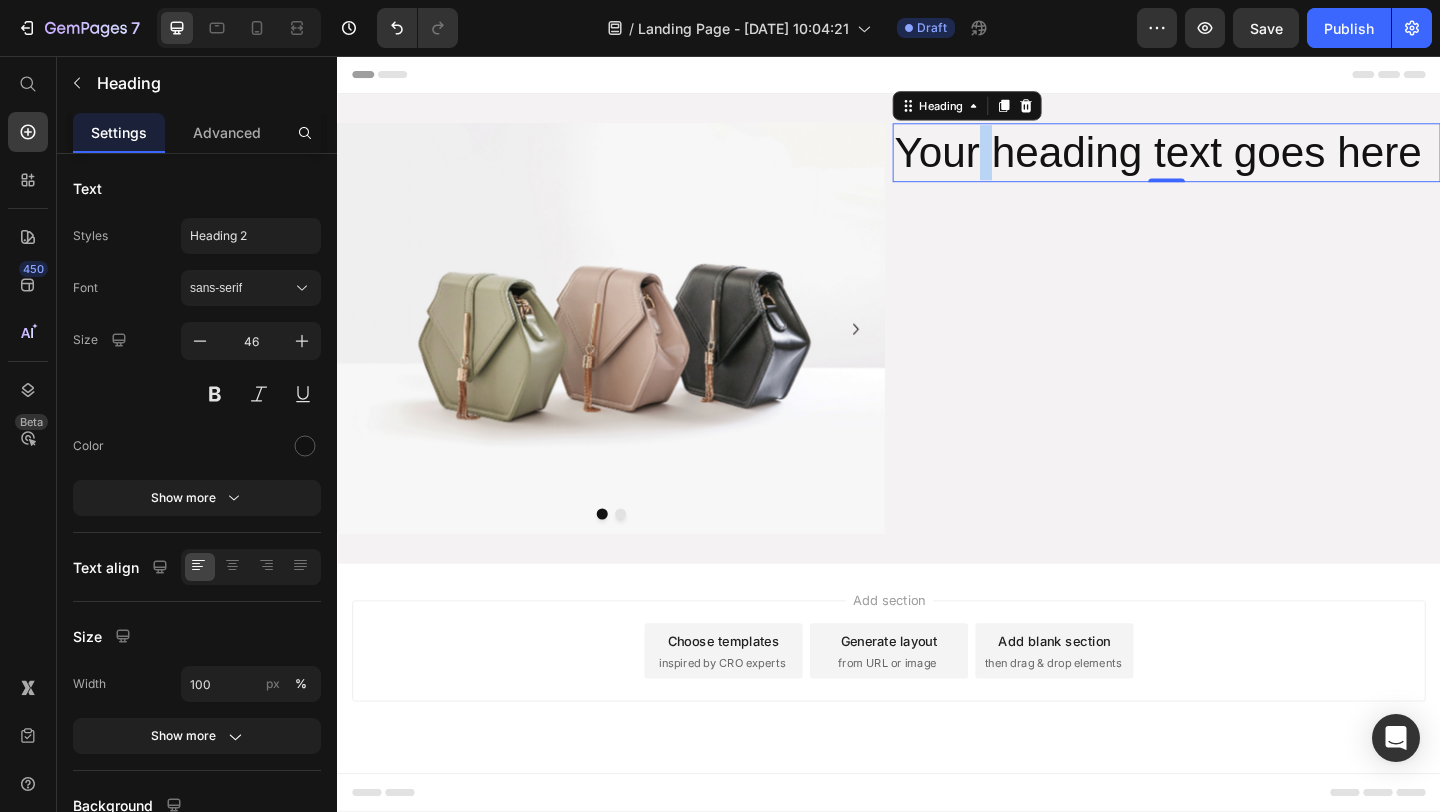 click on "Your heading text goes here" at bounding box center [1239, 161] 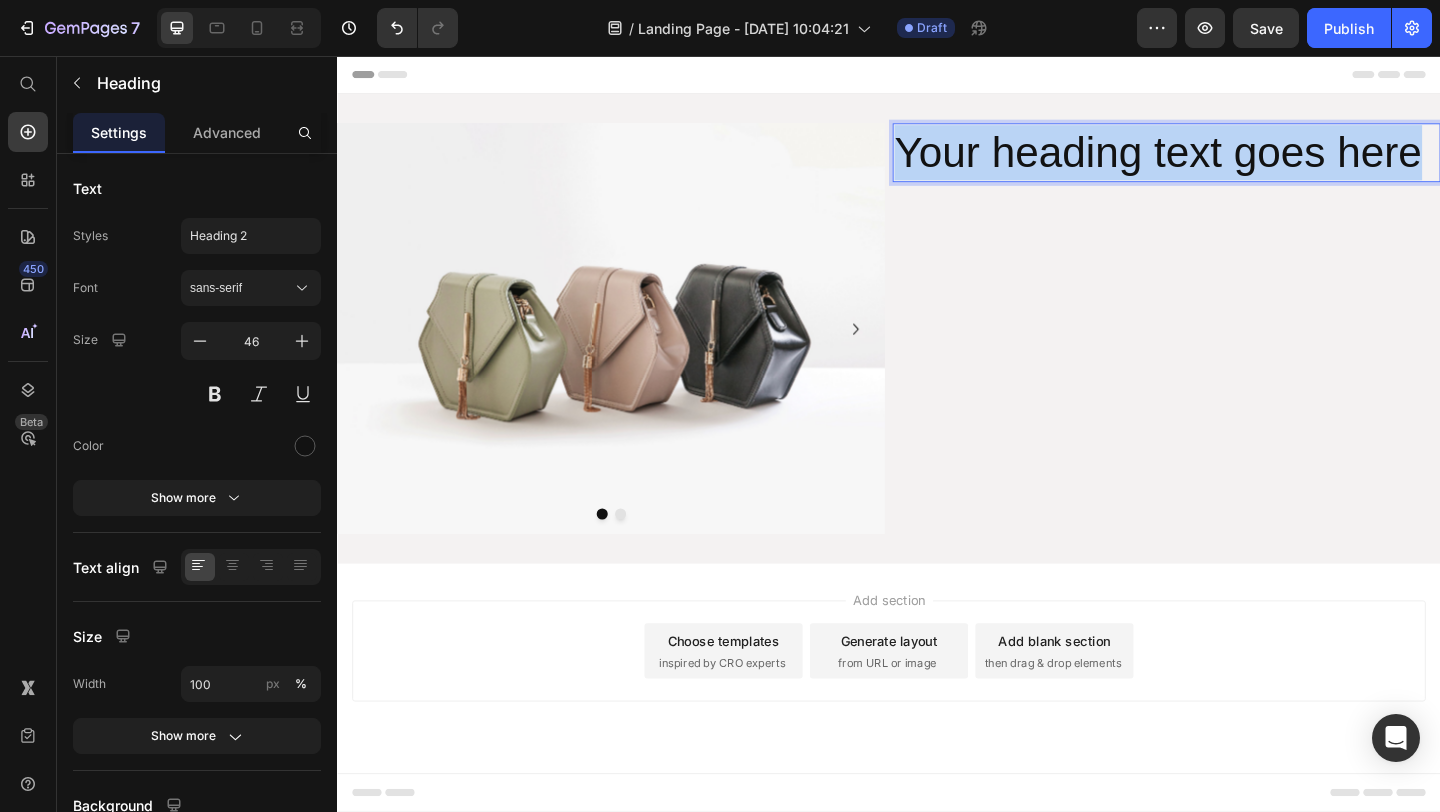 click on "Your heading text goes here" at bounding box center [1239, 161] 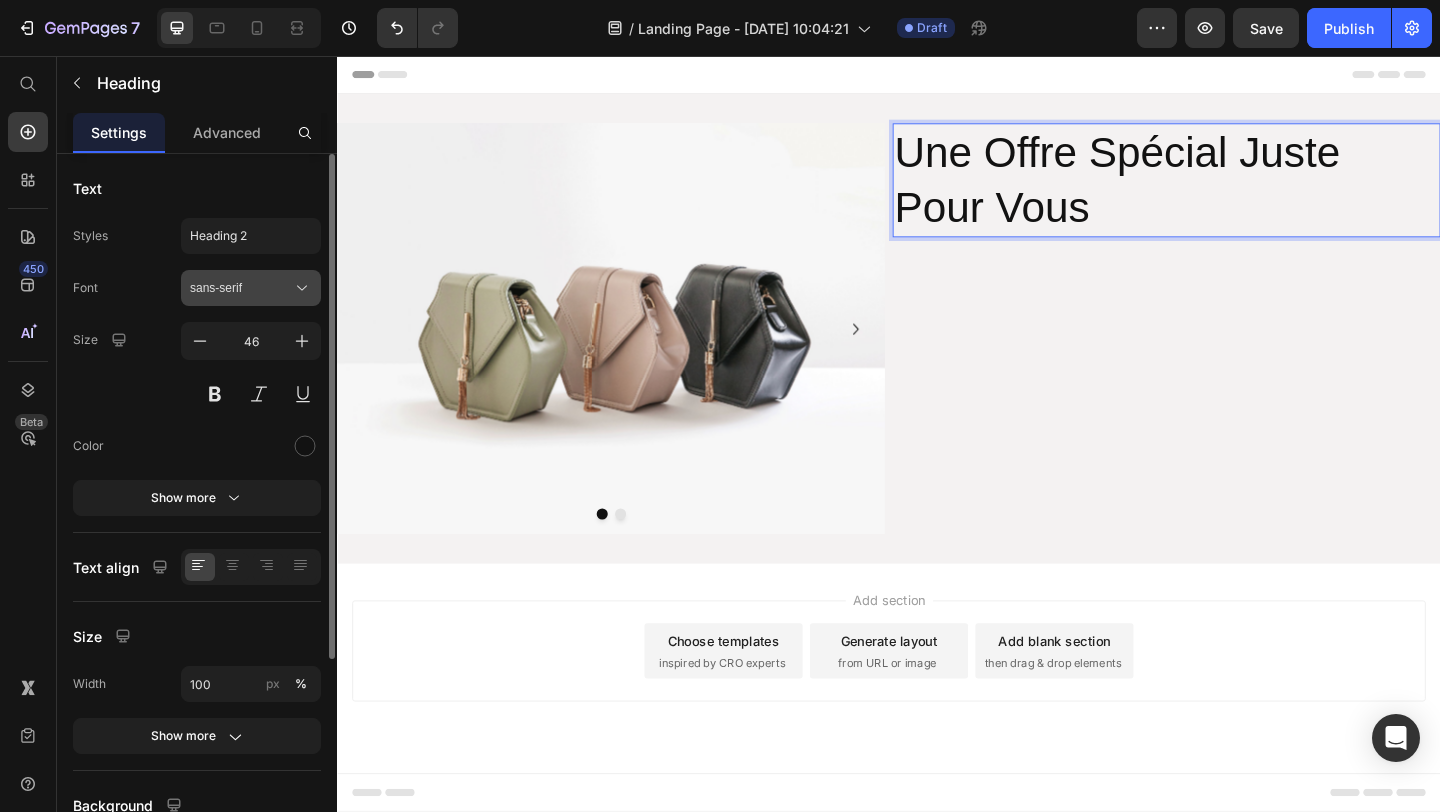 click on "sans-serif" at bounding box center (241, 288) 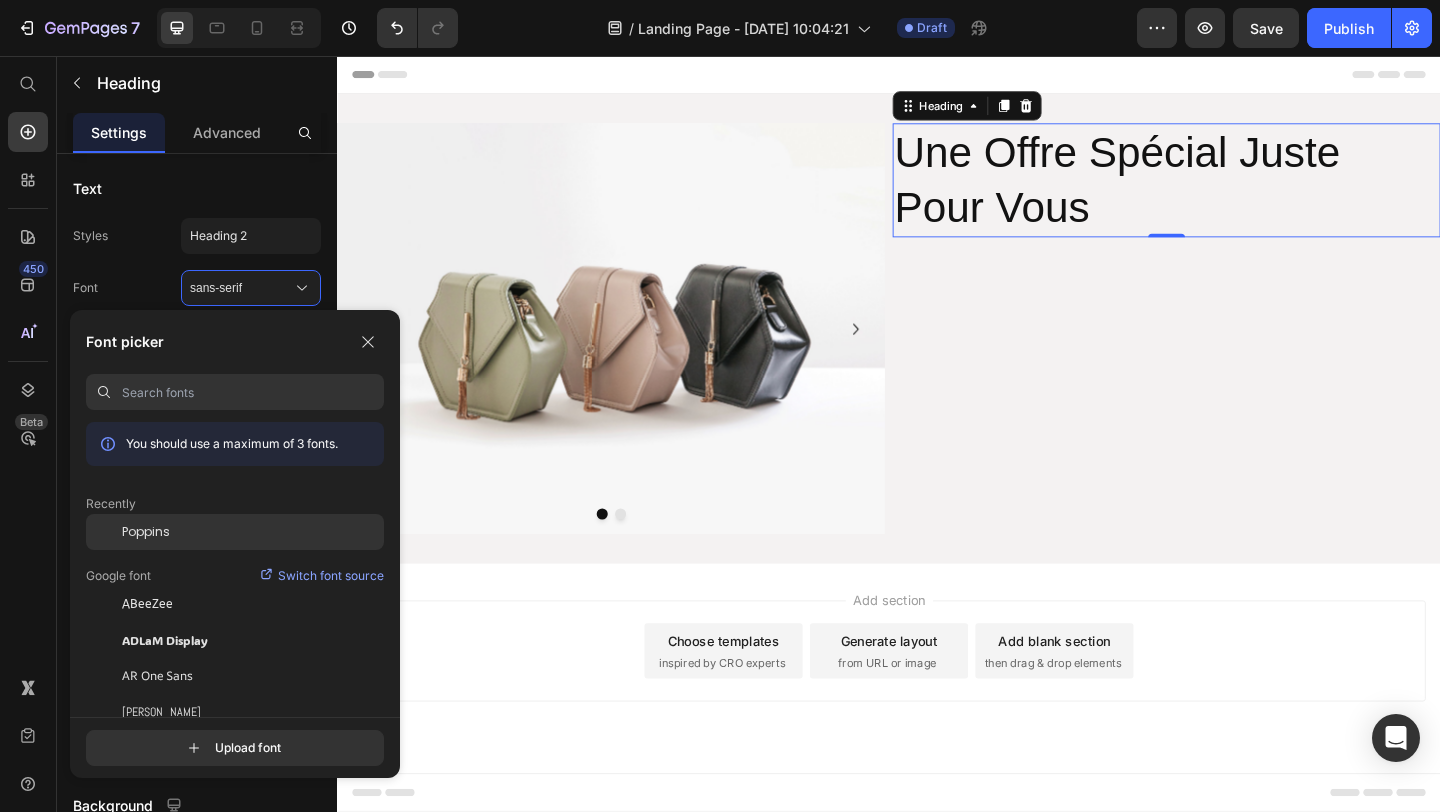 click on "Poppins" 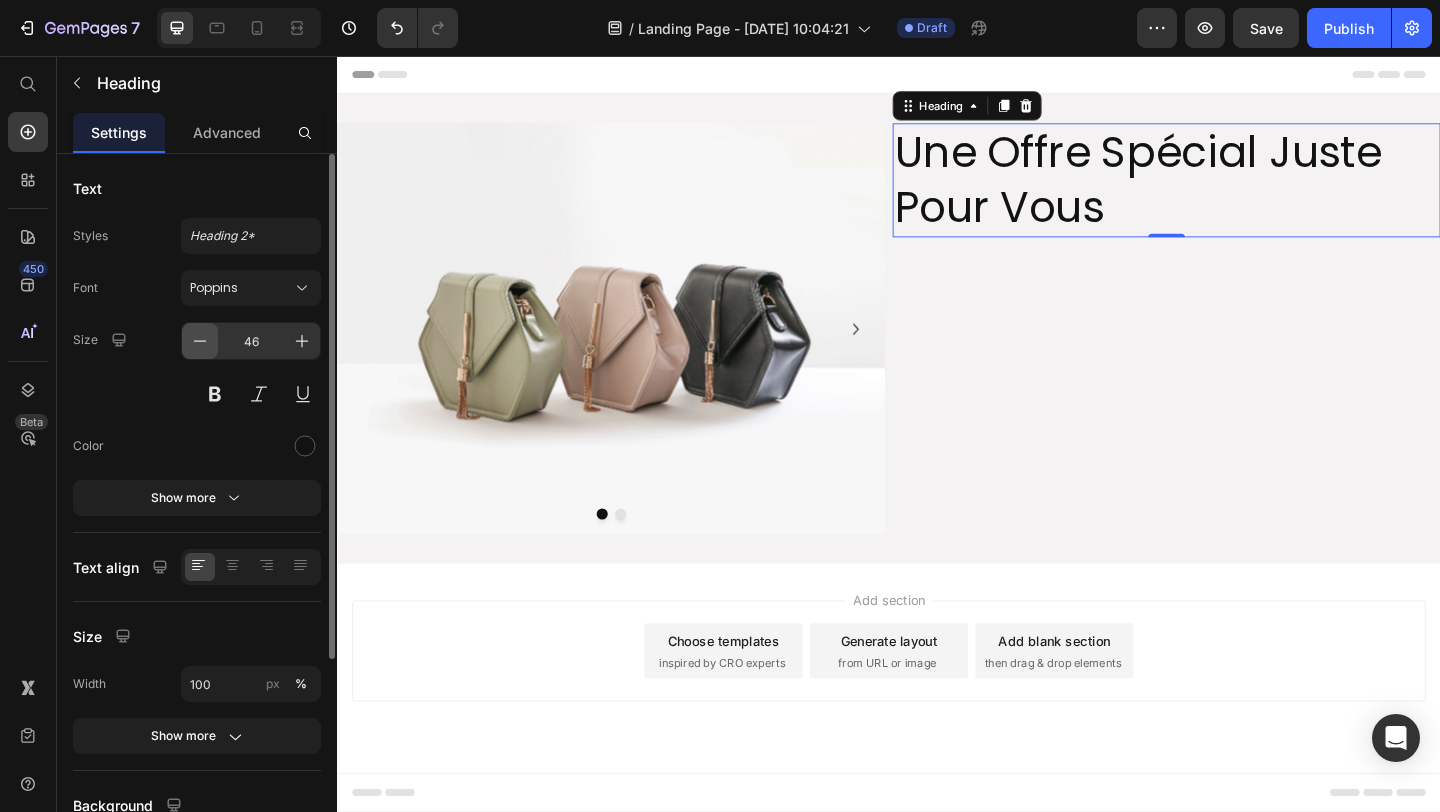 click at bounding box center [200, 341] 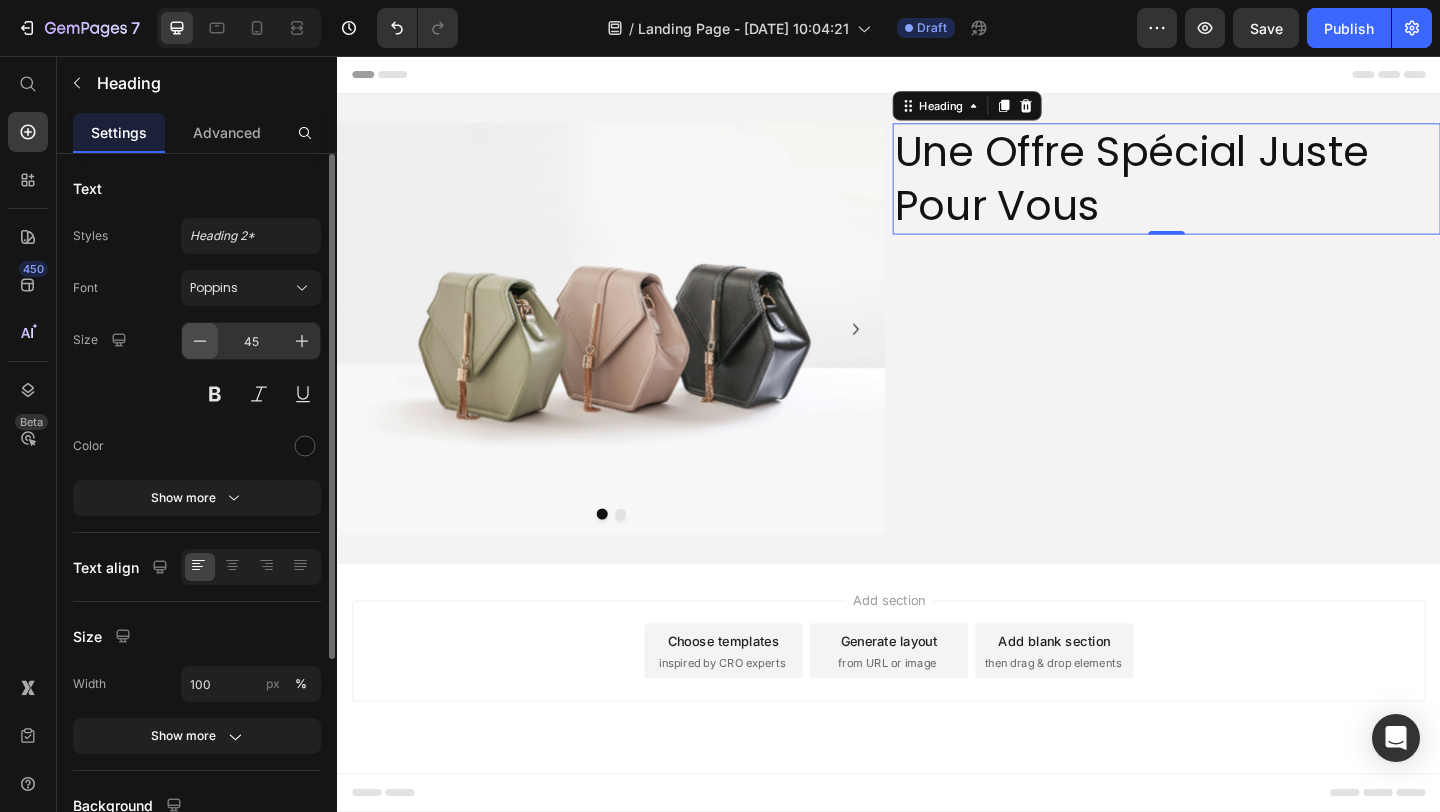 click at bounding box center (200, 341) 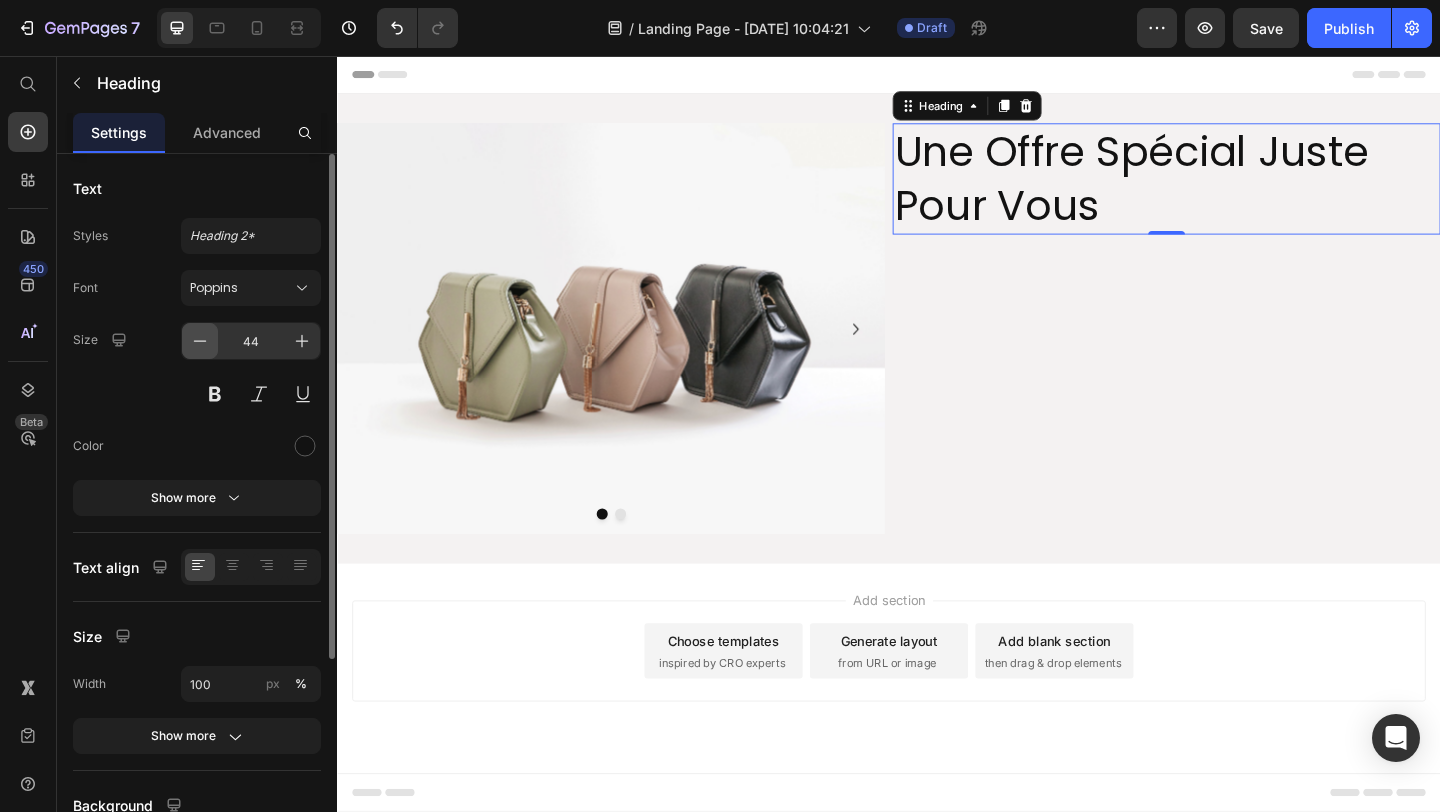 click at bounding box center (200, 341) 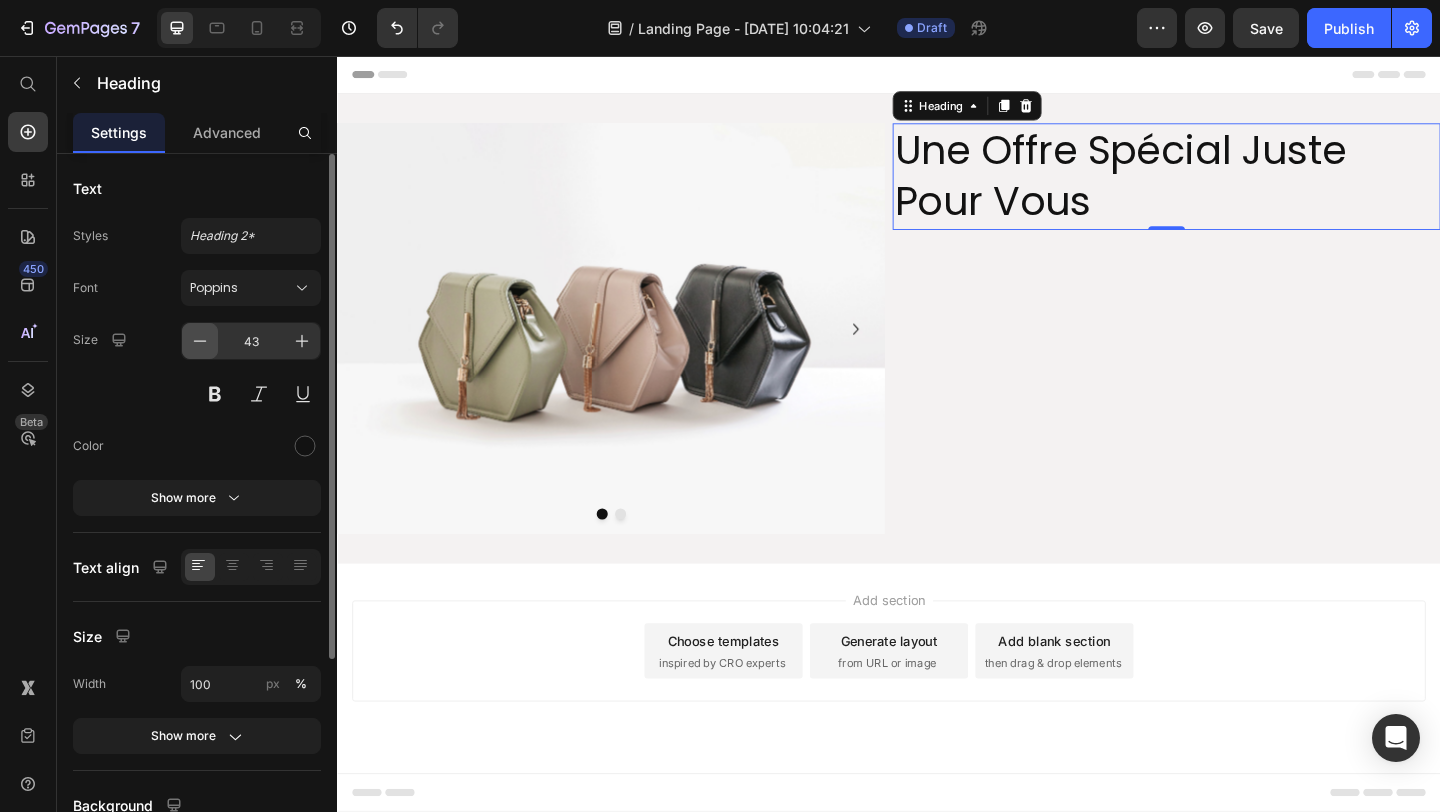 click at bounding box center (200, 341) 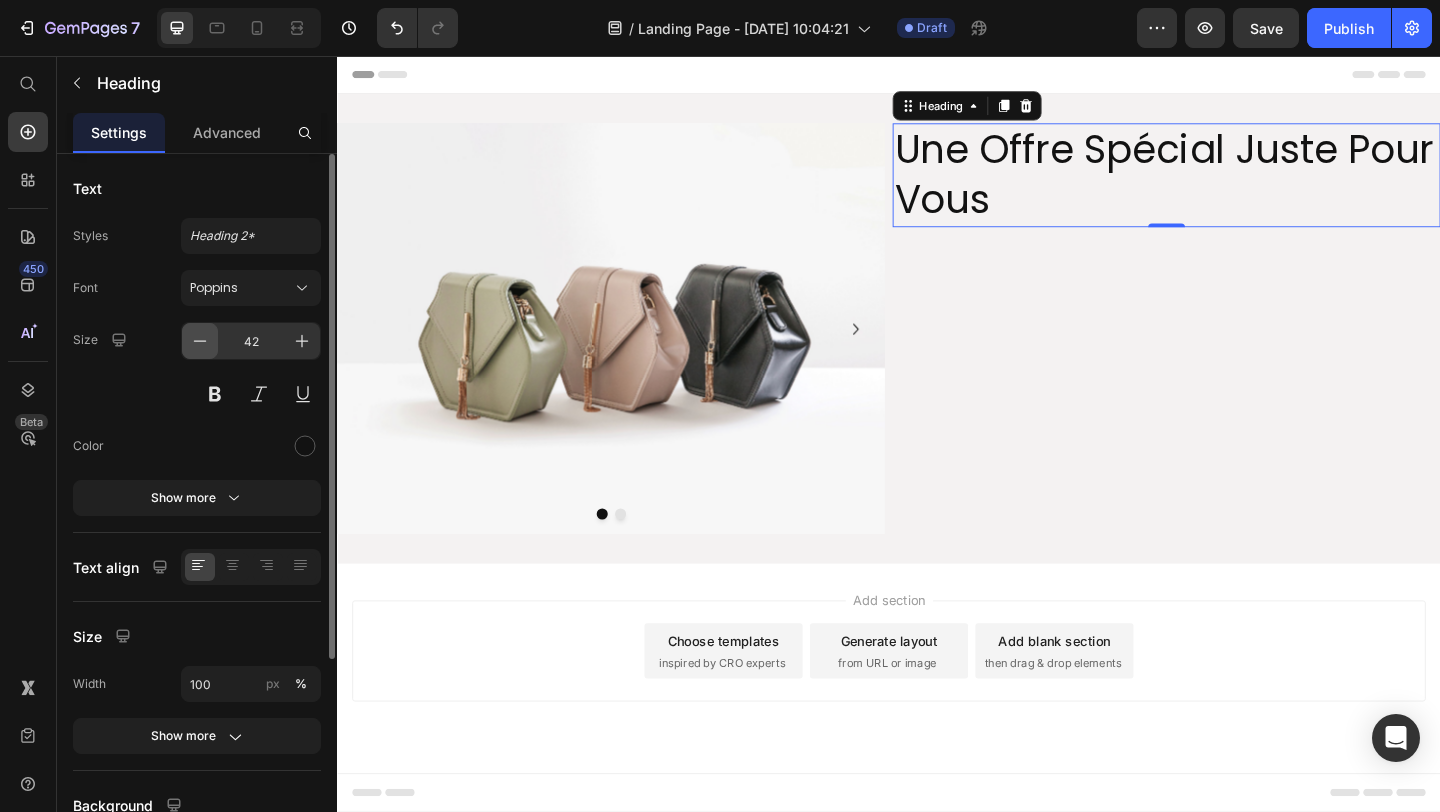 click at bounding box center [200, 341] 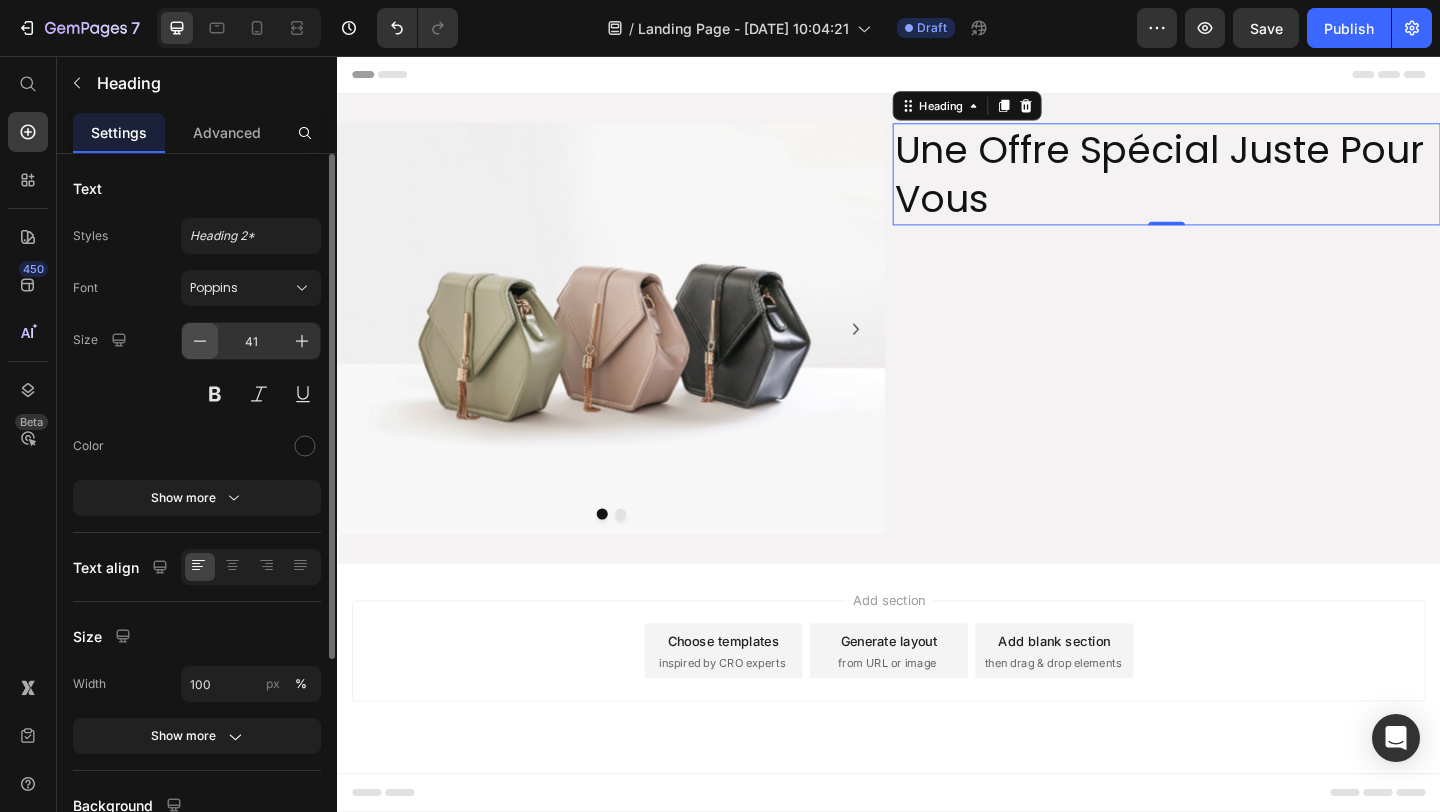 click at bounding box center [200, 341] 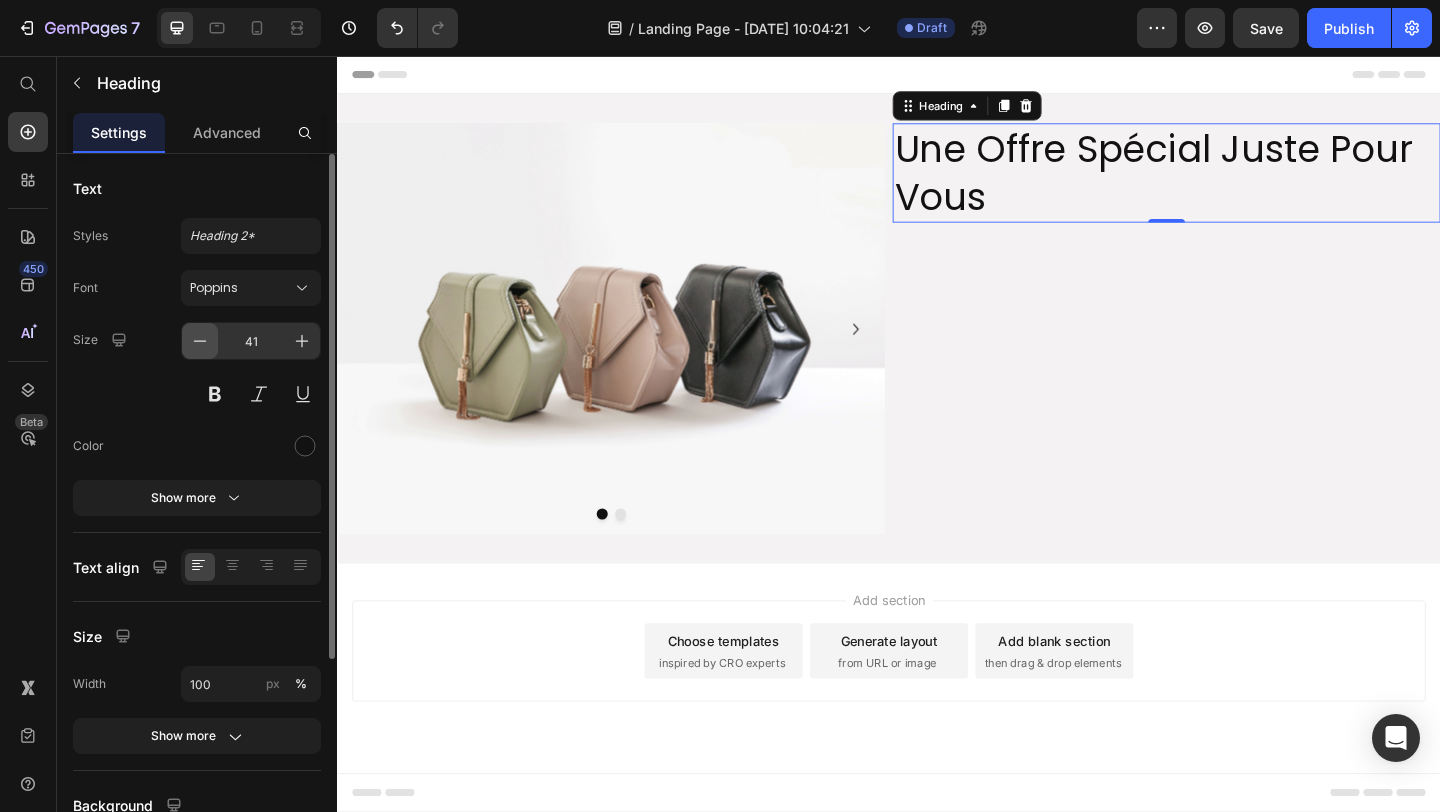 type on "40" 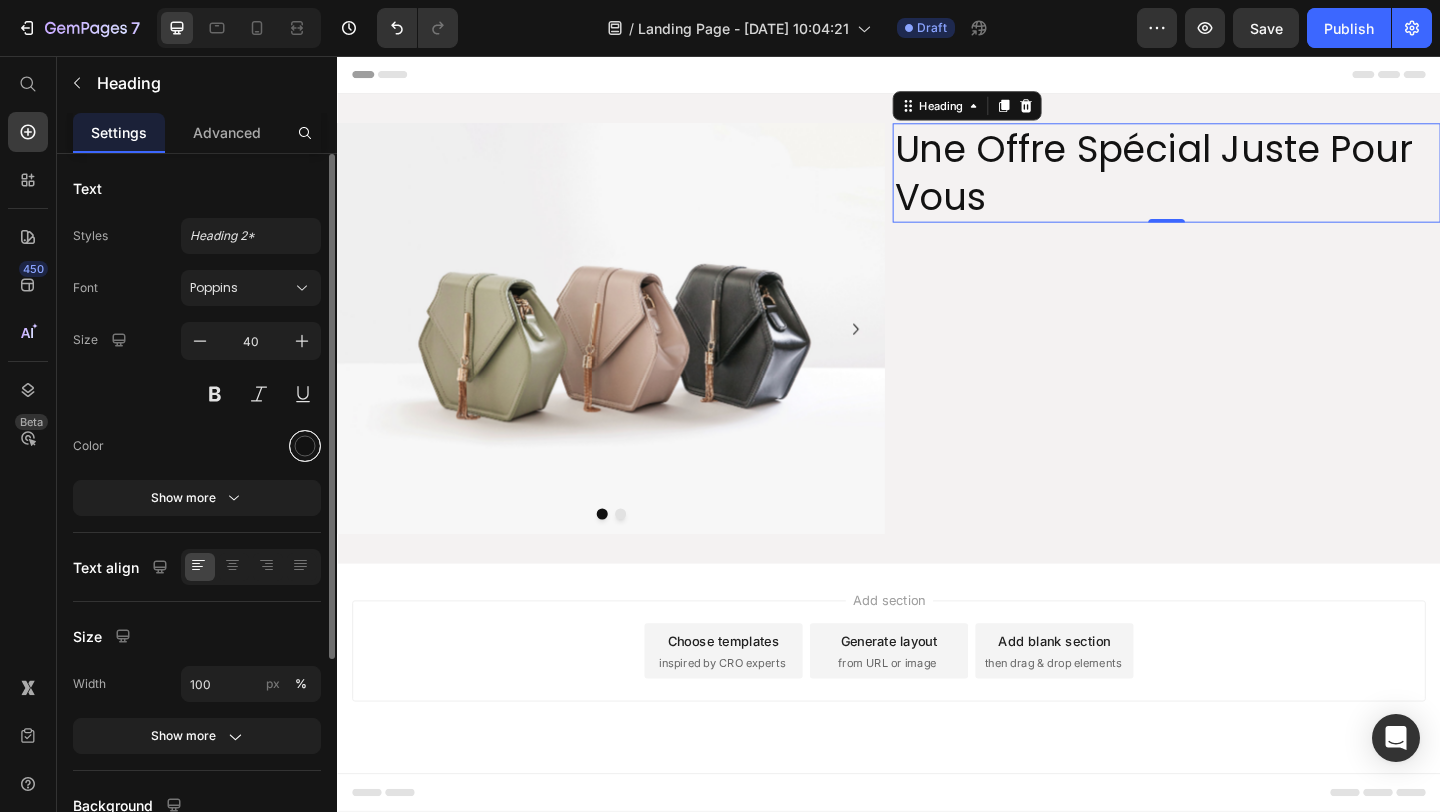 click at bounding box center (305, 446) 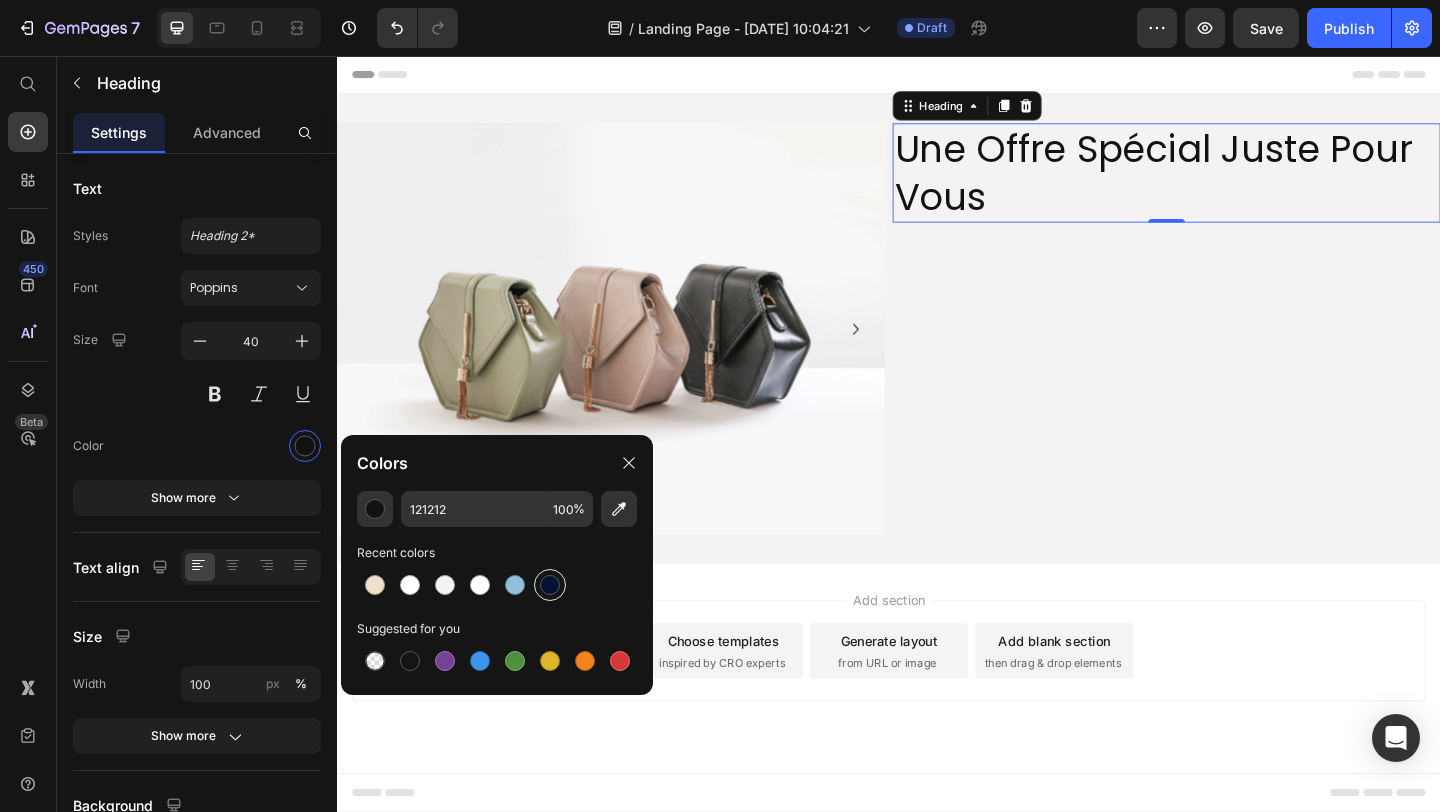 click at bounding box center (550, 585) 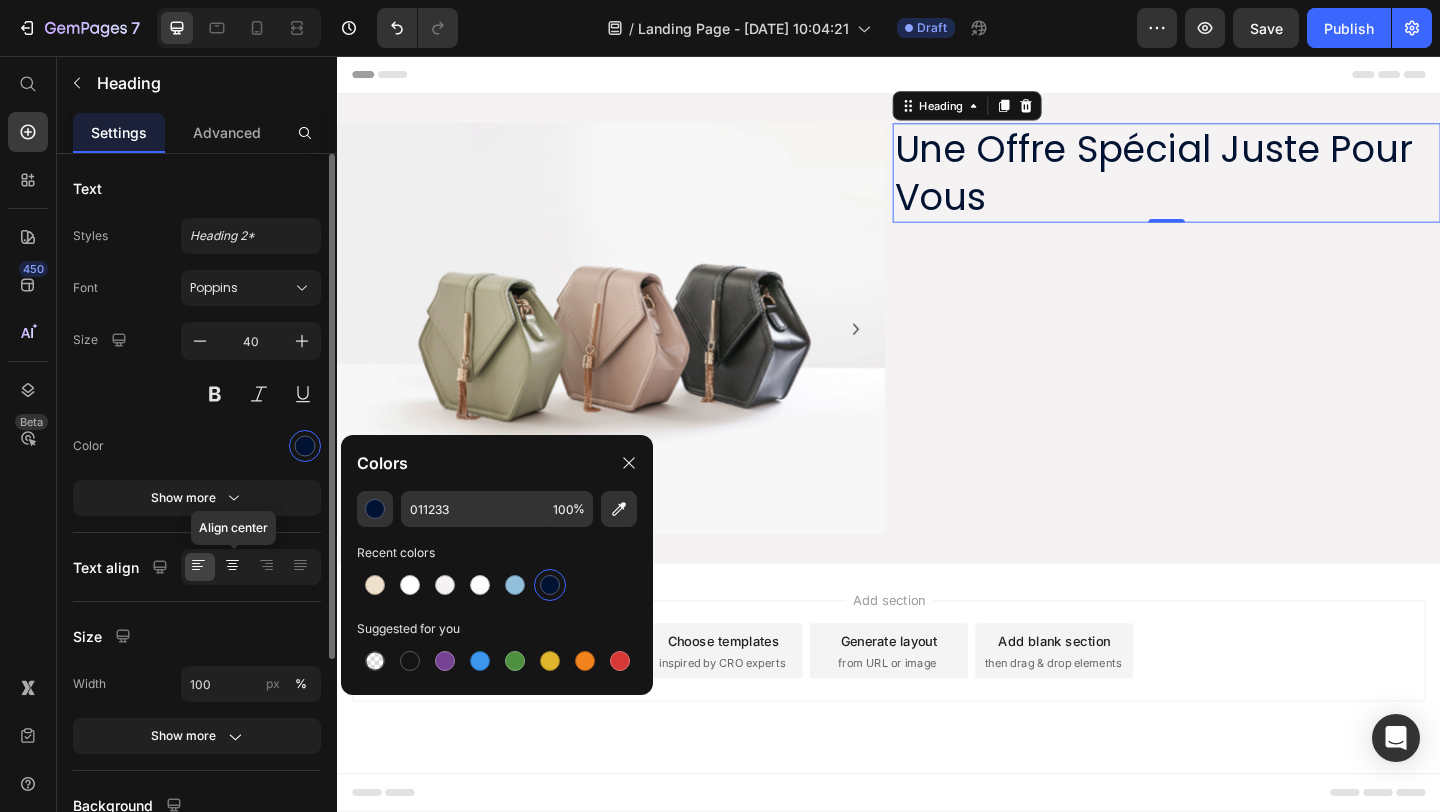 click 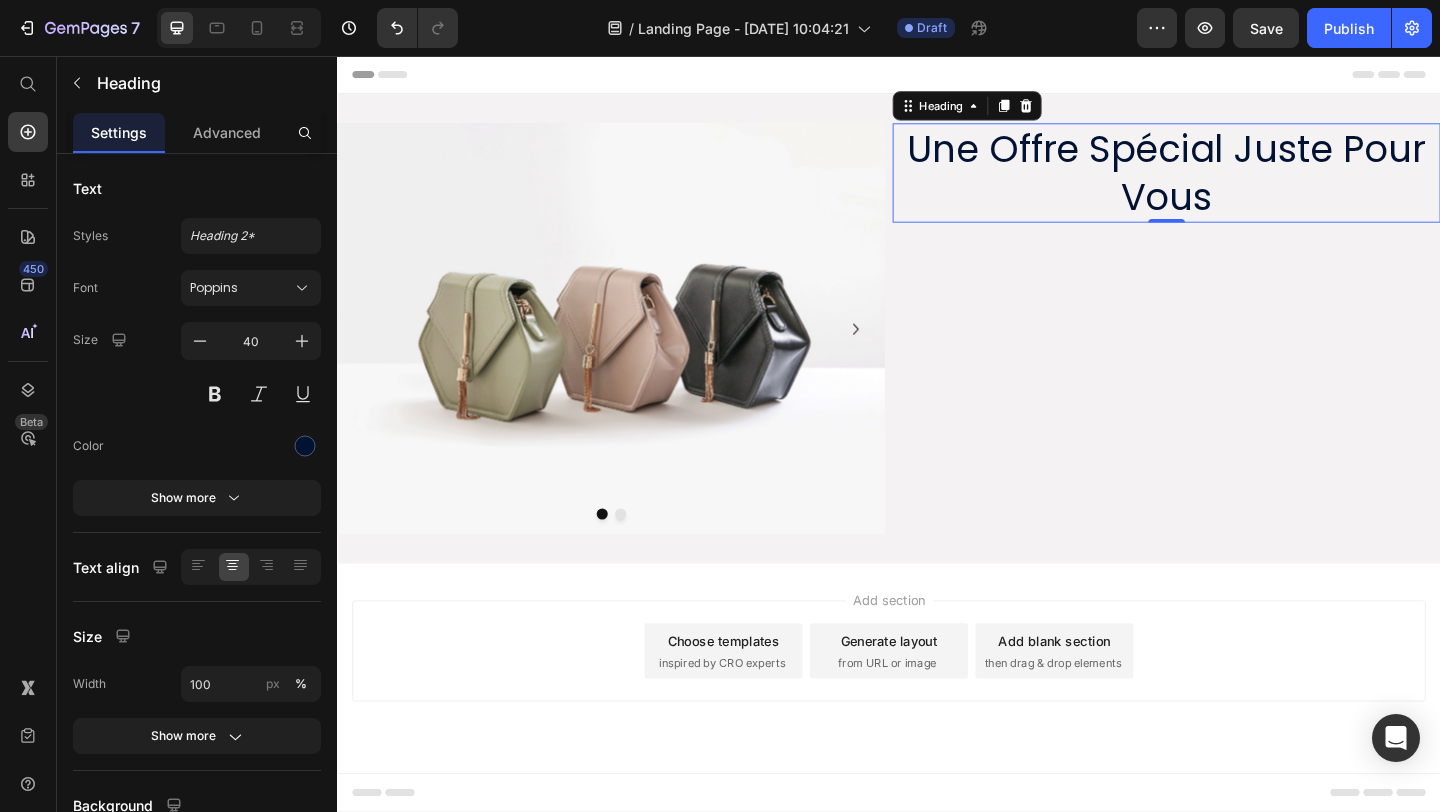 click on "Une Offre Spécial Juste Pour Vous Heading   0" at bounding box center [1239, 352] 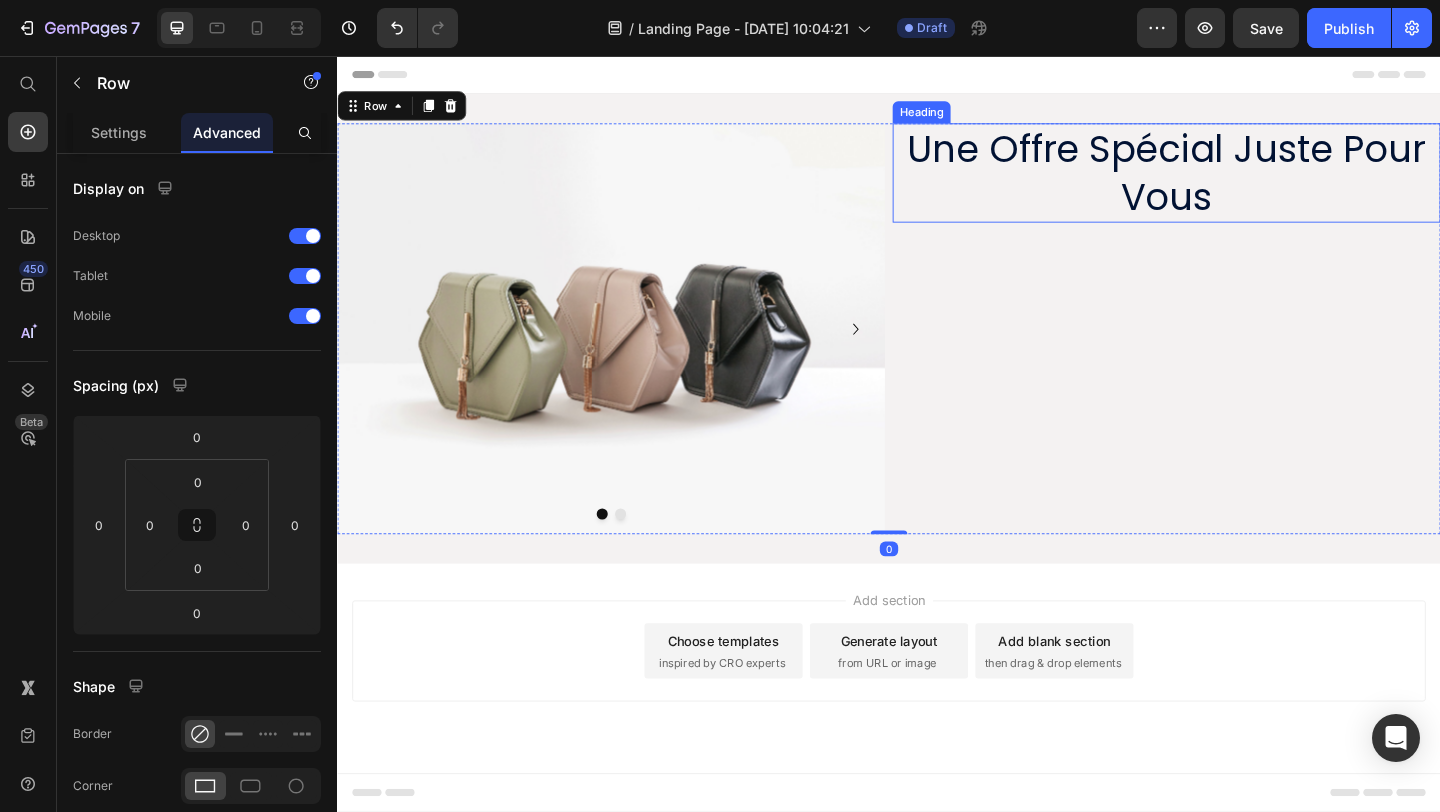 click on "Une Offre Spécial Juste Pour Vous" at bounding box center [1239, 183] 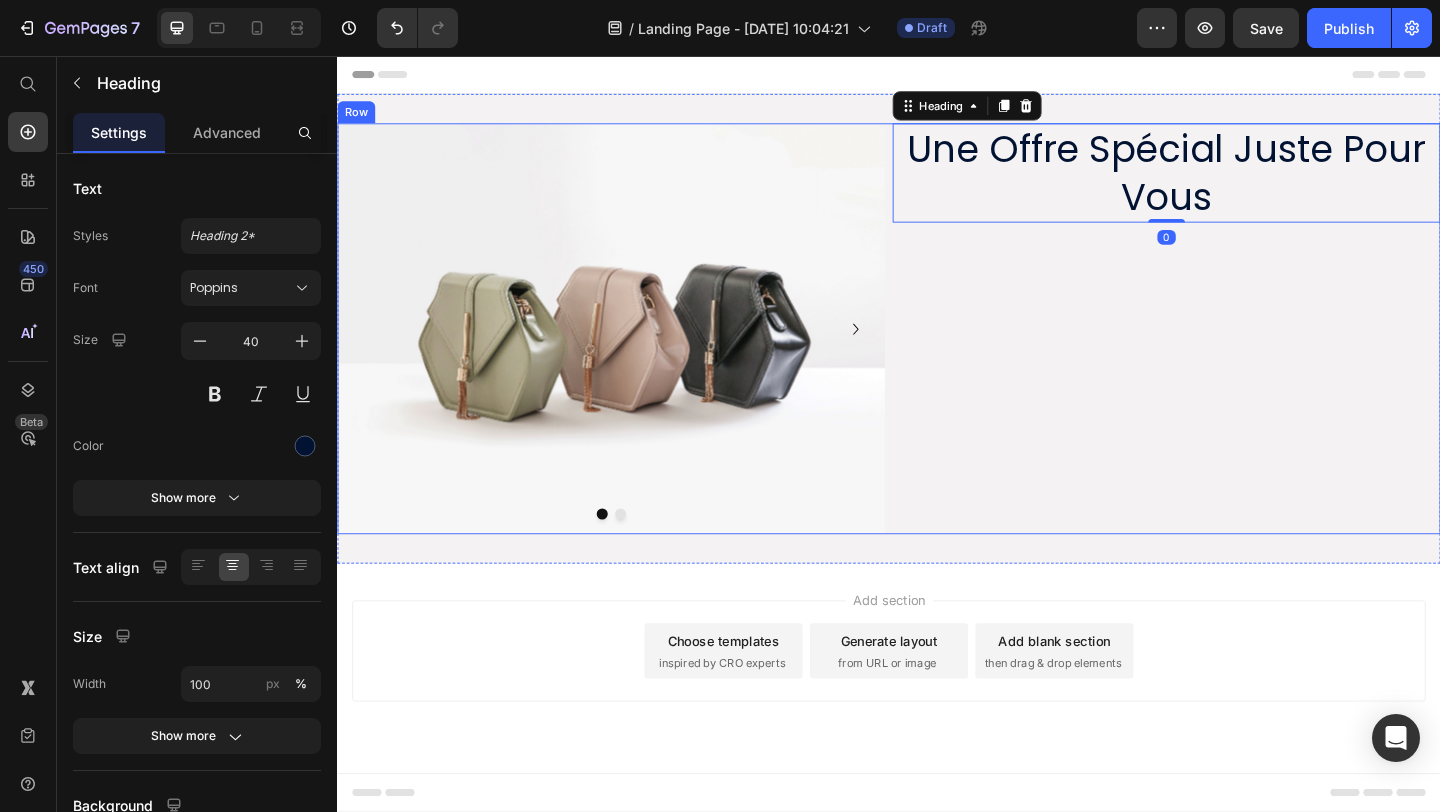 click on "Image
Drop element here
Carousel Une Offre Spécial Juste Pour Vous Heading   0 Row" at bounding box center [937, 352] 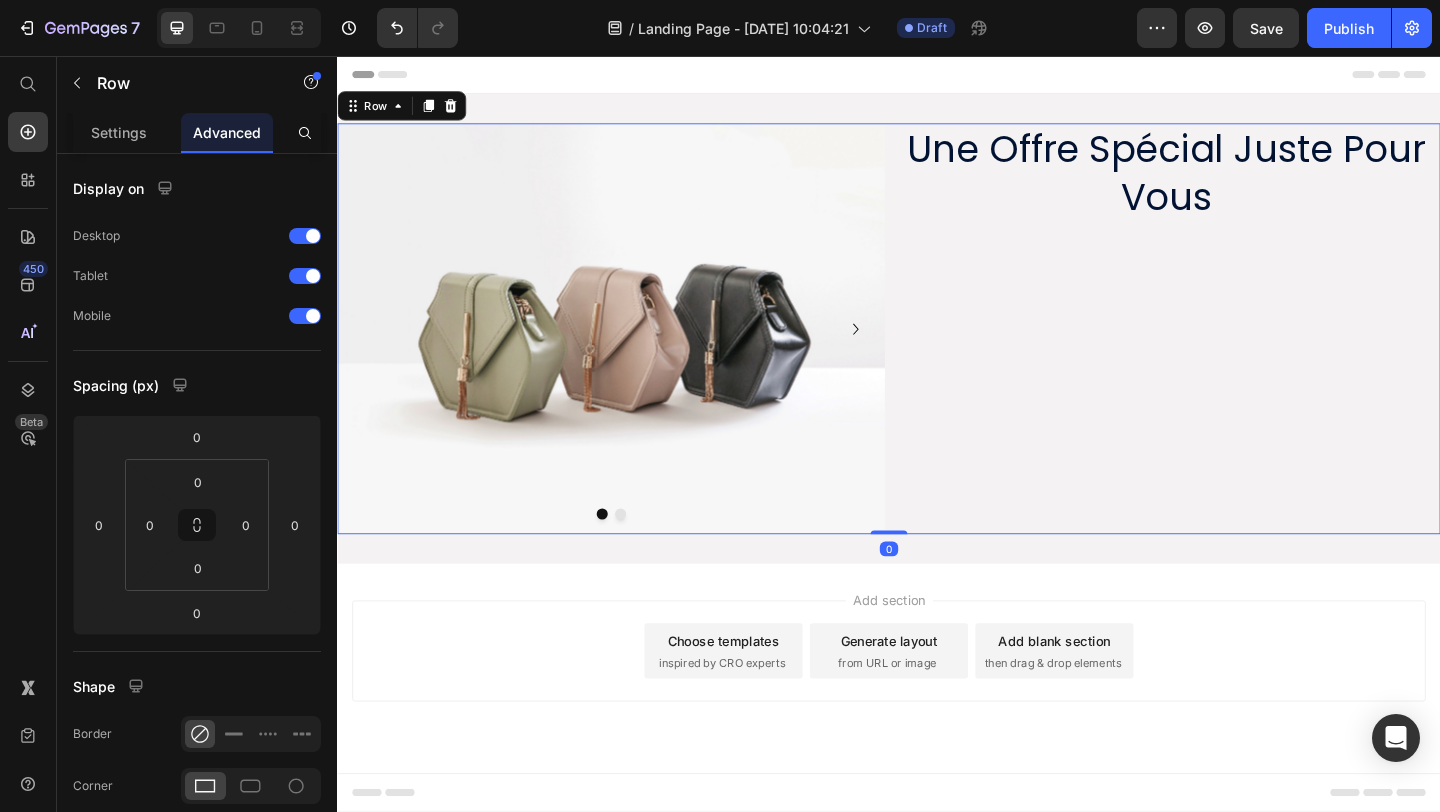 click on "Une Offre Spécial Juste Pour Vous Heading" at bounding box center [1239, 352] 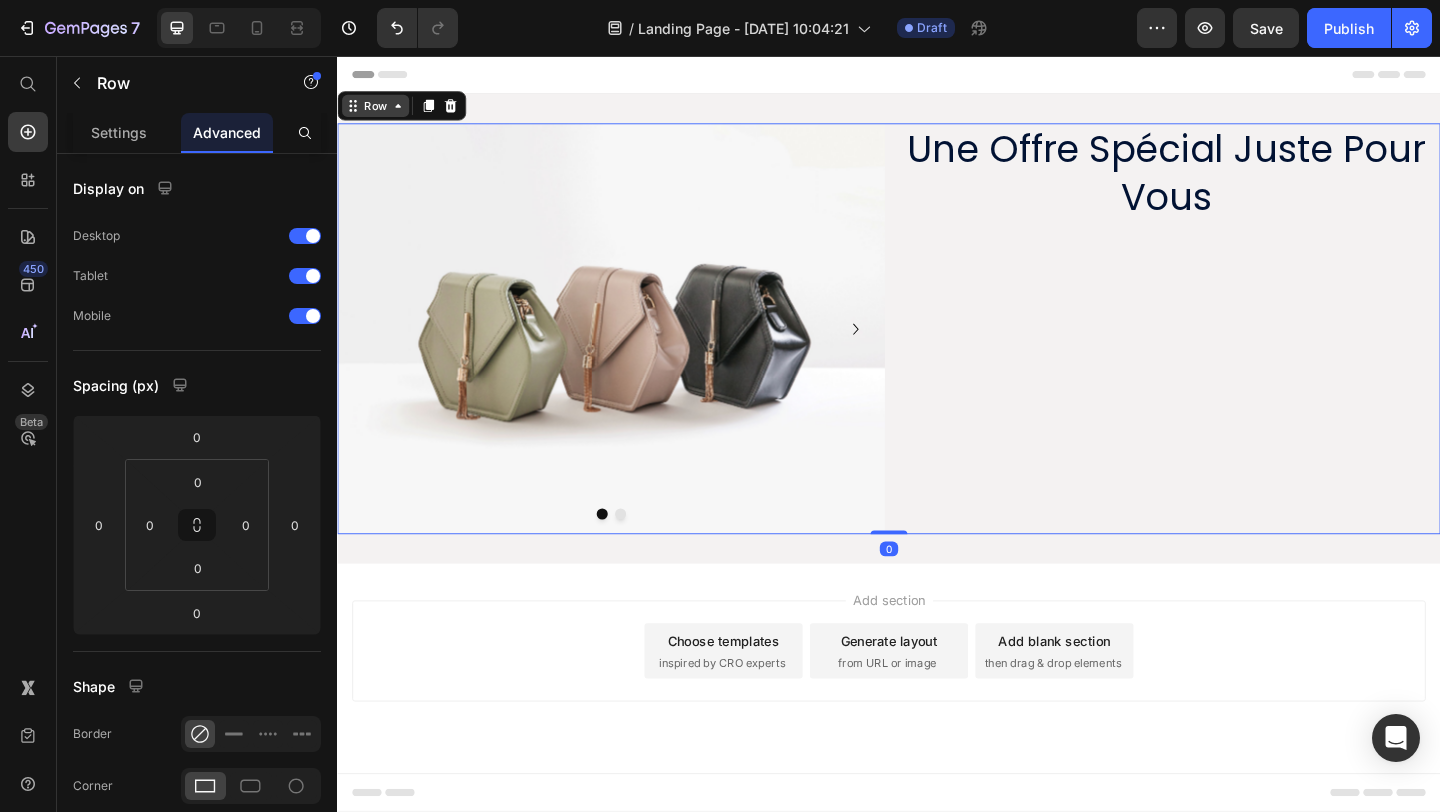 click 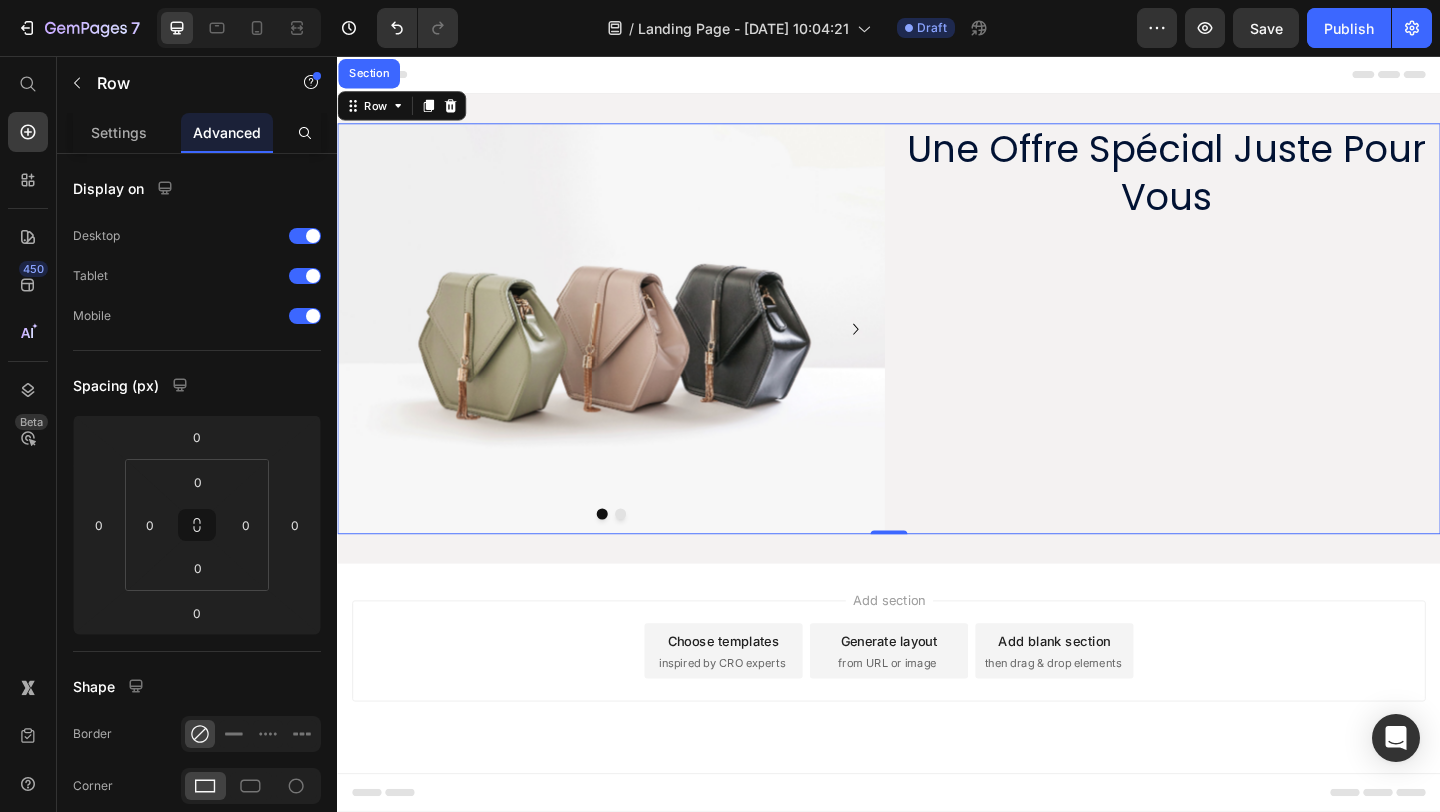 click on "Une Offre Spécial Juste Pour Vous Heading" at bounding box center [1239, 352] 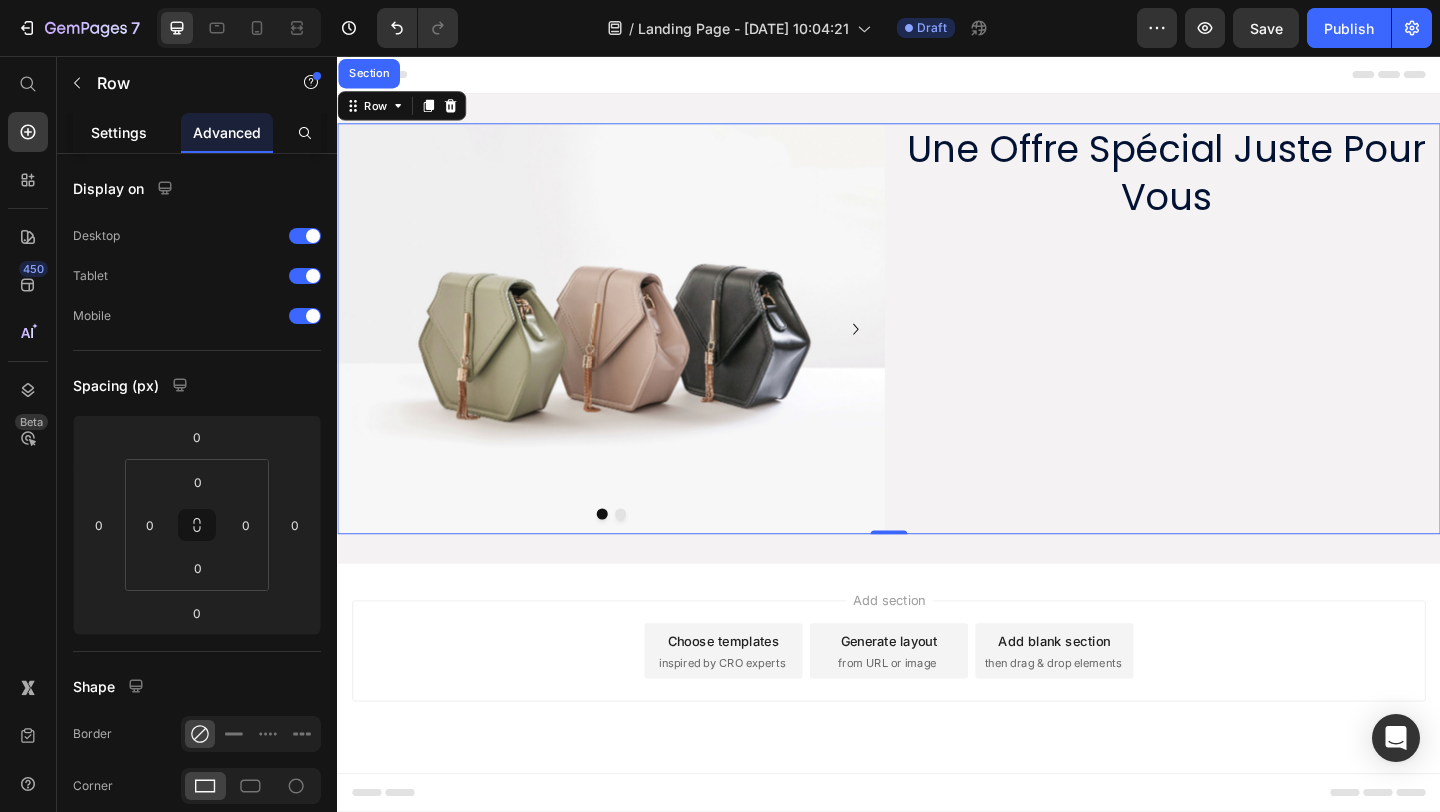 click on "Settings" 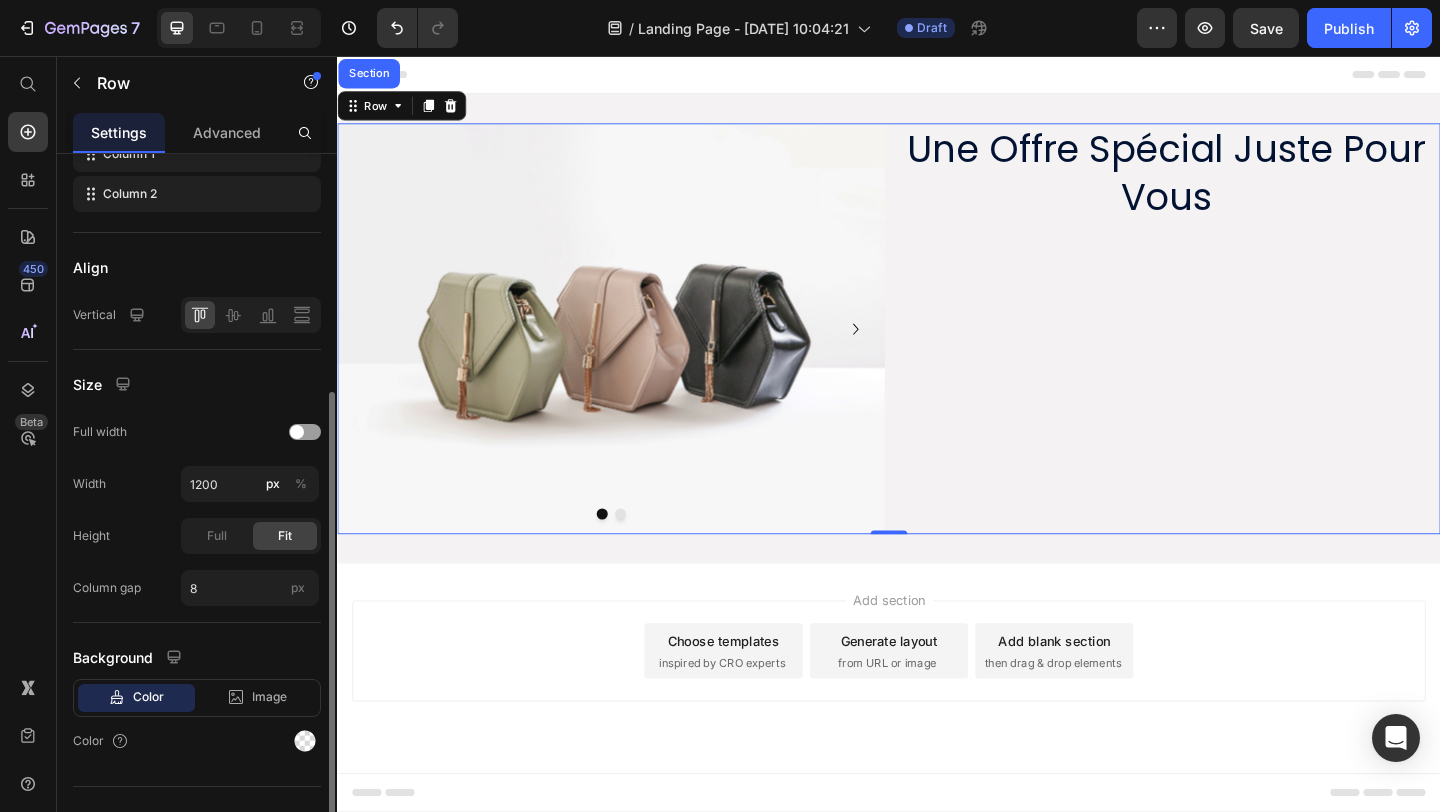 scroll, scrollTop: 406, scrollLeft: 0, axis: vertical 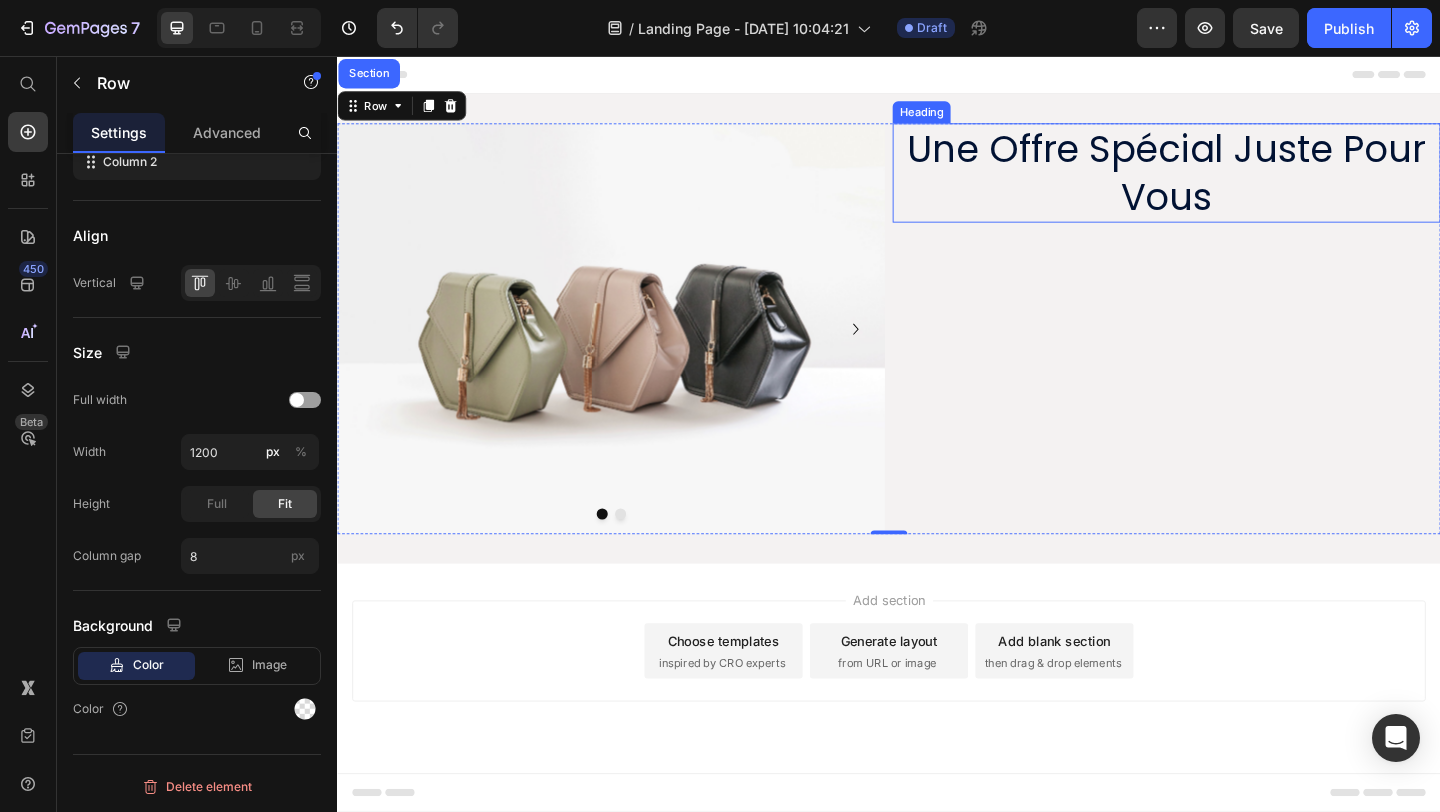 click on "Une Offre Spécial Juste Pour Vous" at bounding box center [1239, 183] 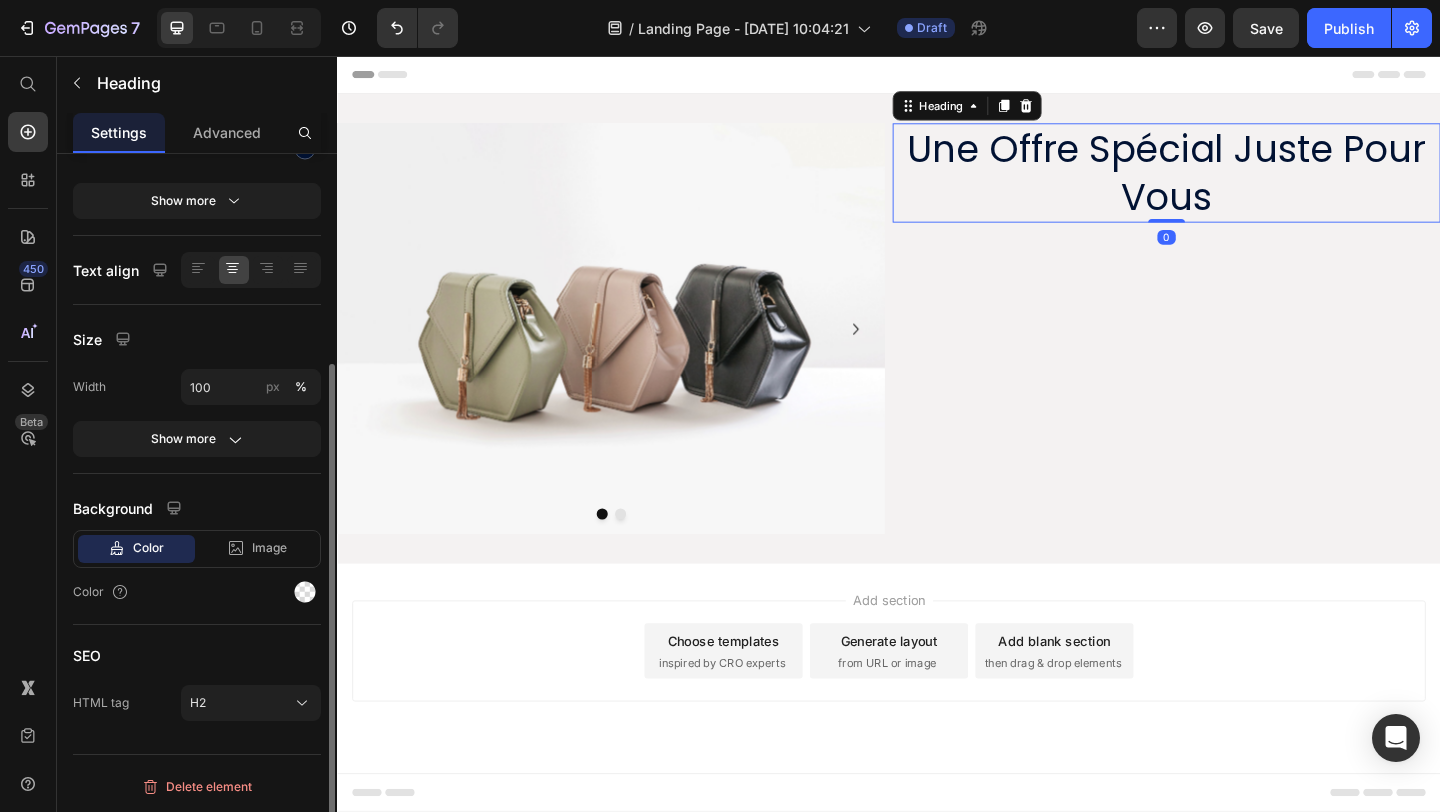 scroll, scrollTop: 0, scrollLeft: 0, axis: both 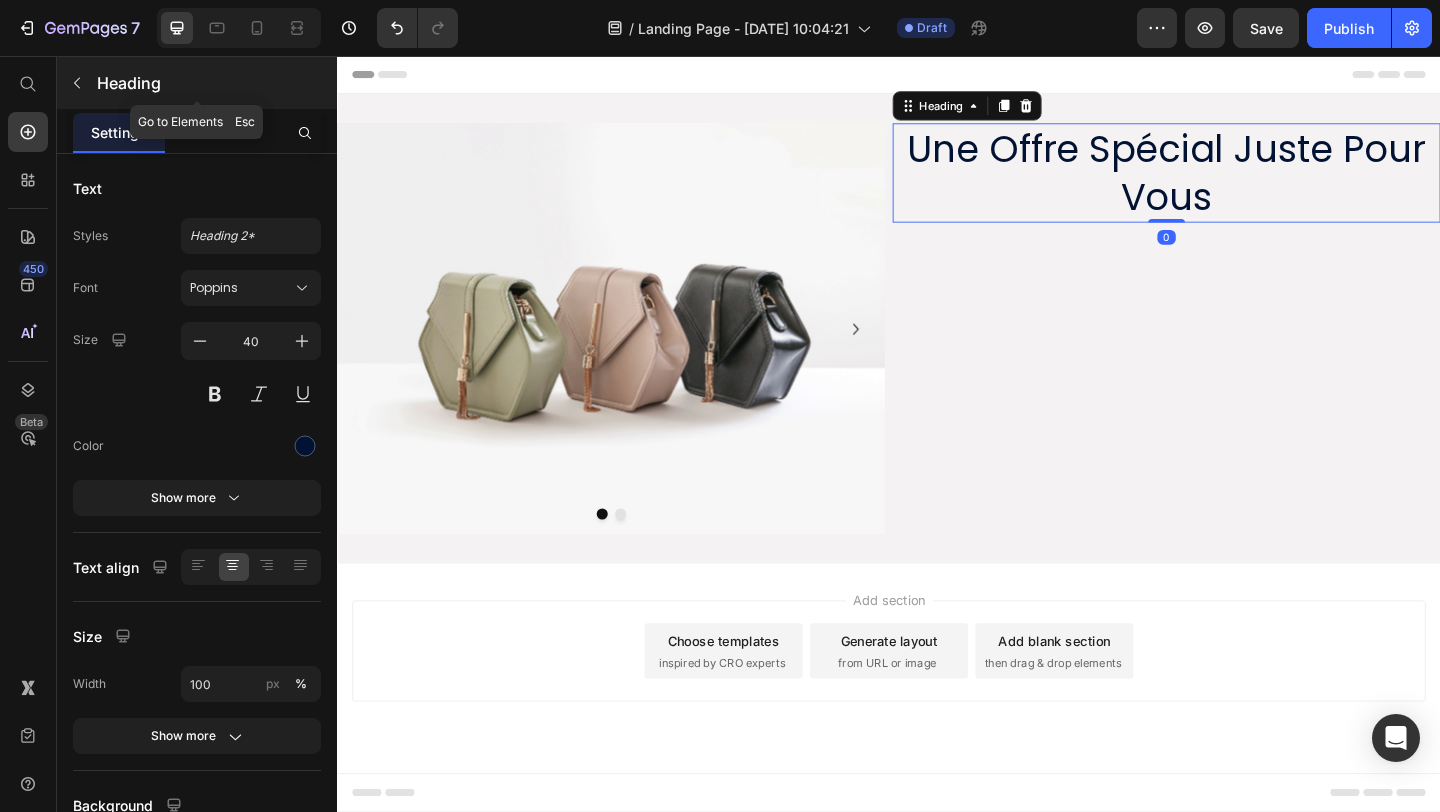 click at bounding box center [77, 83] 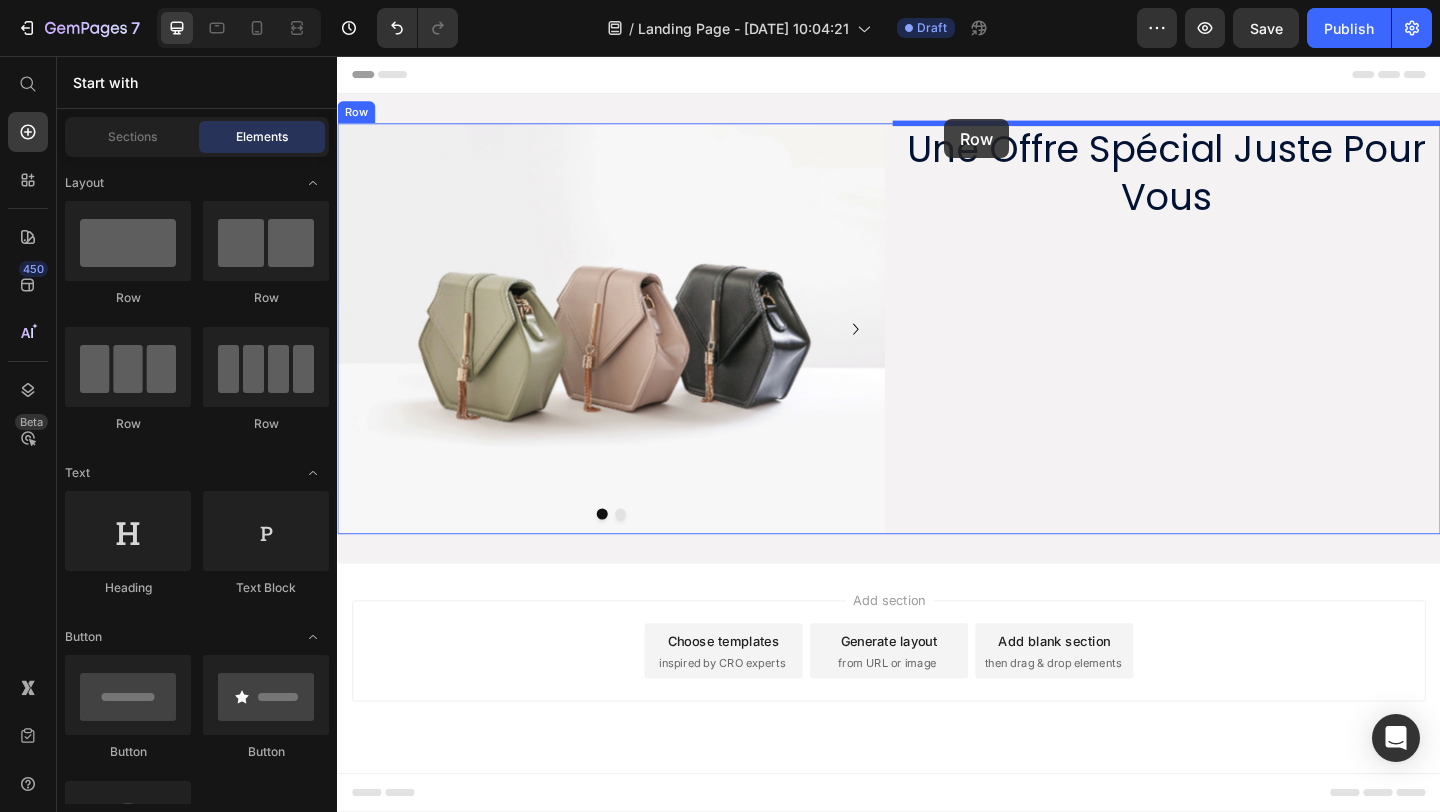 drag, startPoint x: 492, startPoint y: 310, endPoint x: 997, endPoint y: 125, distance: 537.8197 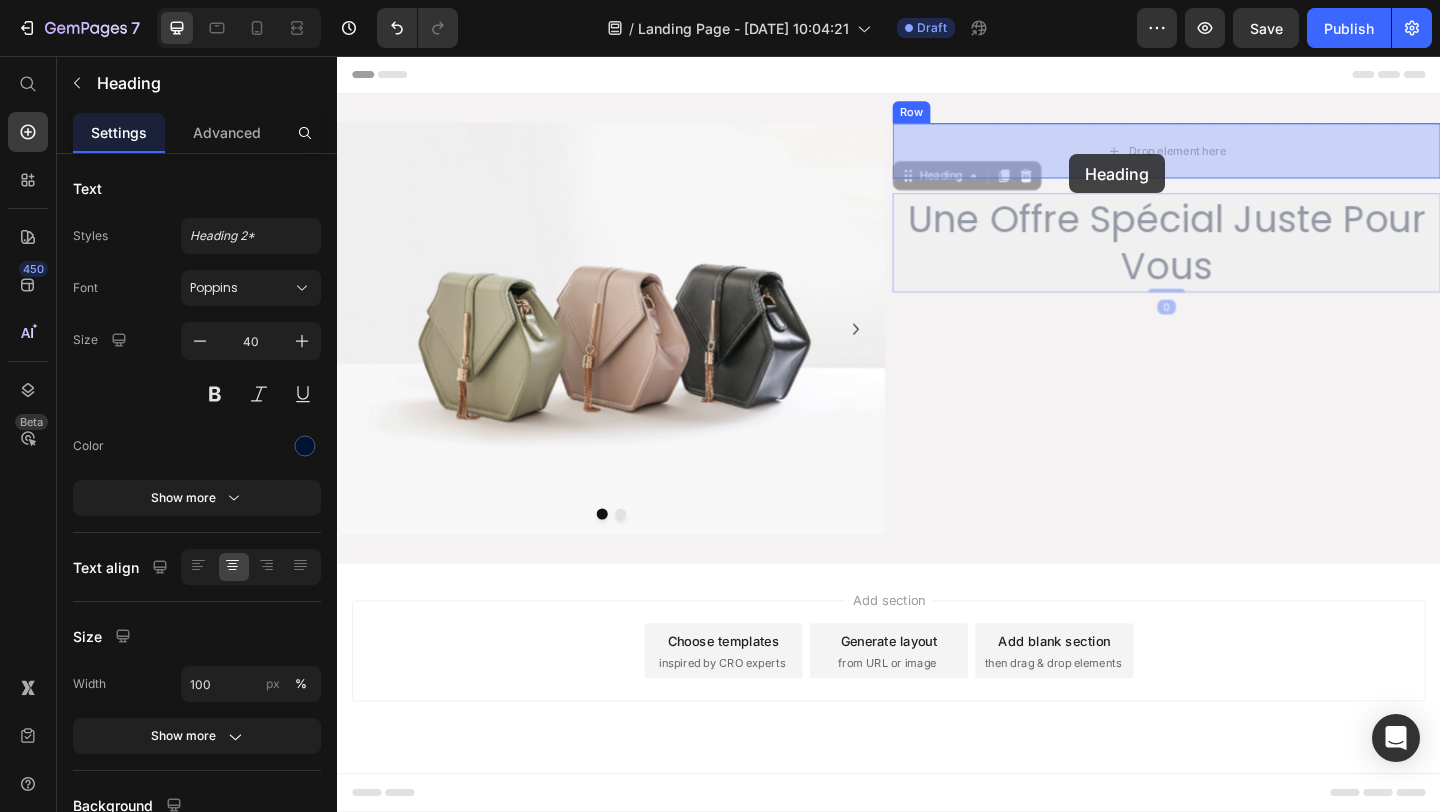 drag, startPoint x: 1130, startPoint y: 235, endPoint x: 1133, endPoint y: 169, distance: 66.068146 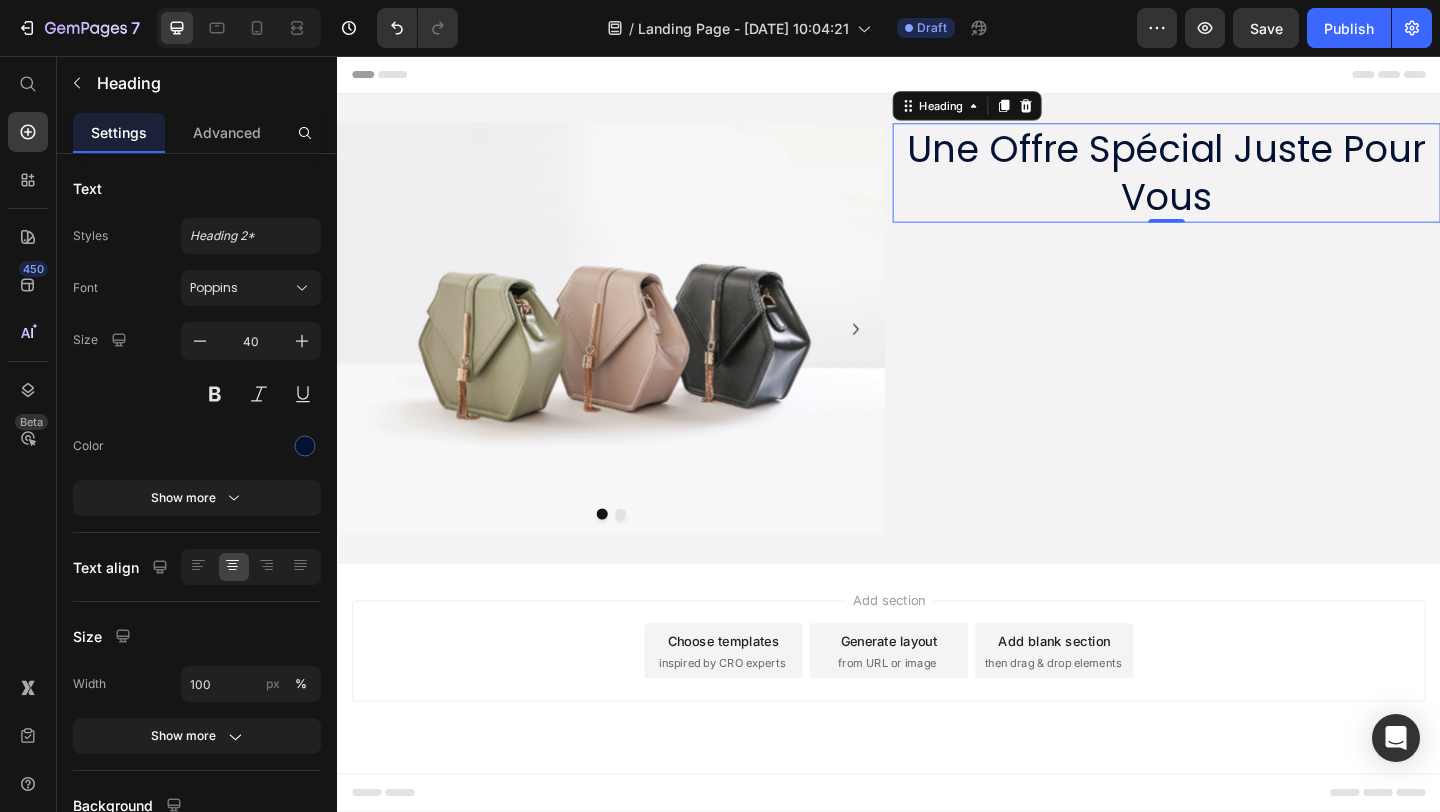 click on "Une Offre Spécial Juste Pour Vous" at bounding box center [1239, 183] 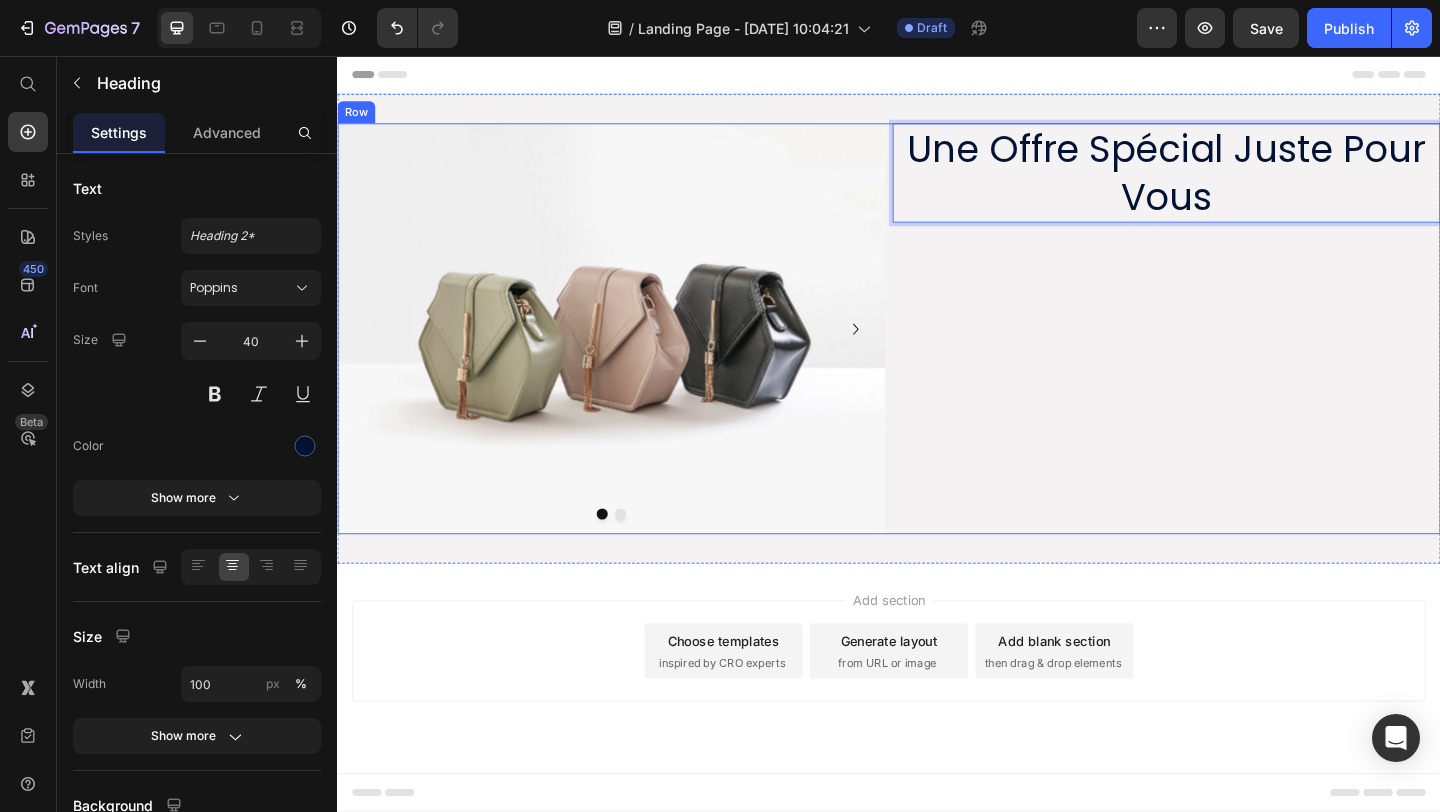 click on "Une Offre Spécial Juste Pour Vous Heading   0 Row" at bounding box center [1239, 352] 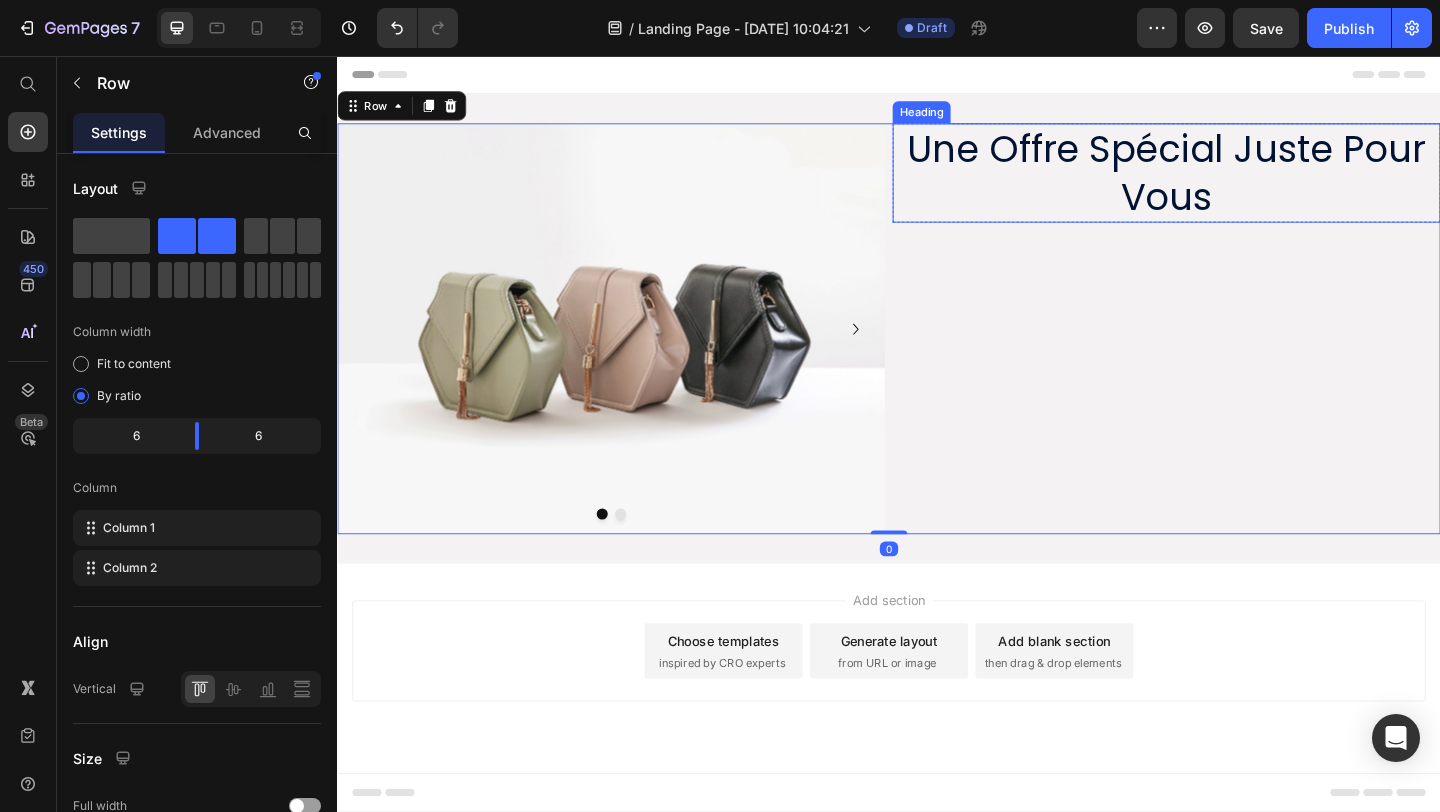 click on "Une Offre Spécial Juste Pour Vous" at bounding box center (1239, 183) 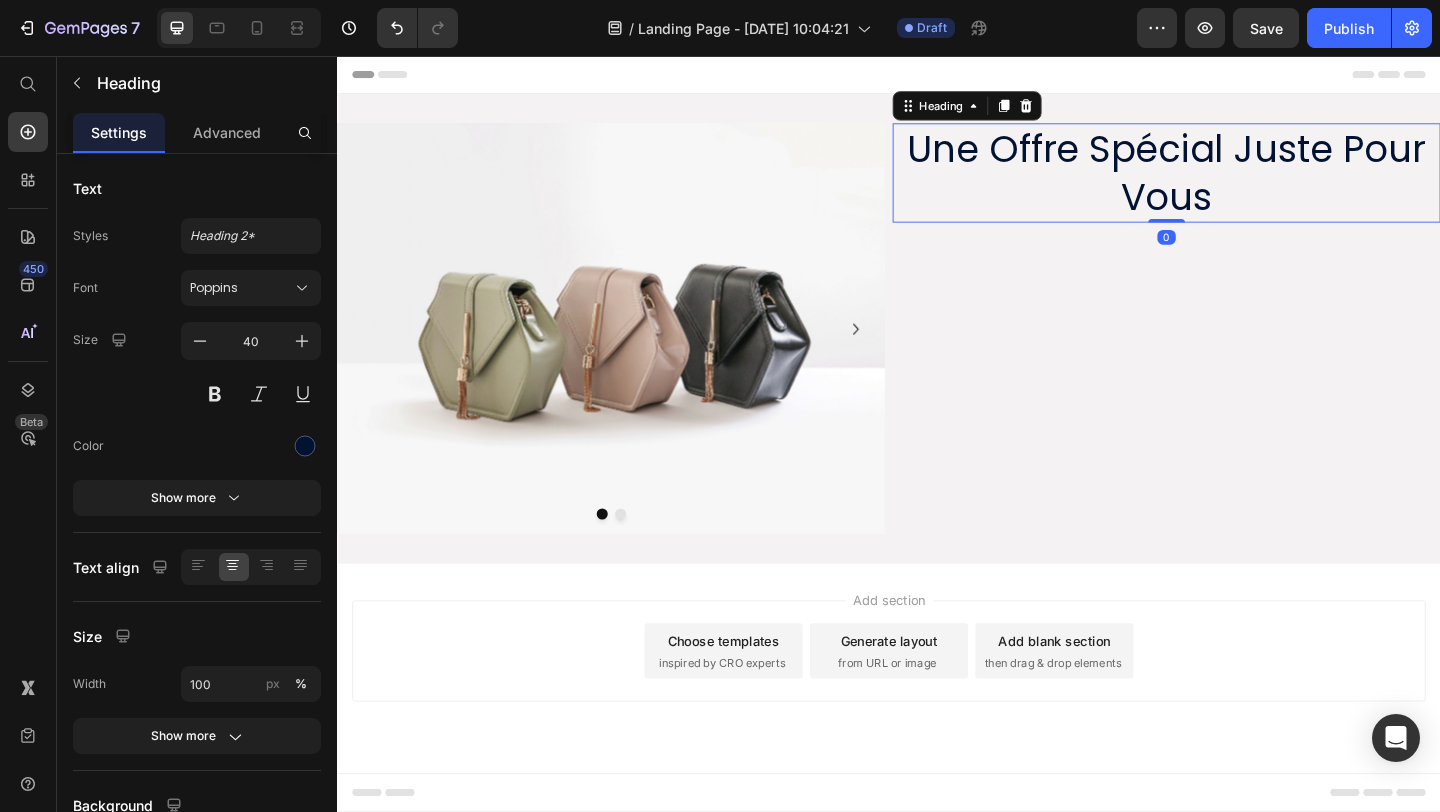 click on "Heading" at bounding box center [1022, 110] 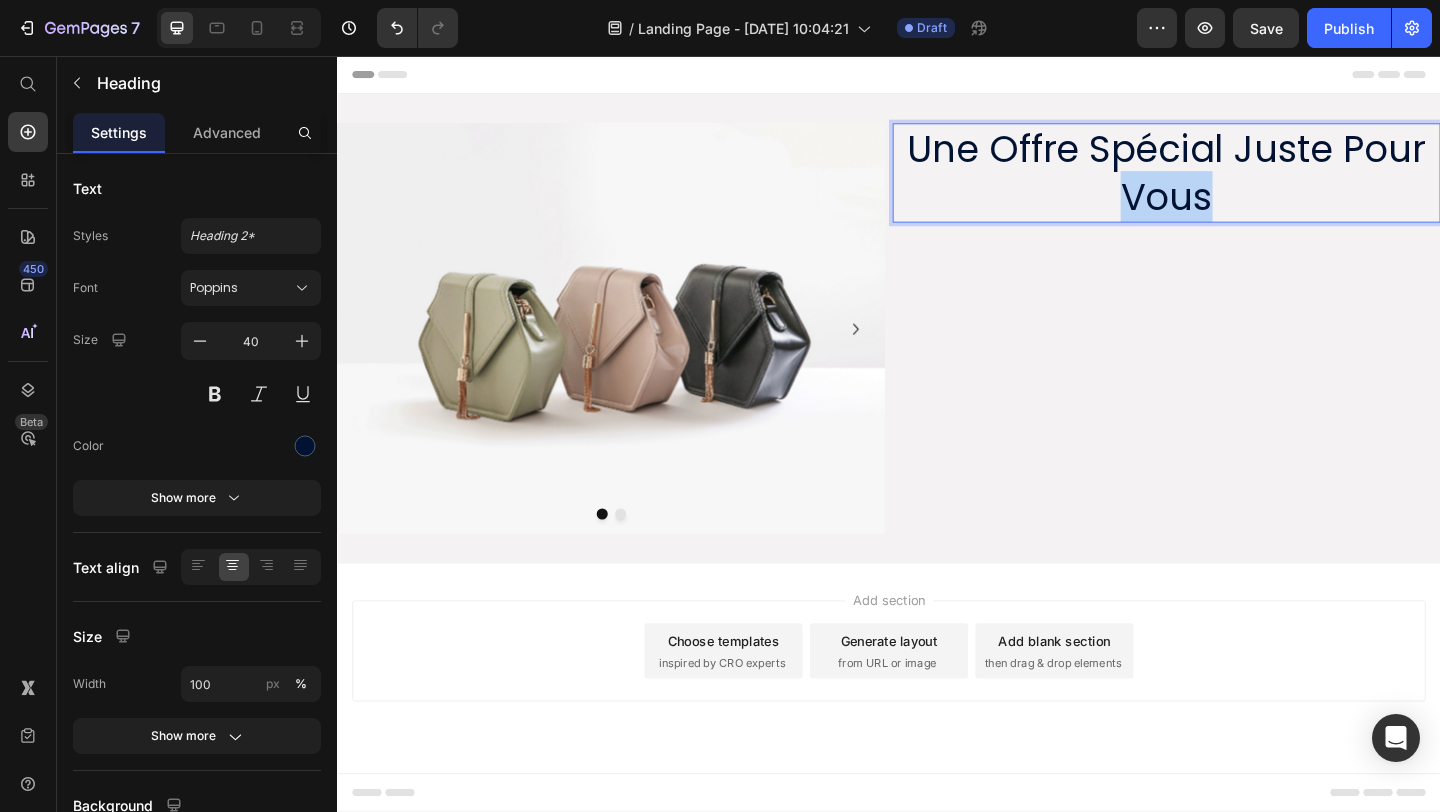 click on "Une Offre Spécial Juste Pour Vous" at bounding box center [1239, 183] 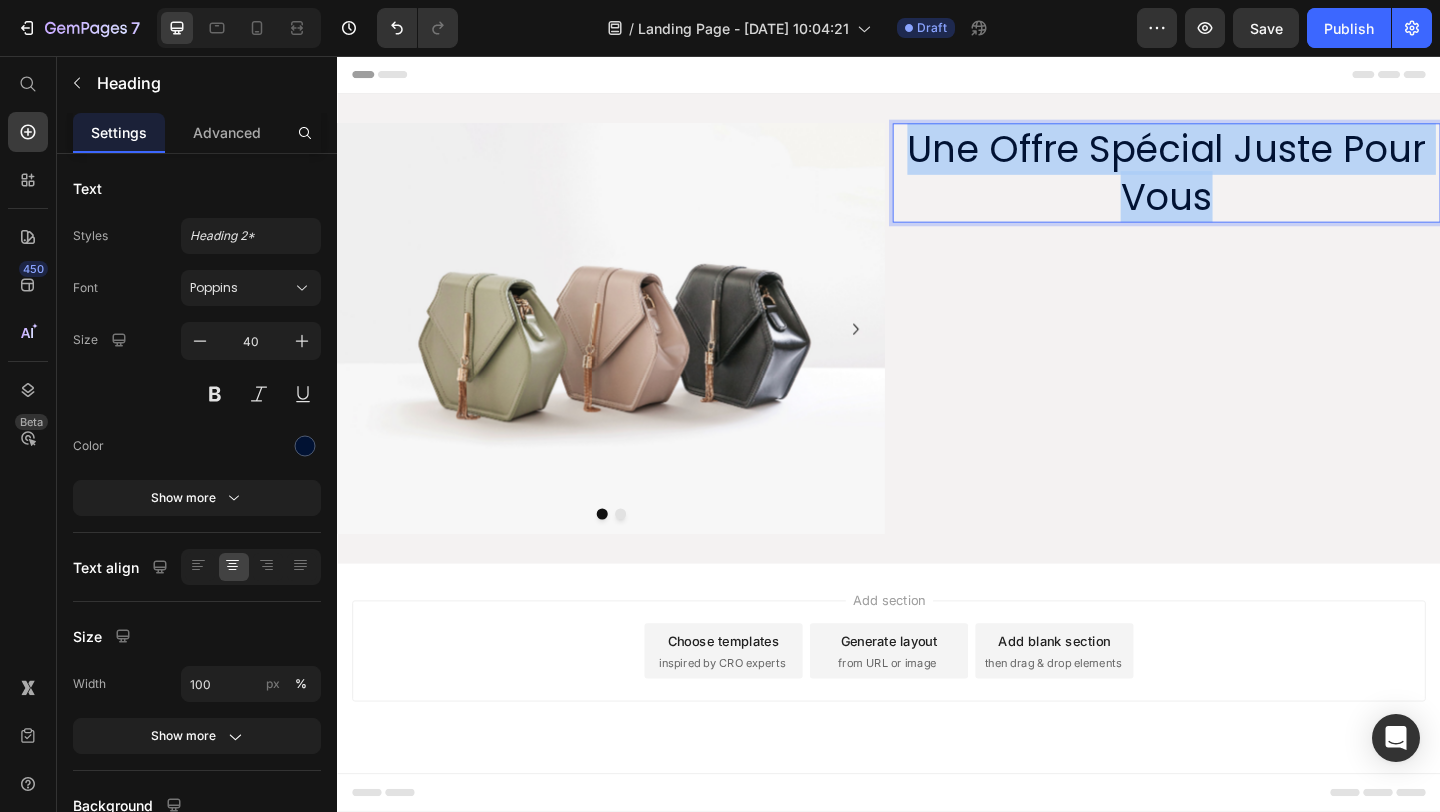click on "Une Offre Spécial Juste Pour Vous" at bounding box center (1239, 183) 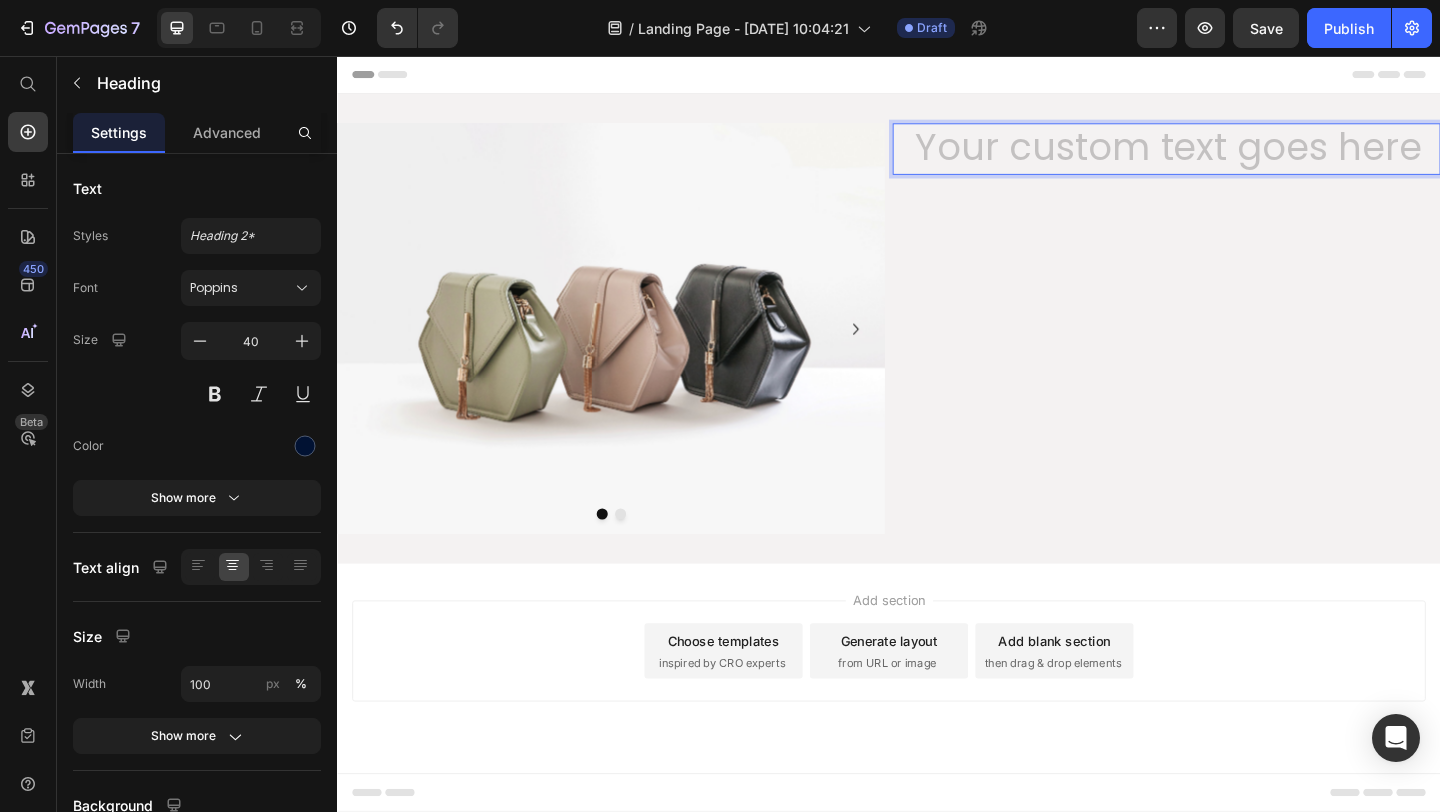 click on "Heading   0 Row" at bounding box center [1239, 352] 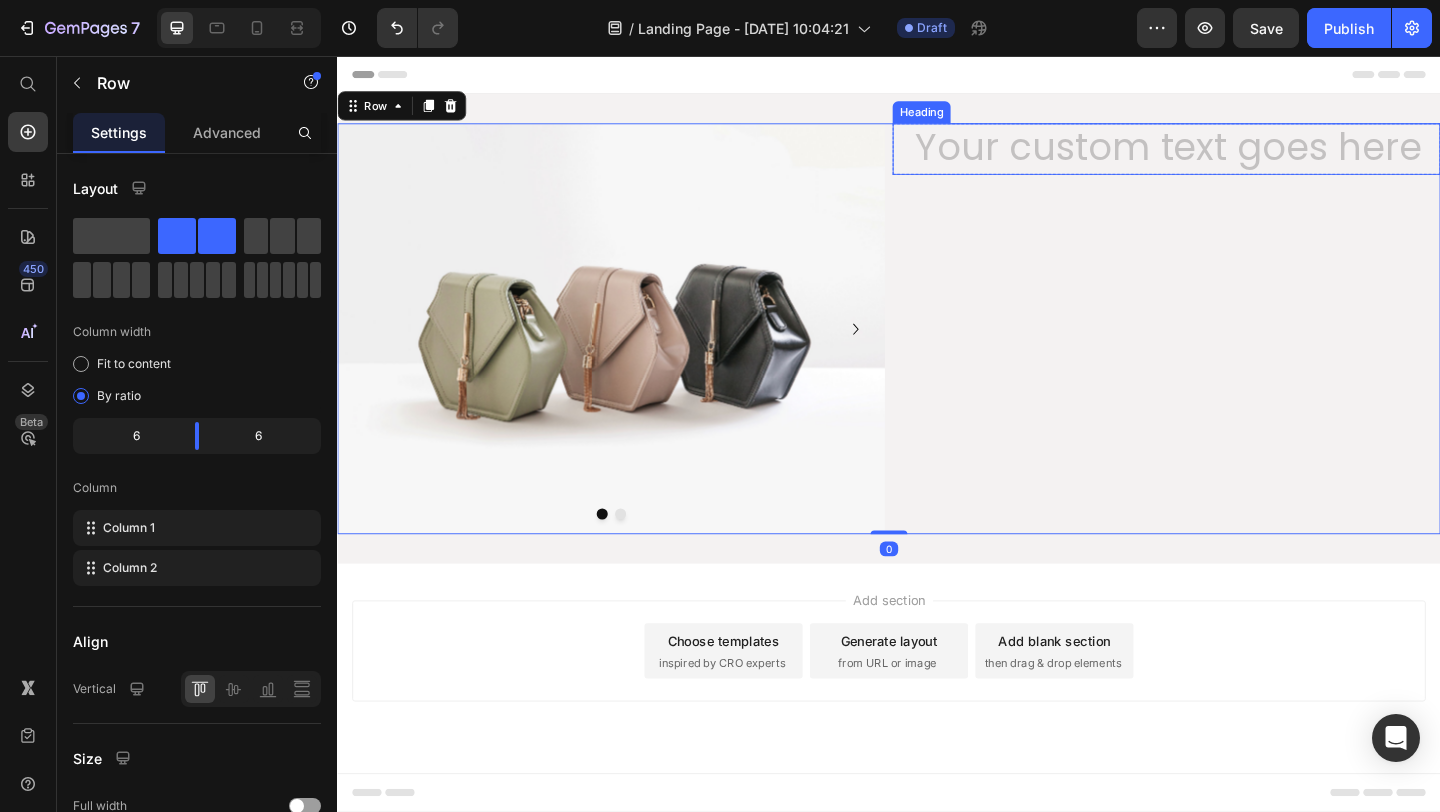 click at bounding box center (1239, 157) 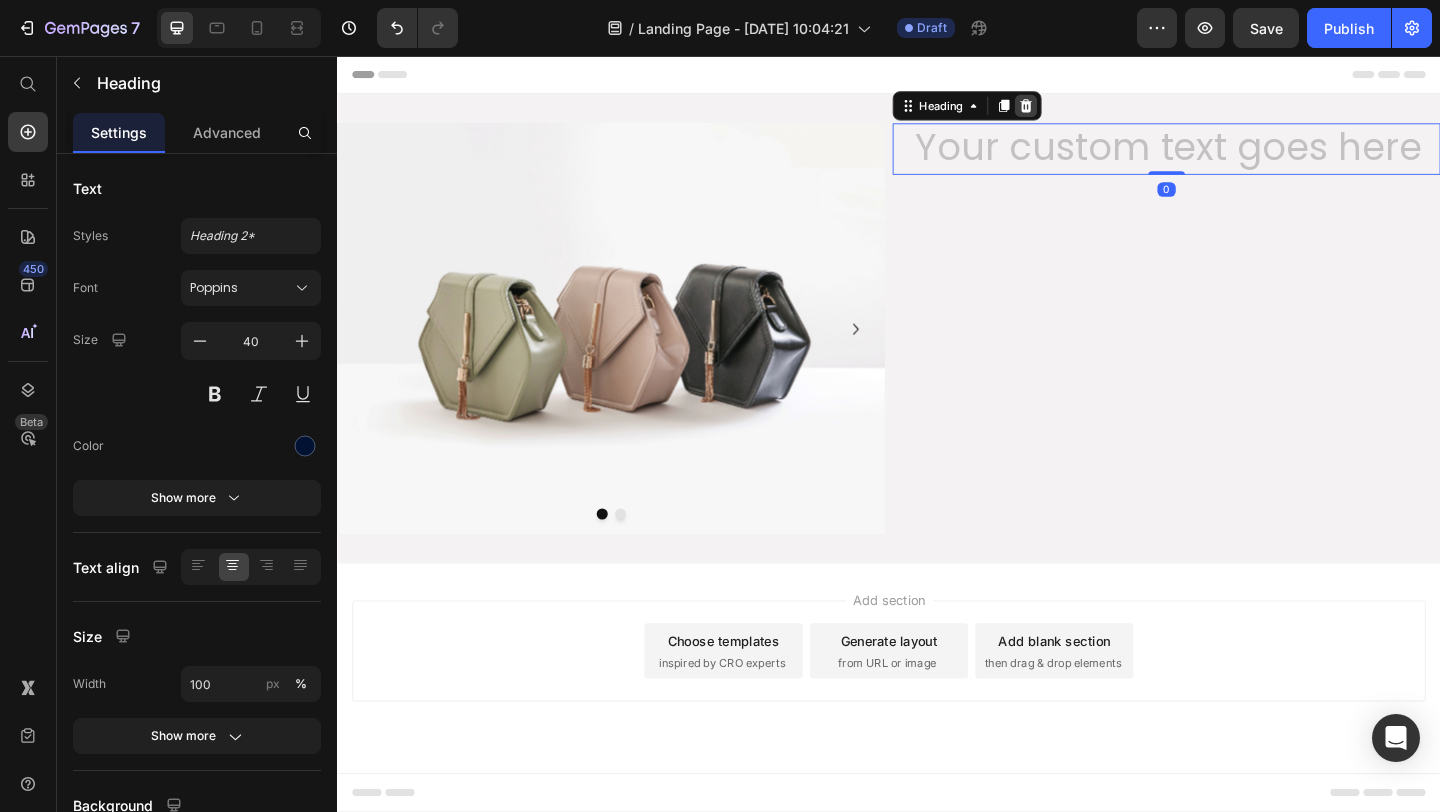 click 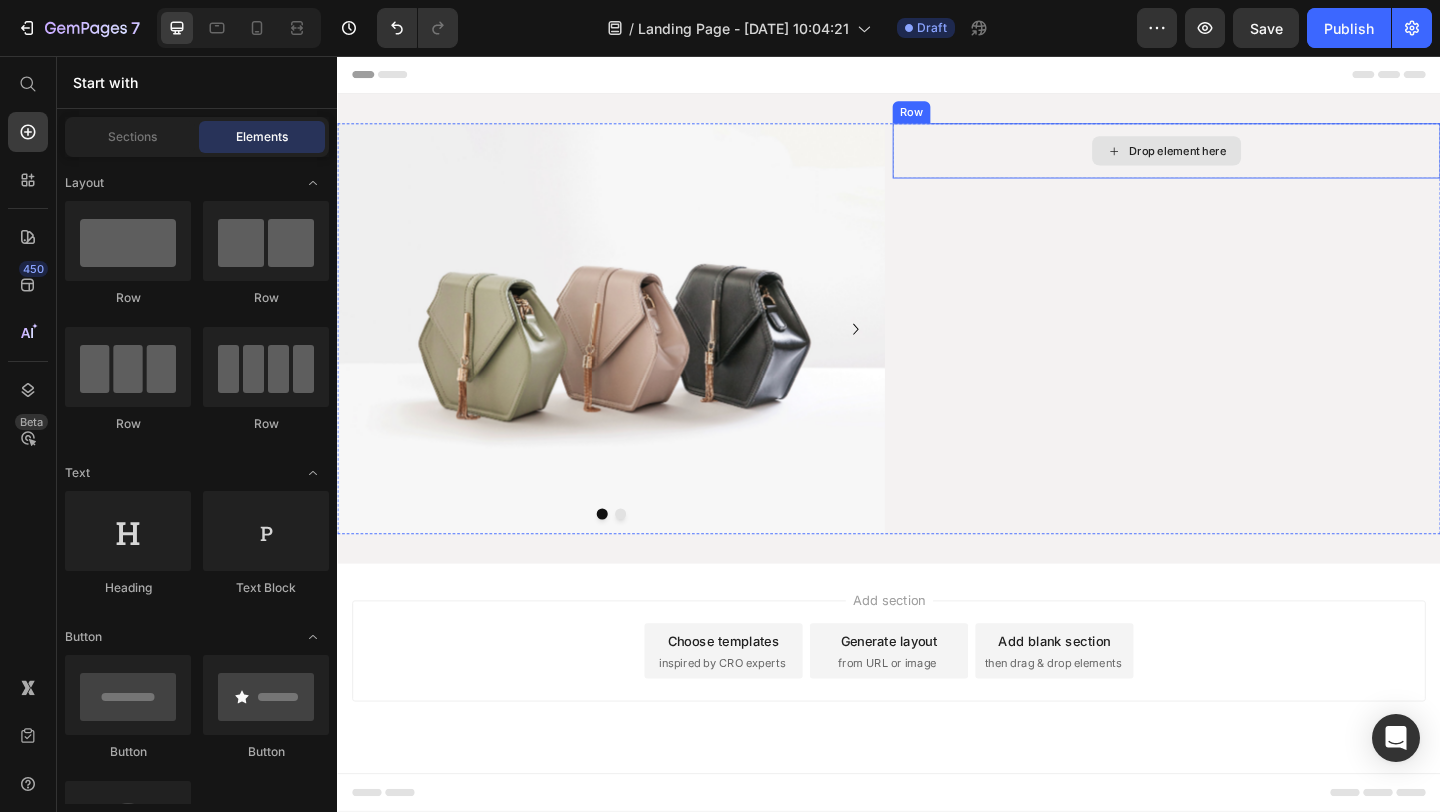 click on "Drop element here" at bounding box center (1239, 159) 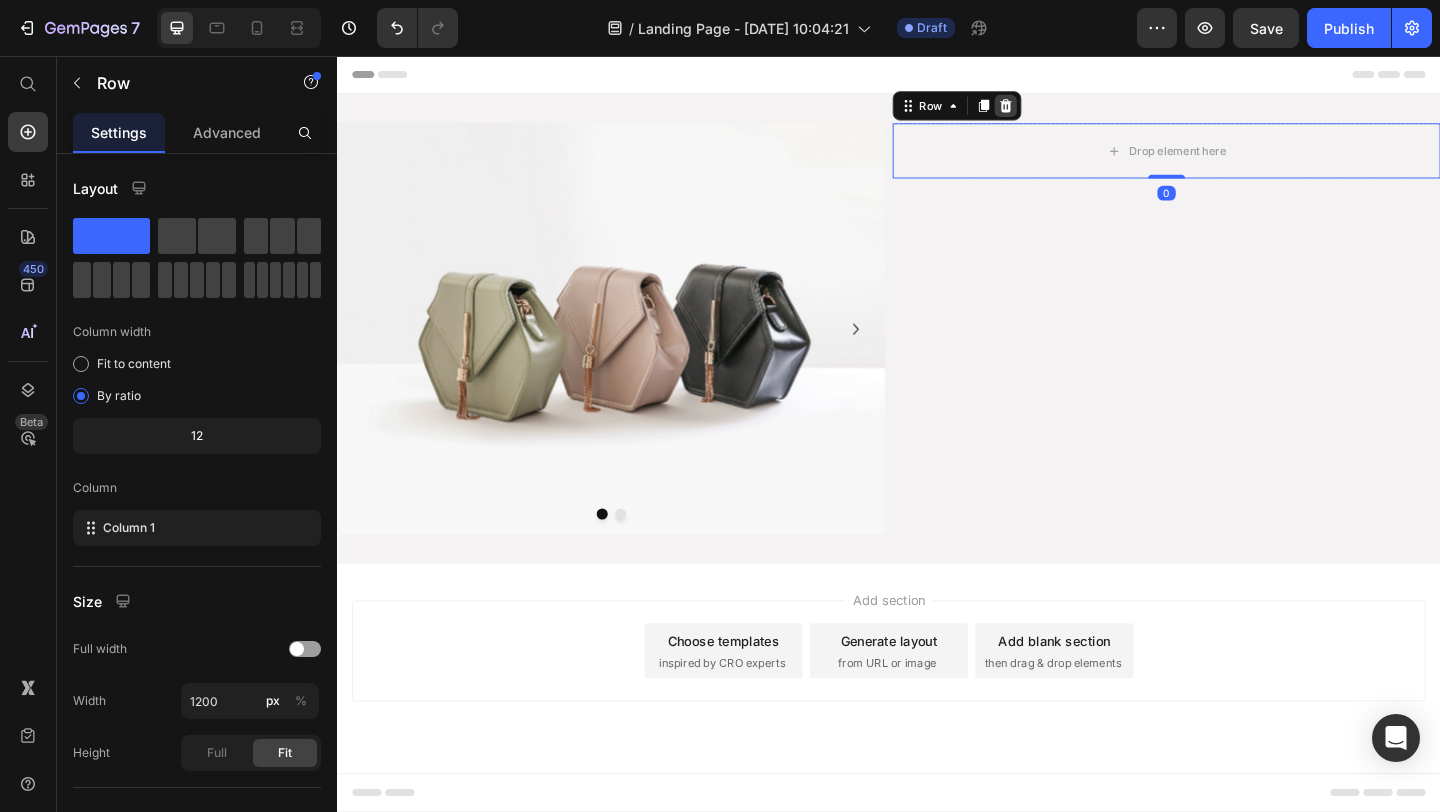 click at bounding box center [1064, 110] 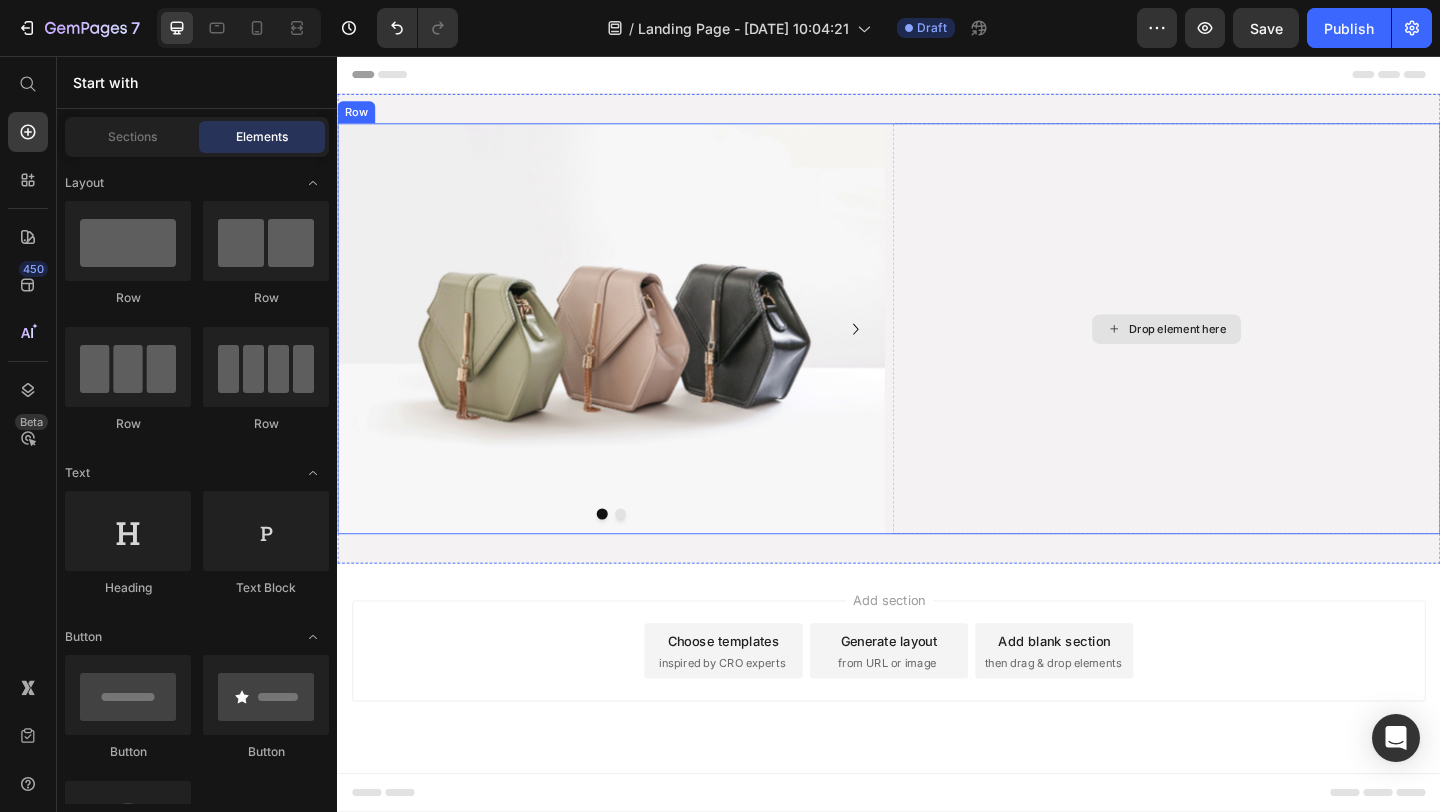 click on "Drop element here" at bounding box center (1239, 352) 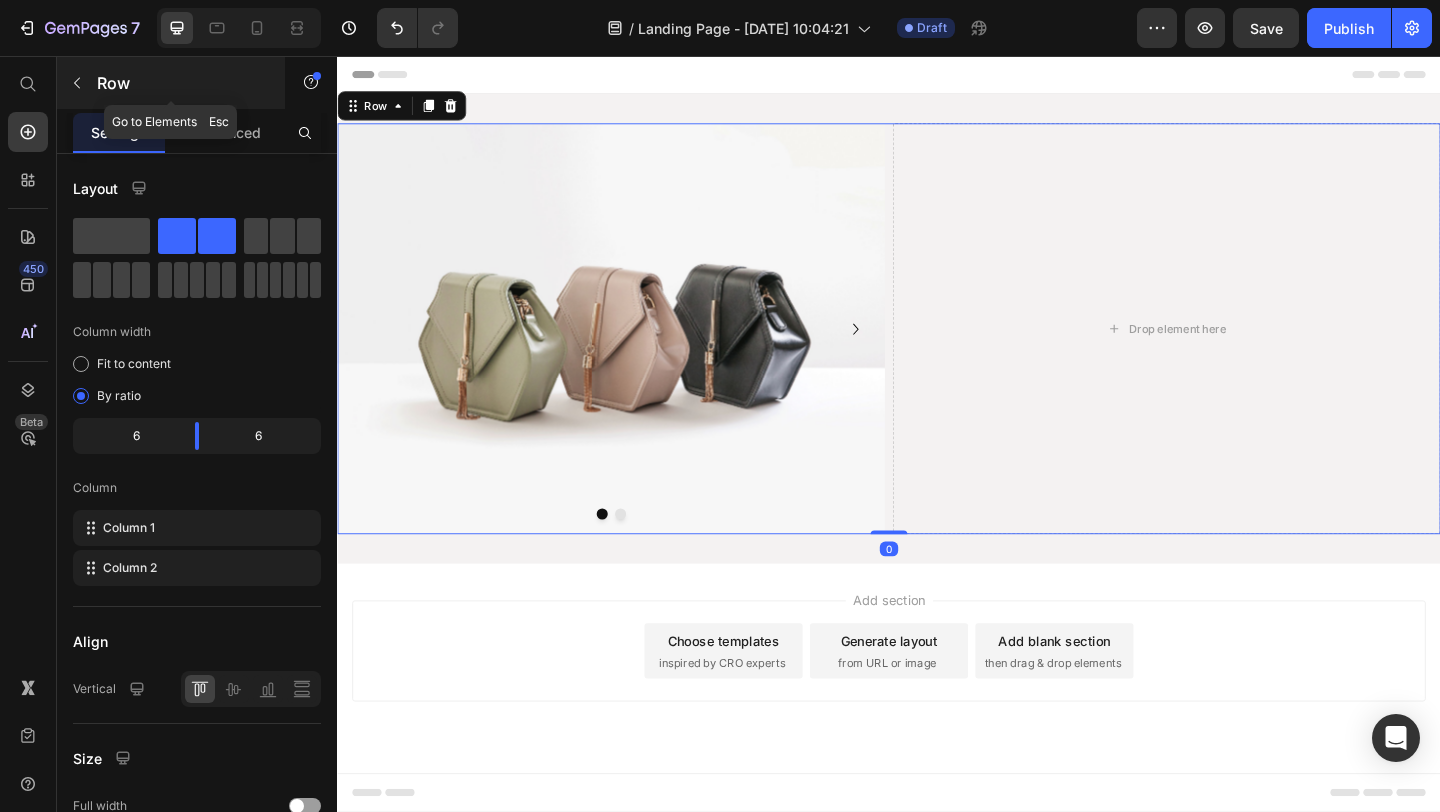 click at bounding box center (77, 83) 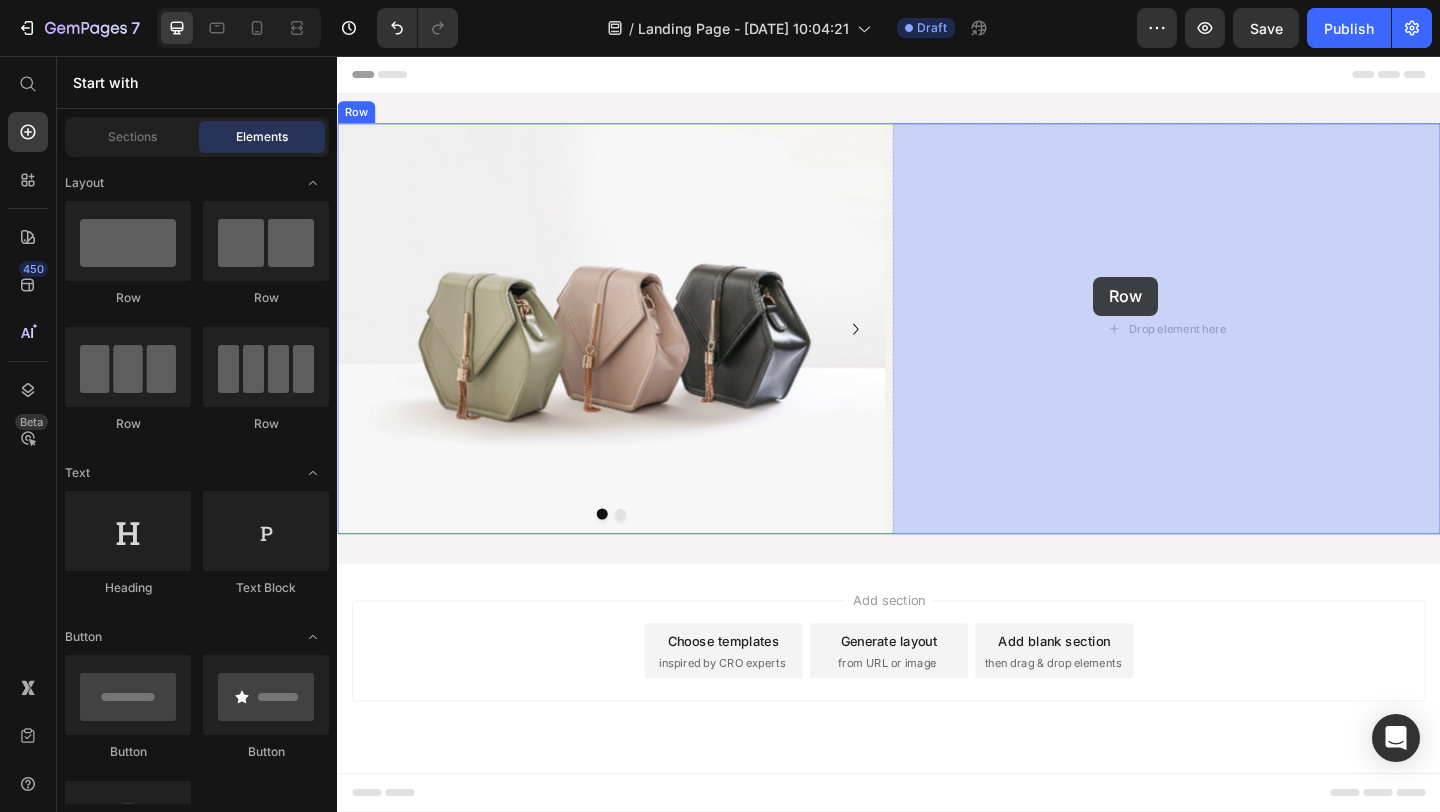 drag, startPoint x: 463, startPoint y: 297, endPoint x: 1168, endPoint y: 304, distance: 705.0347 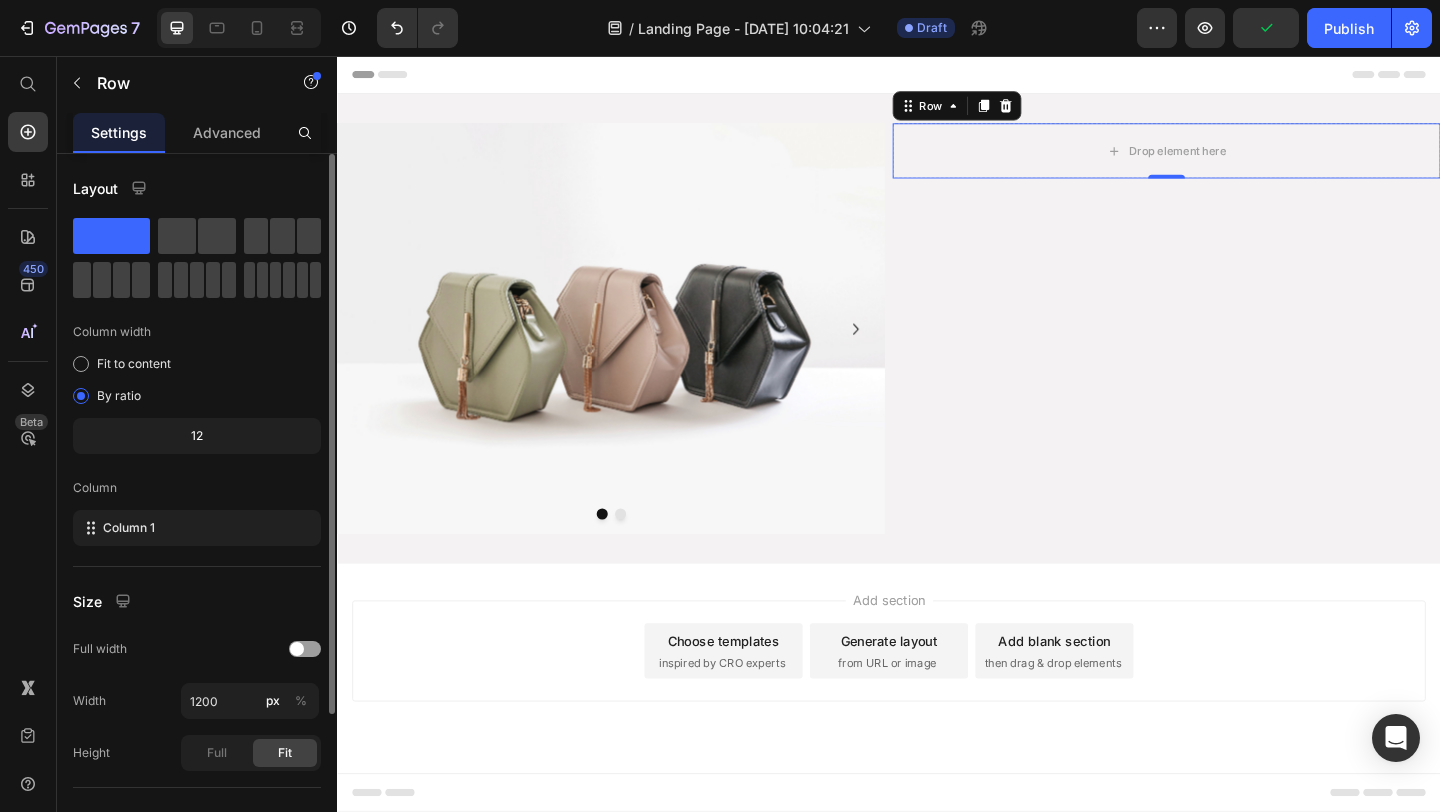 scroll, scrollTop: 197, scrollLeft: 0, axis: vertical 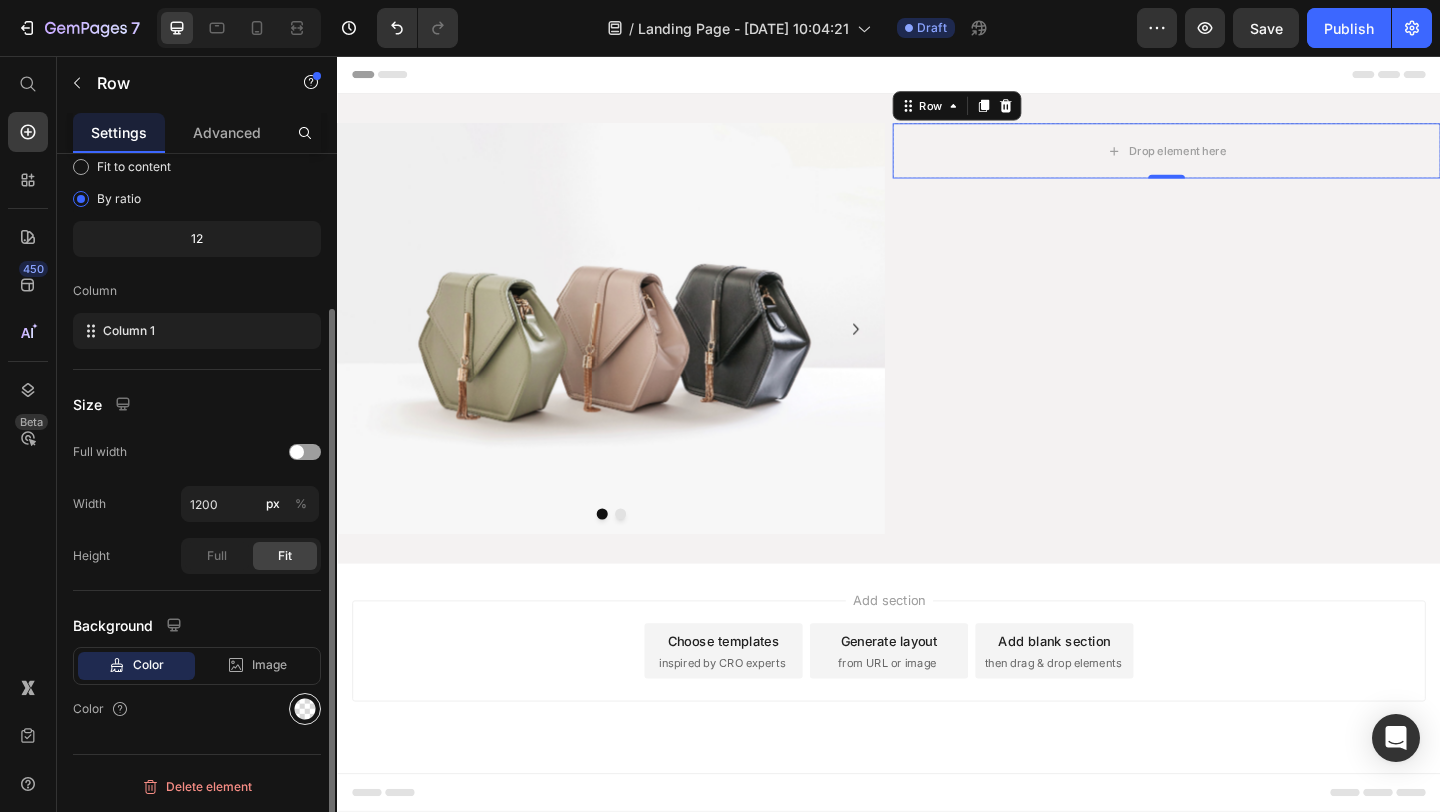 click at bounding box center [305, 709] 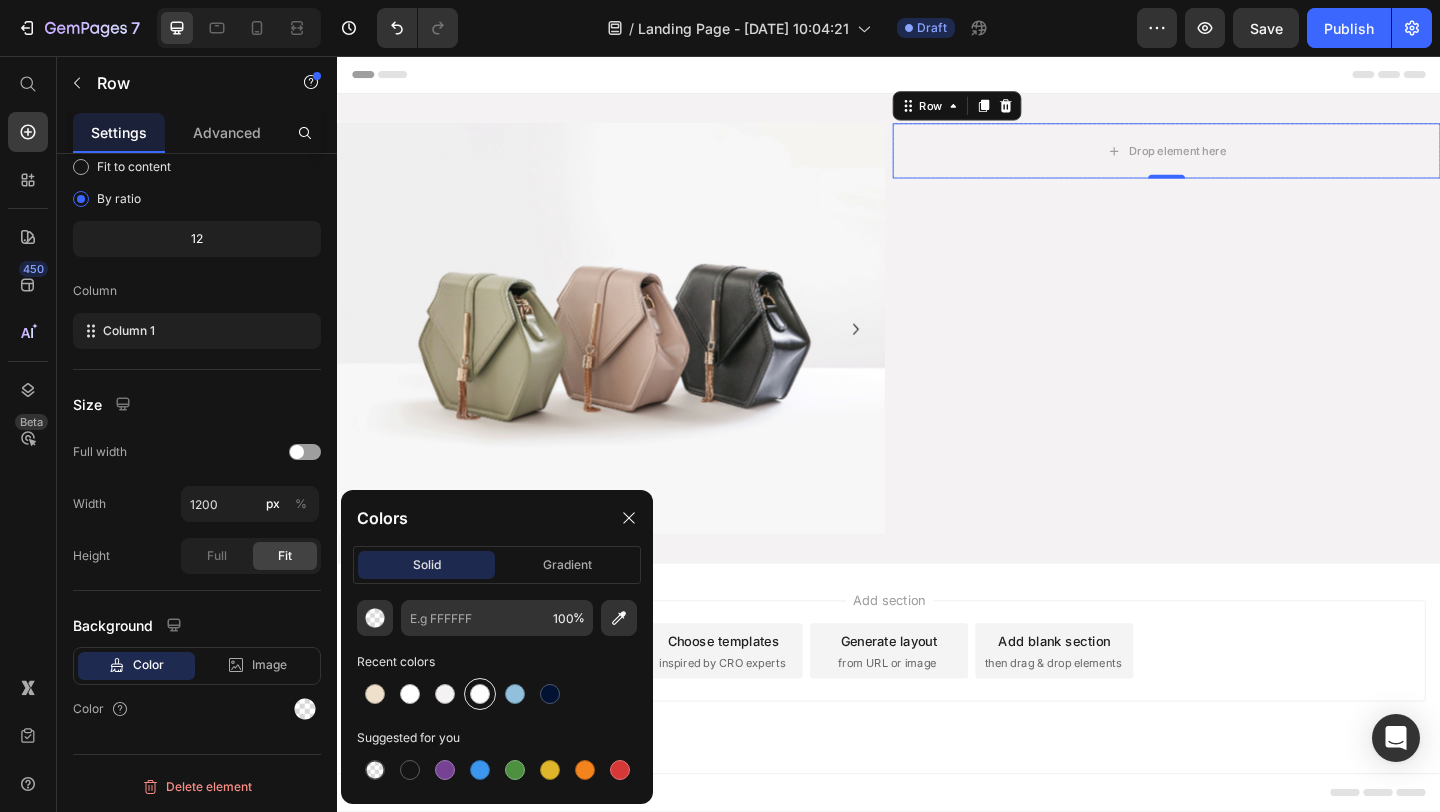click at bounding box center (480, 694) 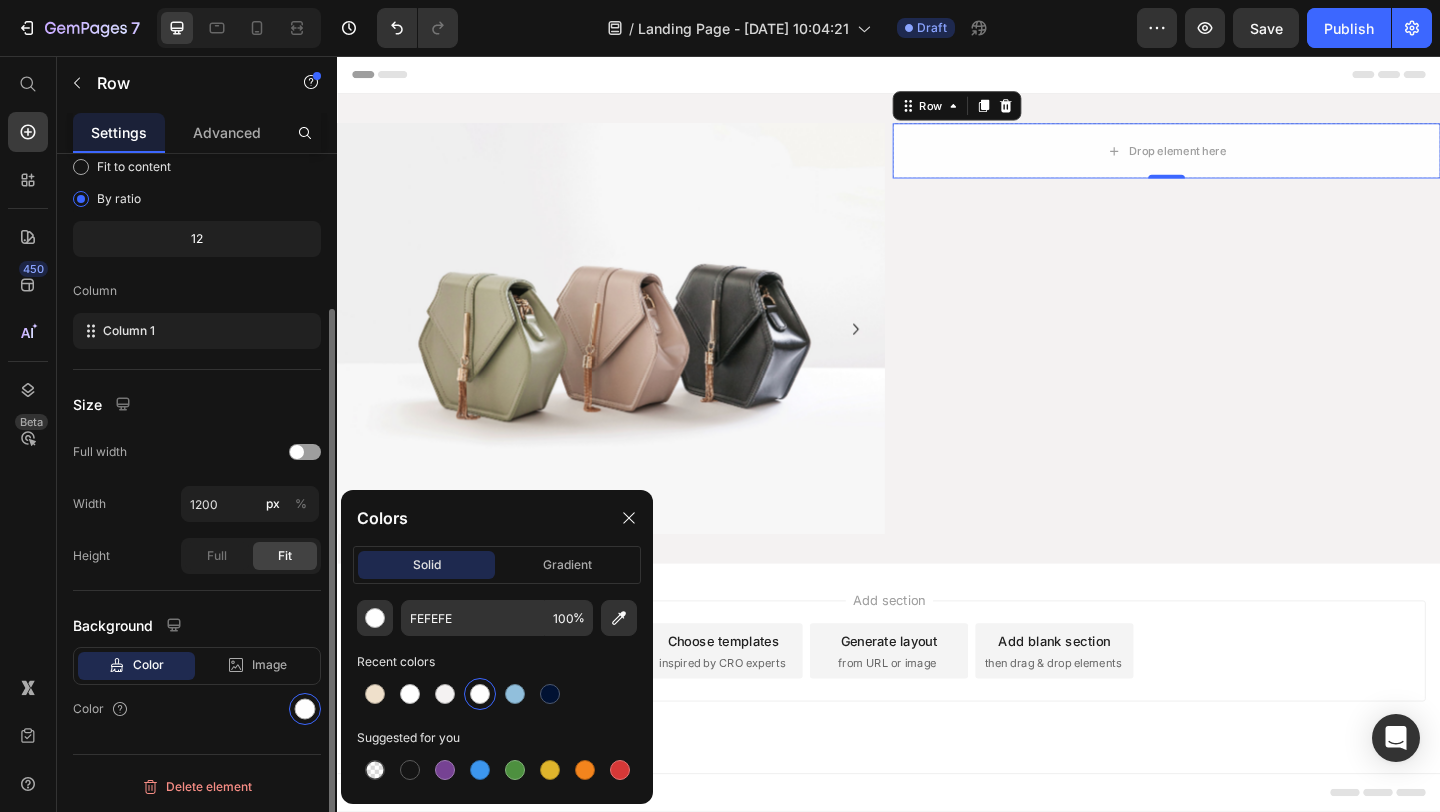 scroll, scrollTop: 0, scrollLeft: 0, axis: both 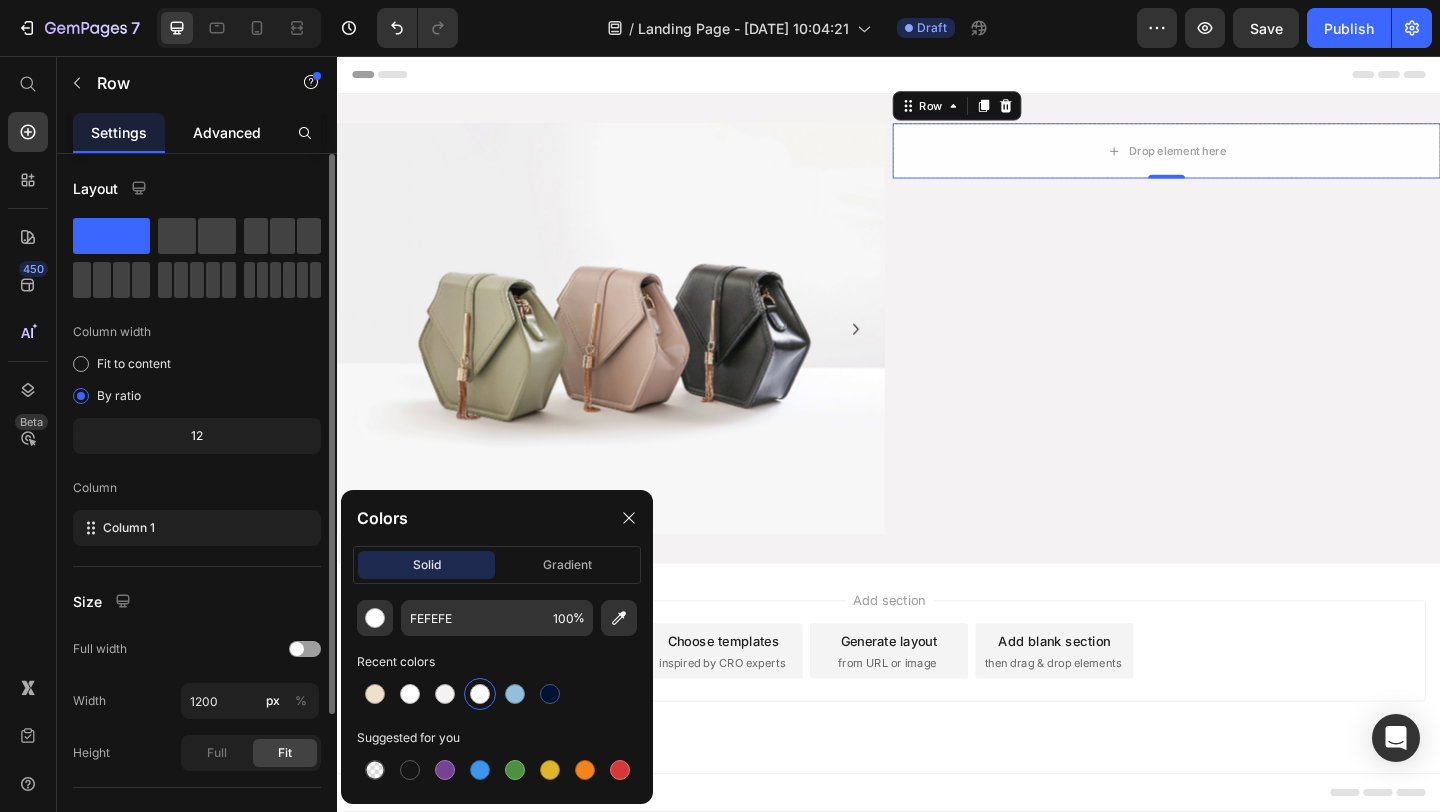 click on "Advanced" at bounding box center (227, 132) 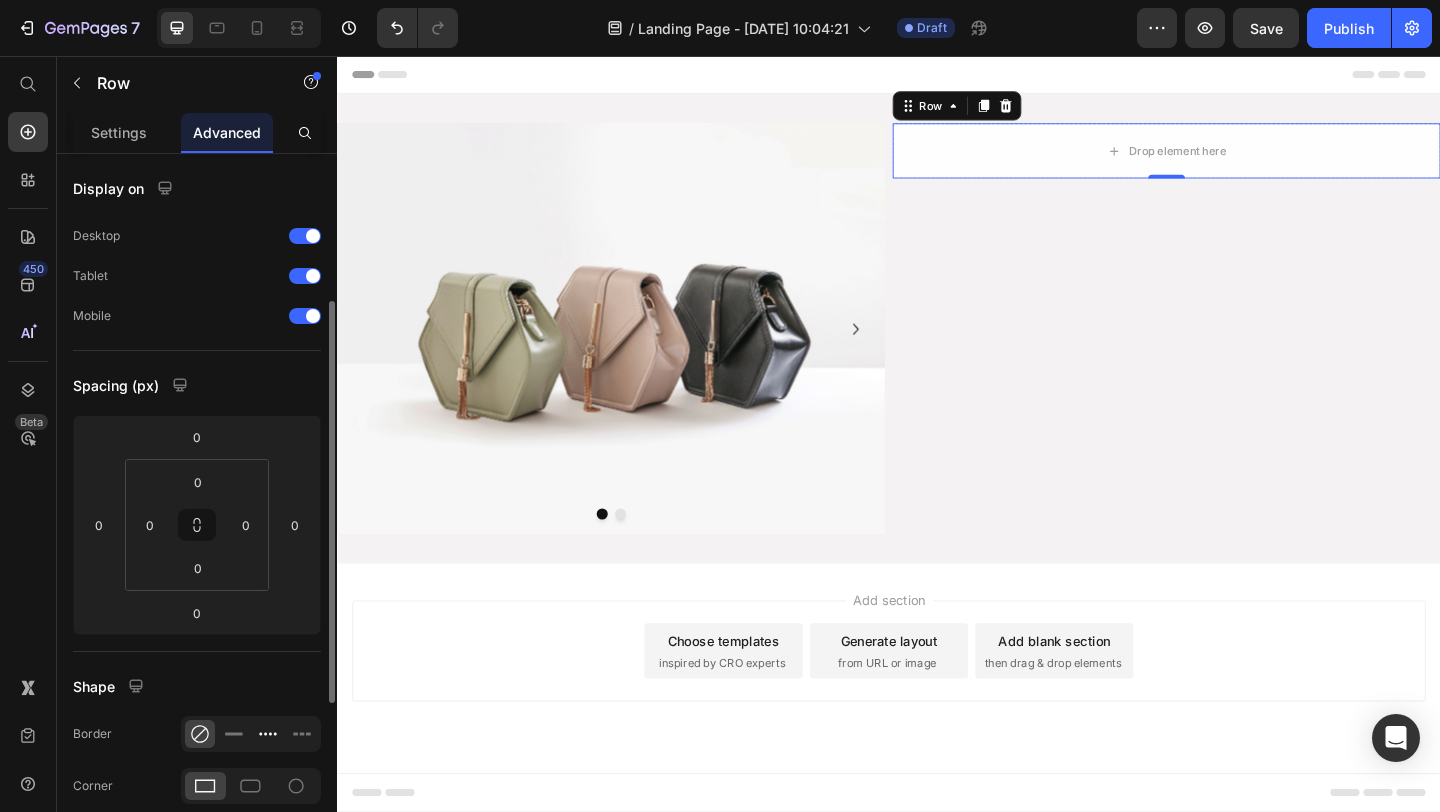 scroll, scrollTop: 94, scrollLeft: 0, axis: vertical 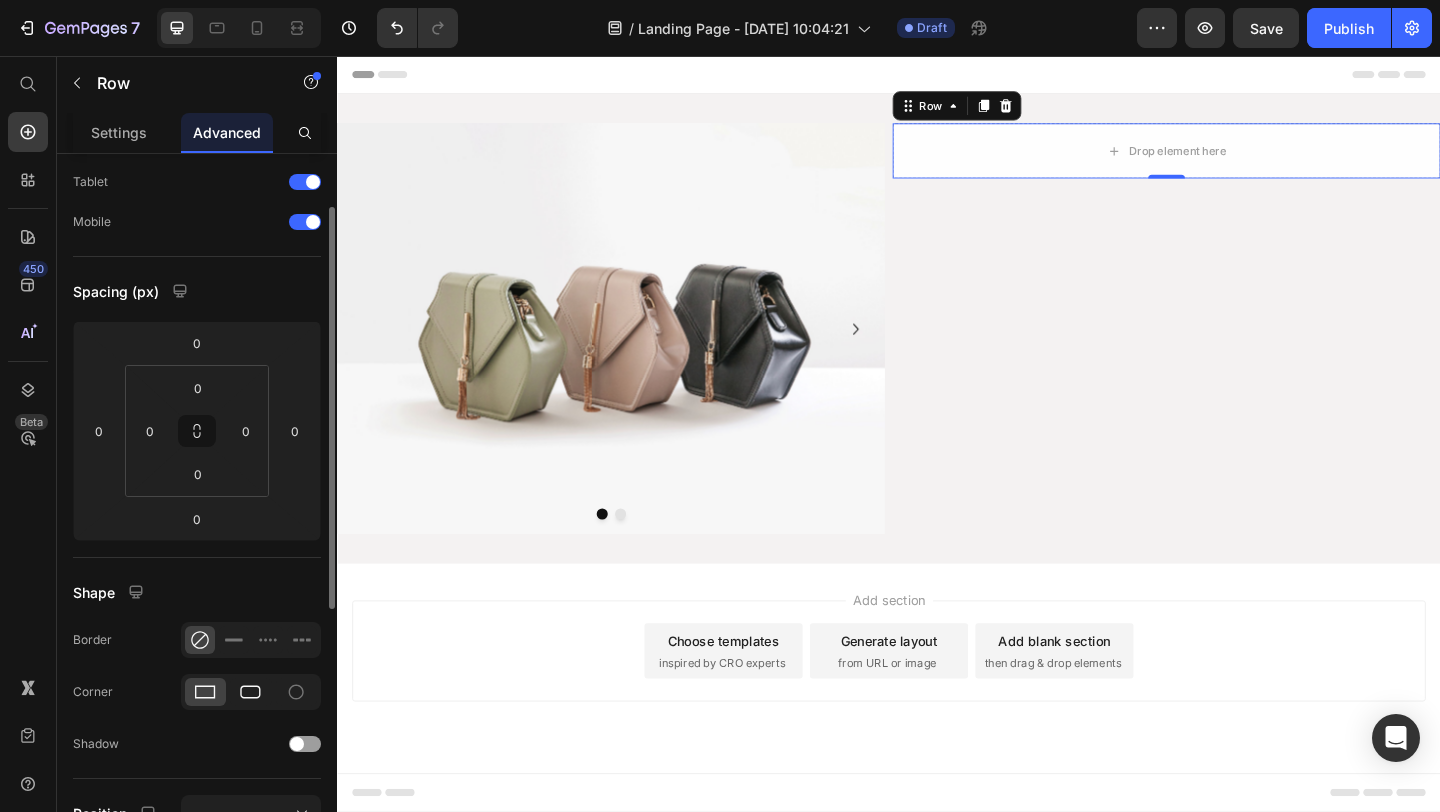 click 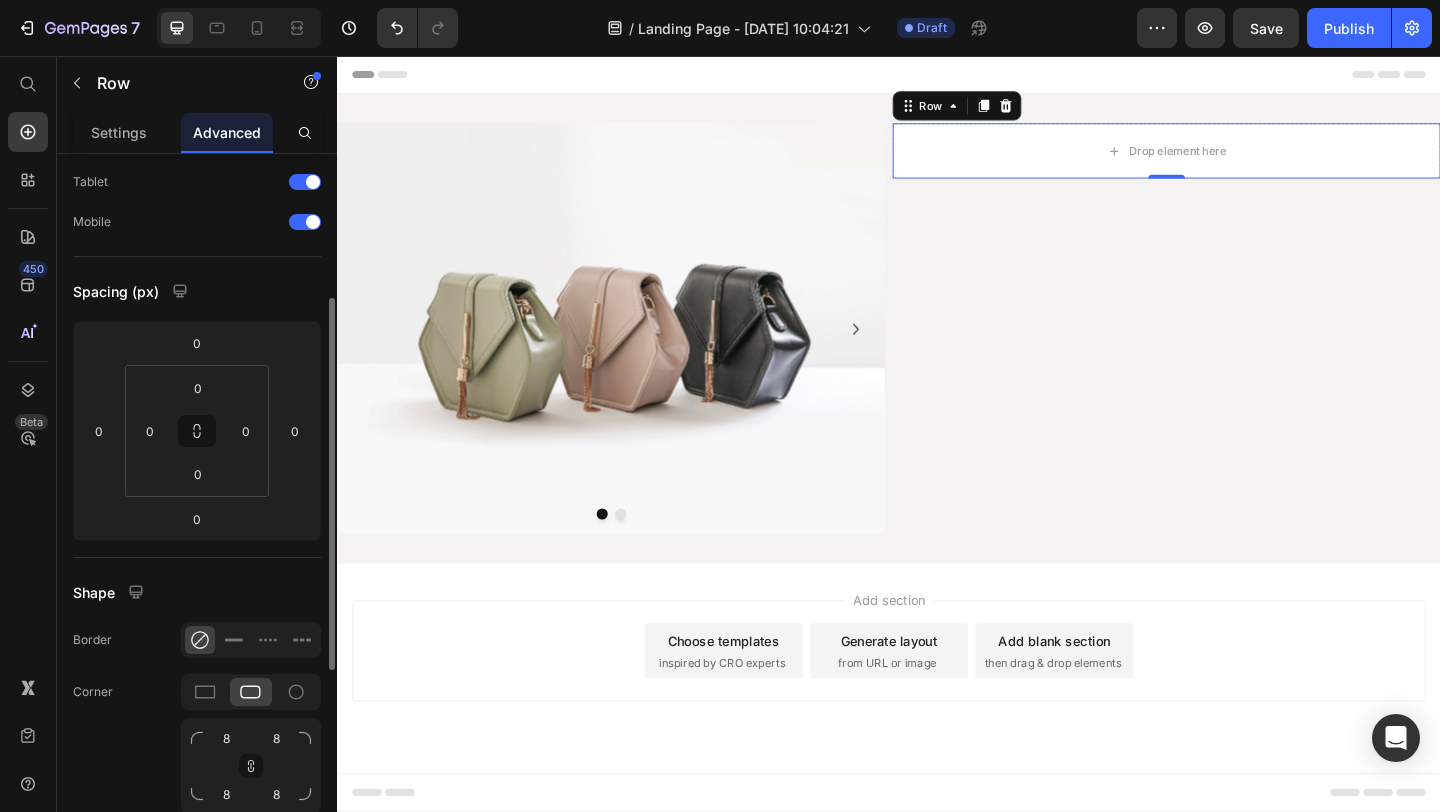 scroll, scrollTop: 188, scrollLeft: 0, axis: vertical 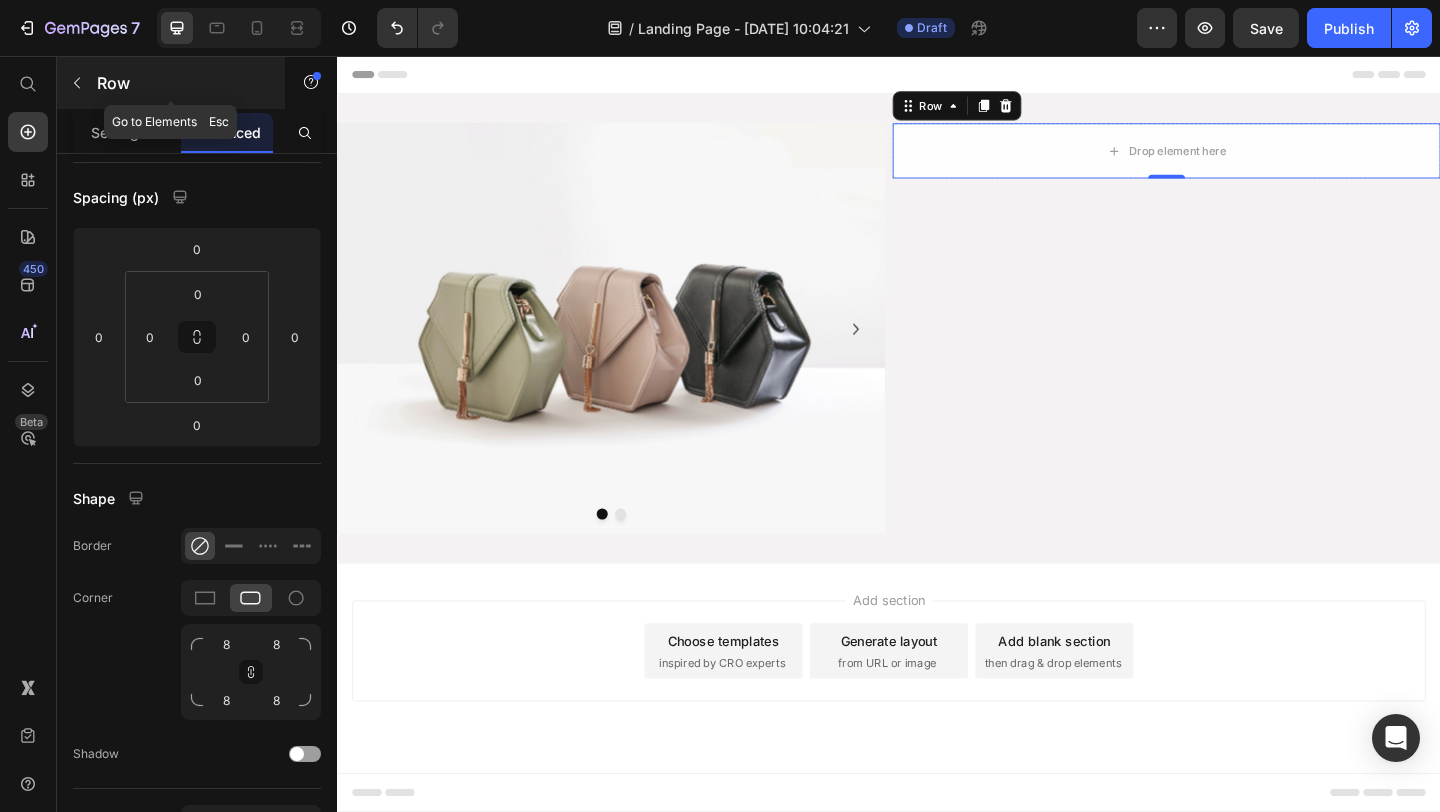 click at bounding box center (77, 83) 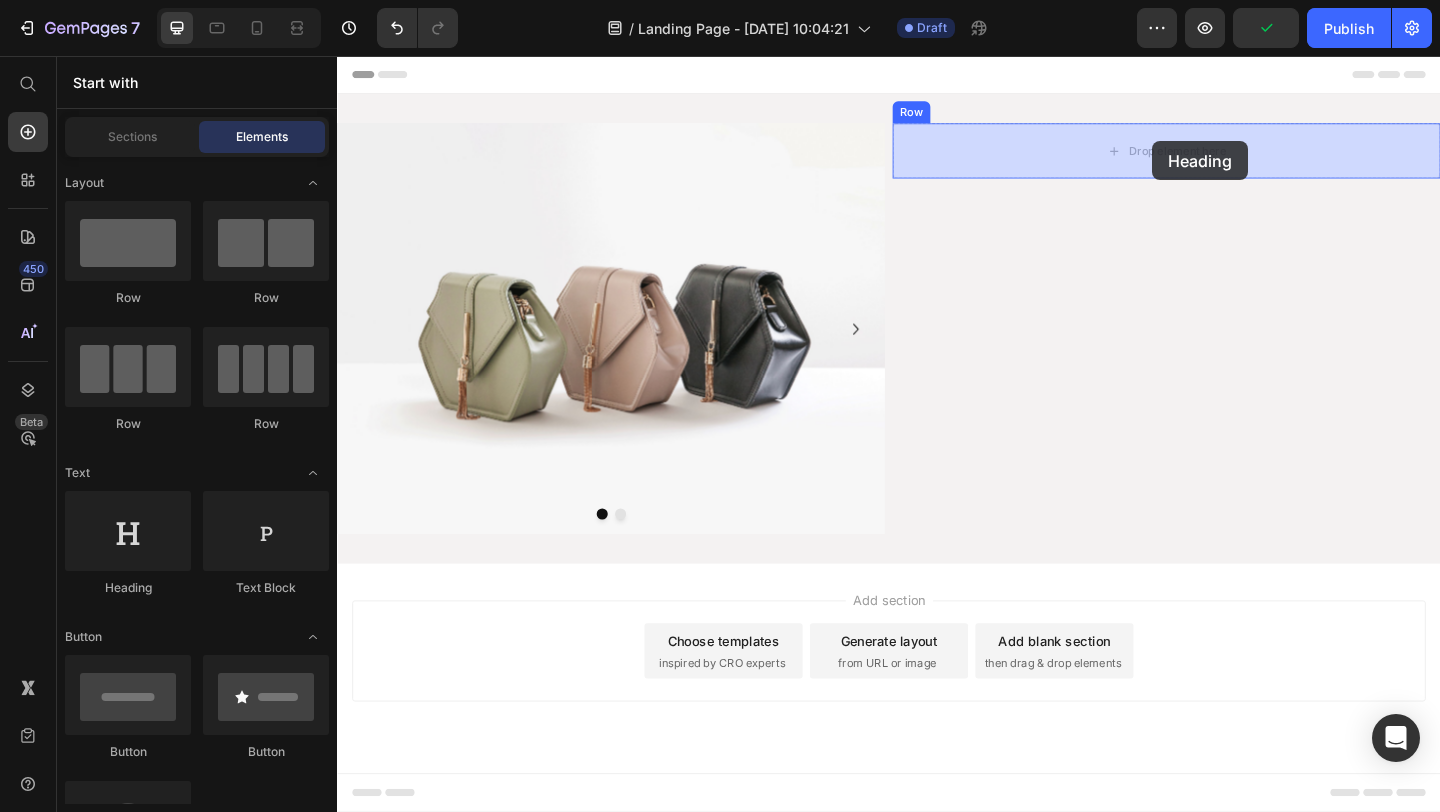 drag, startPoint x: 484, startPoint y: 585, endPoint x: 1224, endPoint y: 149, distance: 858.89233 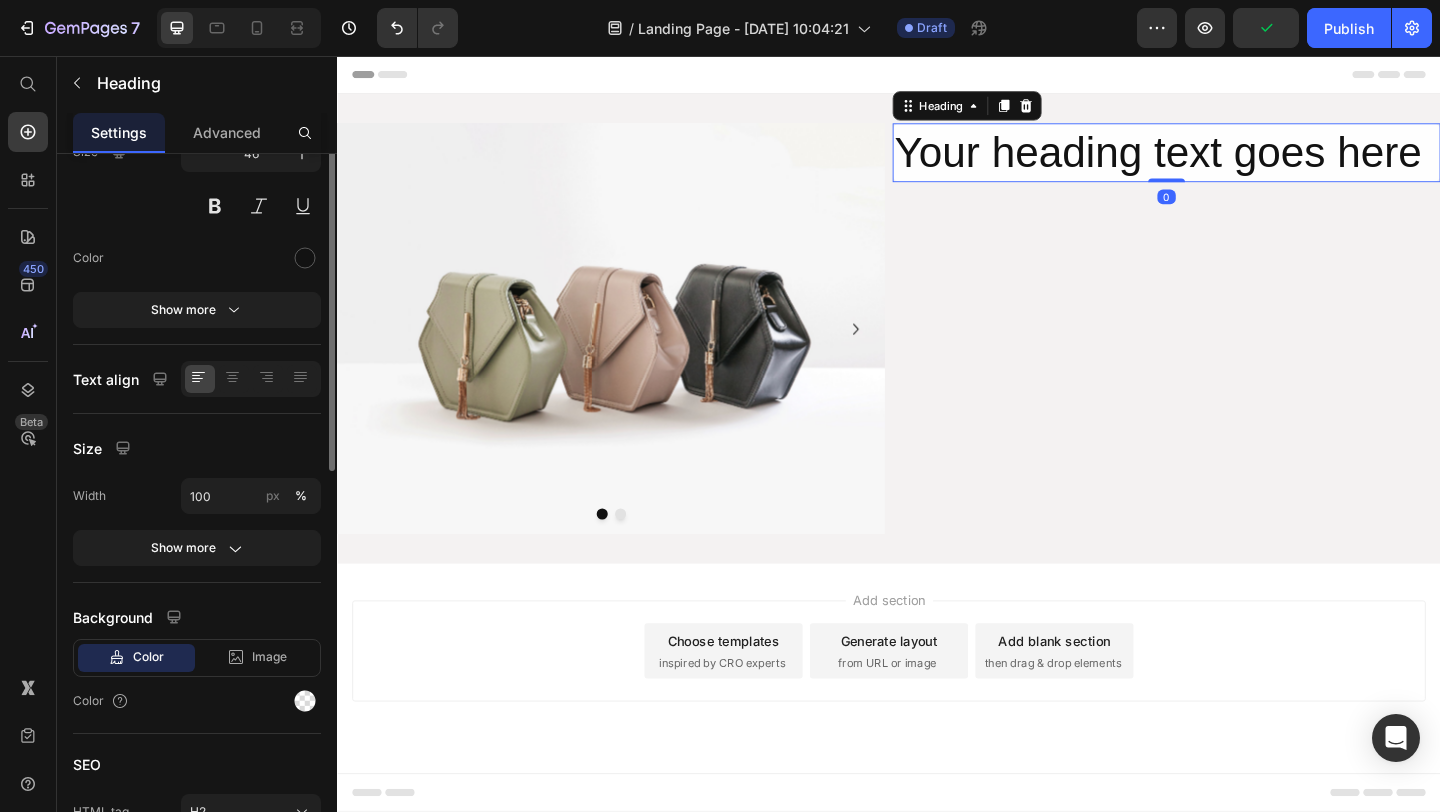 scroll, scrollTop: 0, scrollLeft: 0, axis: both 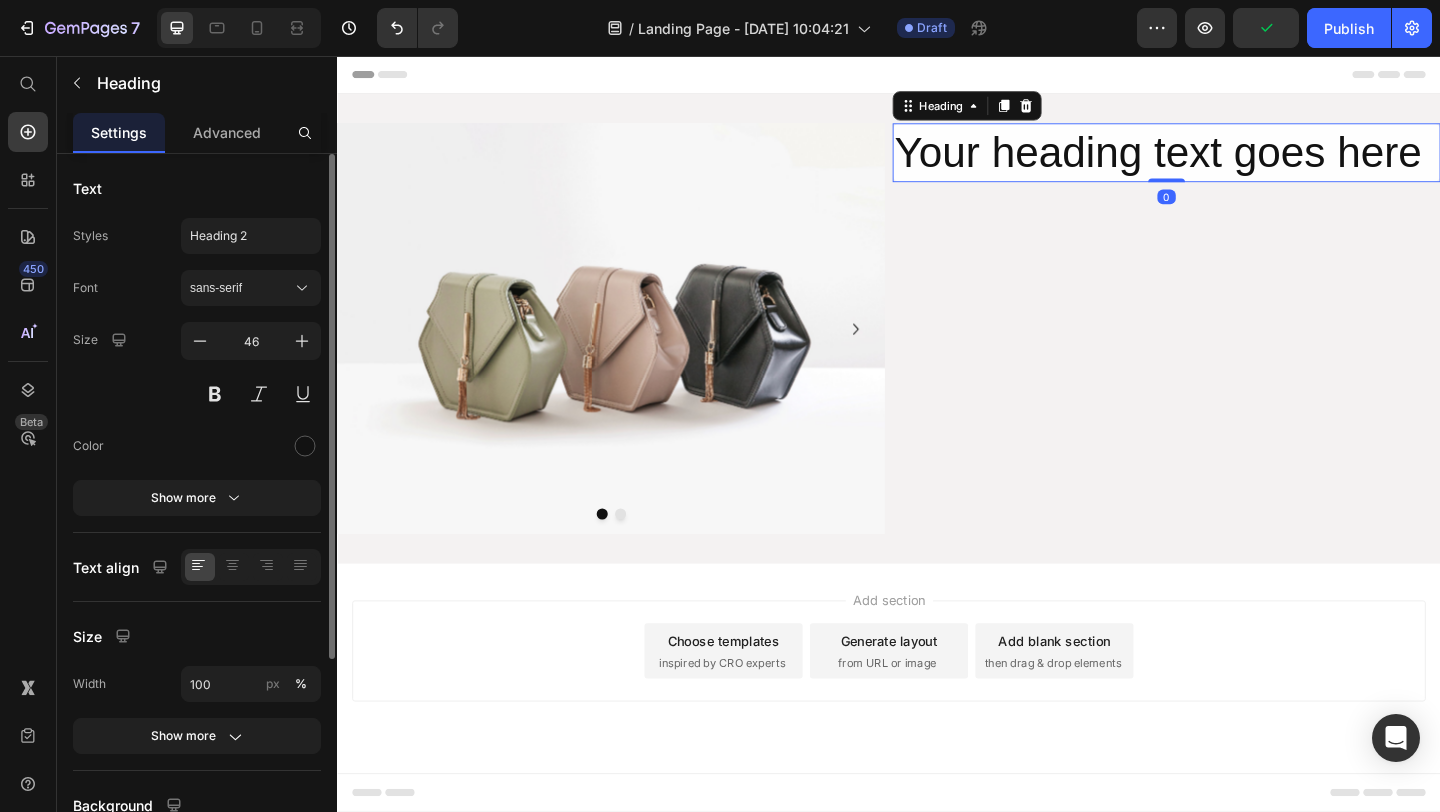click on "Your heading text goes here" at bounding box center (1239, 161) 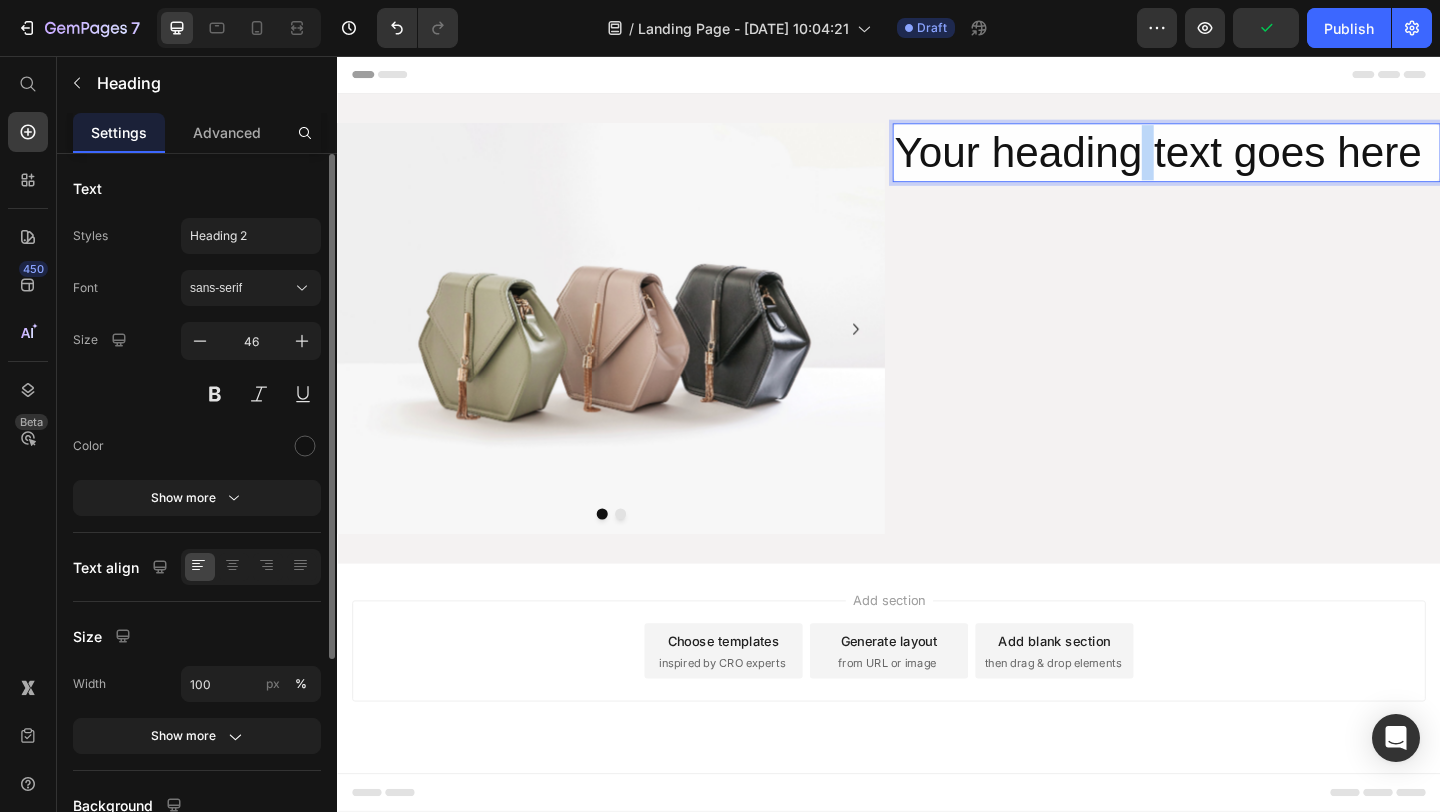 click on "Your heading text goes here" at bounding box center (1239, 161) 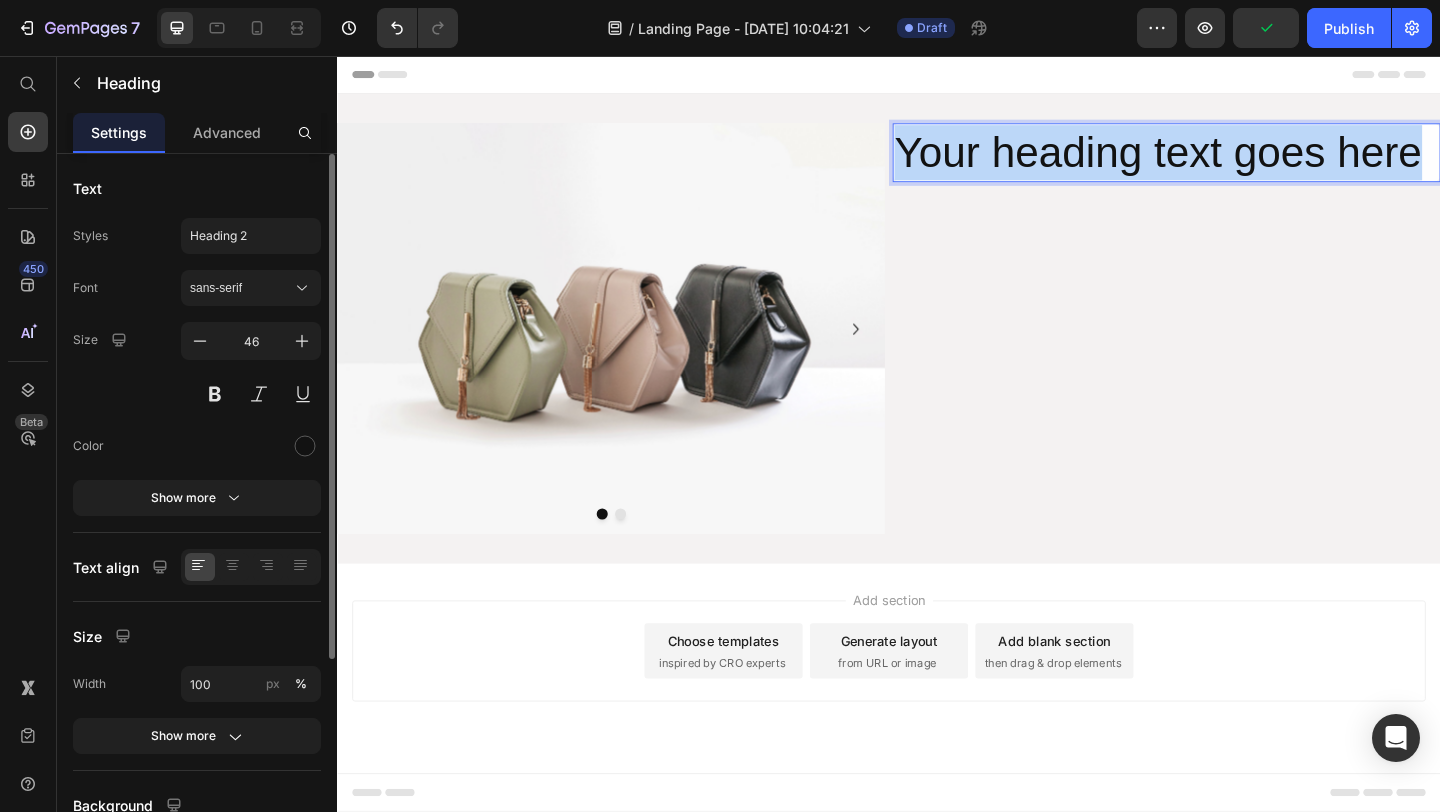 click on "Your heading text goes here" at bounding box center [1239, 161] 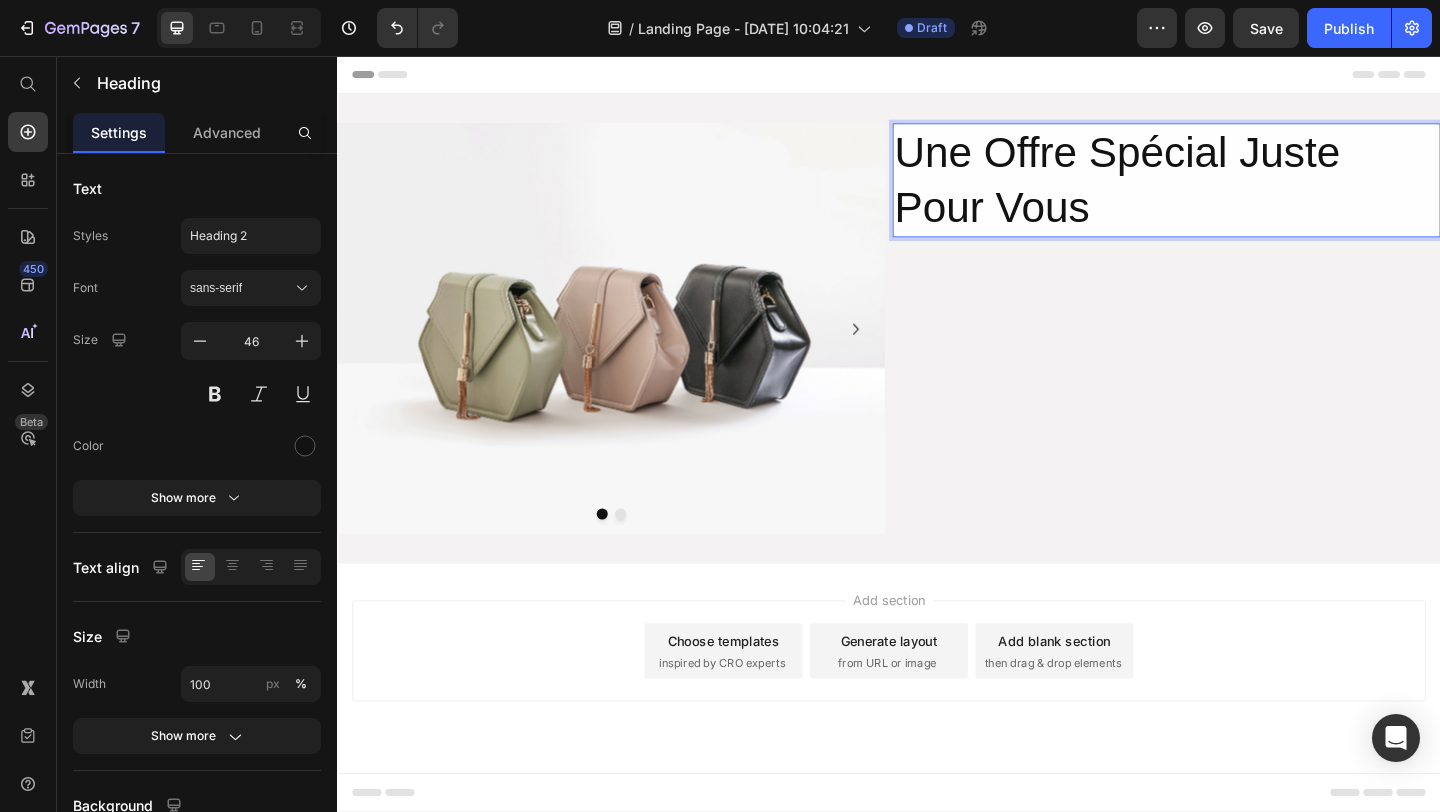 click on "Une Offre Spécial Juste Pour Vous" at bounding box center (1239, 191) 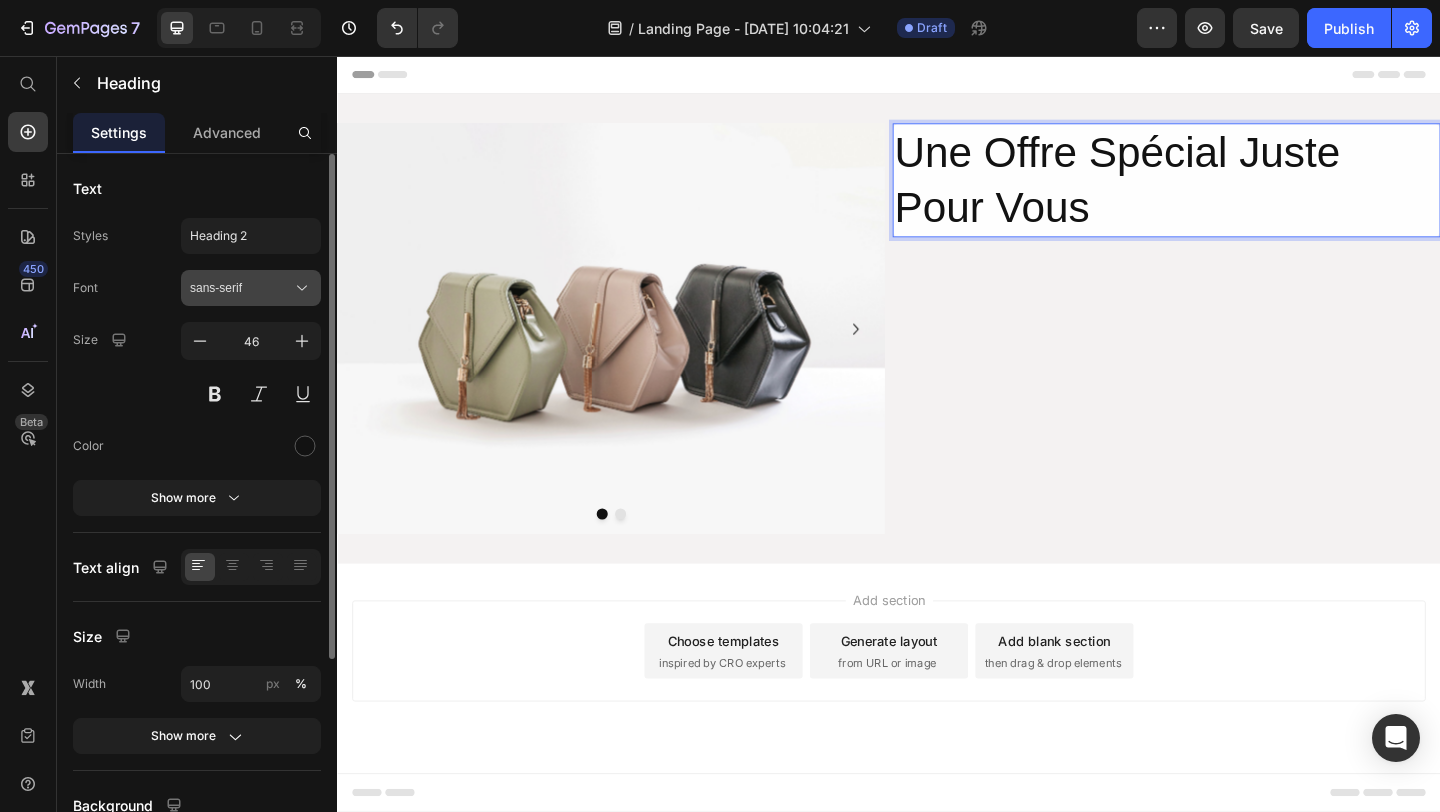 click on "sans-serif" at bounding box center [241, 288] 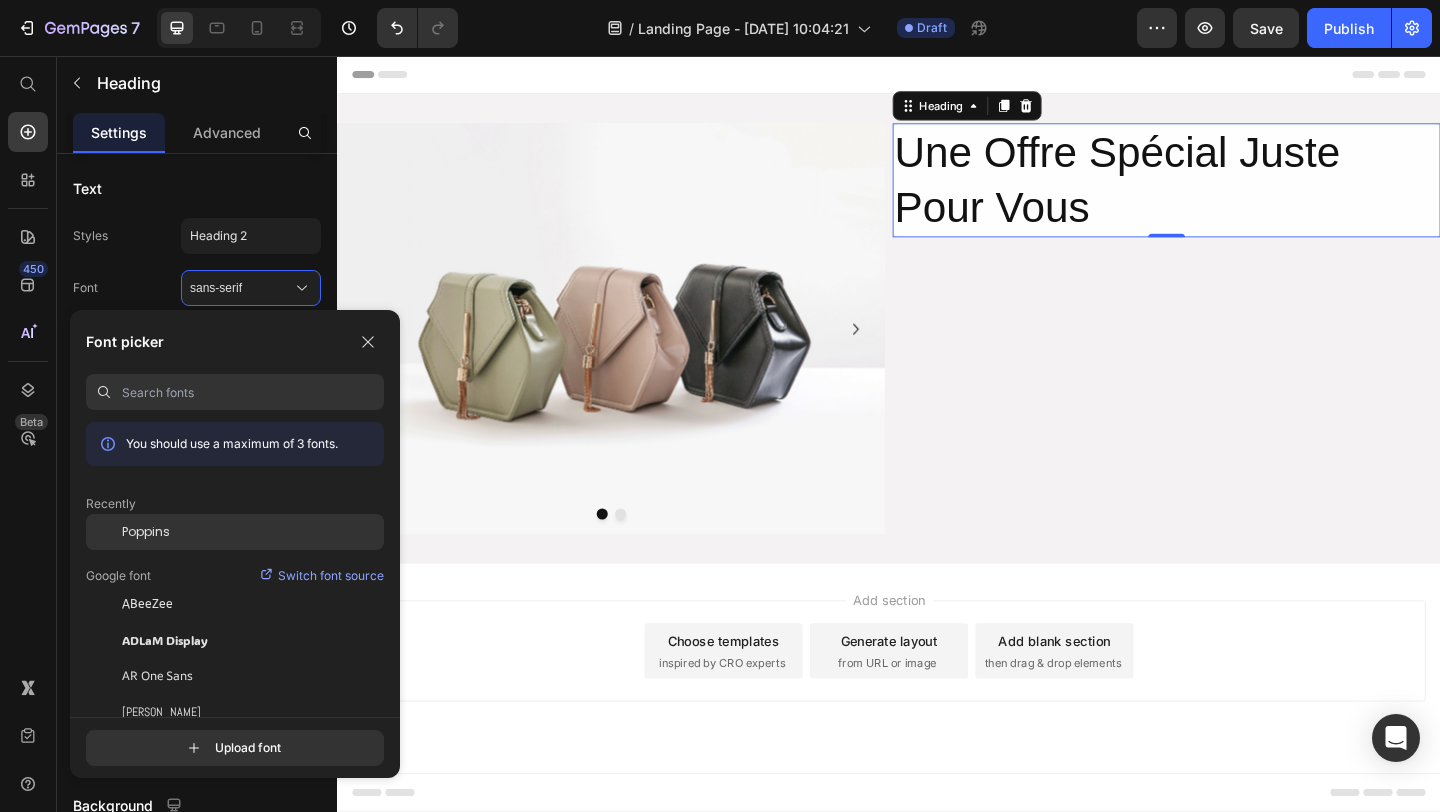 click on "Poppins" 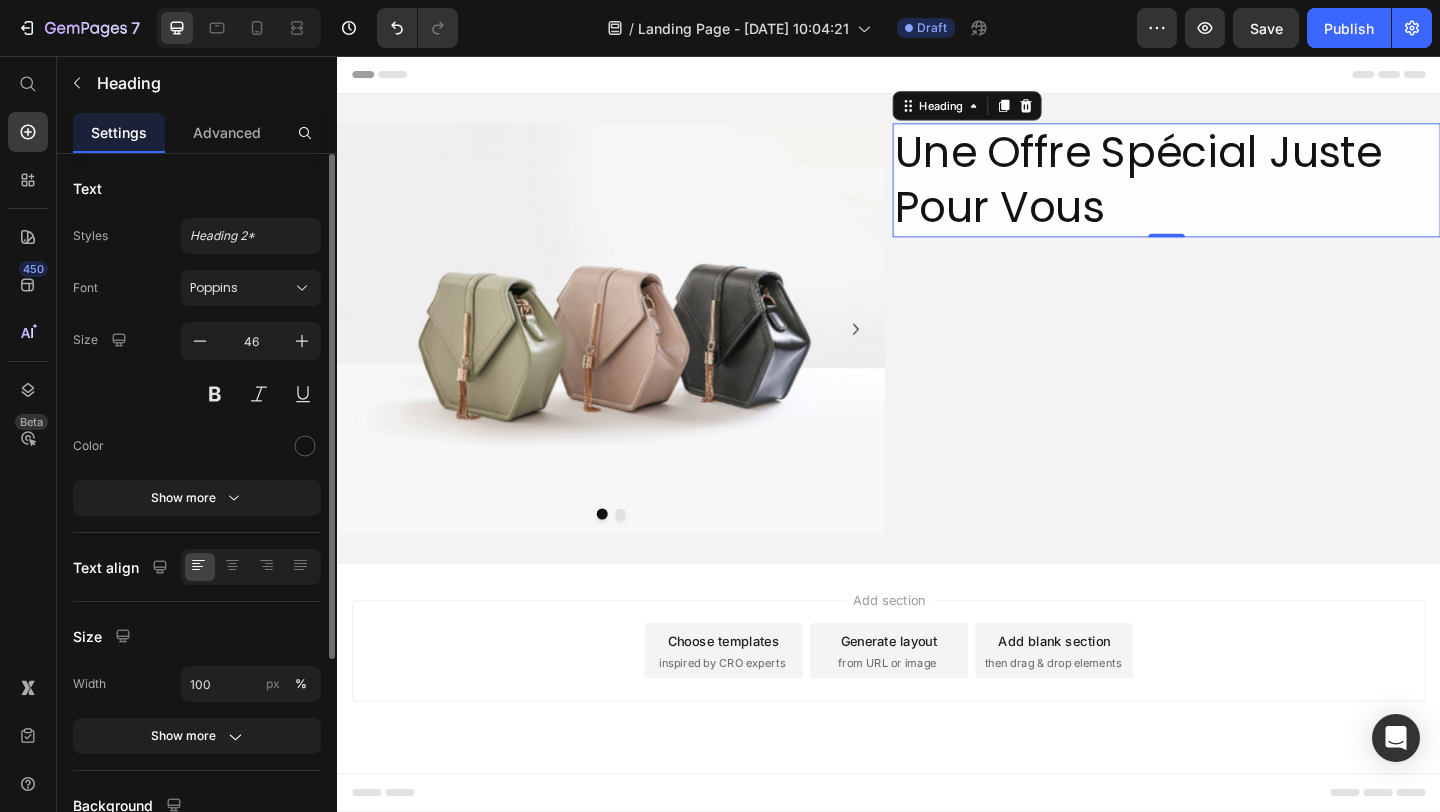 click on "46" at bounding box center (251, 367) 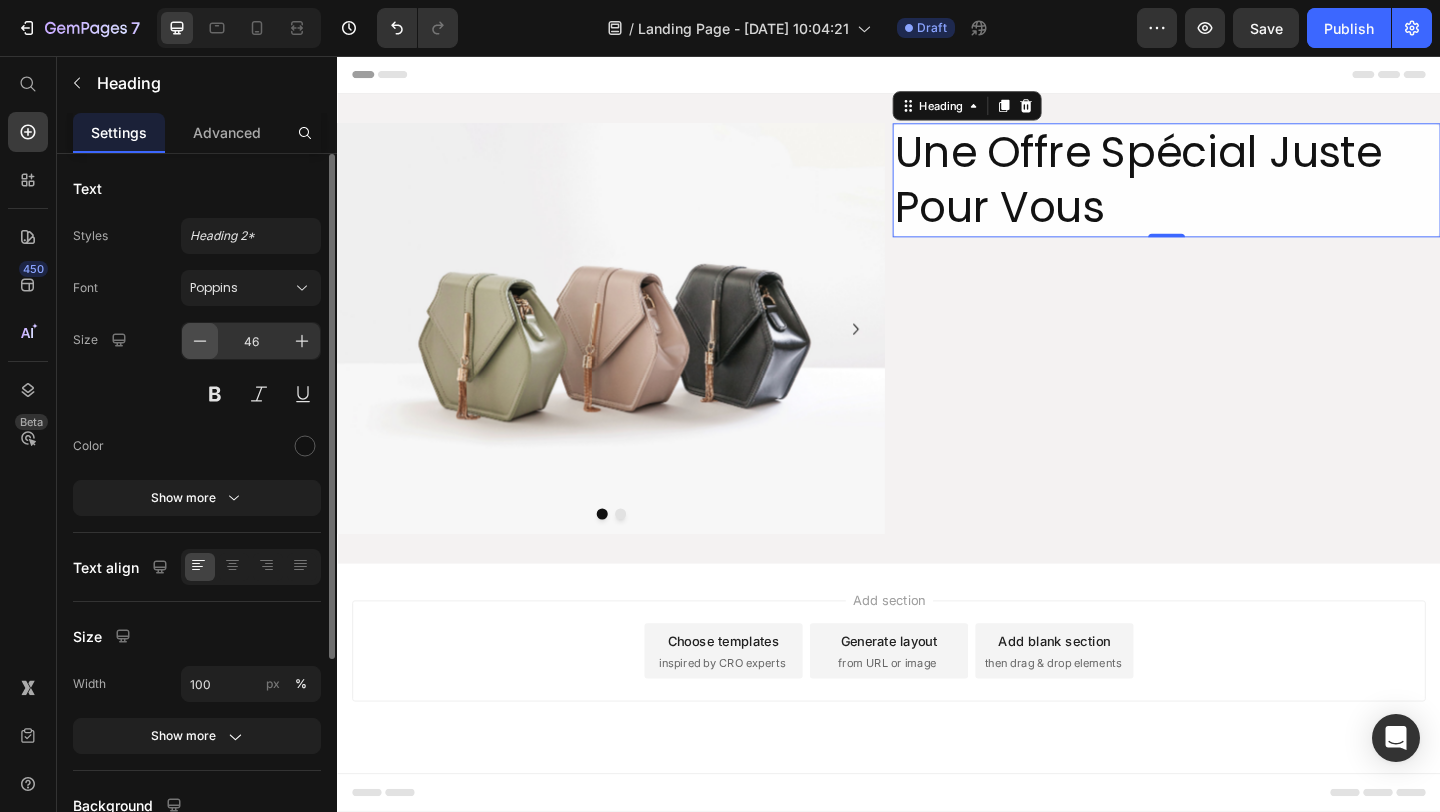 click 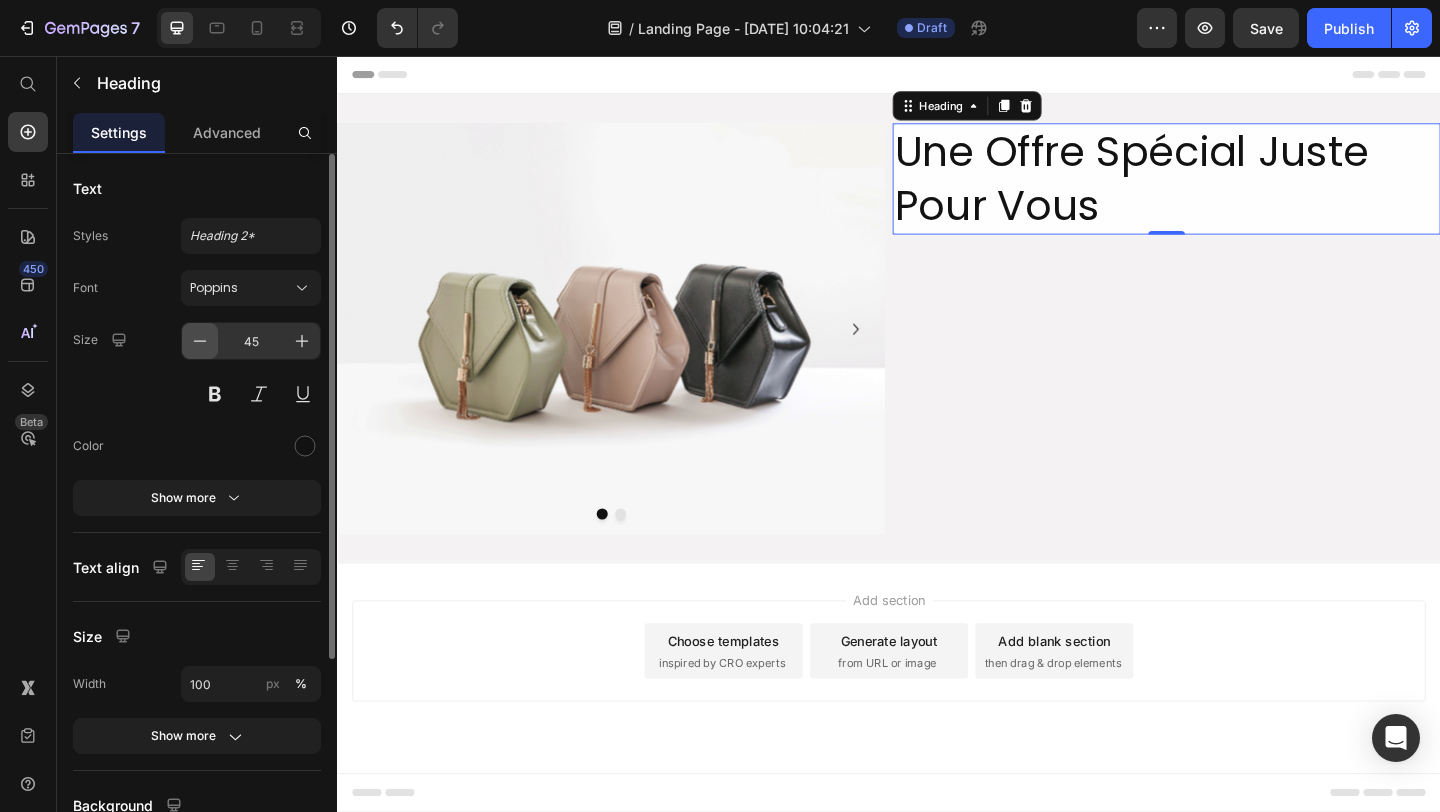 click 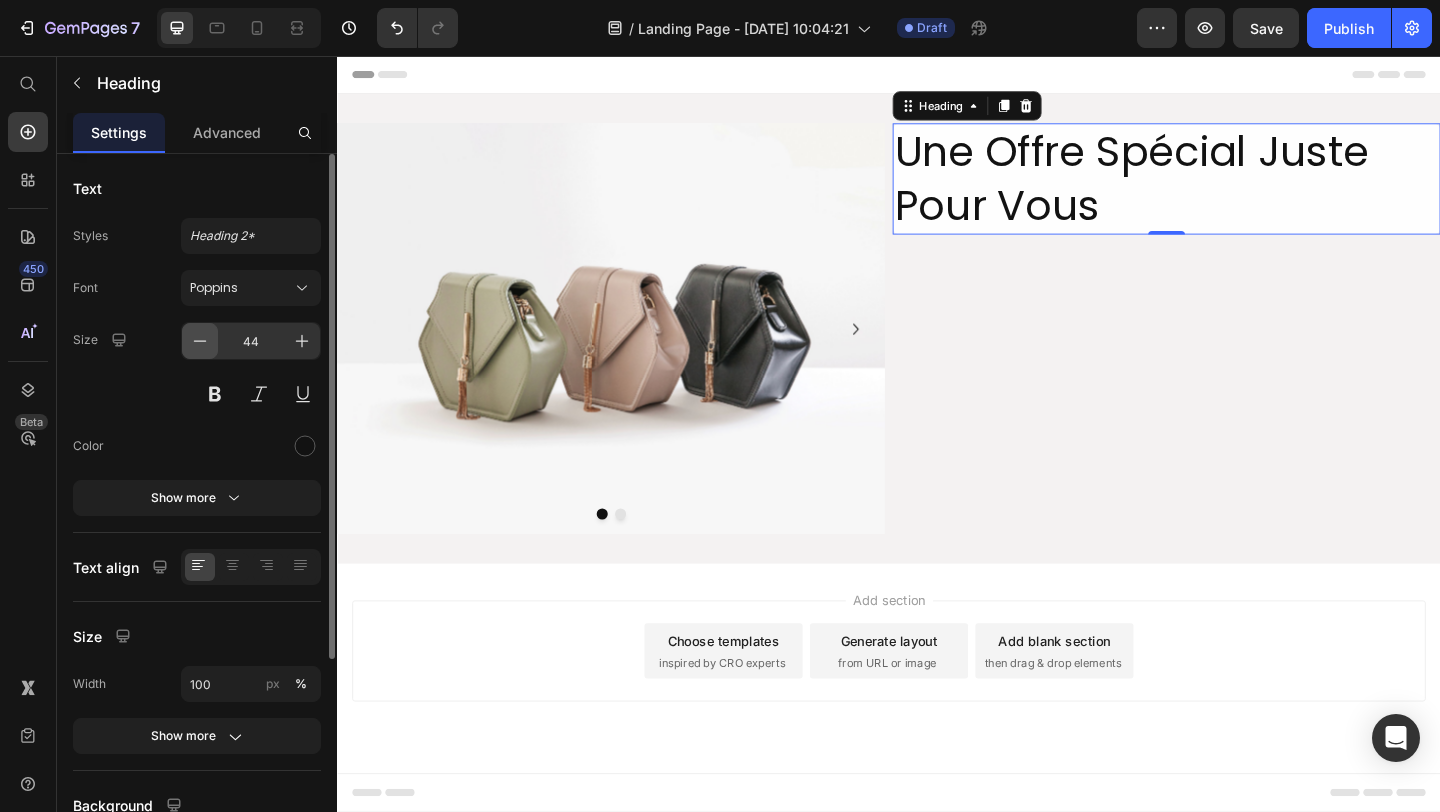 click 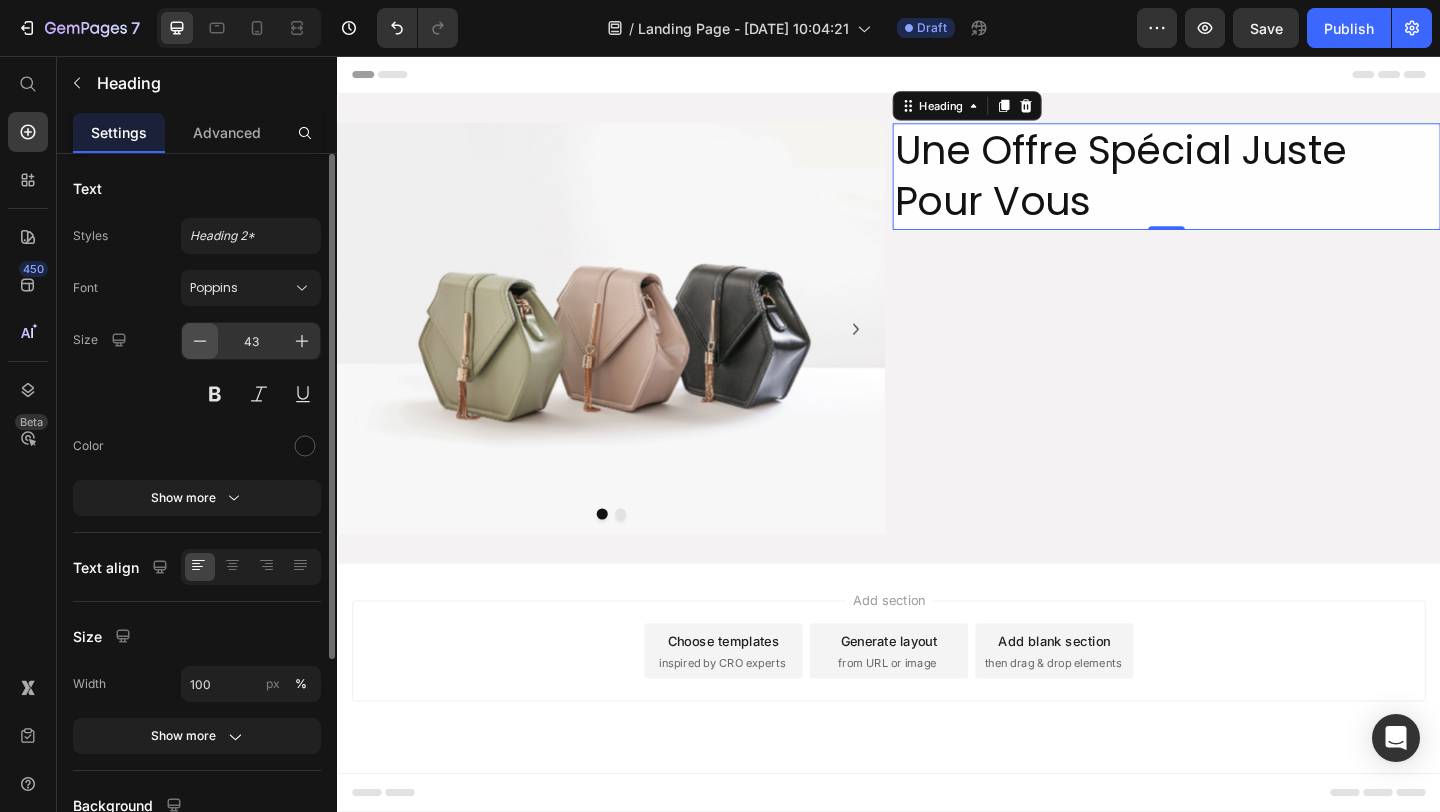 click 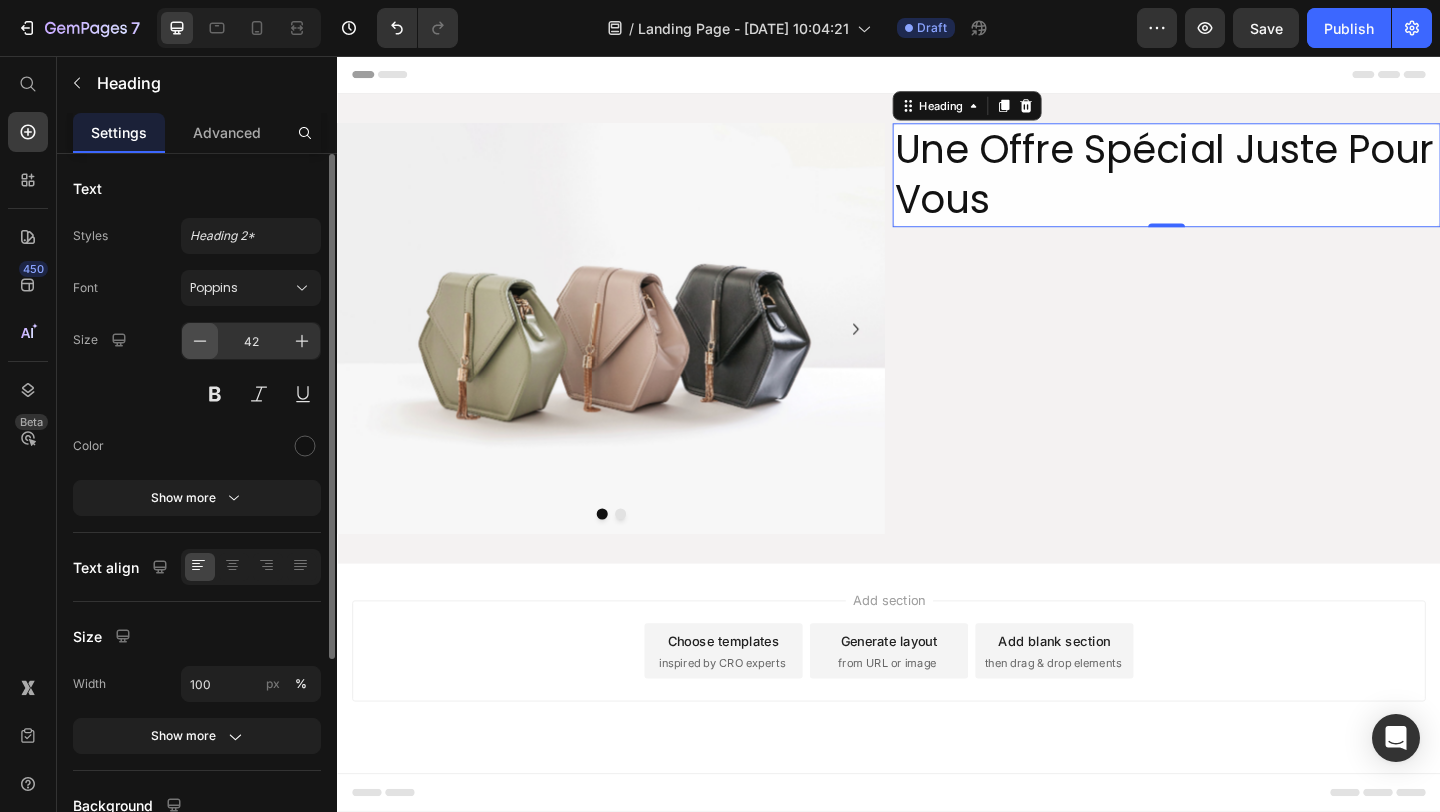 click 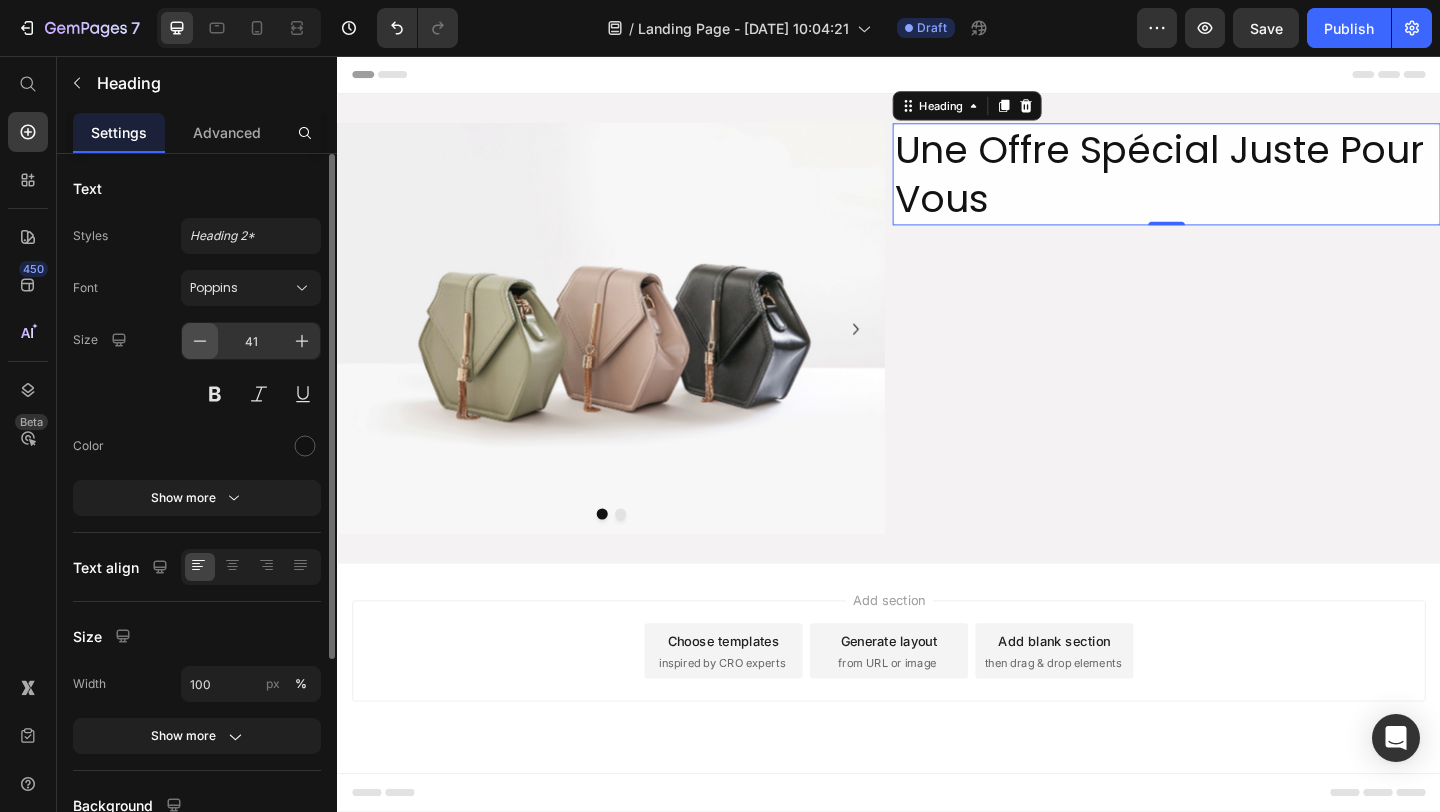 click 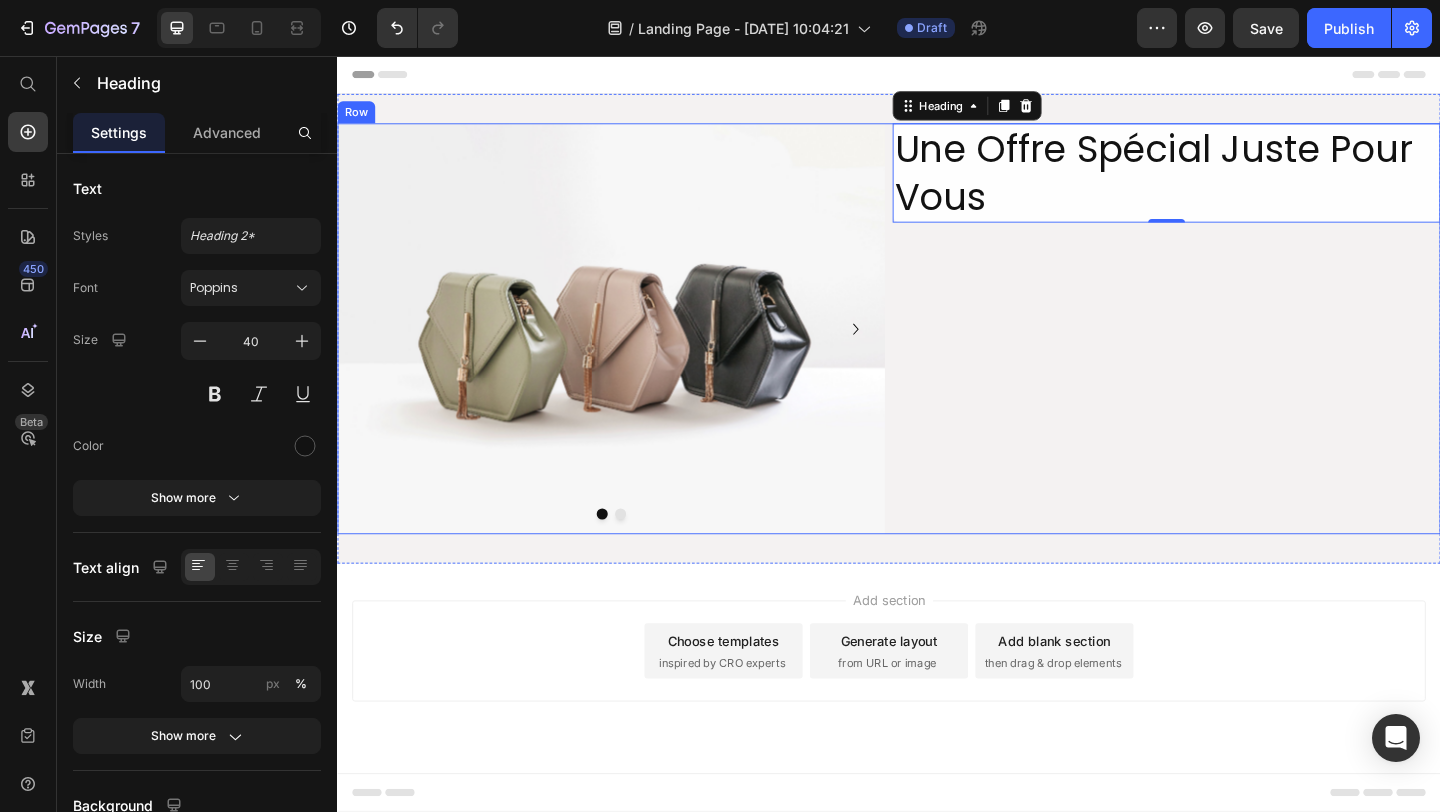 click on "Une Offre Spécial Juste Pour Vous Heading   0 Row" at bounding box center [1239, 352] 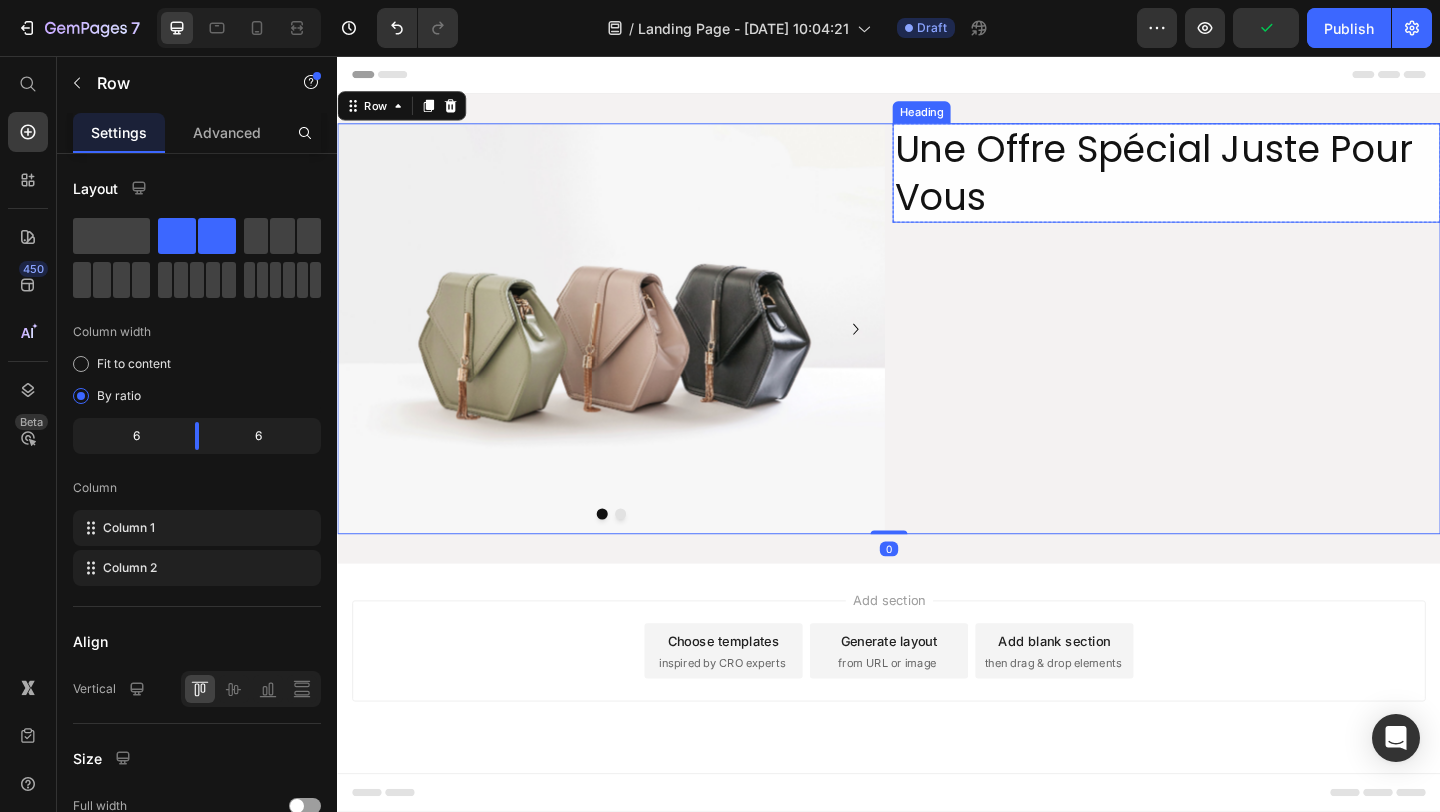 click on "Une Offre Spécial Juste Pour Vous" at bounding box center (1239, 183) 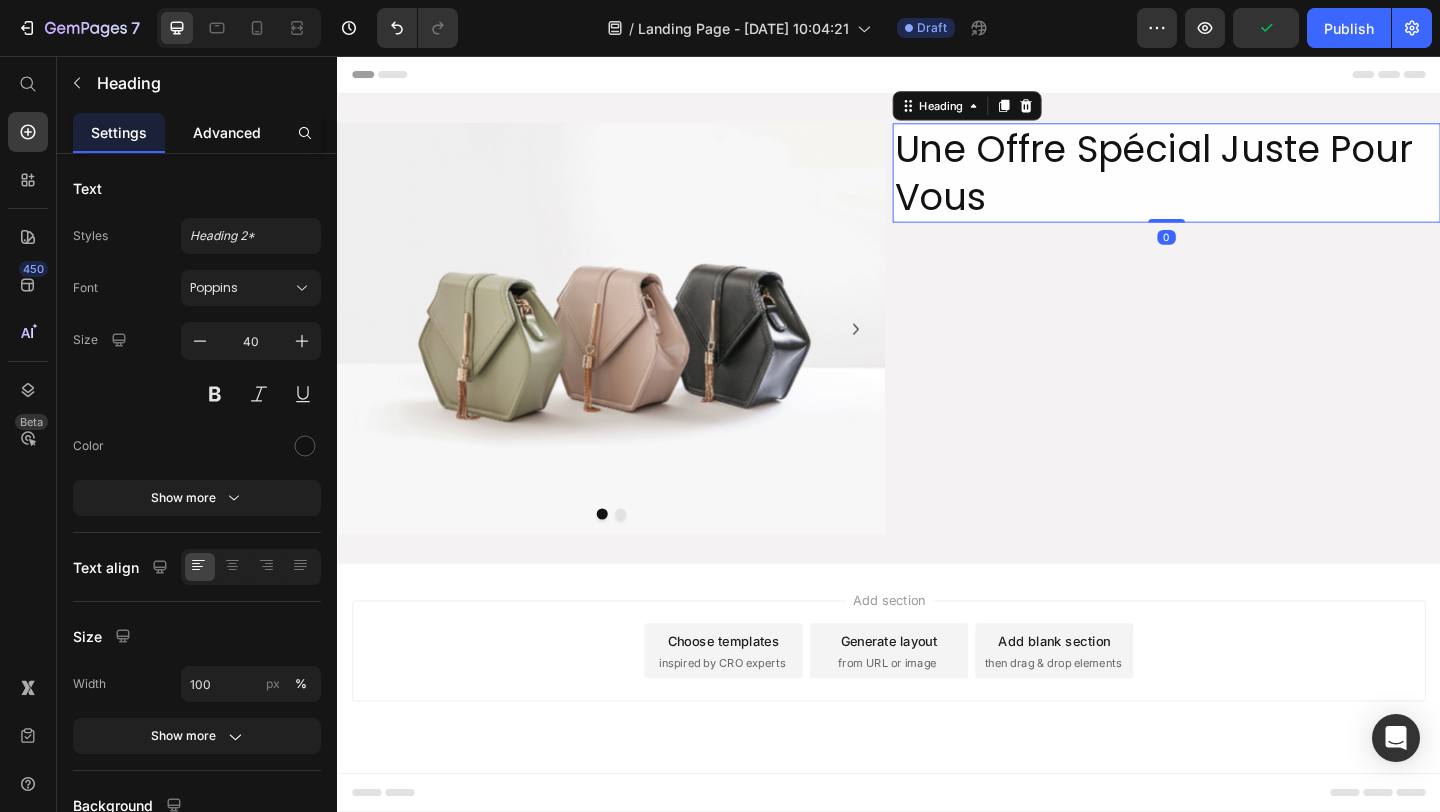 click on "Advanced" at bounding box center [227, 132] 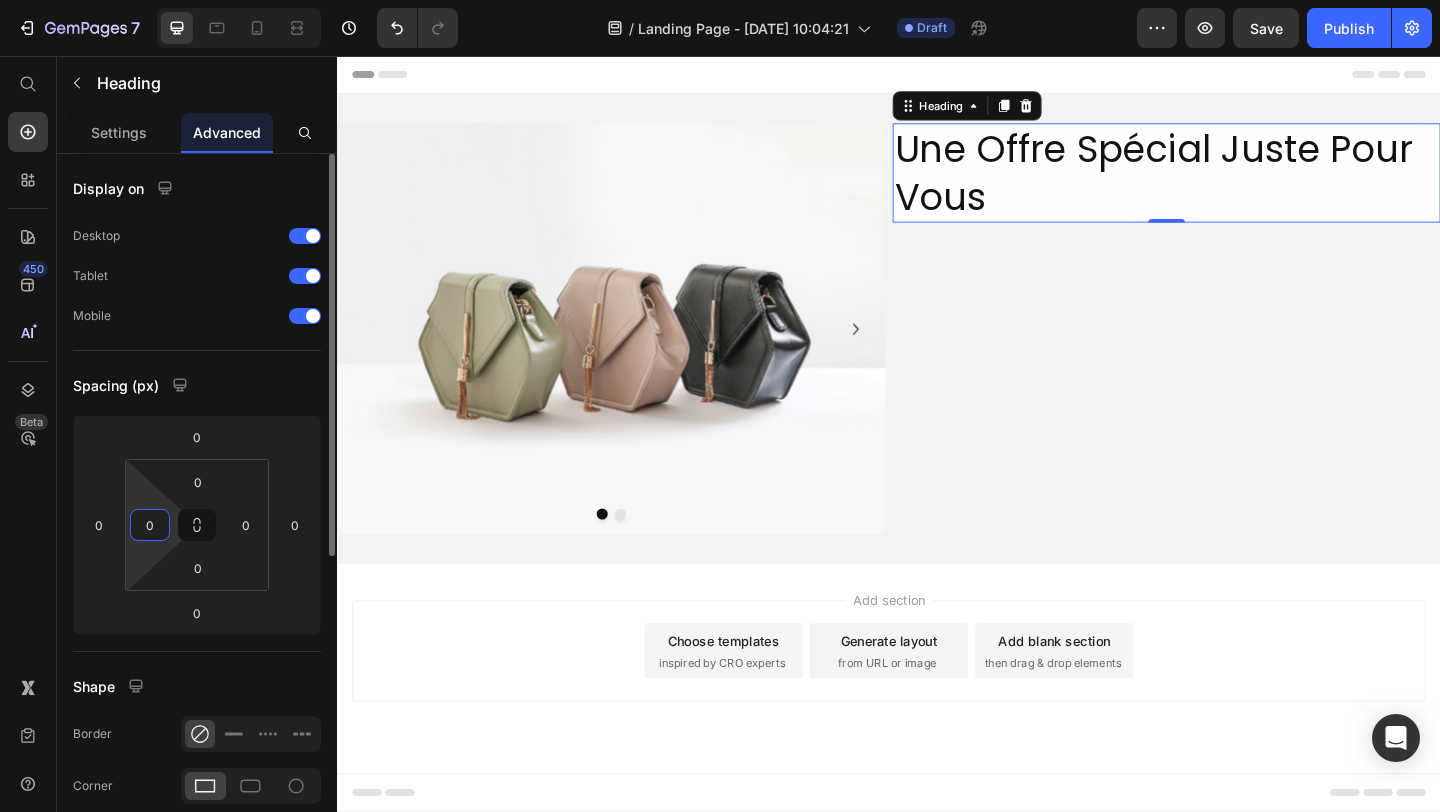 click on "0" at bounding box center [150, 525] 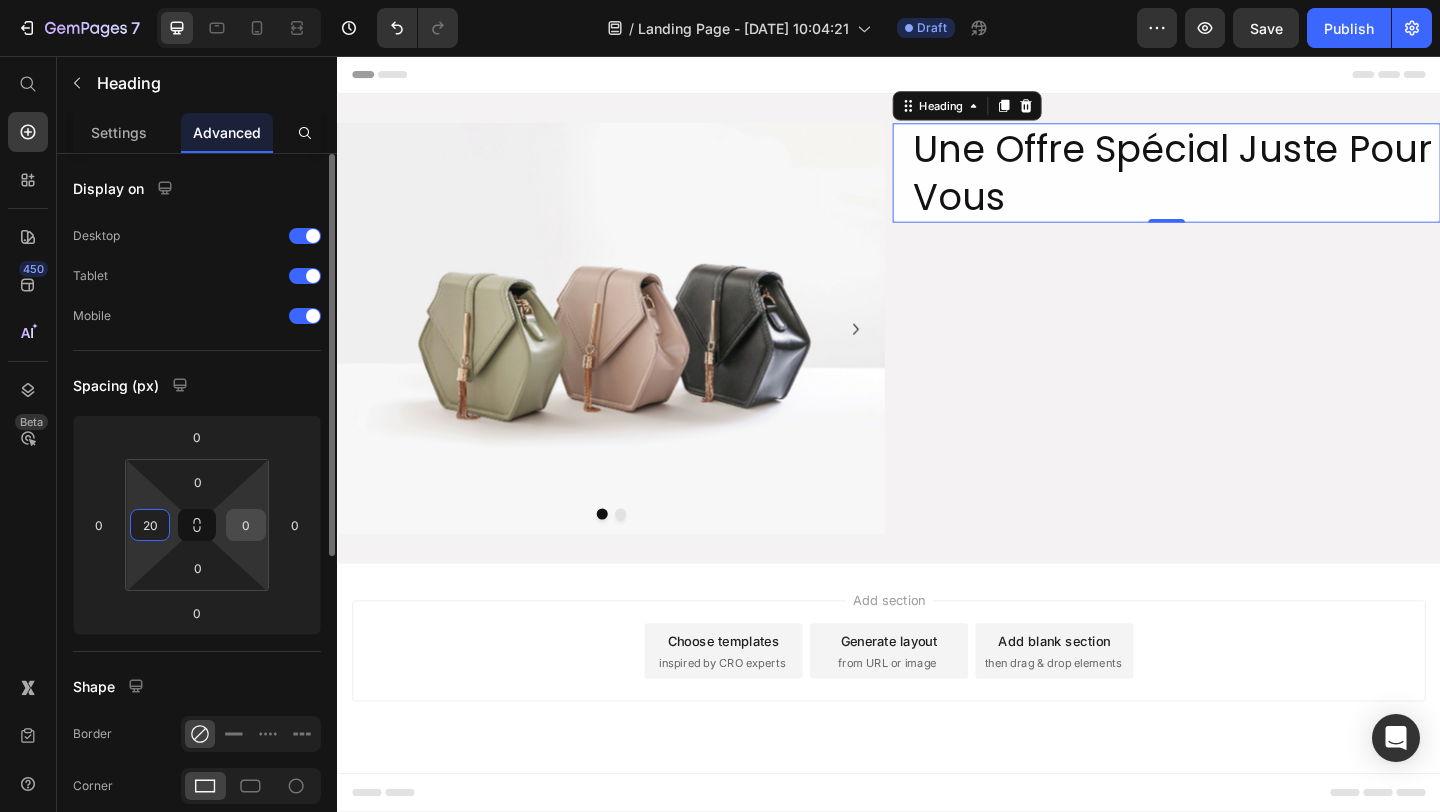 type on "20" 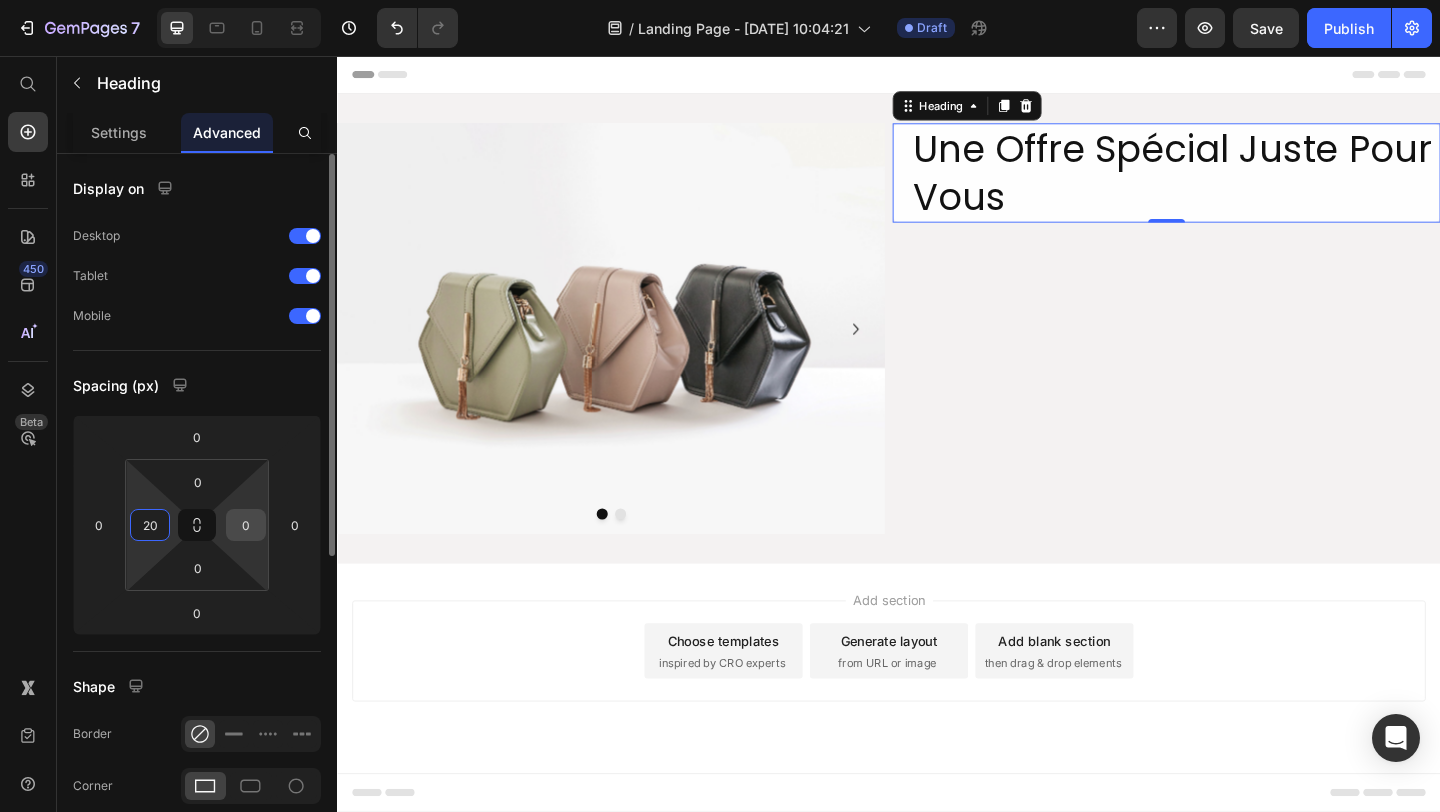 click on "0" at bounding box center [246, 525] 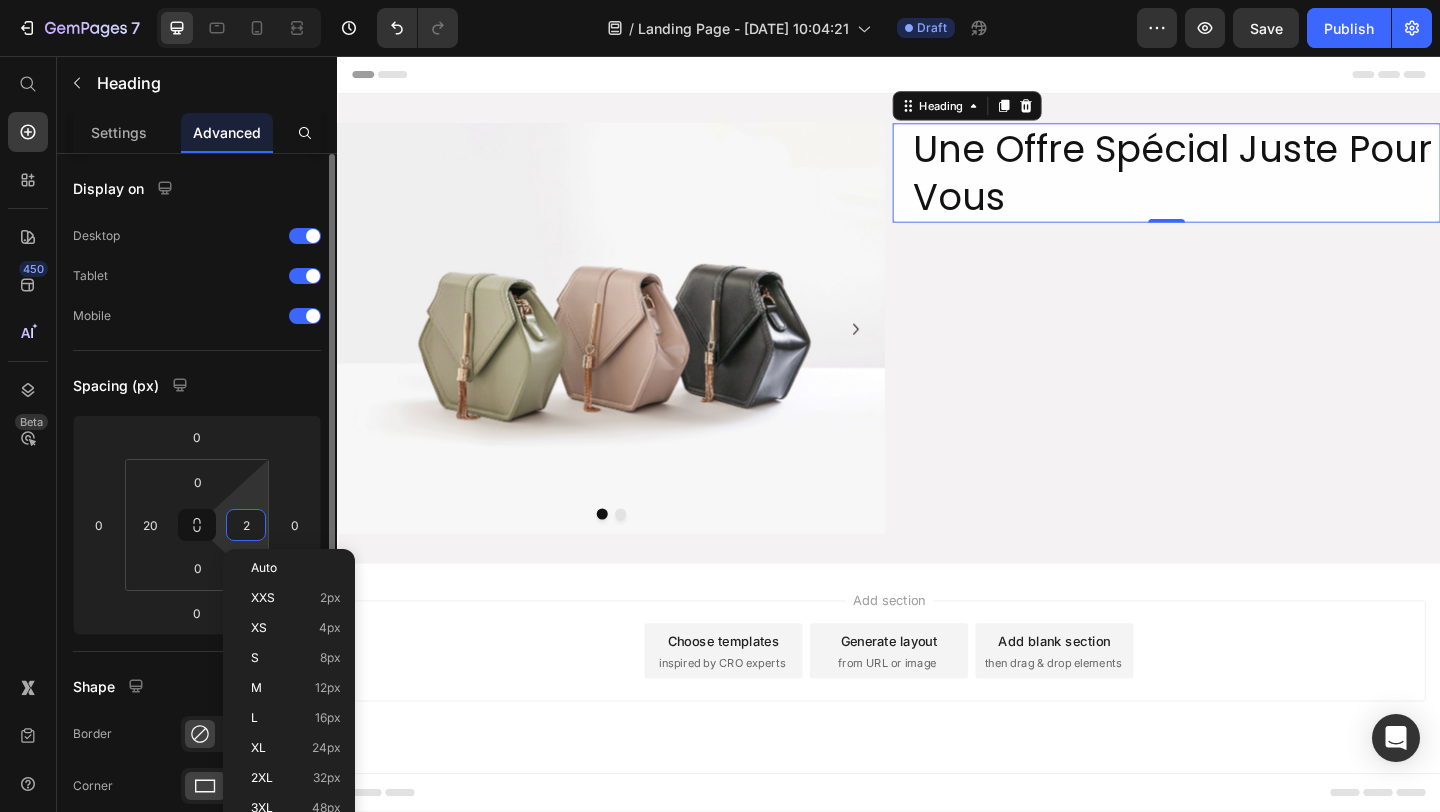 type on "20" 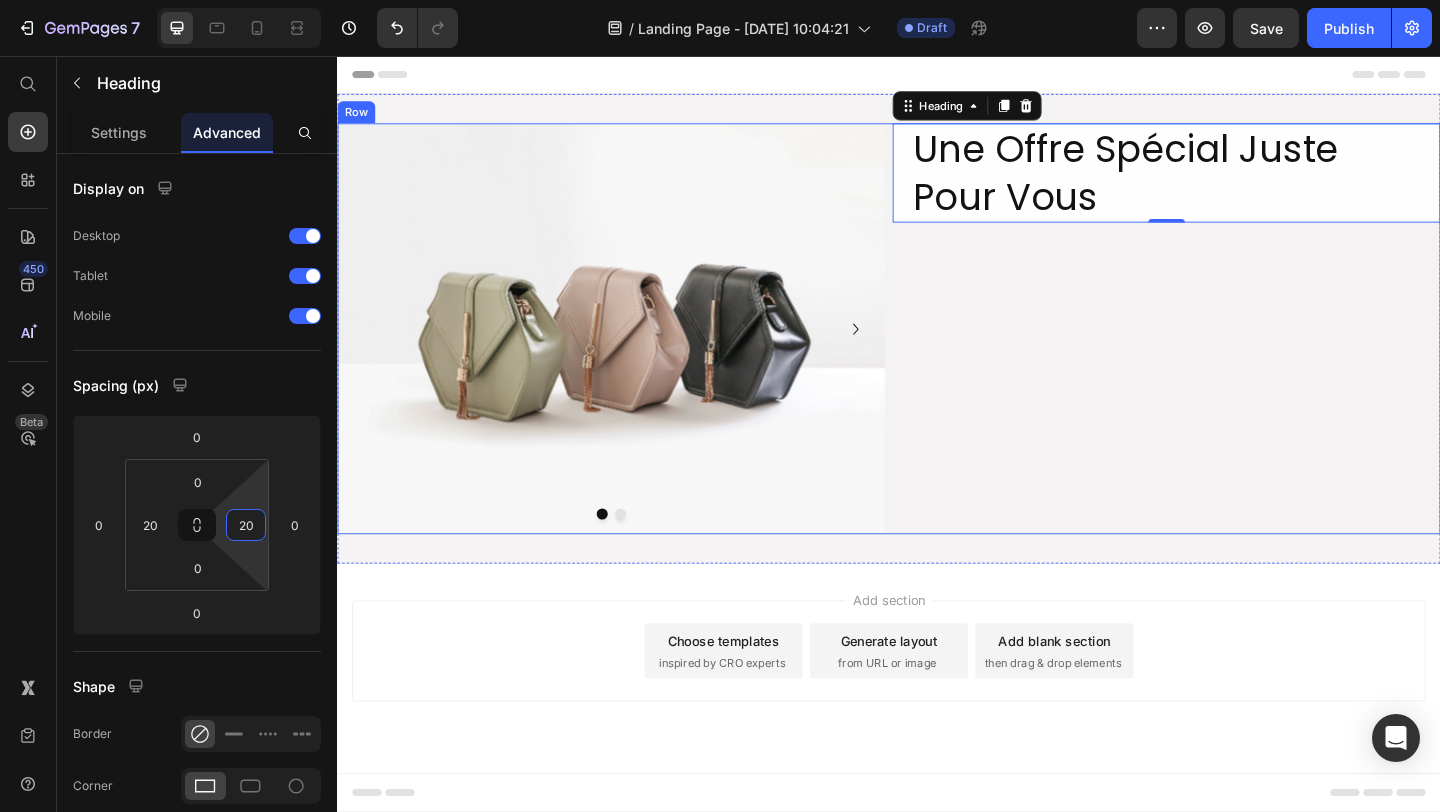 click on "Une Offre Spécial Juste Pour Vous Heading   0 Row" at bounding box center [1239, 352] 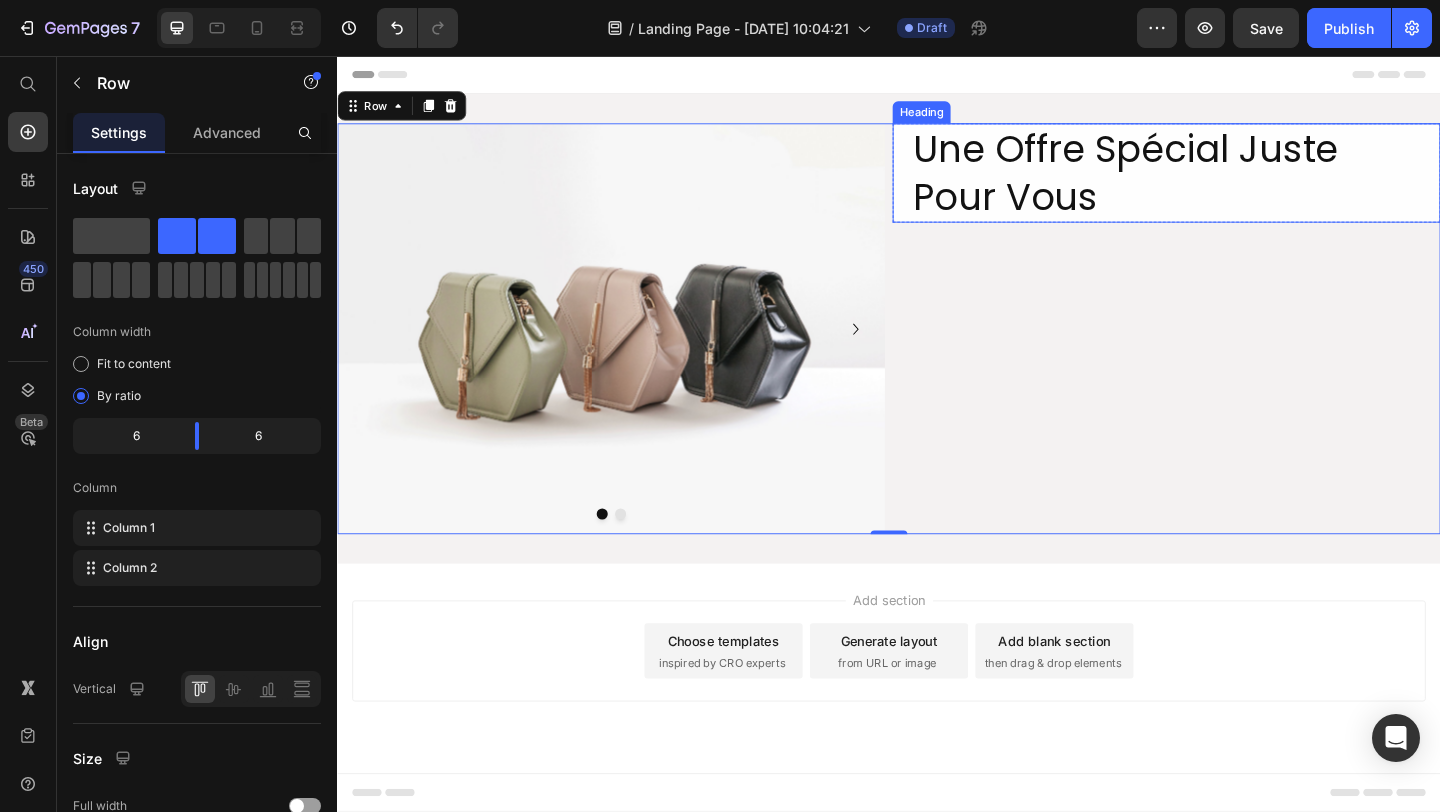 click on "Une Offre Spécial Juste Pour Vous" at bounding box center [1239, 183] 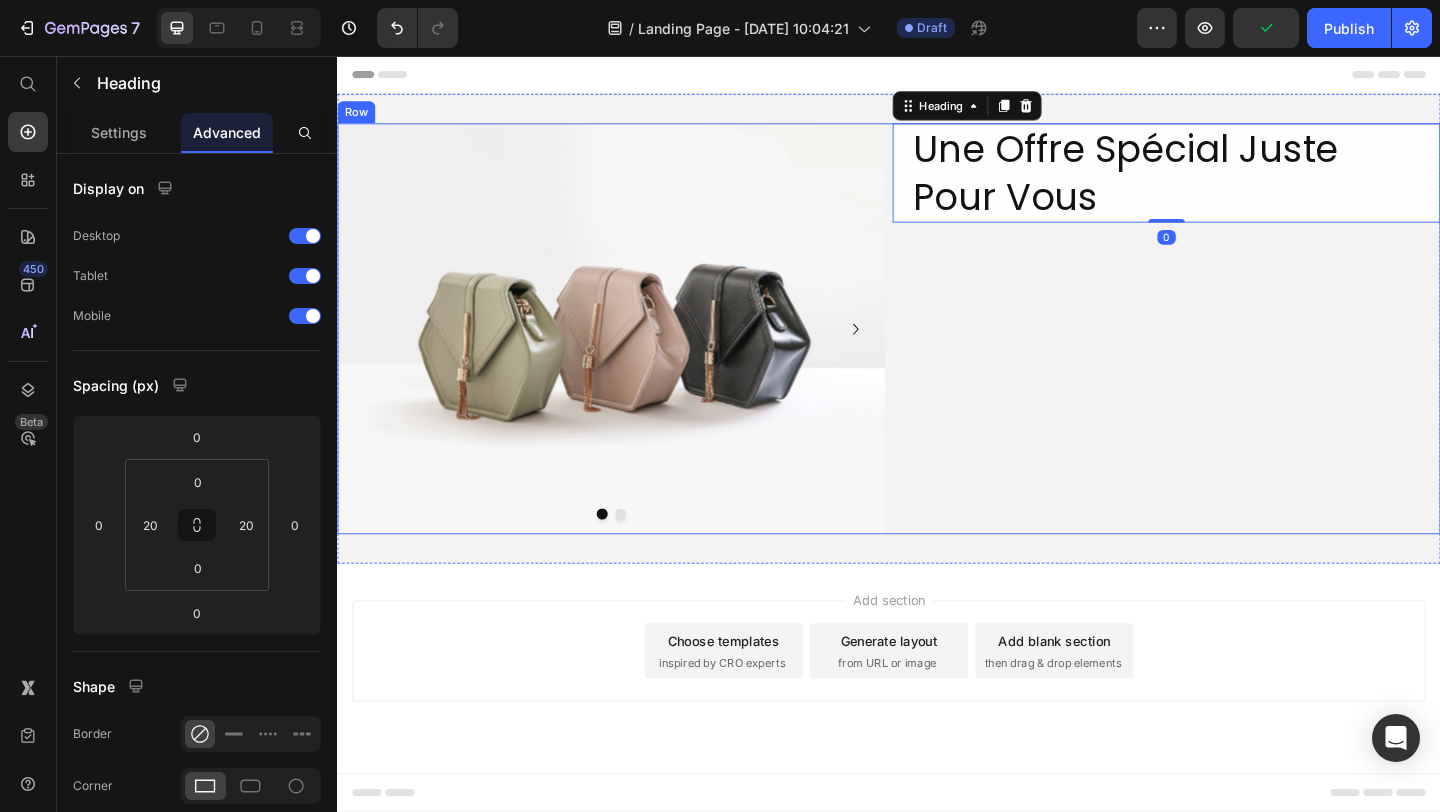 click on "Image
Drop element here
Carousel Une Offre Spécial Juste Pour Vous Heading   0 Row Row" at bounding box center (937, 352) 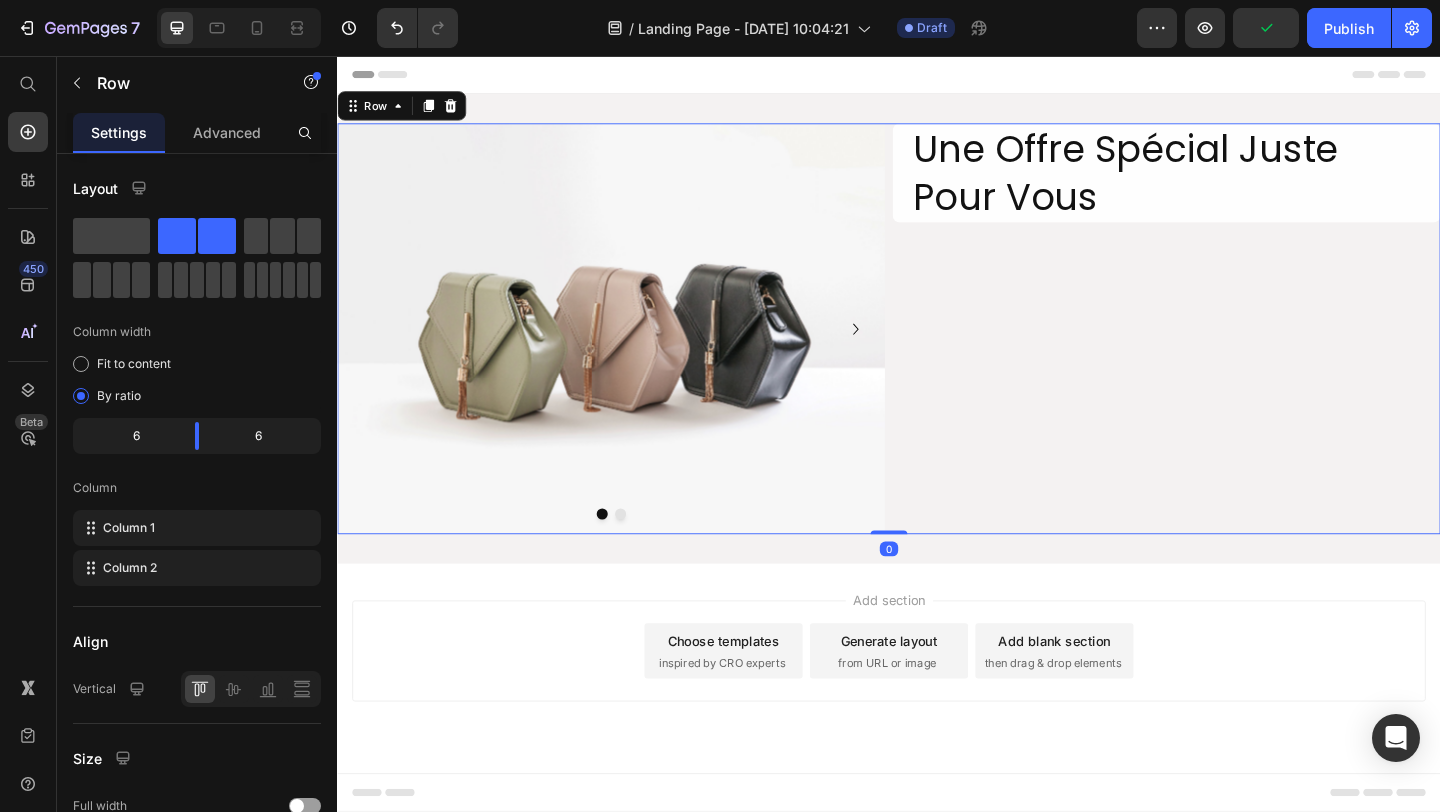 click on "Image
Drop element here
Carousel Une Offre Spécial Juste Pour Vous Heading Row Row   0 Section 1" at bounding box center (937, 352) 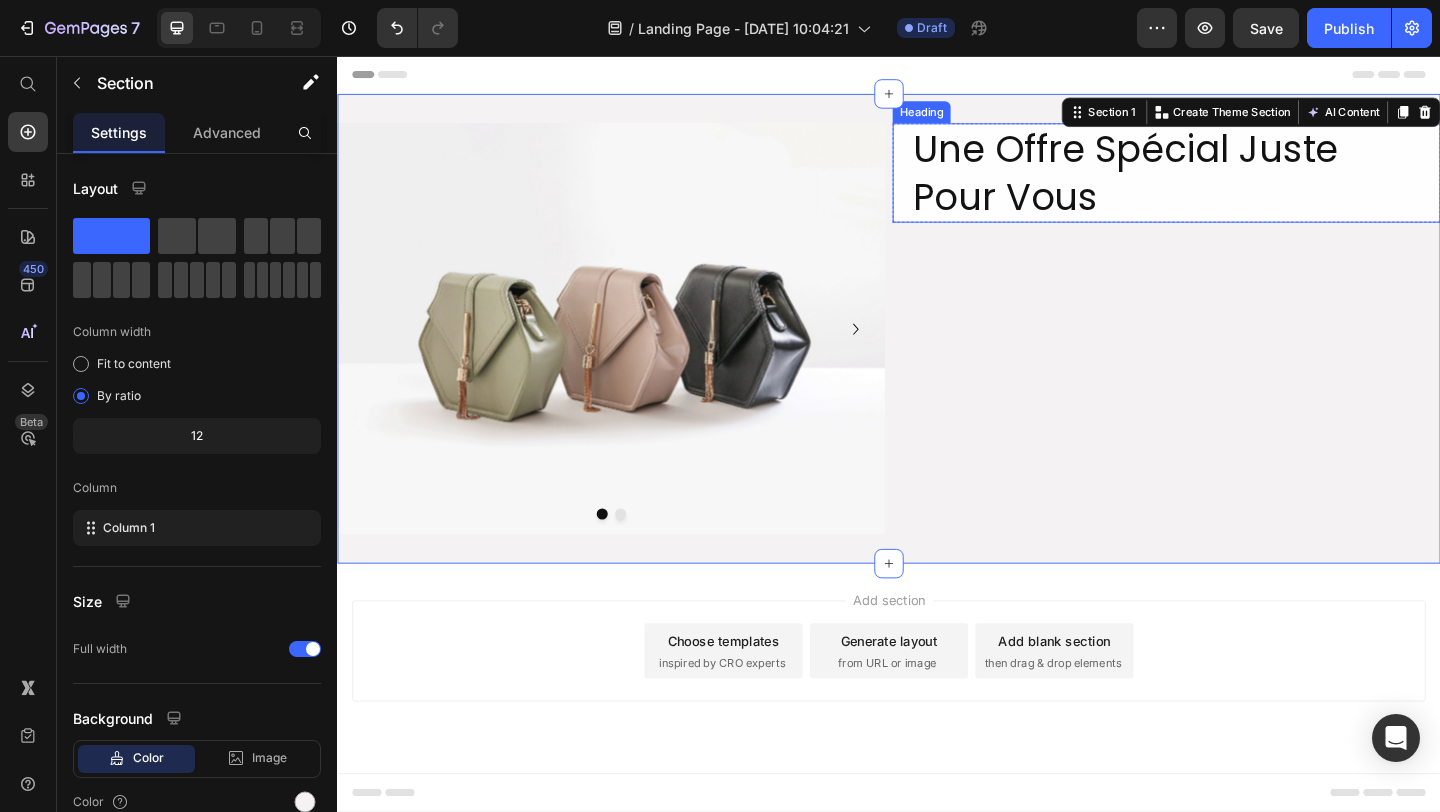click on "Une Offre Spécial Juste Pour Vous" at bounding box center [1239, 183] 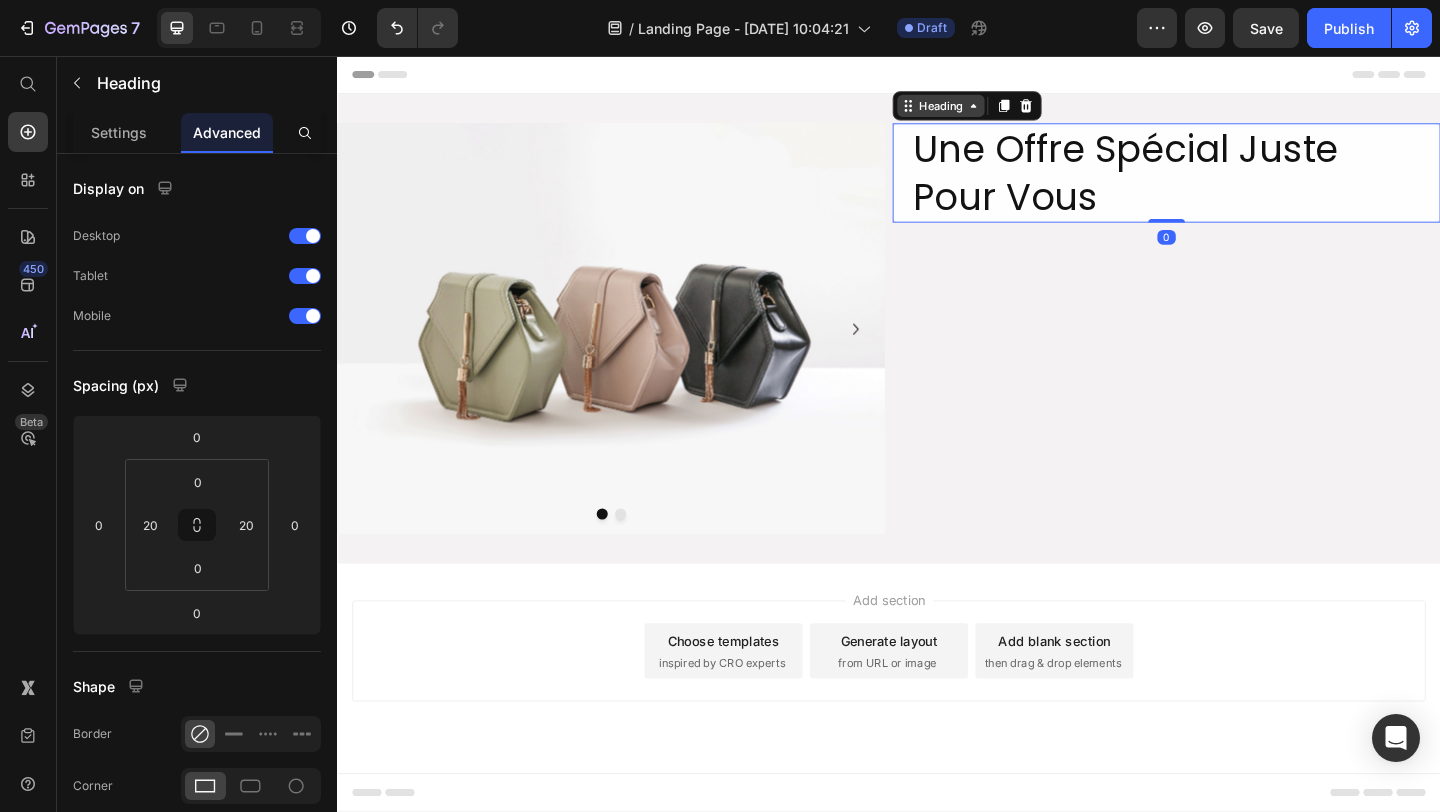 click on "Heading" at bounding box center (993, 110) 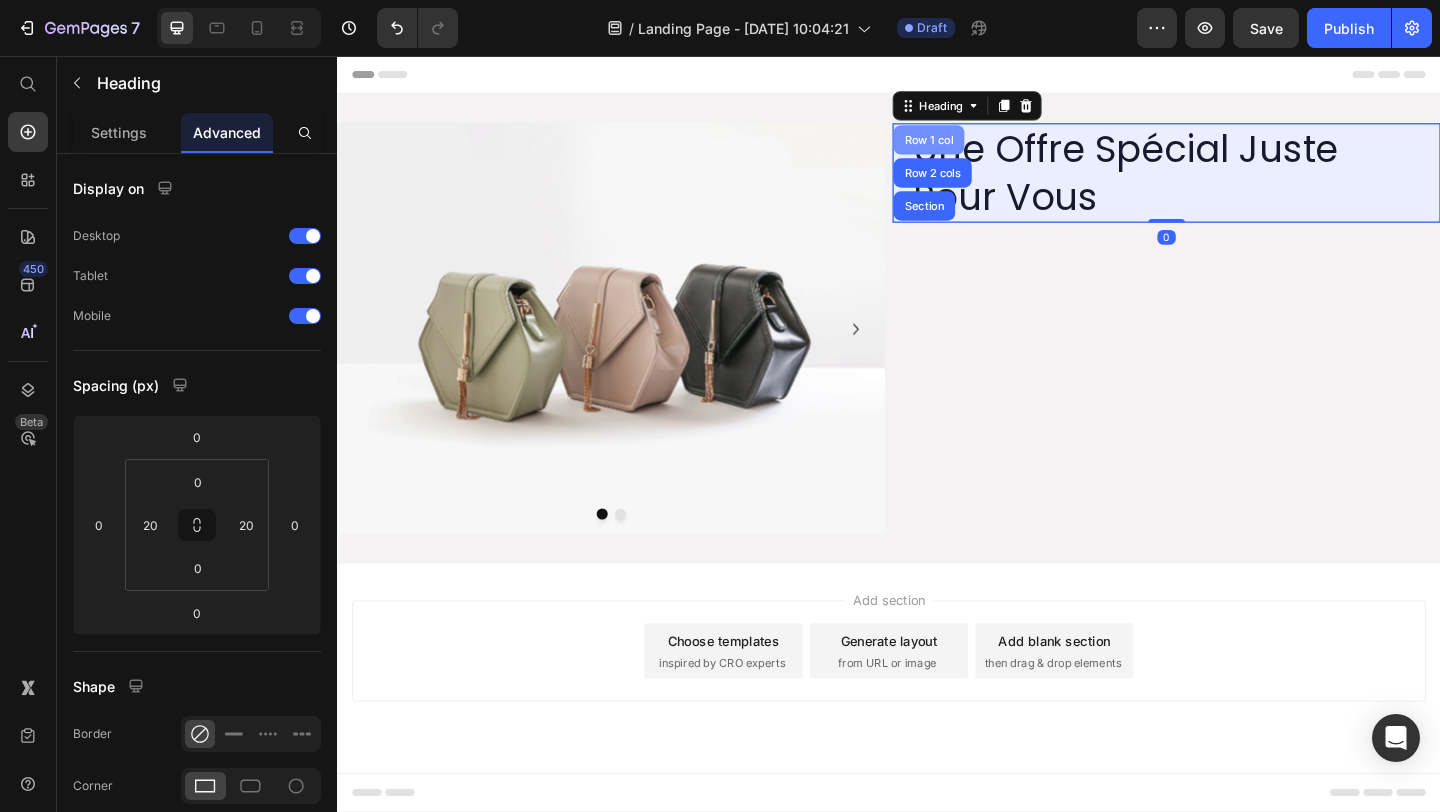 click on "Row 1 col" at bounding box center [980, 147] 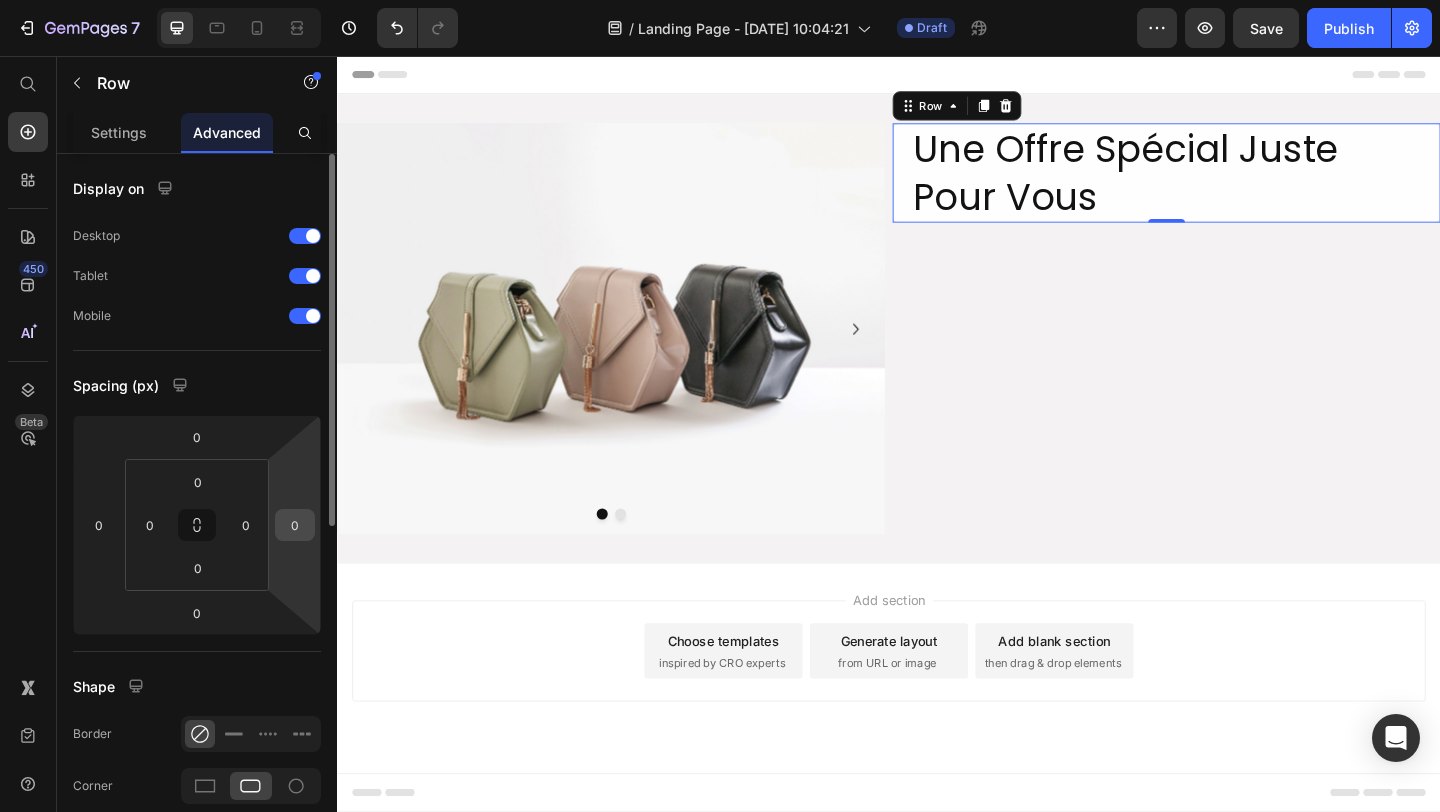 click on "0" at bounding box center [295, 525] 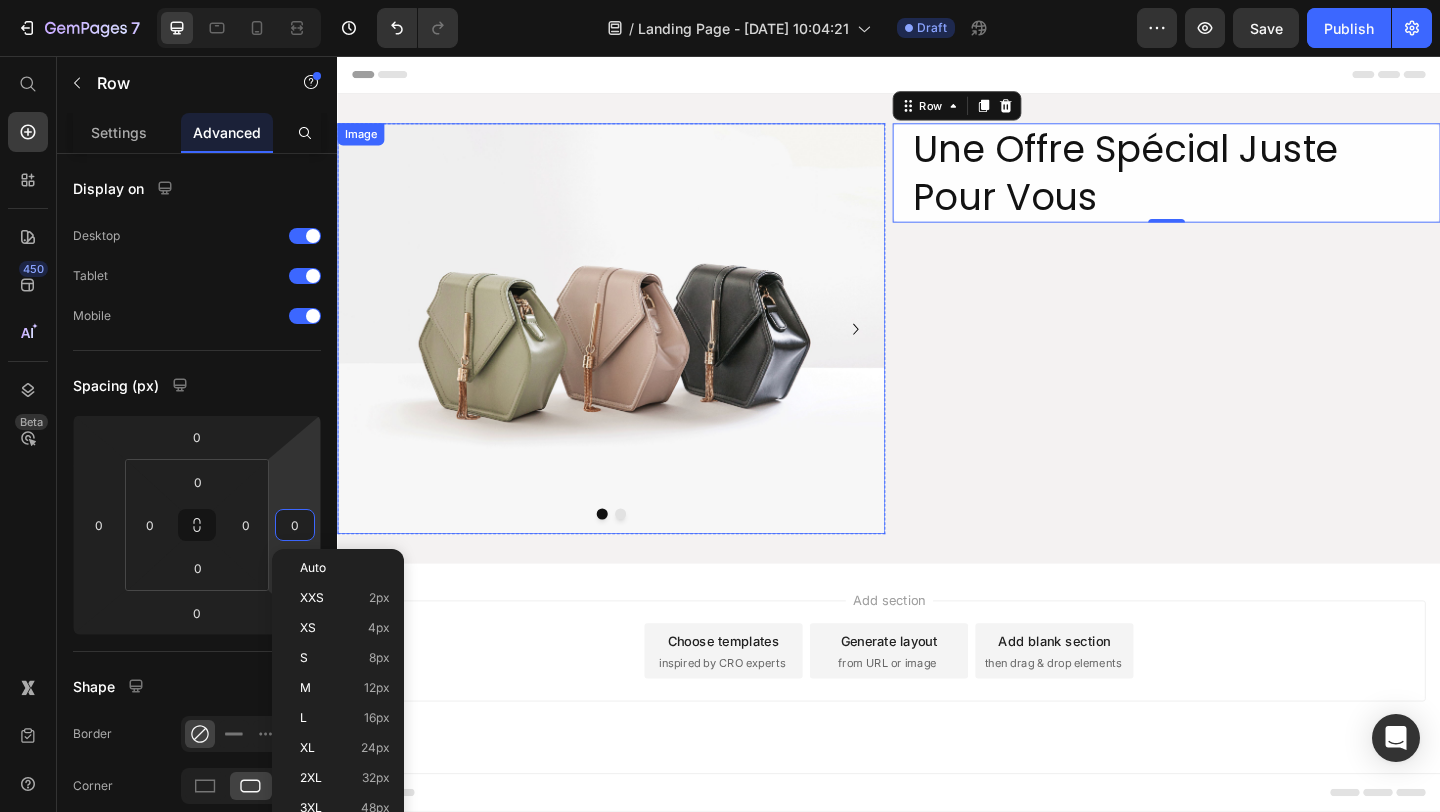 click at bounding box center (635, 352) 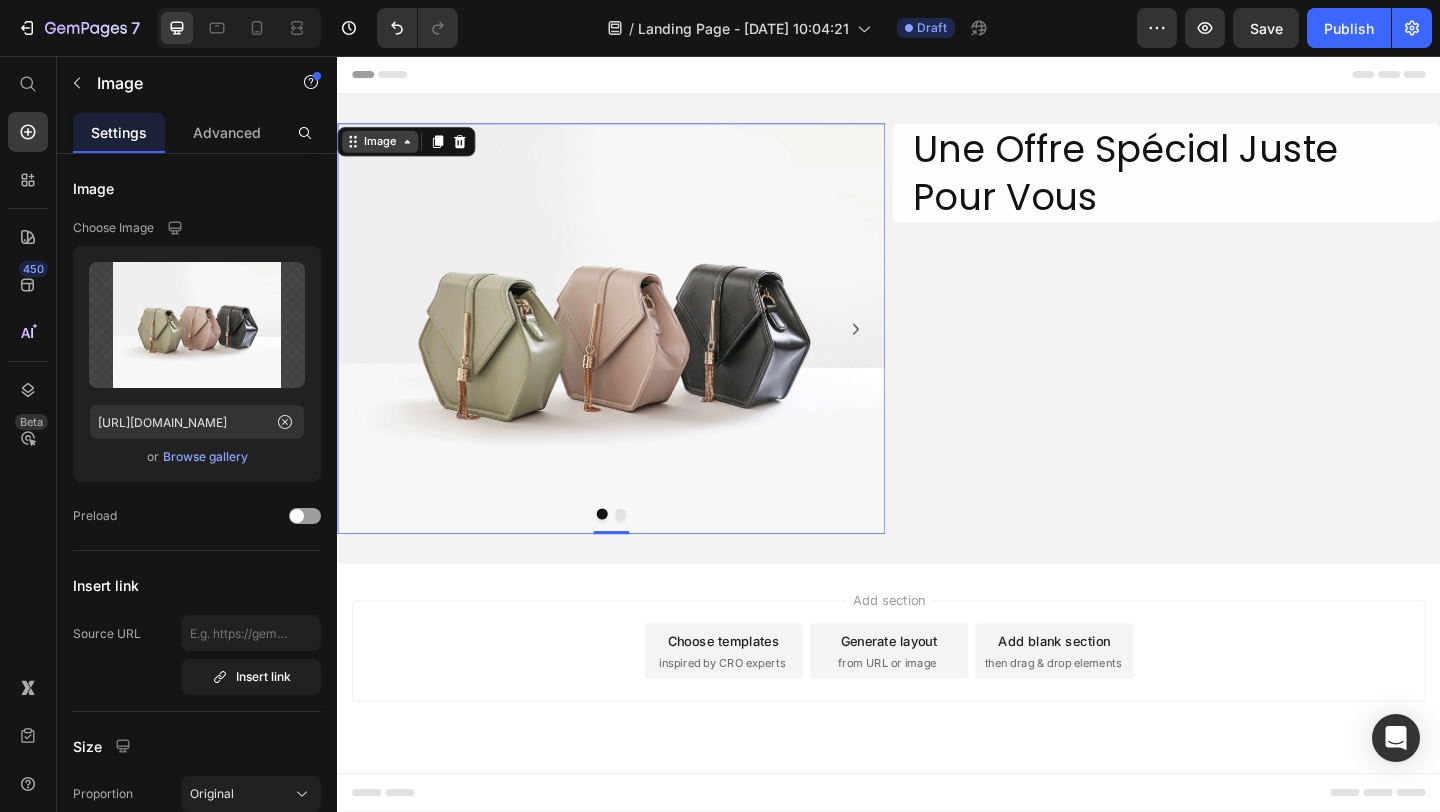 click on "Image" at bounding box center (383, 149) 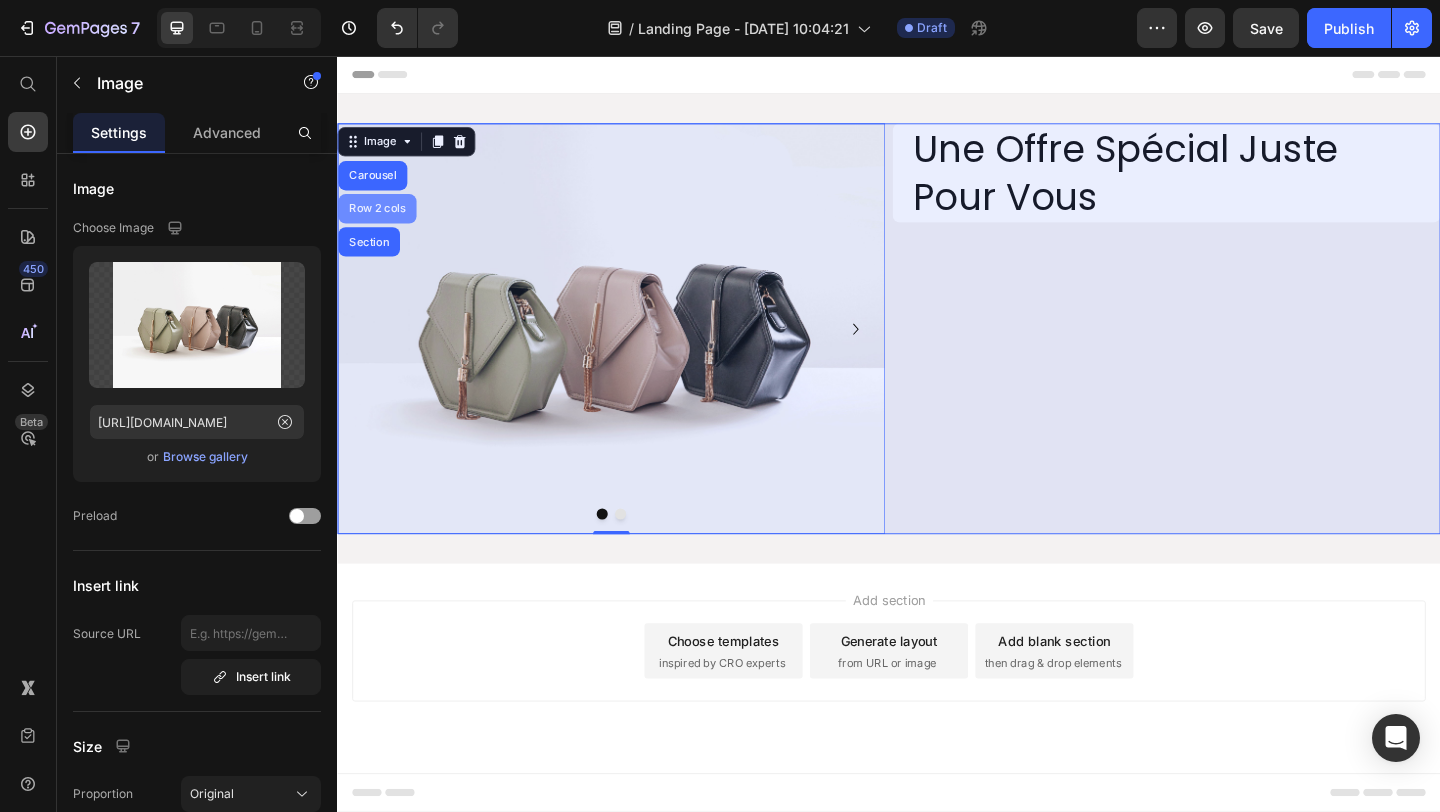 click on "Row 2 cols" at bounding box center (380, 222) 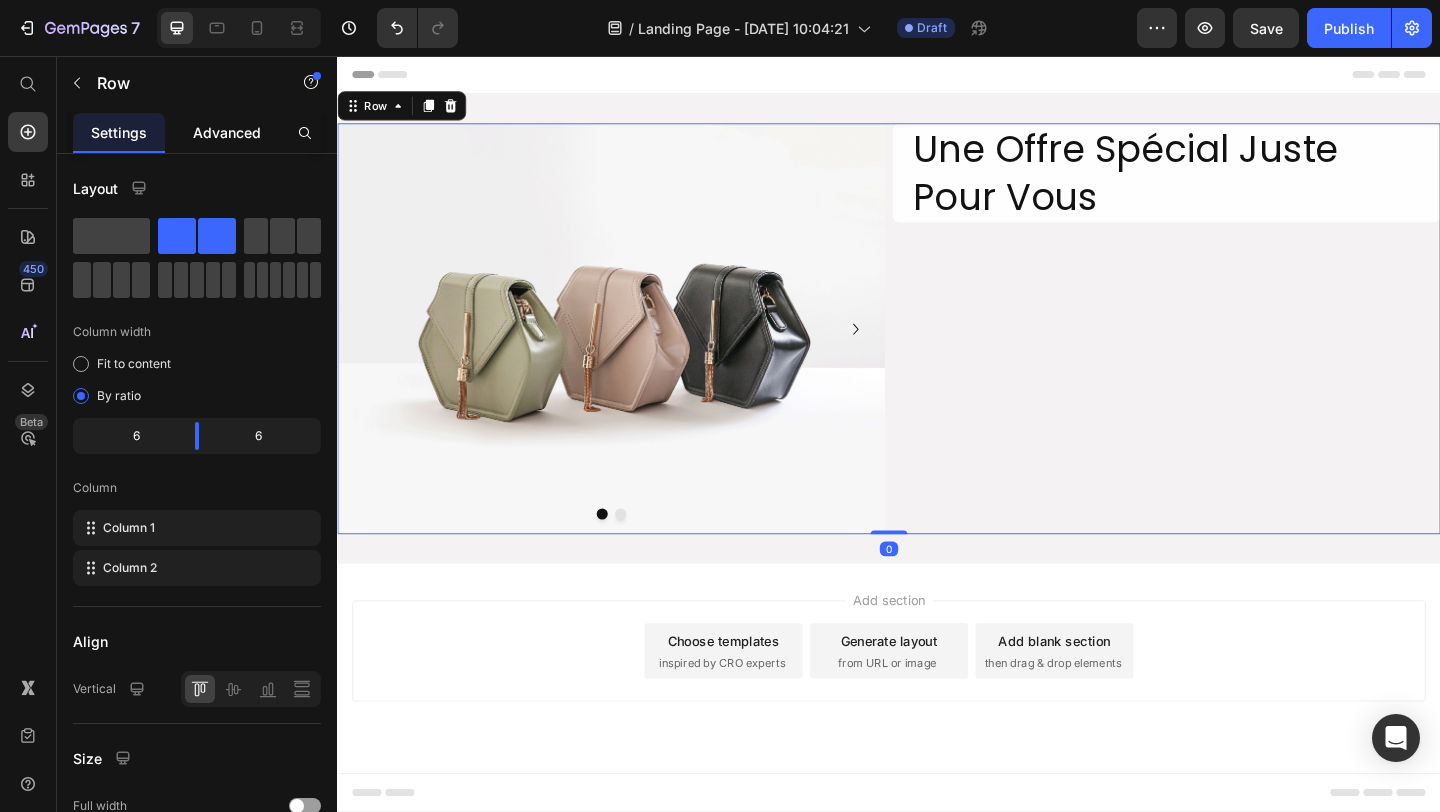 click on "Advanced" at bounding box center [227, 132] 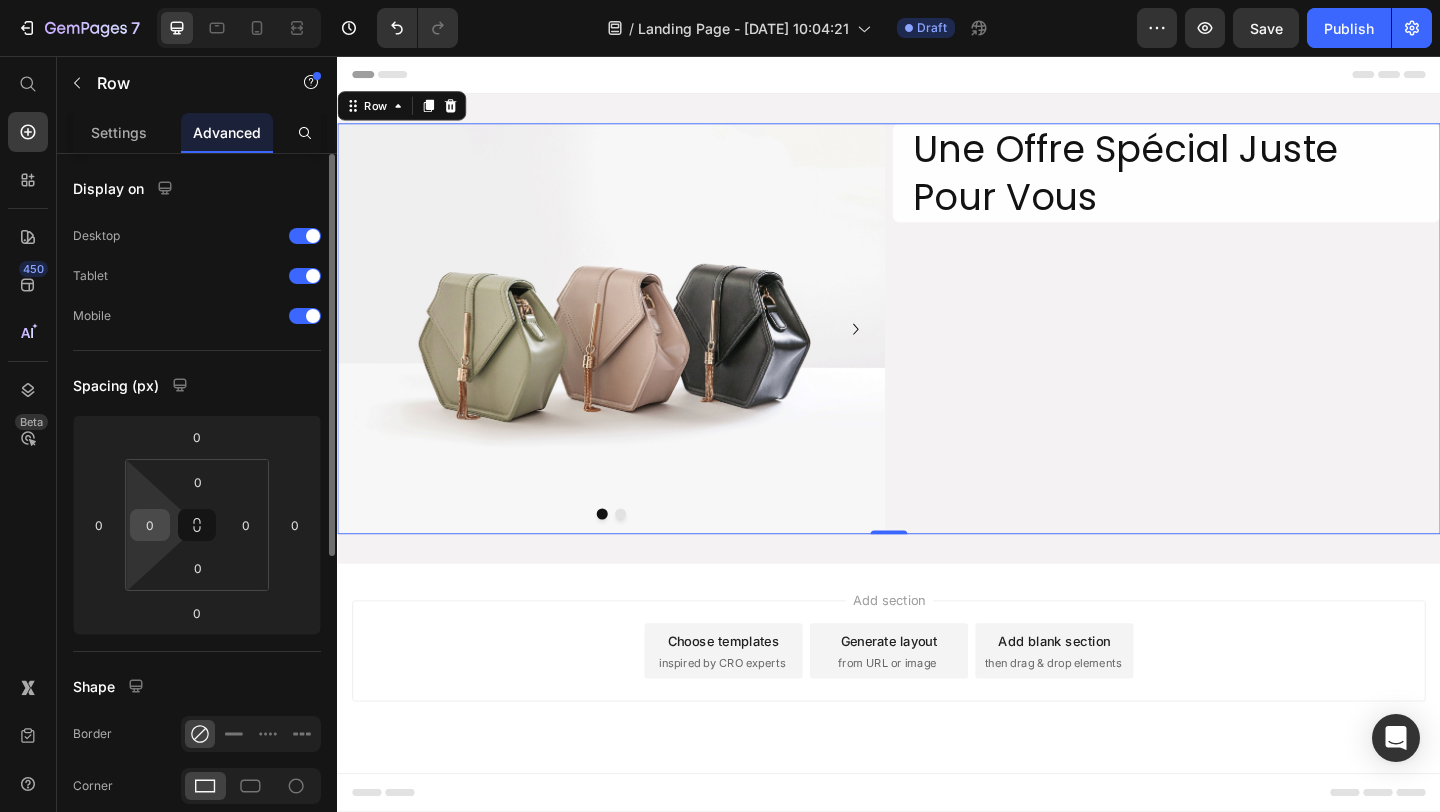 click on "0" at bounding box center [150, 525] 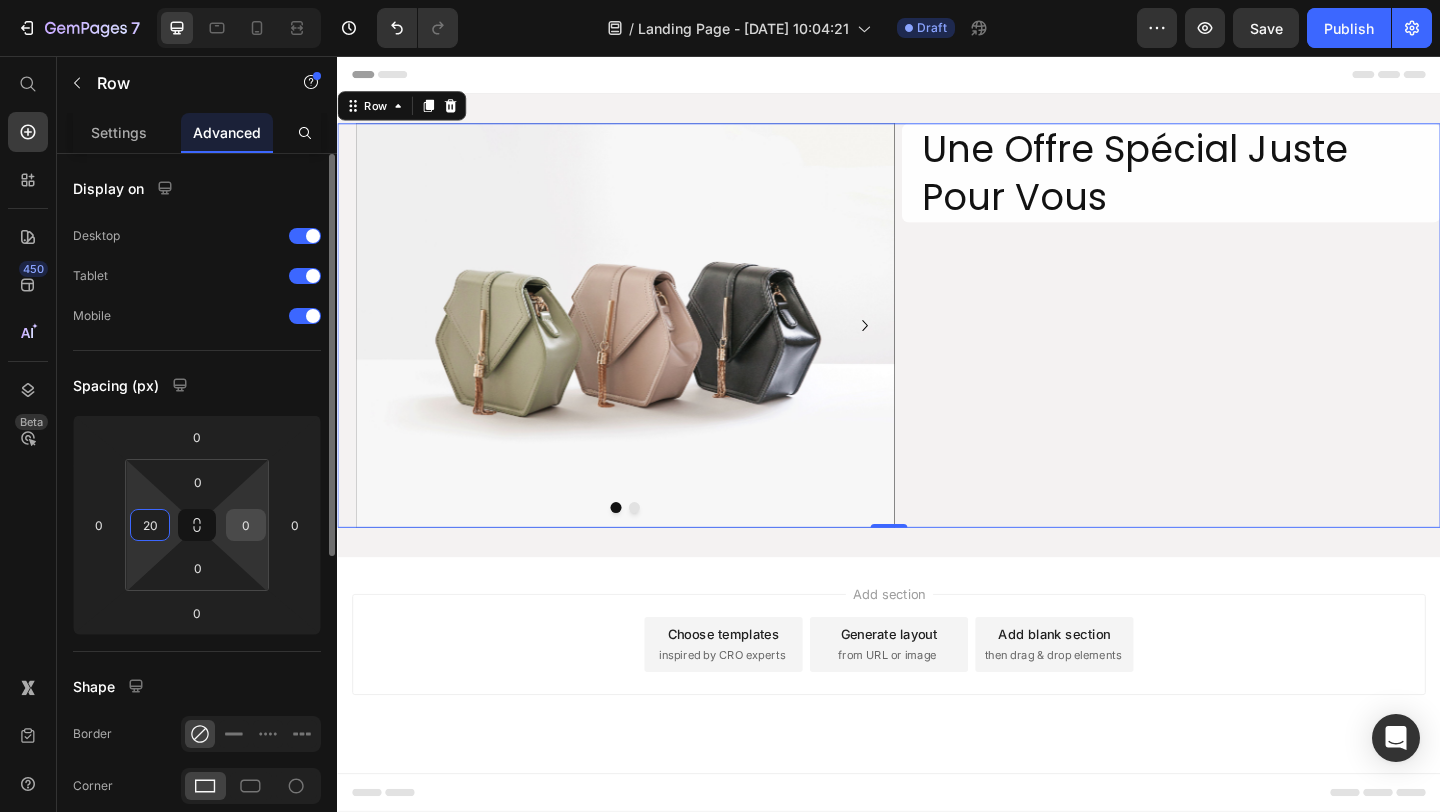 type on "20" 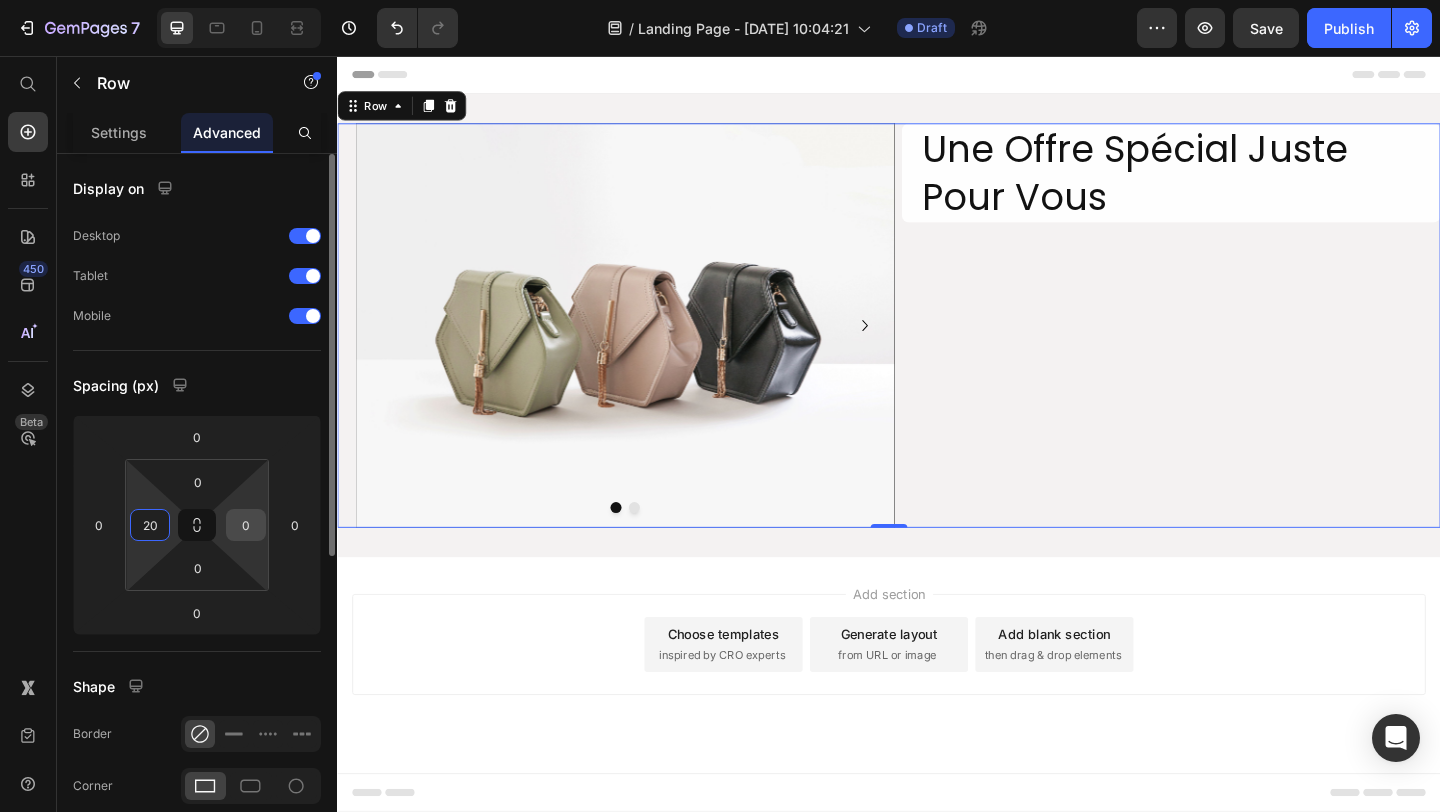 click on "0" at bounding box center [246, 525] 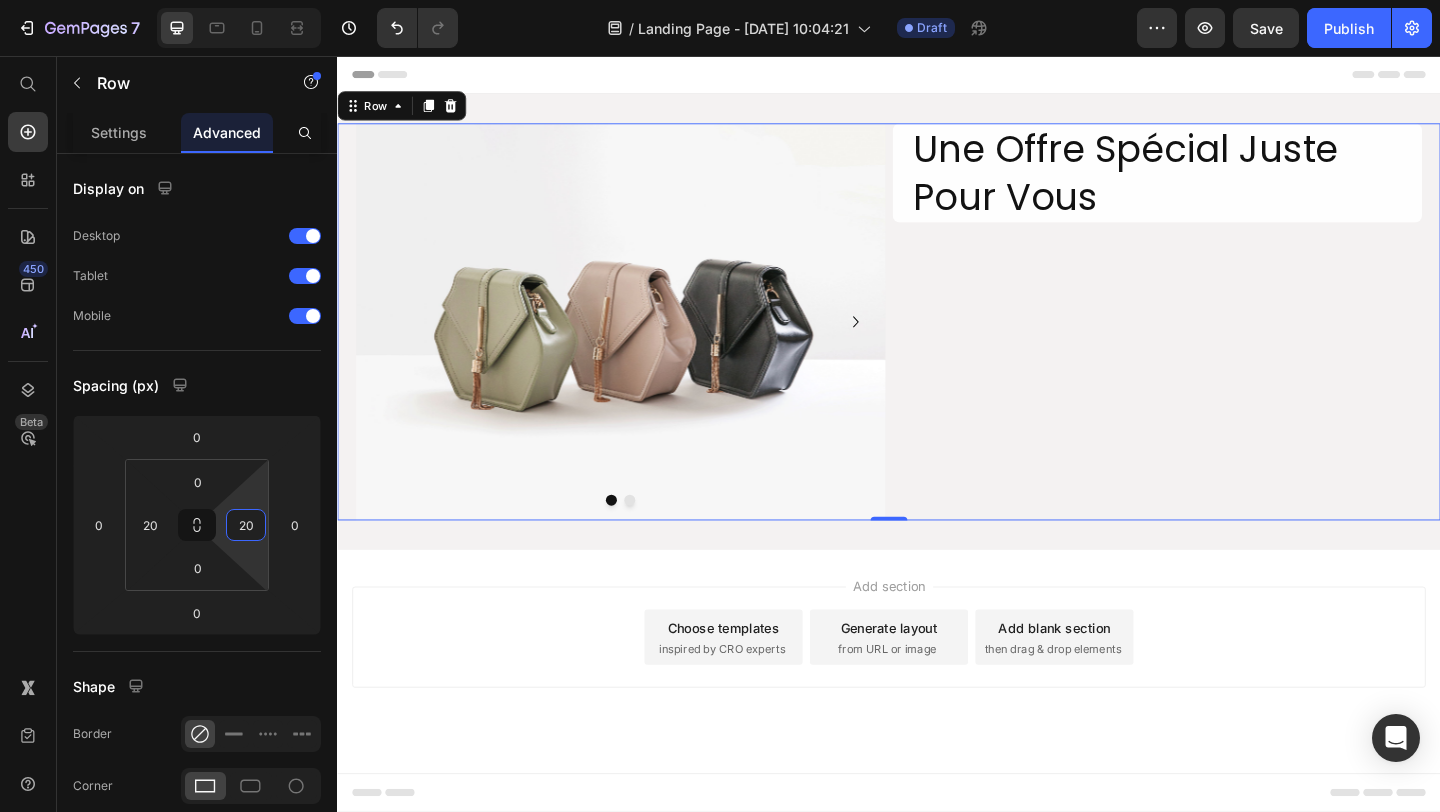 type on "20" 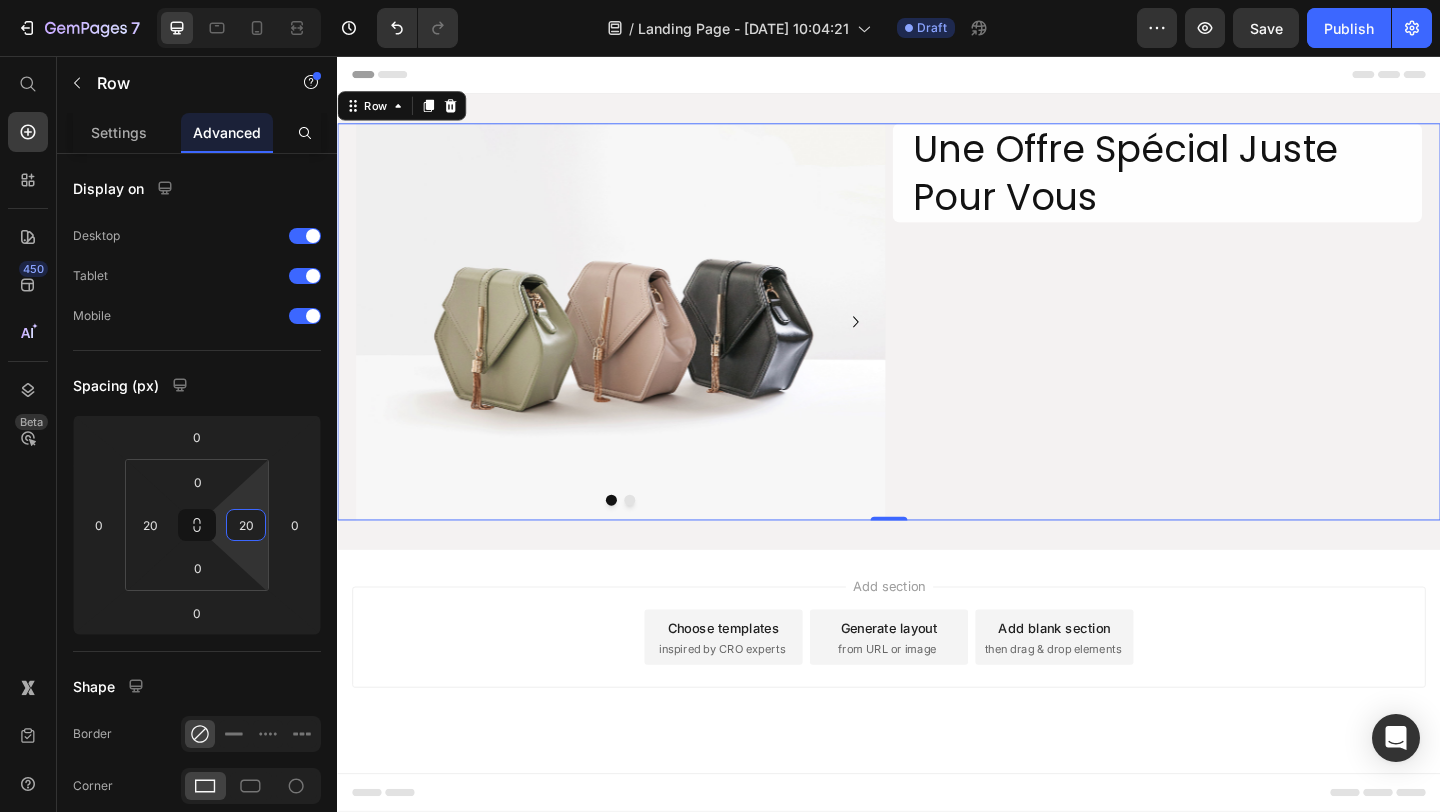 click on "Une Offre Spécial Juste Pour Vous Heading Row" at bounding box center [1229, 345] 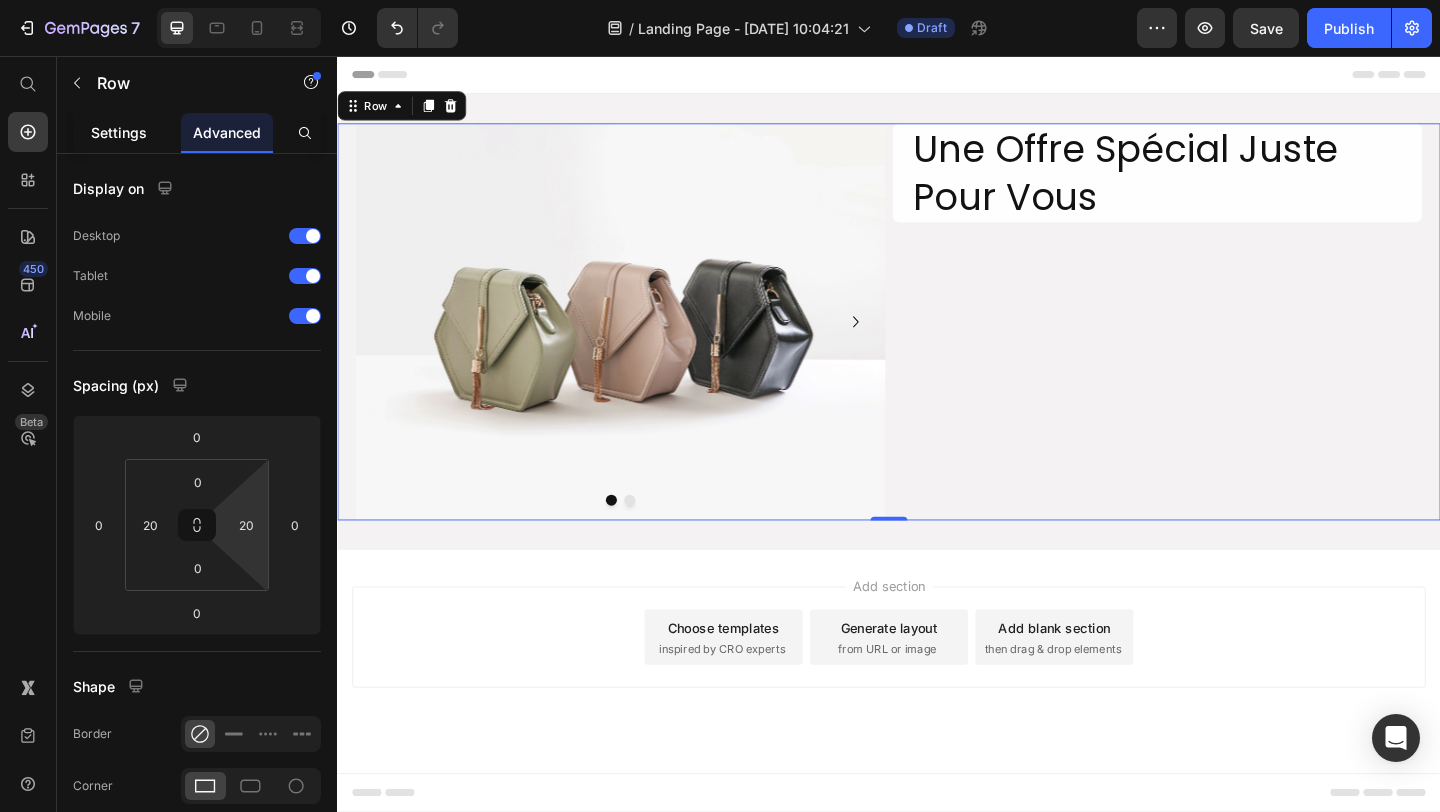 click on "Settings" at bounding box center [119, 132] 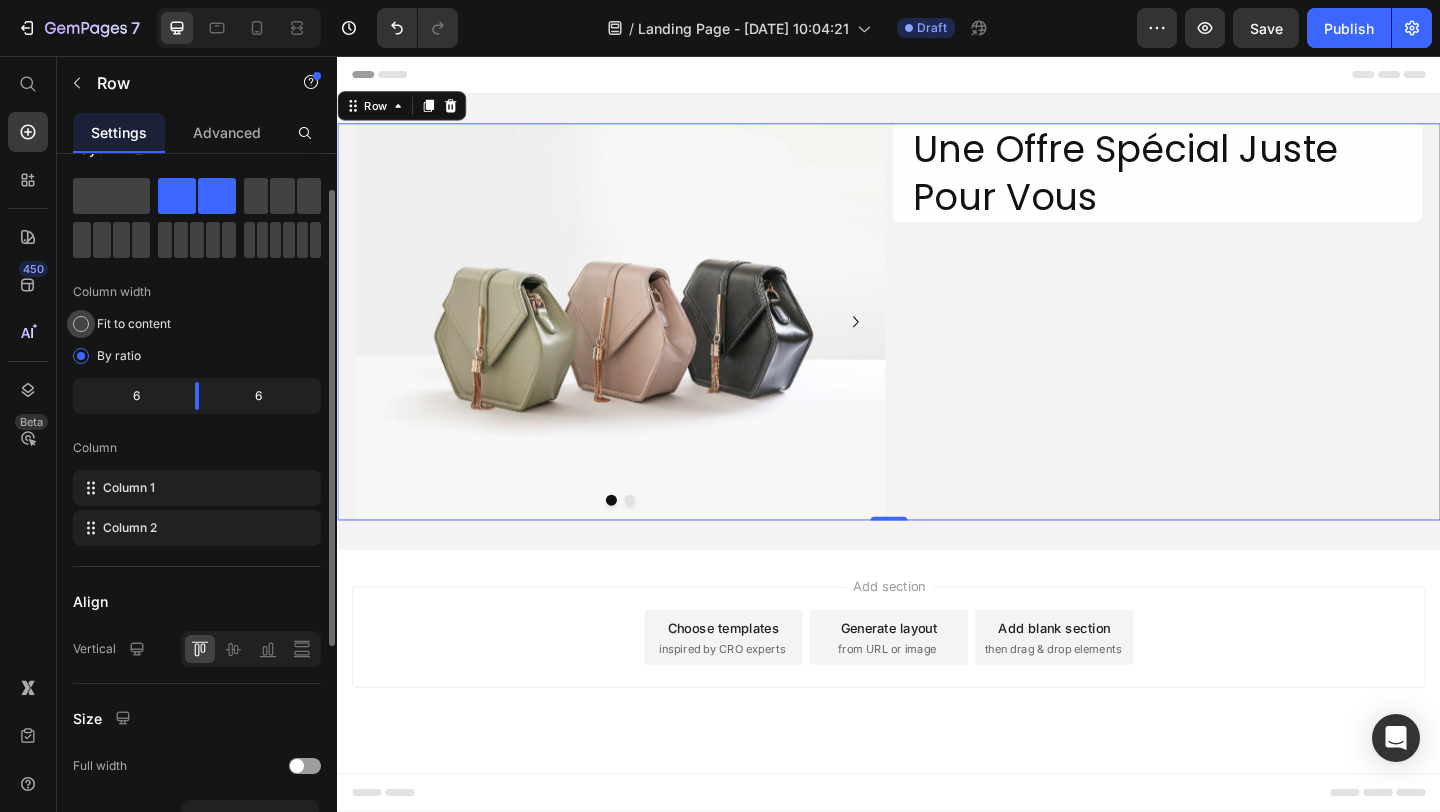 scroll, scrollTop: 105, scrollLeft: 0, axis: vertical 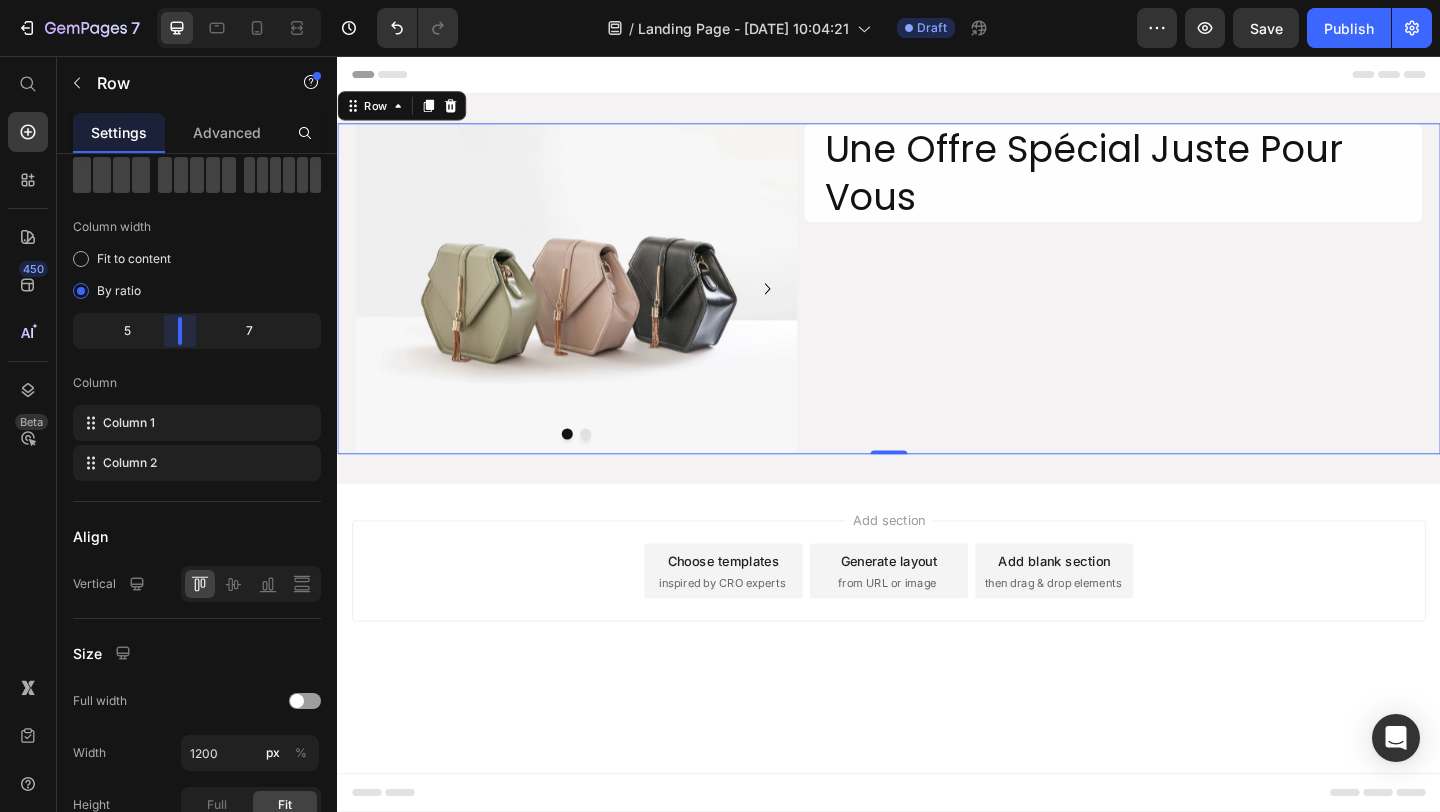 drag, startPoint x: 199, startPoint y: 324, endPoint x: 179, endPoint y: 324, distance: 20 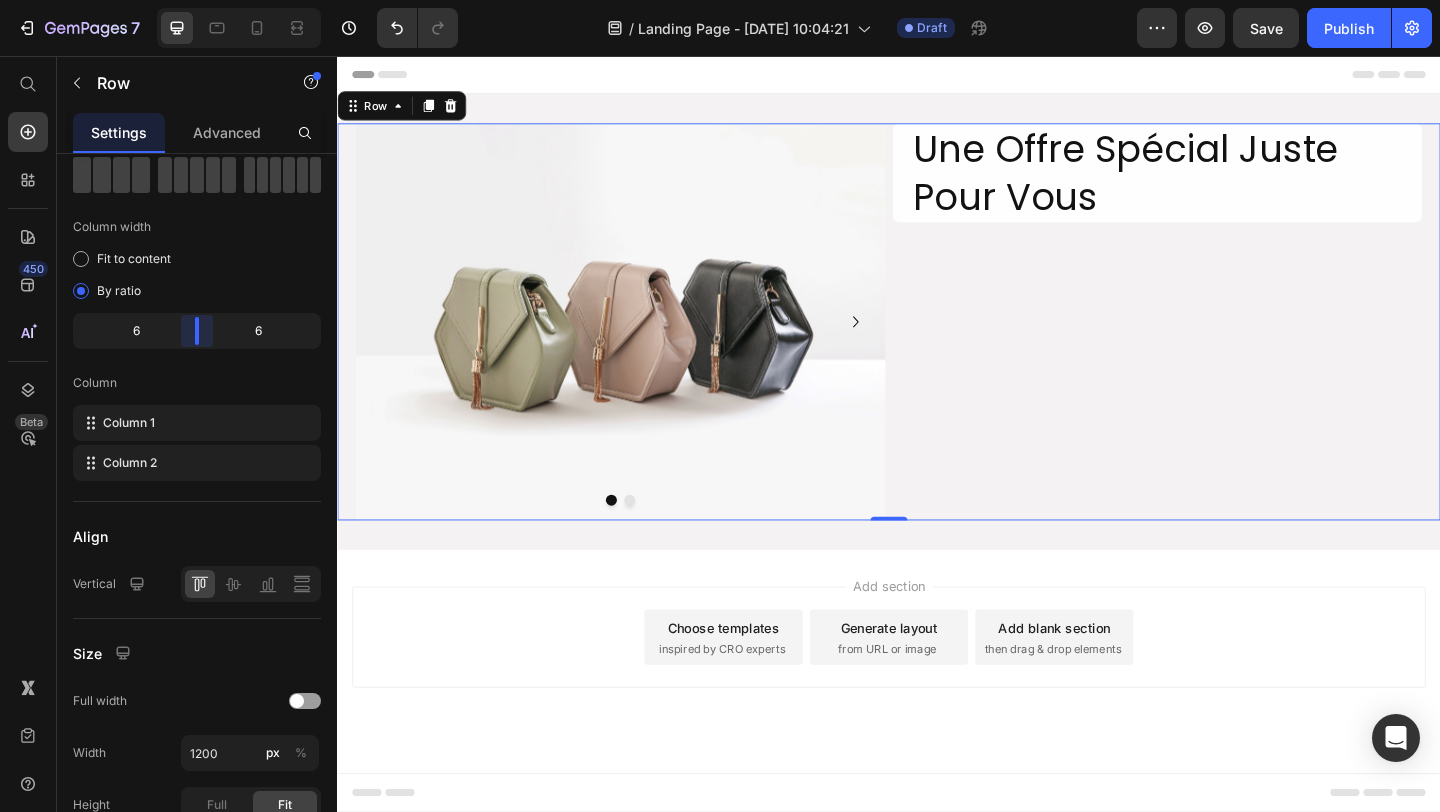 drag, startPoint x: 187, startPoint y: 326, endPoint x: 206, endPoint y: 326, distance: 19 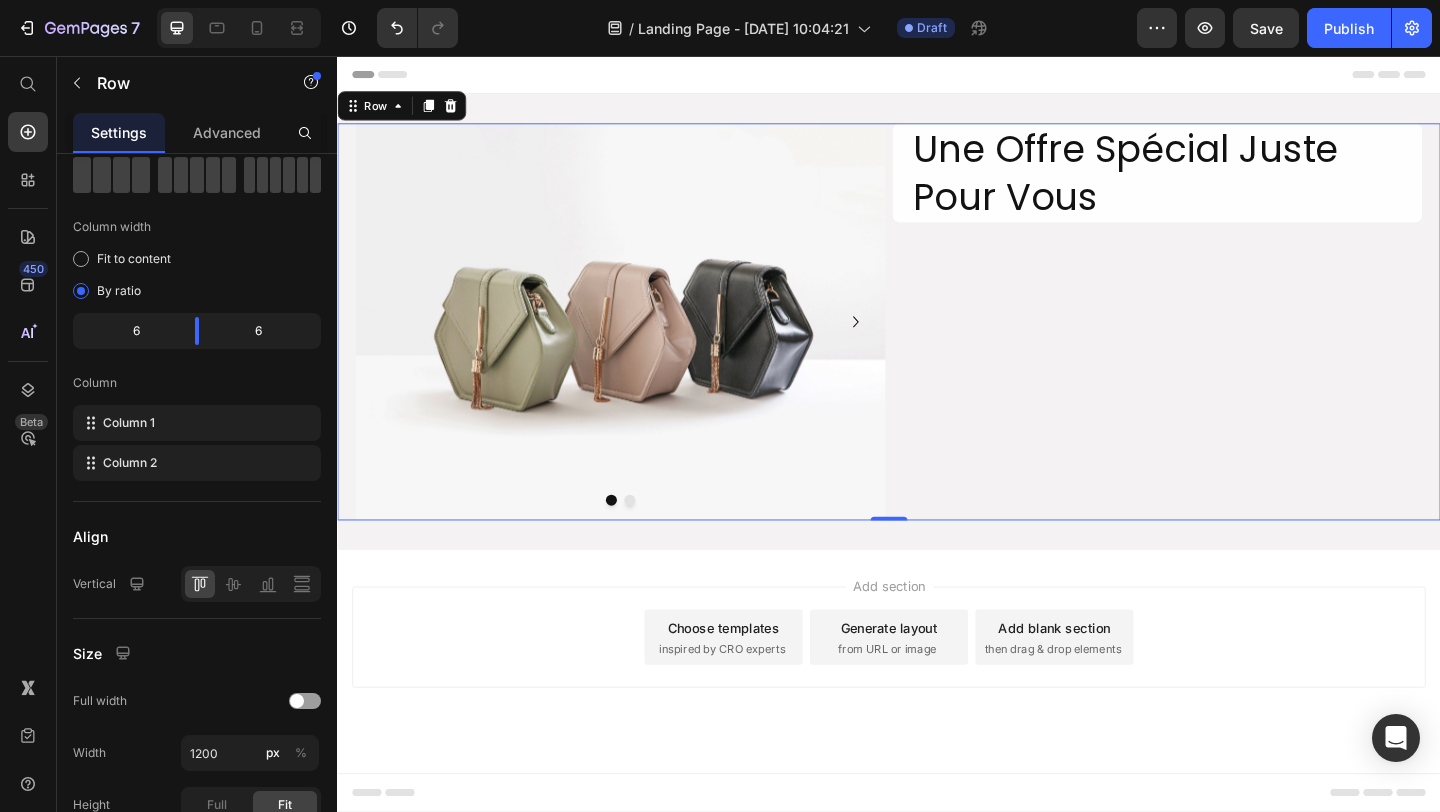 click on "Une Offre Spécial Juste Pour Vous Heading Row" at bounding box center [1229, 345] 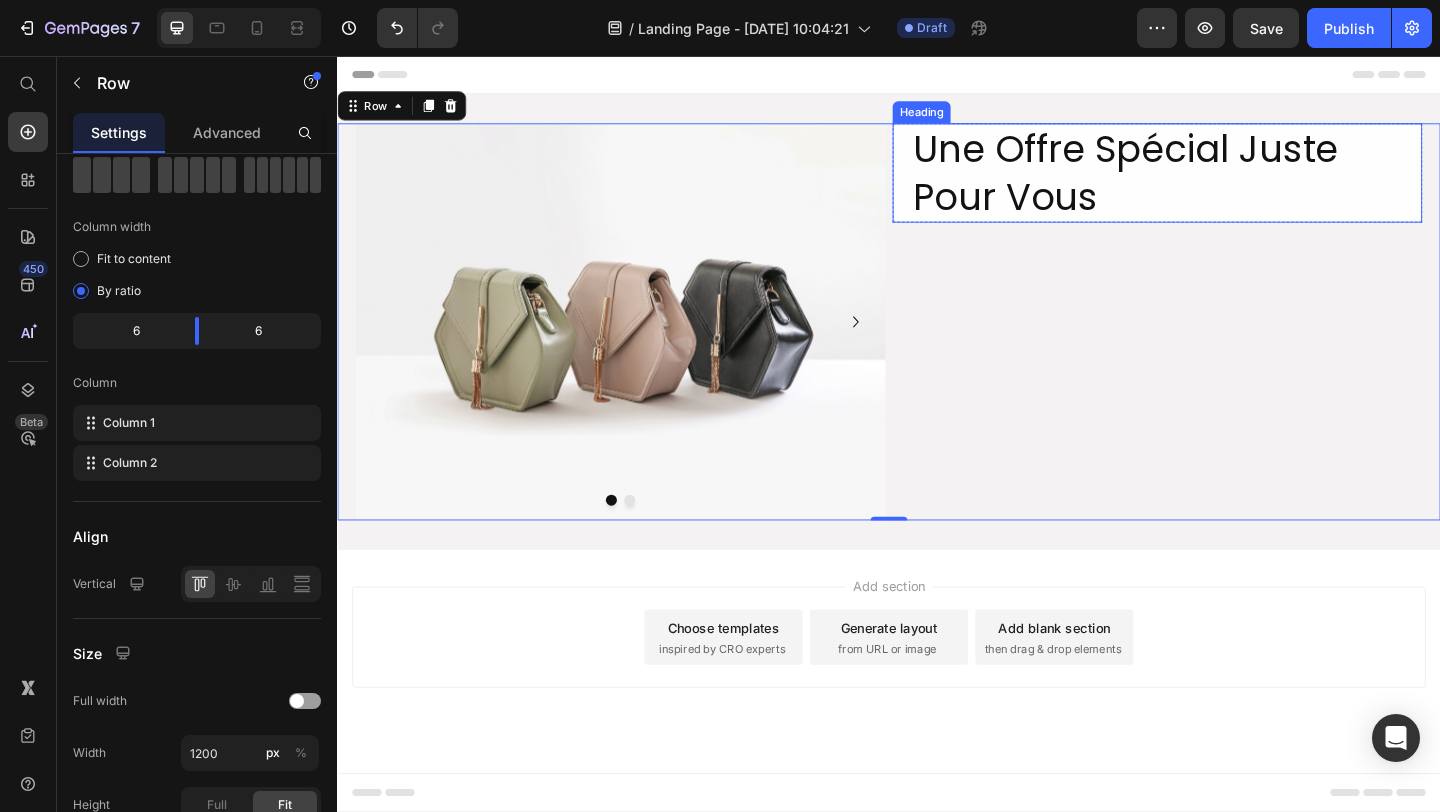 click on "Une Offre Spécial Juste Pour Vous" at bounding box center [1229, 183] 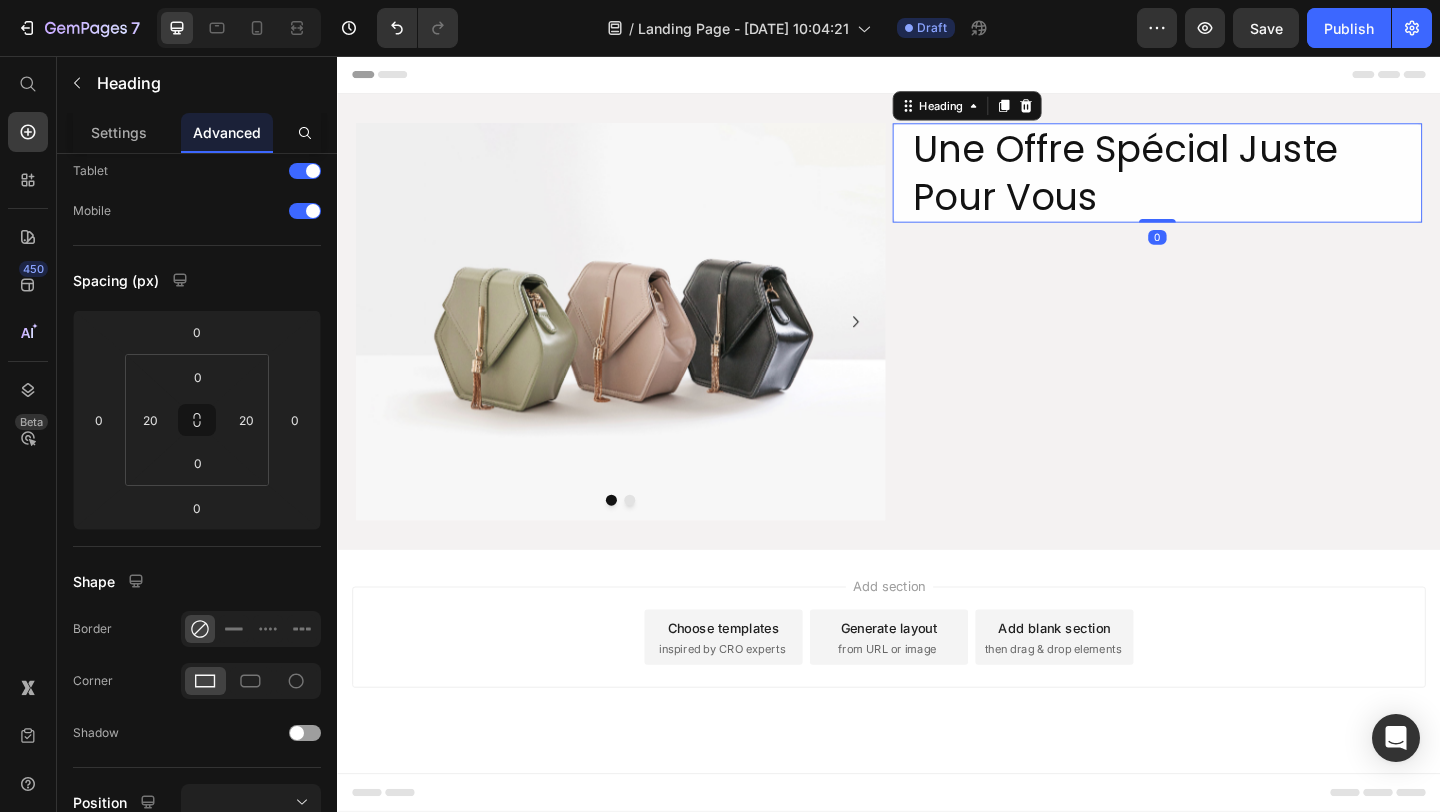 scroll, scrollTop: 0, scrollLeft: 0, axis: both 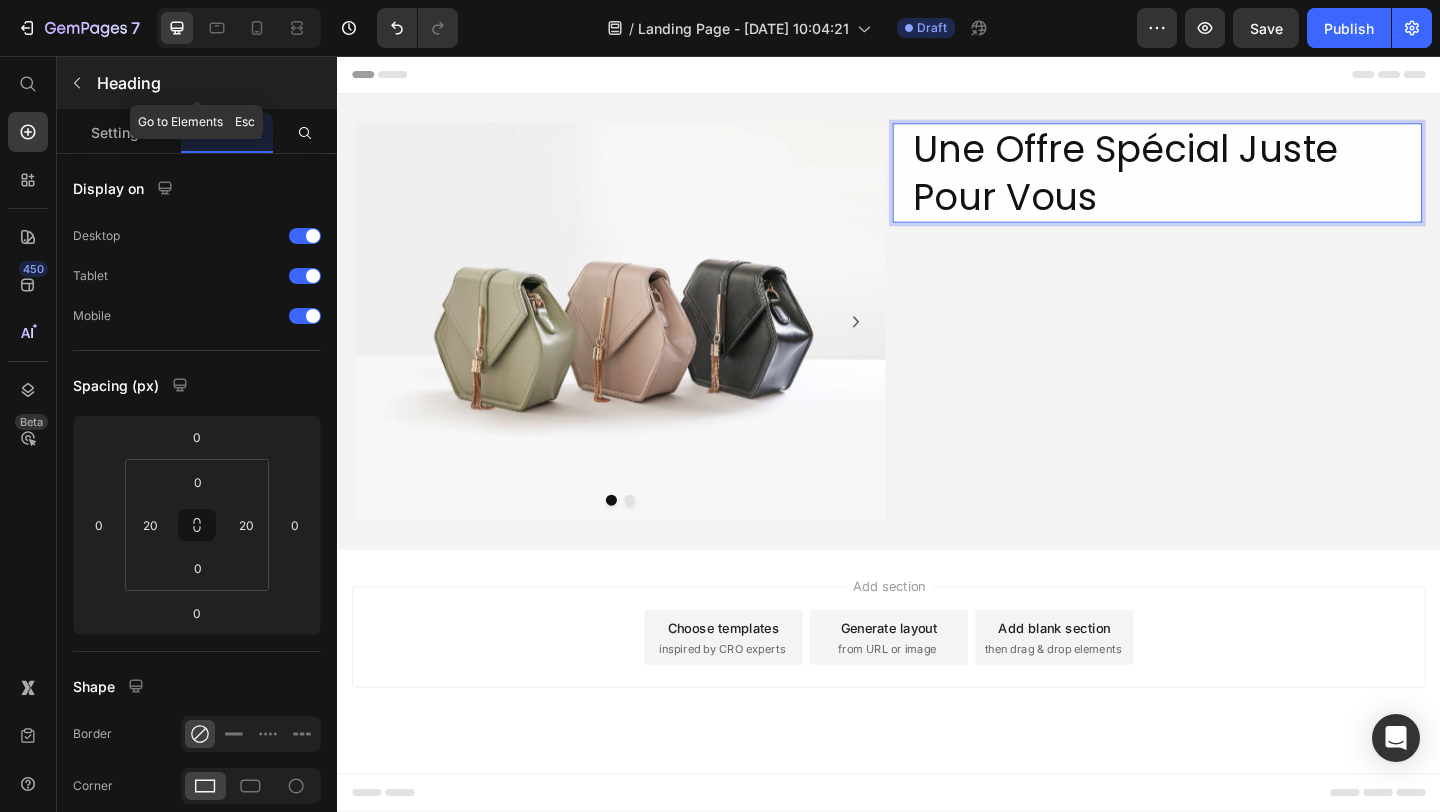 click at bounding box center [77, 83] 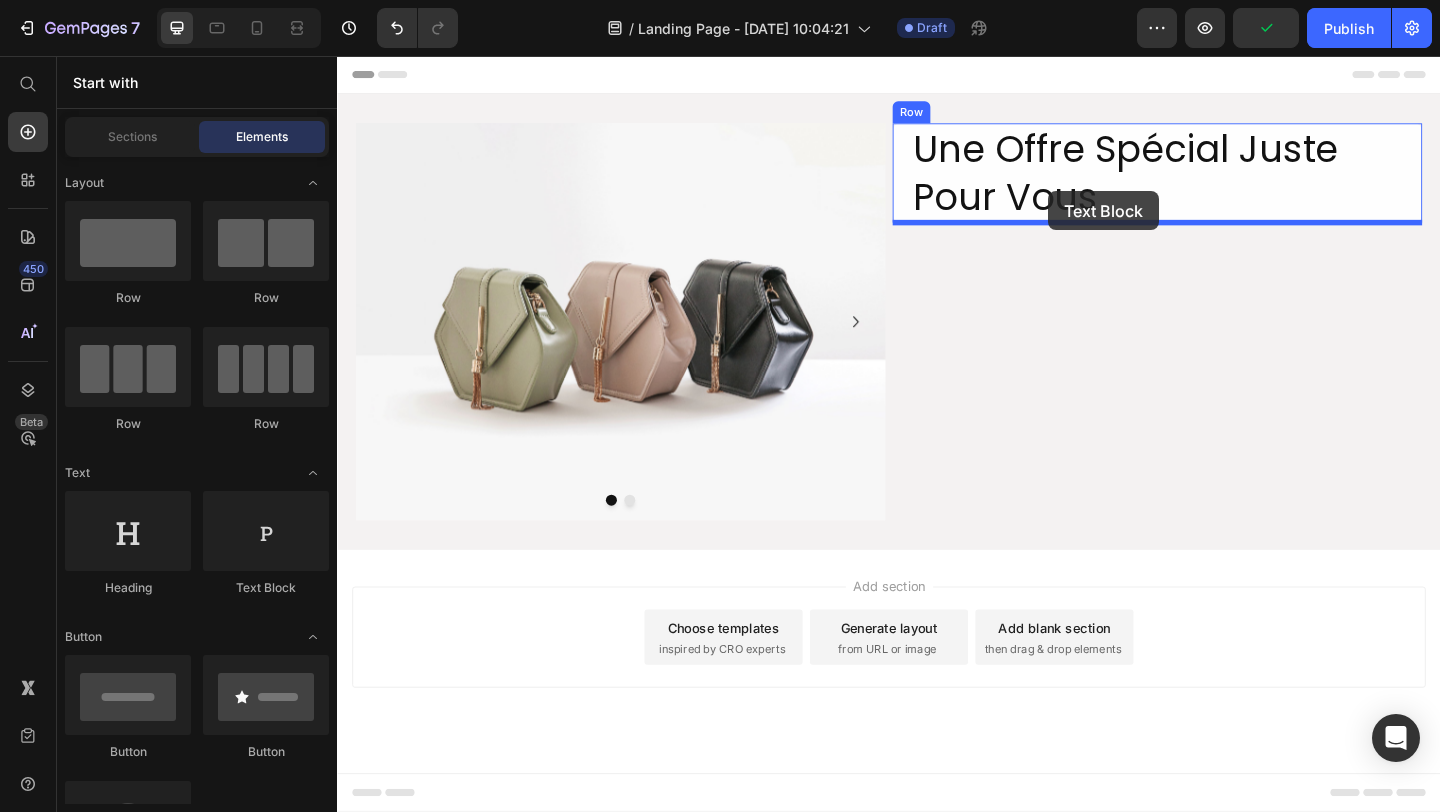 drag, startPoint x: 585, startPoint y: 568, endPoint x: 1111, endPoint y: 204, distance: 639.6655 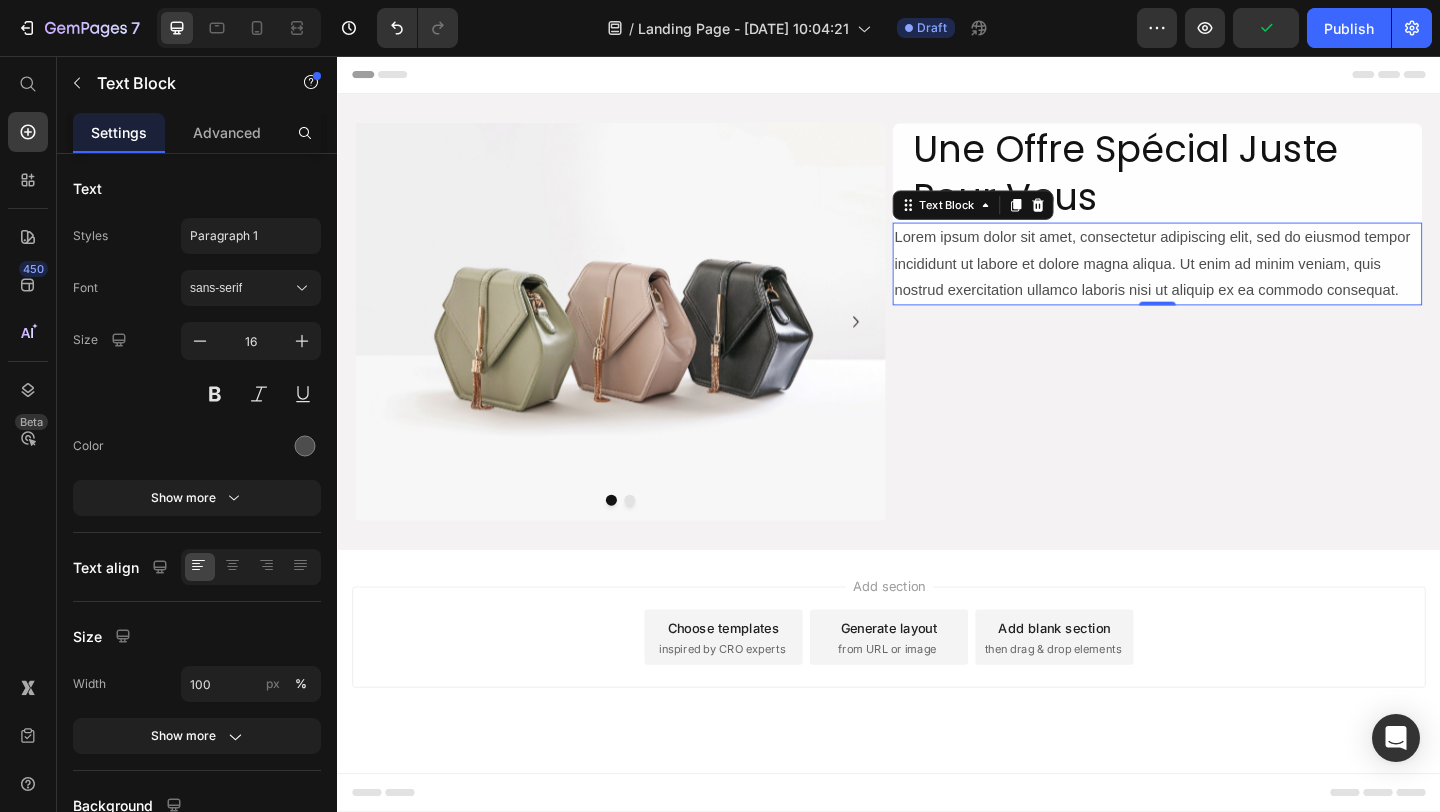 click on "Lorem ipsum dolor sit amet, consectetur adipiscing elit, sed do eiusmod tempor incididunt ut labore et dolore magna aliqua. Ut enim ad minim veniam, quis nostrud exercitation ullamco laboris nisi ut aliquip ex ea commodo consequat." at bounding box center [1229, 282] 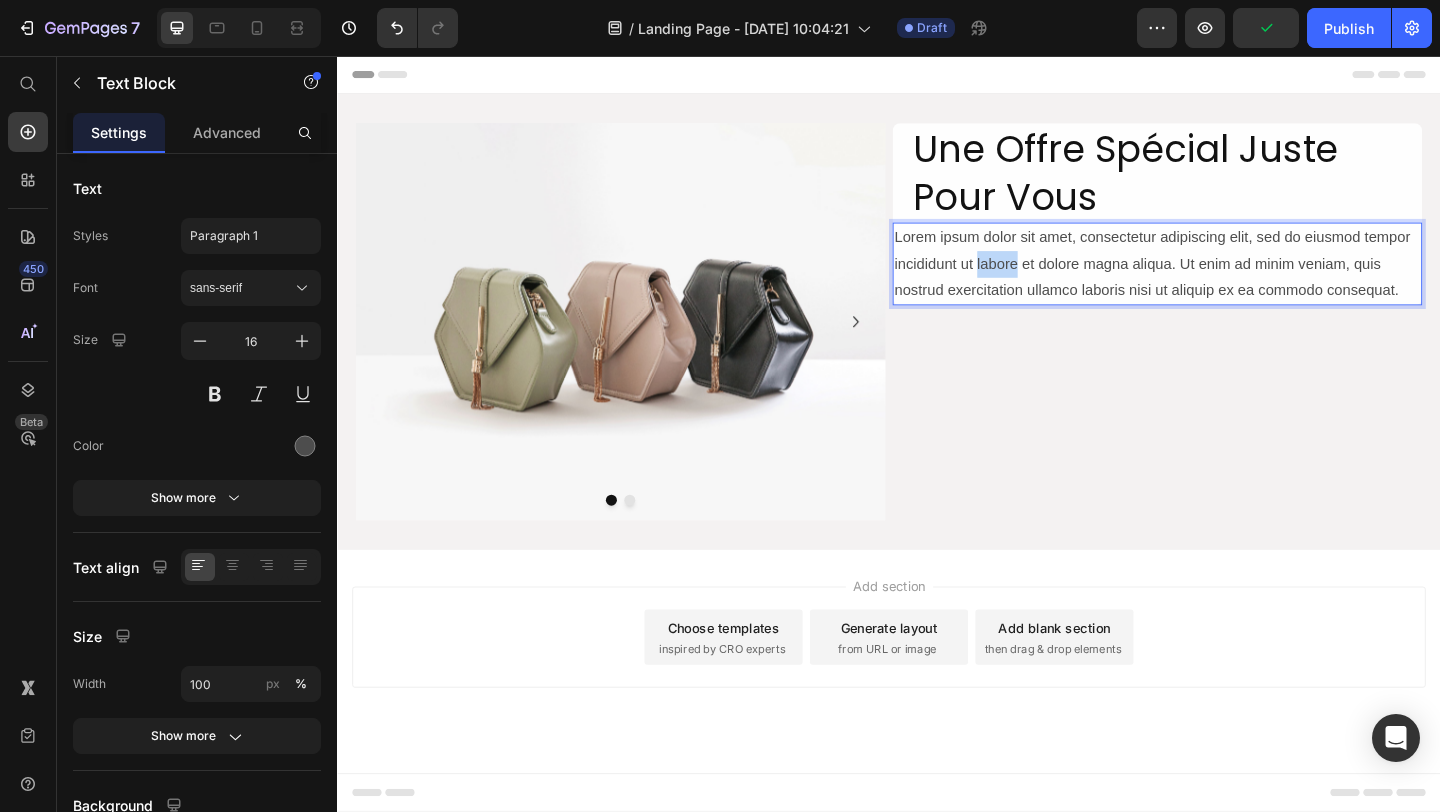 click on "Lorem ipsum dolor sit amet, consectetur adipiscing elit, sed do eiusmod tempor incididunt ut labore et dolore magna aliqua. Ut enim ad minim veniam, quis nostrud exercitation ullamco laboris nisi ut aliquip ex ea commodo consequat." at bounding box center (1229, 282) 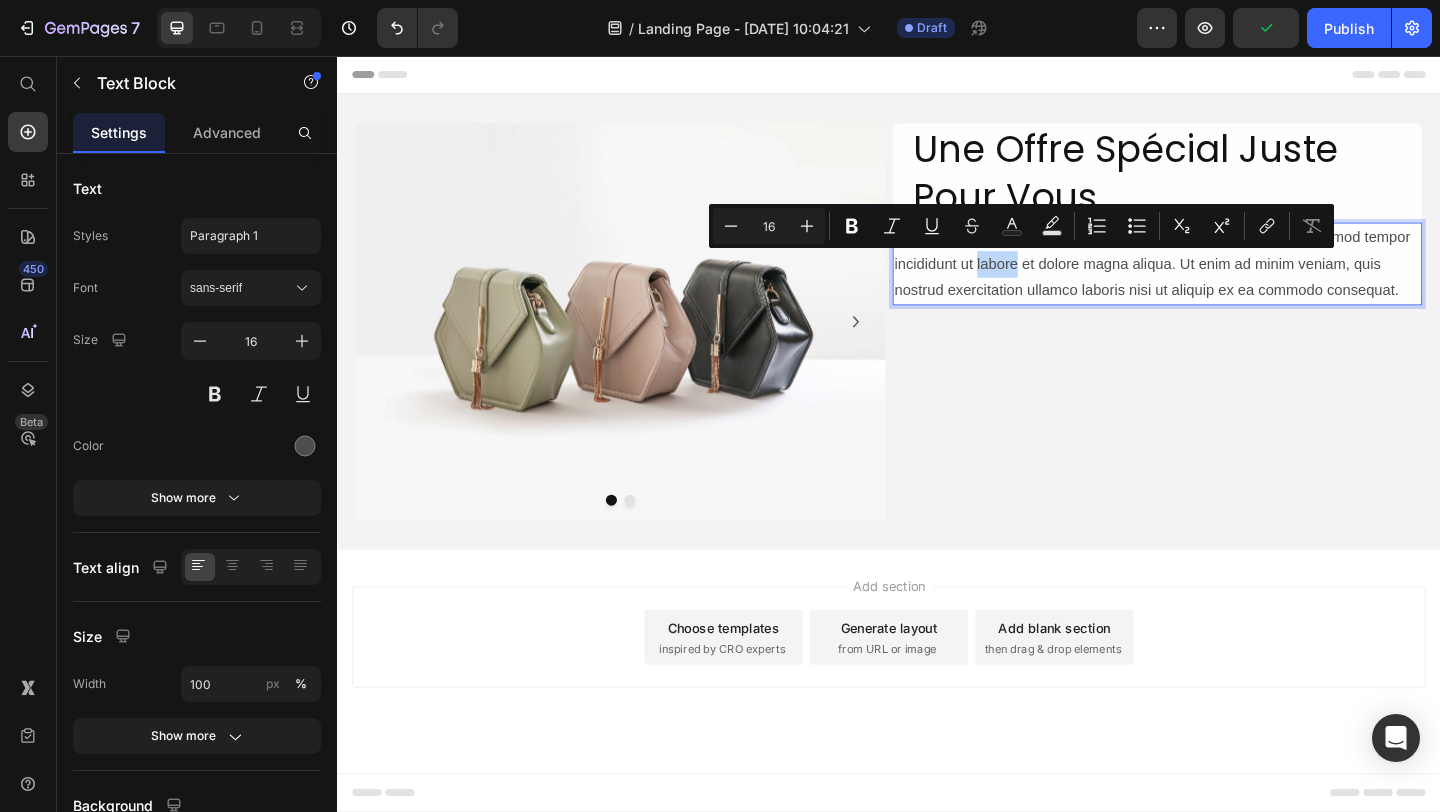 click on "Lorem ipsum dolor sit amet, consectetur adipiscing elit, sed do eiusmod tempor incididunt ut labore et dolore magna aliqua. Ut enim ad minim veniam, quis nostrud exercitation ullamco laboris nisi ut aliquip ex ea commodo consequat." at bounding box center (1229, 282) 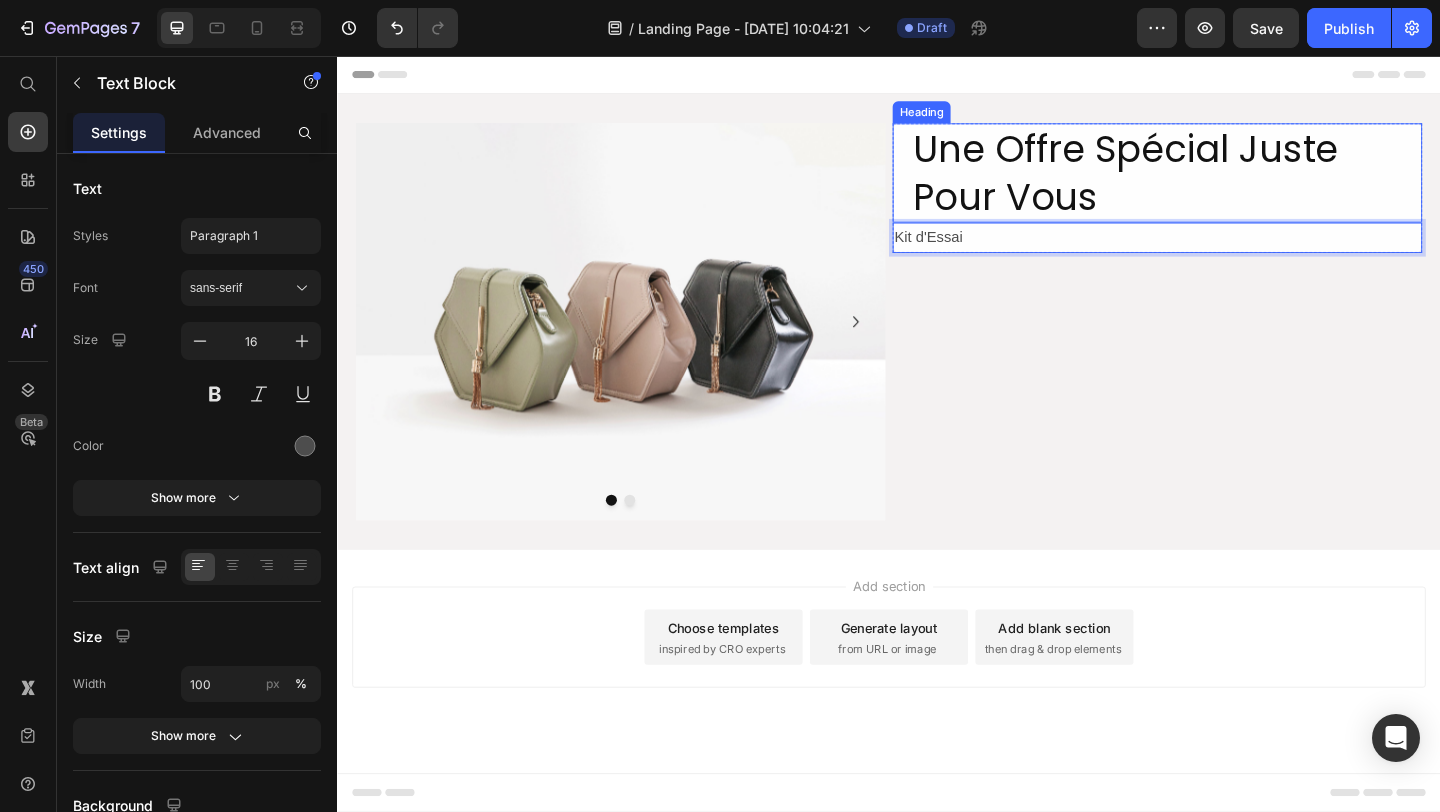 click on "Une Offre Spécial Juste Pour Vous" at bounding box center (1229, 183) 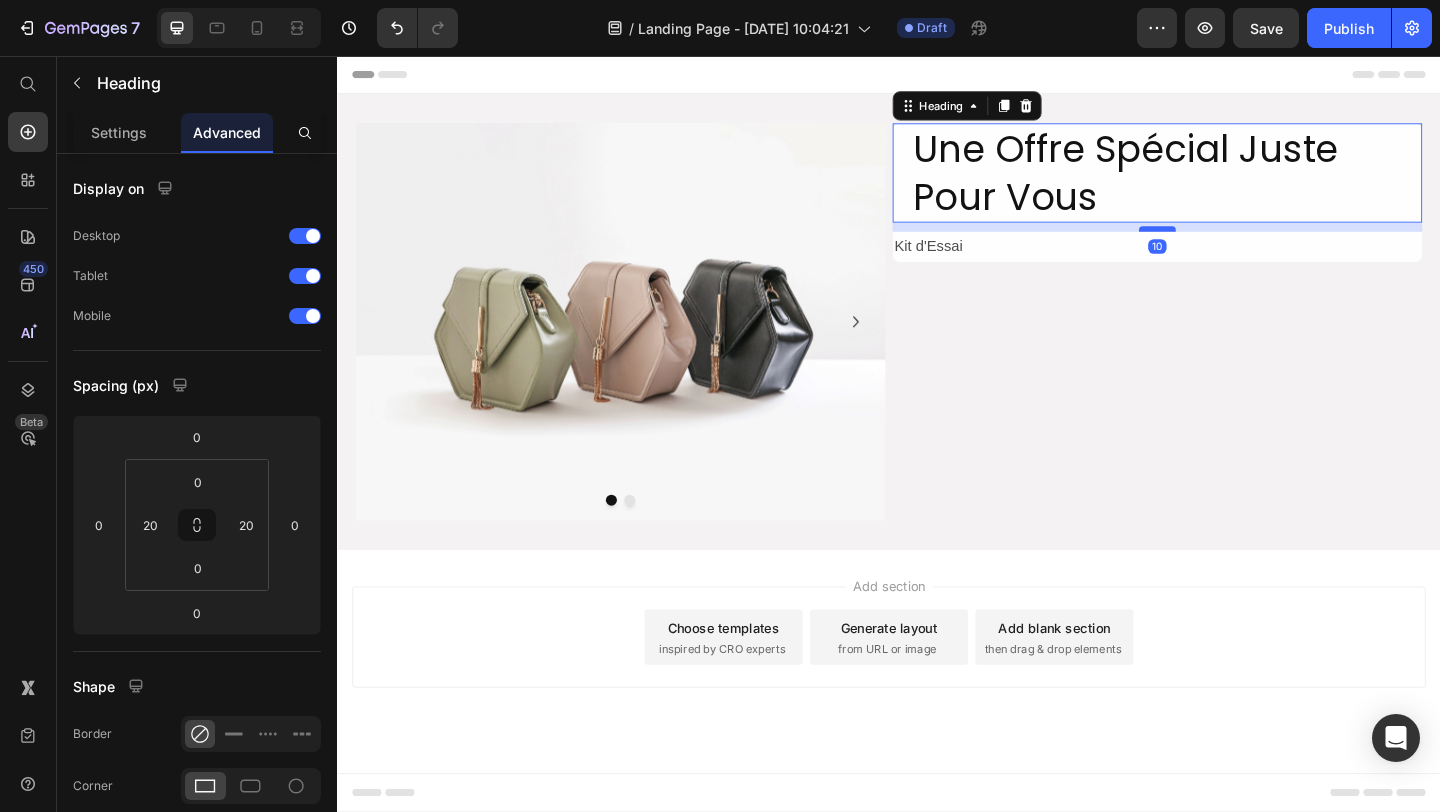 click at bounding box center [1229, 244] 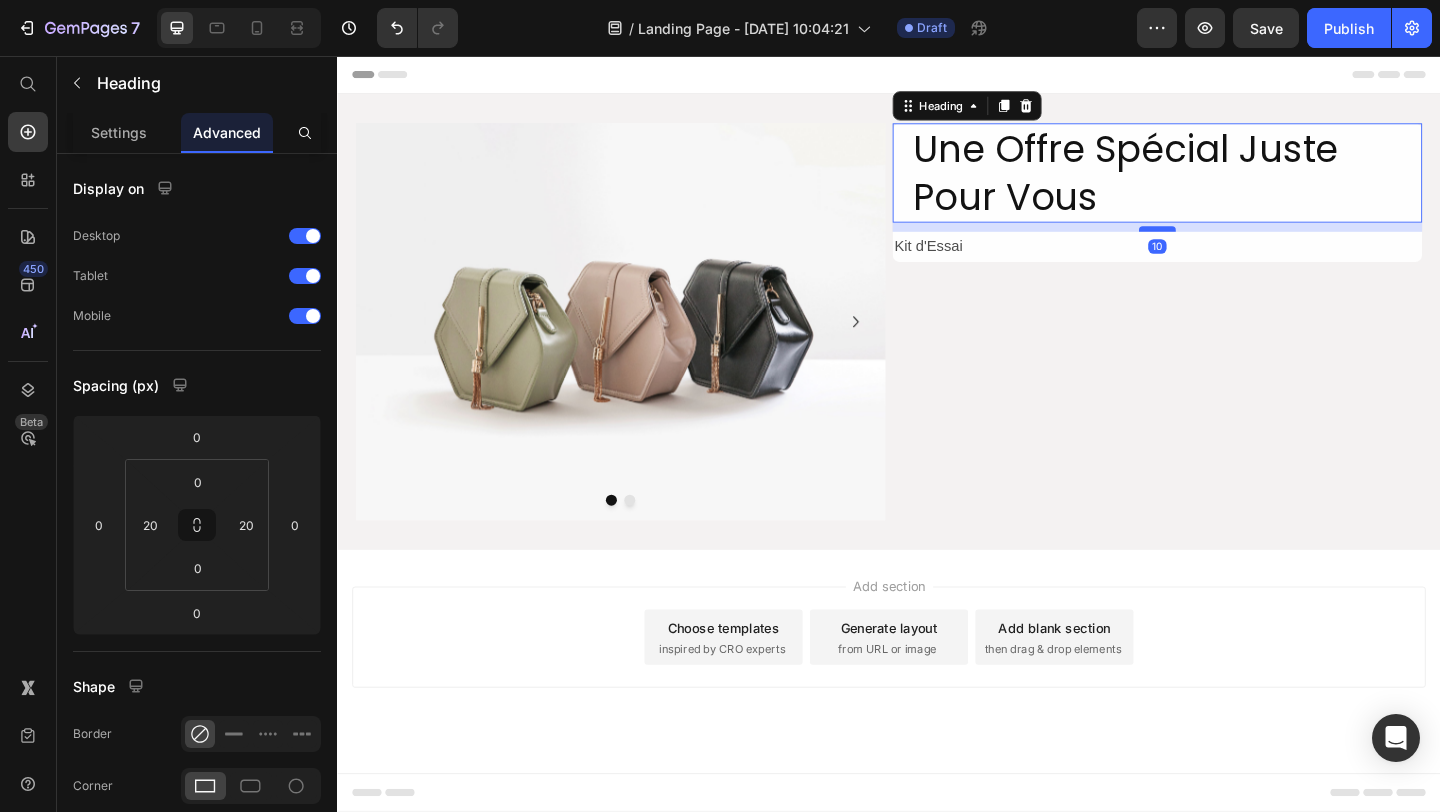 type on "10" 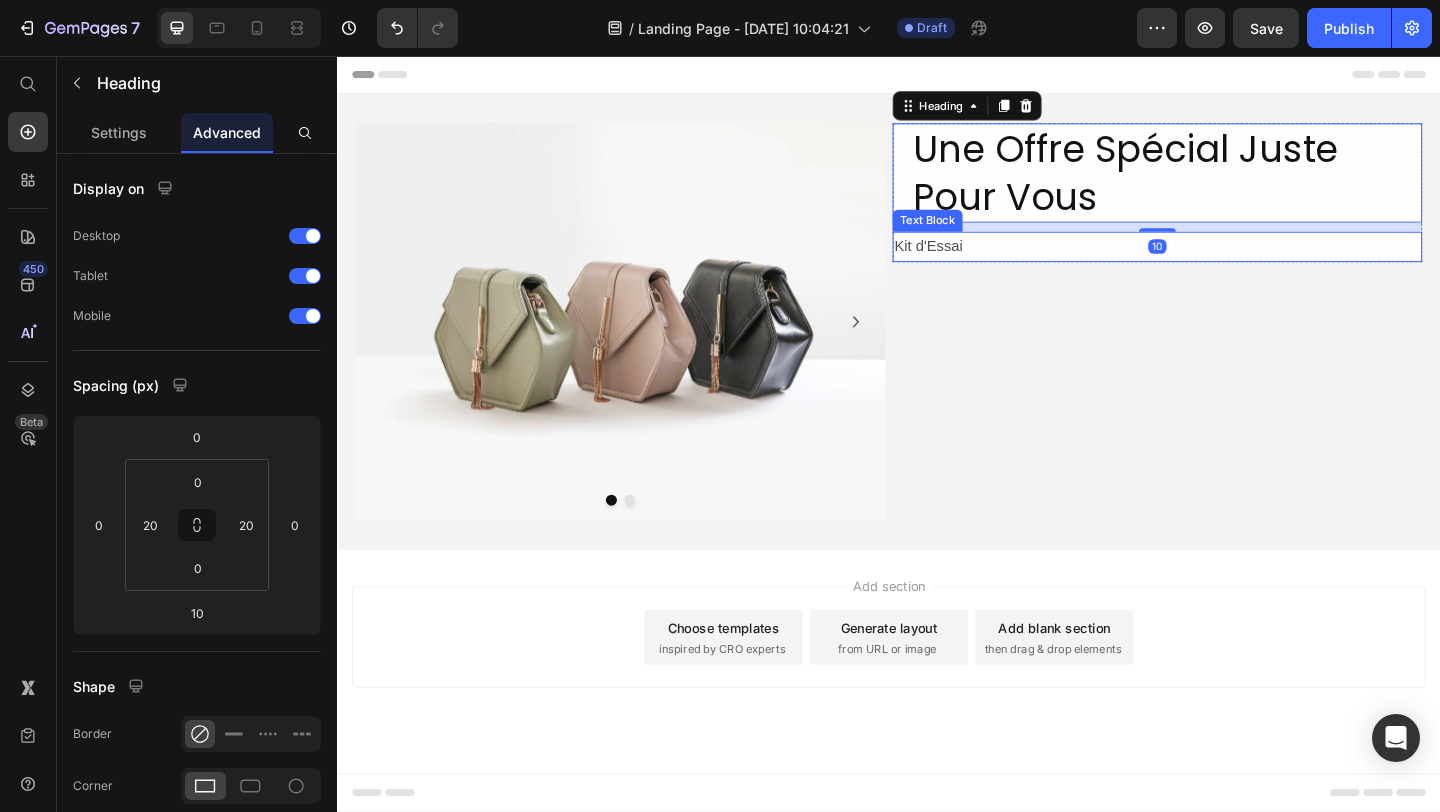 click on "Kit d'Essai" at bounding box center [1229, 263] 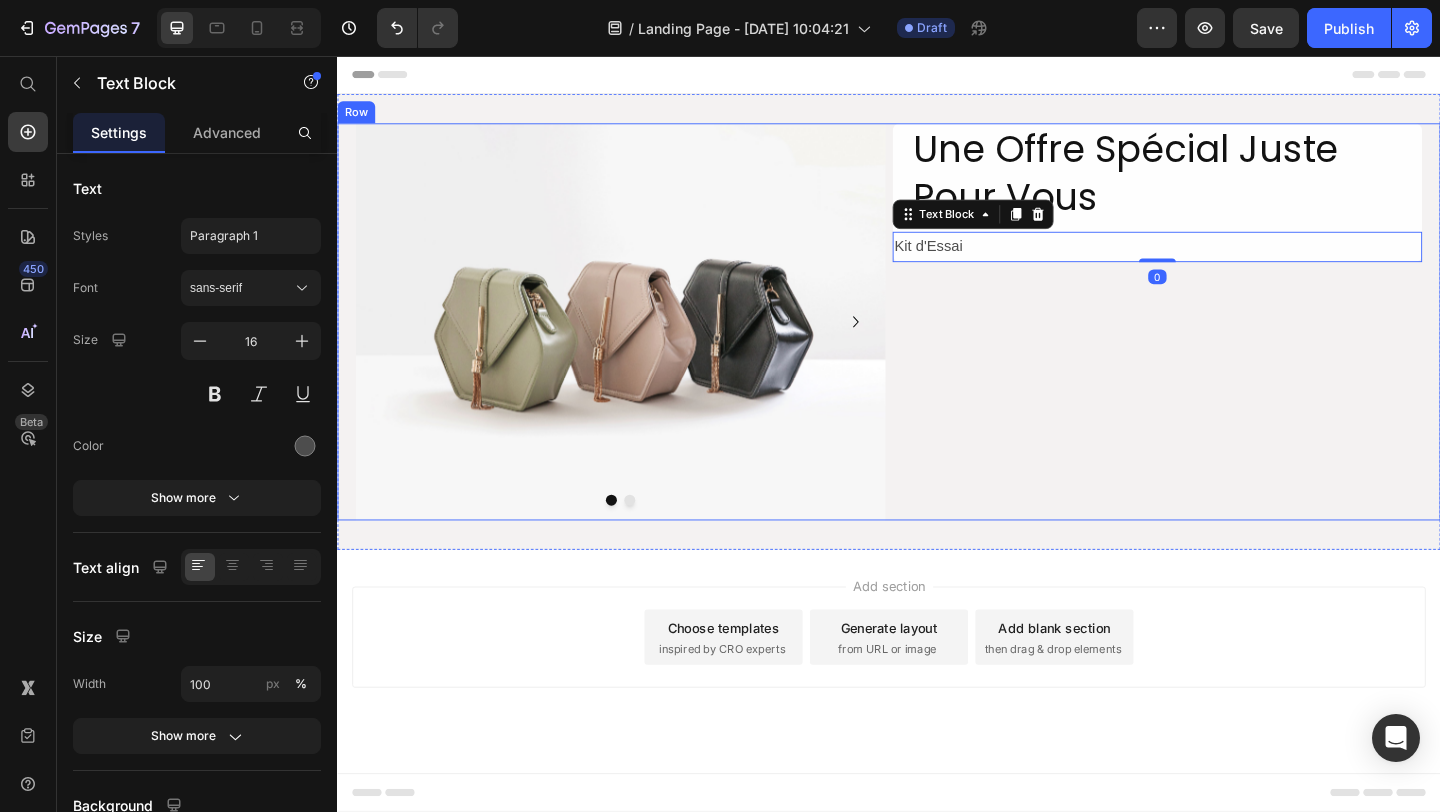 click on "Une Offre Spécial Juste Pour Vous Heading Kit d'Essai Text Block   0 Row" at bounding box center (1229, 345) 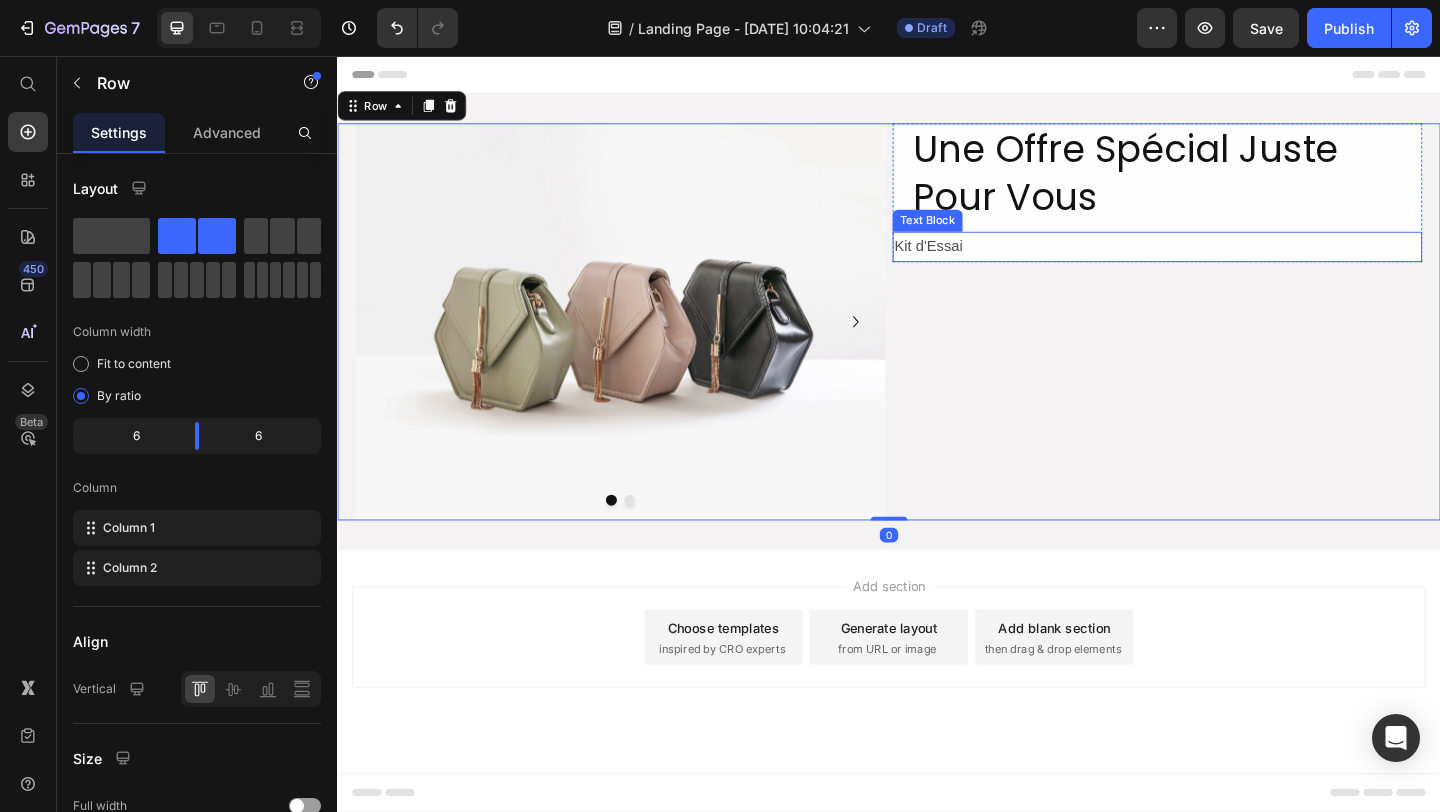 click on "Kit d'Essai" at bounding box center (1229, 263) 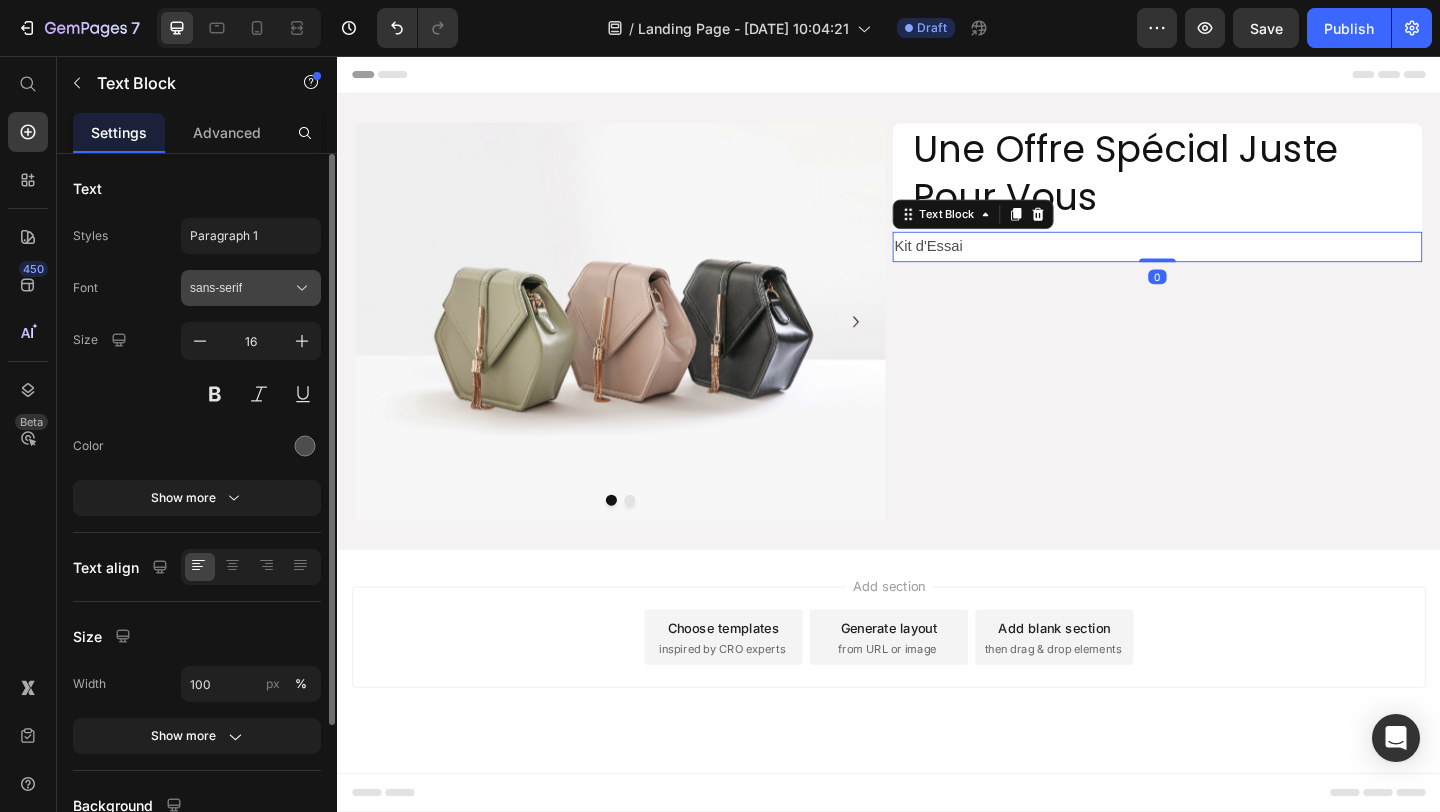 click on "sans-serif" at bounding box center (241, 288) 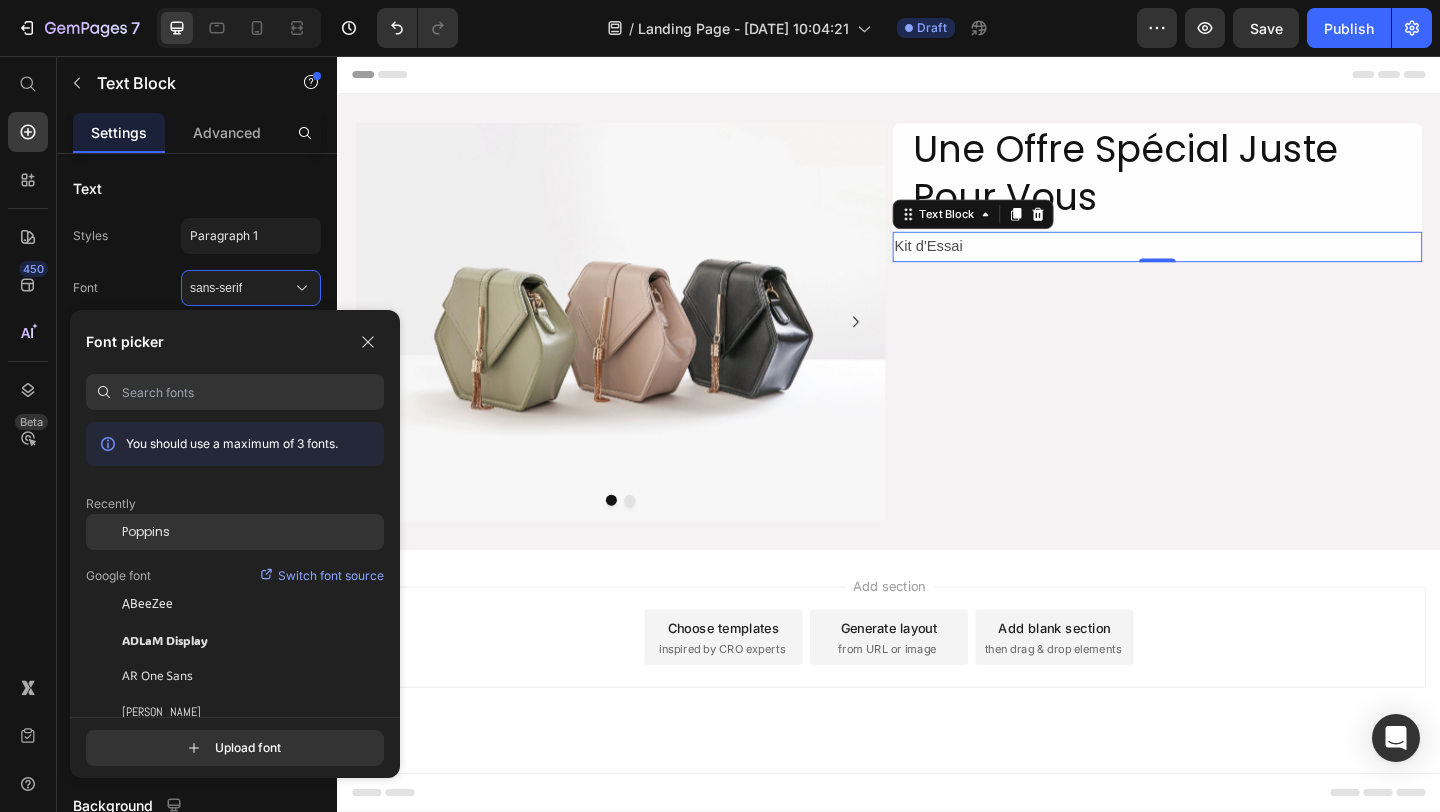 click on "Poppins" 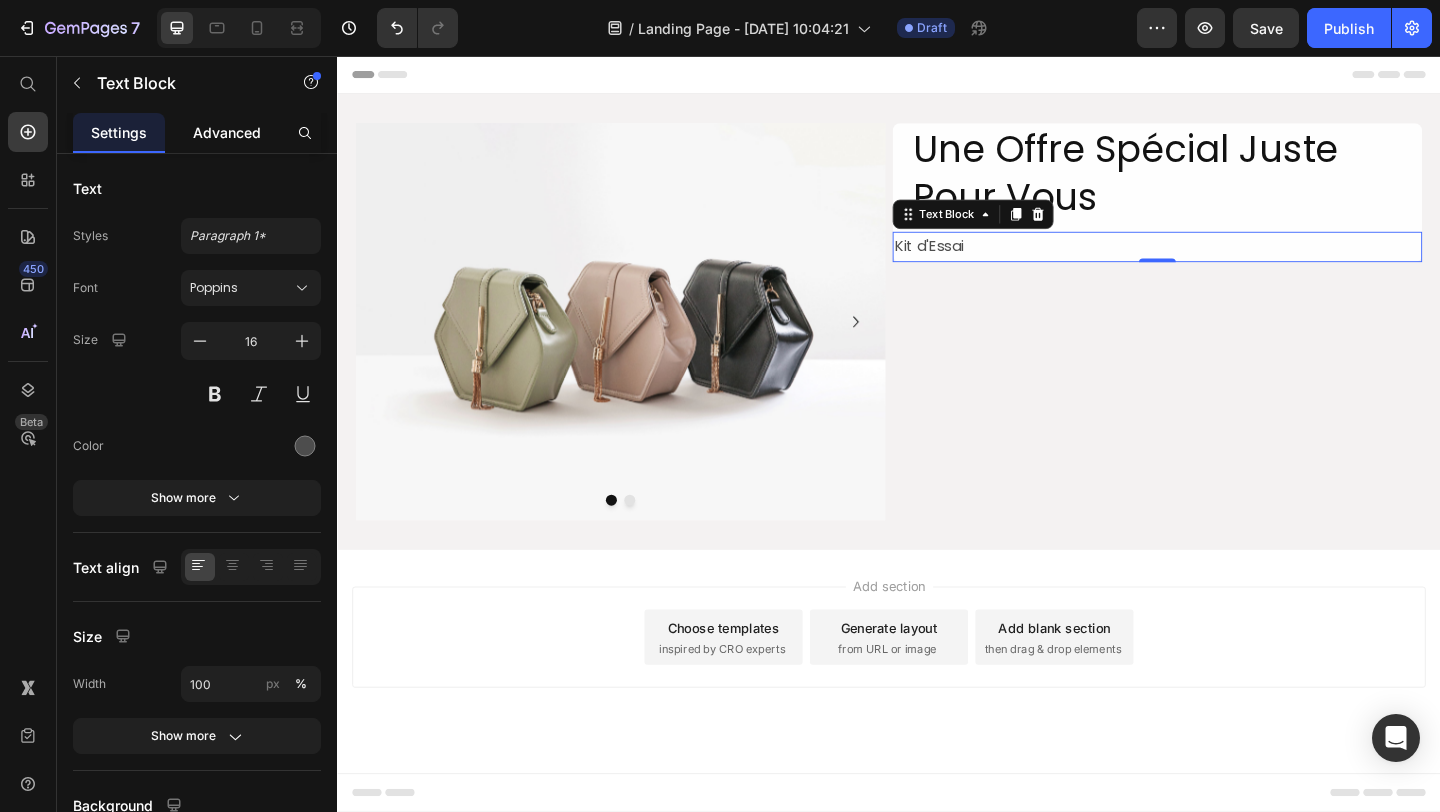 click on "Advanced" at bounding box center (227, 132) 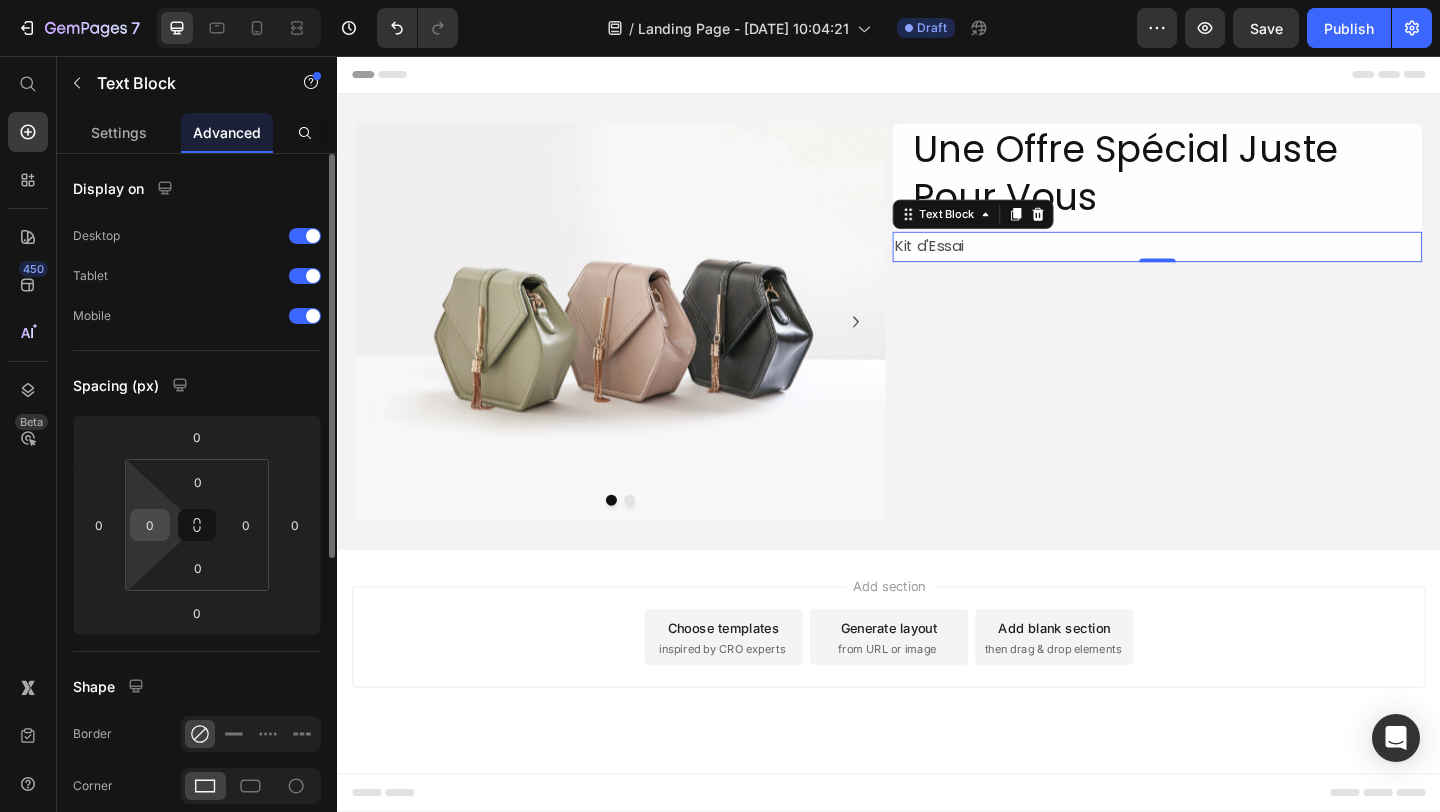 click on "0" at bounding box center [150, 525] 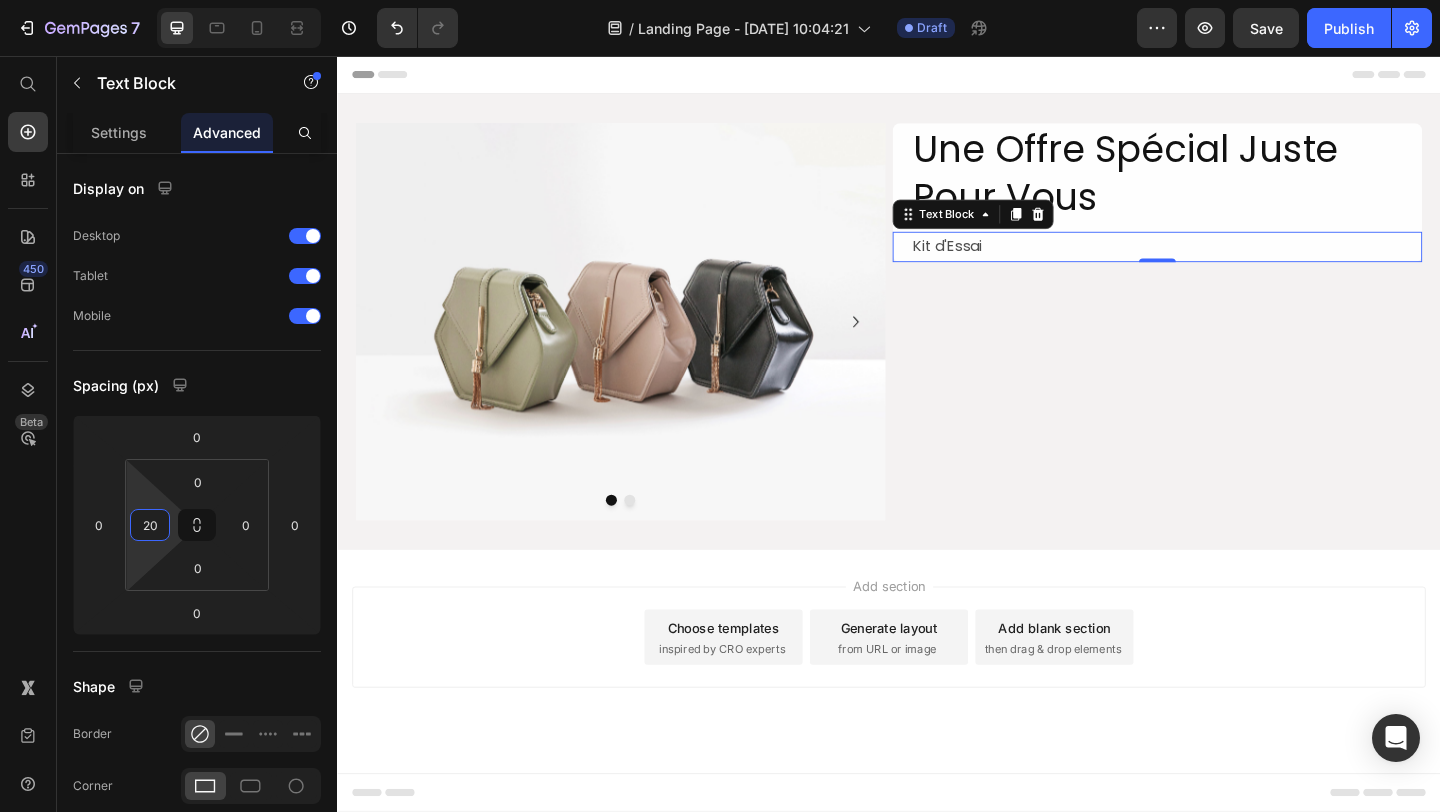 type on "20" 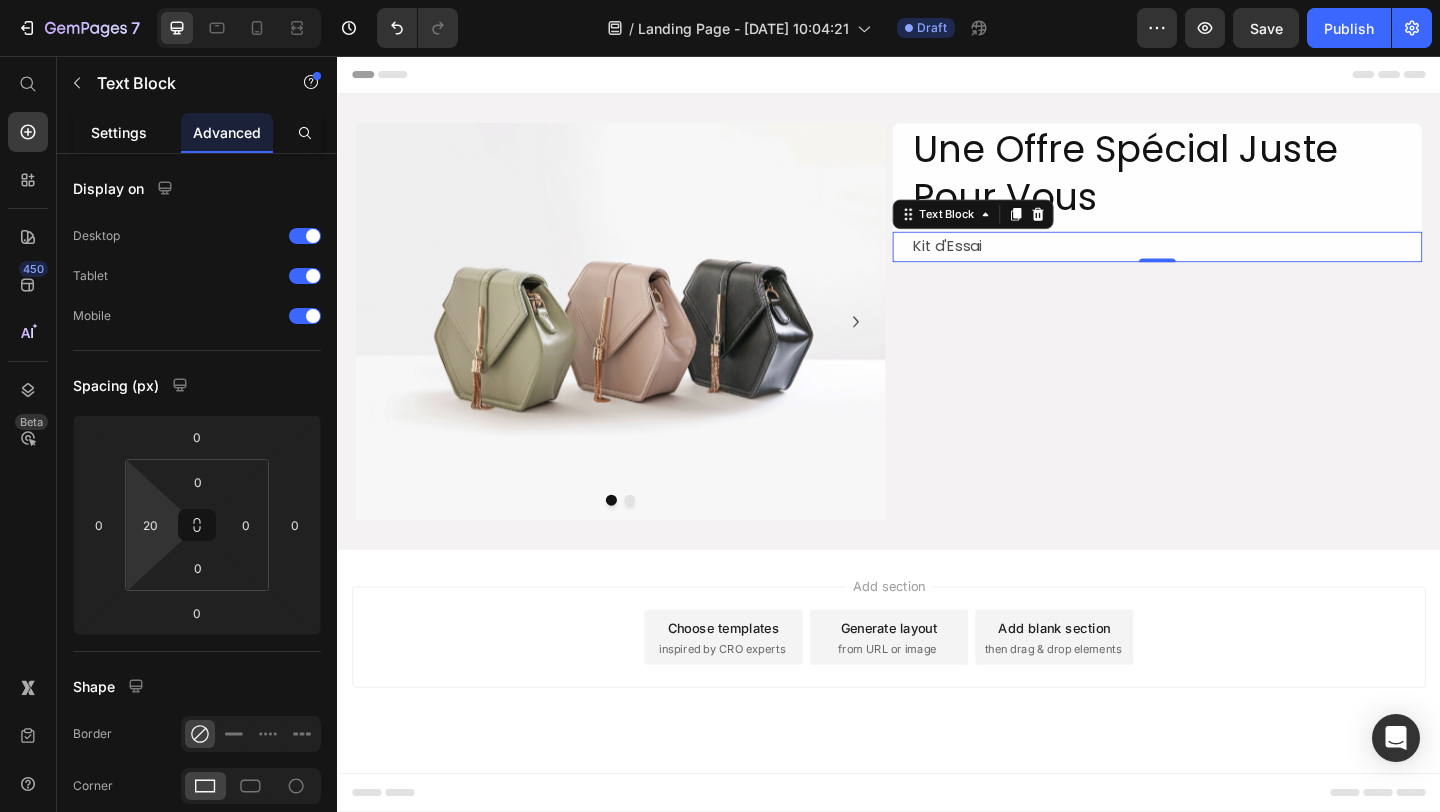 click on "Settings" at bounding box center (119, 132) 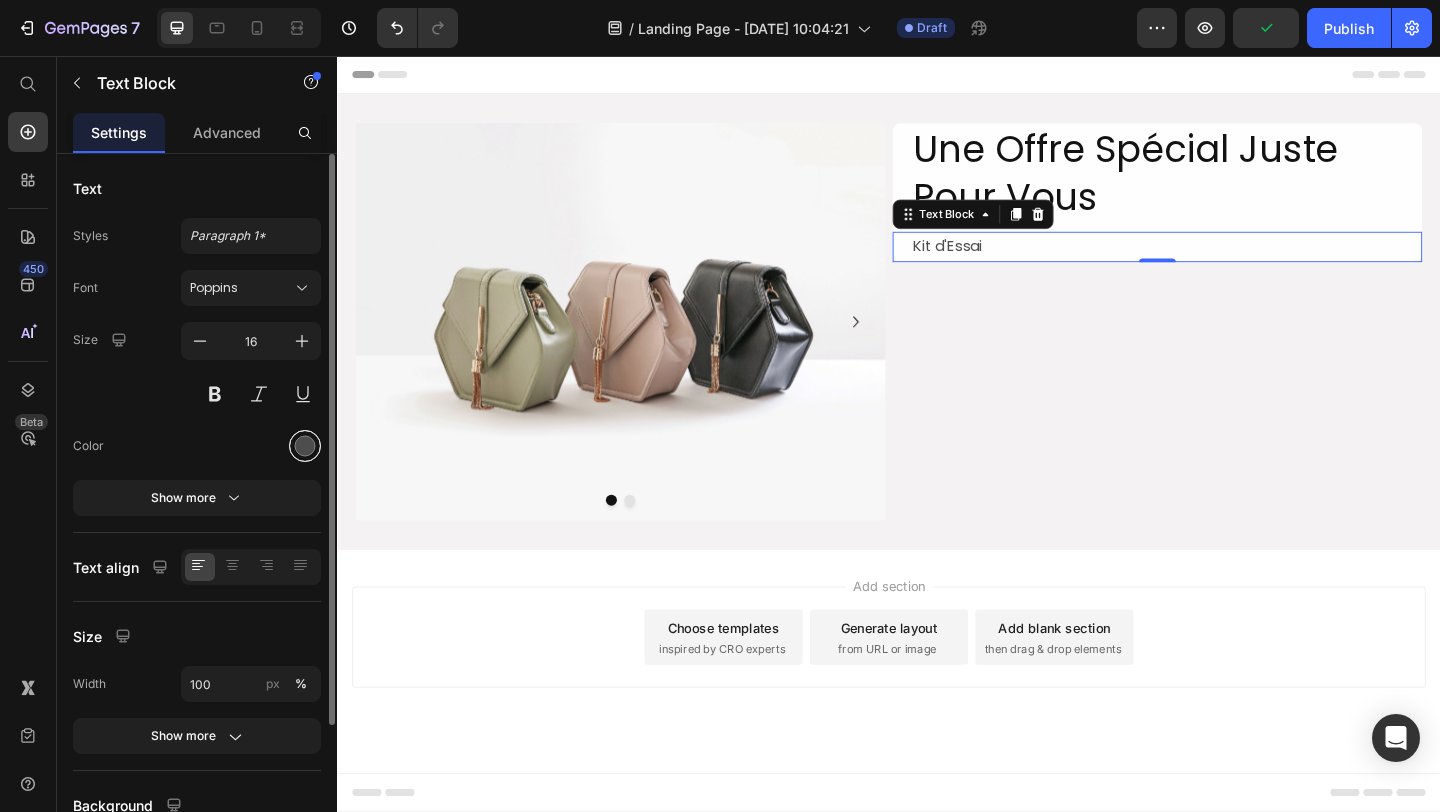 click at bounding box center (305, 446) 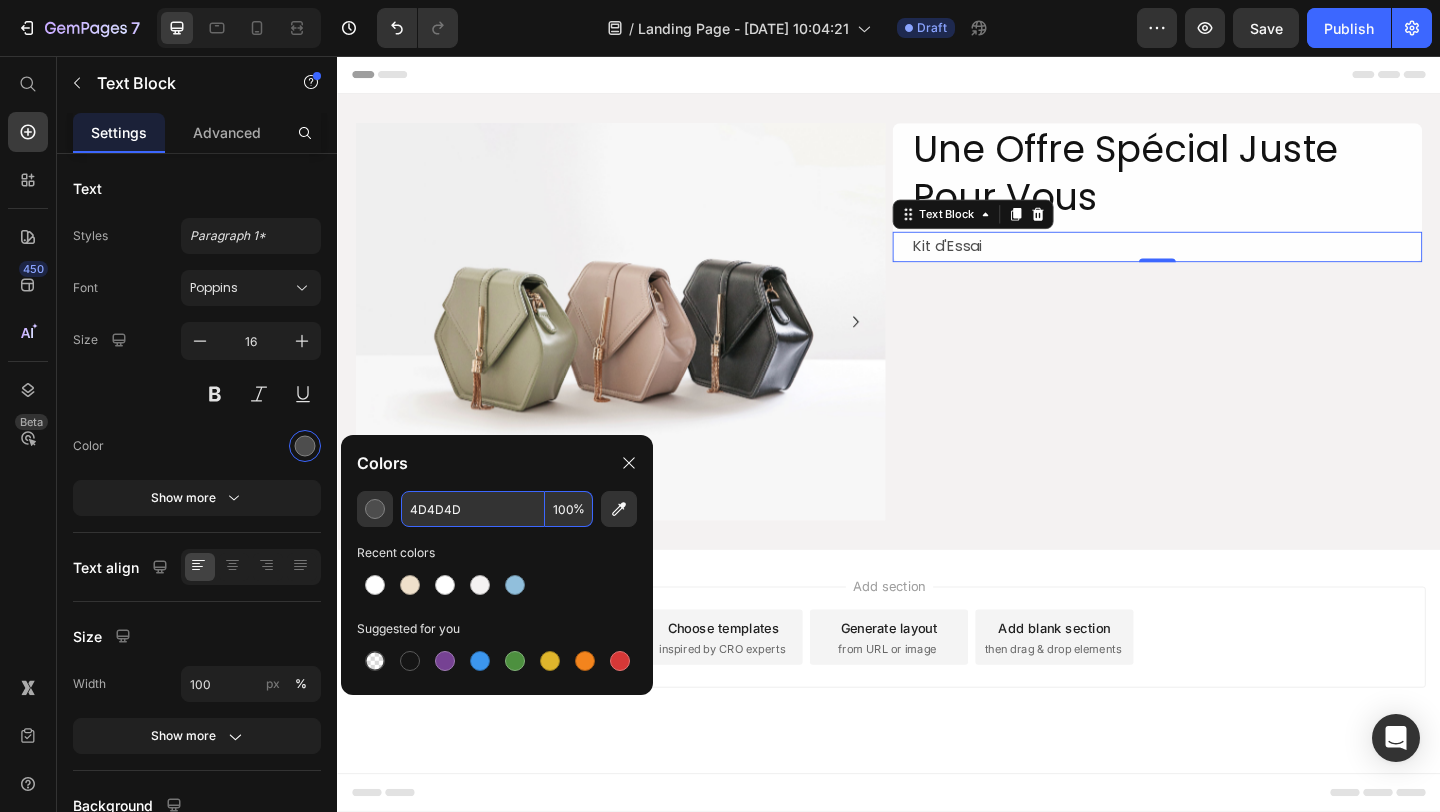 click on "4D4D4D" at bounding box center [473, 509] 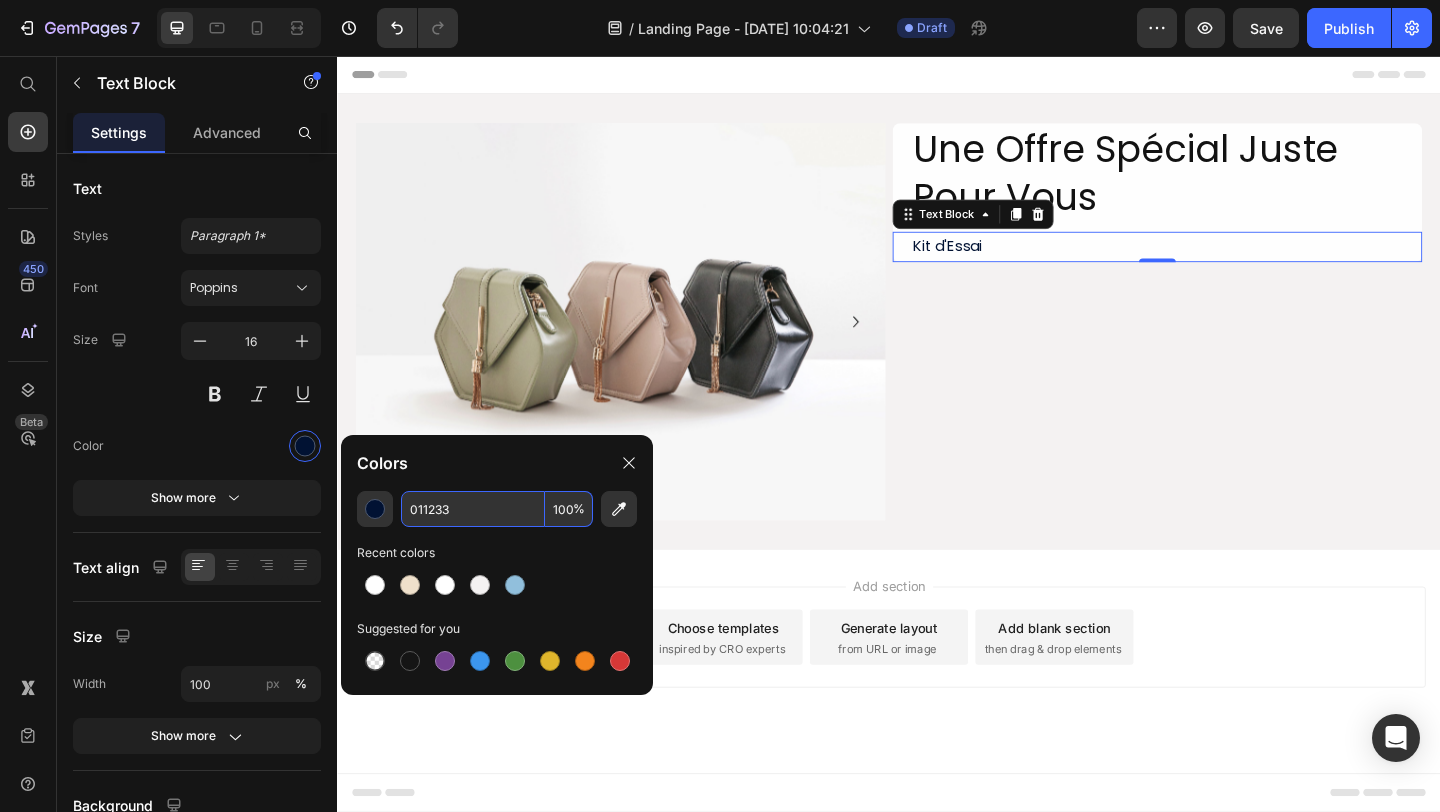 type on "011233" 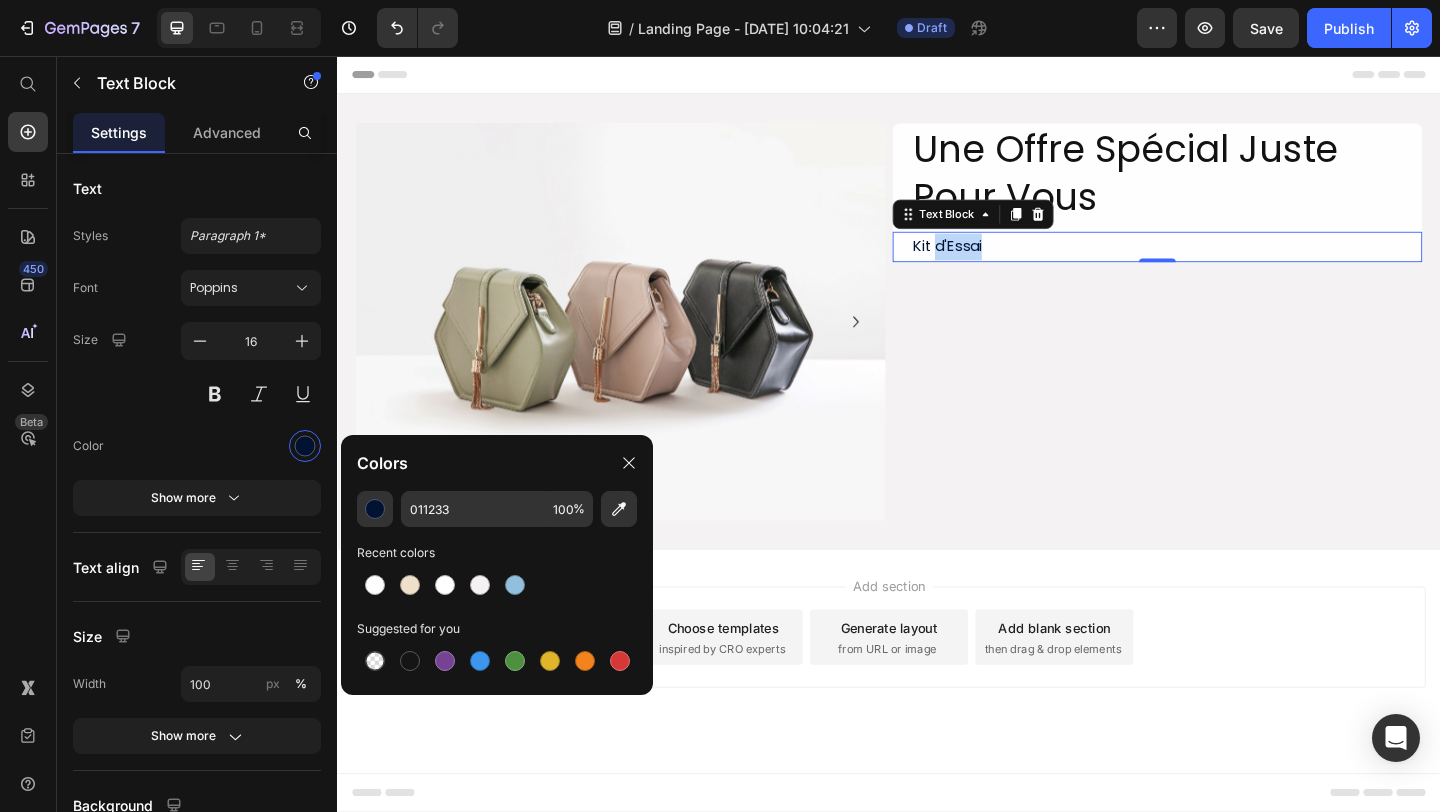 click on "Kit d'Essai" at bounding box center [1239, 263] 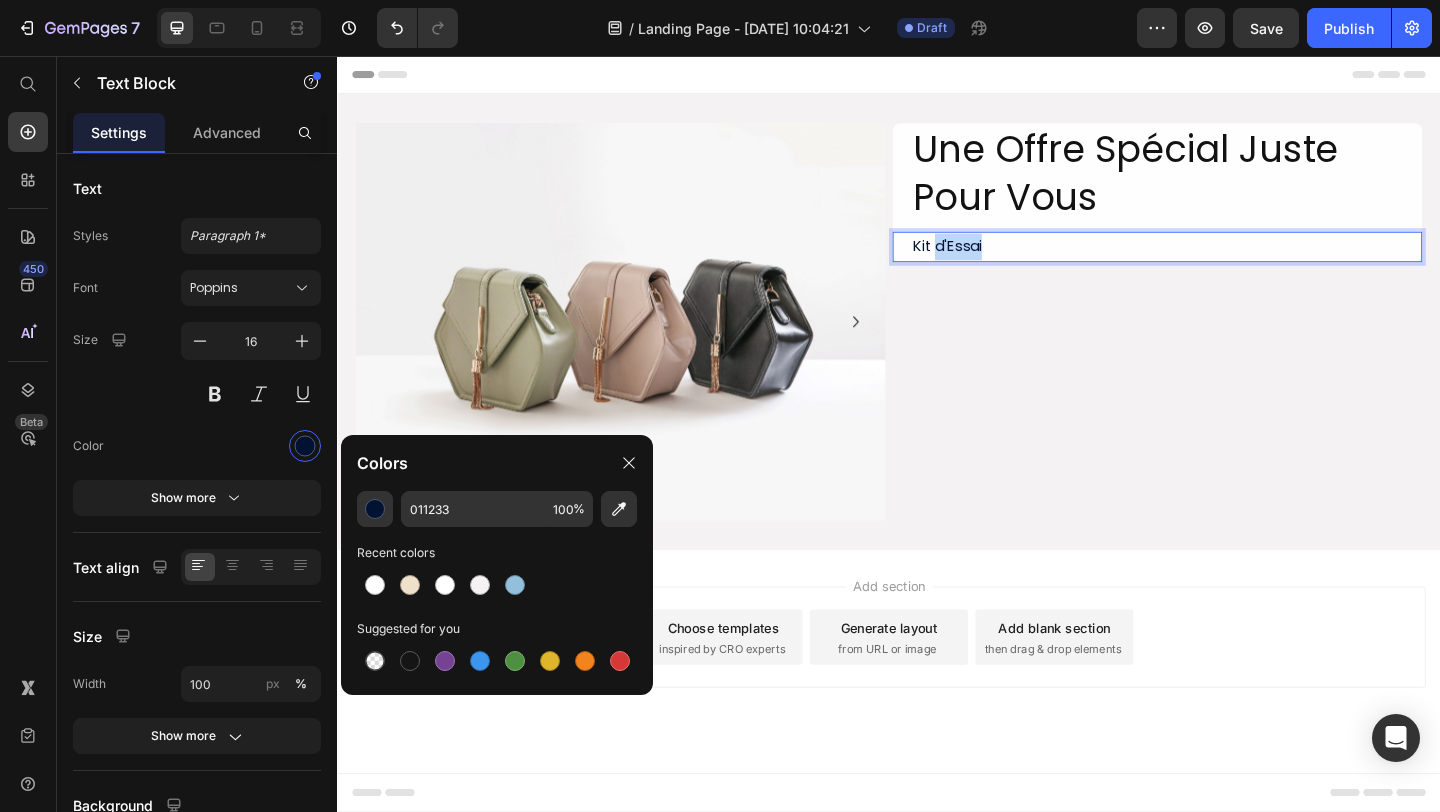click on "Kit d'Essai" at bounding box center (1239, 263) 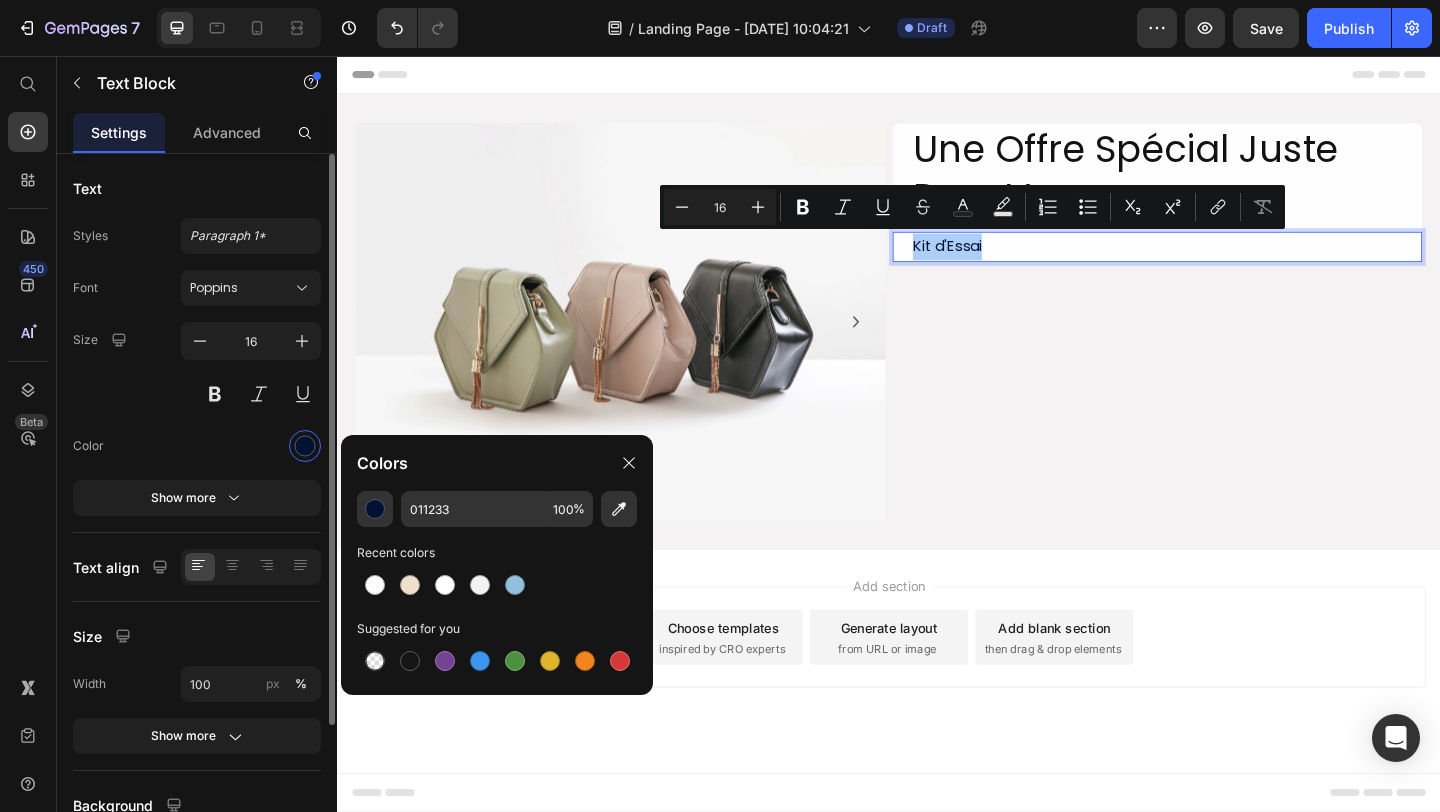 click at bounding box center (251, 446) 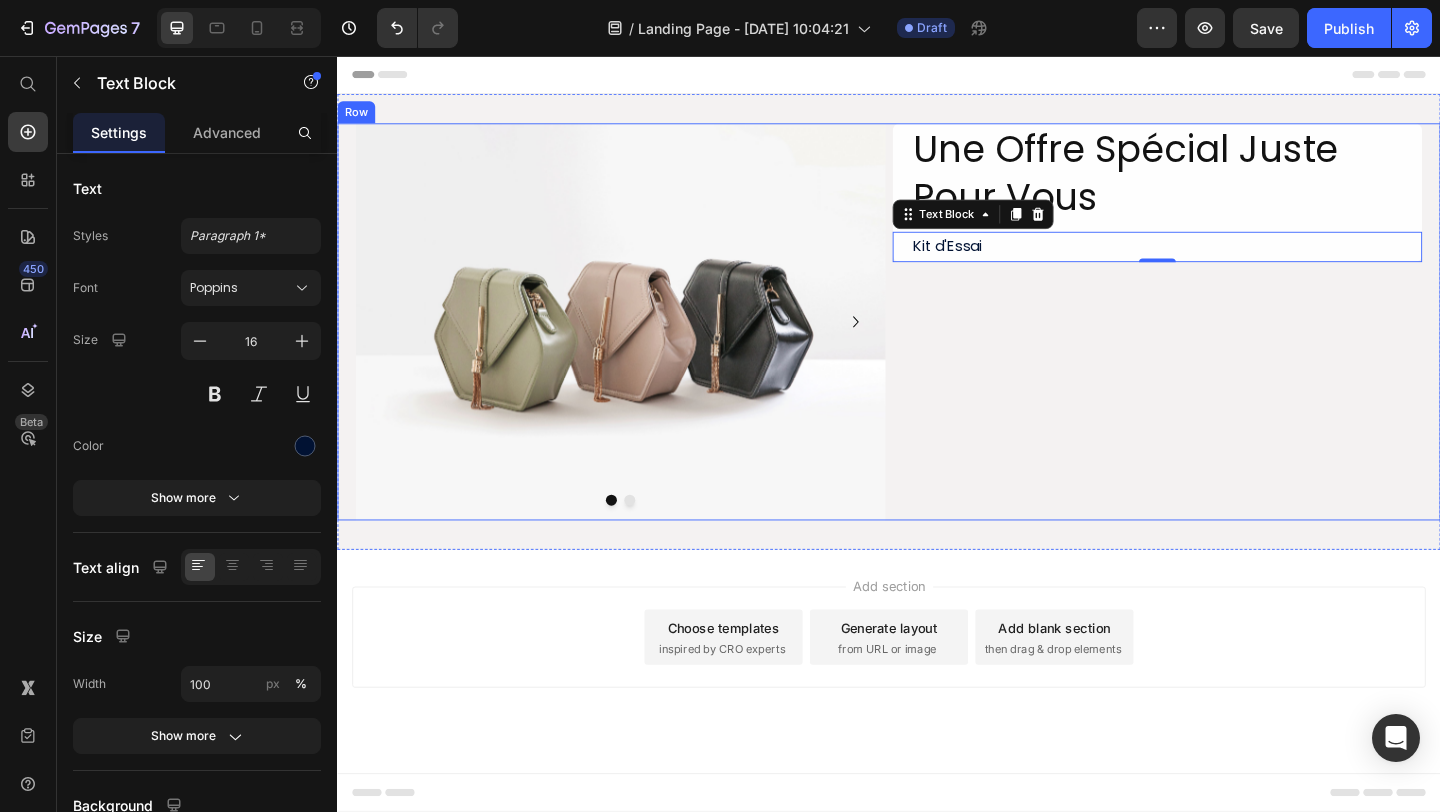 click on "Une Offre Spécial Juste Pour Vous Heading Kit d'Essai Text Block   0 Row" at bounding box center [1229, 345] 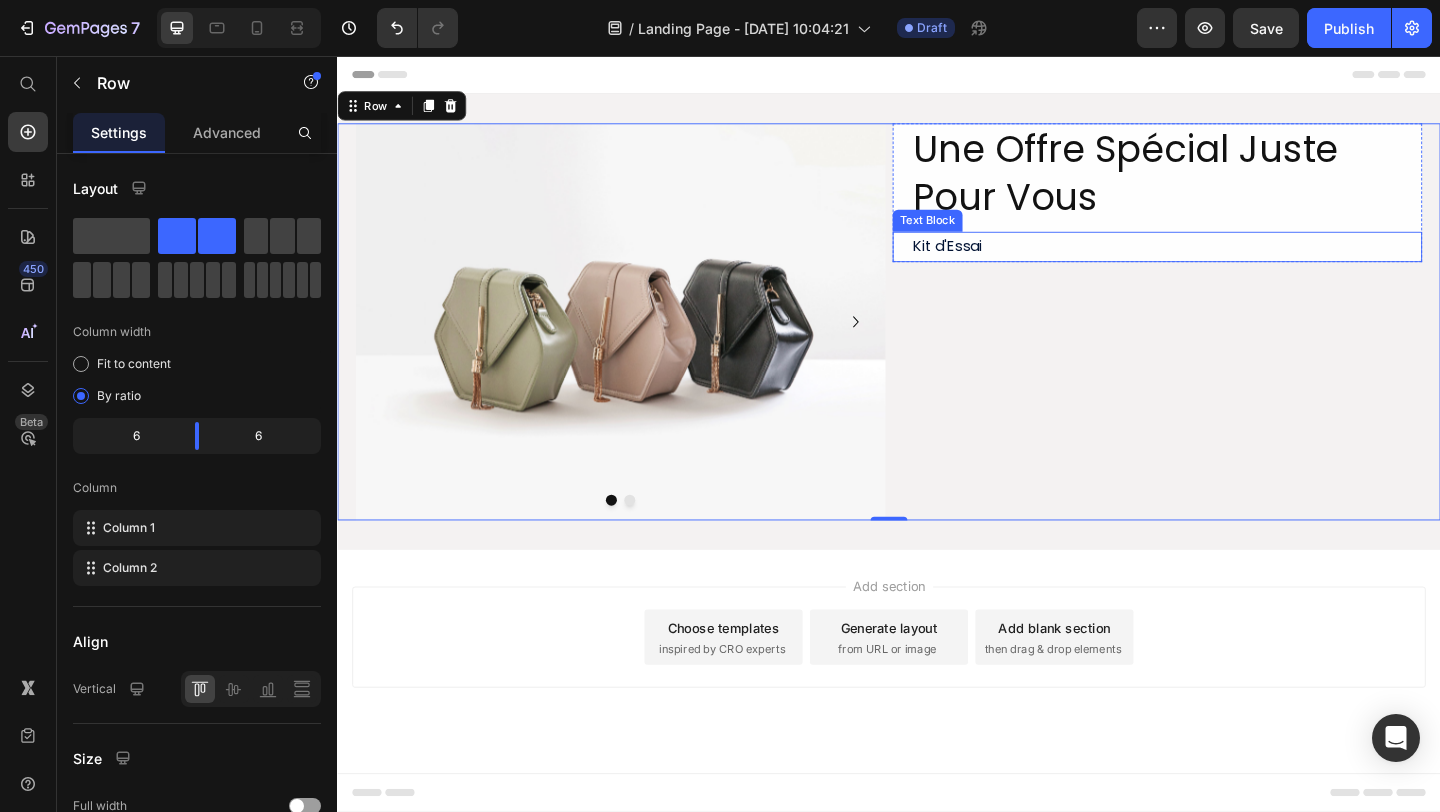 click on "Kit d'Essai" at bounding box center [1239, 263] 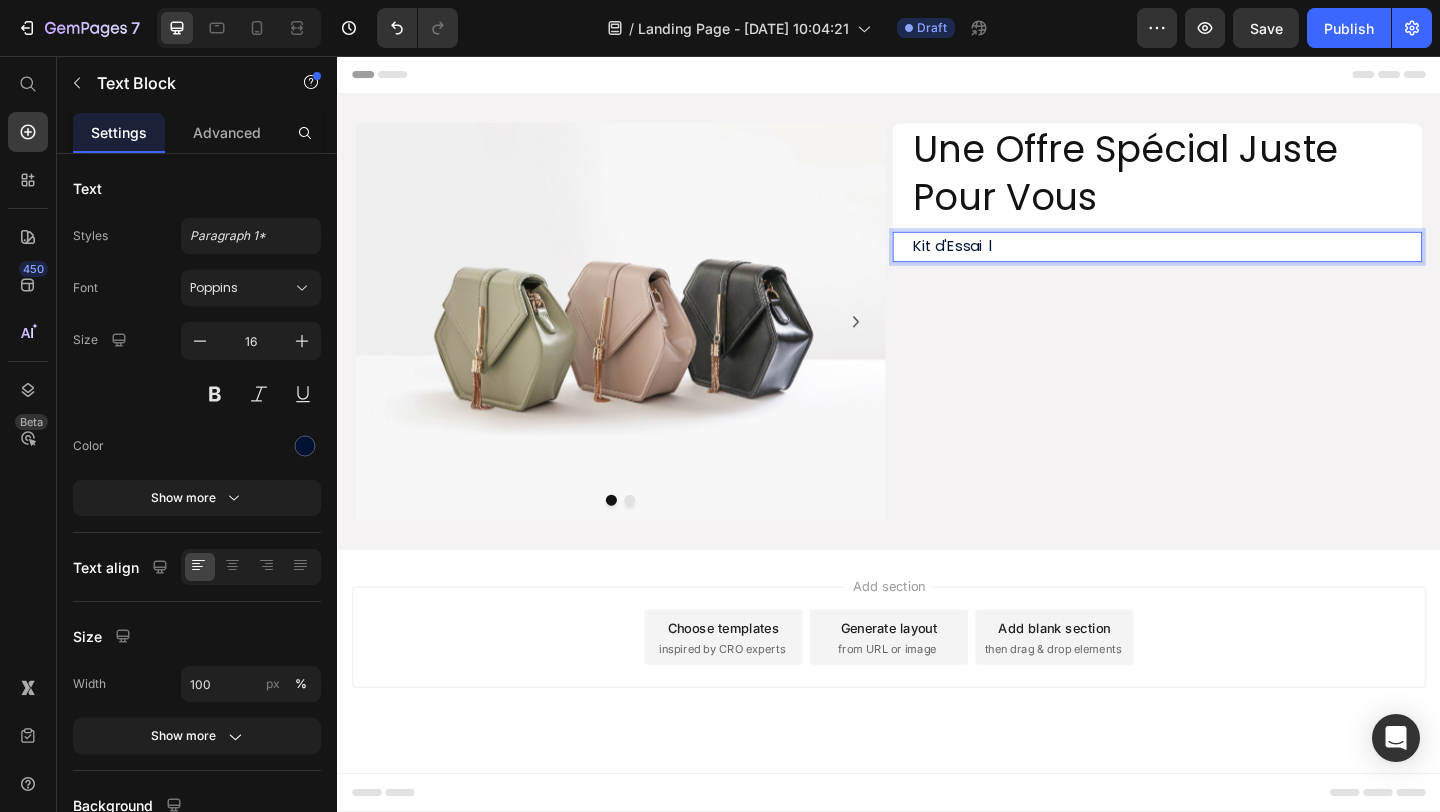 click on "Kit d'Essai  l" at bounding box center [1239, 263] 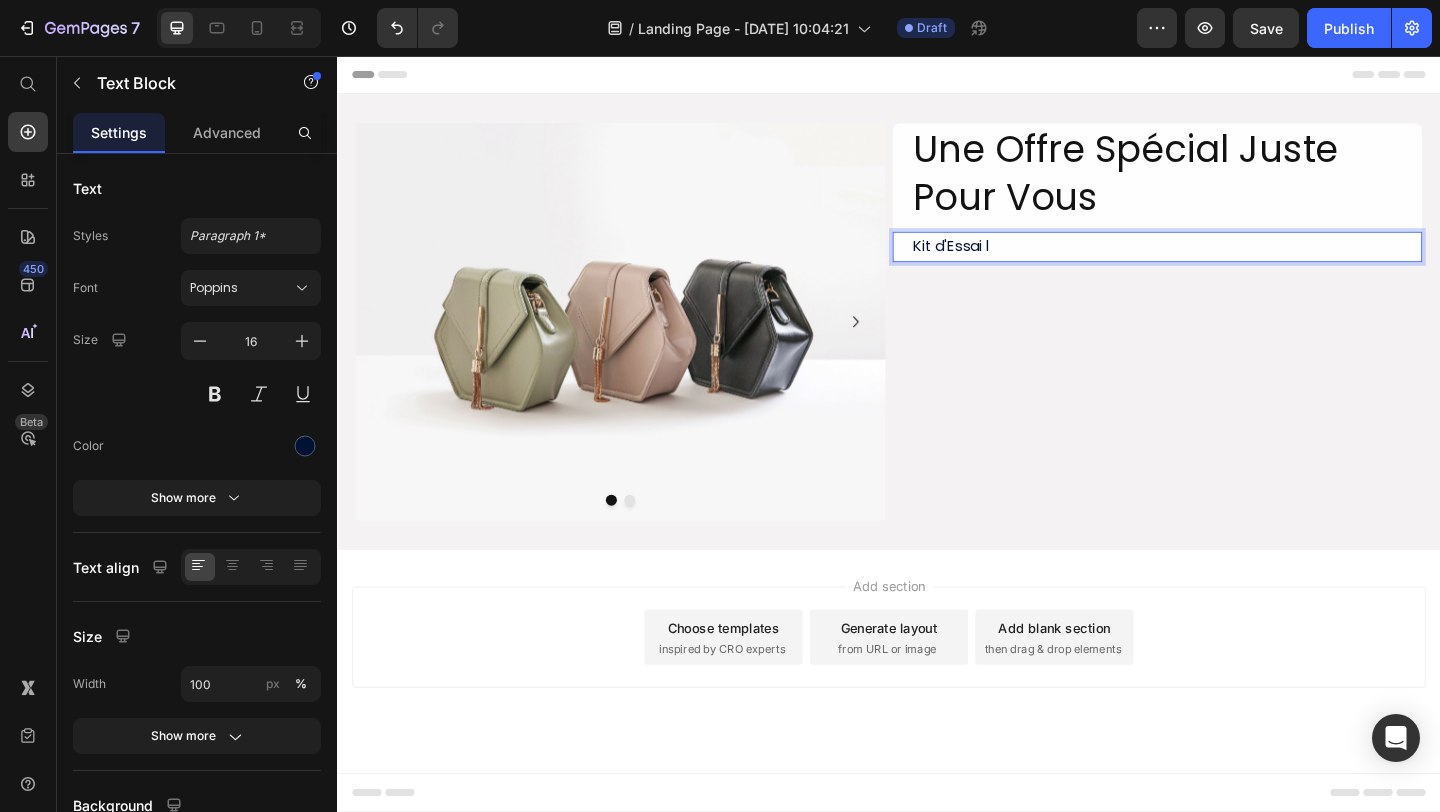click on "Kit d'Essai l" at bounding box center (1239, 263) 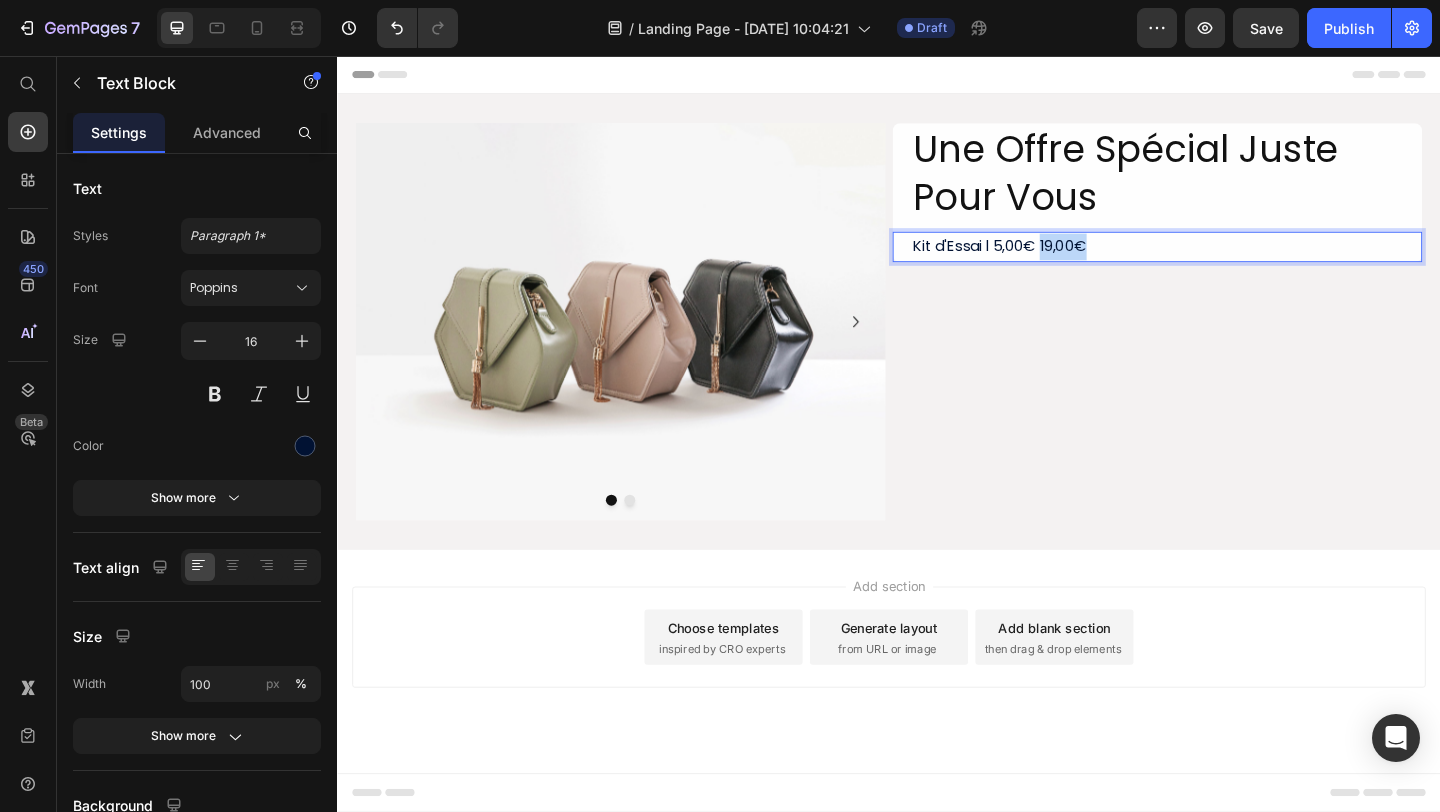 drag, startPoint x: 1161, startPoint y: 267, endPoint x: 1104, endPoint y: 265, distance: 57.035076 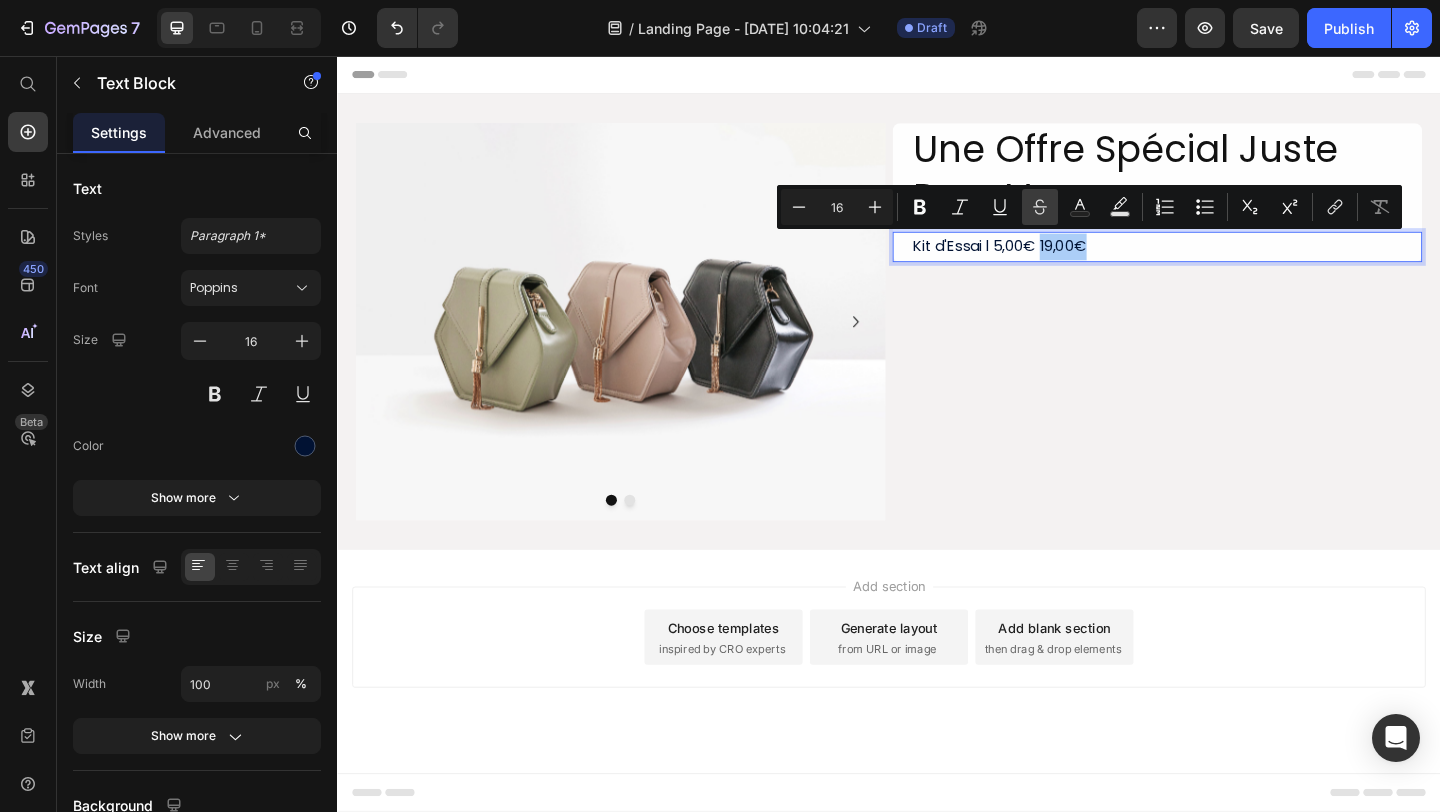 click 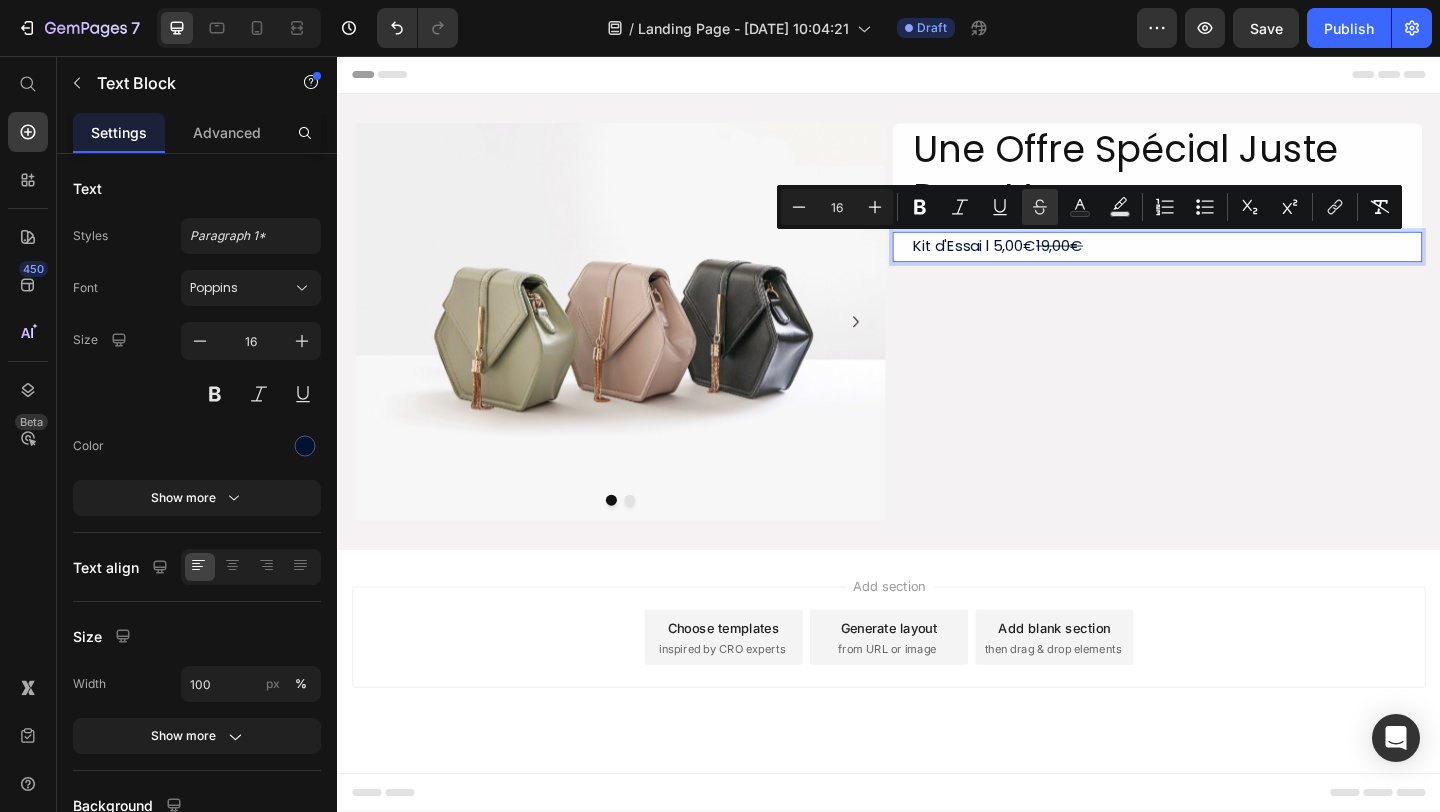 click on "Kit d'Essai l 5,00€  19,00€" at bounding box center [1239, 263] 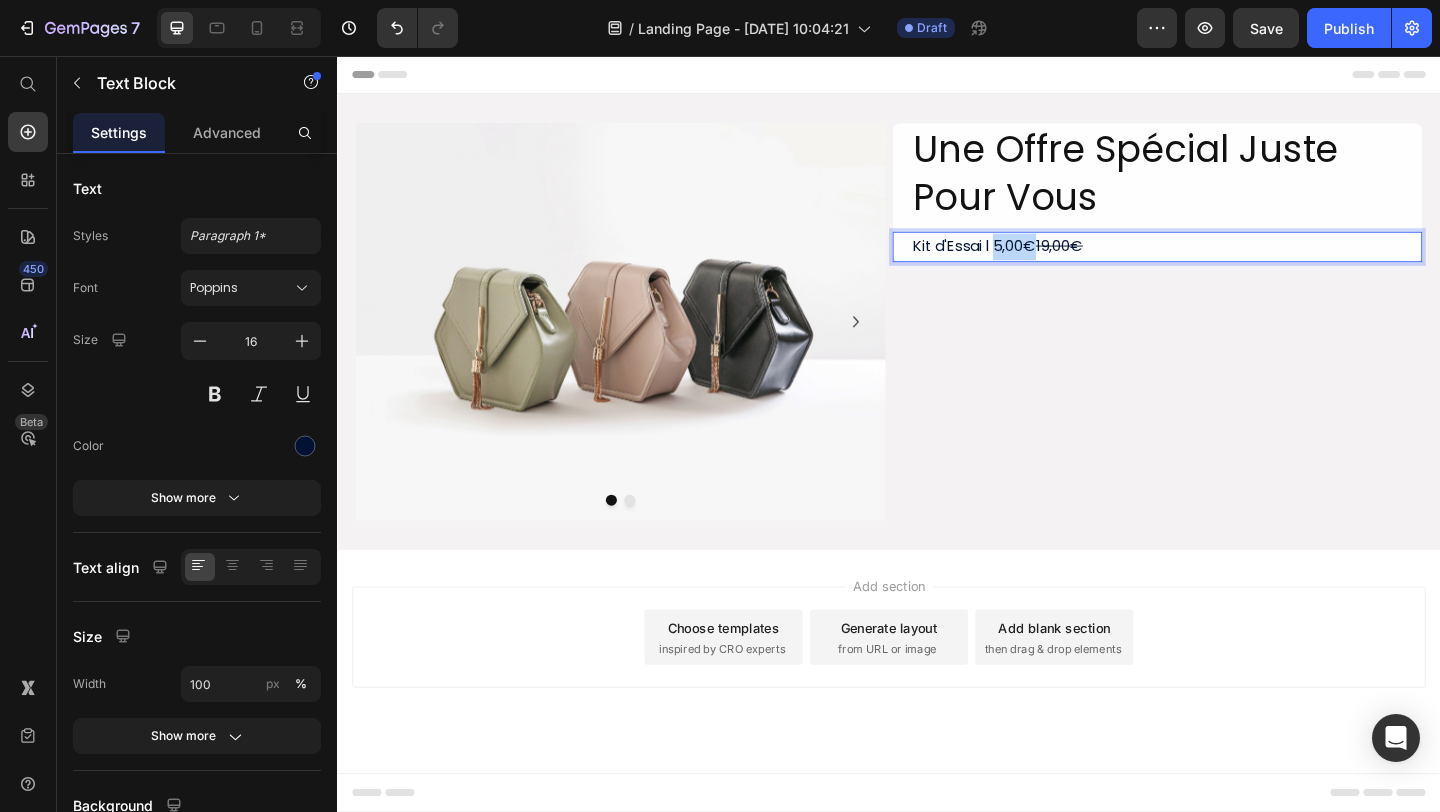 drag, startPoint x: 1097, startPoint y: 264, endPoint x: 1052, endPoint y: 265, distance: 45.01111 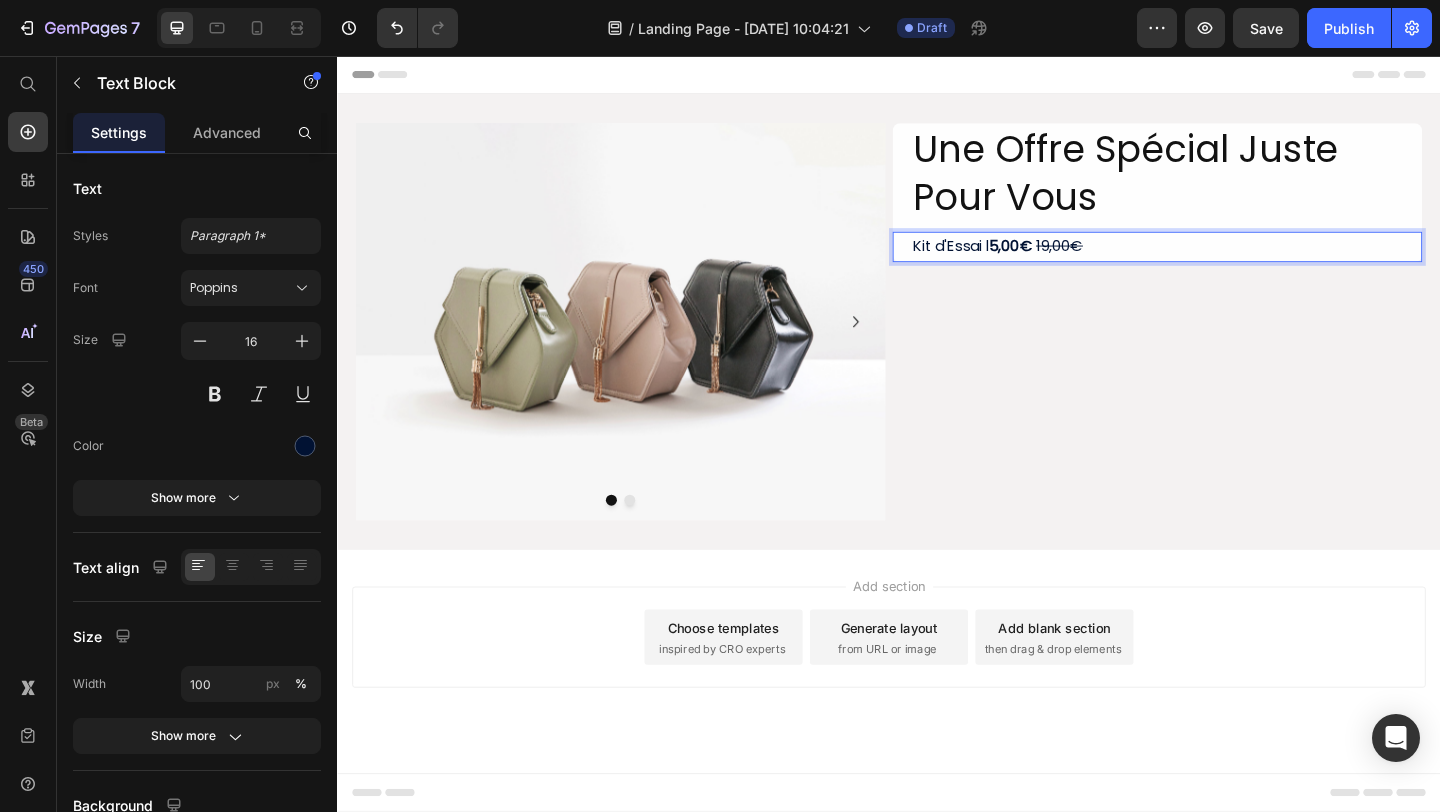 click on "Kit d'Essai l  5,00€   19,00€" at bounding box center [1239, 263] 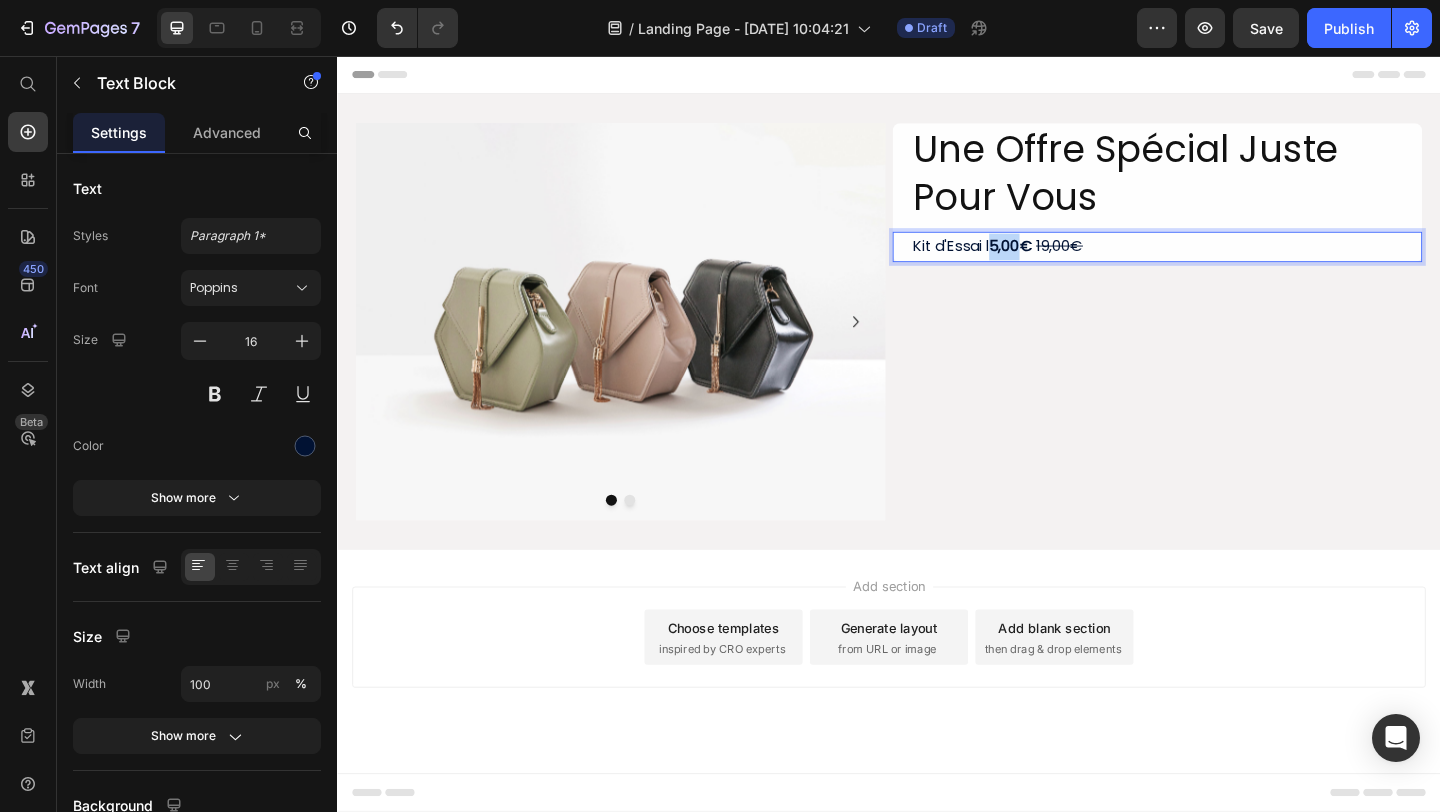 click on "5,00€" at bounding box center (1069, 262) 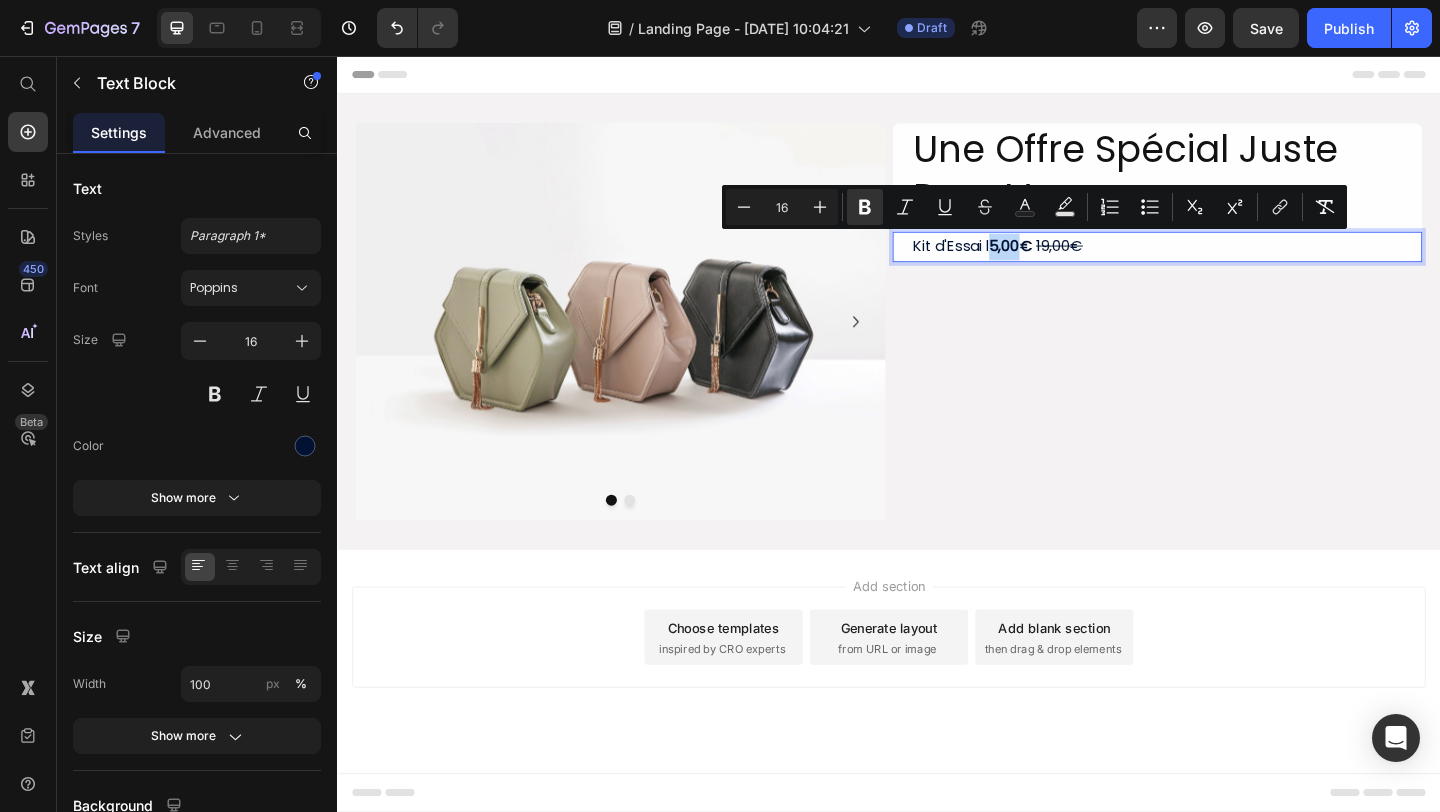 copy on "5,00" 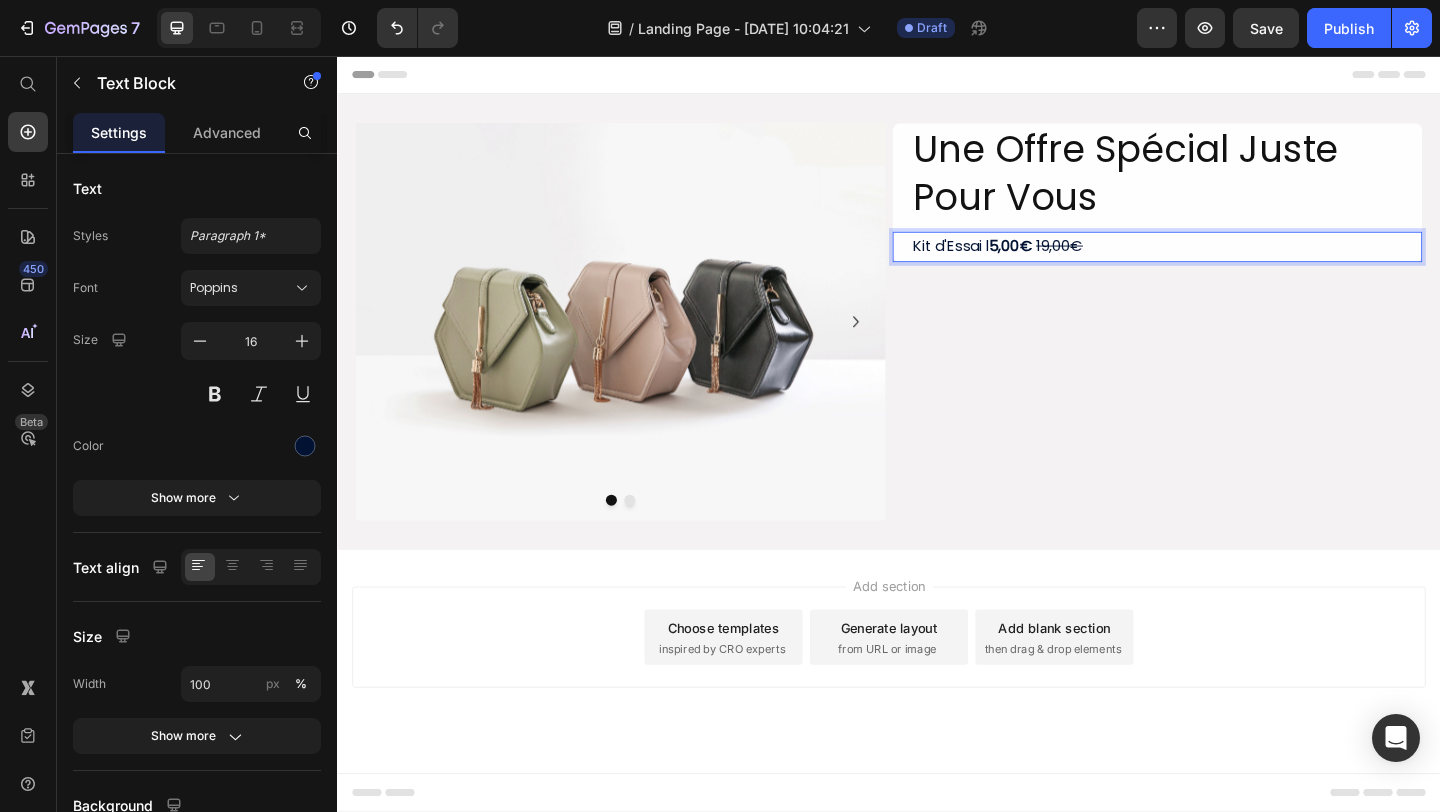 click on "Kit d'Essai l  5,00€   19,00€" at bounding box center [1239, 263] 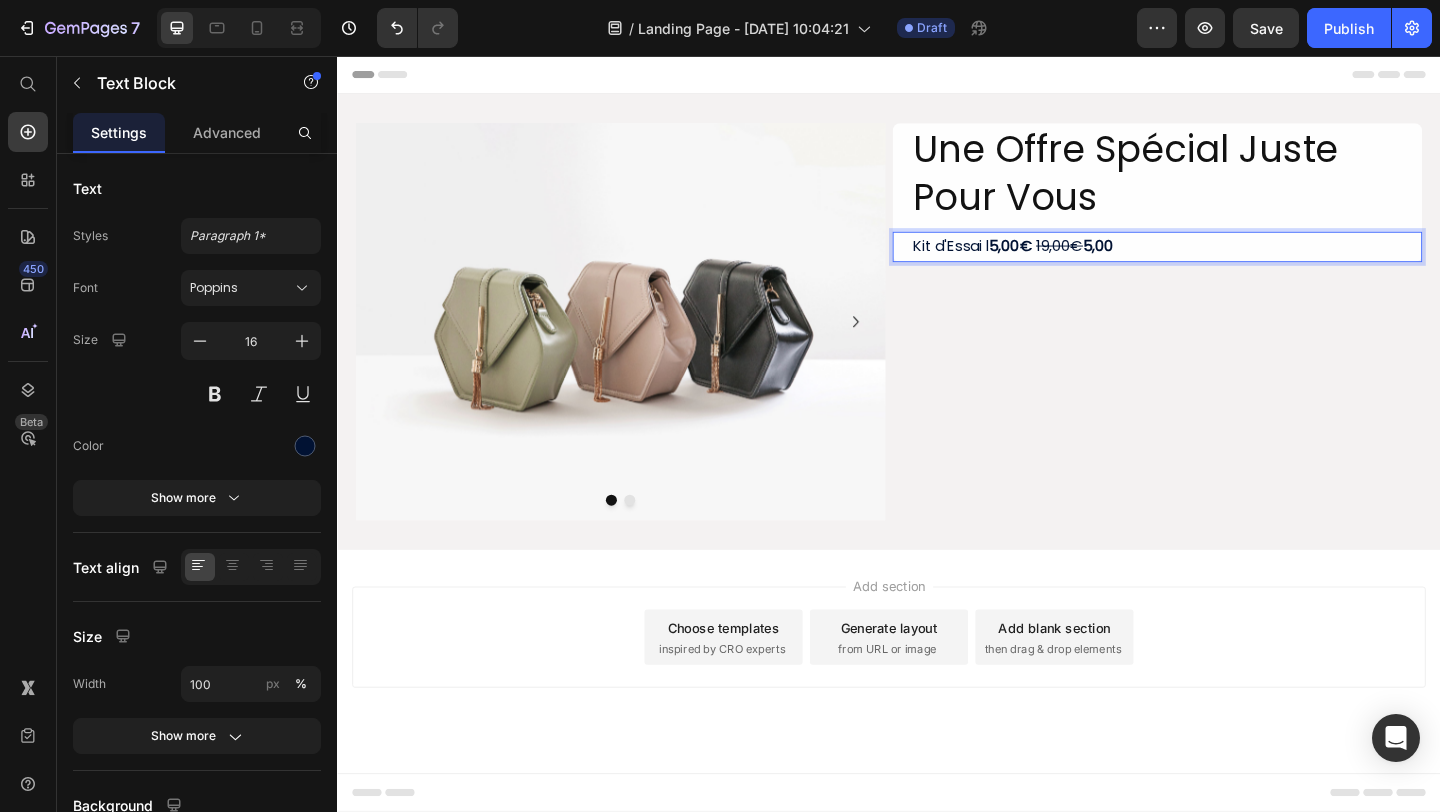 click on "5,00" at bounding box center [1164, 262] 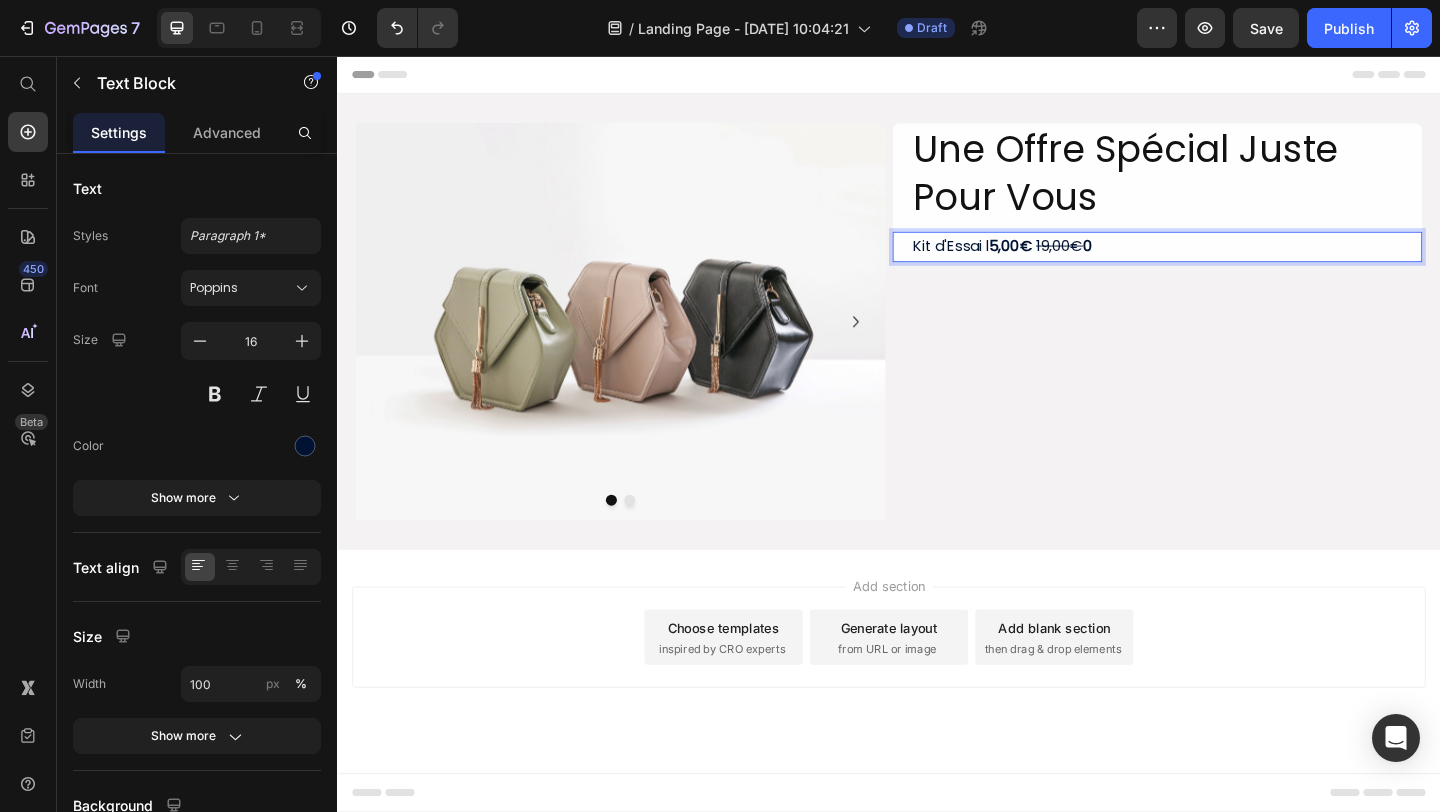 click on "0" at bounding box center [1153, 262] 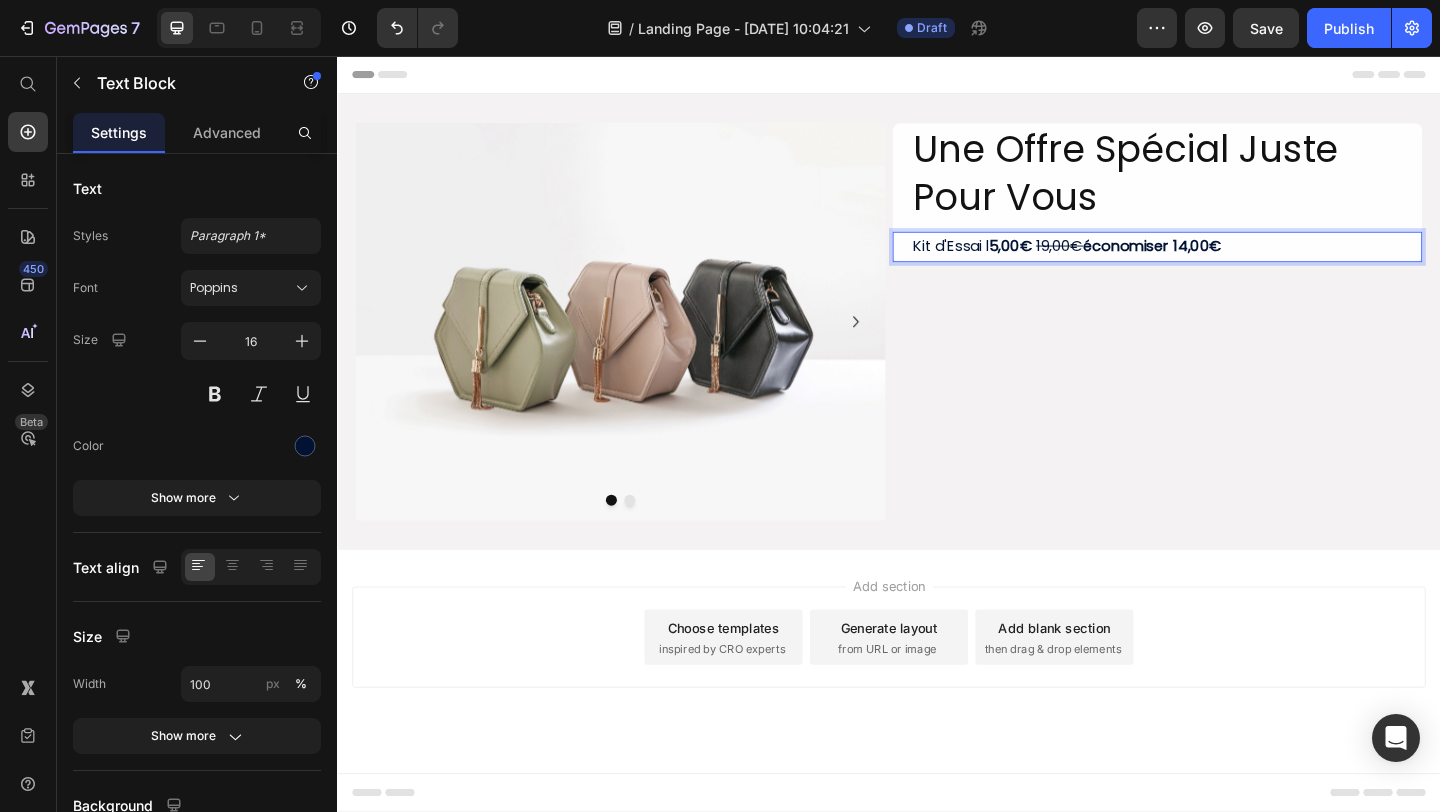 click on "économiser 14,00€" at bounding box center [1223, 262] 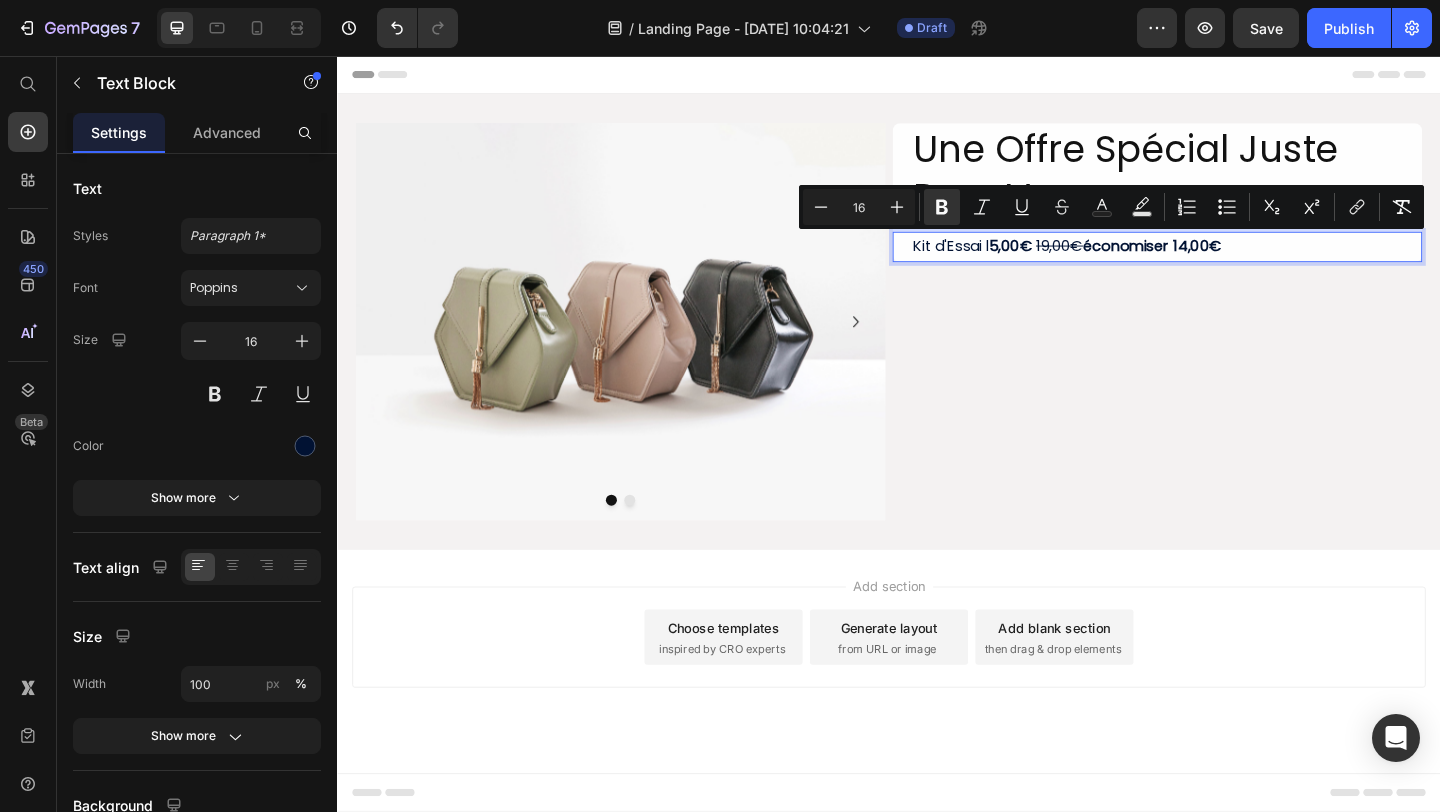 drag, startPoint x: 1158, startPoint y: 265, endPoint x: 1322, endPoint y: 273, distance: 164.195 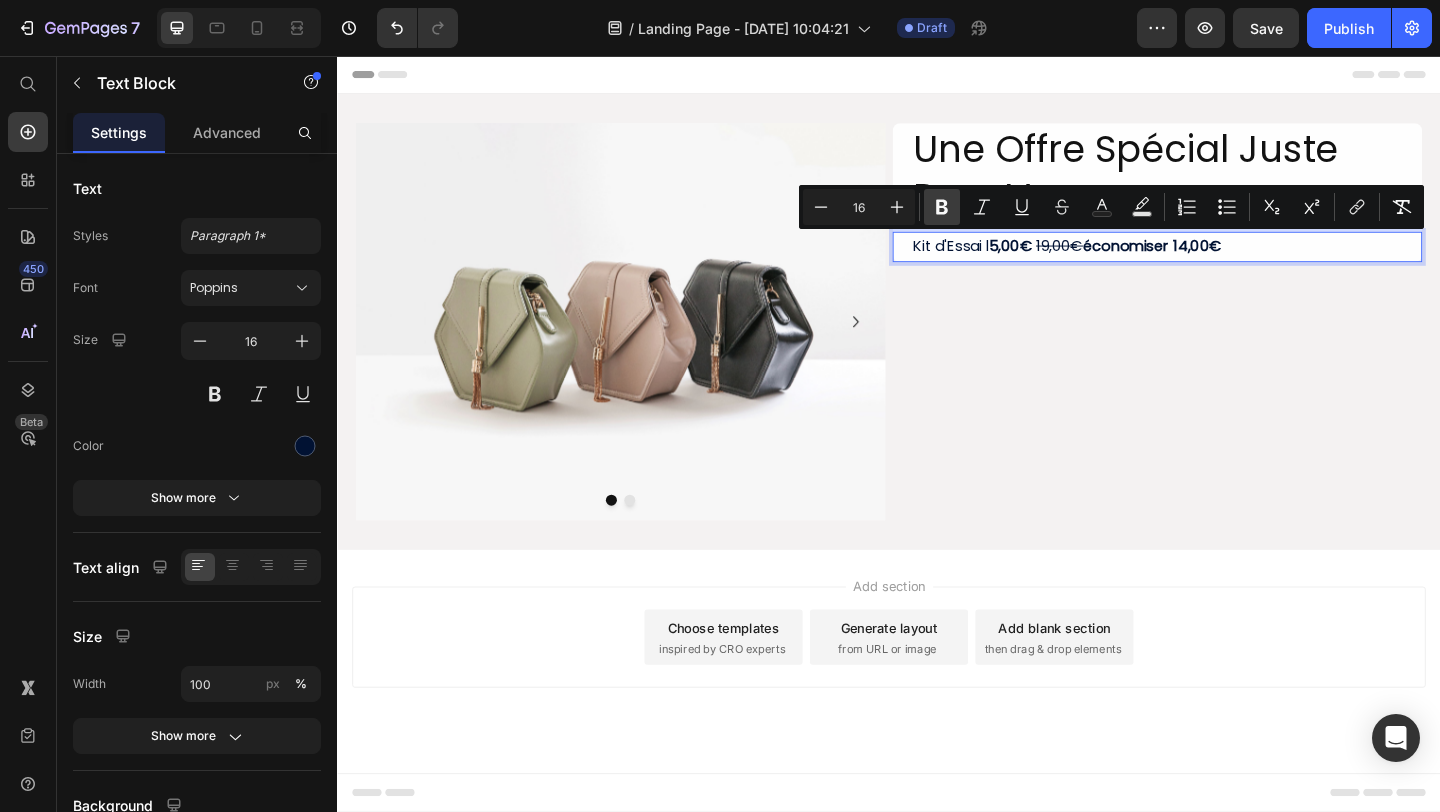 click 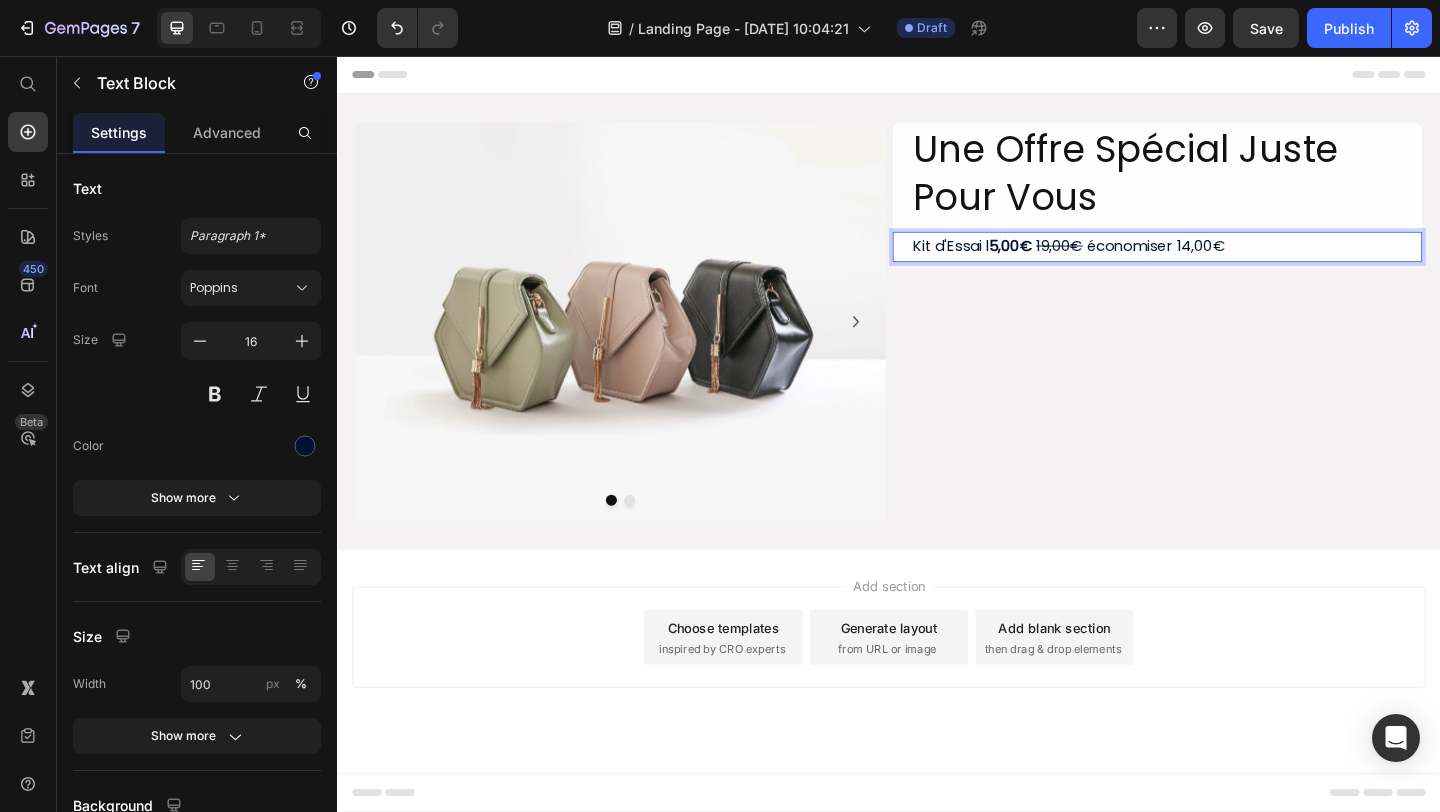 click on "19,00€" at bounding box center (1122, 262) 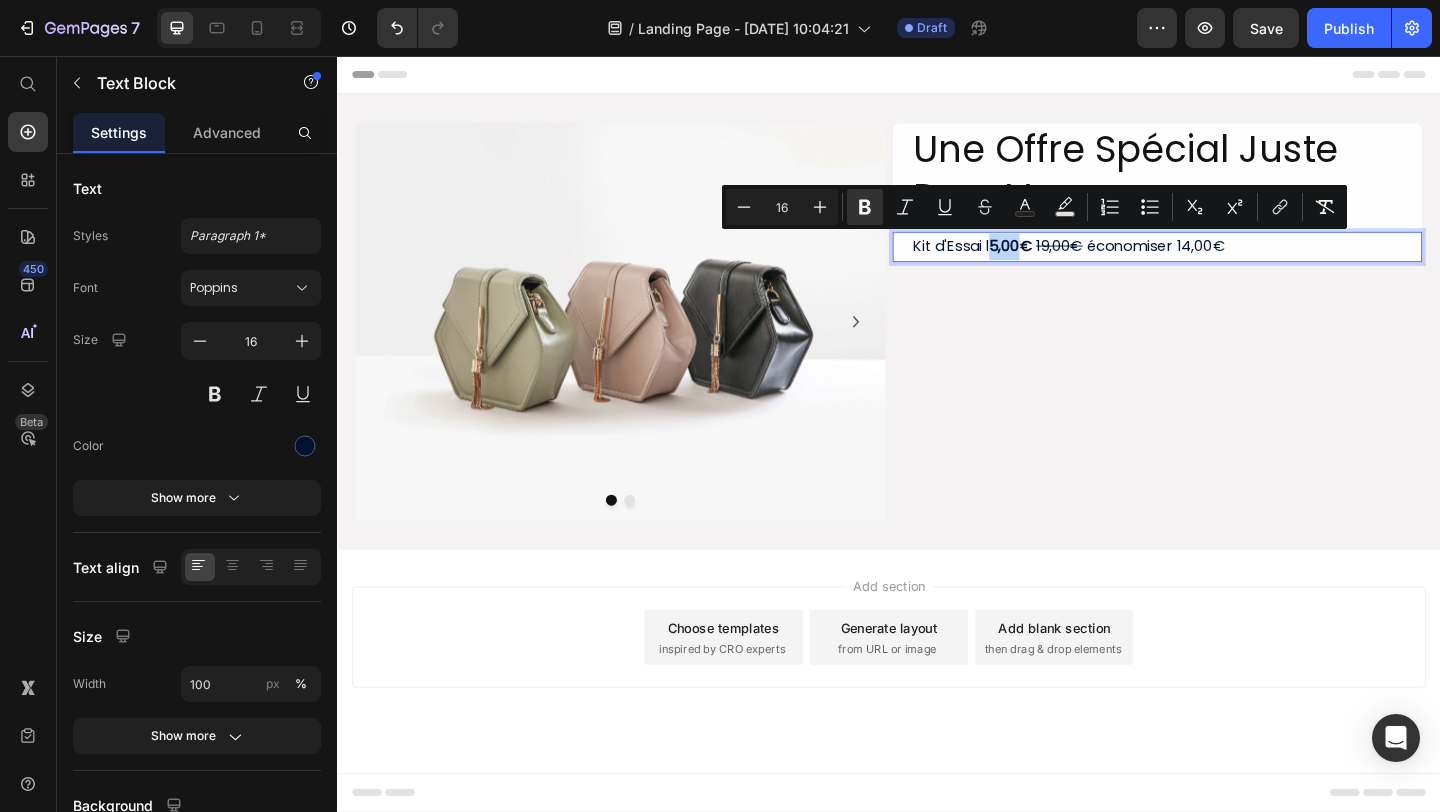 drag, startPoint x: 1053, startPoint y: 264, endPoint x: 1091, endPoint y: 266, distance: 38.052597 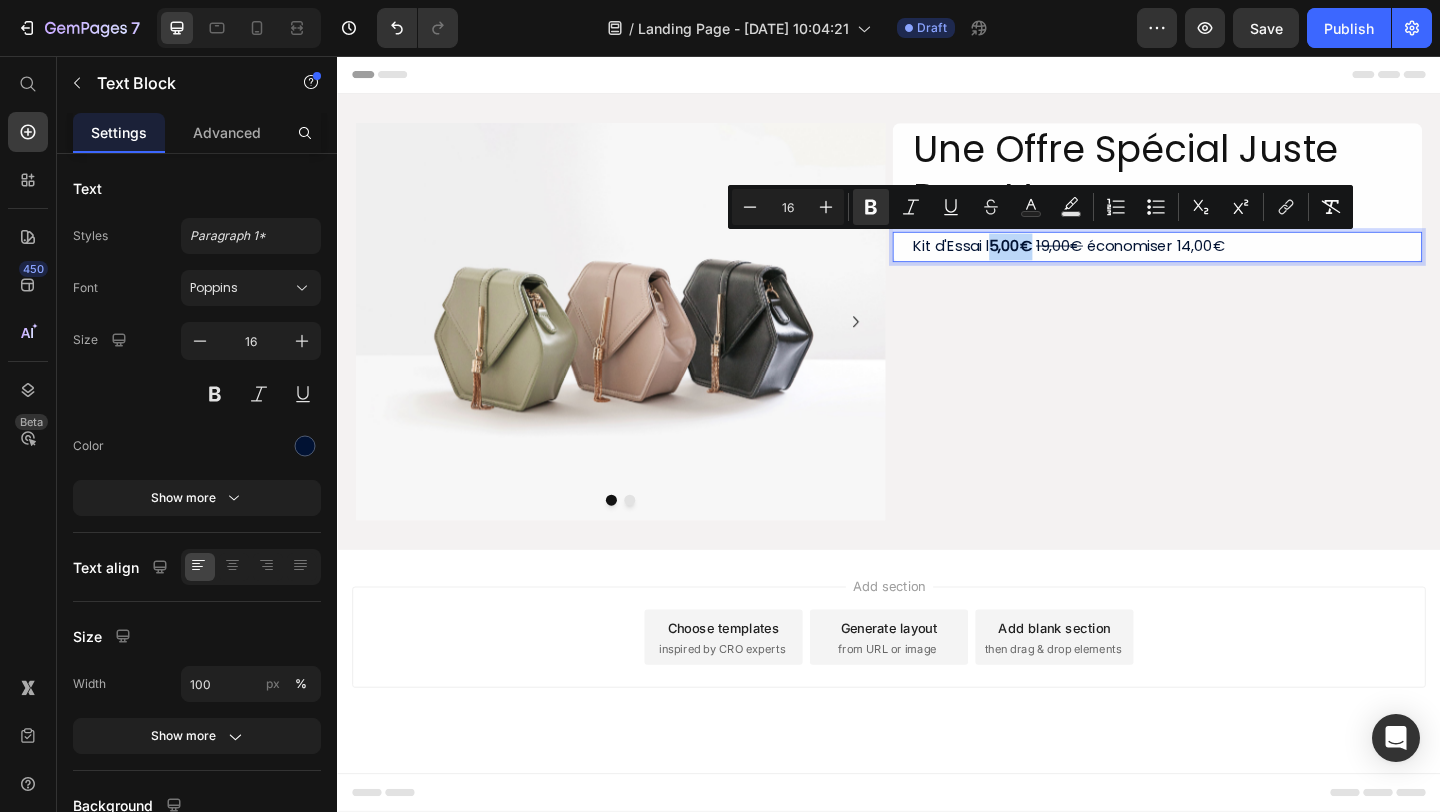 drag, startPoint x: 1095, startPoint y: 266, endPoint x: 1050, endPoint y: 260, distance: 45.39824 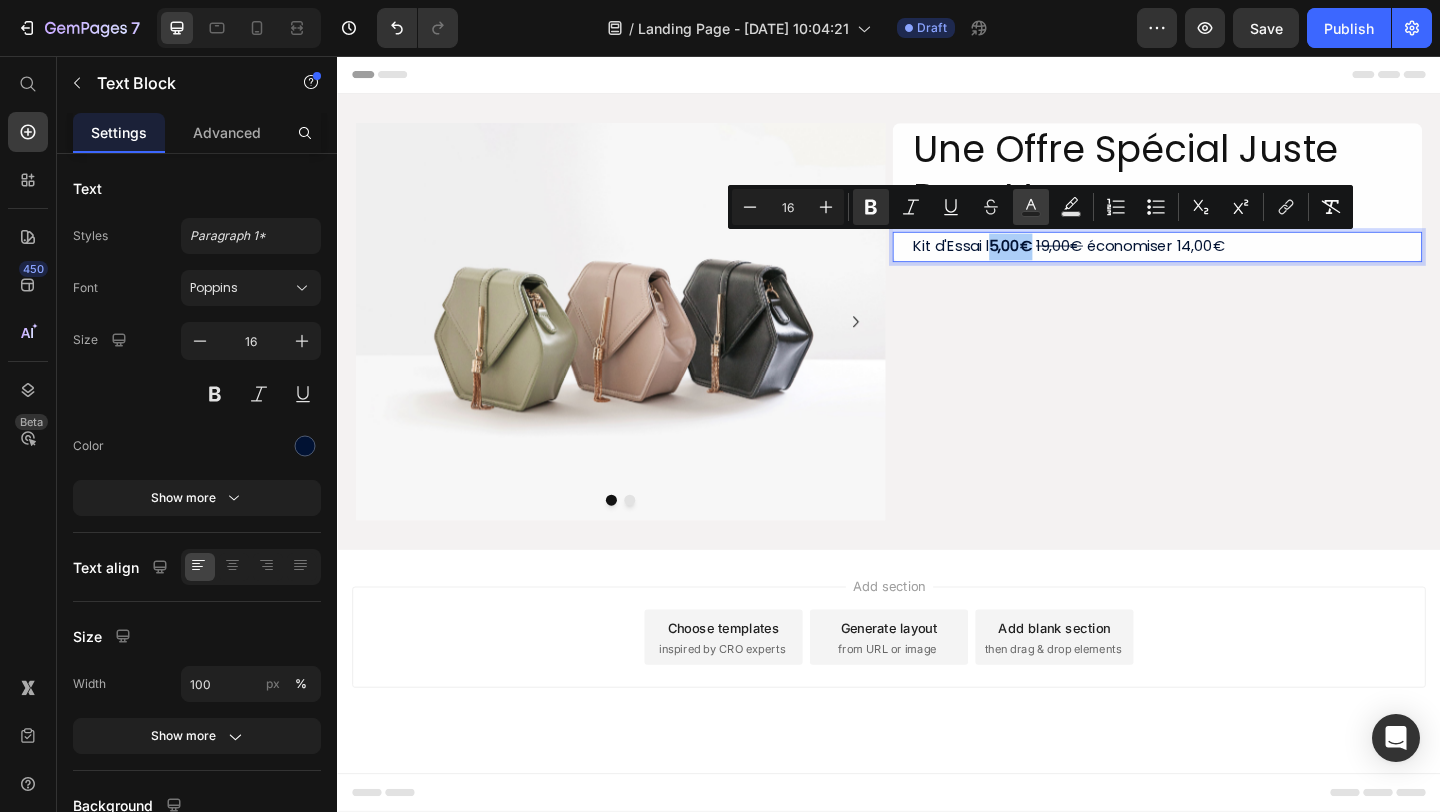 click 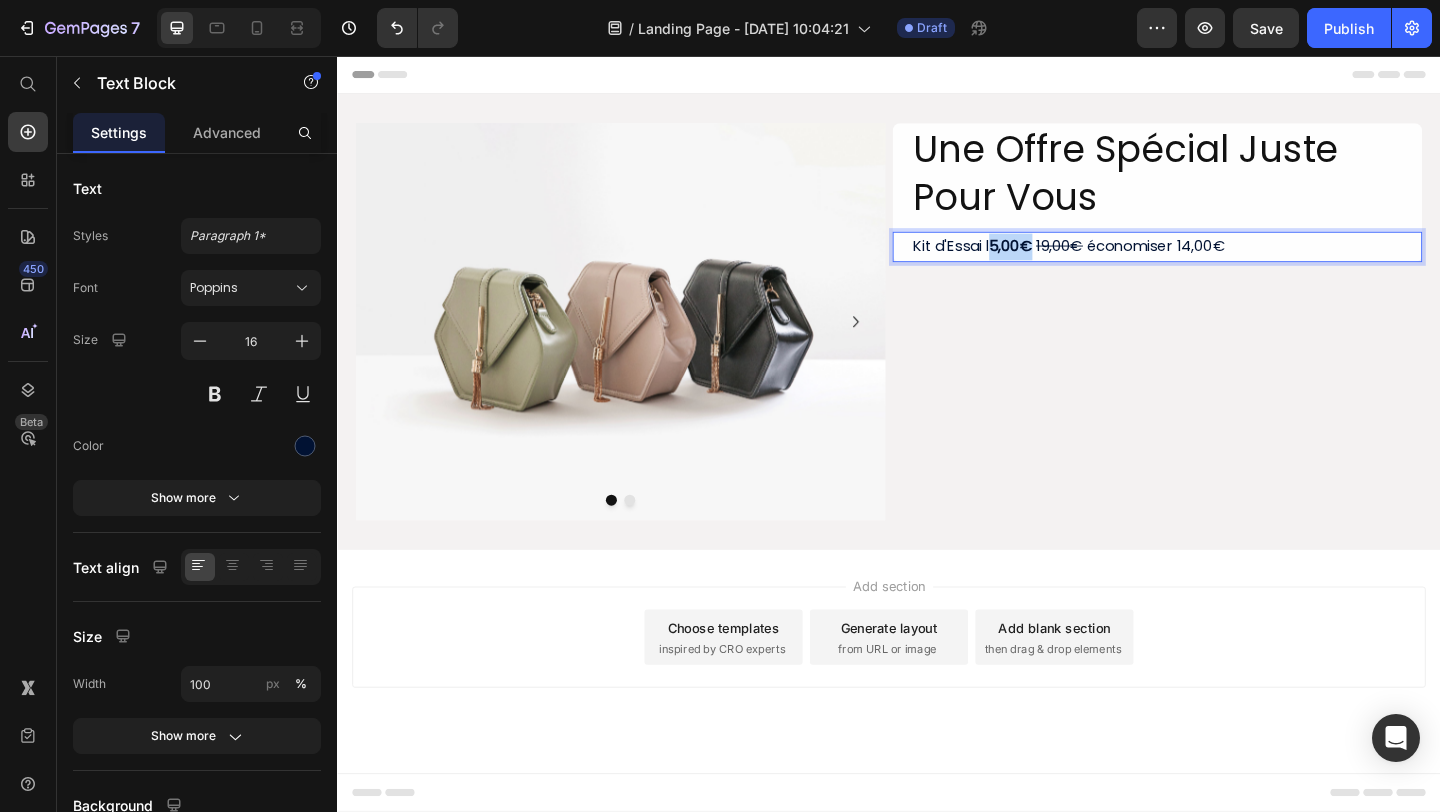 click on "5,00€" at bounding box center (1069, 262) 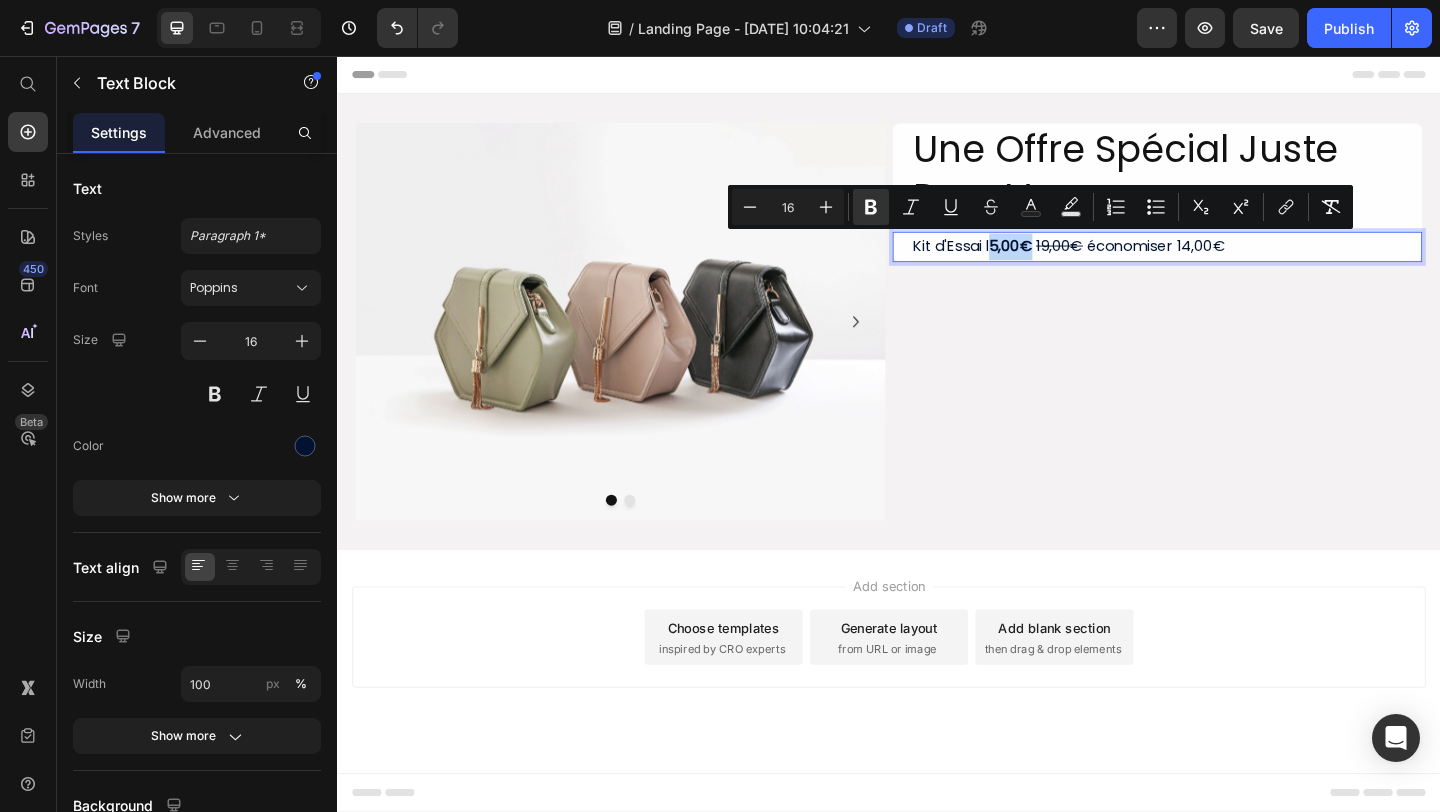 drag, startPoint x: 1055, startPoint y: 262, endPoint x: 1094, endPoint y: 266, distance: 39.20459 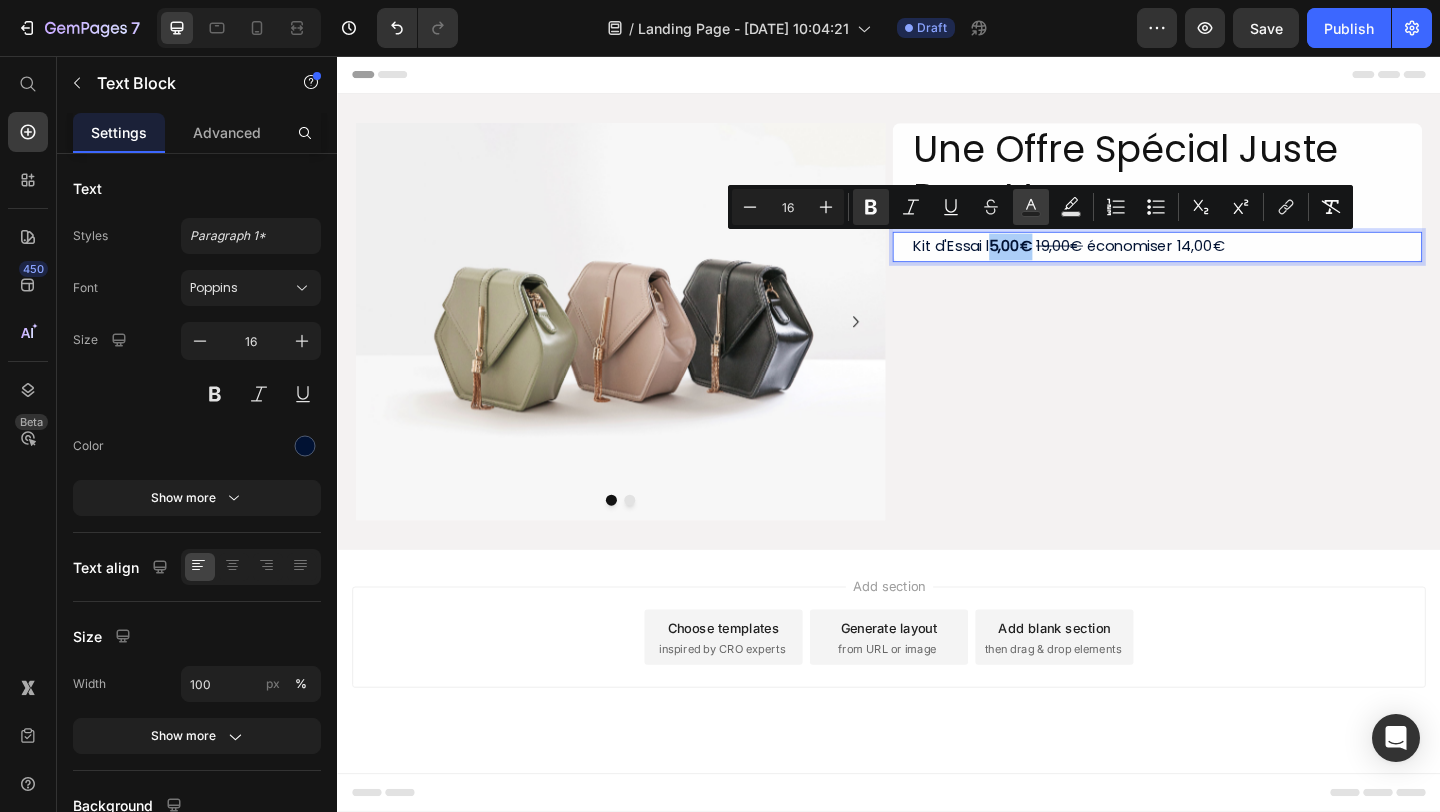 click 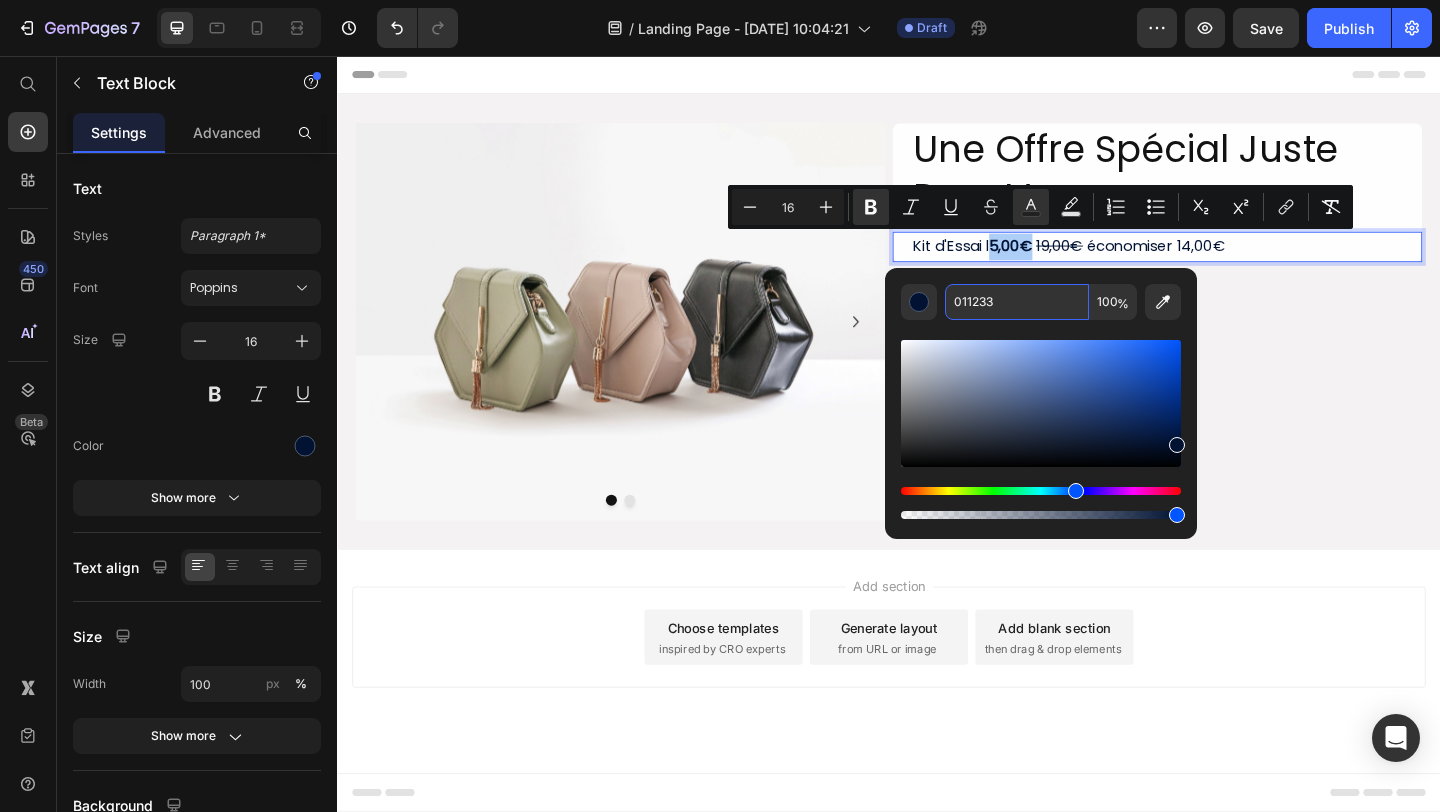 click on "011233" at bounding box center (1017, 302) 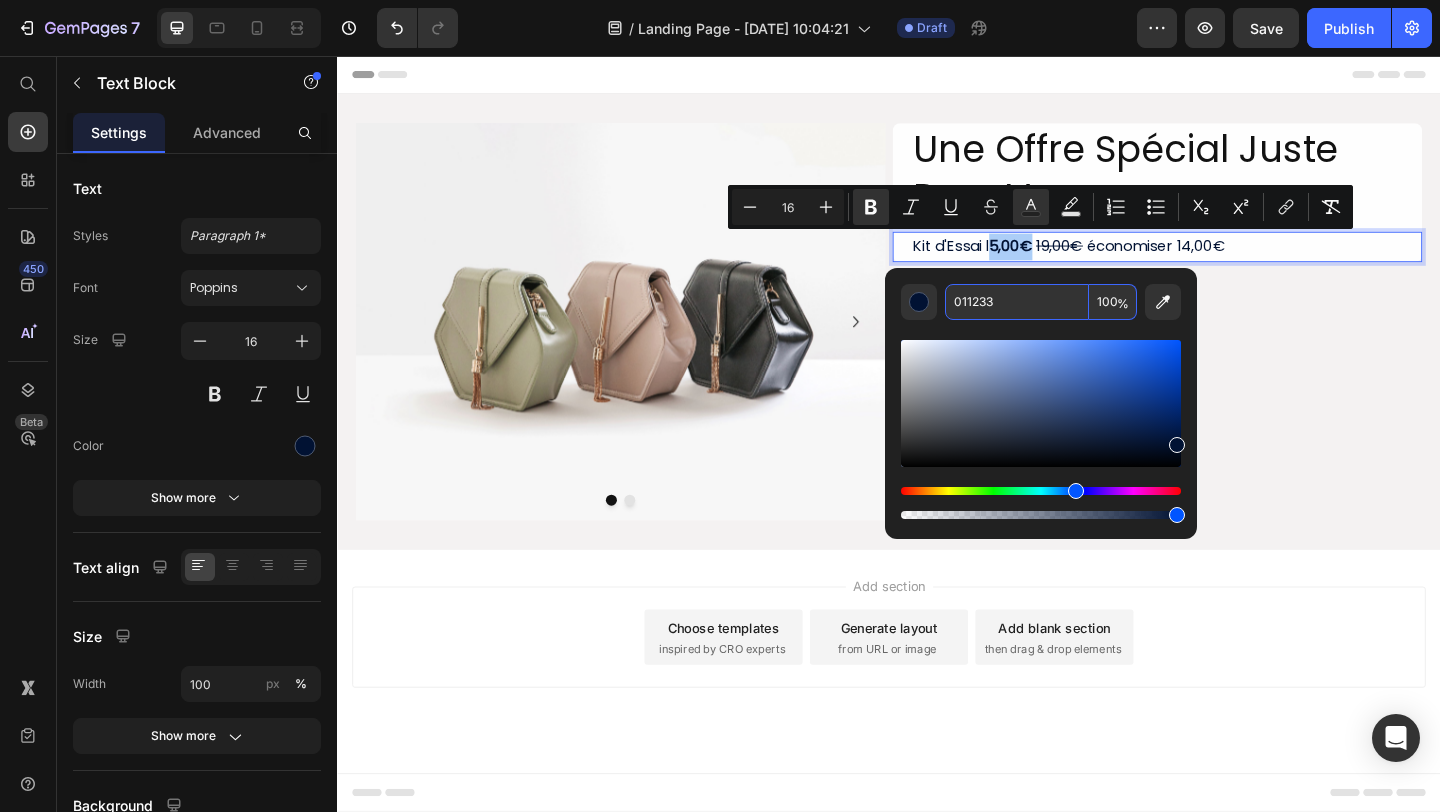 click on "011233" at bounding box center (1017, 302) 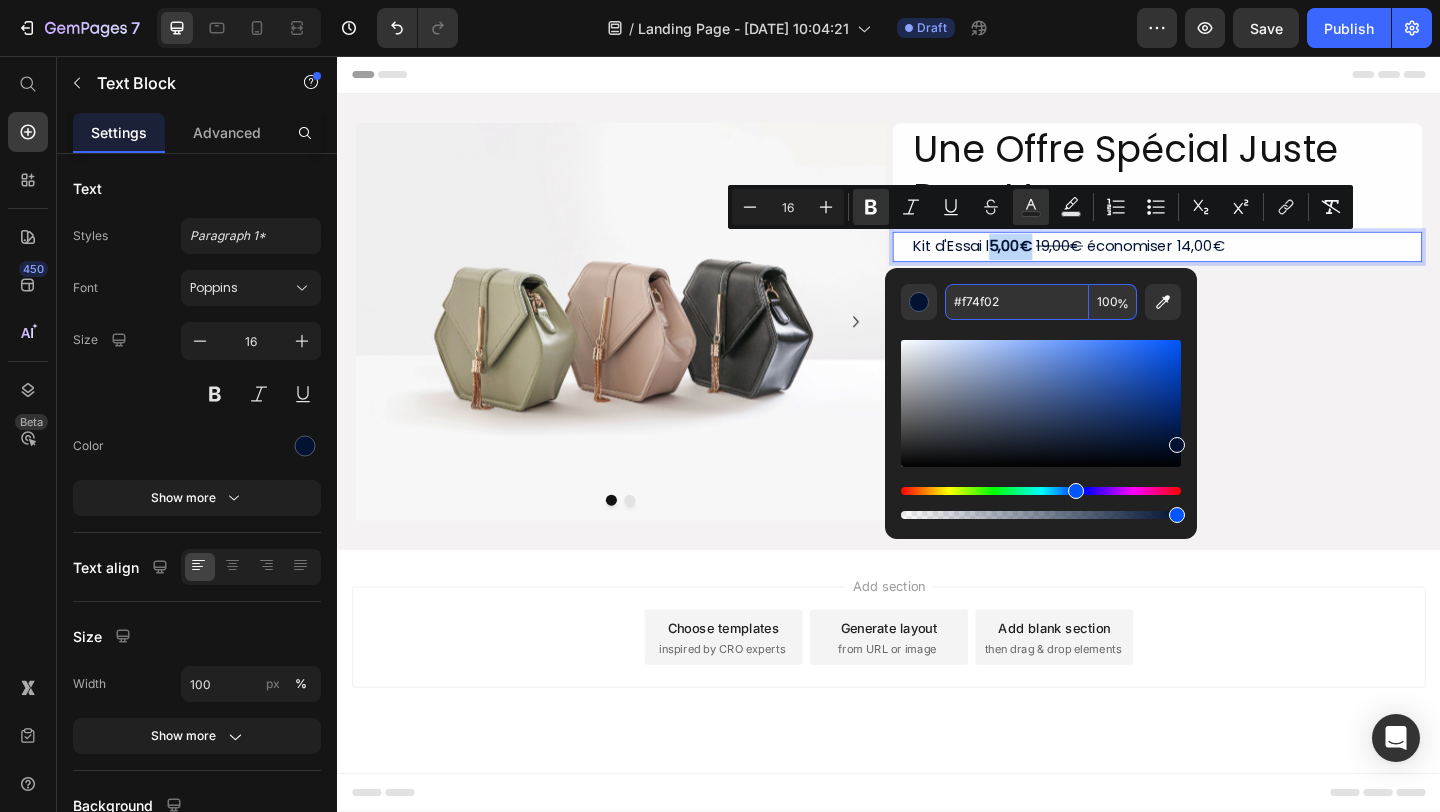 type on "F74F02" 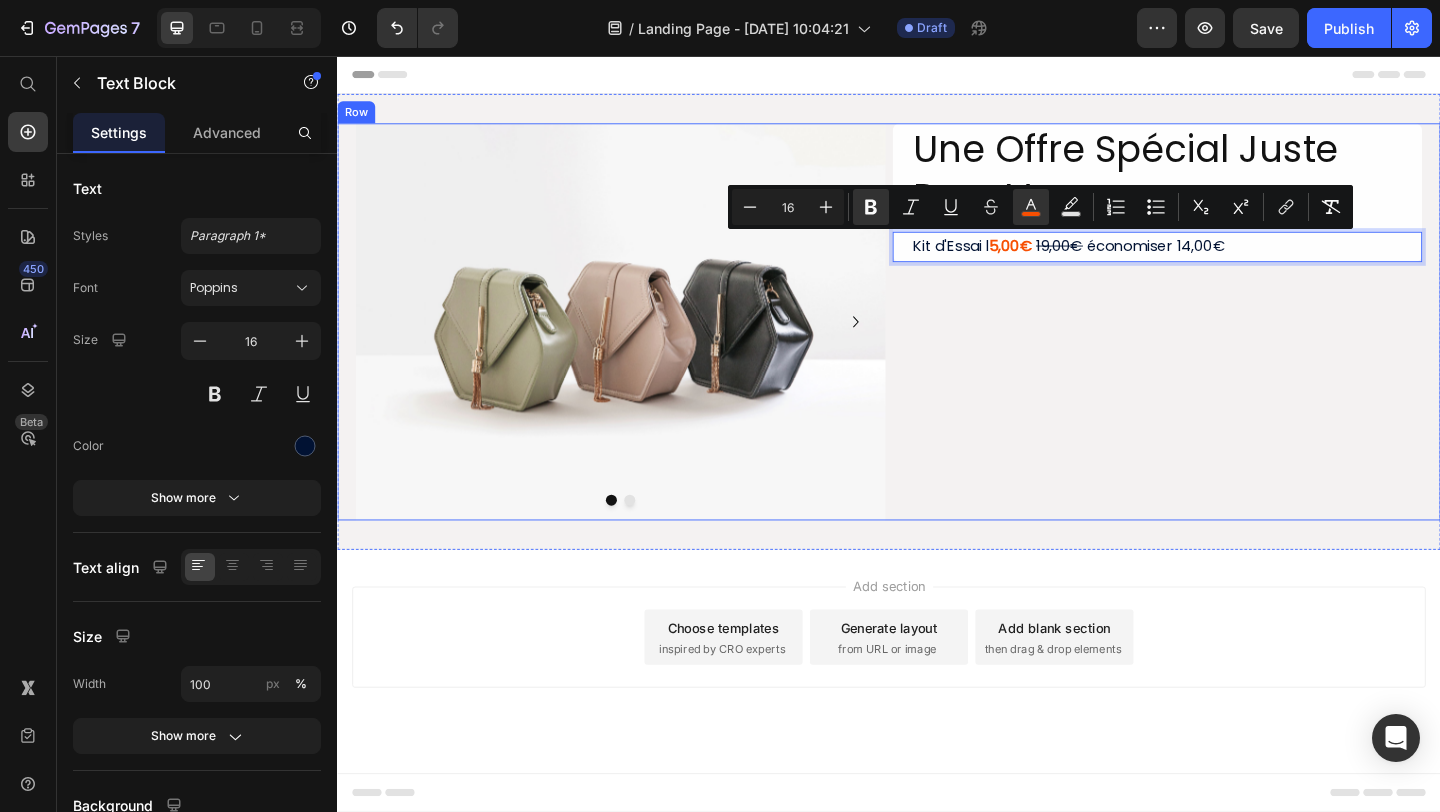 click on "Une Offre Spécial Juste Pour Vous Heading Kit d'Essai l  5,00€   19,00€   économiser 14,00€ Text Block   0 Row" at bounding box center [1229, 345] 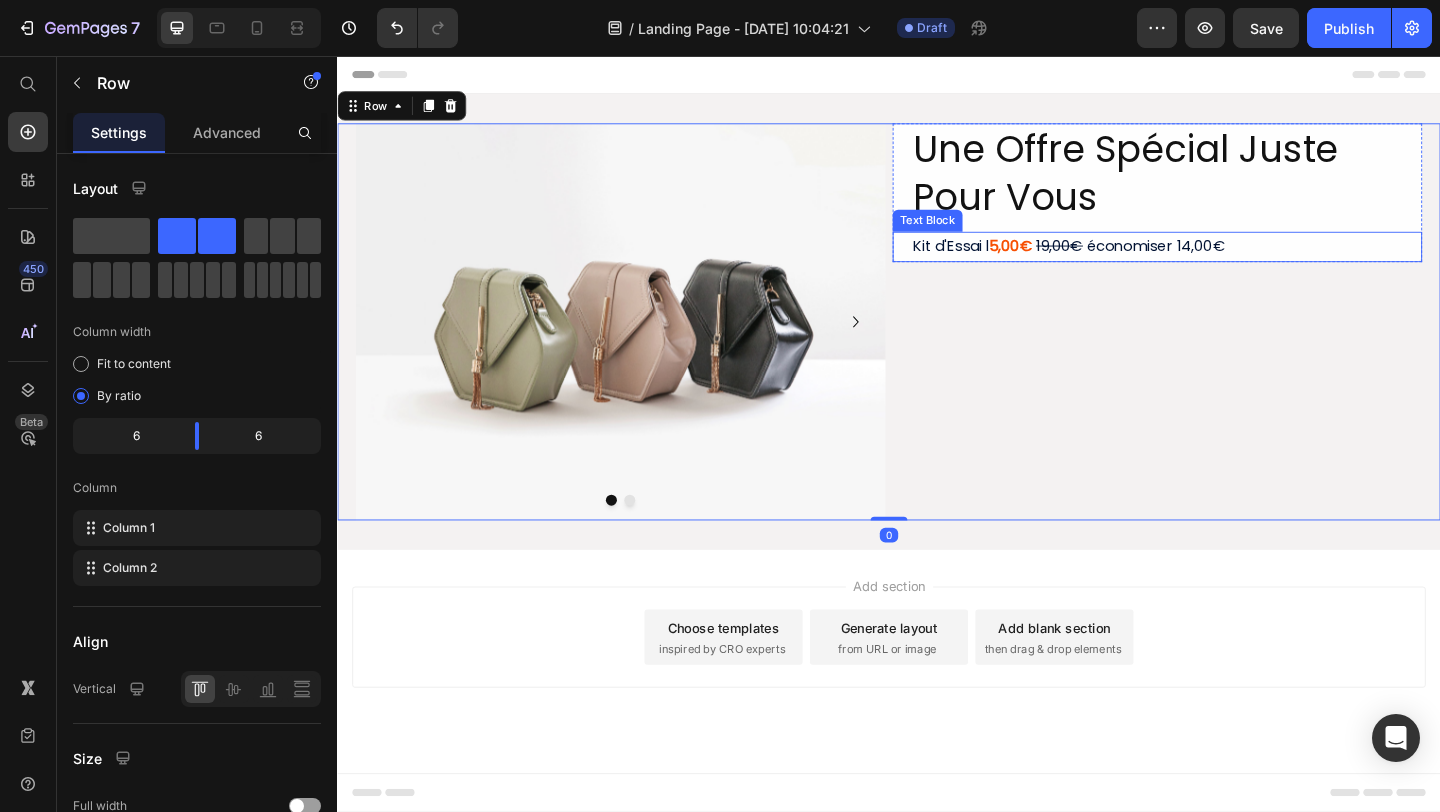 click on "Kit d'Essai l  5,00€   19,00€   économiser 14,00€" at bounding box center (1239, 263) 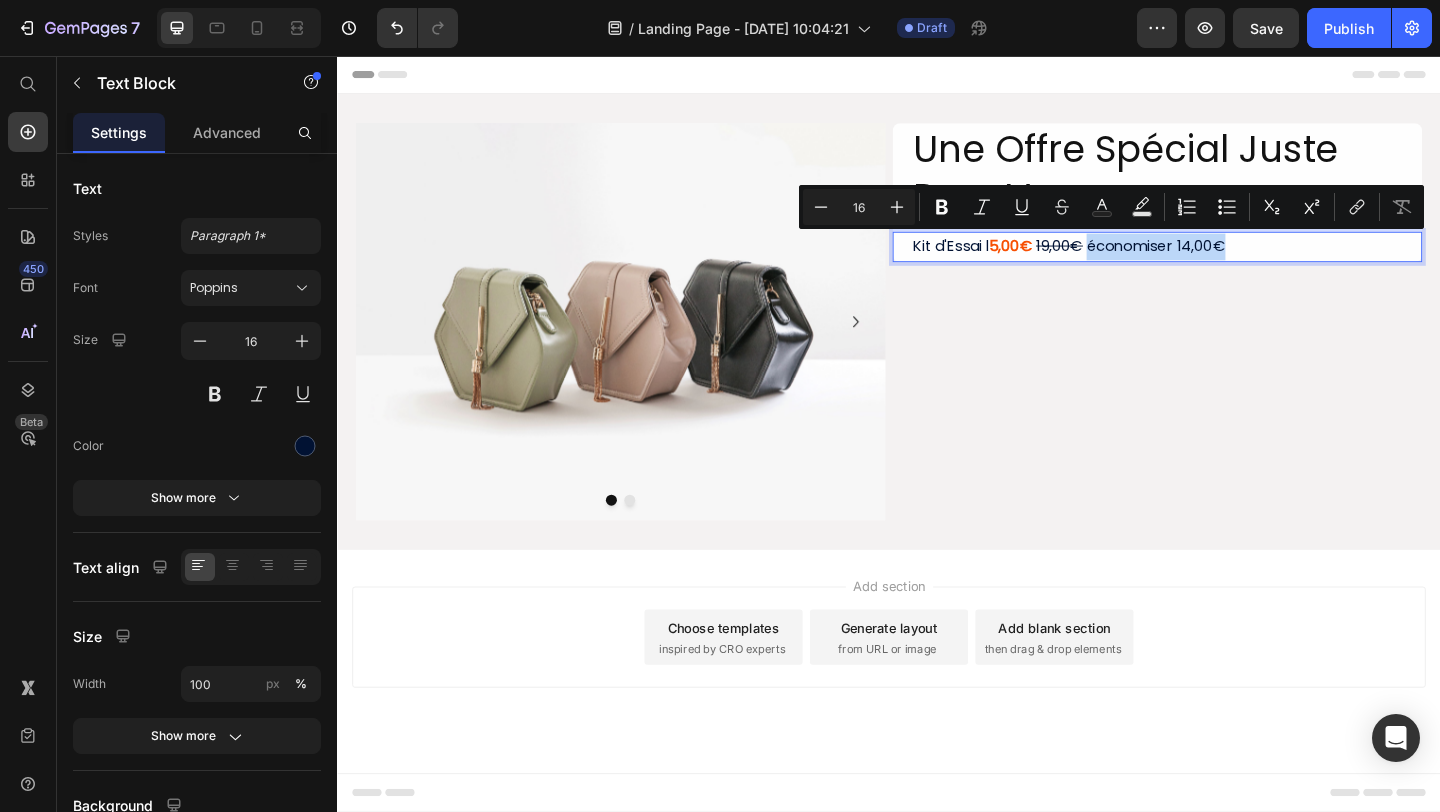 drag, startPoint x: 1157, startPoint y: 262, endPoint x: 1319, endPoint y: 272, distance: 162.30835 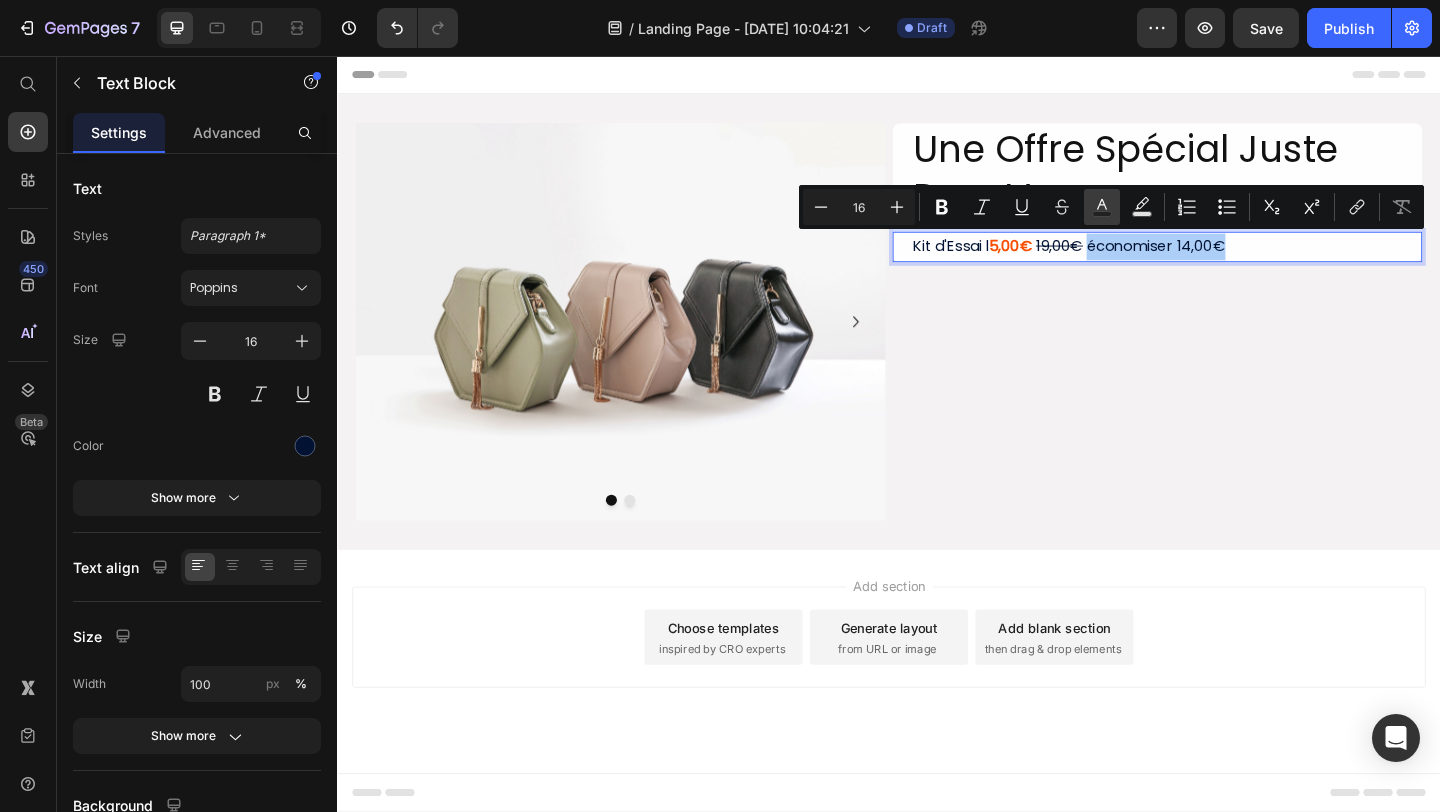 click on "Text Color" at bounding box center [1102, 207] 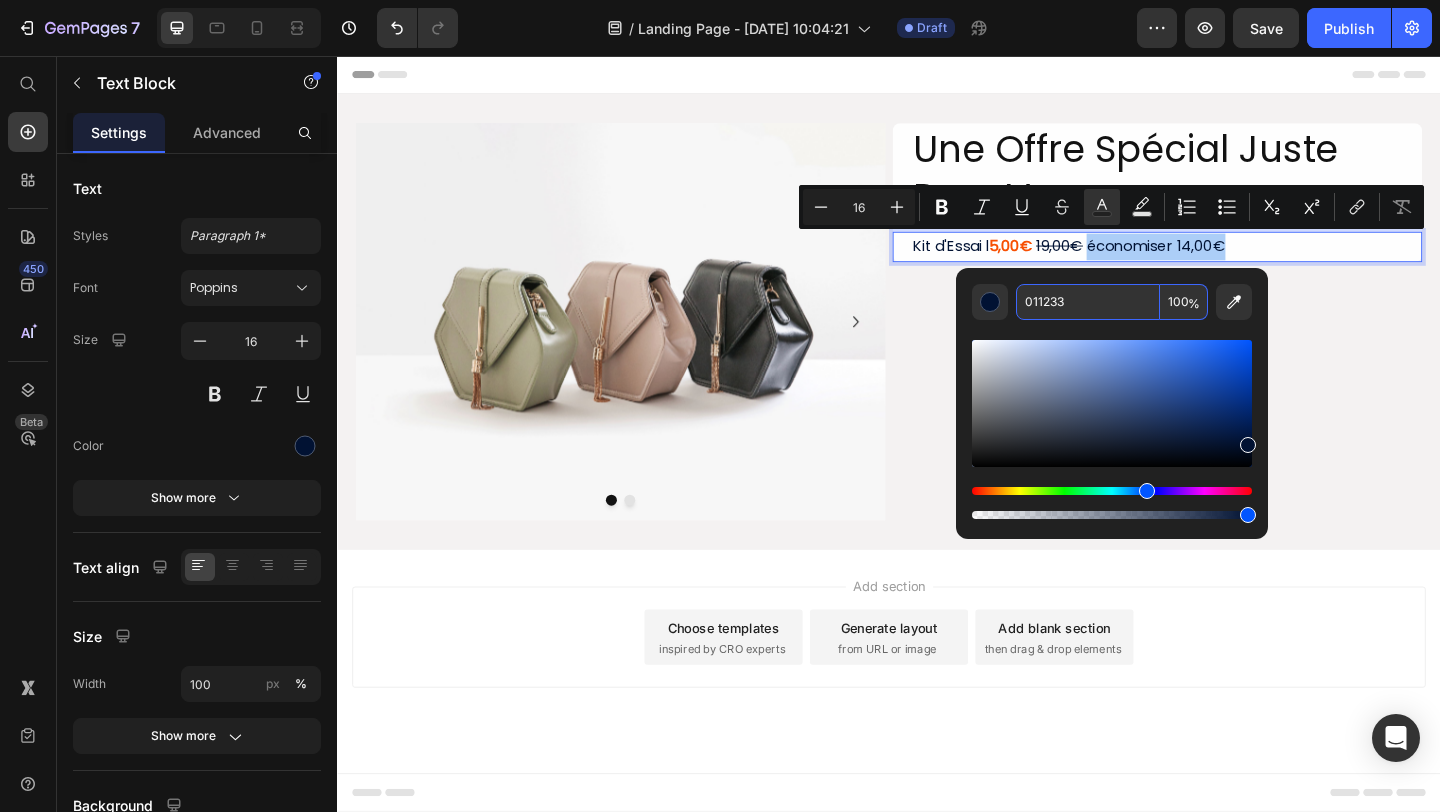 click on "011233" at bounding box center (1088, 302) 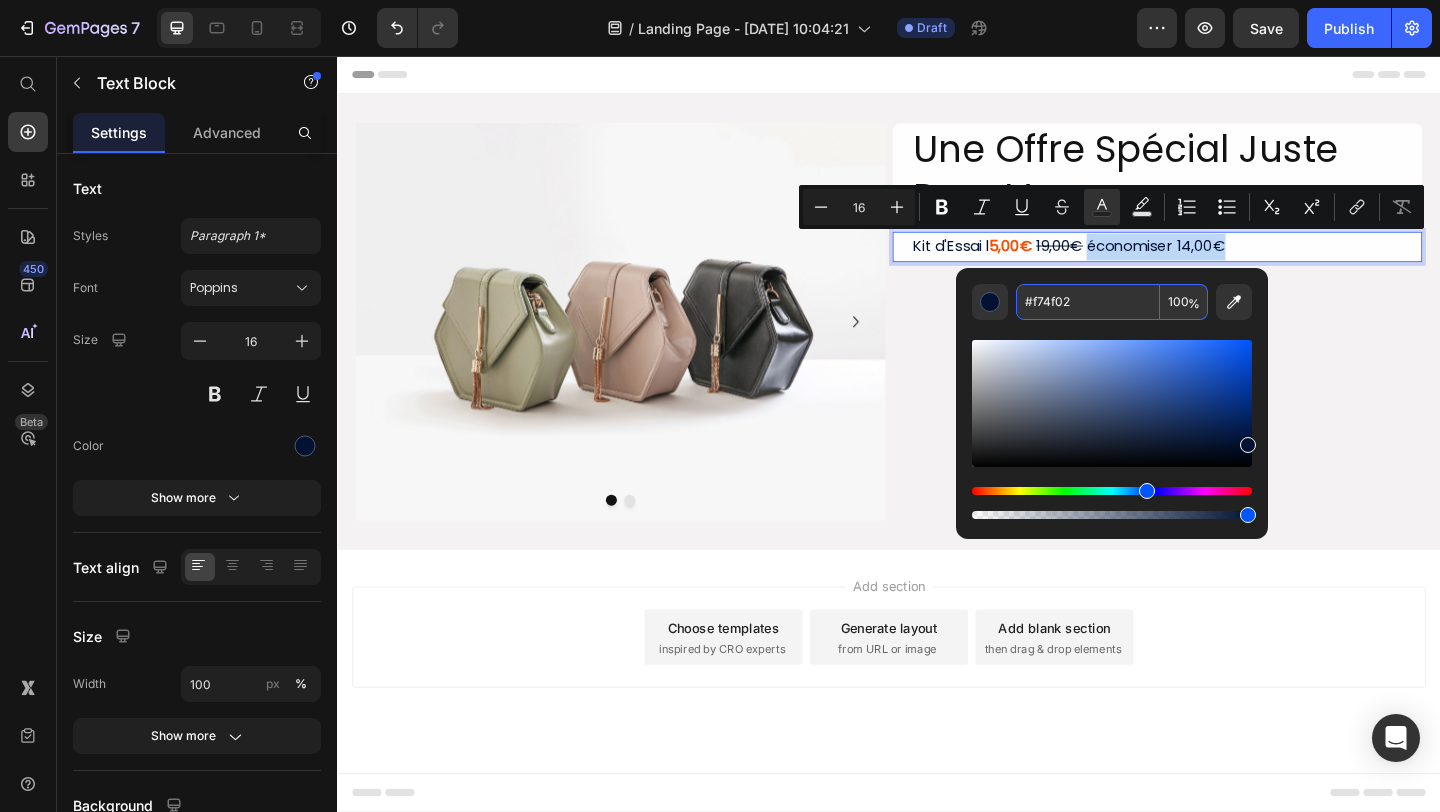 type on "F74F02" 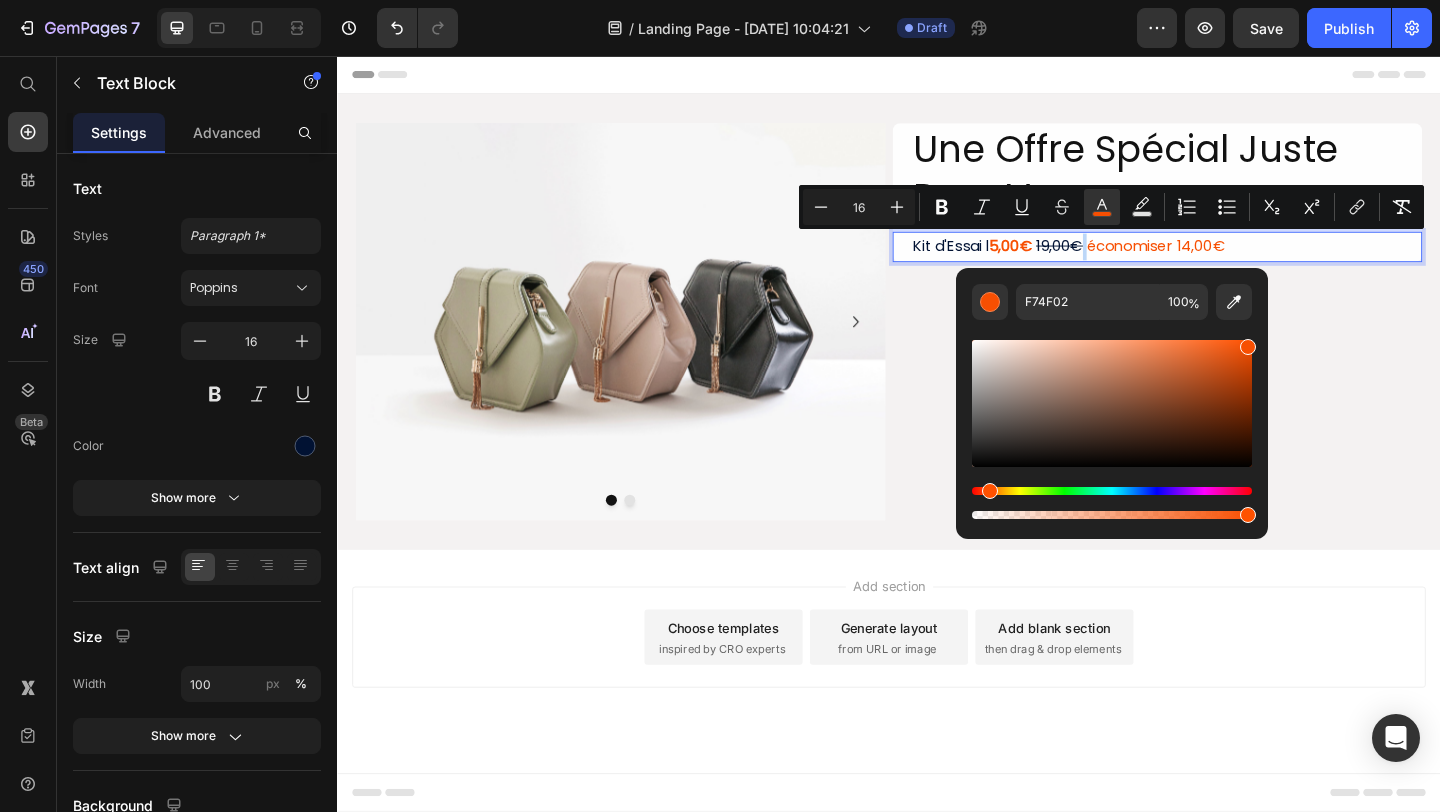 click on "économiser 14,00€" at bounding box center (1227, 262) 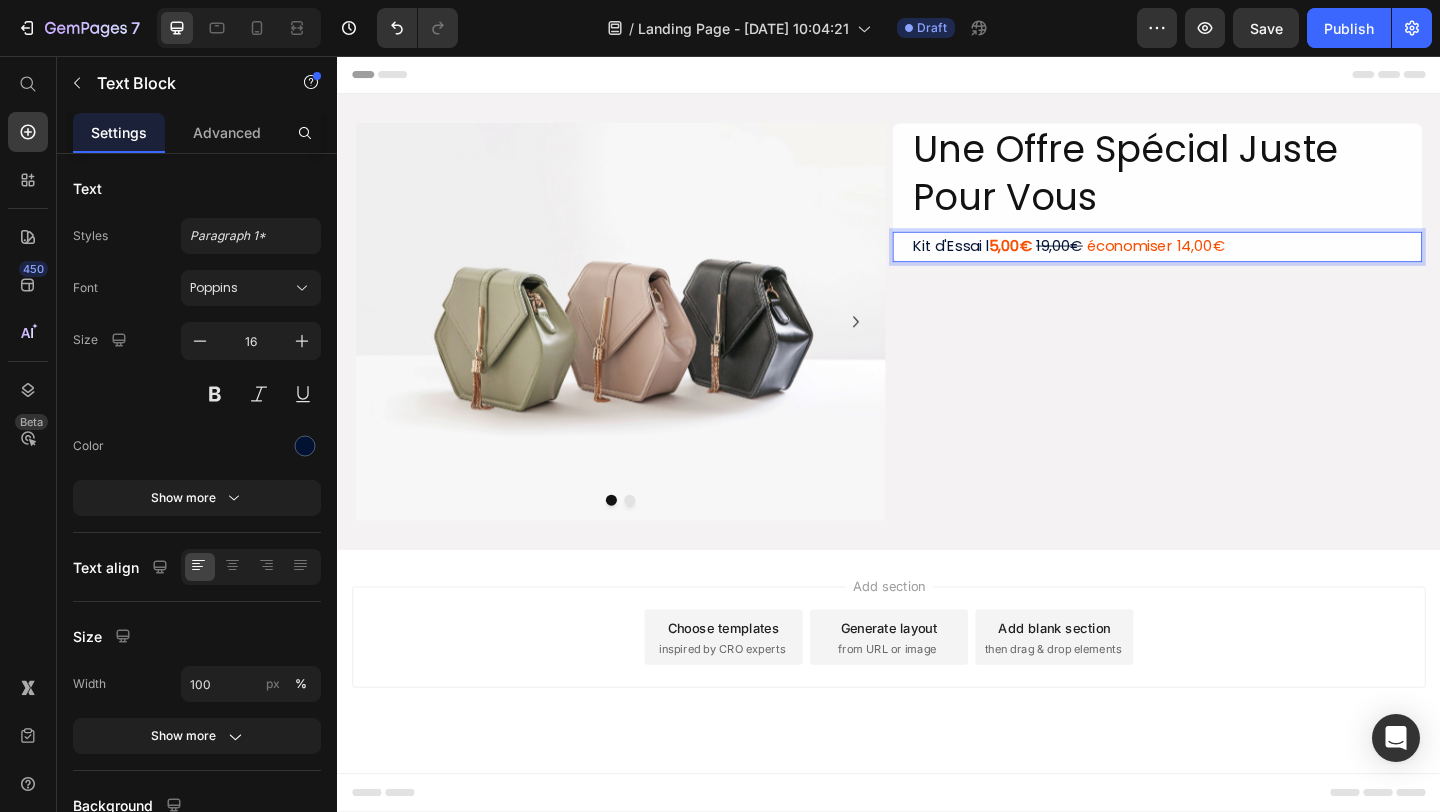 click on "Kit d'Essai l  5,00€   19,00€   économiser 14,00€" at bounding box center [1239, 263] 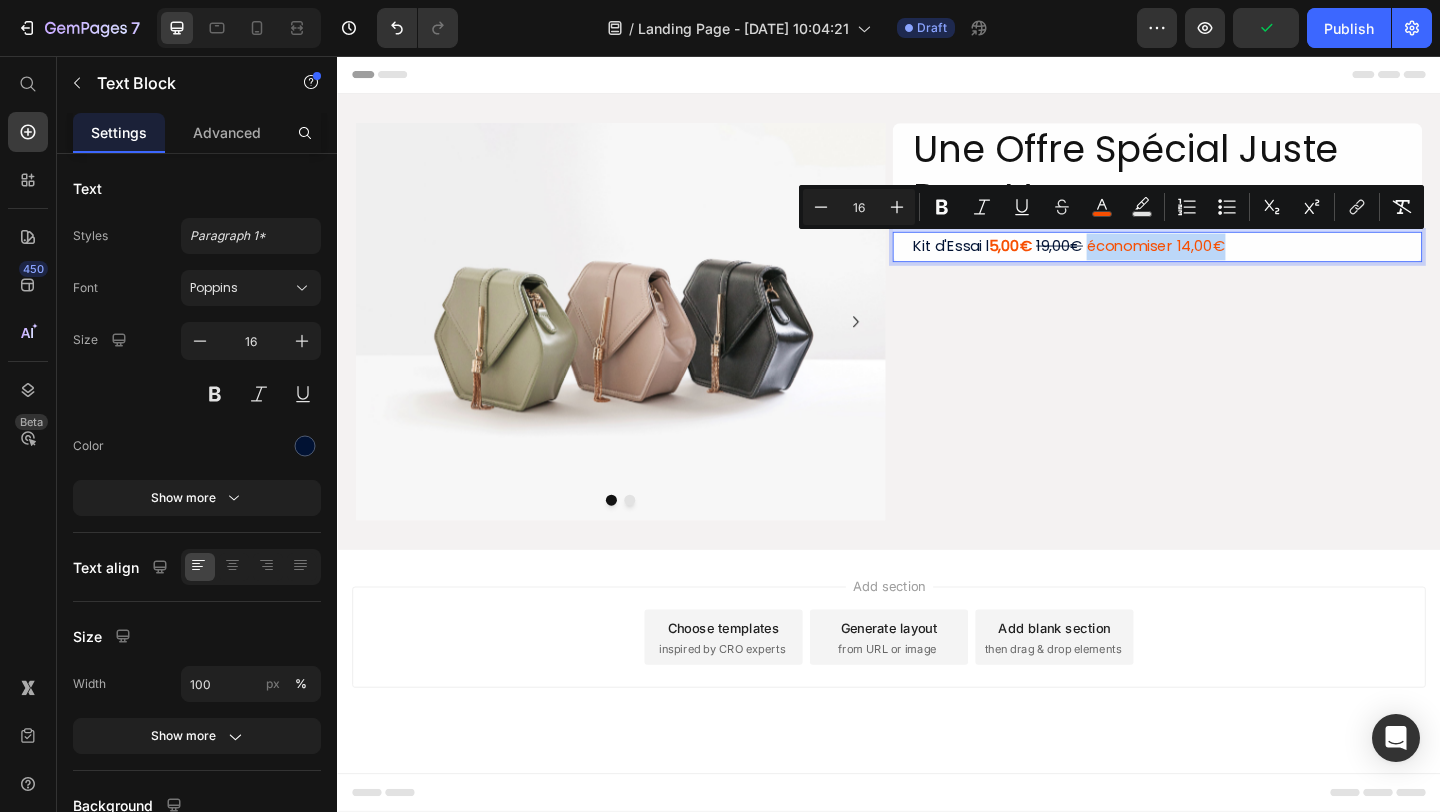 drag, startPoint x: 1309, startPoint y: 265, endPoint x: 1161, endPoint y: 264, distance: 148.00337 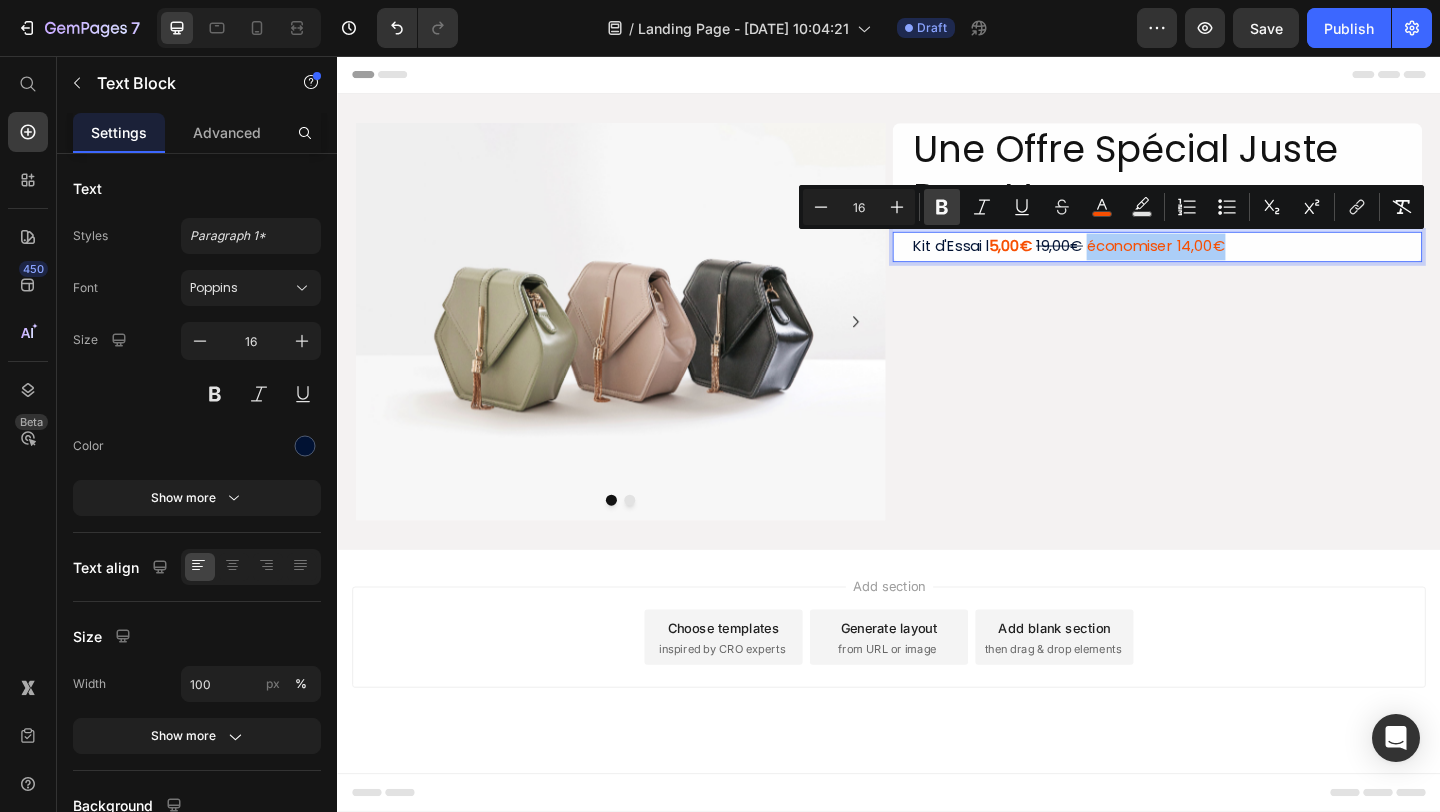 click 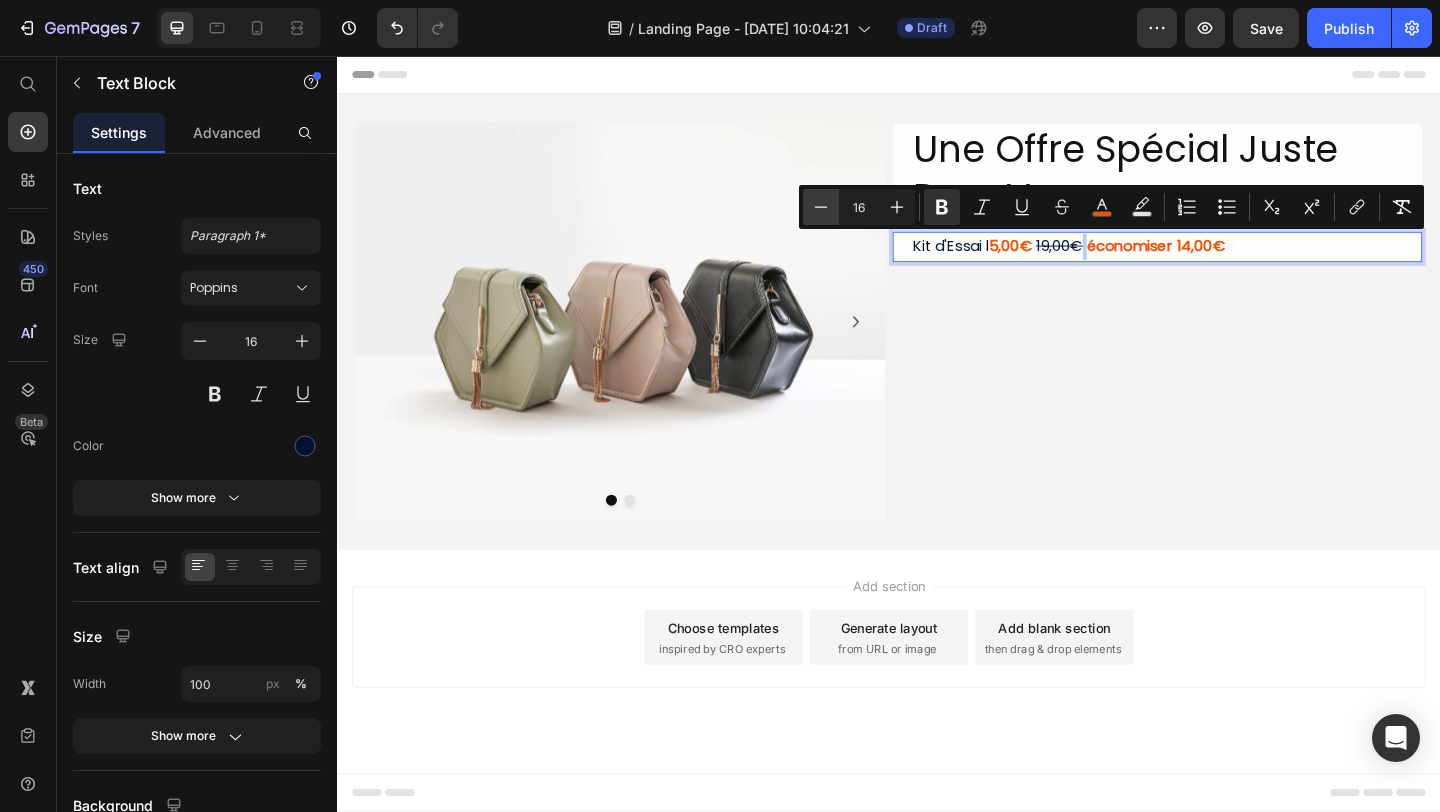 click 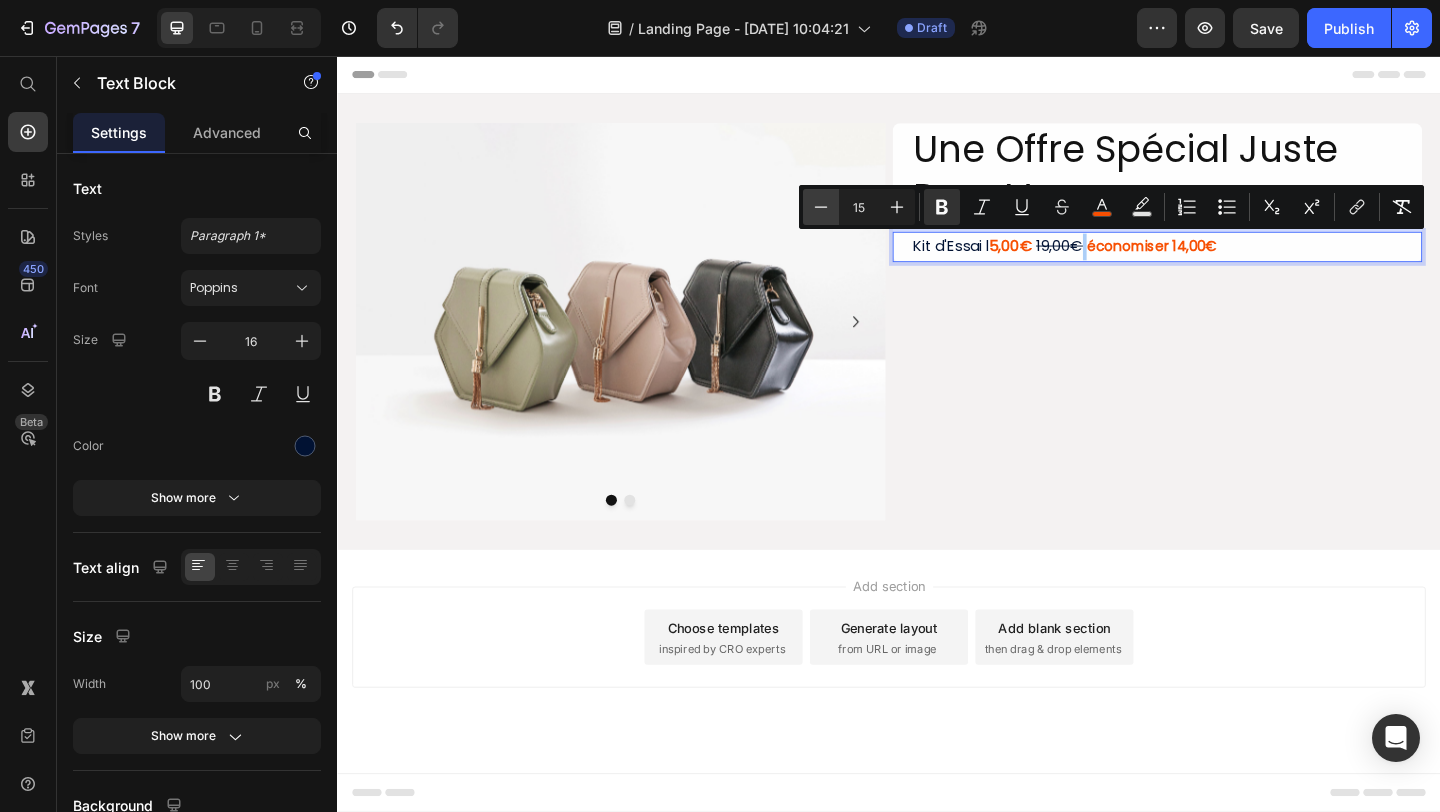 click 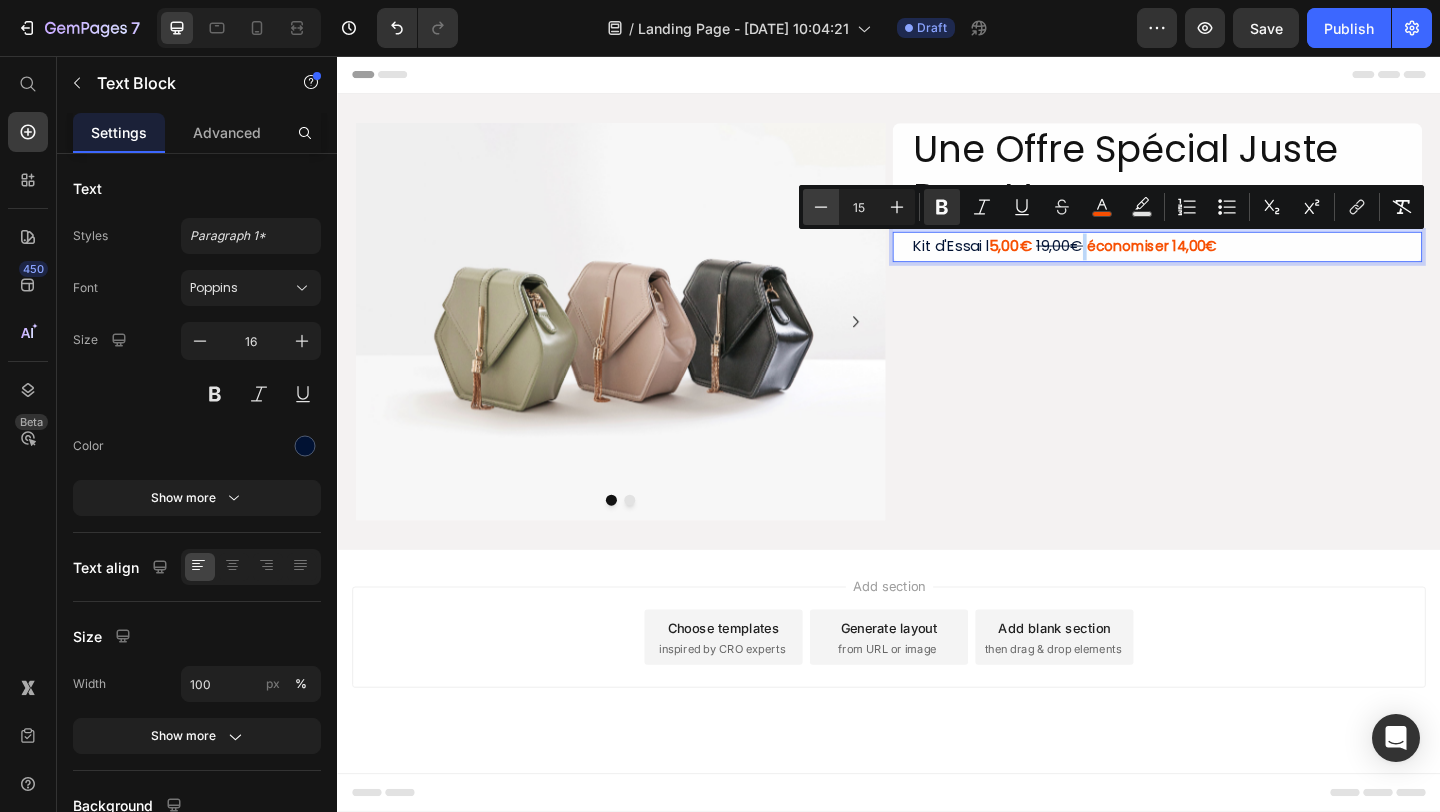 type on "14" 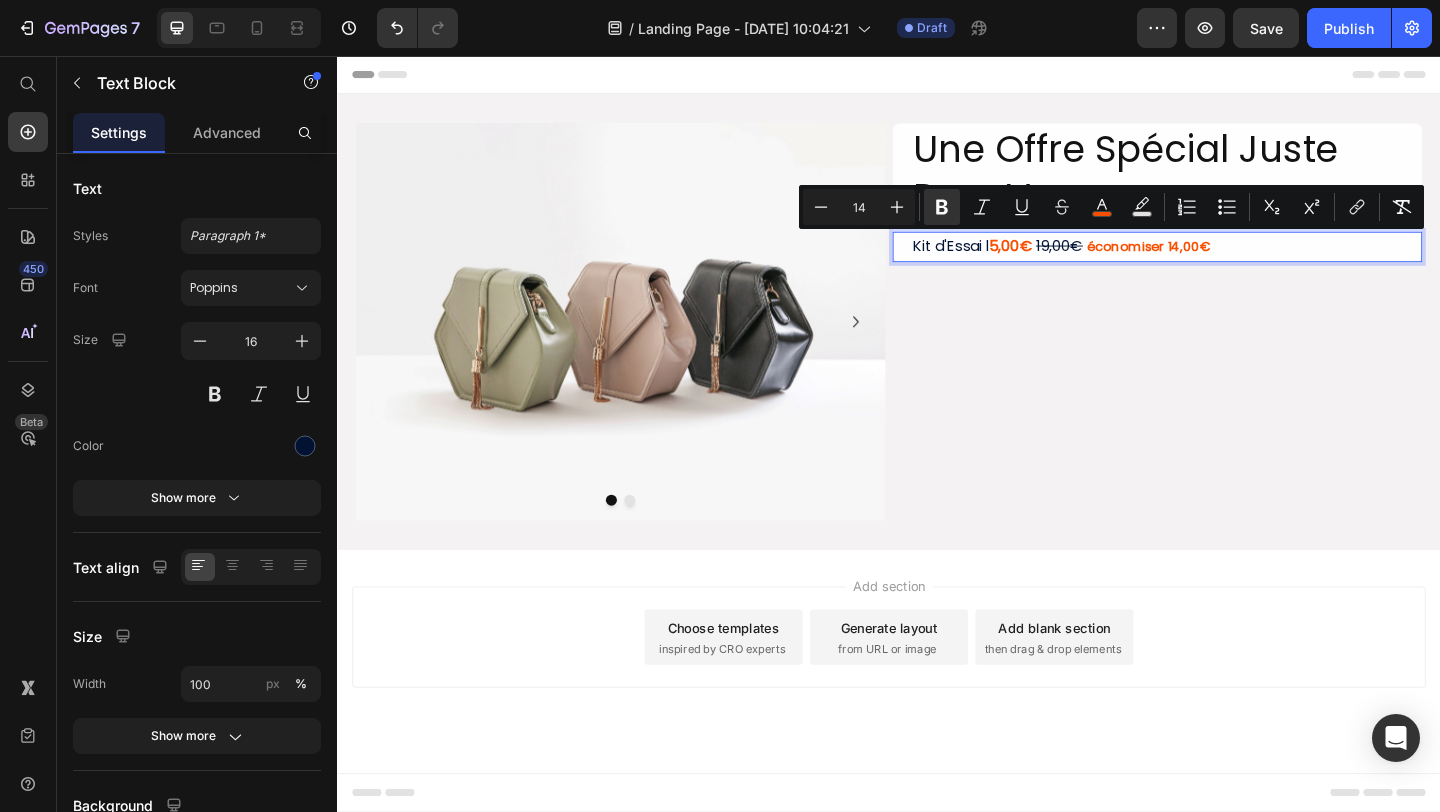 click on "Kit d'Essai l  5,00€   19,00€   économiser 14,00€" at bounding box center (1239, 263) 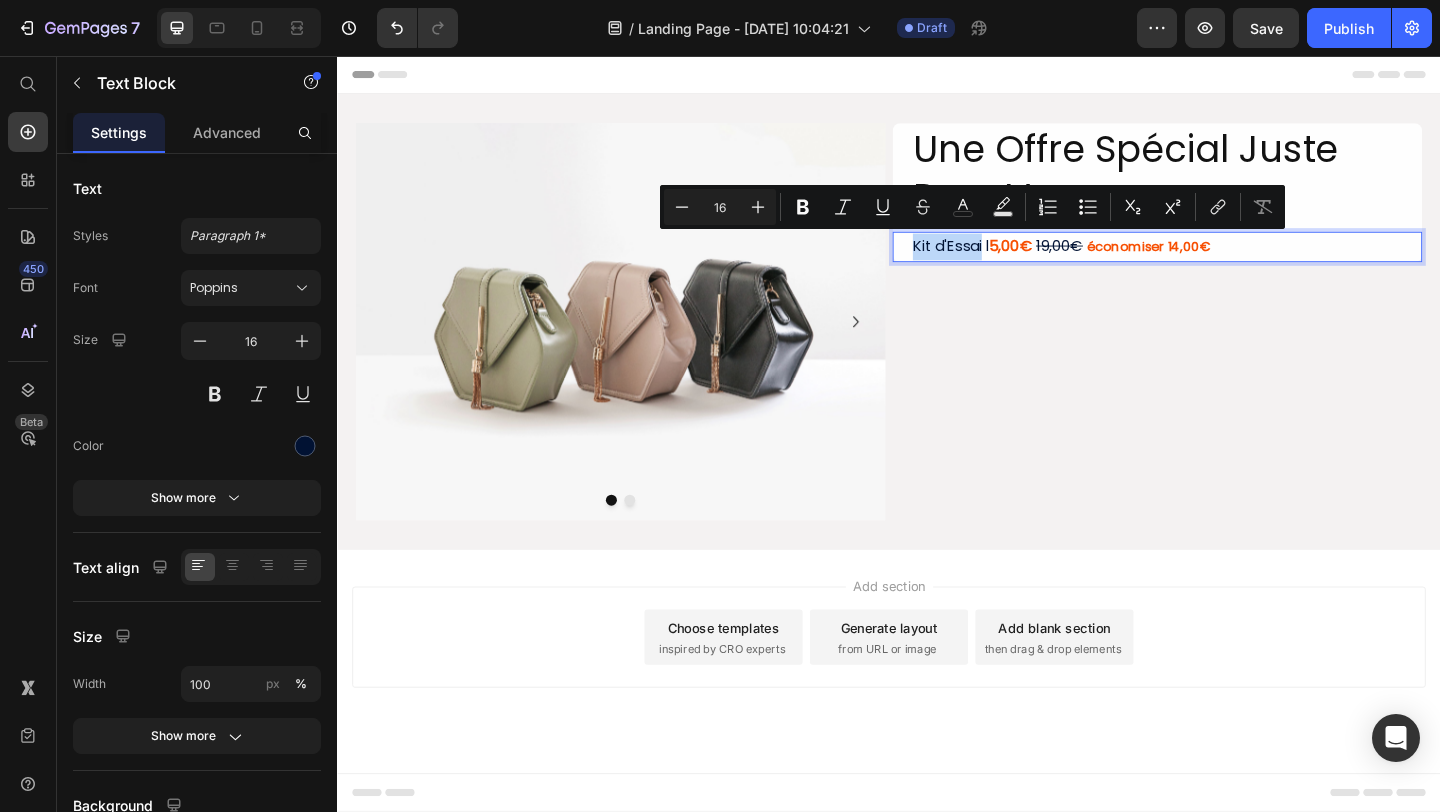 drag, startPoint x: 963, startPoint y: 264, endPoint x: 1039, endPoint y: 268, distance: 76.105194 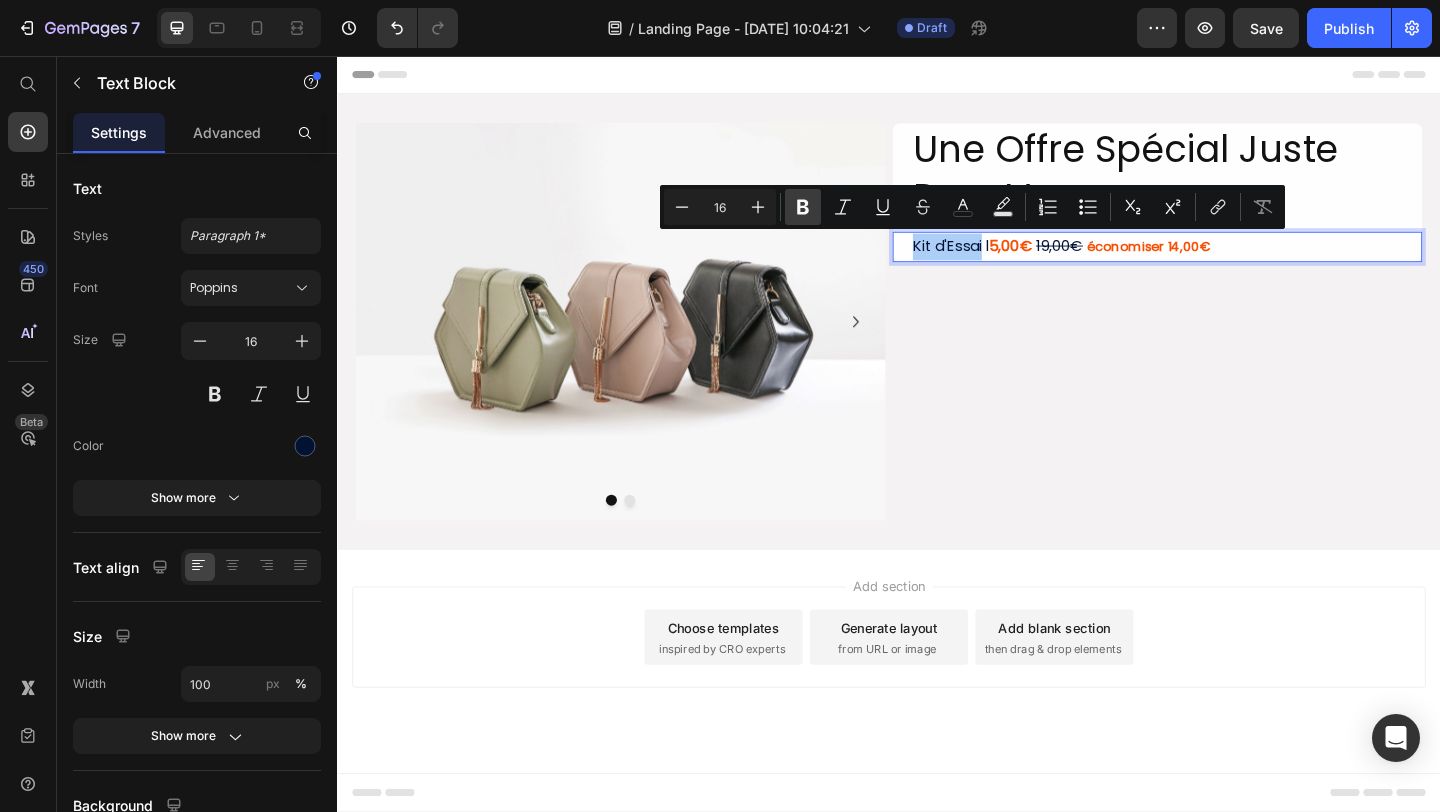 click 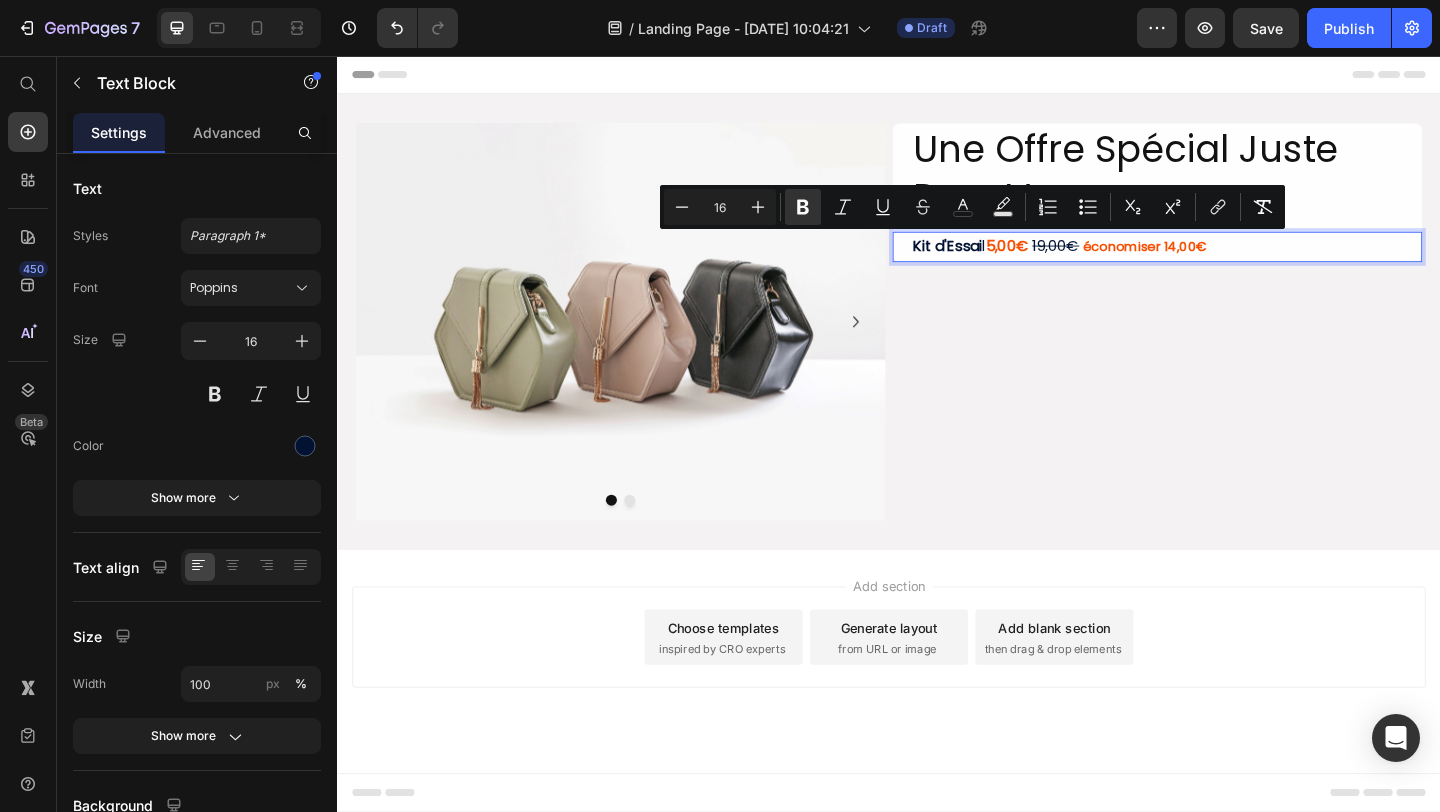 click on "5,00€" at bounding box center [1065, 262] 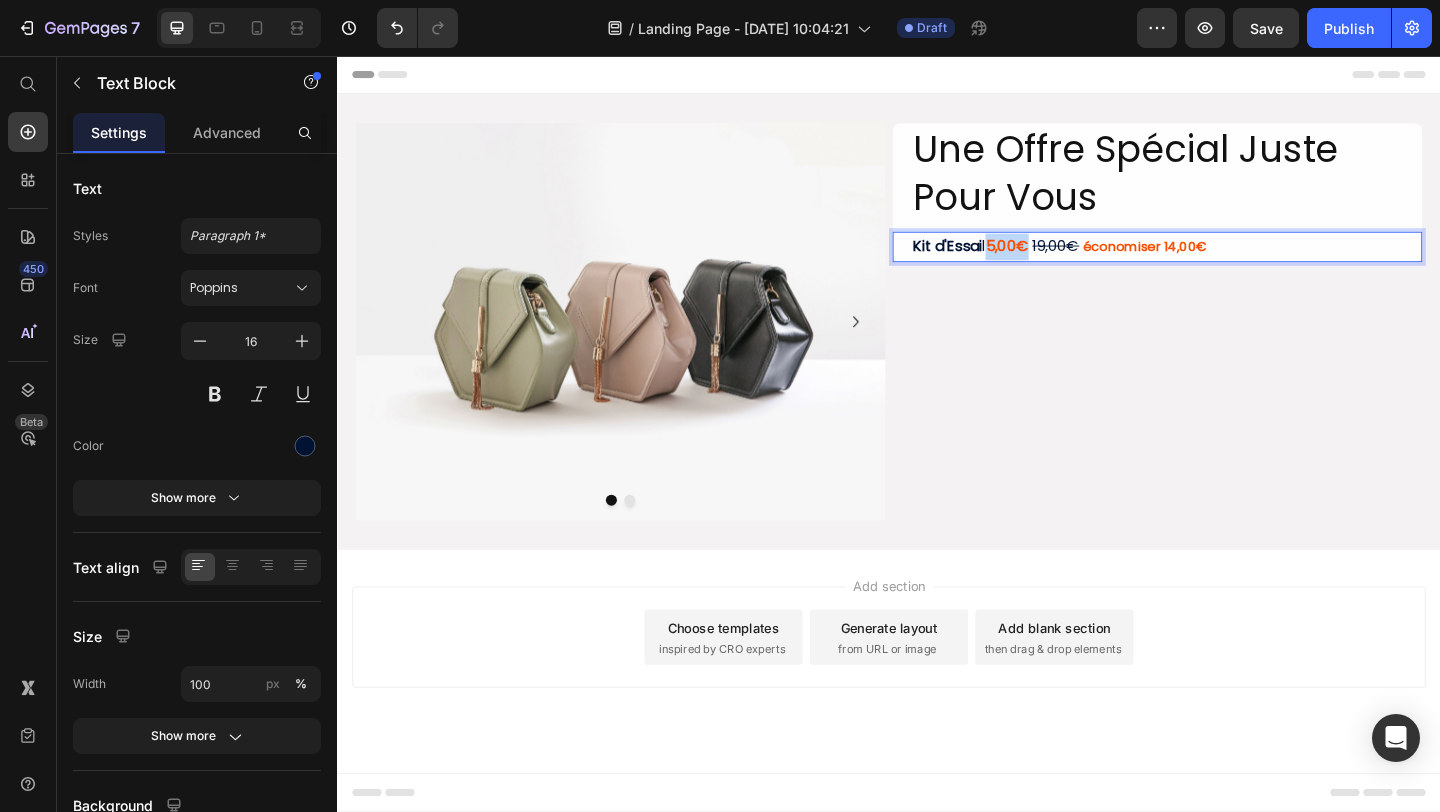 drag, startPoint x: 1053, startPoint y: 266, endPoint x: 1094, endPoint y: 267, distance: 41.01219 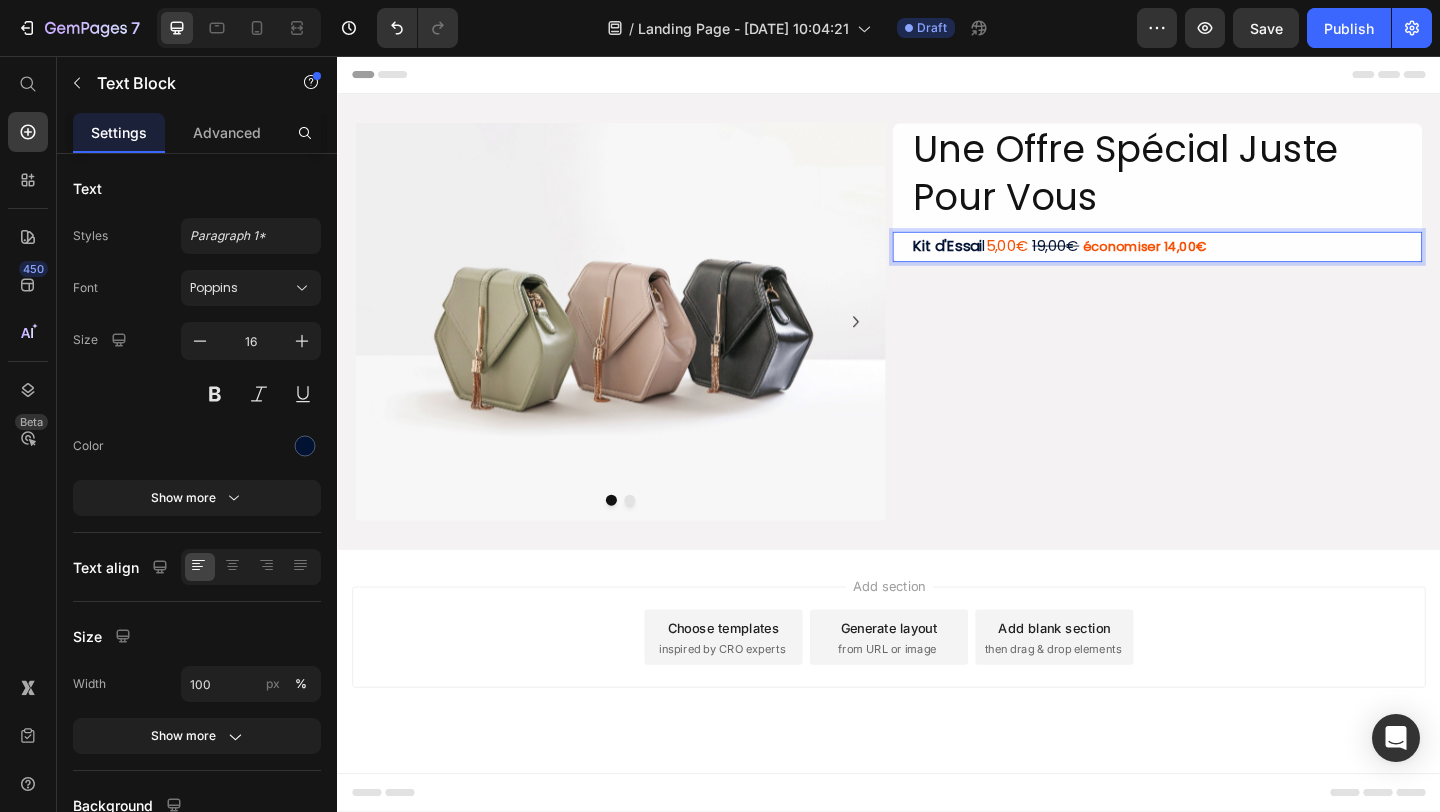drag, startPoint x: 1156, startPoint y: 266, endPoint x: 1296, endPoint y: 273, distance: 140.1749 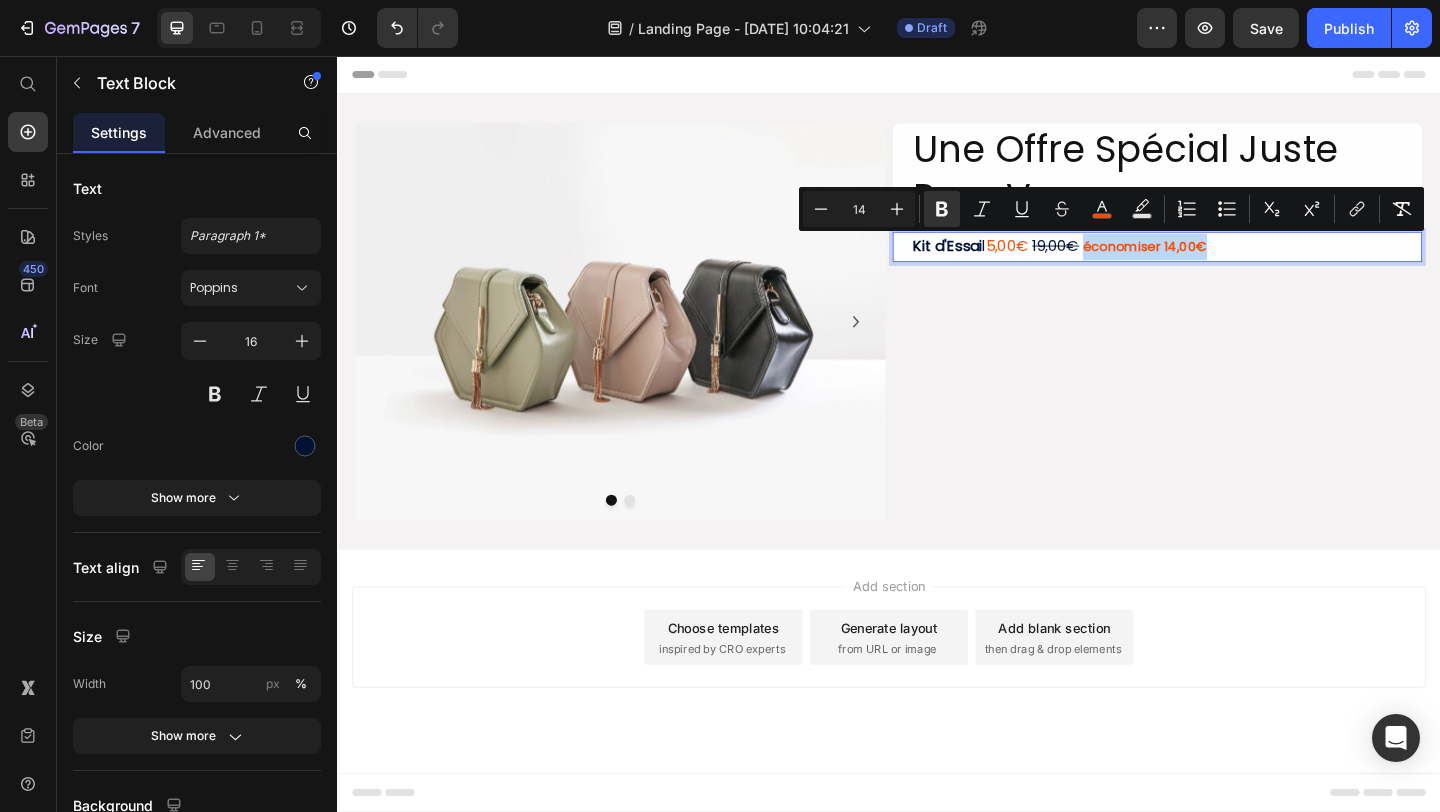 drag, startPoint x: 1296, startPoint y: 273, endPoint x: 1161, endPoint y: 268, distance: 135.09256 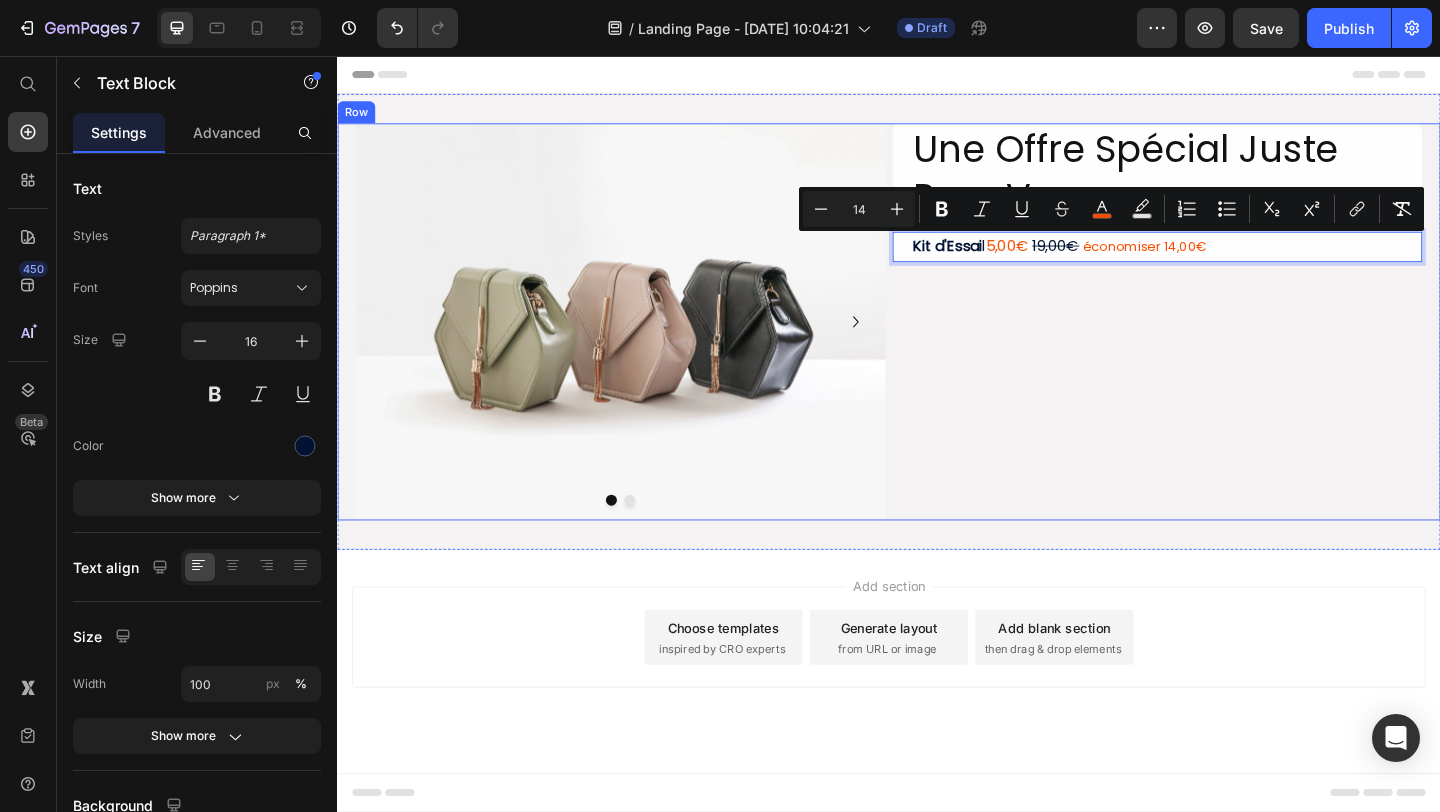 click on "Une Offre Spécial Juste Pour Vous Heading Kit d'Essai  l  5,00€   19,00€   économiser 14,00€ Text Block   0 Row" at bounding box center (1229, 345) 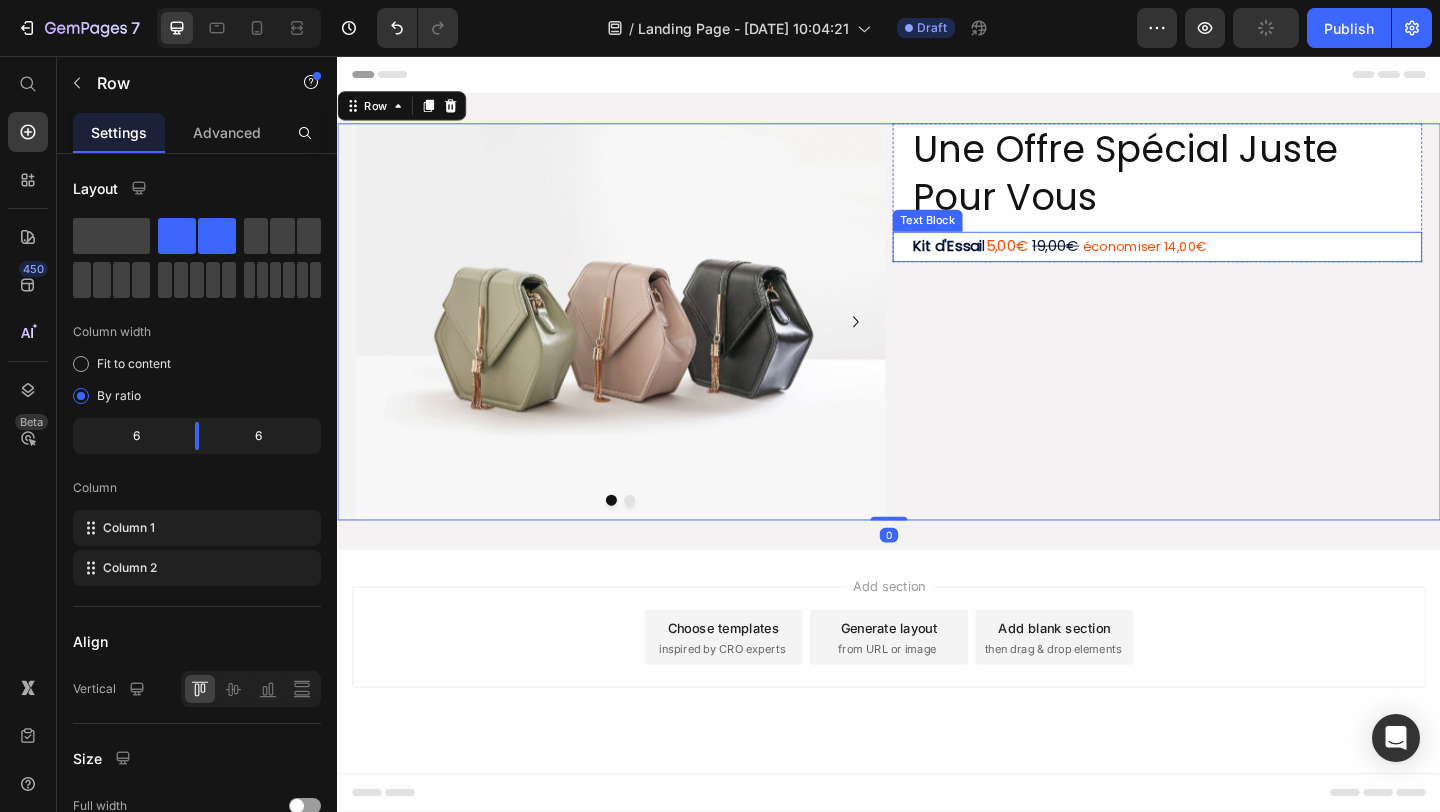 click on "19,00€" at bounding box center [1118, 262] 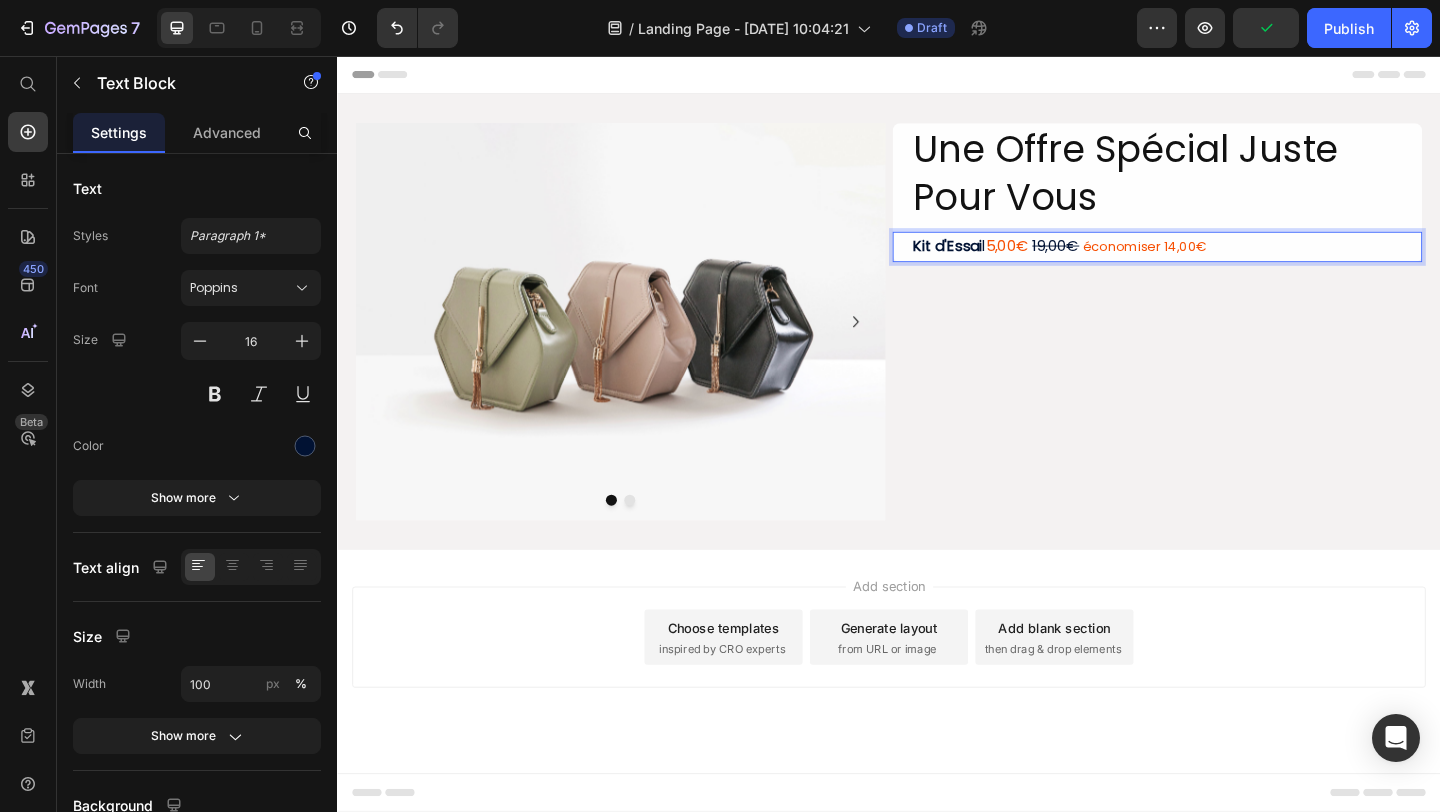 click on "19,00€" at bounding box center (1118, 262) 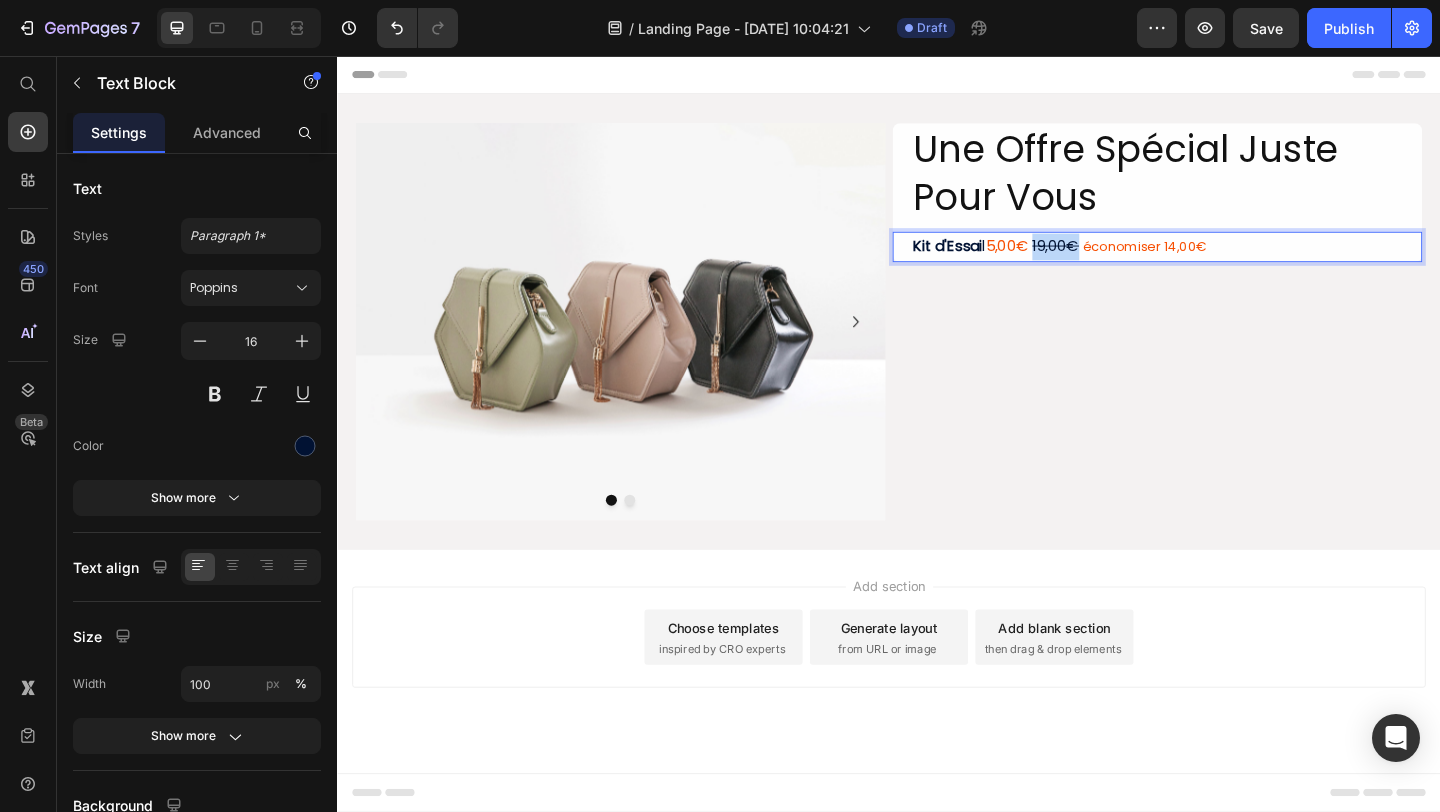 drag, startPoint x: 1148, startPoint y: 265, endPoint x: 1103, endPoint y: 265, distance: 45 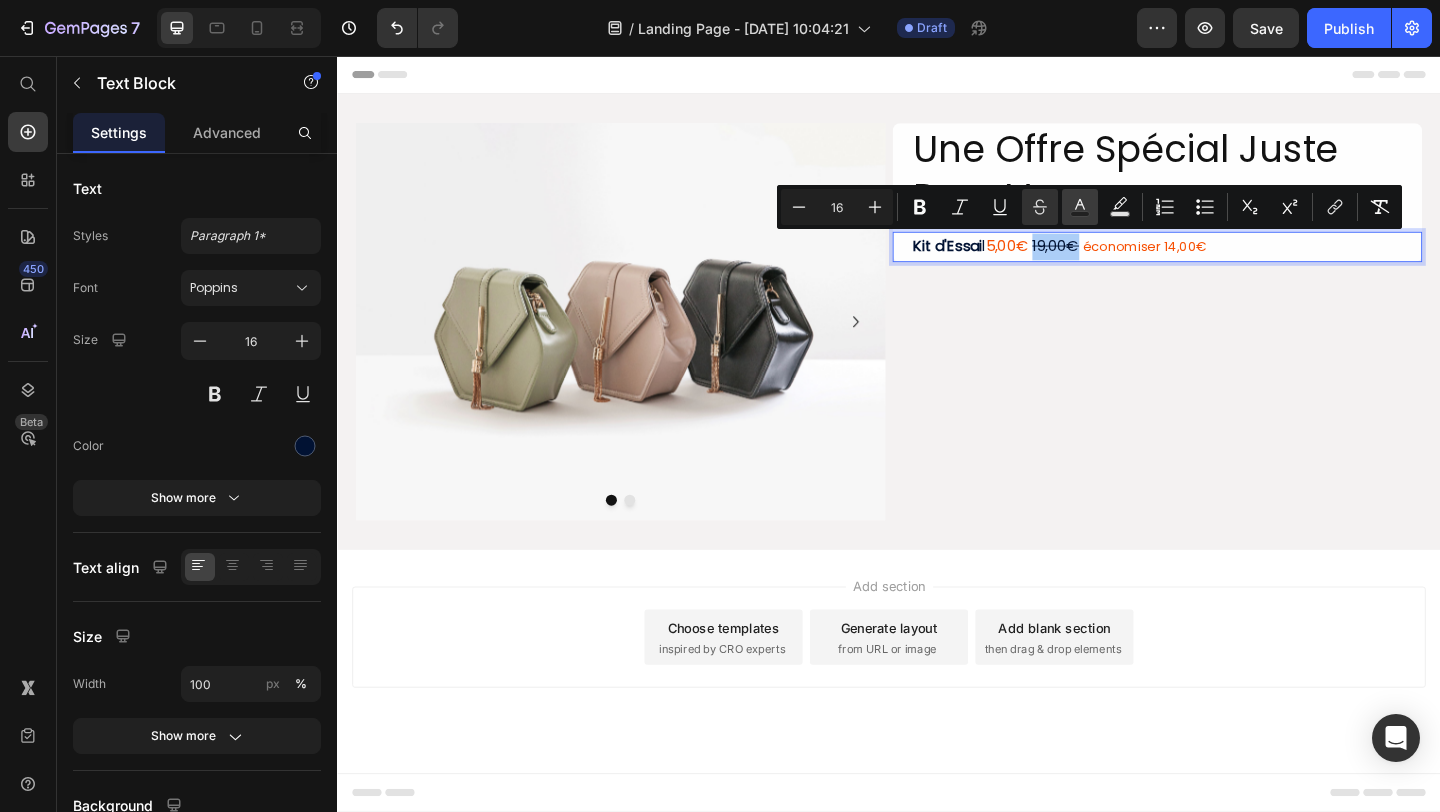 click 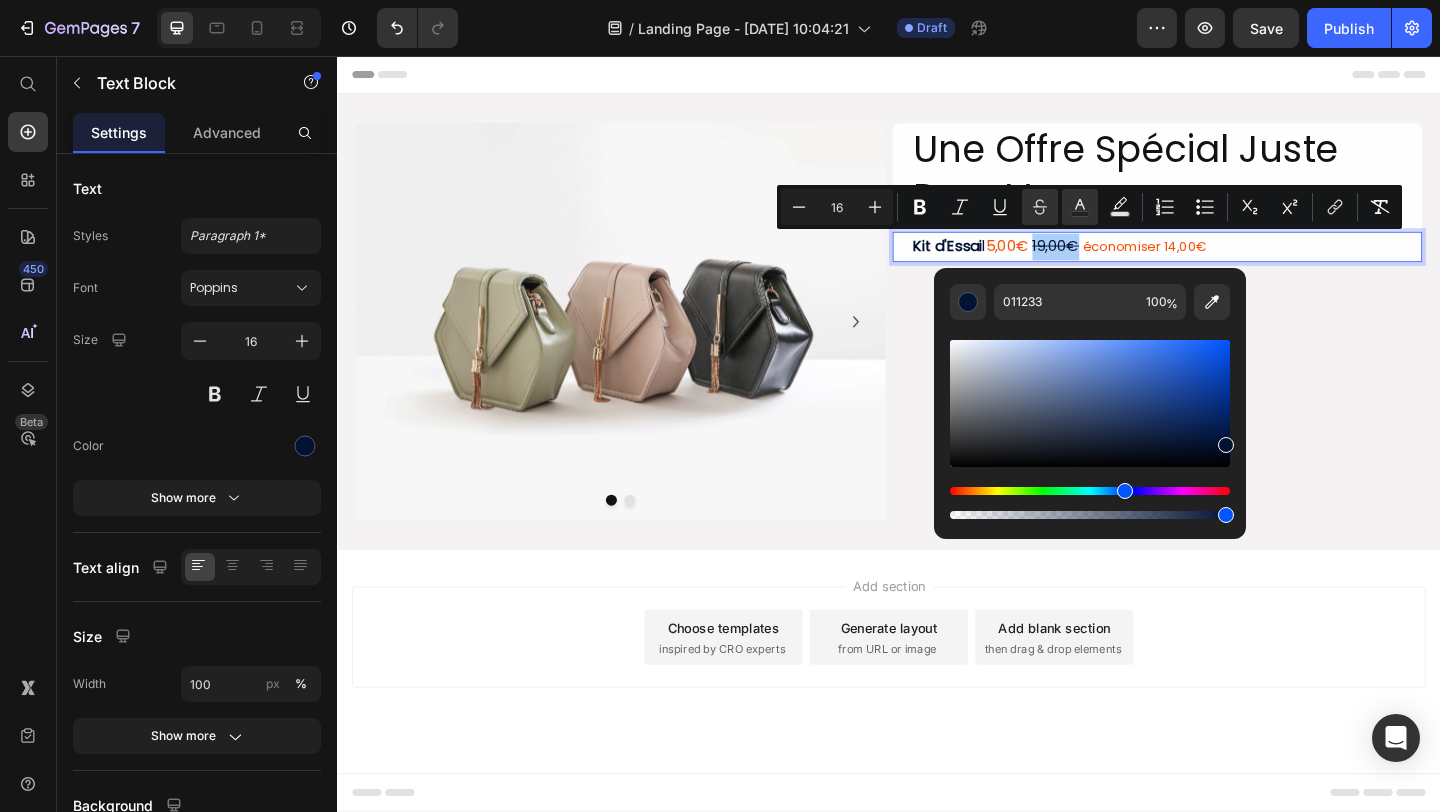 click at bounding box center [1090, 403] 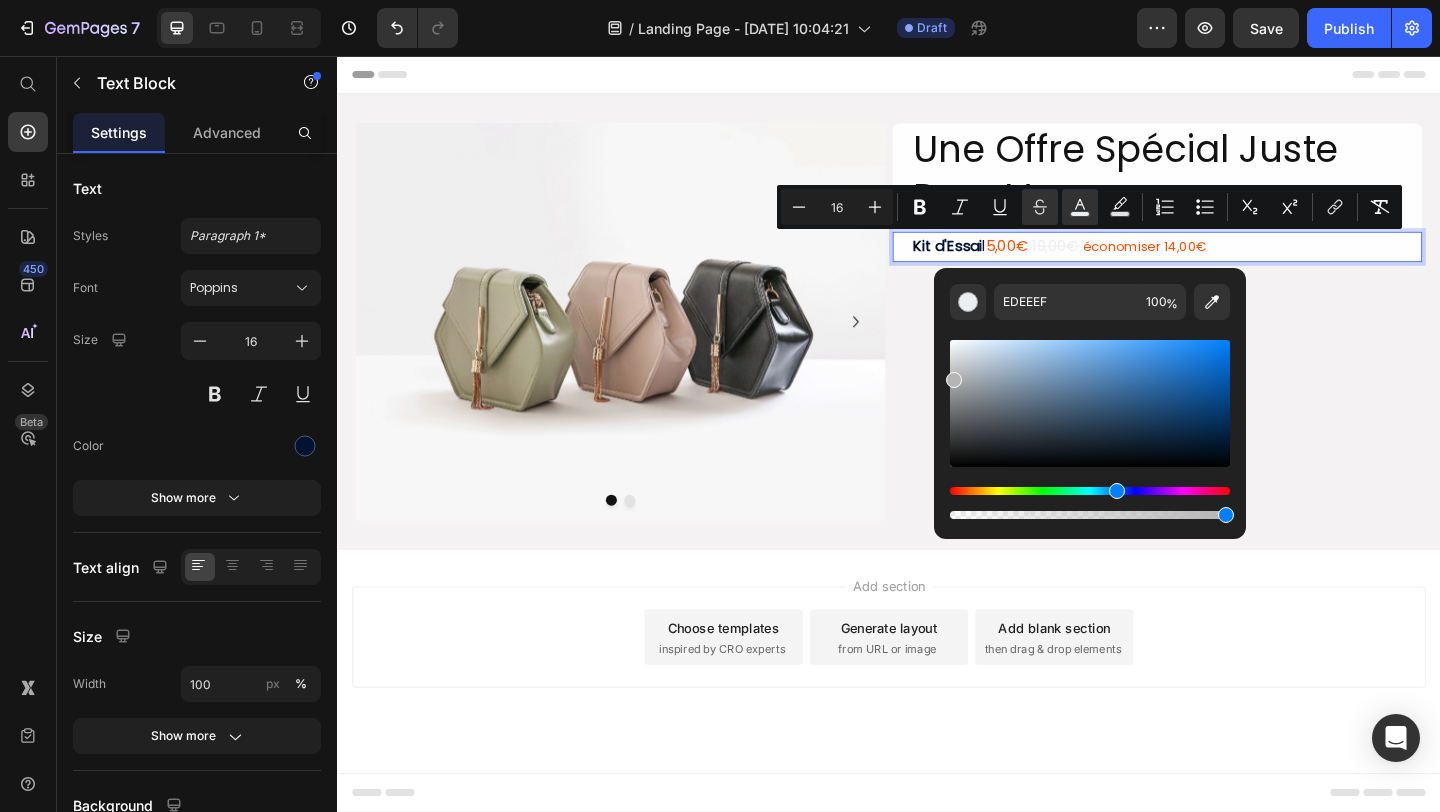 drag, startPoint x: 955, startPoint y: 354, endPoint x: 938, endPoint y: 374, distance: 26.24881 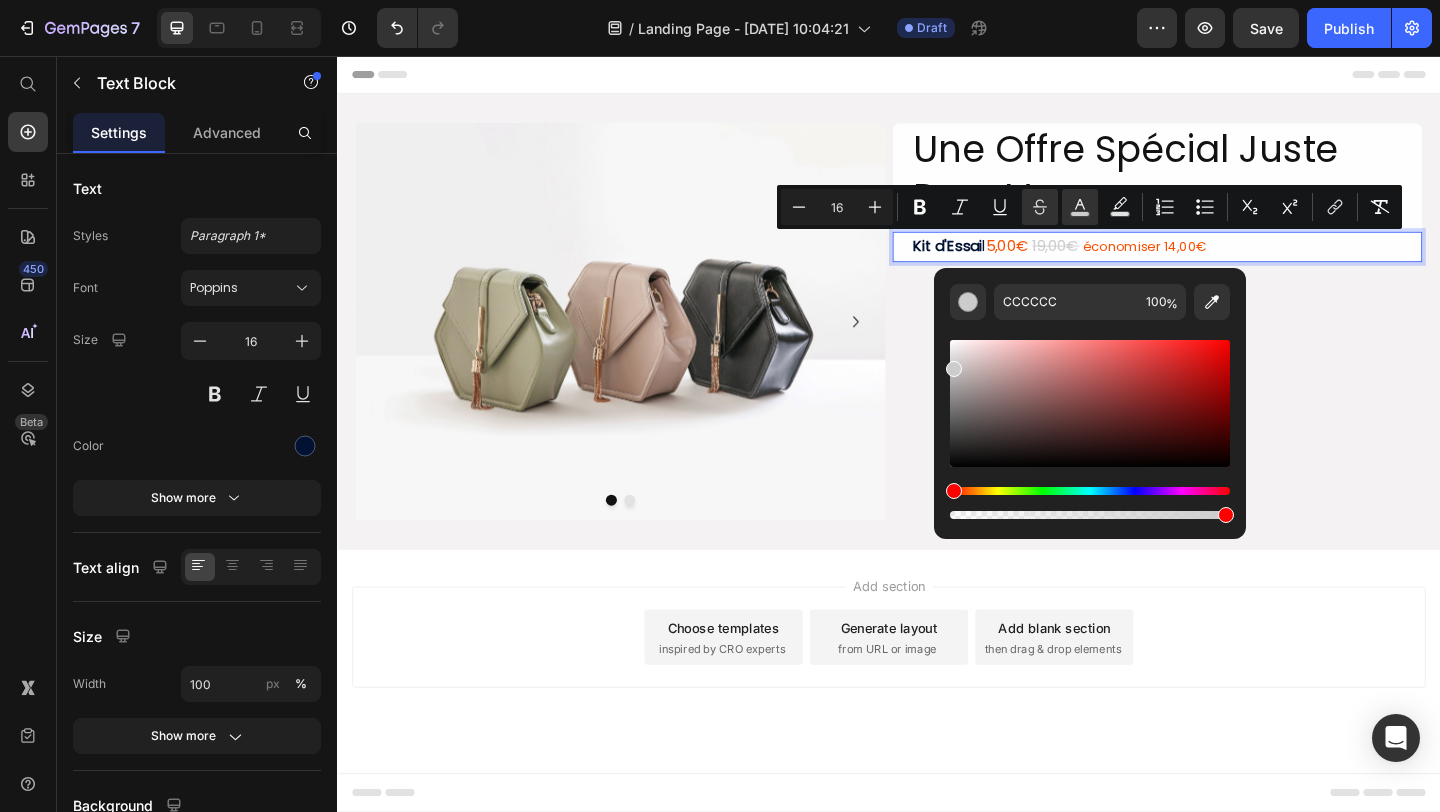 click at bounding box center [954, 369] 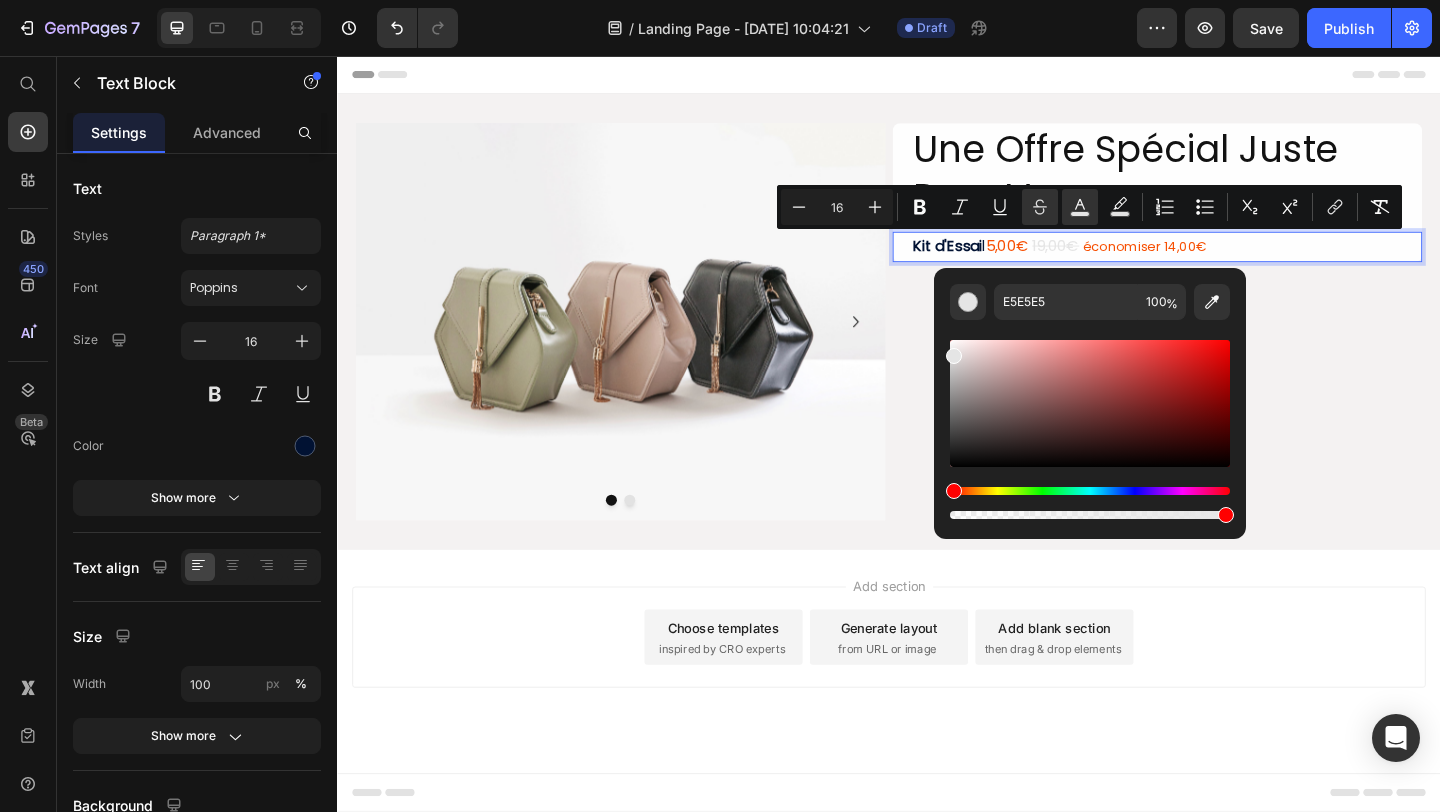 drag, startPoint x: 952, startPoint y: 363, endPoint x: 951, endPoint y: 351, distance: 12.0415945 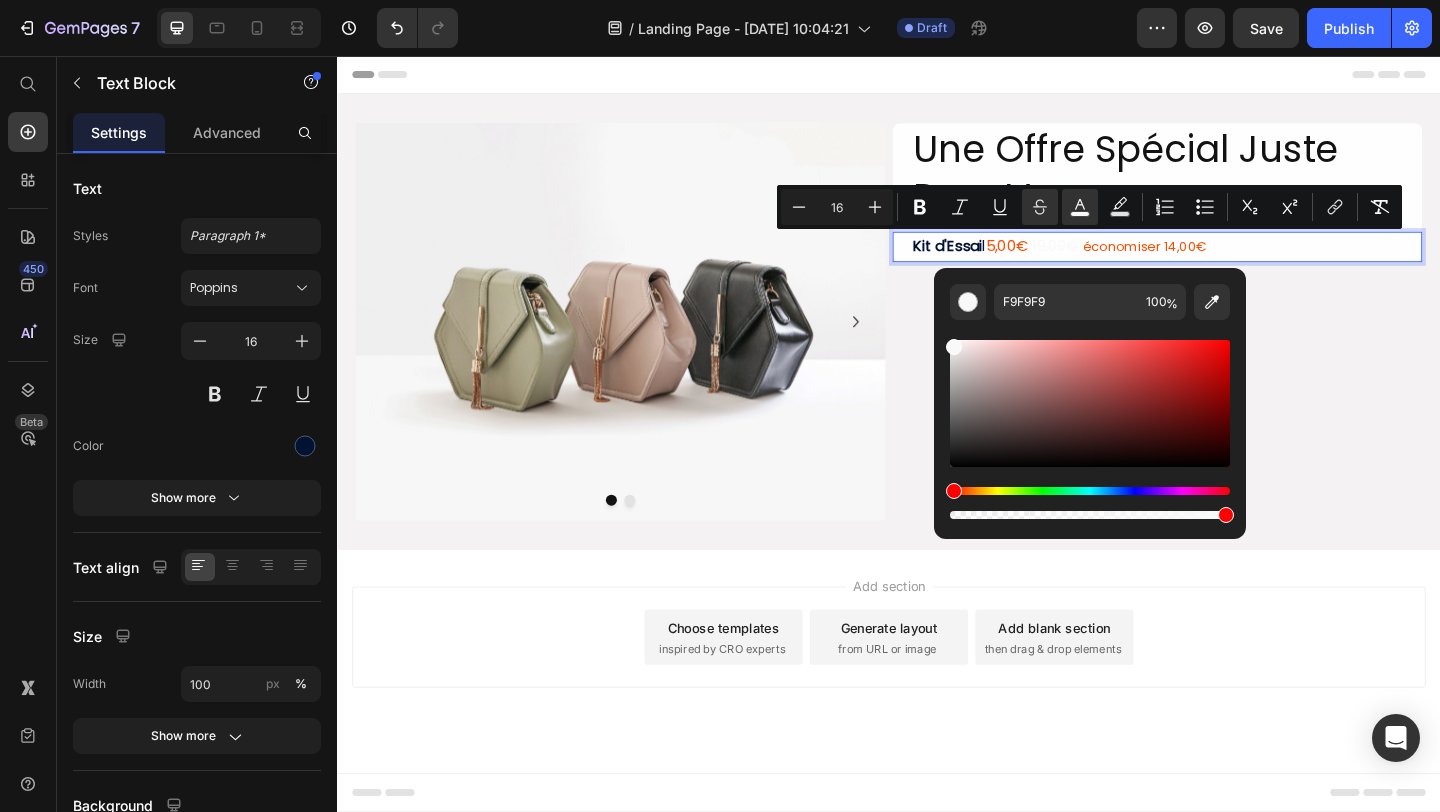 click at bounding box center [954, 347] 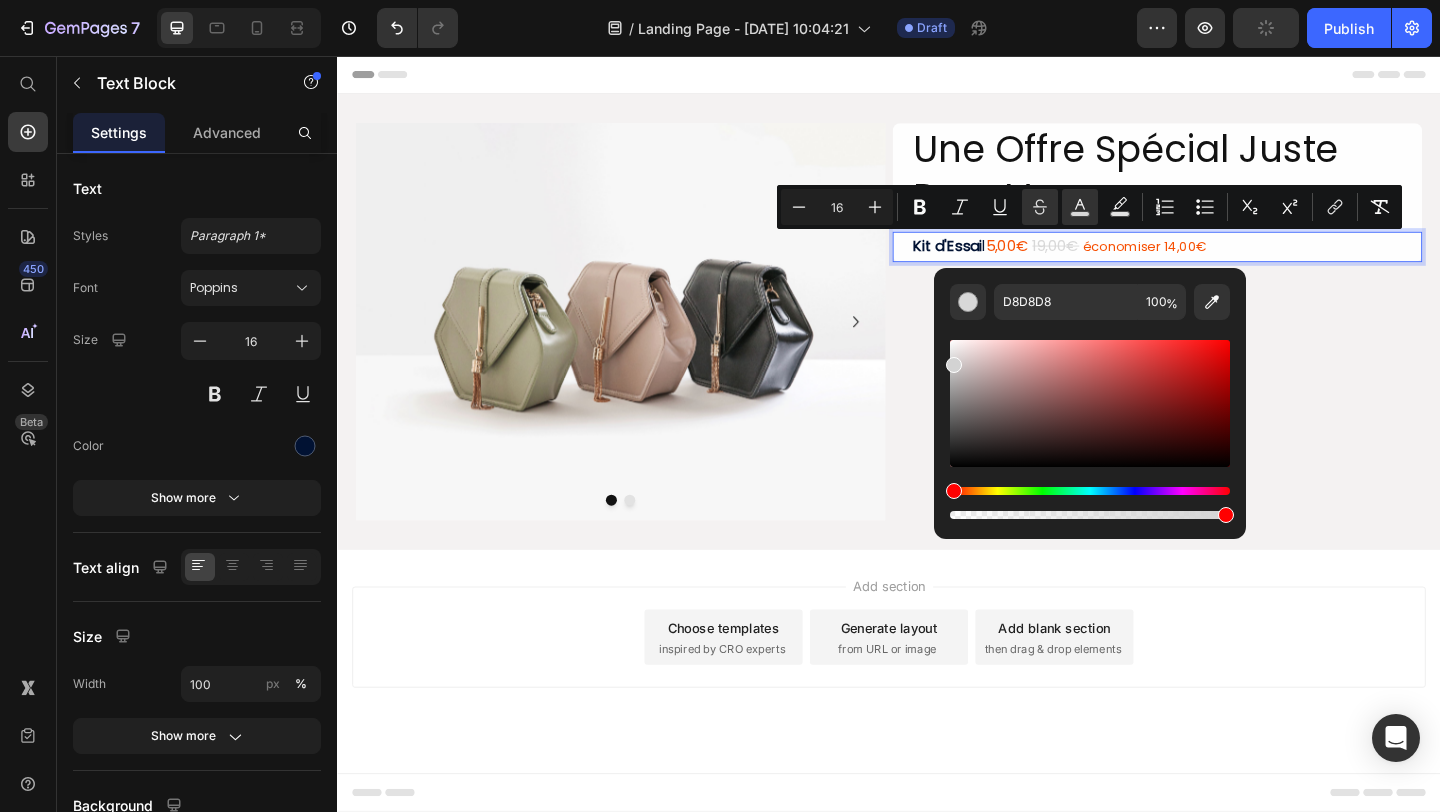 type on "D3D3D3" 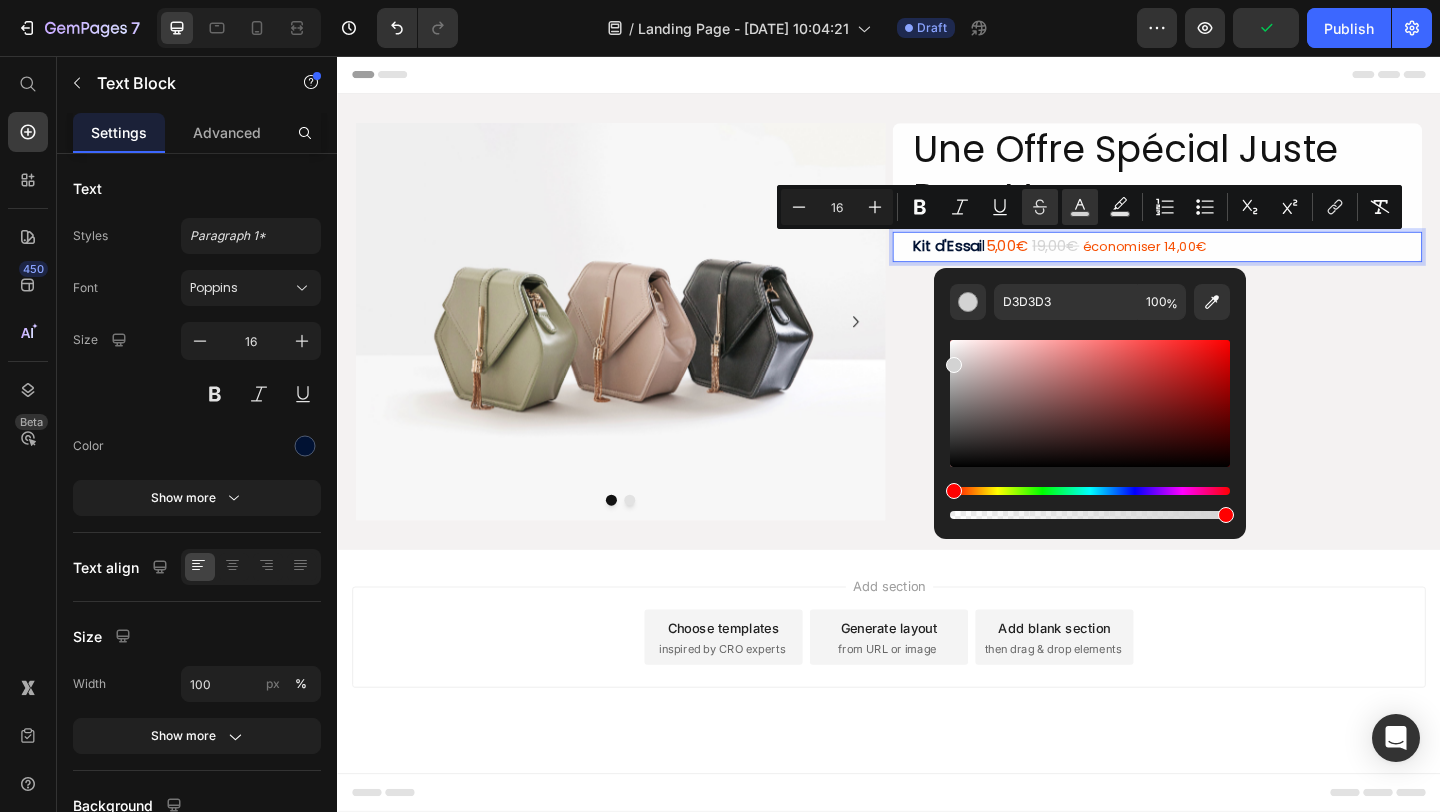 drag, startPoint x: 951, startPoint y: 351, endPoint x: 948, endPoint y: 361, distance: 10.440307 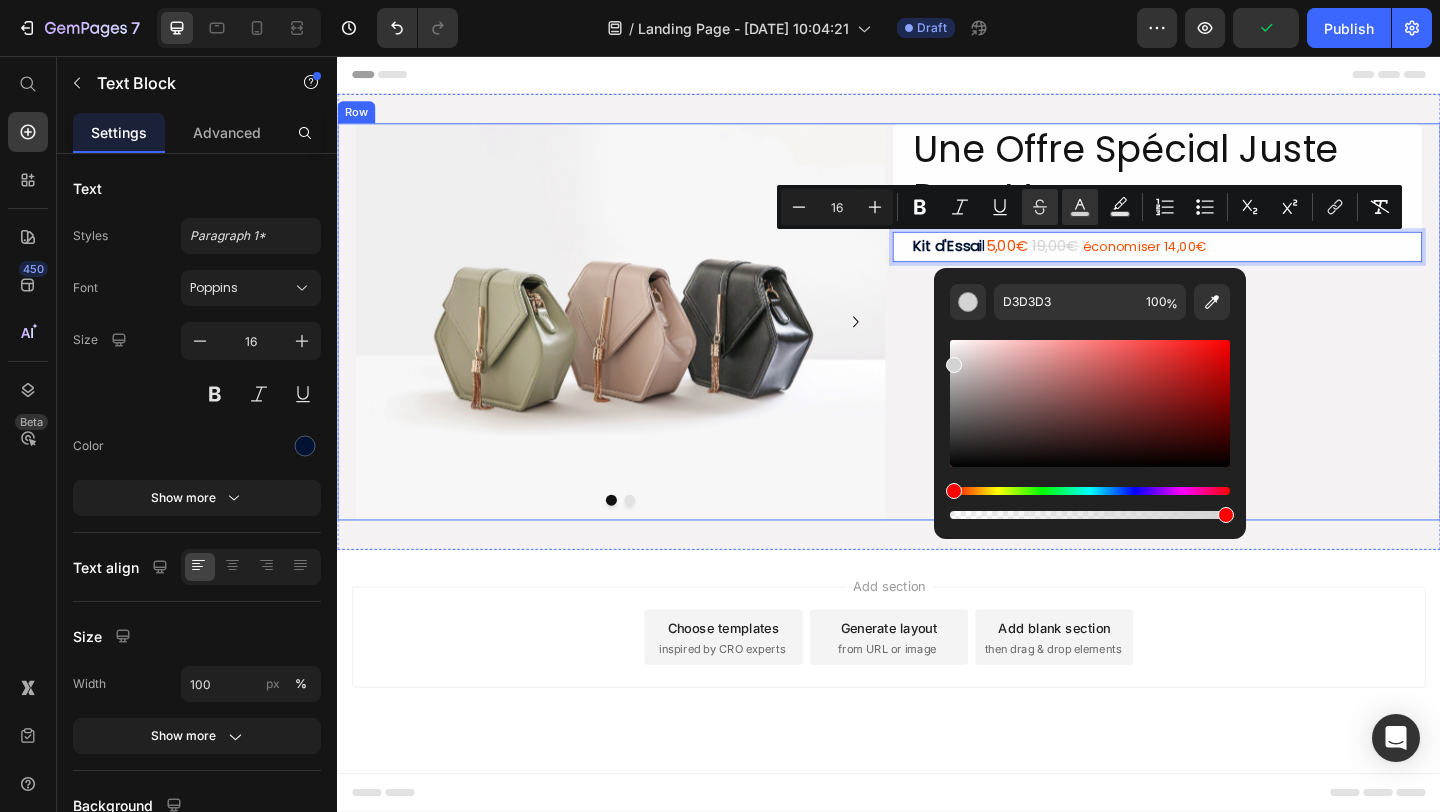 click on "Une Offre Spécial Juste Pour Vous Heading Kit d'Essai  l  5,00€   19,00€   économiser 14,00€ Text Block   0 Row" at bounding box center [1229, 345] 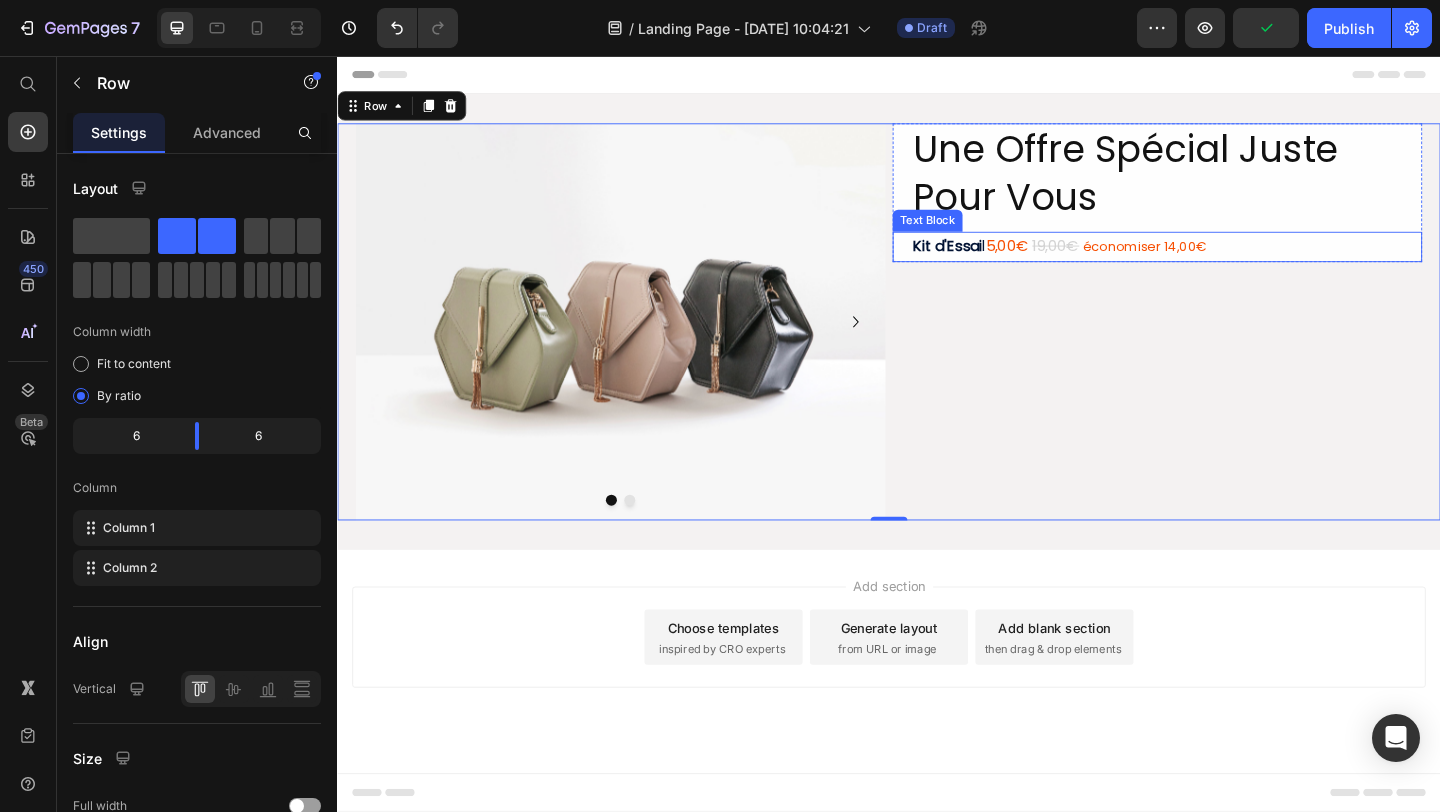 click on "19,00€" at bounding box center [1118, 262] 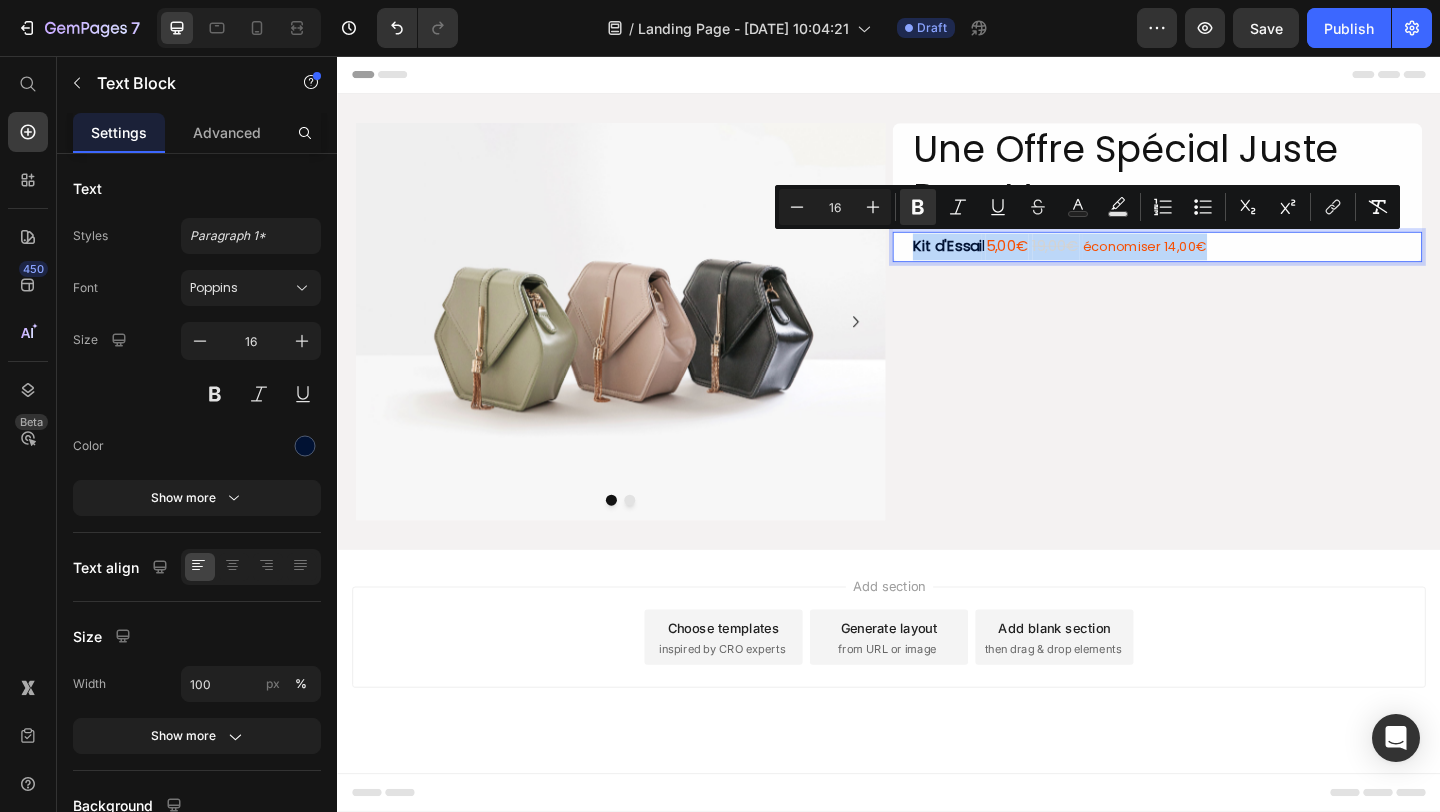 click on "19,00€" at bounding box center [1118, 262] 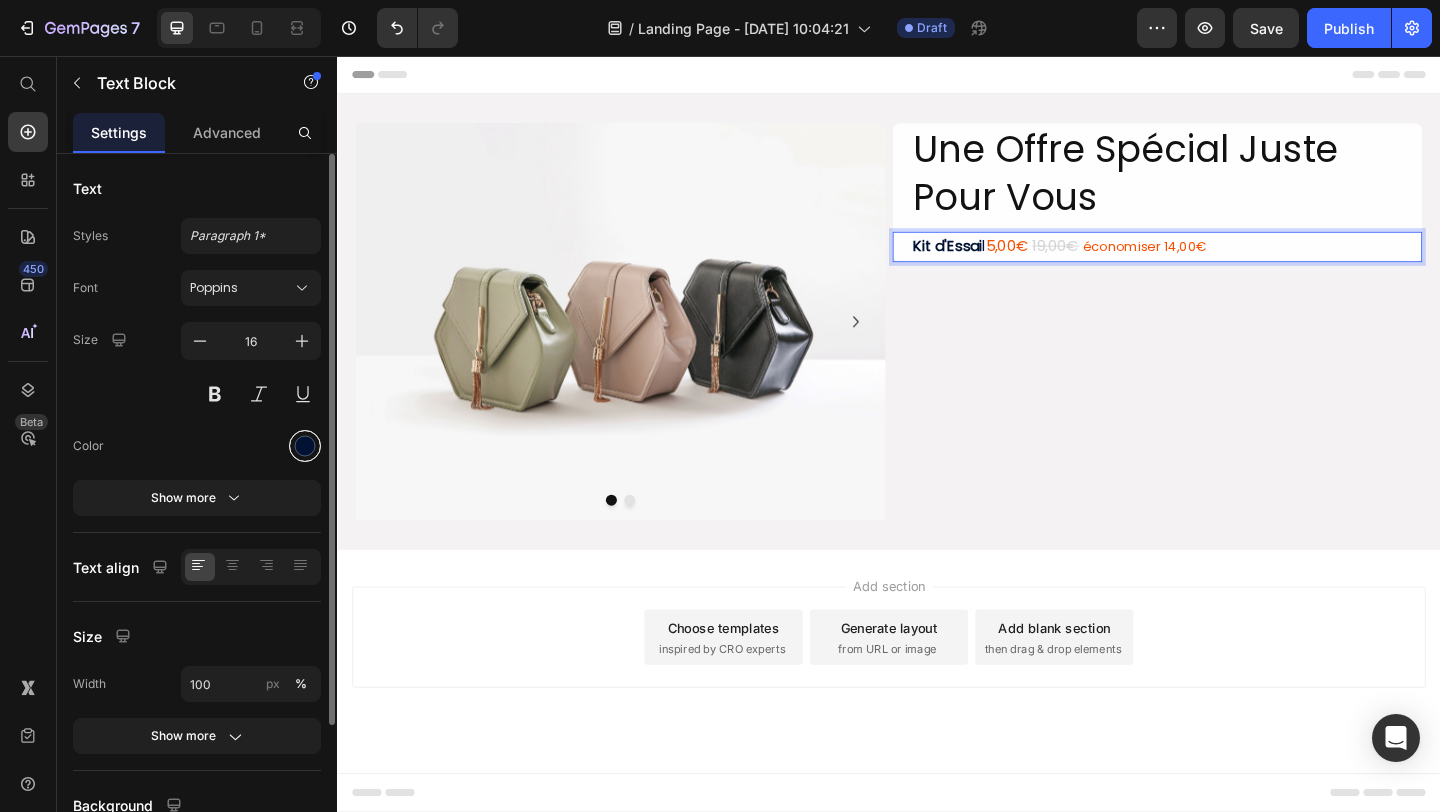 click at bounding box center (305, 446) 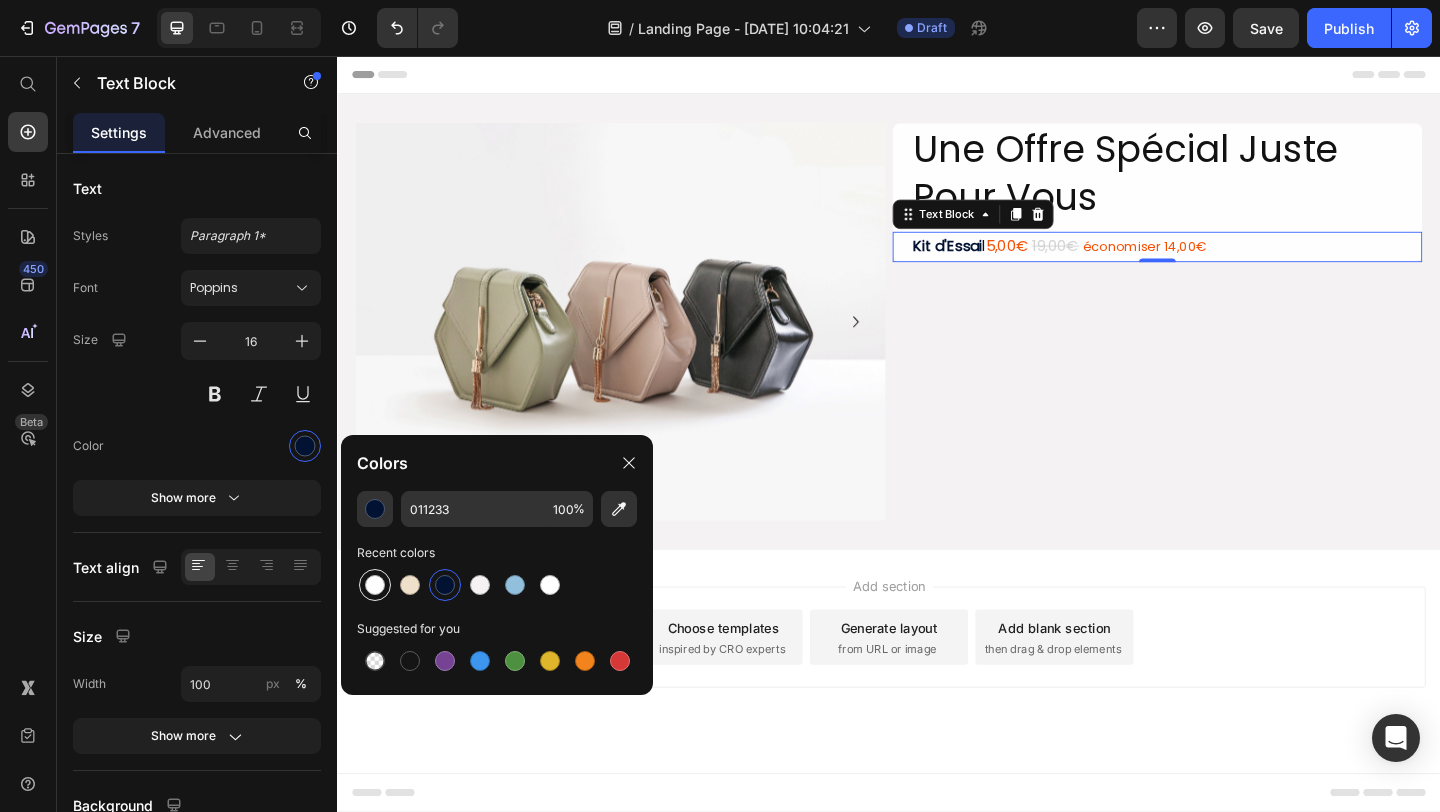 click at bounding box center (375, 585) 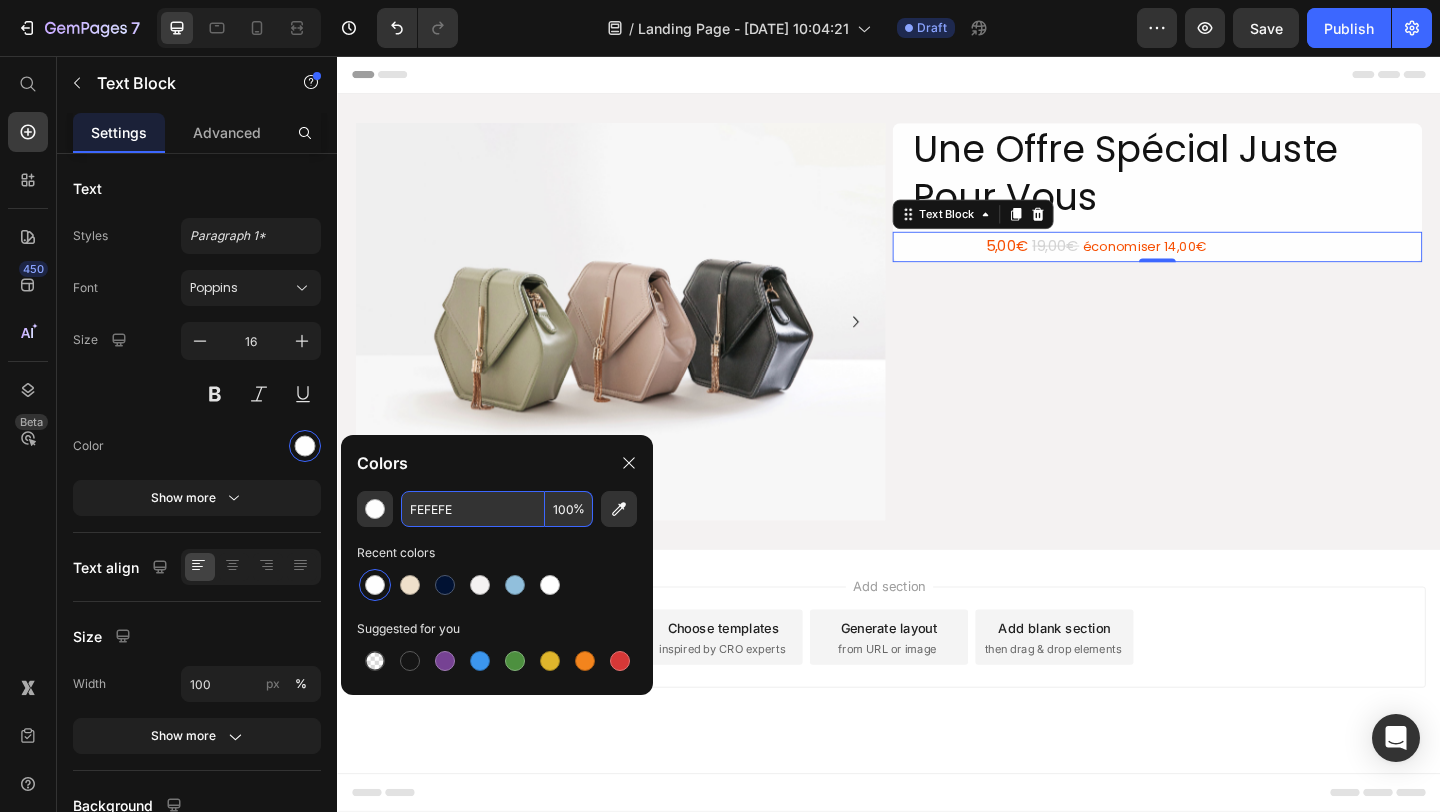 click on "FEFEFE" at bounding box center [473, 509] 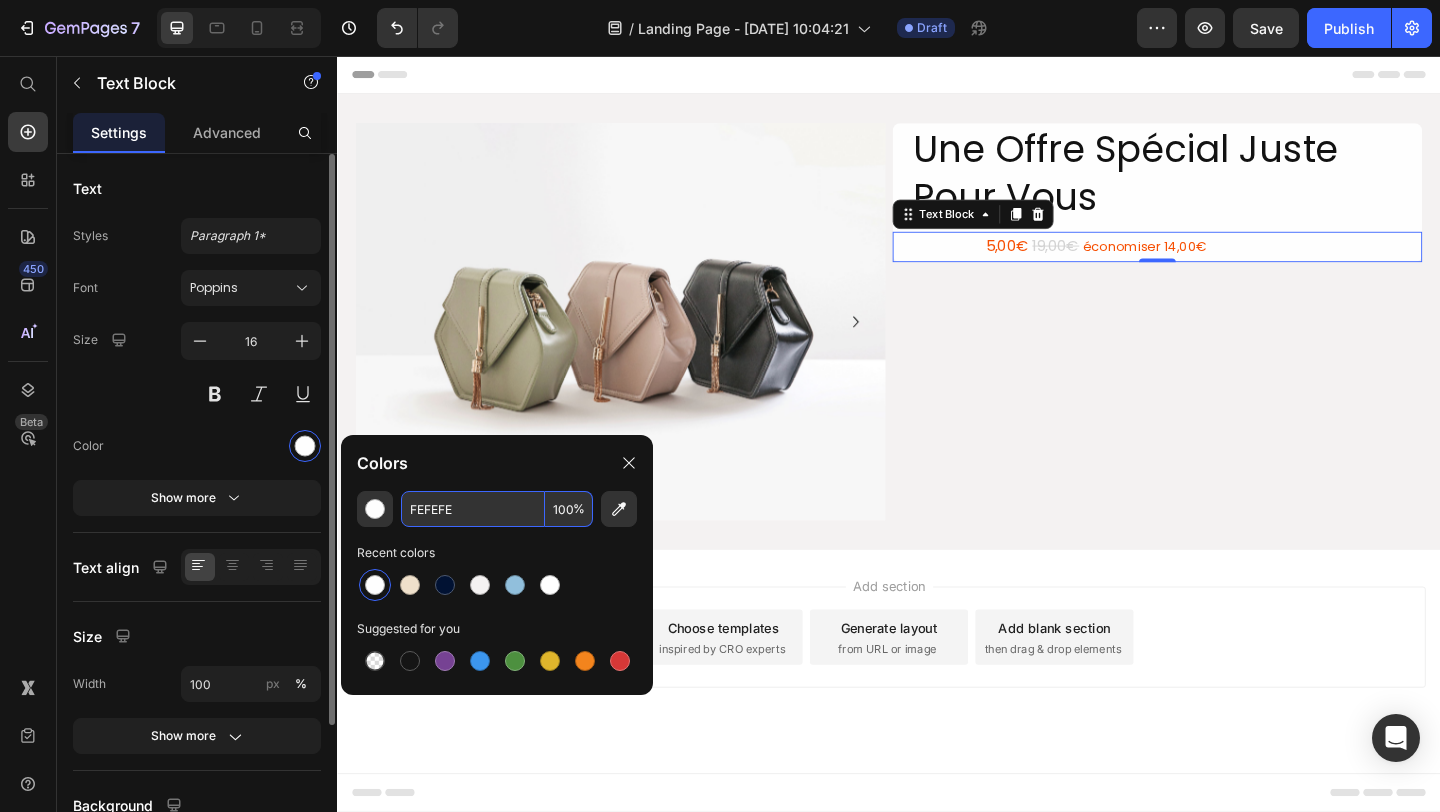 click at bounding box center [251, 446] 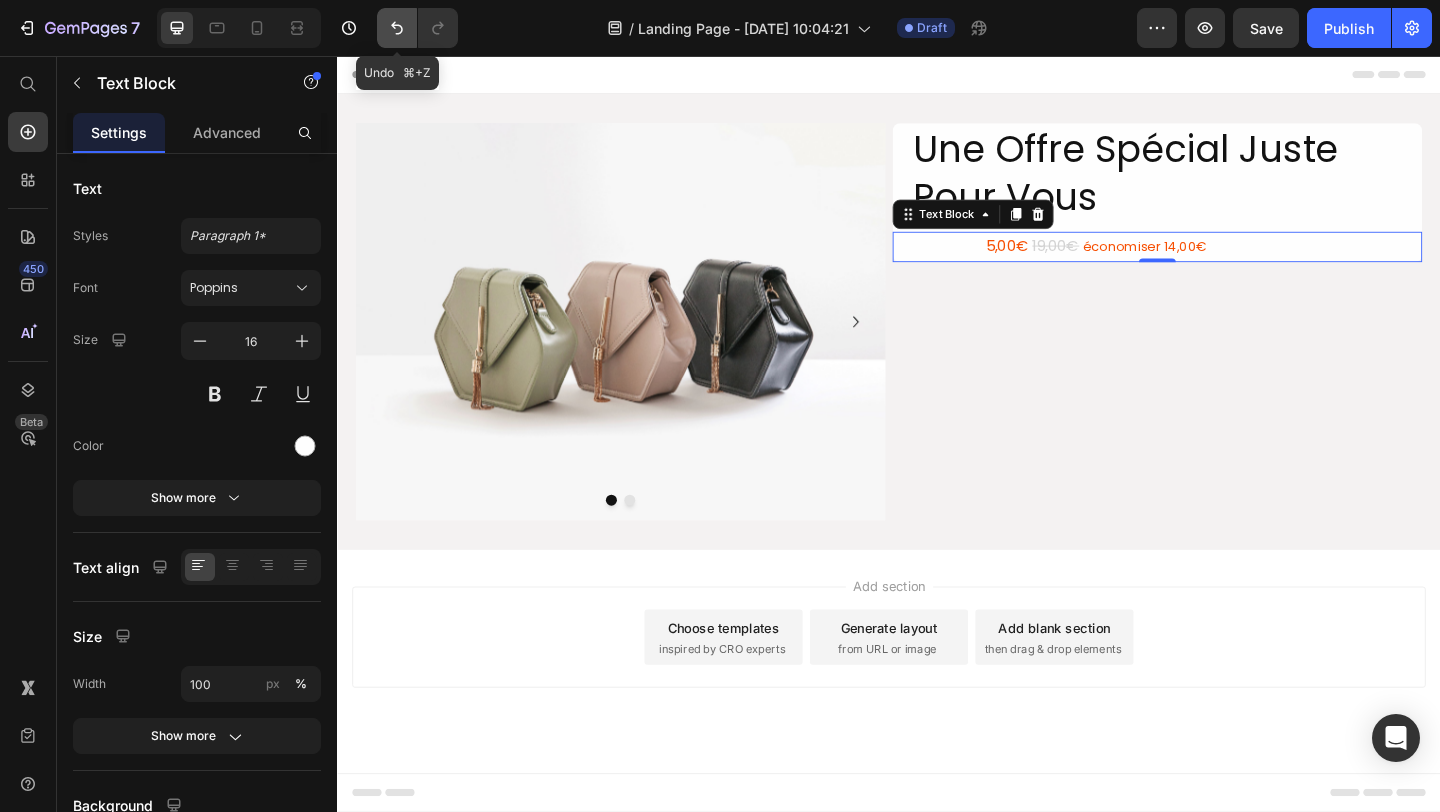click 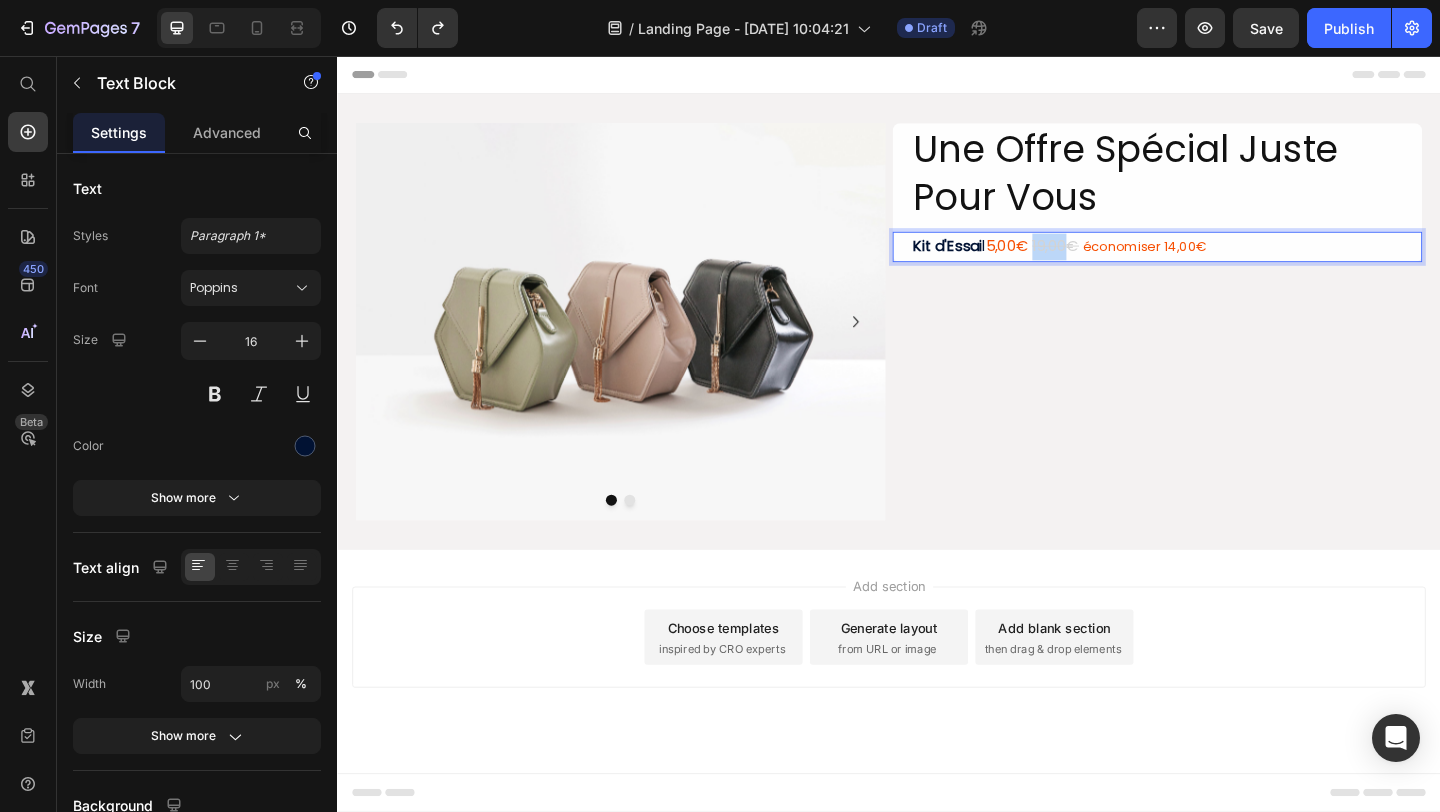 click on "19,00€" at bounding box center [1118, 262] 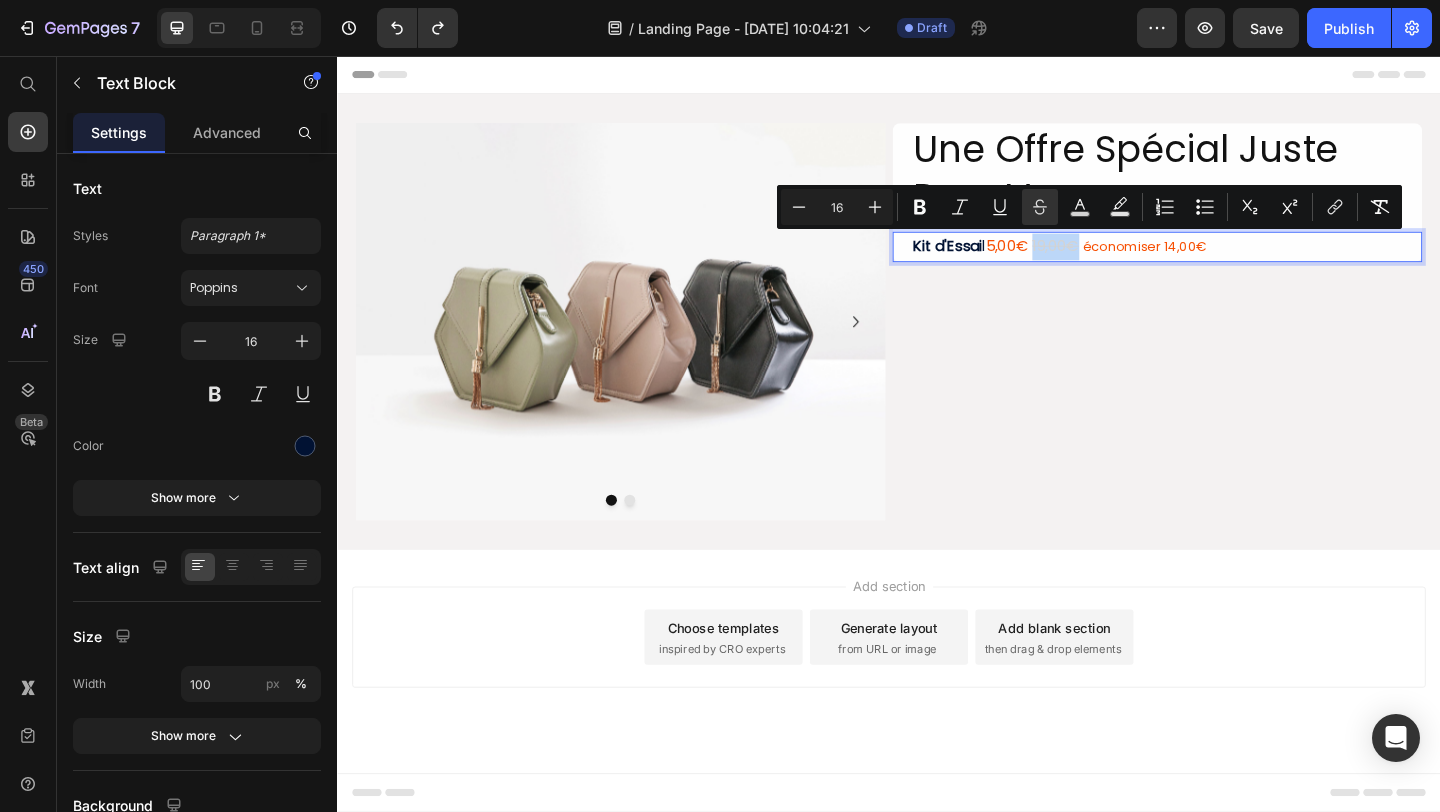 drag, startPoint x: 1151, startPoint y: 266, endPoint x: 1103, endPoint y: 265, distance: 48.010414 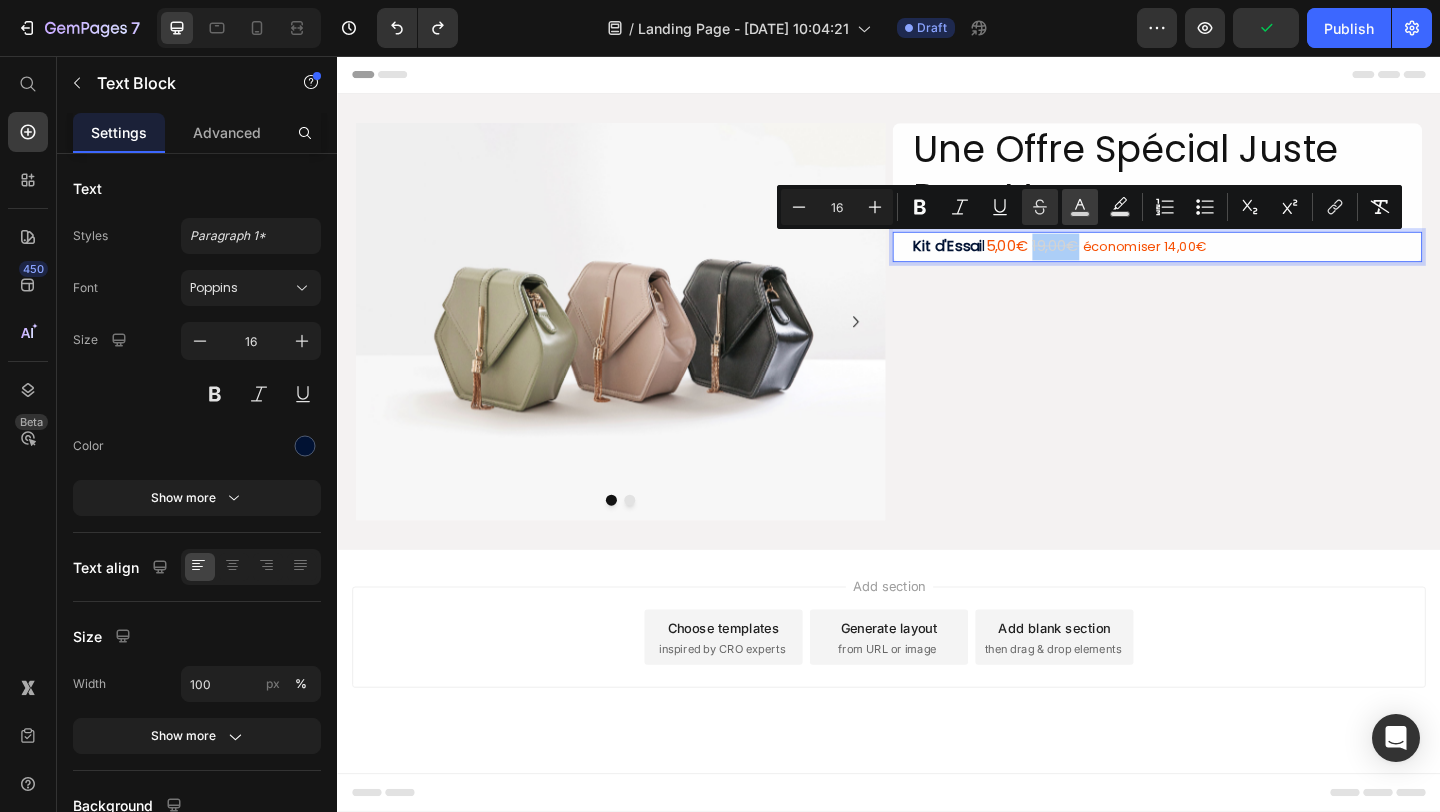 click 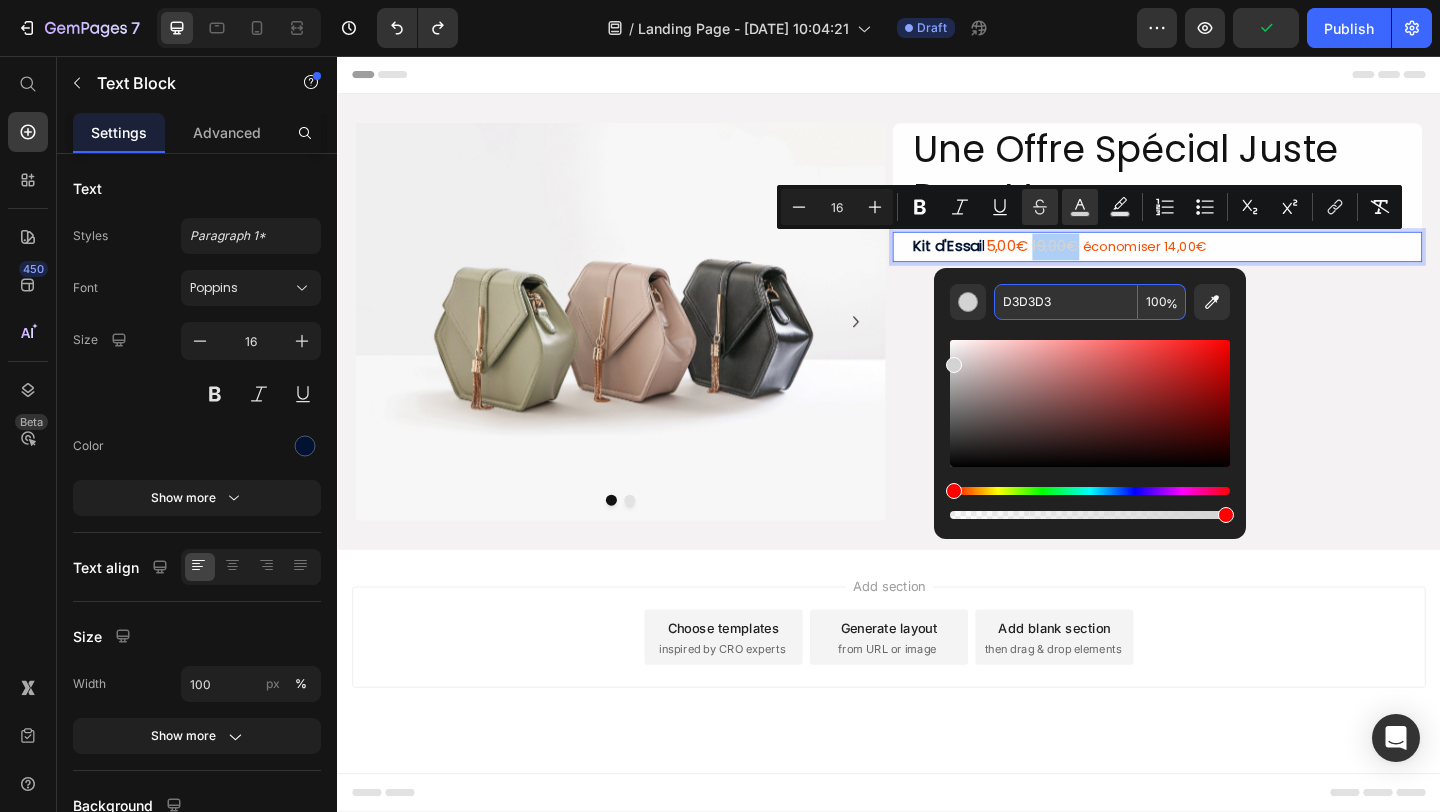 click on "D3D3D3" at bounding box center (1066, 302) 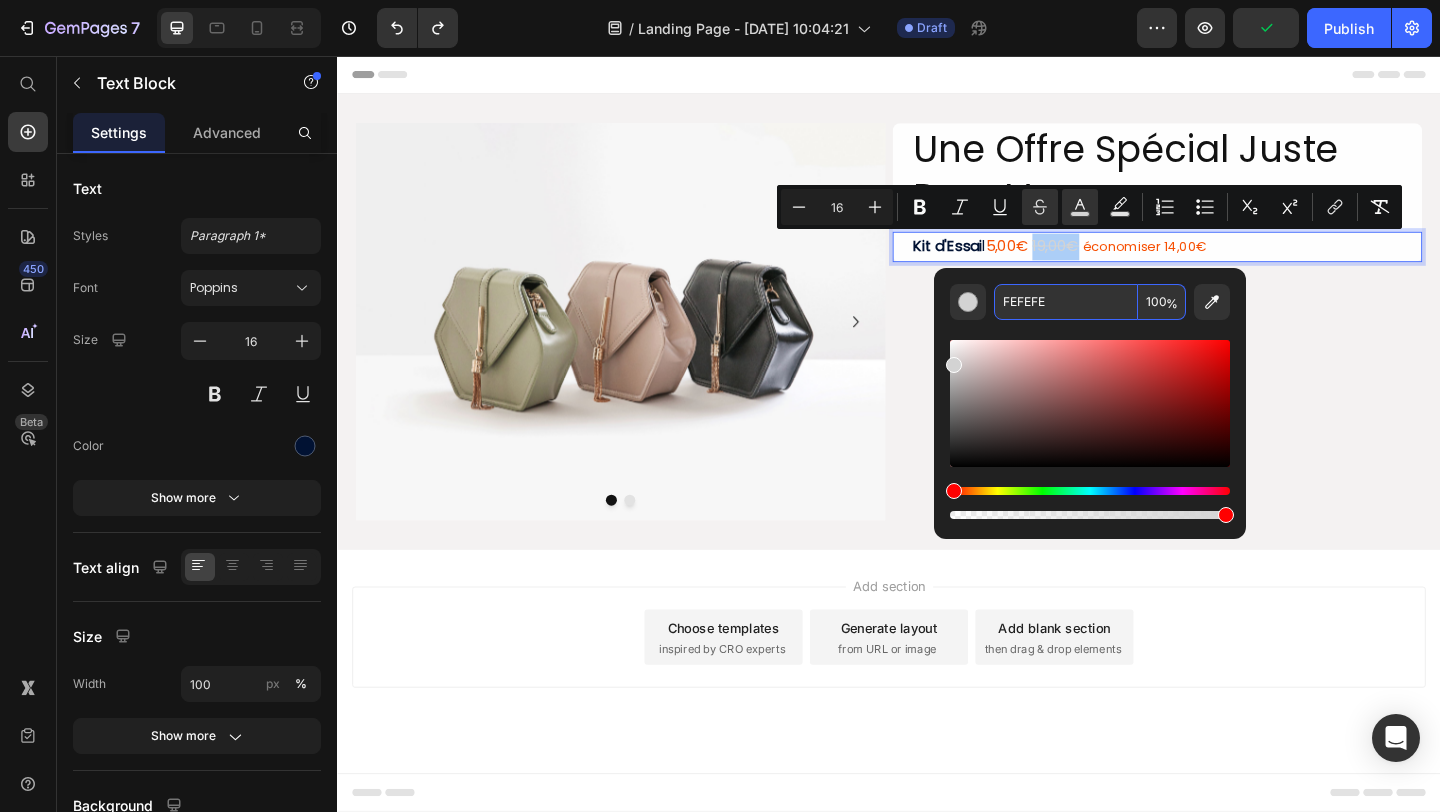 type on "FEFEFE" 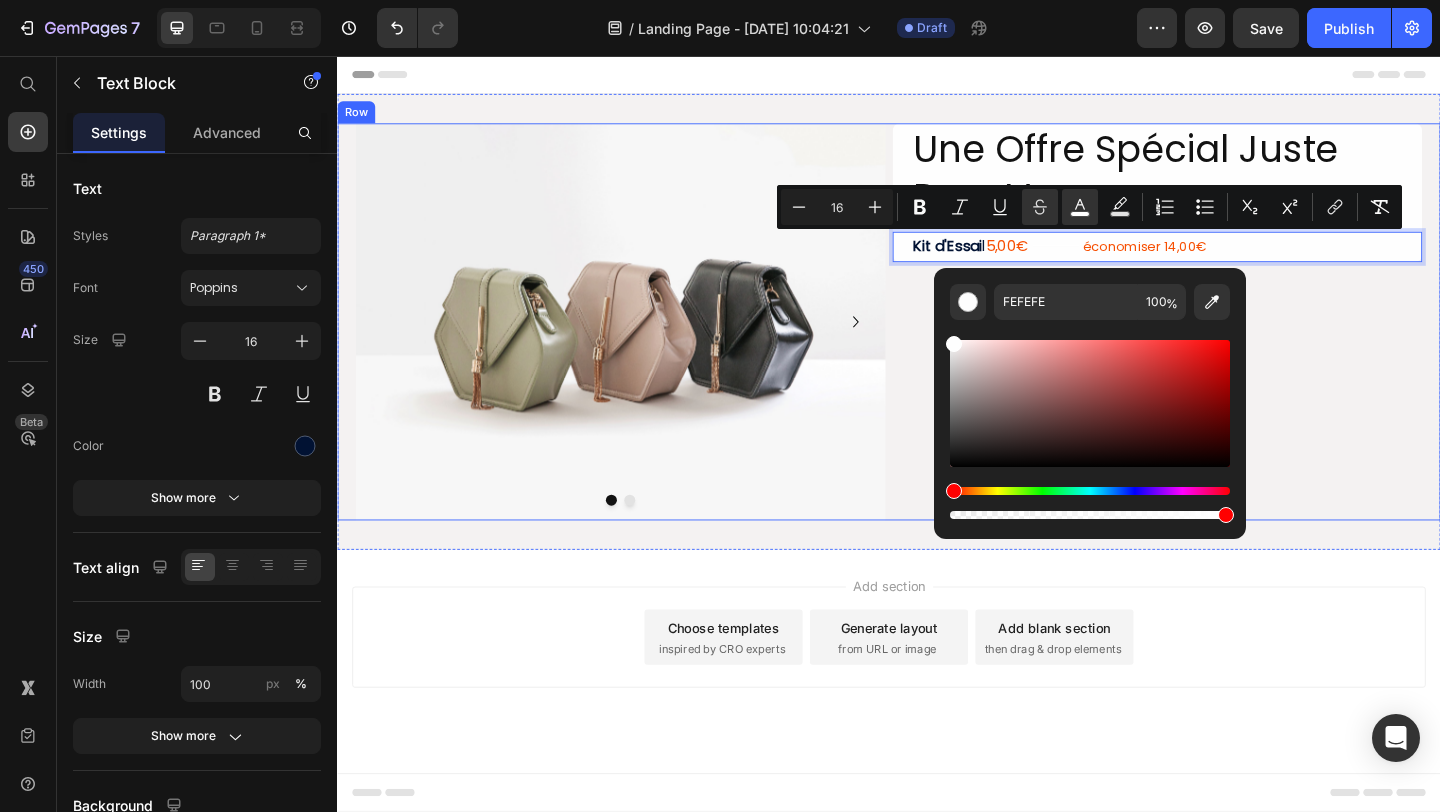 click on "Une Offre Spécial Juste Pour Vous Heading Kit d'Essai  l  5,00€   19,00€   économiser 14,00€ Text Block   0 Row" at bounding box center (1229, 345) 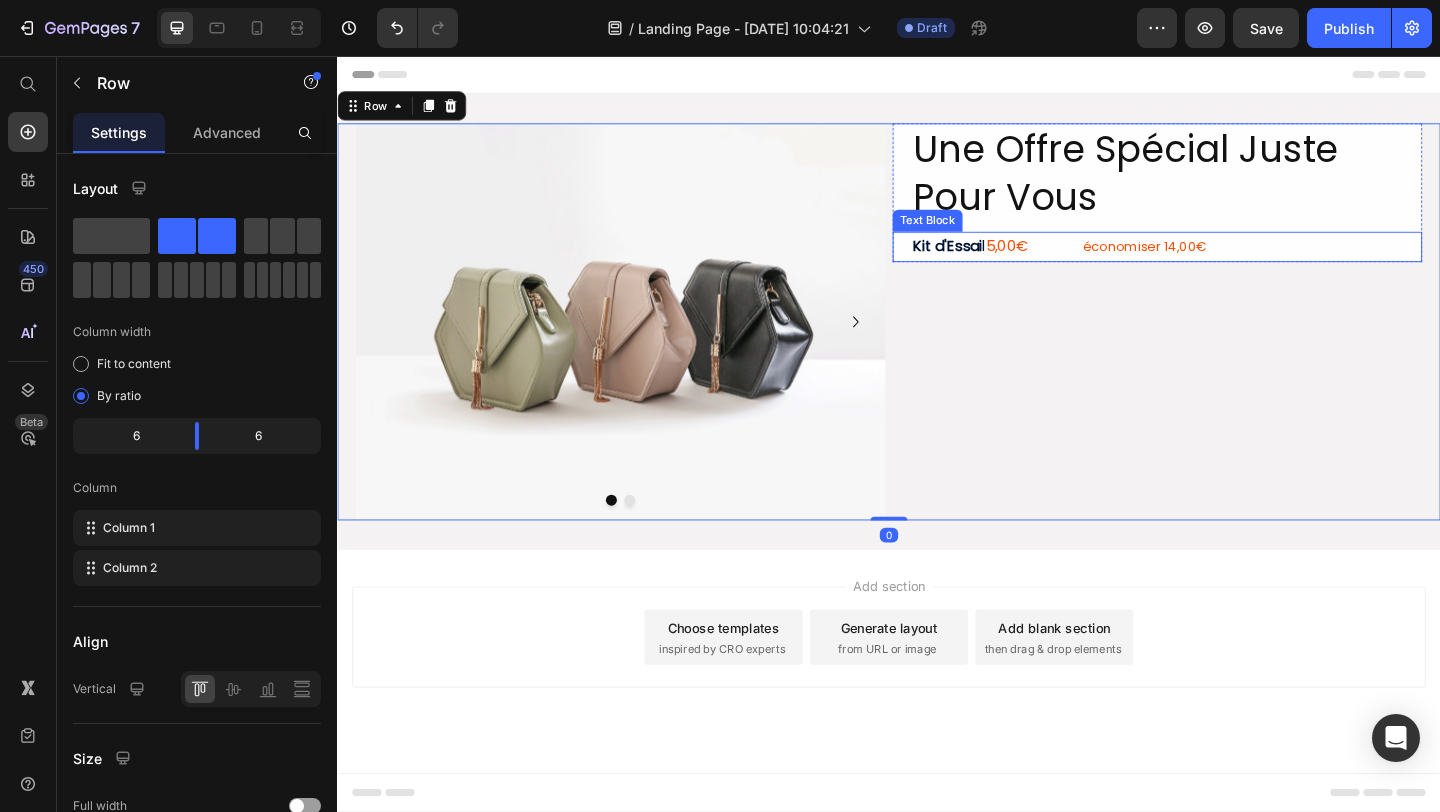 click on "19,00€" at bounding box center (1118, 262) 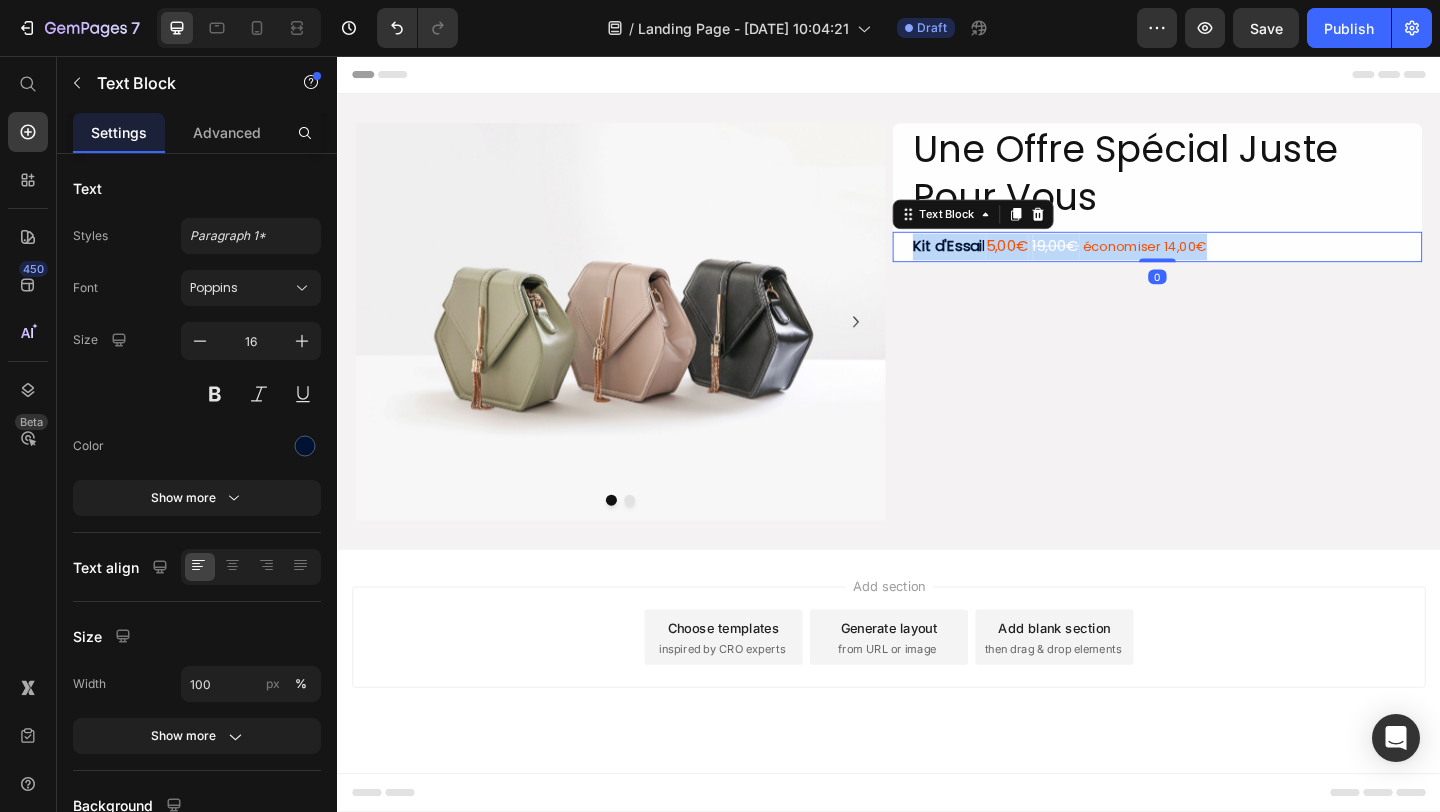 click on "19,00€" at bounding box center (1118, 262) 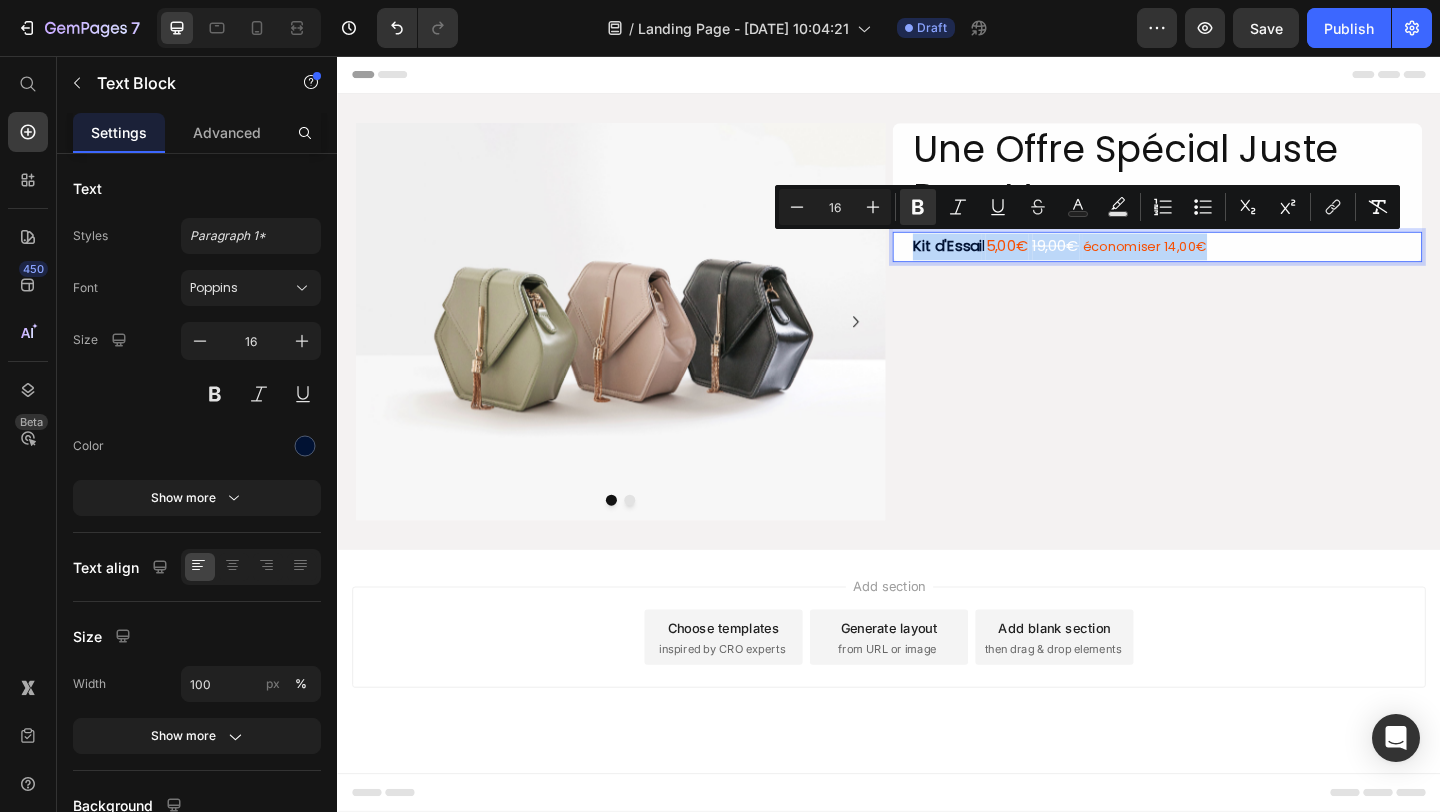 click on "19,00€" at bounding box center (1118, 262) 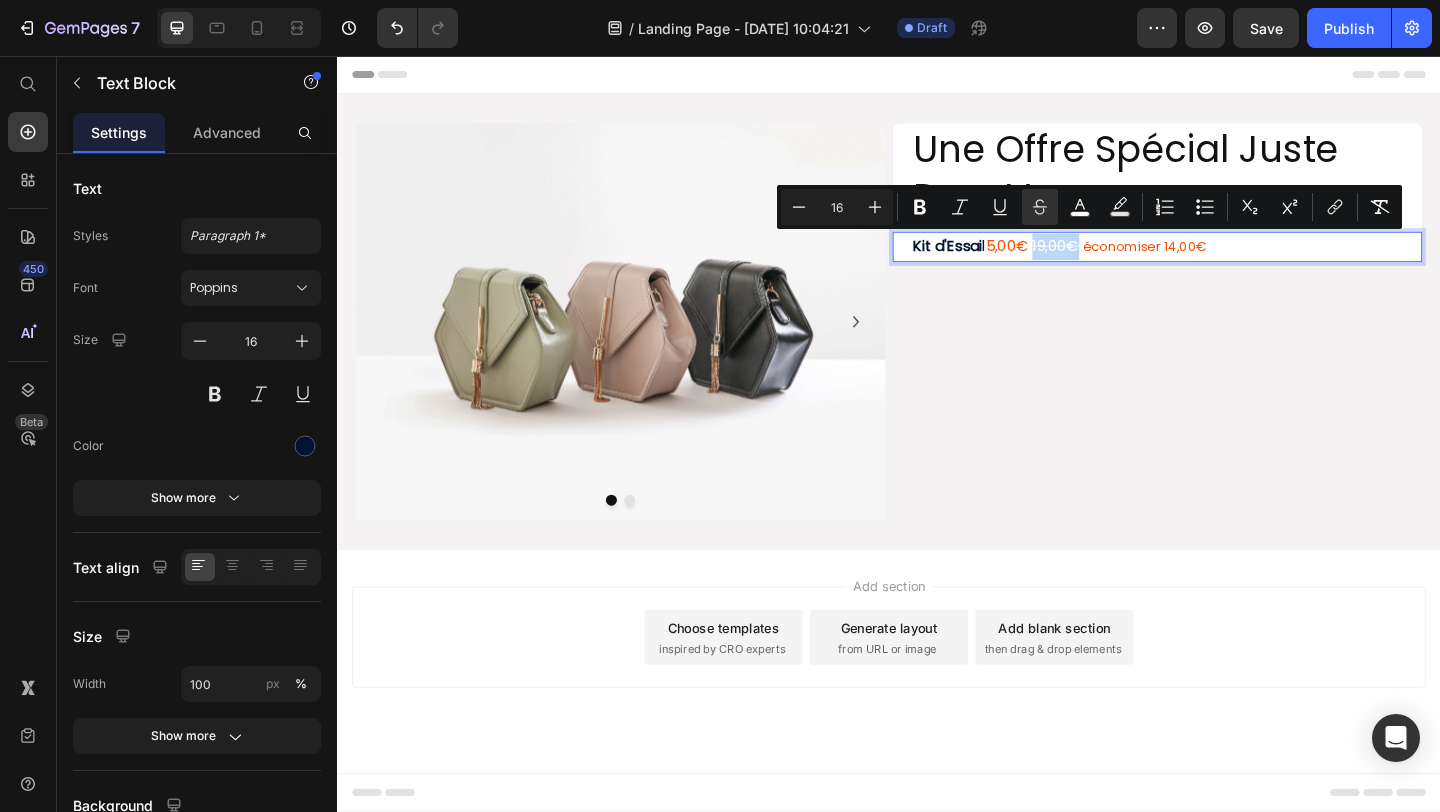 drag, startPoint x: 1153, startPoint y: 267, endPoint x: 1102, endPoint y: 268, distance: 51.009804 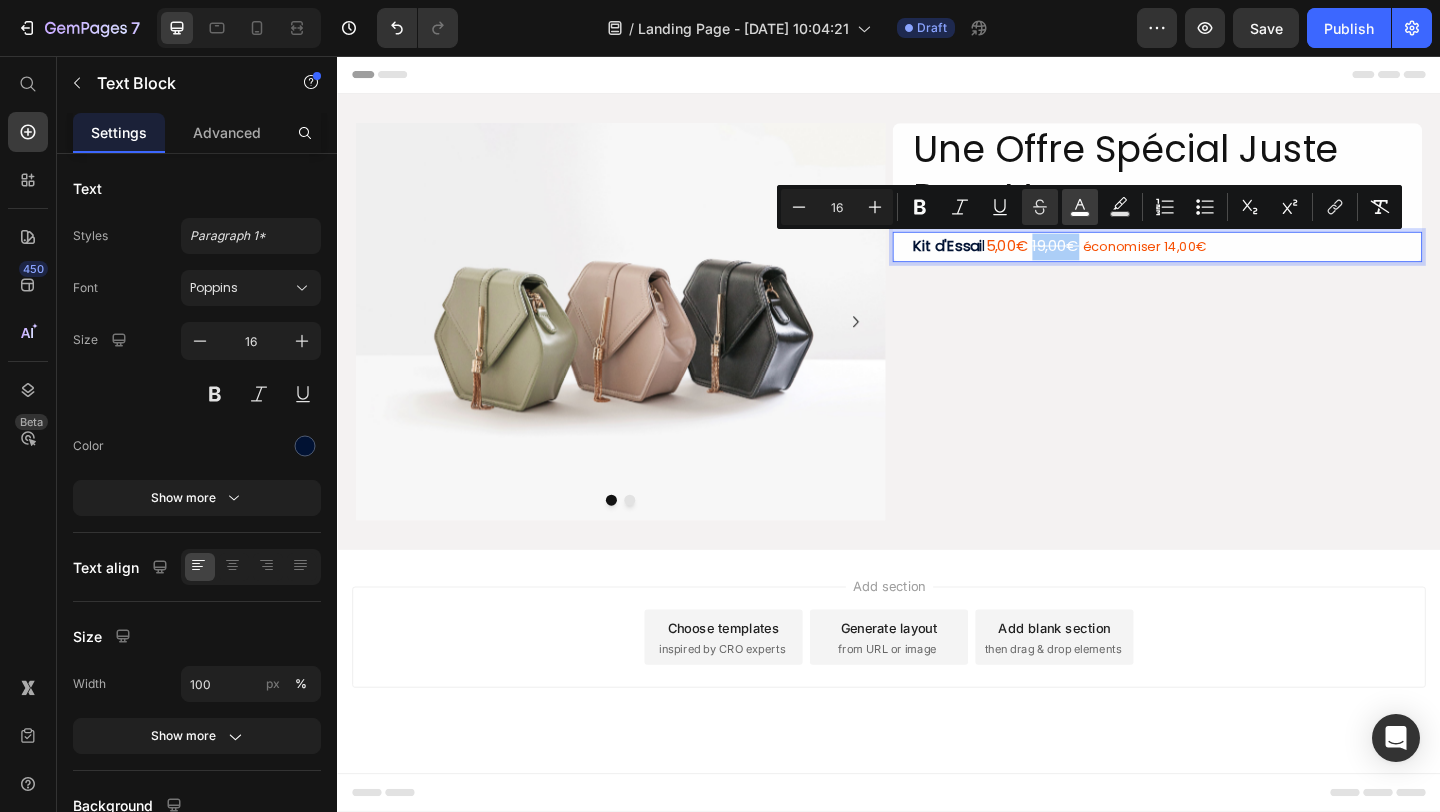 click 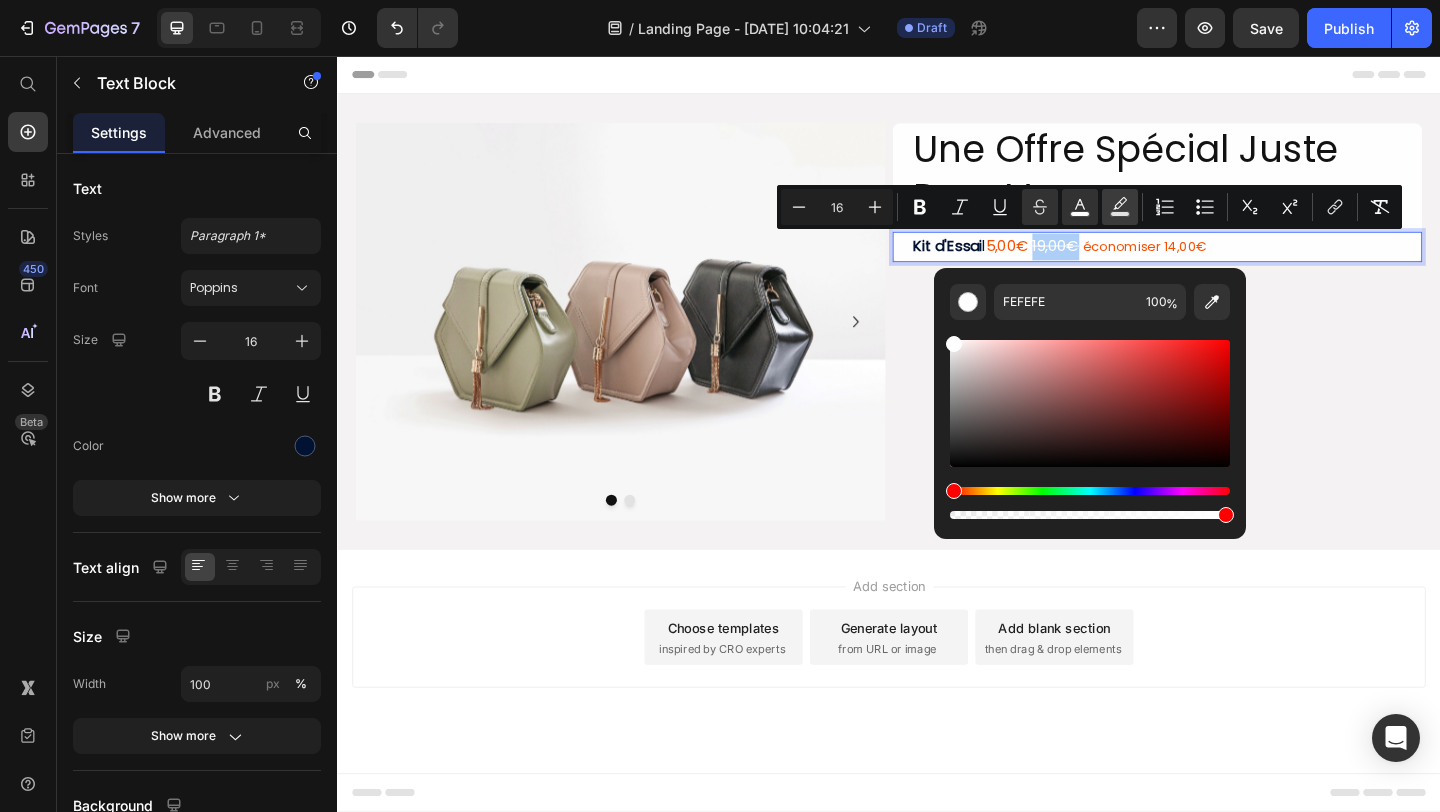 click 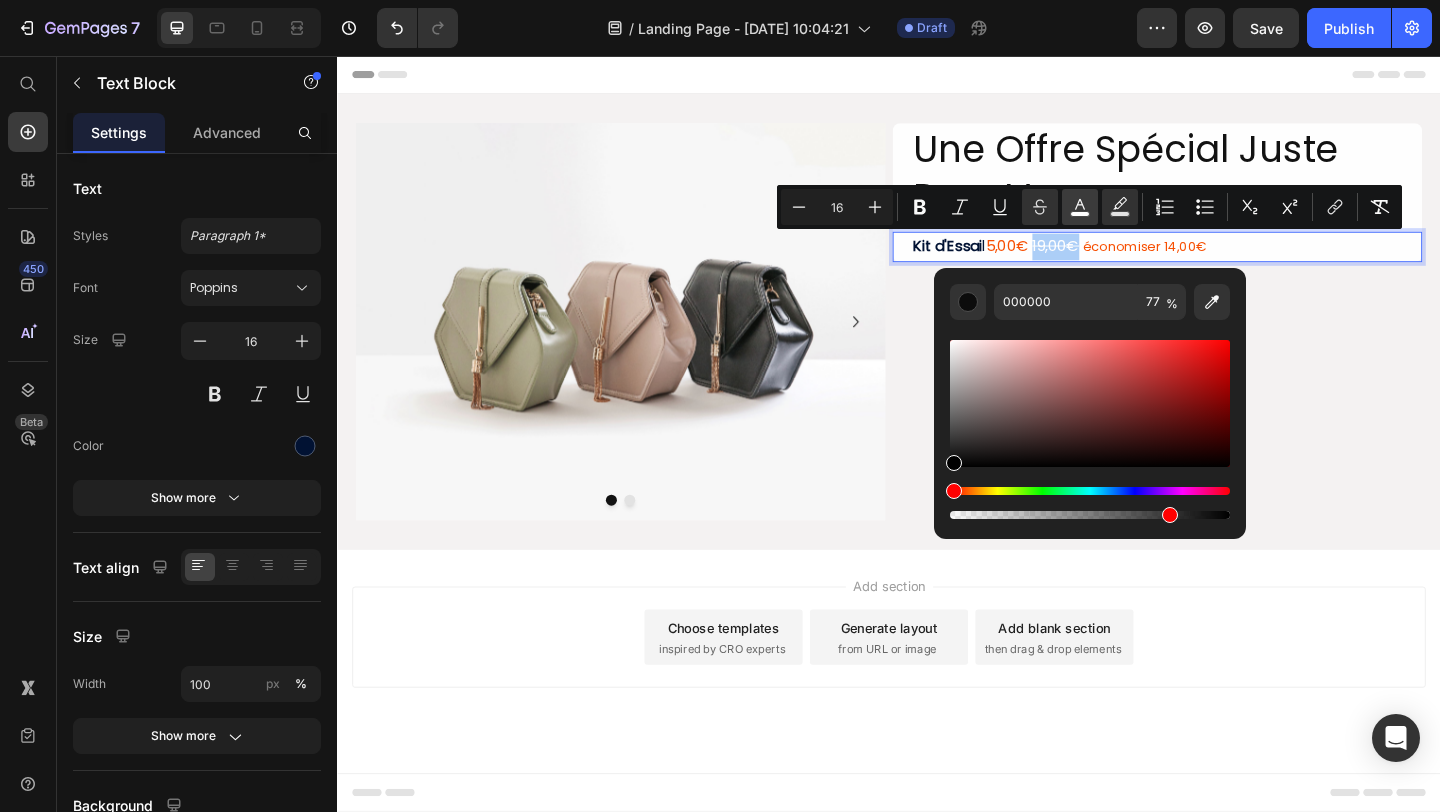 click 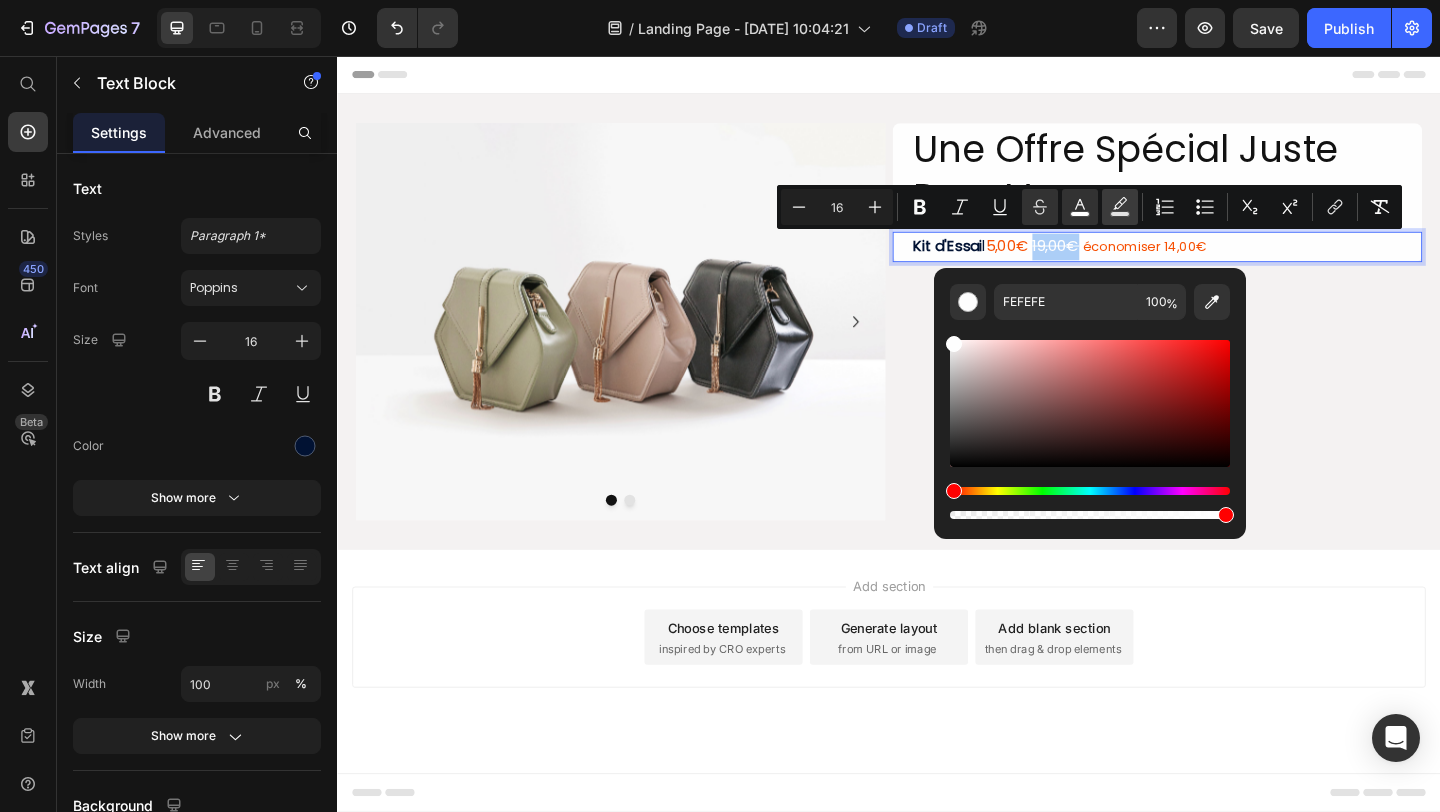 click 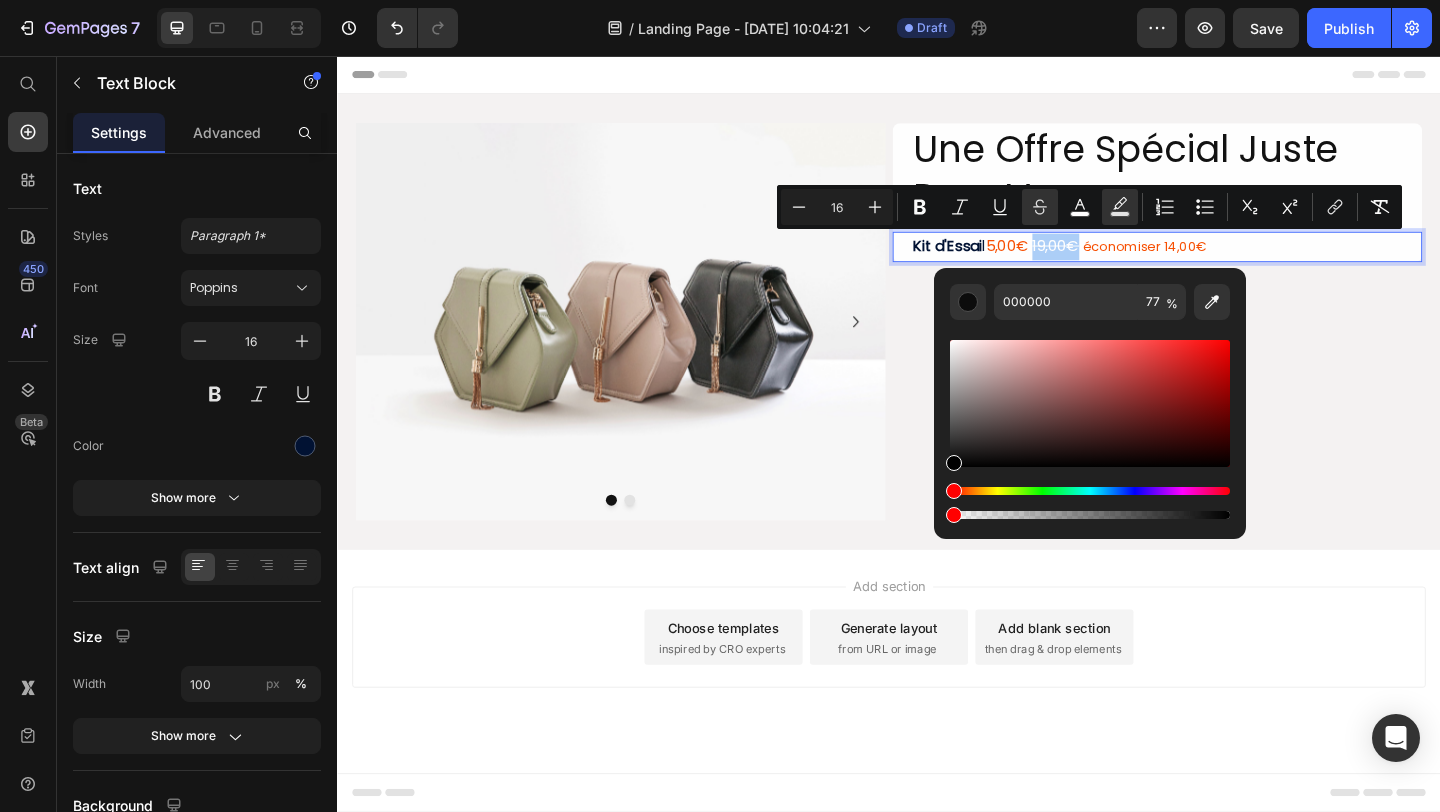 drag, startPoint x: 1164, startPoint y: 511, endPoint x: 632, endPoint y: 432, distance: 537.8336 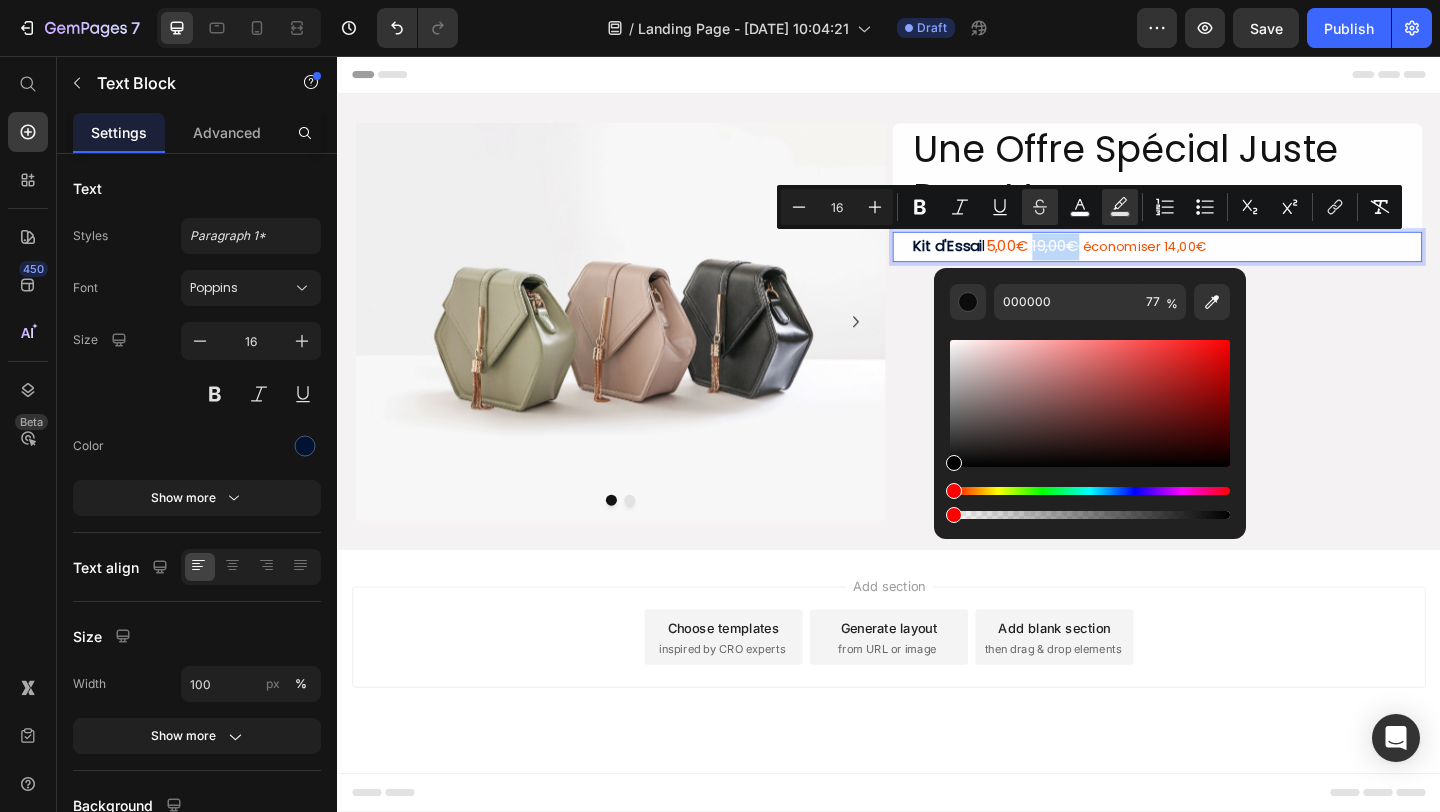 type on "0" 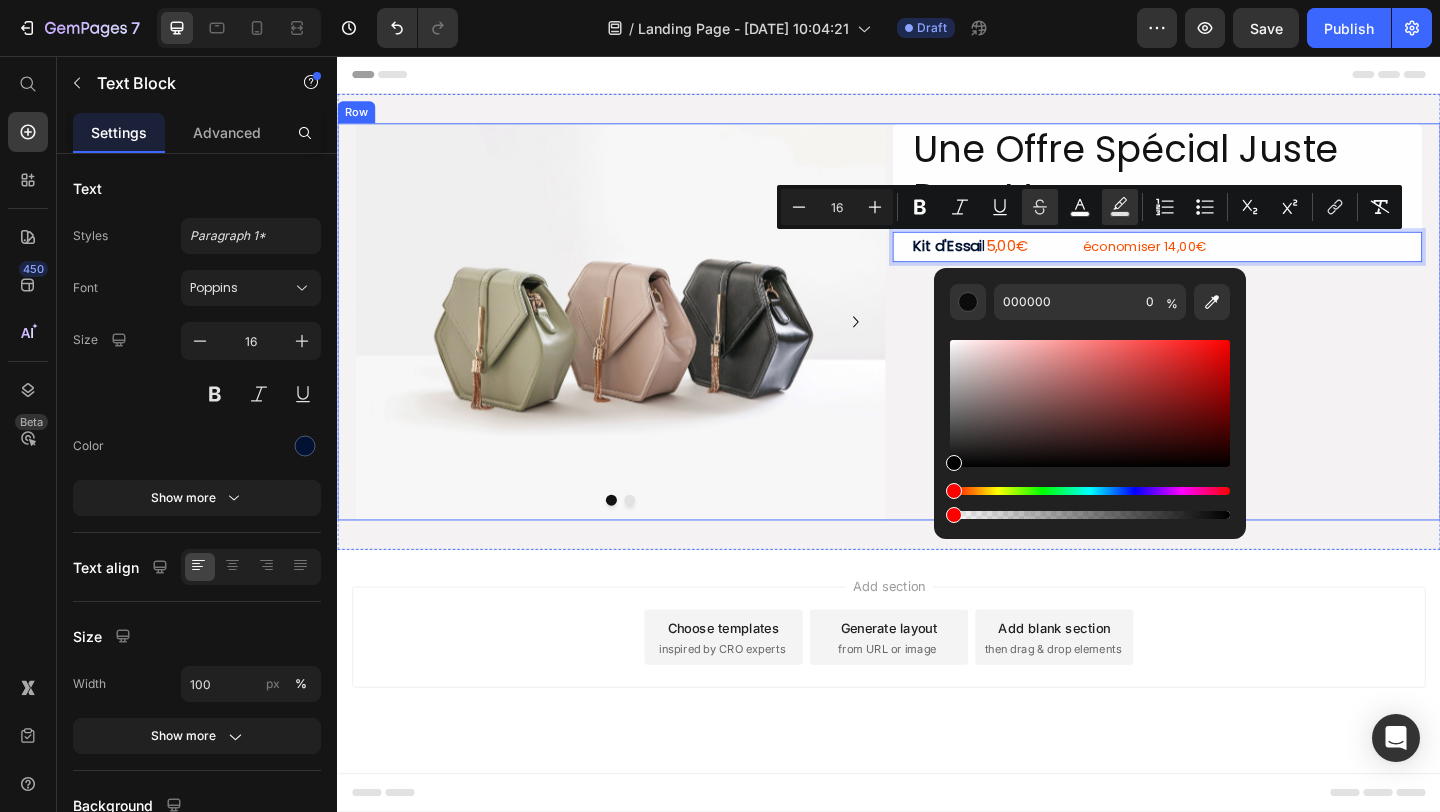 click on "Une Offre Spécial Juste Pour Vous Heading Kit d'Essai  l  5,00€   19,00€   économiser 14,00€ Text Block   0 Row" at bounding box center [1229, 345] 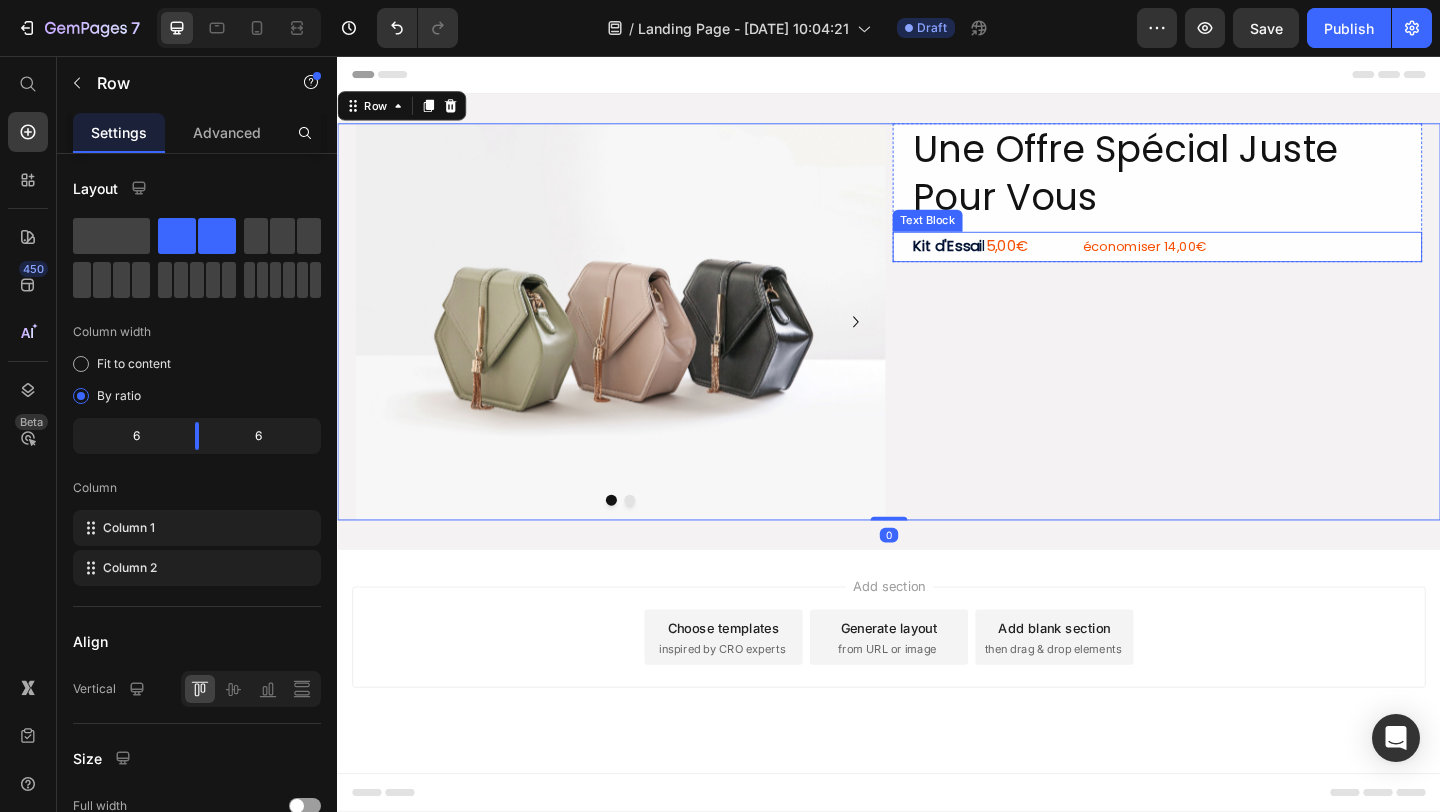 click on "19,00€" at bounding box center [1118, 262] 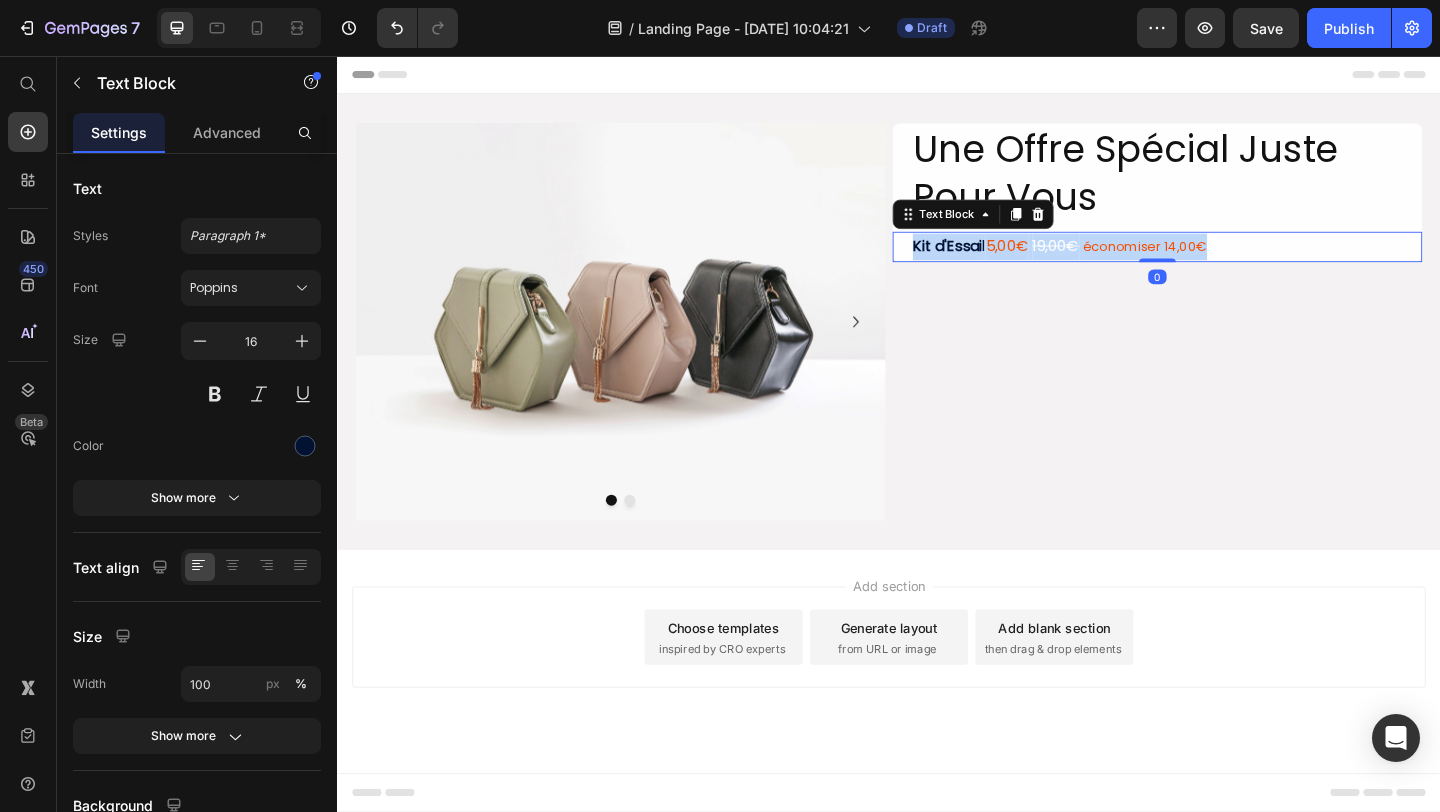 click on "19,00€" at bounding box center (1118, 262) 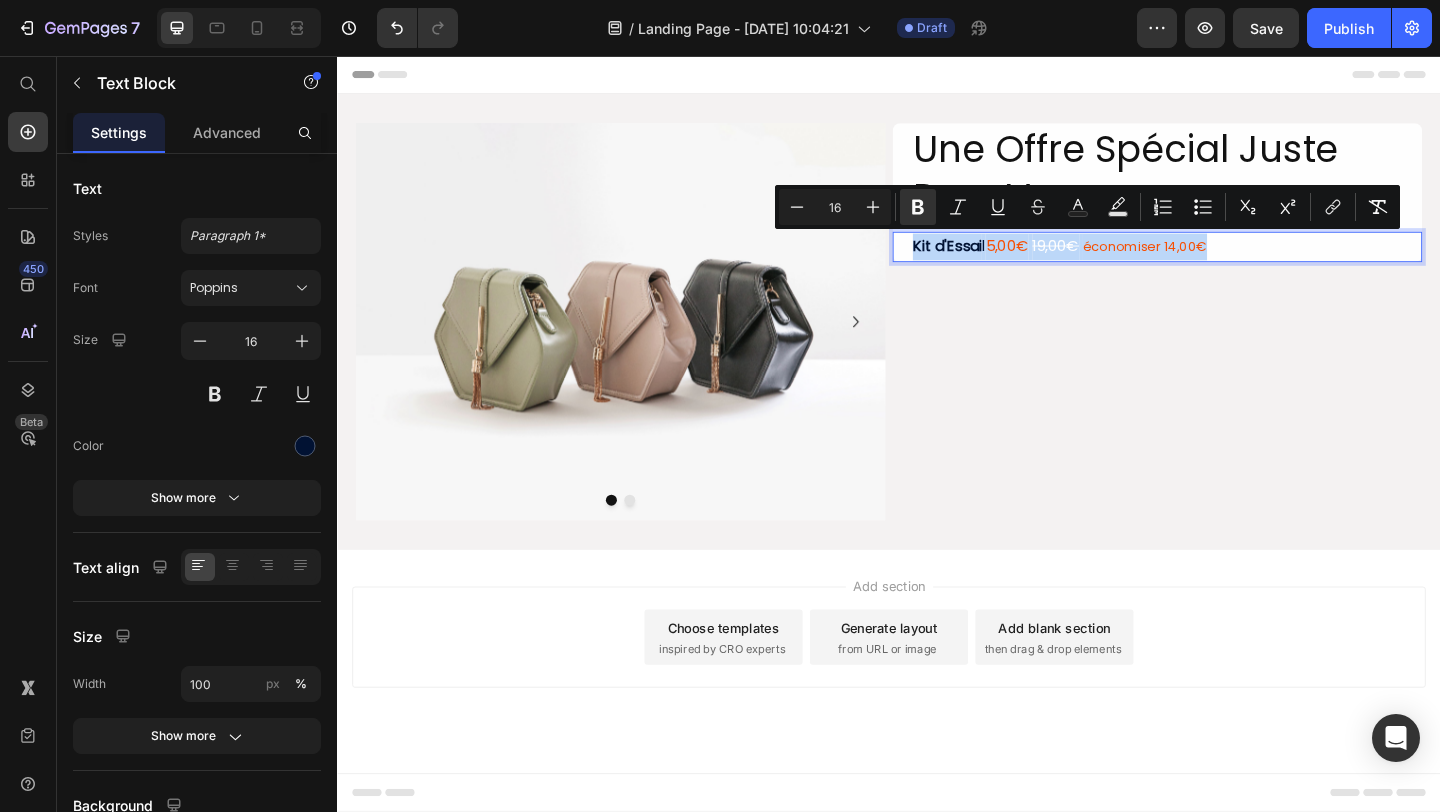 click on "19,00€" at bounding box center [1118, 262] 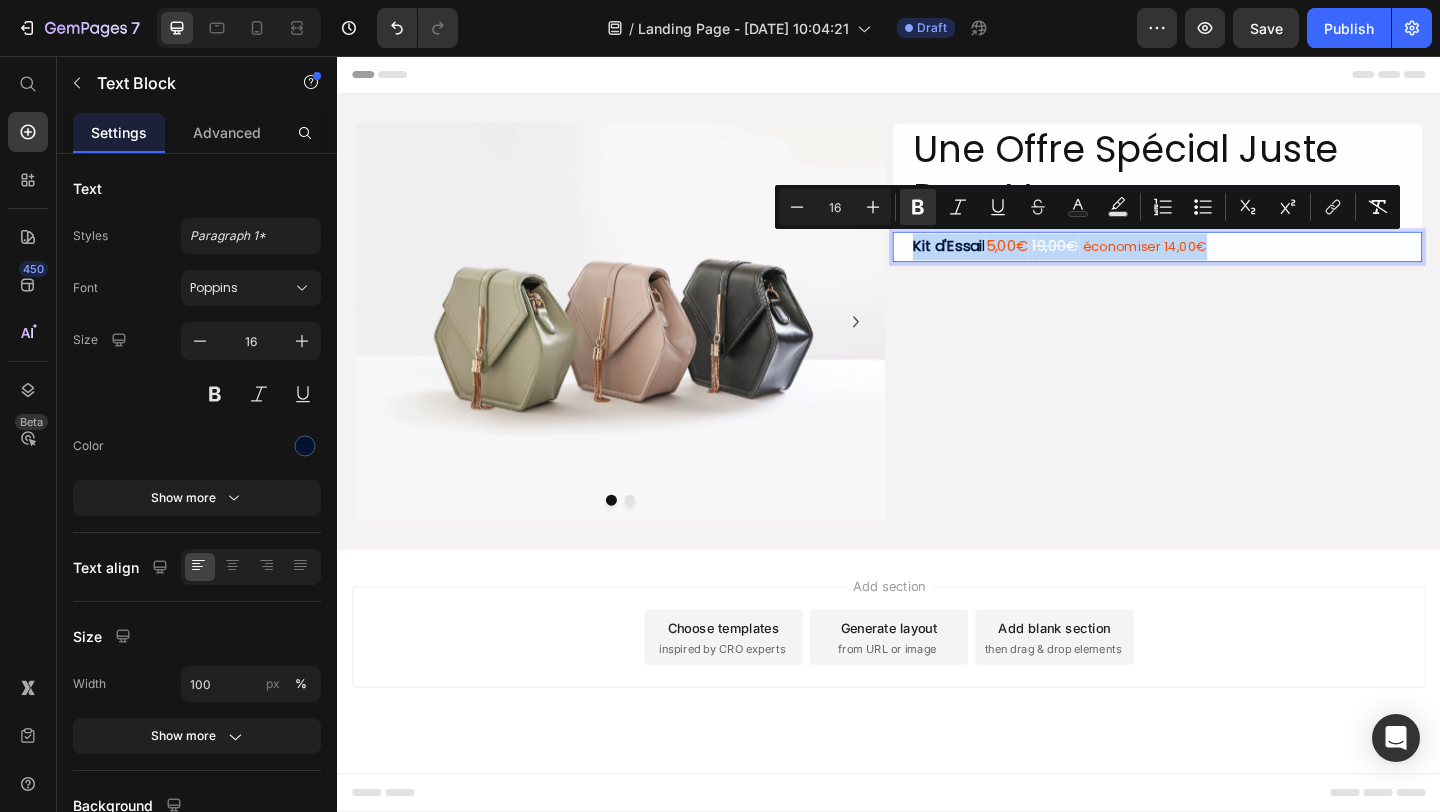click on "19,00€" at bounding box center (1118, 262) 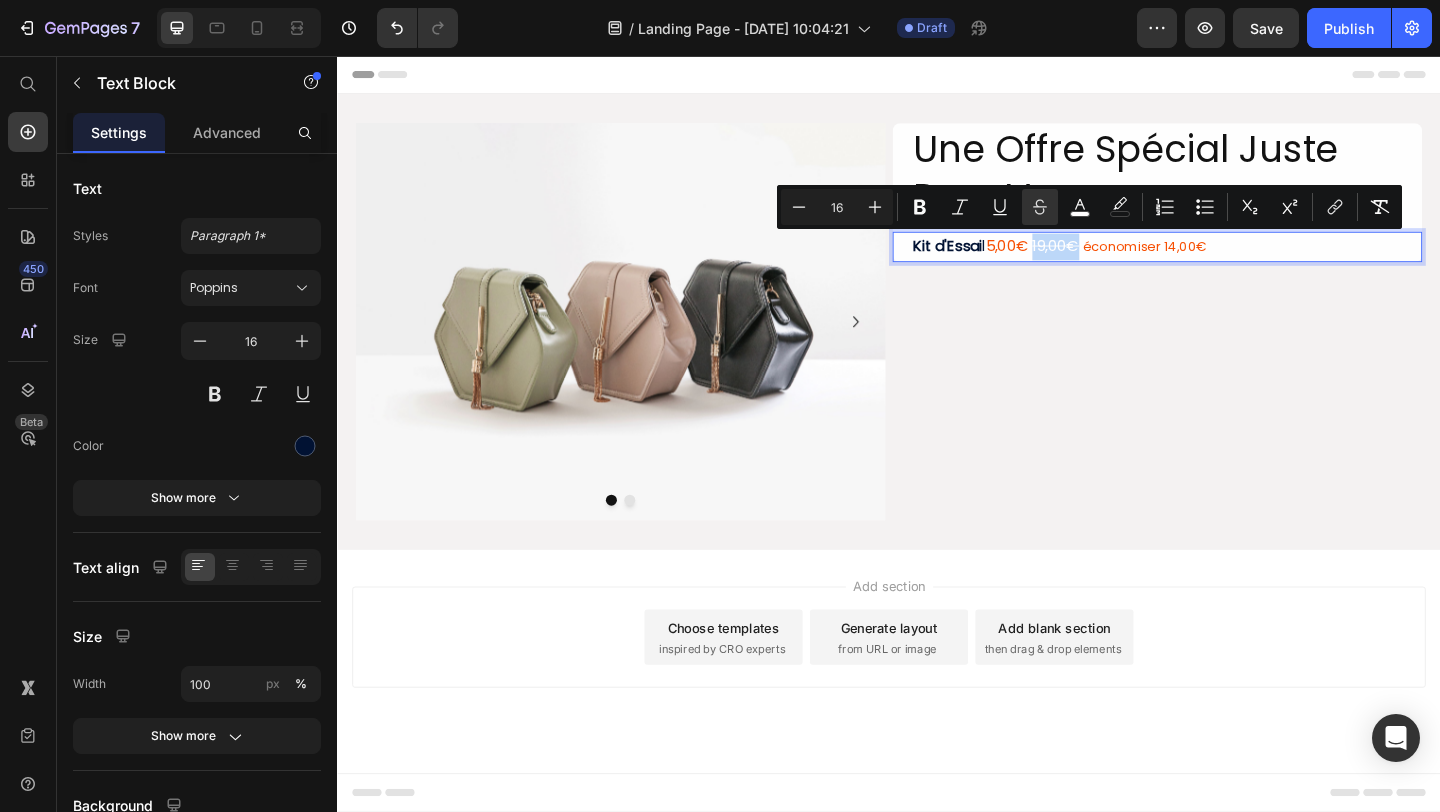 drag, startPoint x: 1153, startPoint y: 265, endPoint x: 1102, endPoint y: 268, distance: 51.088158 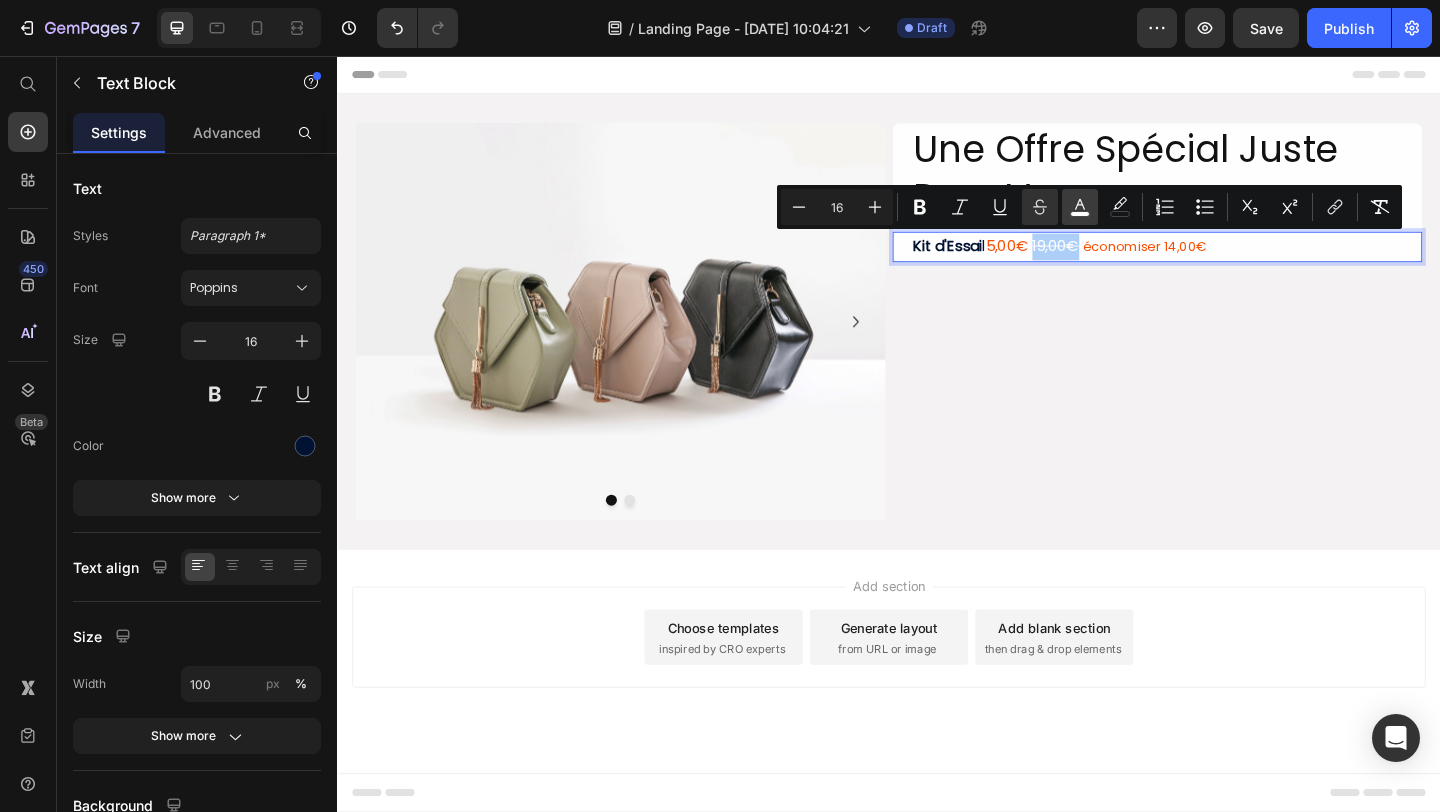 click 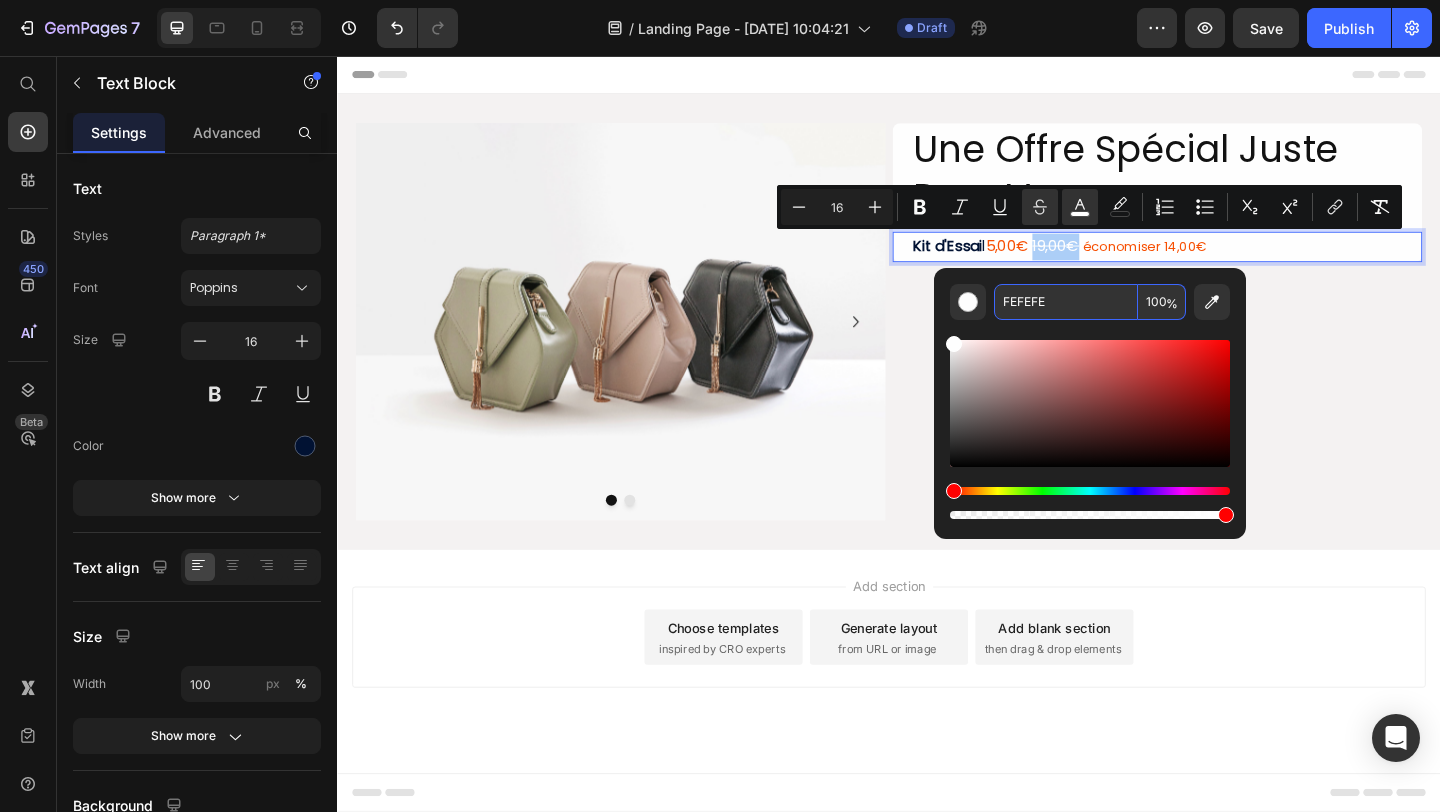 click on "FEFEFE" at bounding box center [1066, 302] 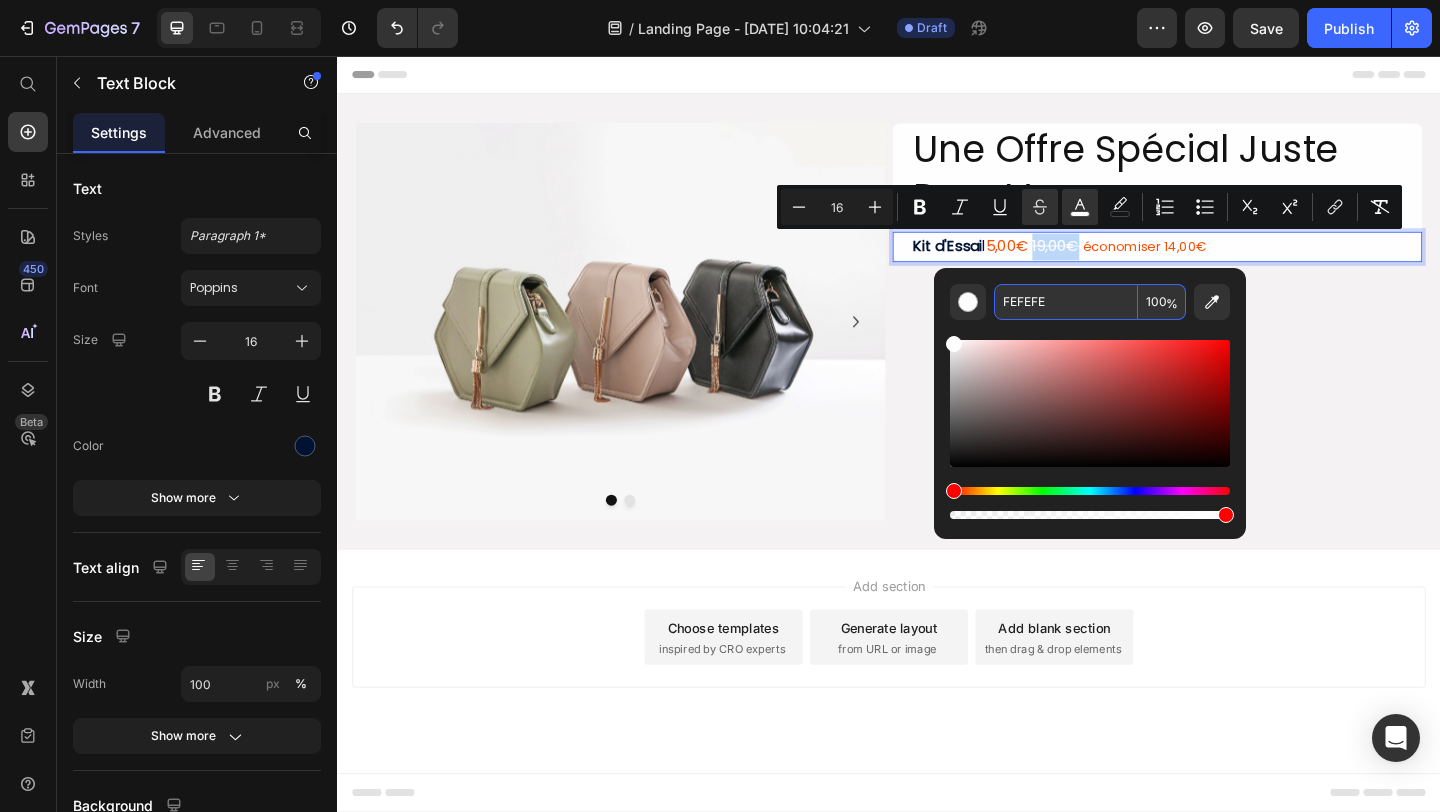 click on "Une Offre Spécial Juste Pour Vous Heading Kit d'Essai  l  5,00€   19,00€   économiser 14,00€ Text Block   0 Row" at bounding box center [1229, 345] 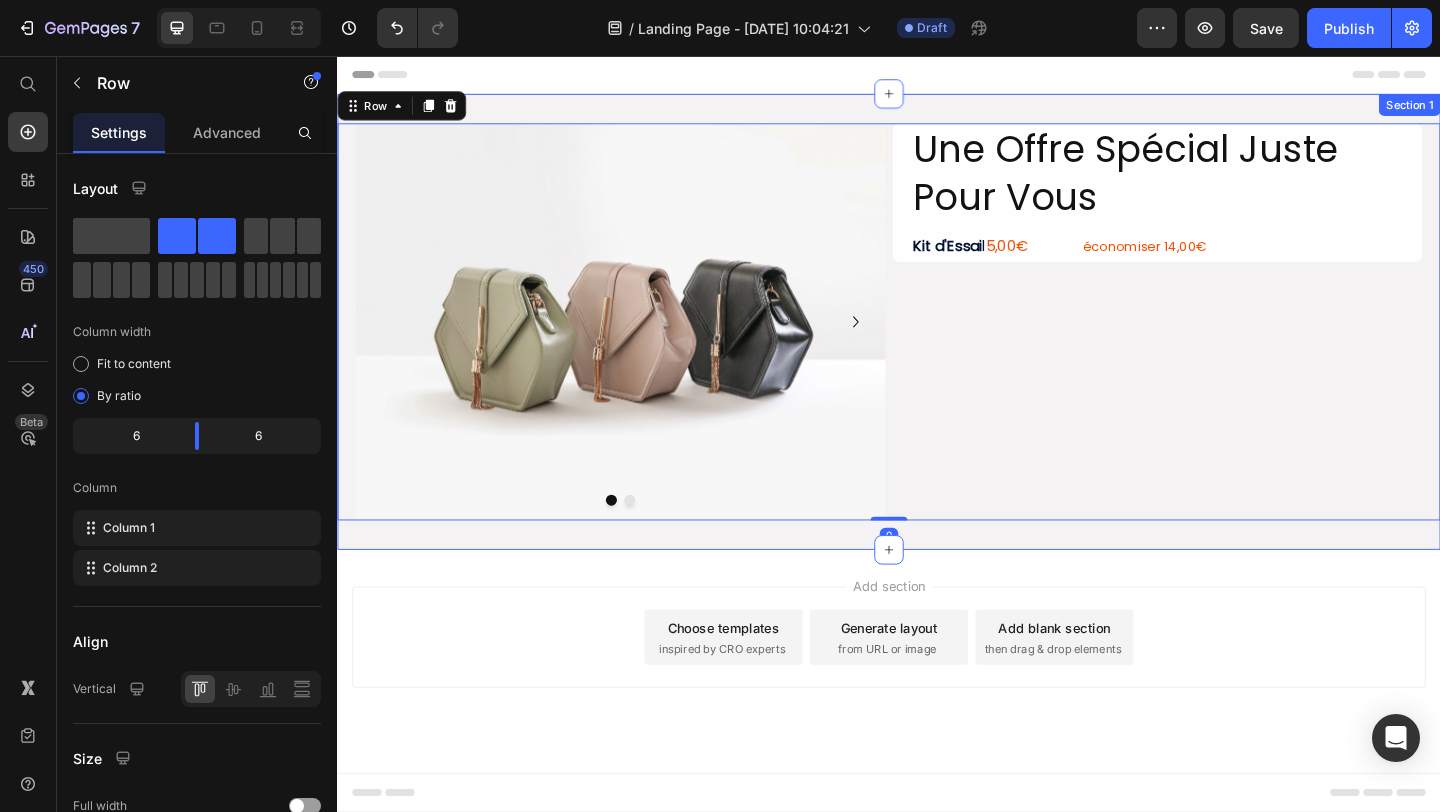 click on "Image
Drop element here
Carousel Une Offre Spécial Juste Pour Vous Heading Kit d'Essai  l  5,00€   19,00€   économiser 14,00€ Text Block Row Row   0 Section 1" at bounding box center (937, 345) 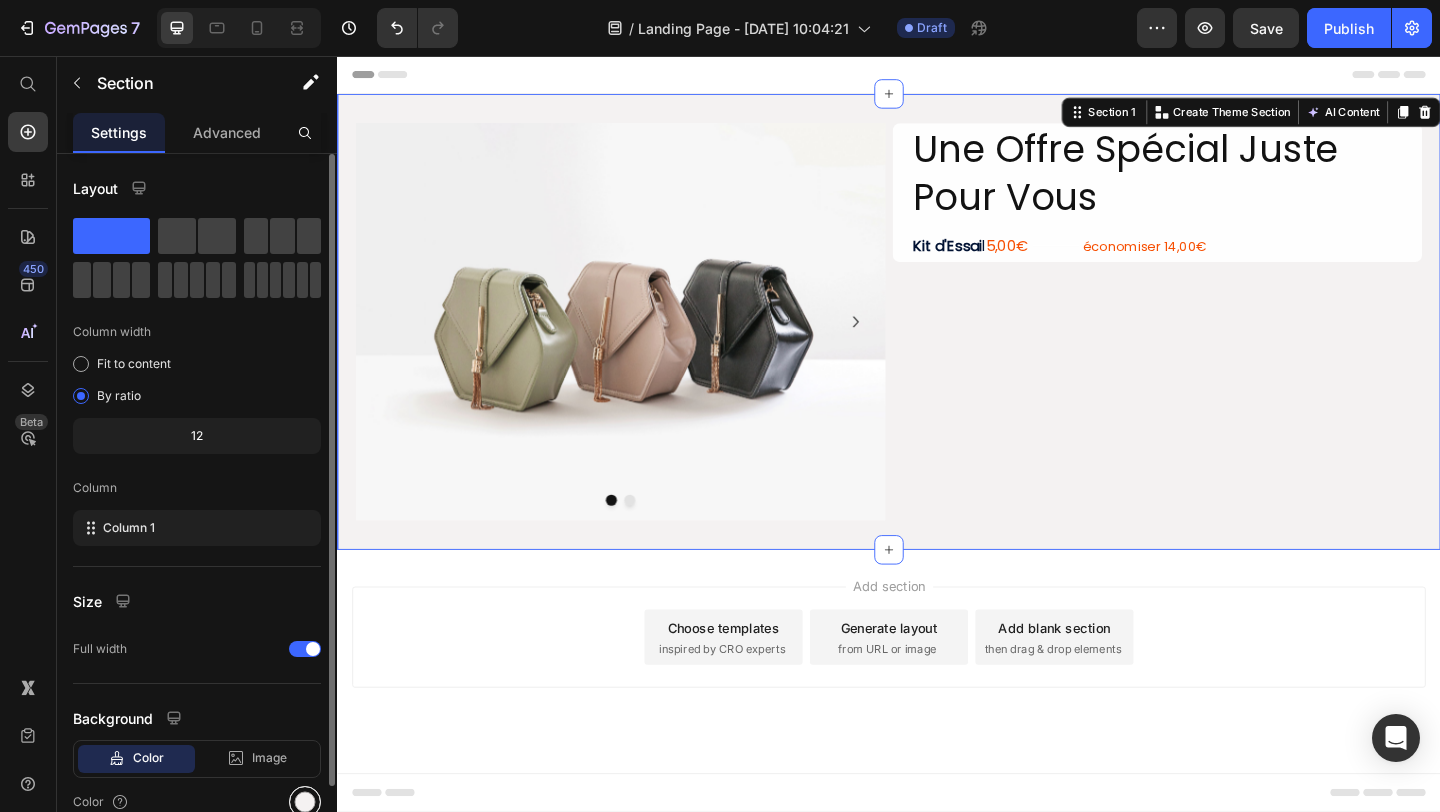 click at bounding box center (305, 802) 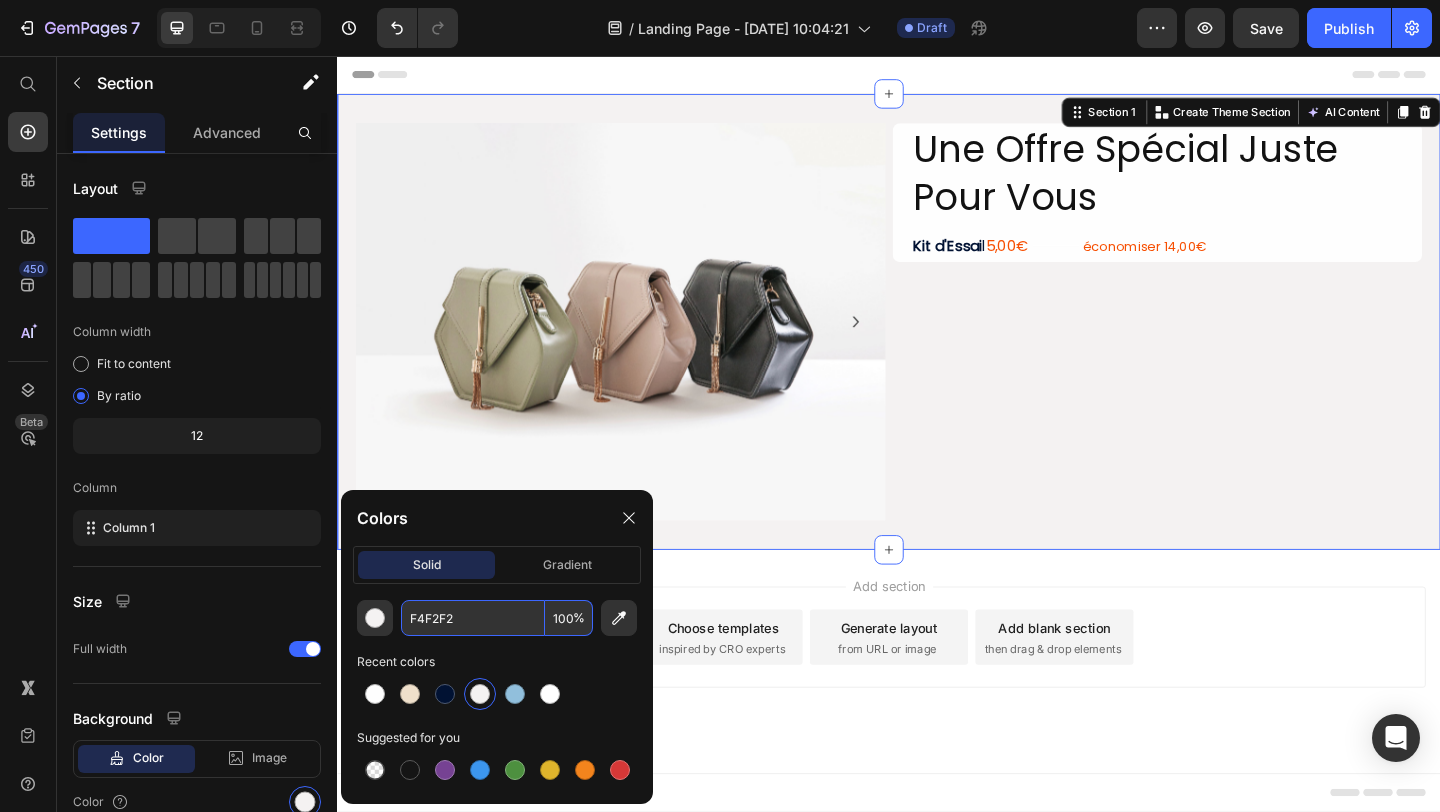 click on "F4F2F2" at bounding box center [473, 618] 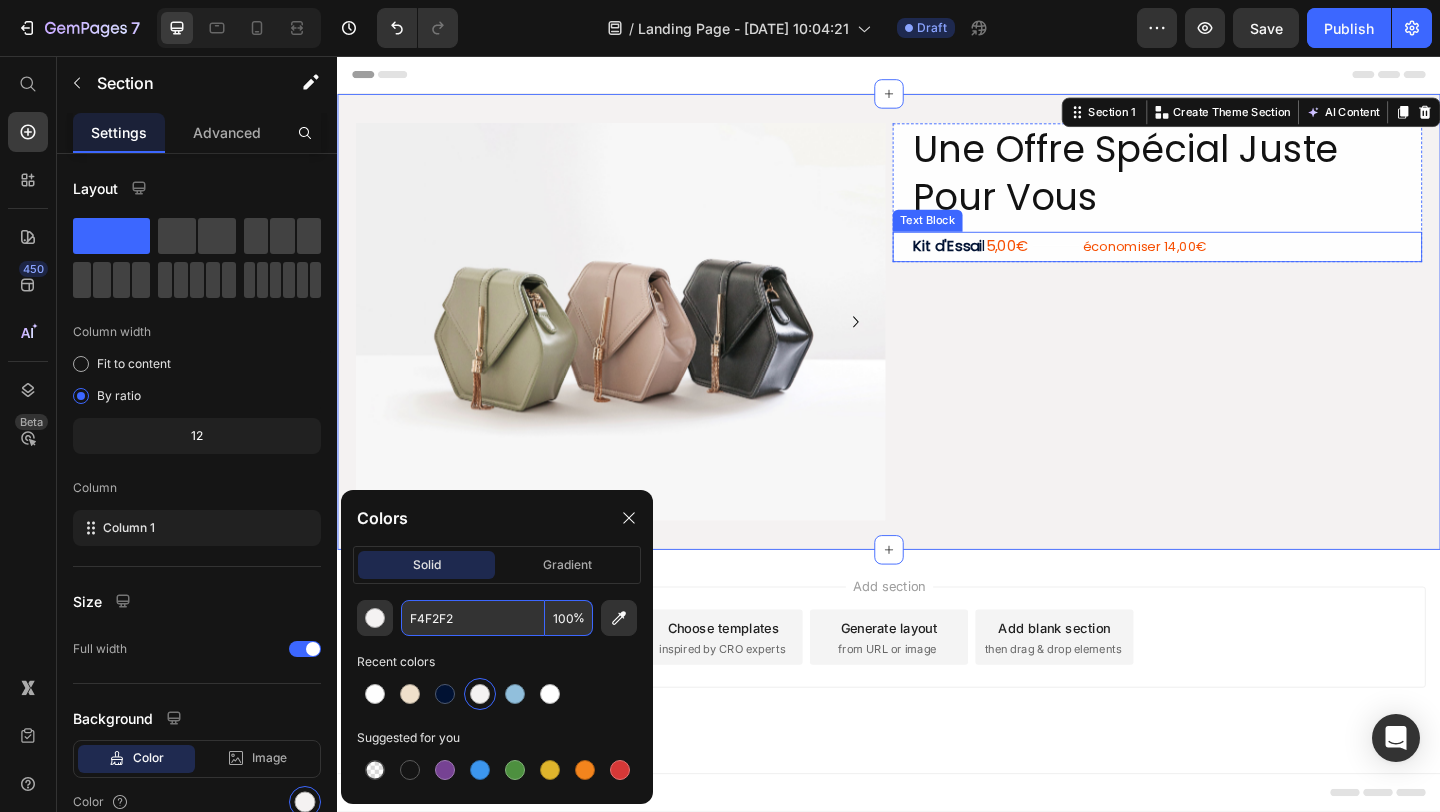 click on "19,00€" at bounding box center (1118, 262) 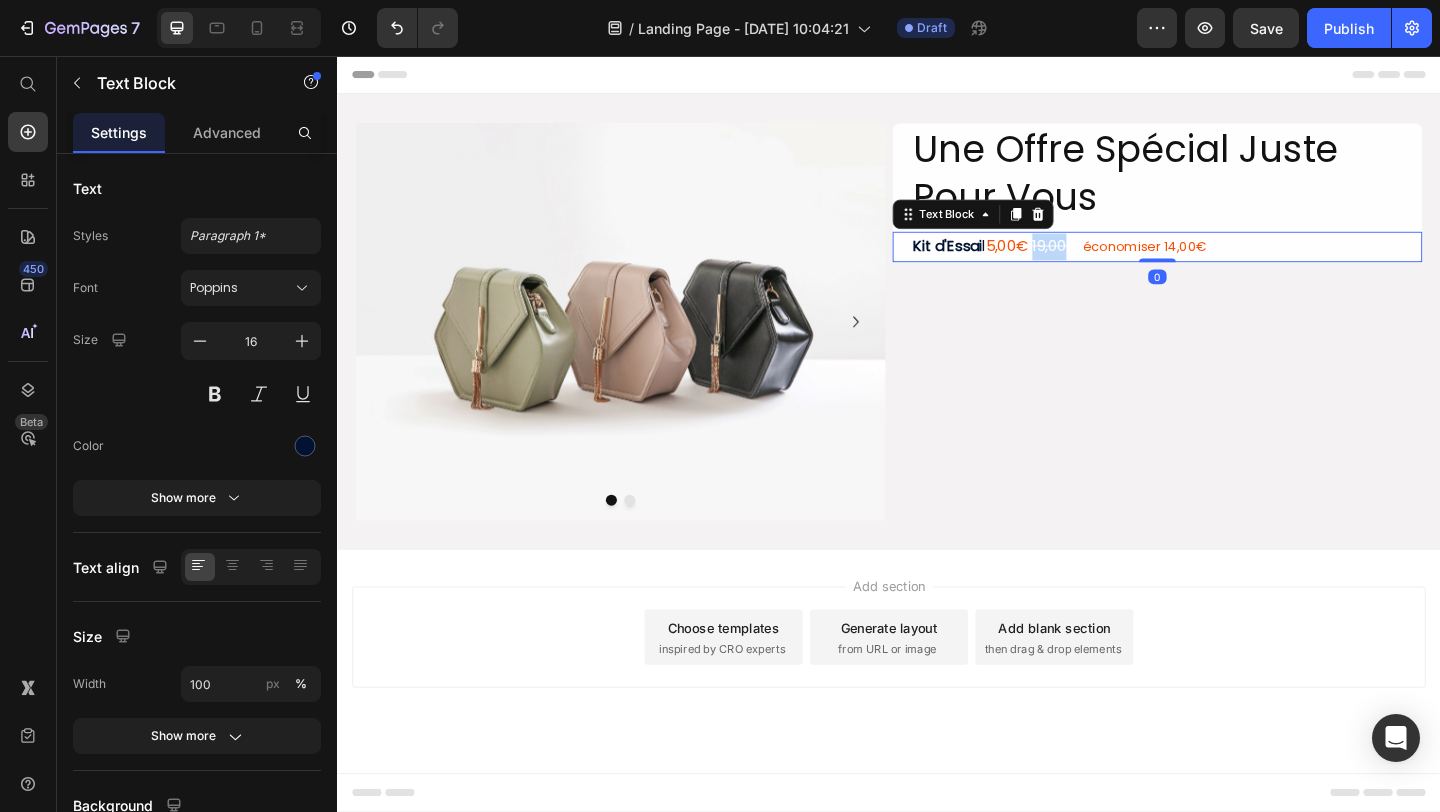 click on "19,00€" at bounding box center (1118, 262) 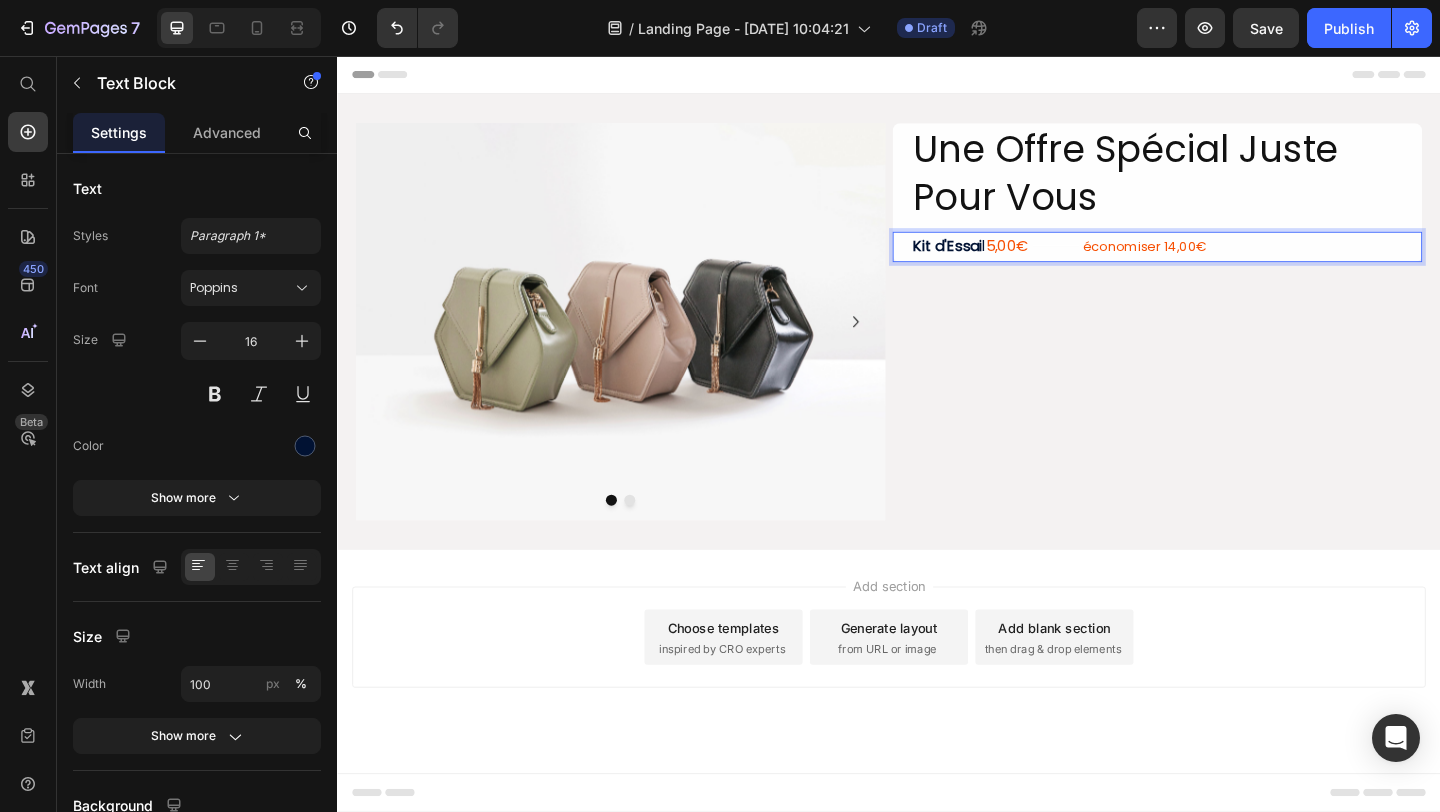 click on "économiser 14,00€" at bounding box center [1215, 263] 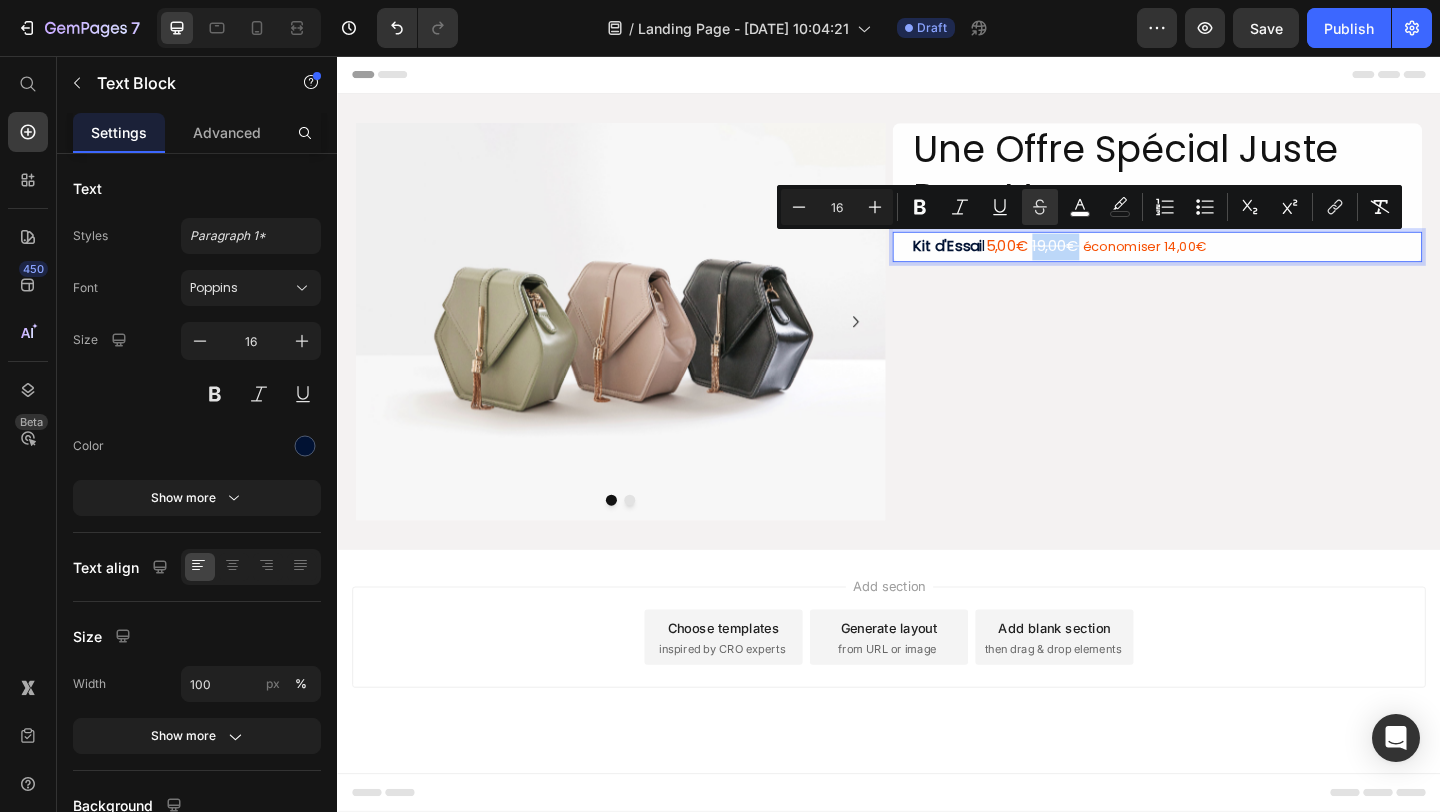 drag, startPoint x: 1153, startPoint y: 268, endPoint x: 1102, endPoint y: 268, distance: 51 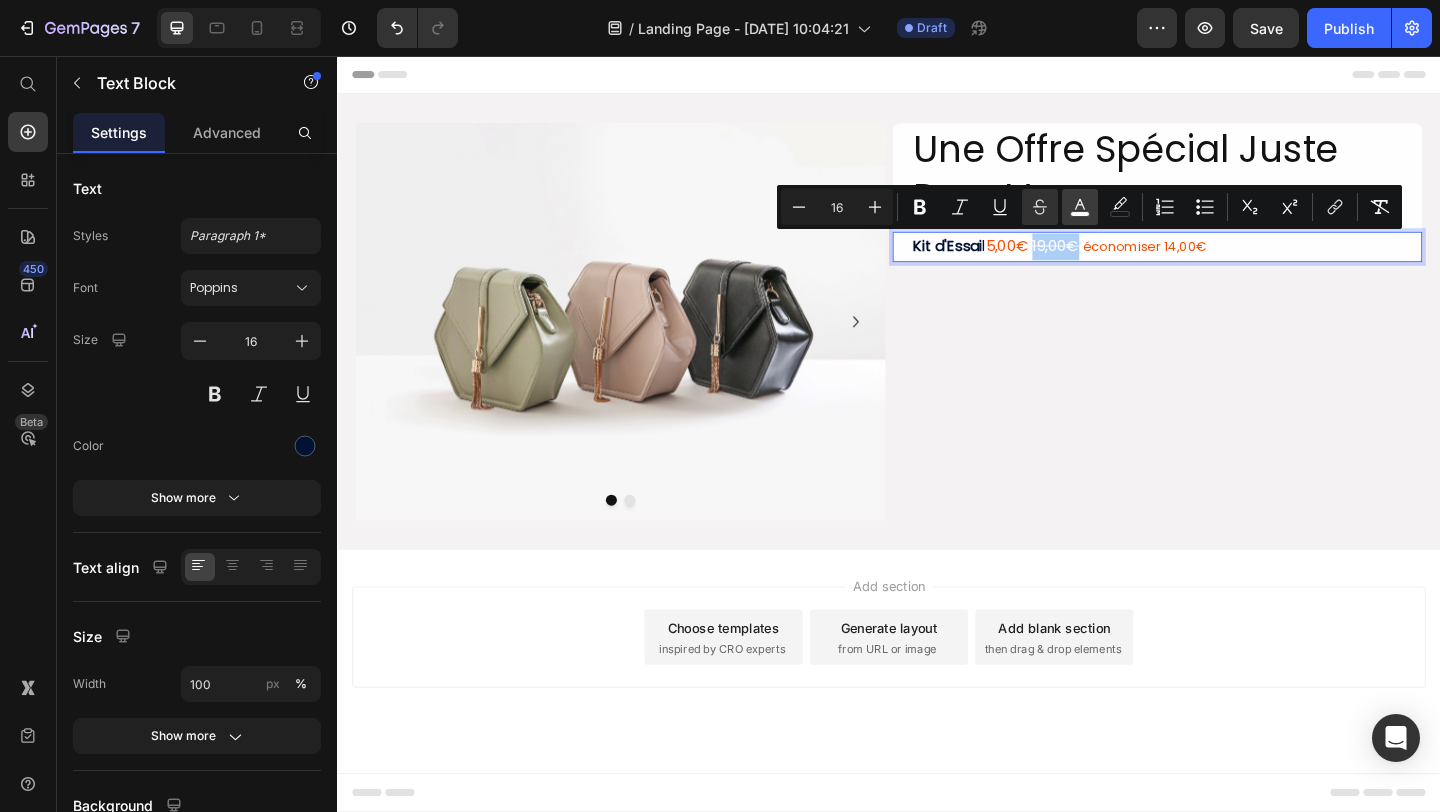 click on "color" at bounding box center [1080, 207] 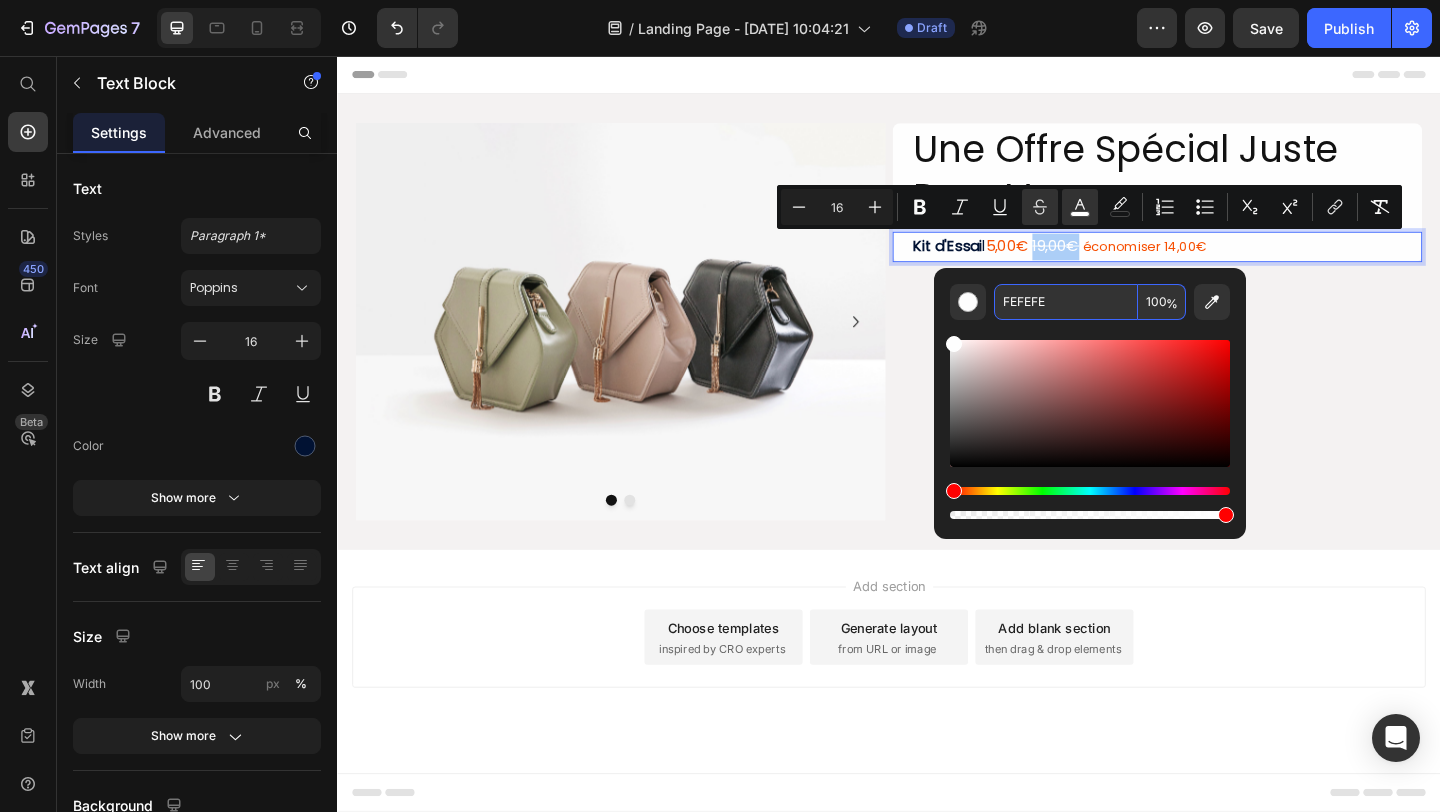 click on "FEFEFE" at bounding box center (1066, 302) 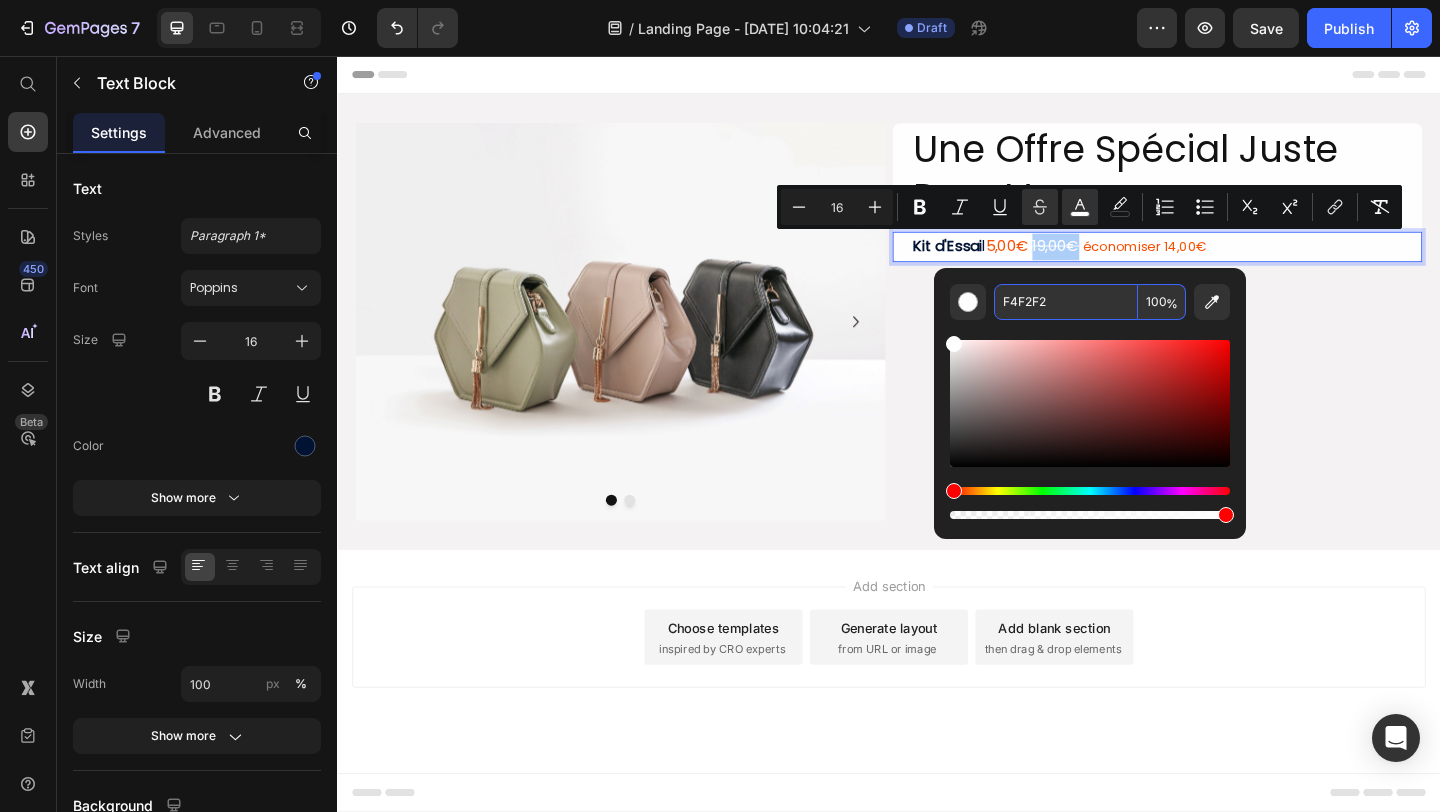 type on "F4F2F2" 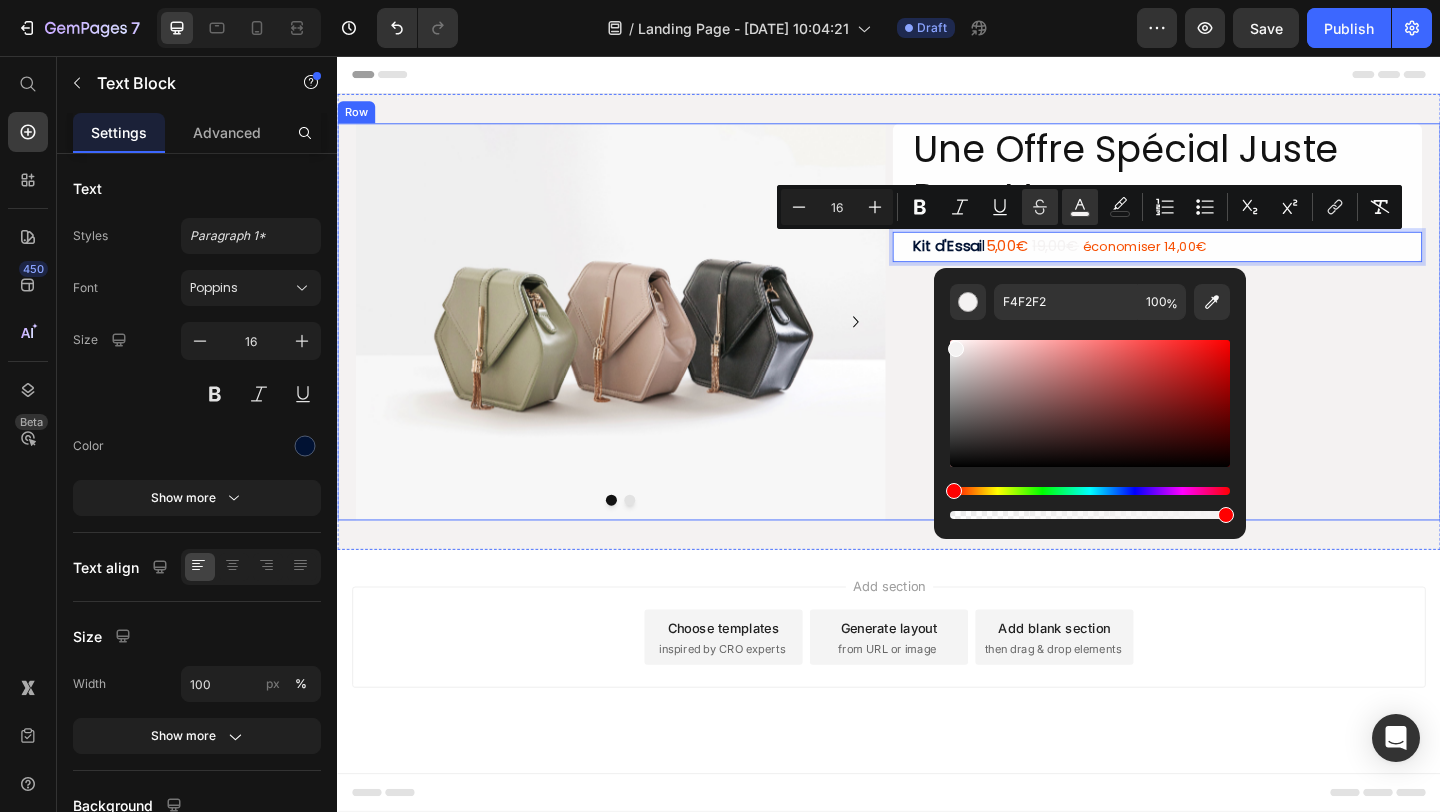 click on "Une Offre Spécial Juste Pour Vous Heading Kit d'Essai  l  5,00€   19,00€   économiser 14,00€ Text Block   0 Row" at bounding box center [1229, 345] 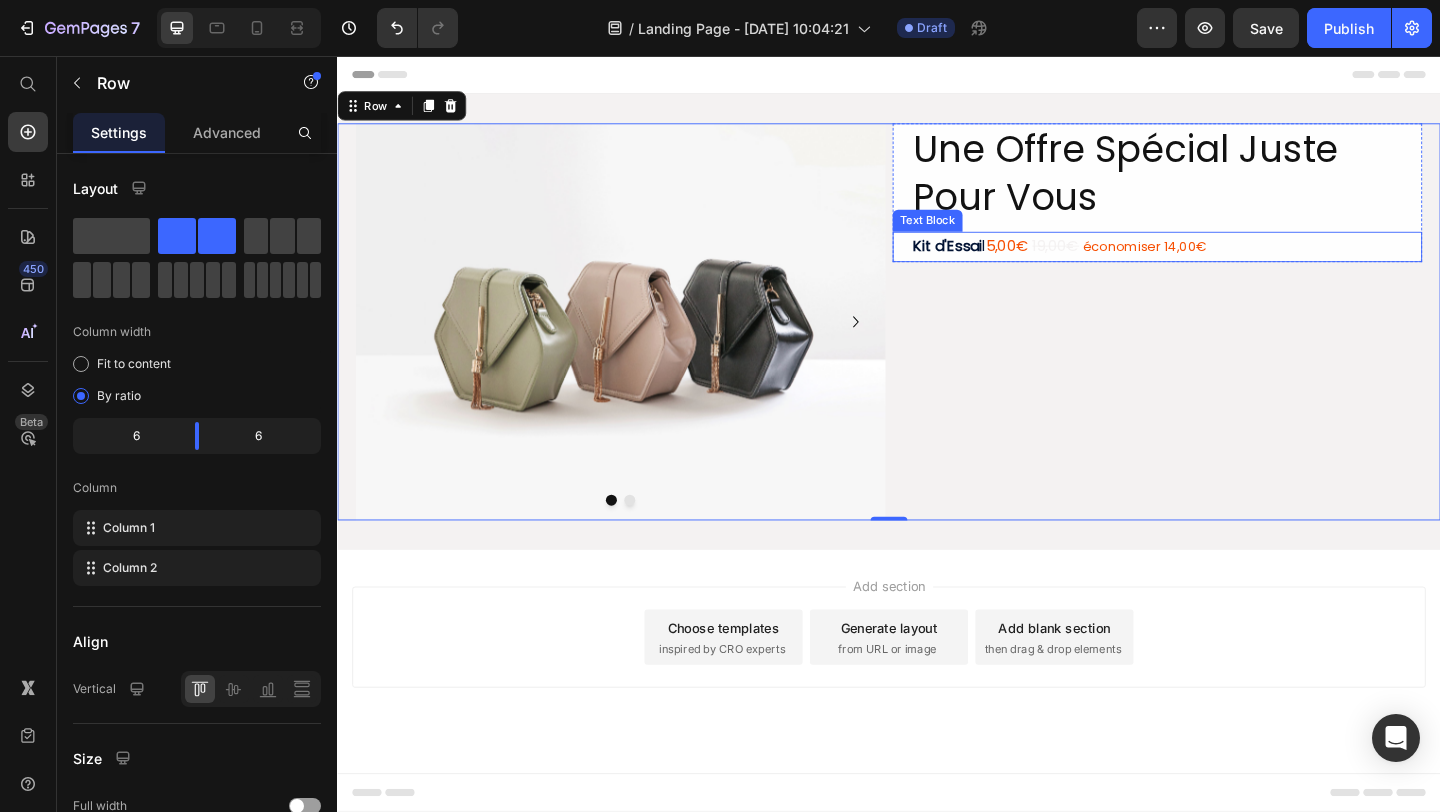 click on "19,00€" at bounding box center [1118, 262] 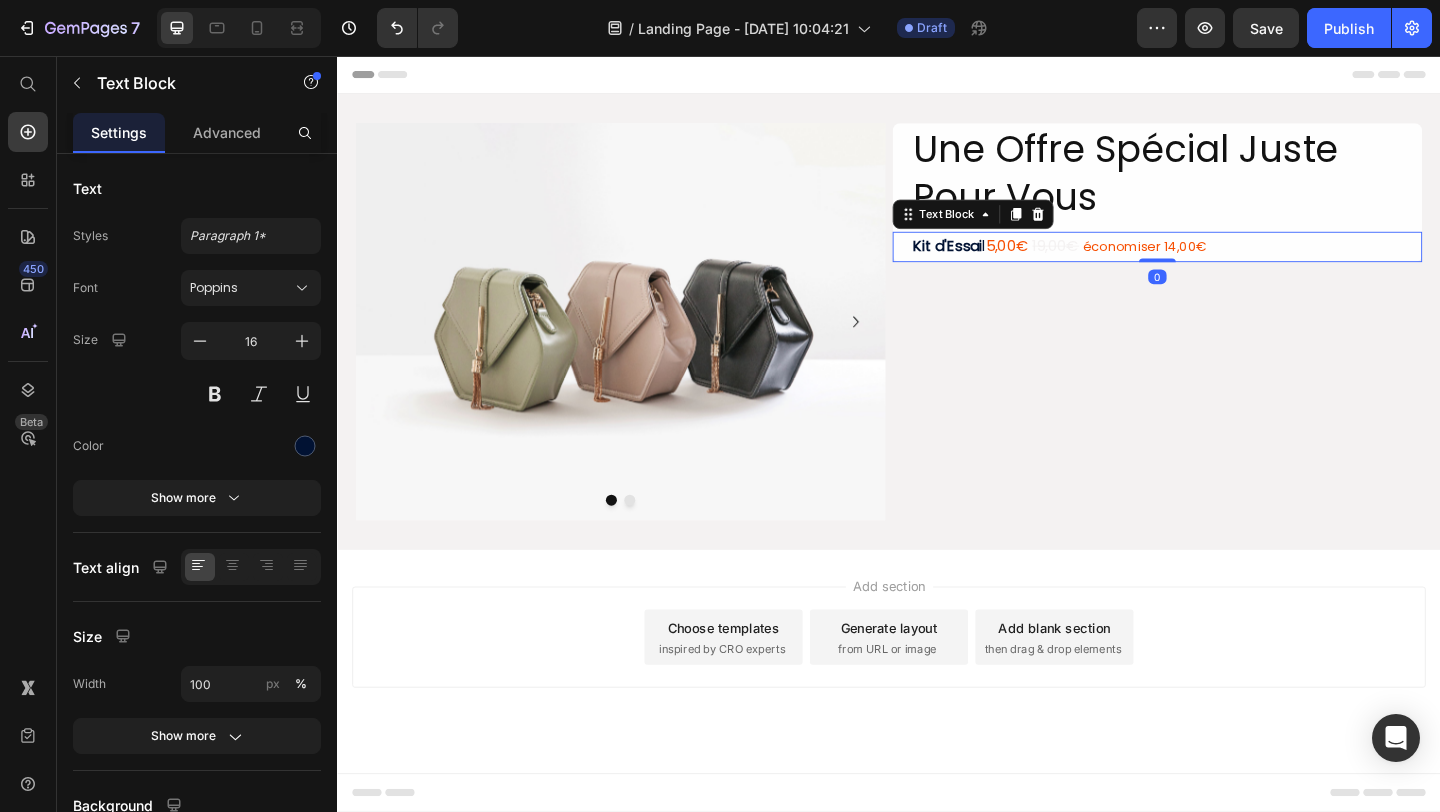 click on "19,00€" at bounding box center [1118, 262] 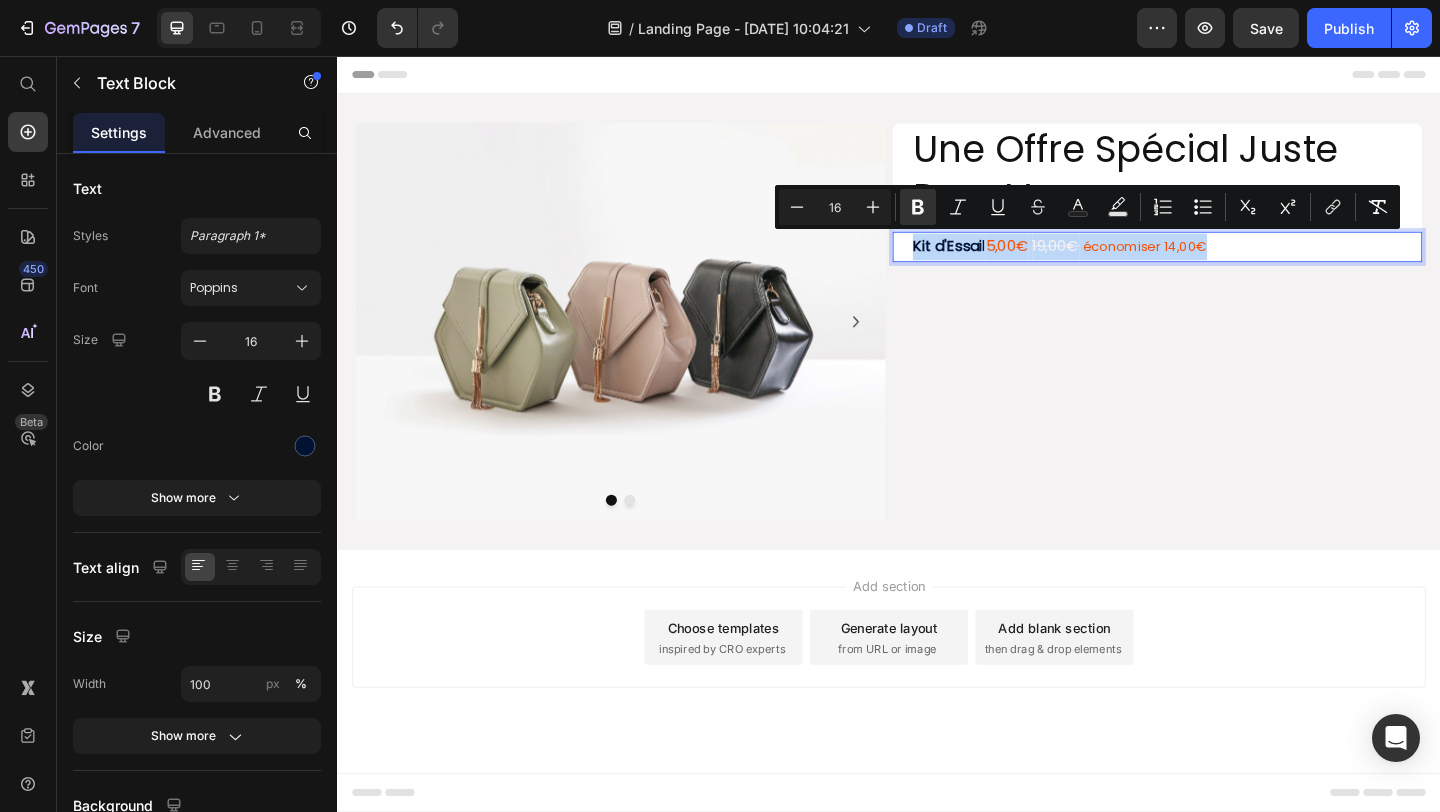 click on "19,00€" at bounding box center [1118, 262] 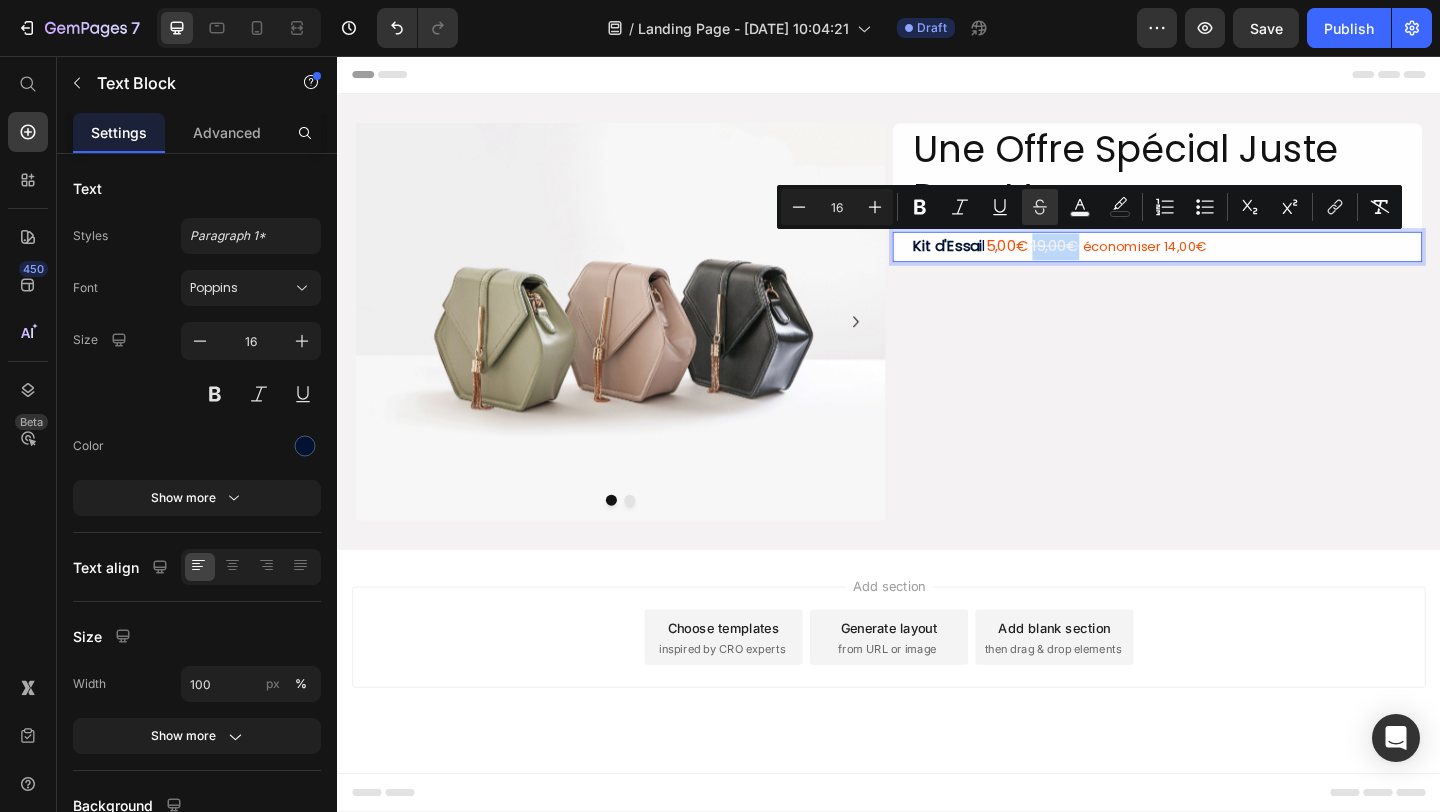drag, startPoint x: 1150, startPoint y: 266, endPoint x: 1103, endPoint y: 266, distance: 47 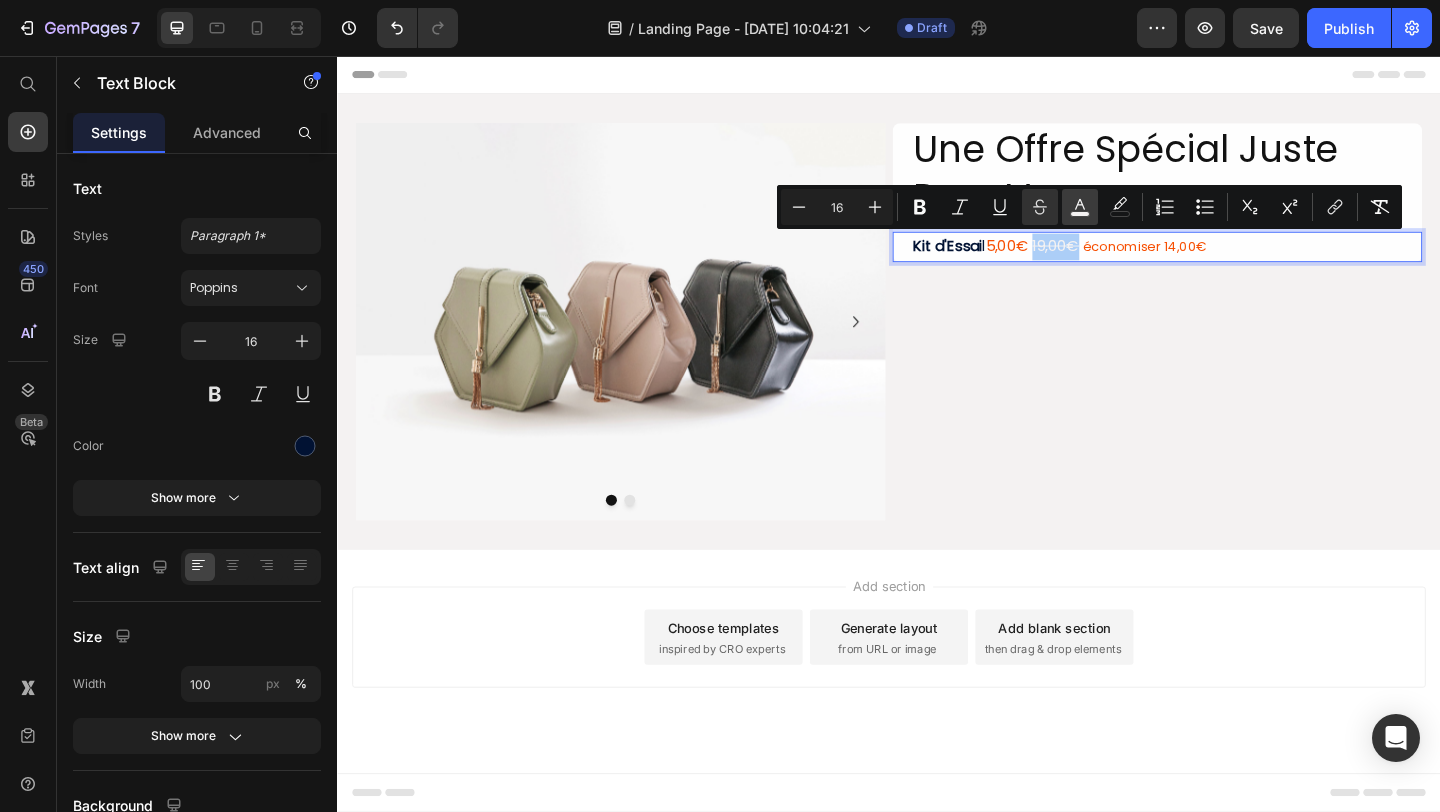 click 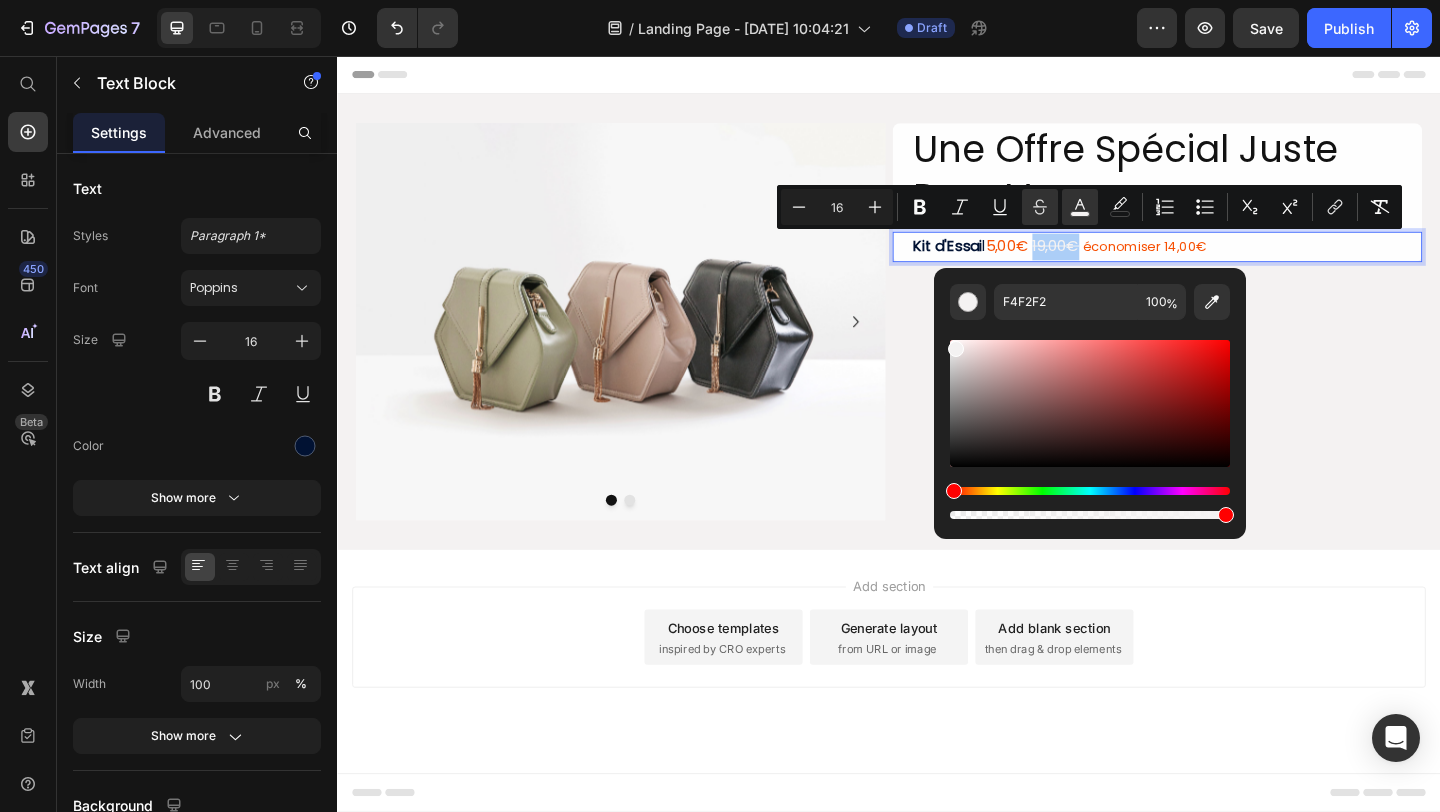click on "Minus 16 Plus Bold Italic Underline       Strikethrough
color
color Numbered List Bulleted List Subscript Superscript       link Remove Format F4F2F2 100 %" at bounding box center [1089, 207] 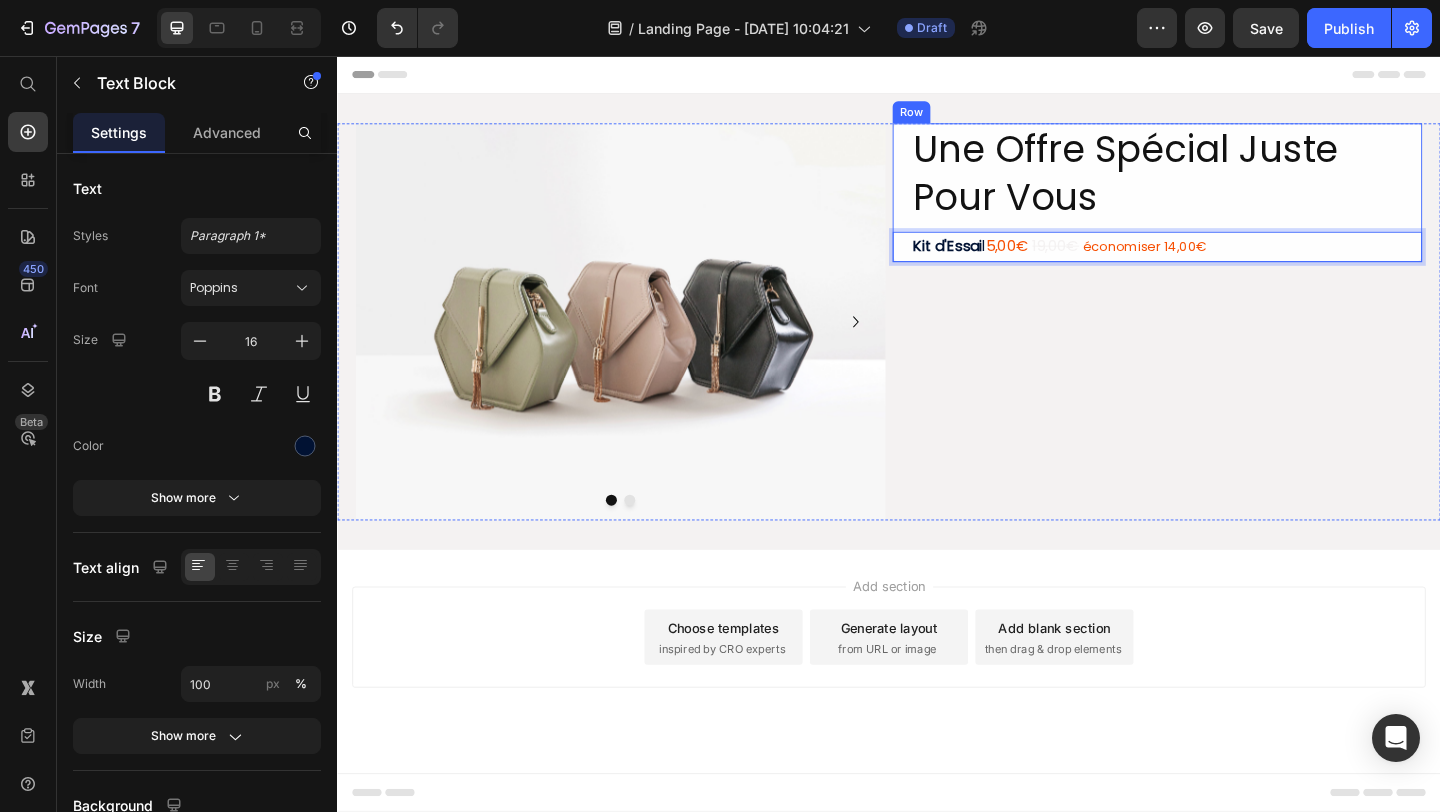 click on "économiser 14,00€" at bounding box center (1215, 263) 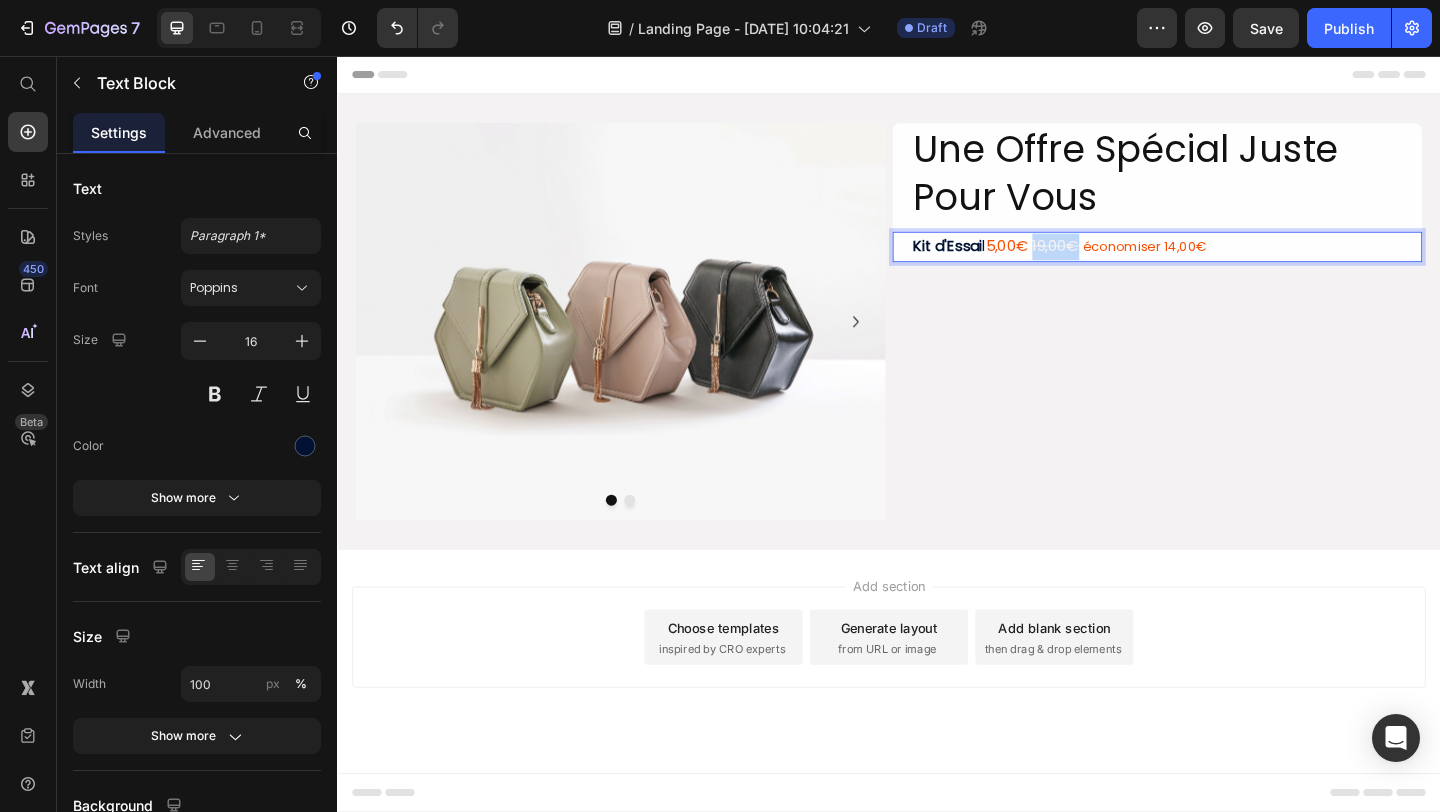 drag, startPoint x: 1102, startPoint y: 262, endPoint x: 1148, endPoint y: 271, distance: 46.872166 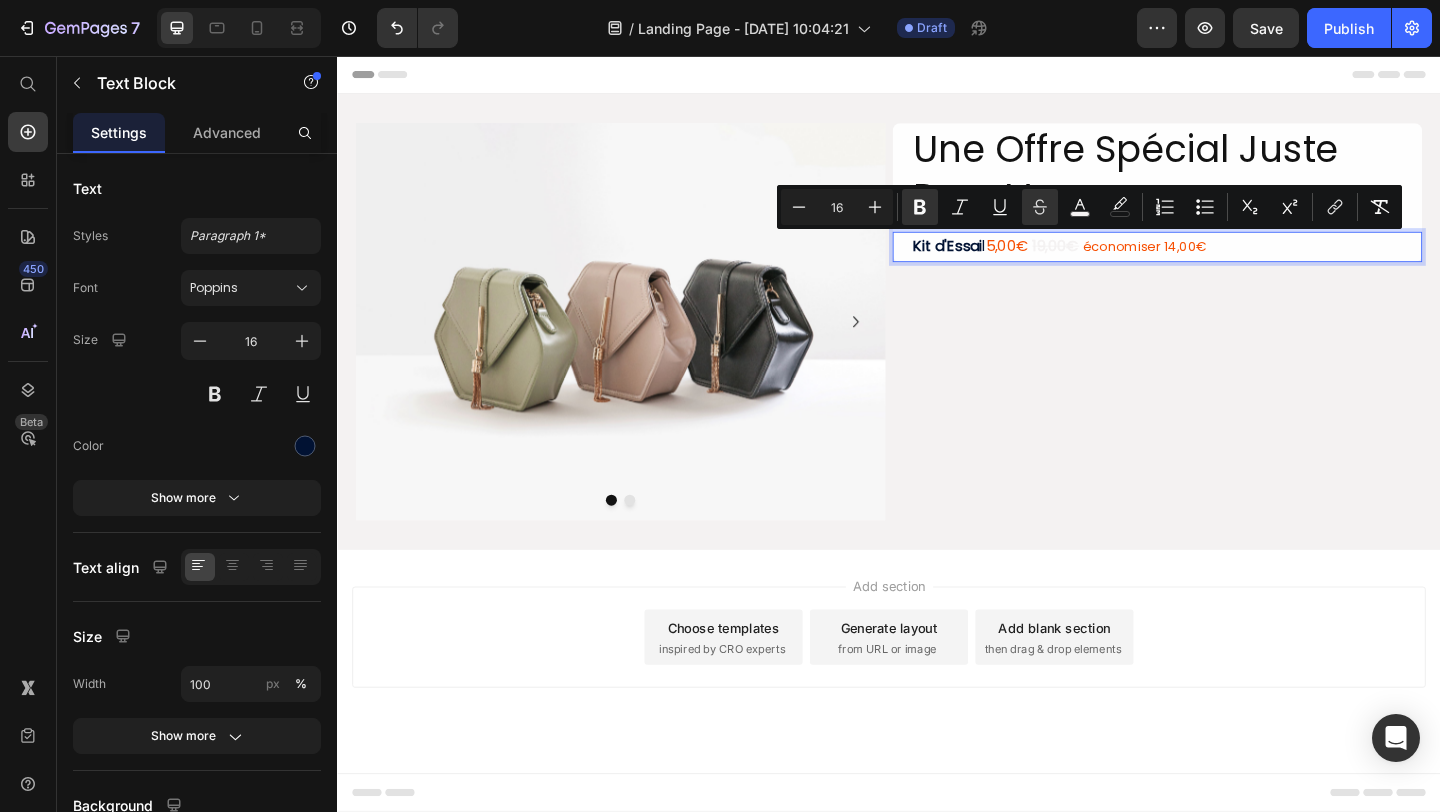 click on "Une Offre Spécial Juste Pour Vous Heading Kit d'Essai  l  5,00€   19,00€   économiser 14,00€ Text Block   0 Row" at bounding box center [1229, 345] 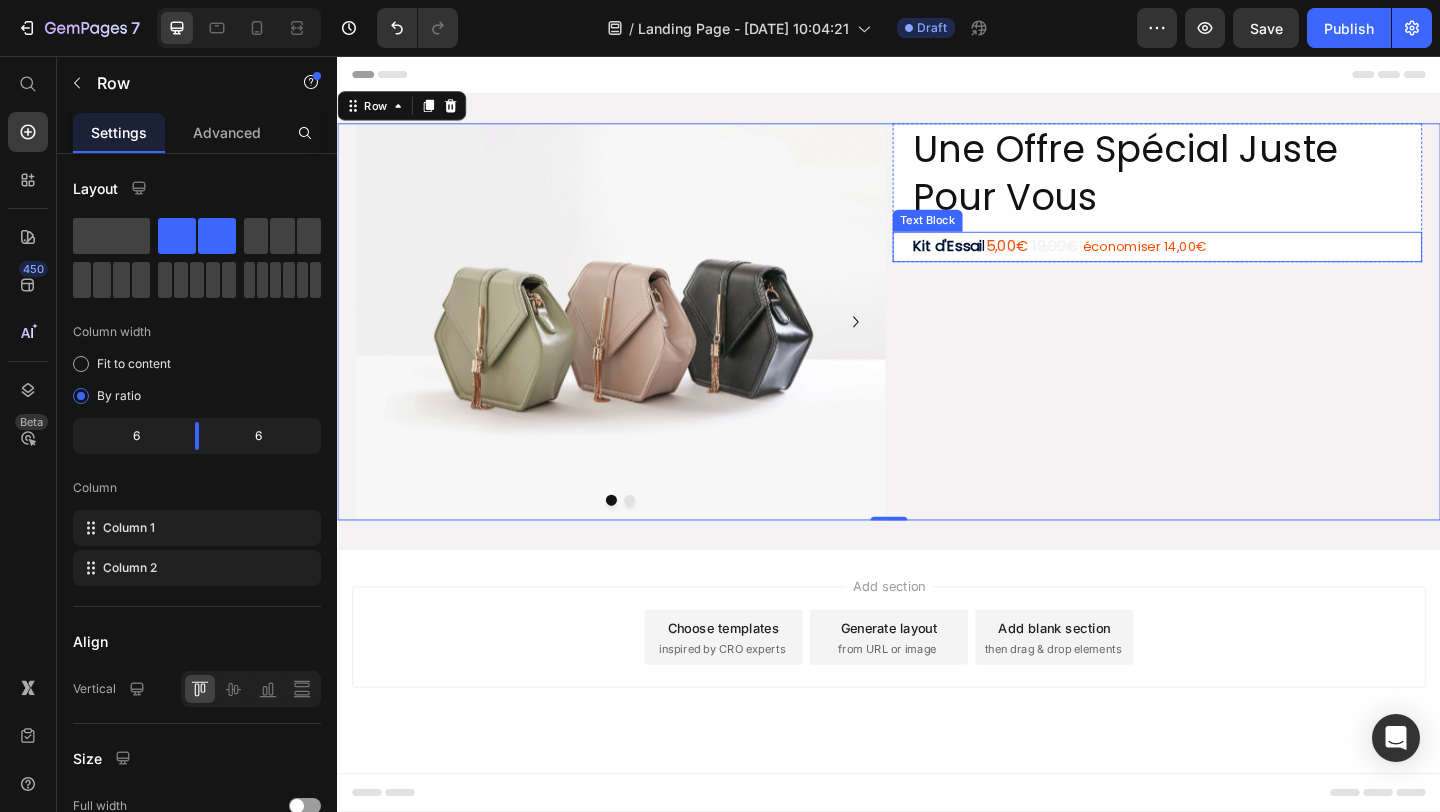 click on "19,00€" at bounding box center (1118, 262) 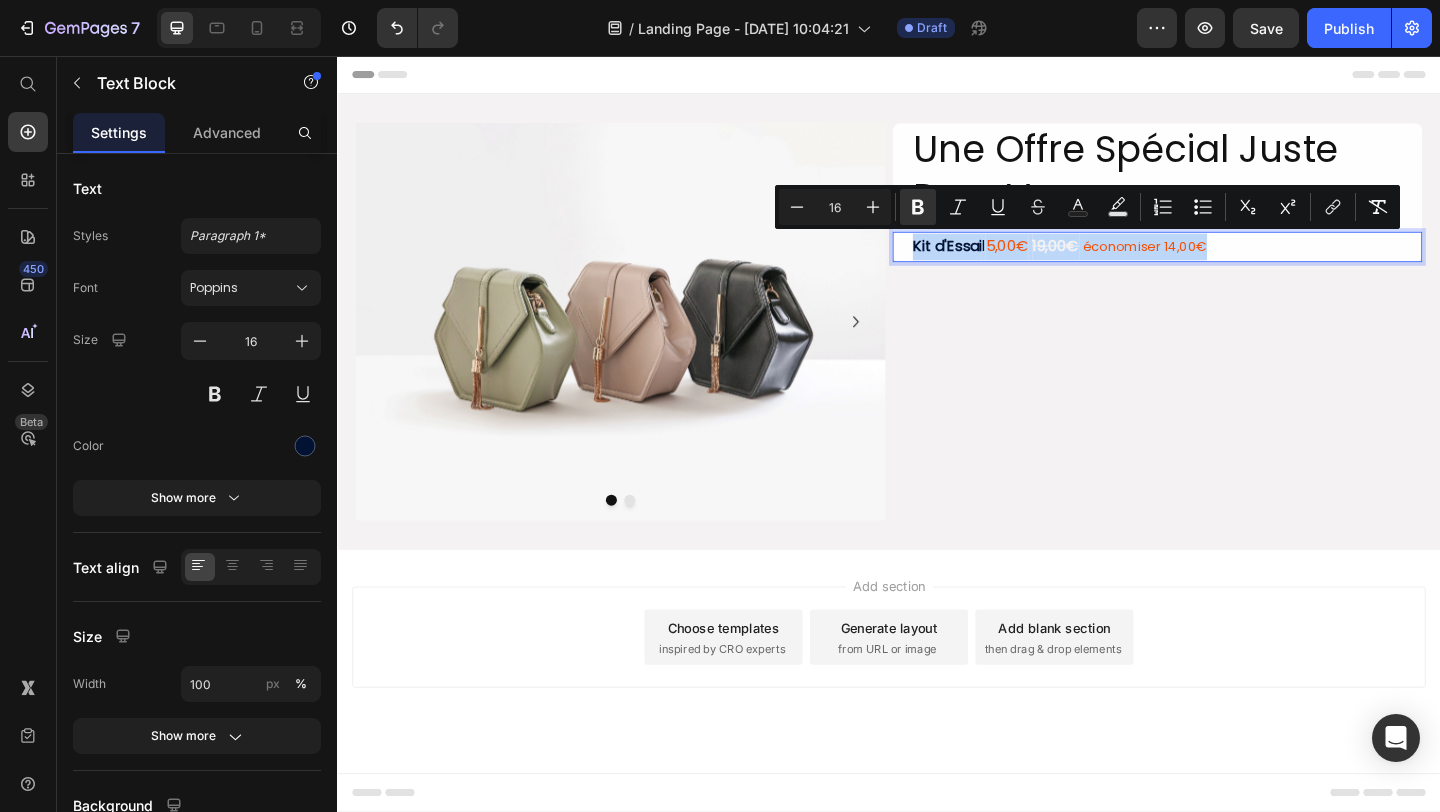 click on "19,00€" at bounding box center [1118, 262] 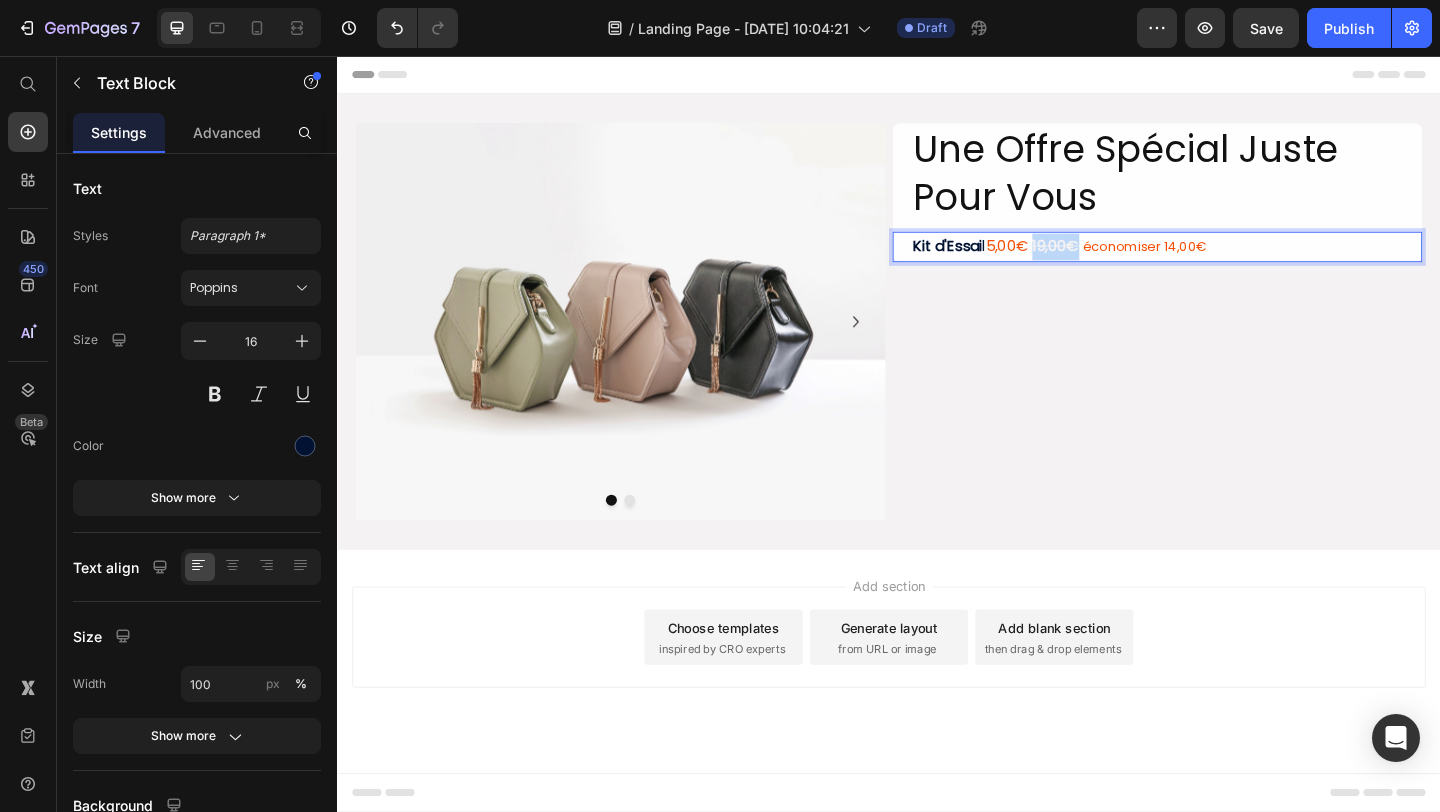 drag, startPoint x: 1151, startPoint y: 266, endPoint x: 1104, endPoint y: 265, distance: 47.010635 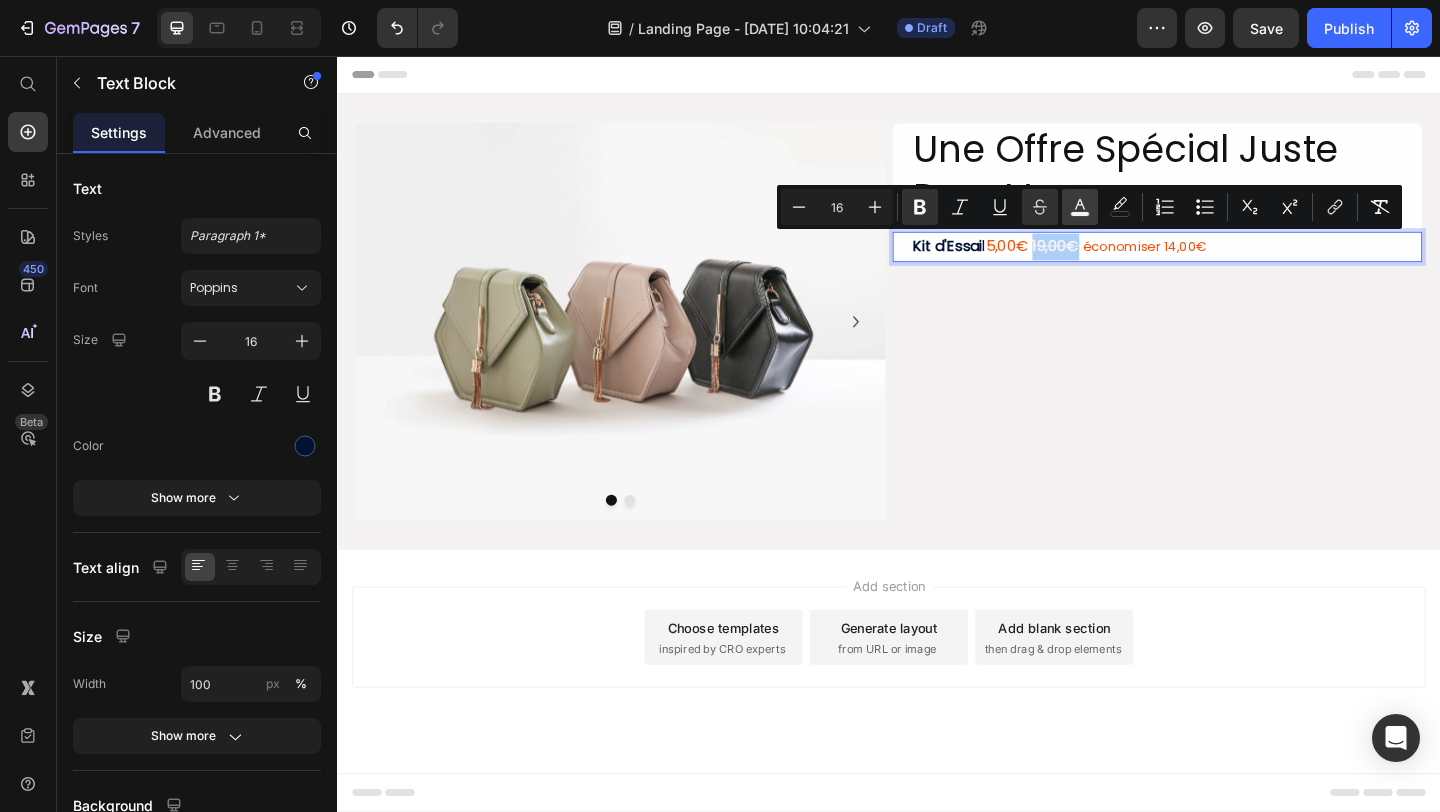 click 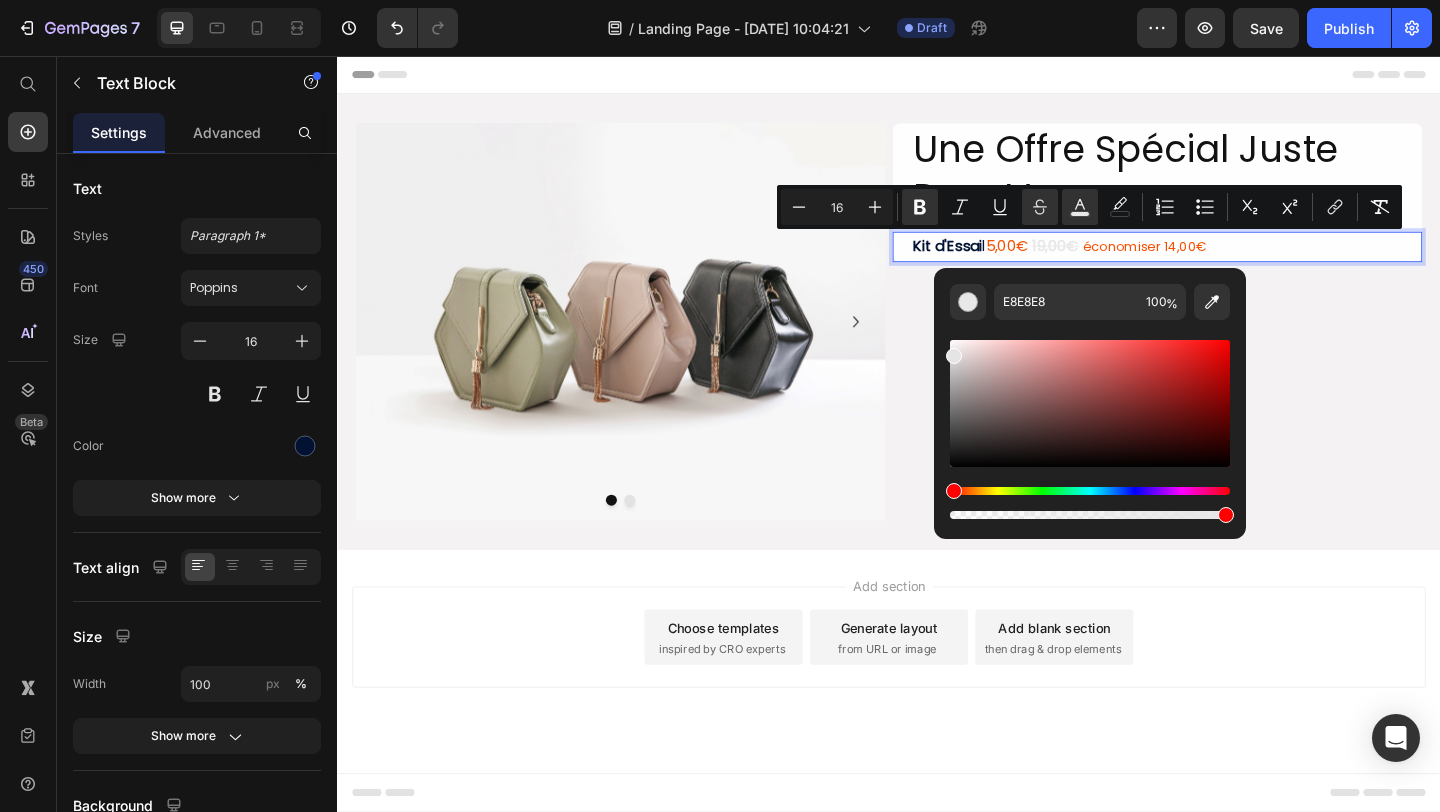 type on "E5E5E5" 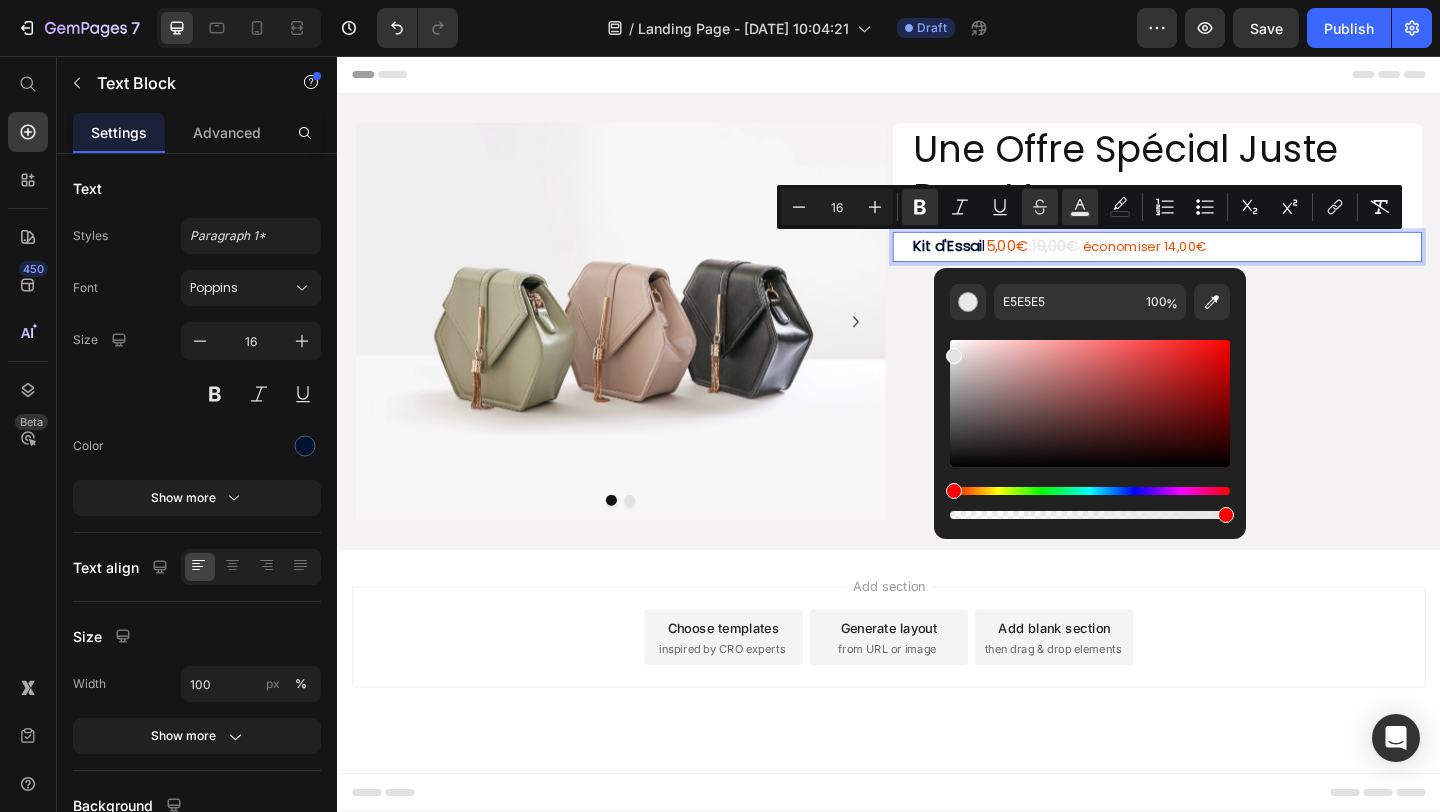 click at bounding box center [954, 356] 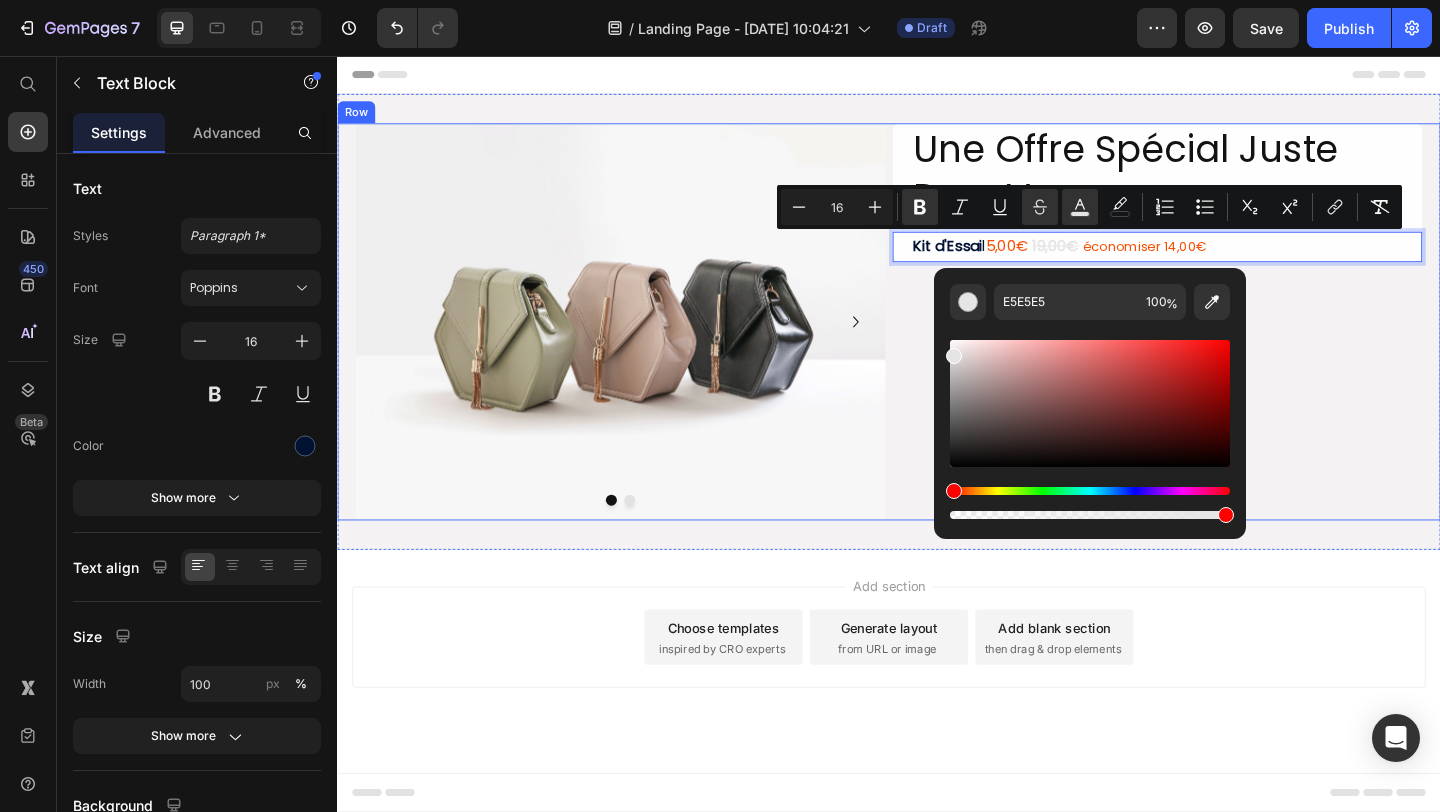 click on "Une Offre Spécial Juste Pour Vous Heading Kit d'Essai  l  5,00€   19,00€   économiser 14,00€ Text Block   0 Row" at bounding box center [1229, 345] 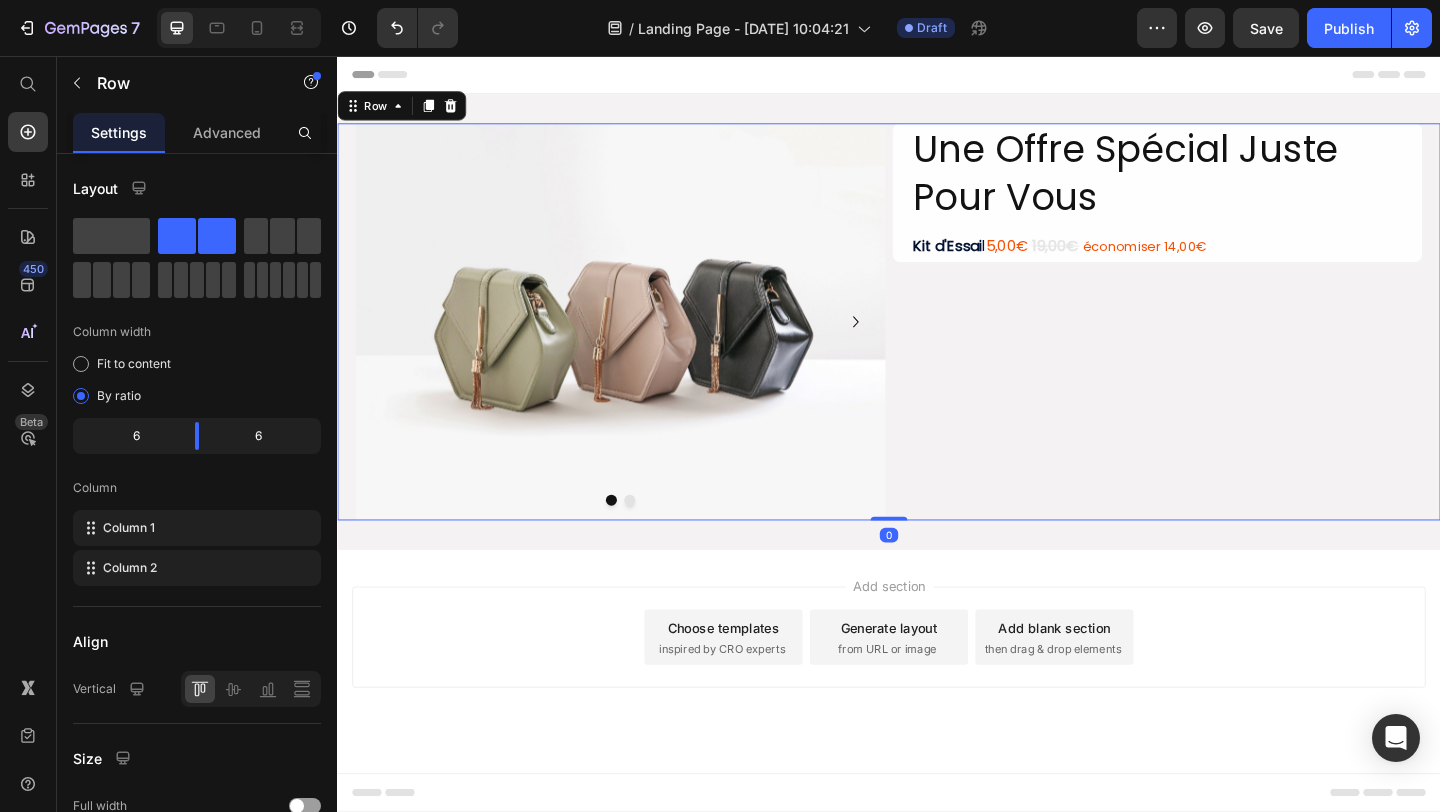click on "19,00€" at bounding box center [1118, 262] 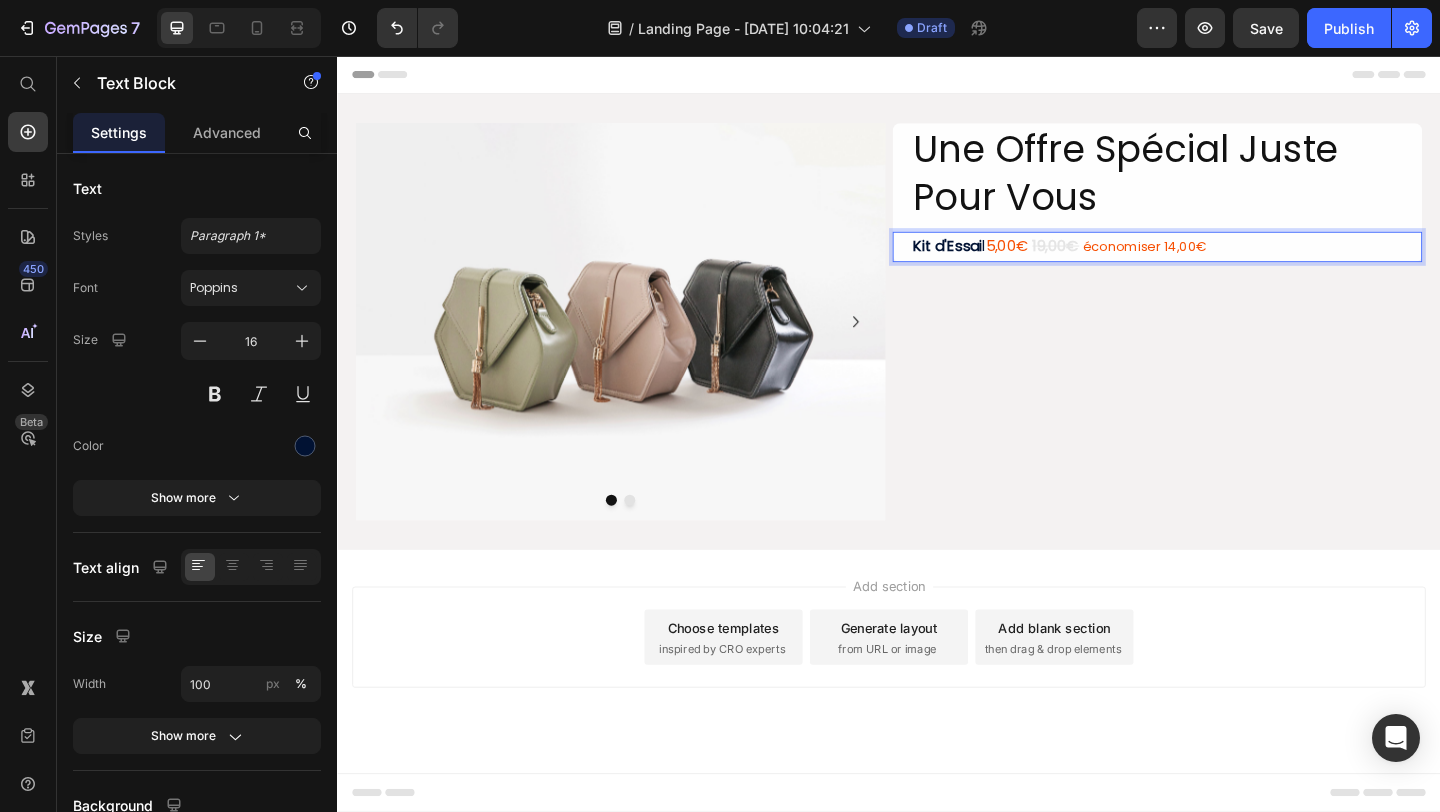 click on "19,00€" at bounding box center (1118, 262) 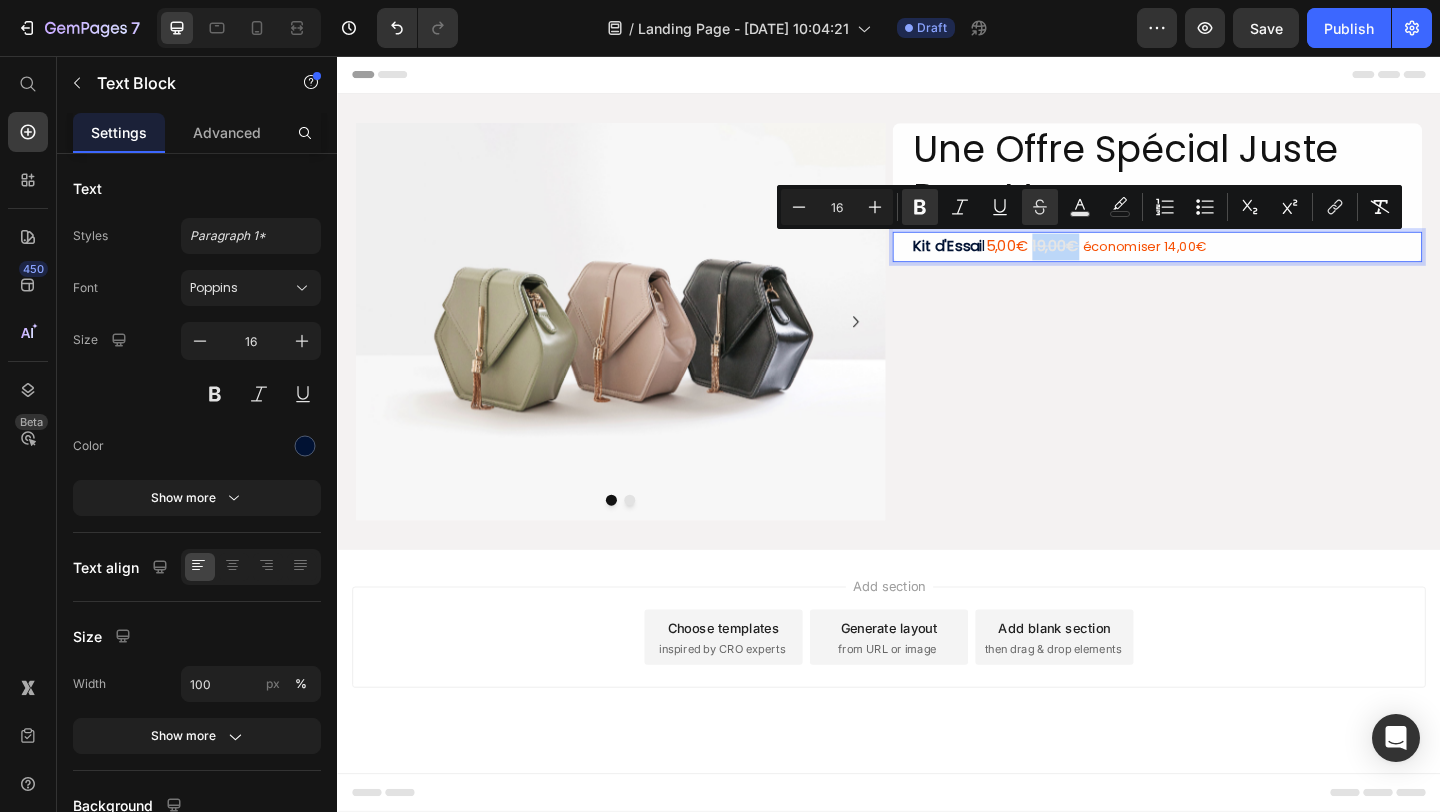 drag, startPoint x: 1151, startPoint y: 267, endPoint x: 1103, endPoint y: 265, distance: 48.04165 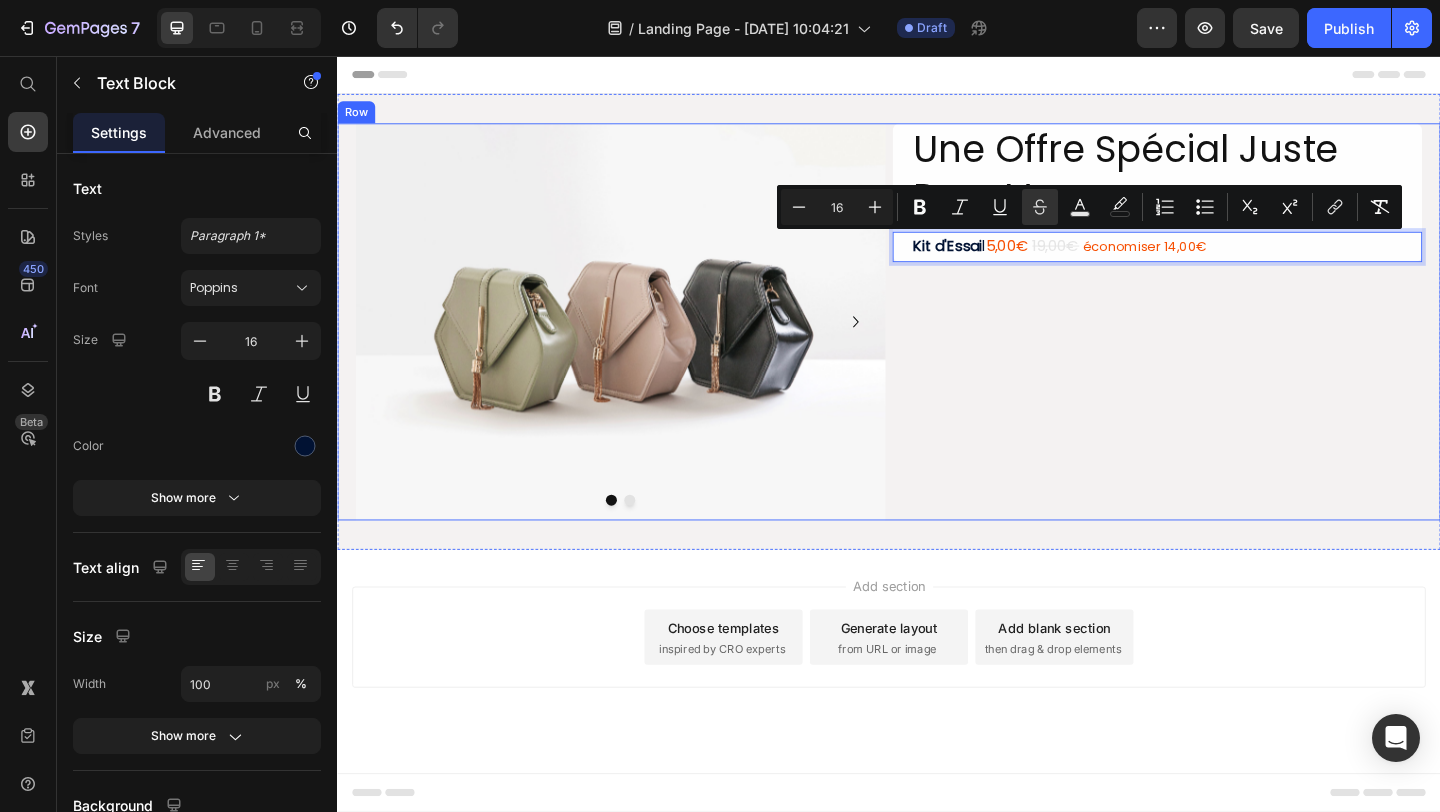 click on "Une Offre Spécial Juste Pour Vous Heading Kit d'Essai  l  5,00€   19,00€   économiser 14,00€ Text Block   0 Row" at bounding box center [1229, 345] 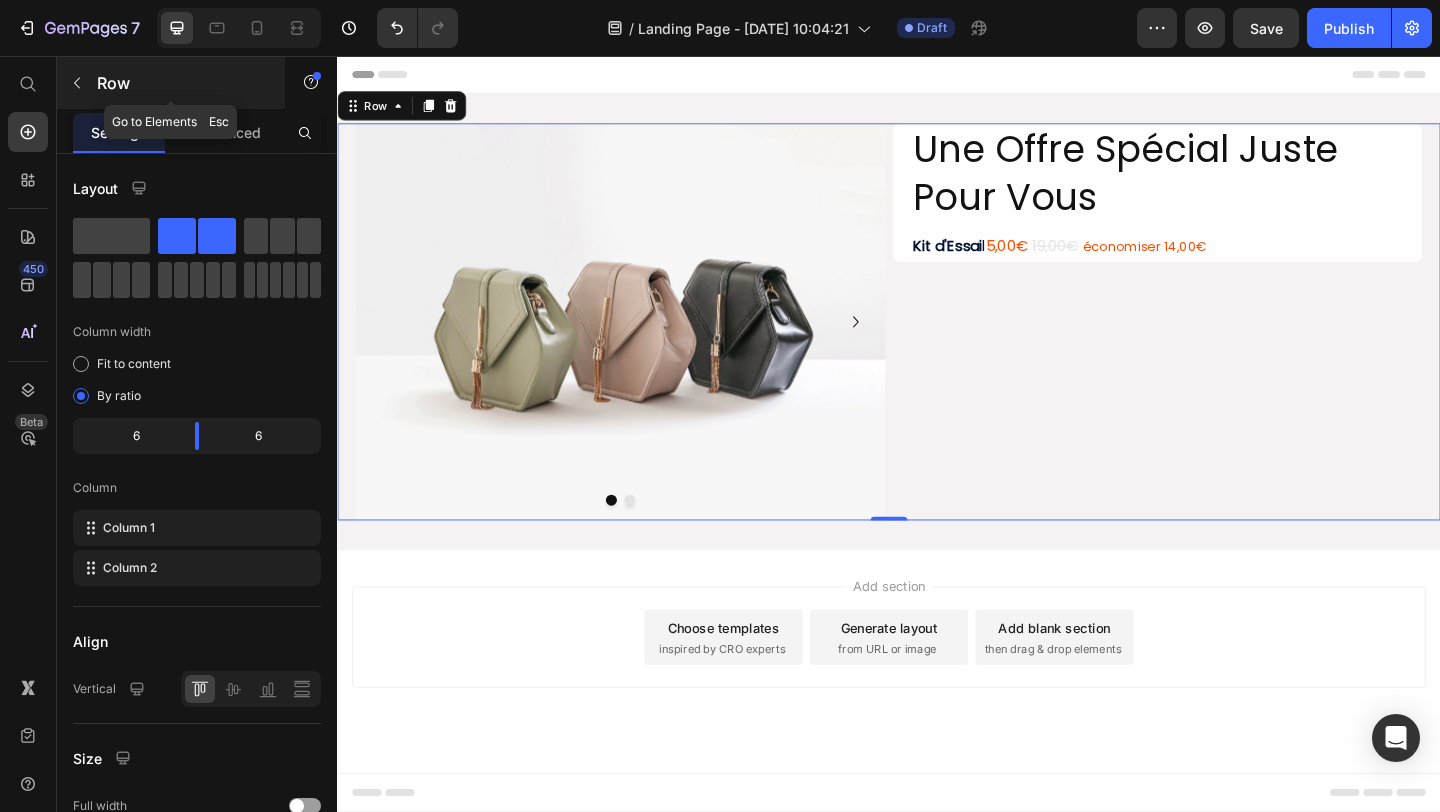 click 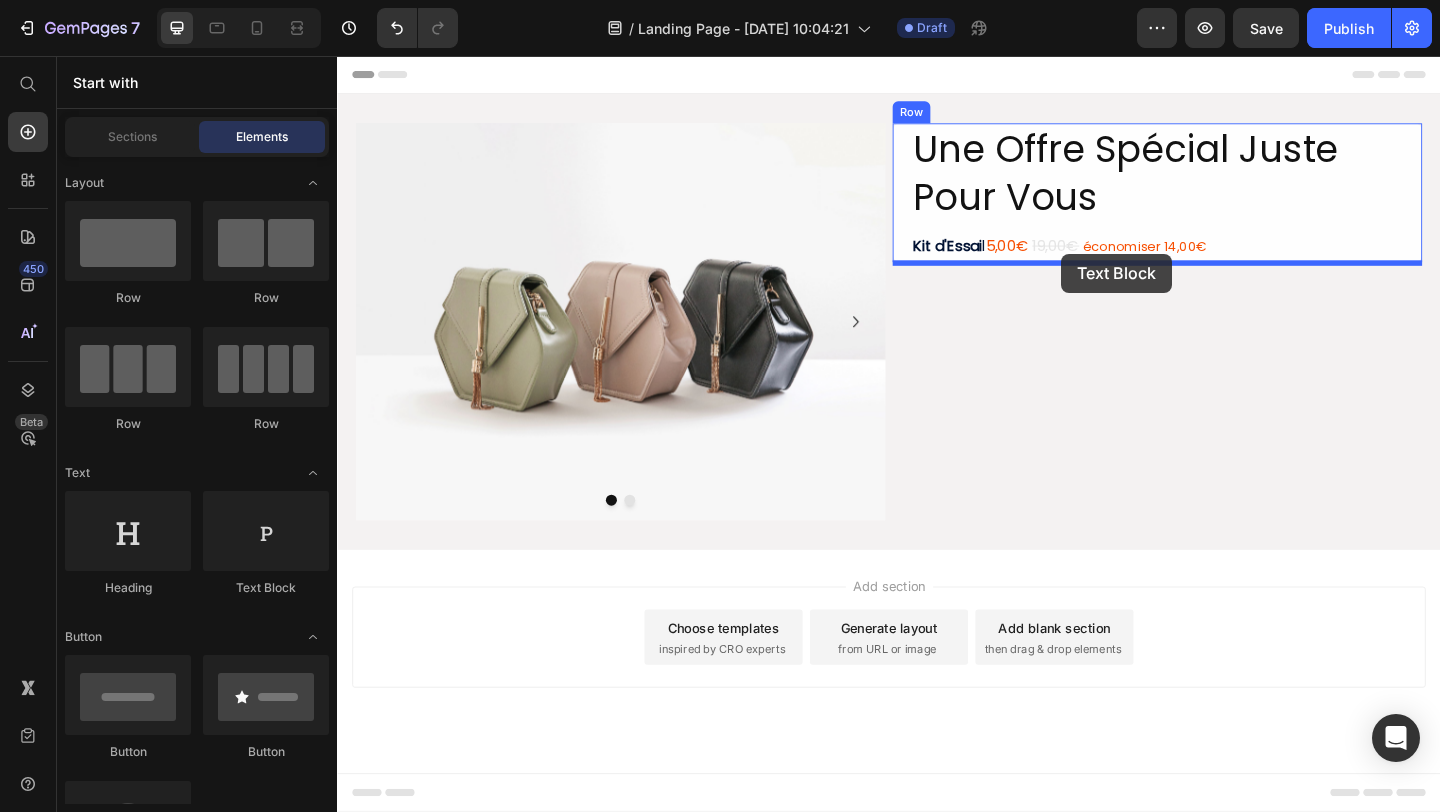 drag, startPoint x: 553, startPoint y: 589, endPoint x: 1125, endPoint y: 272, distance: 653.9671 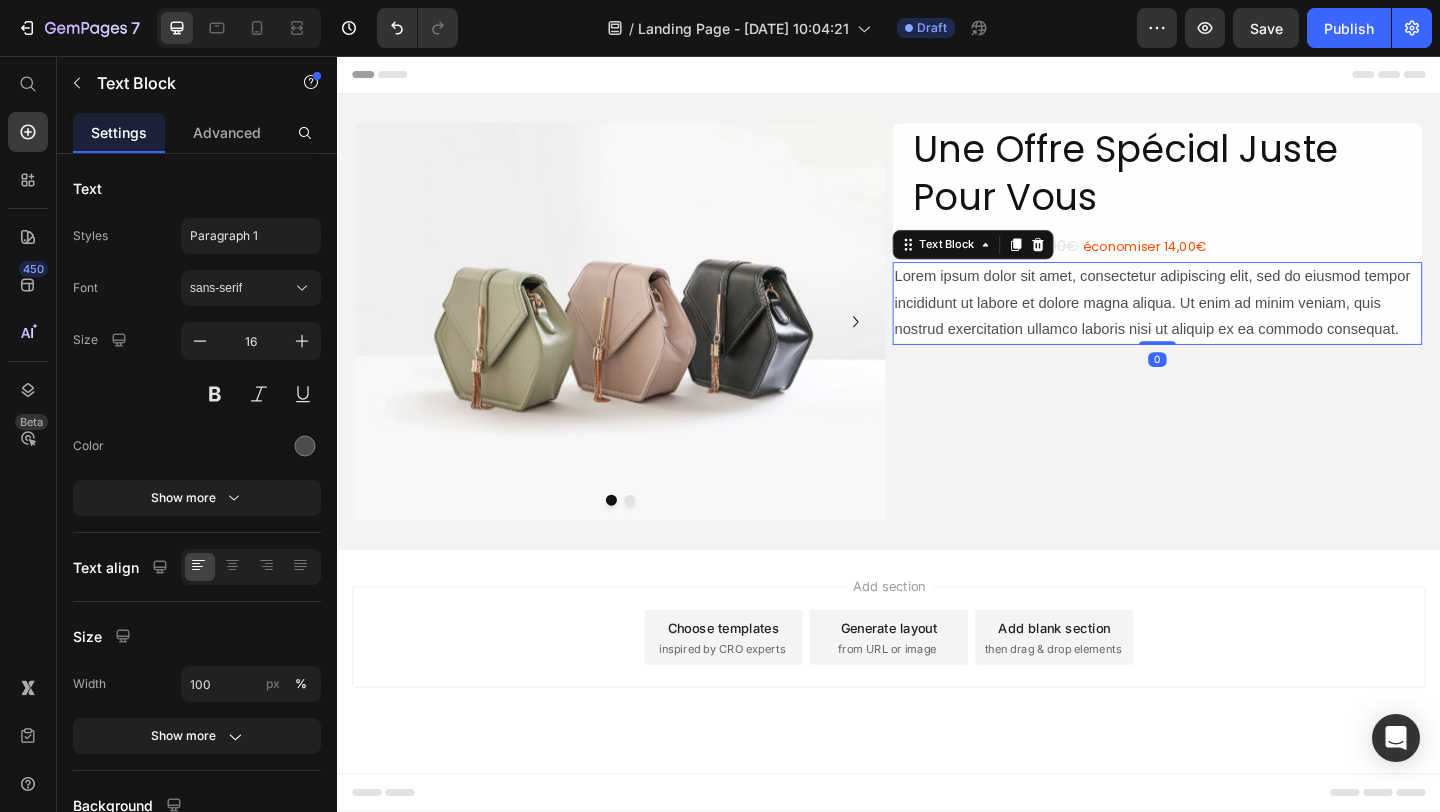 click on "Lorem ipsum dolor sit amet, consectetur adipiscing elit, sed do eiusmod tempor incididunt ut labore et dolore magna aliqua. Ut enim ad minim veniam, quis nostrud exercitation ullamco laboris nisi ut aliquip ex ea commodo consequat." at bounding box center (1229, 325) 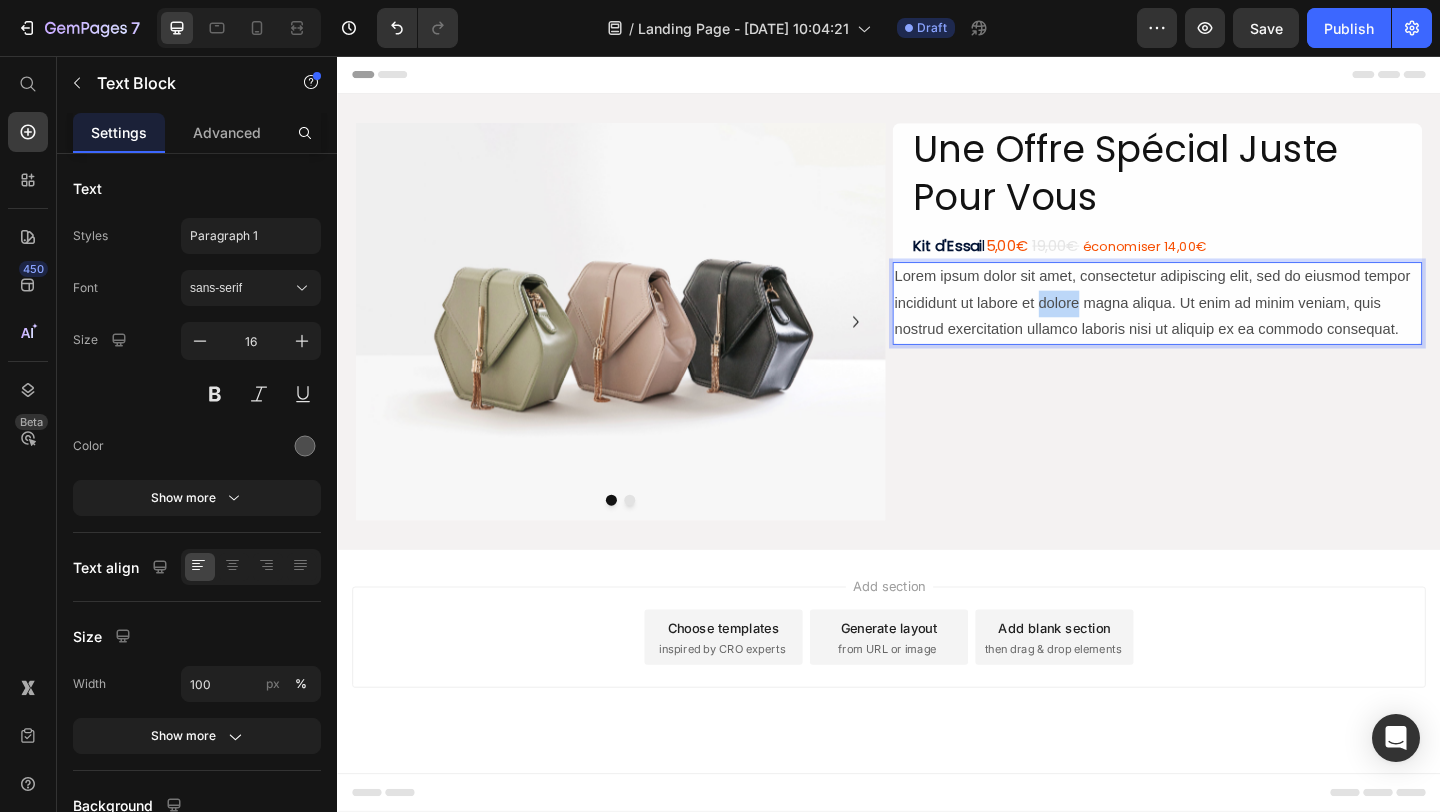 click on "Lorem ipsum dolor sit amet, consectetur adipiscing elit, sed do eiusmod tempor incididunt ut labore et dolore magna aliqua. Ut enim ad minim veniam, quis nostrud exercitation ullamco laboris nisi ut aliquip ex ea commodo consequat." at bounding box center [1229, 325] 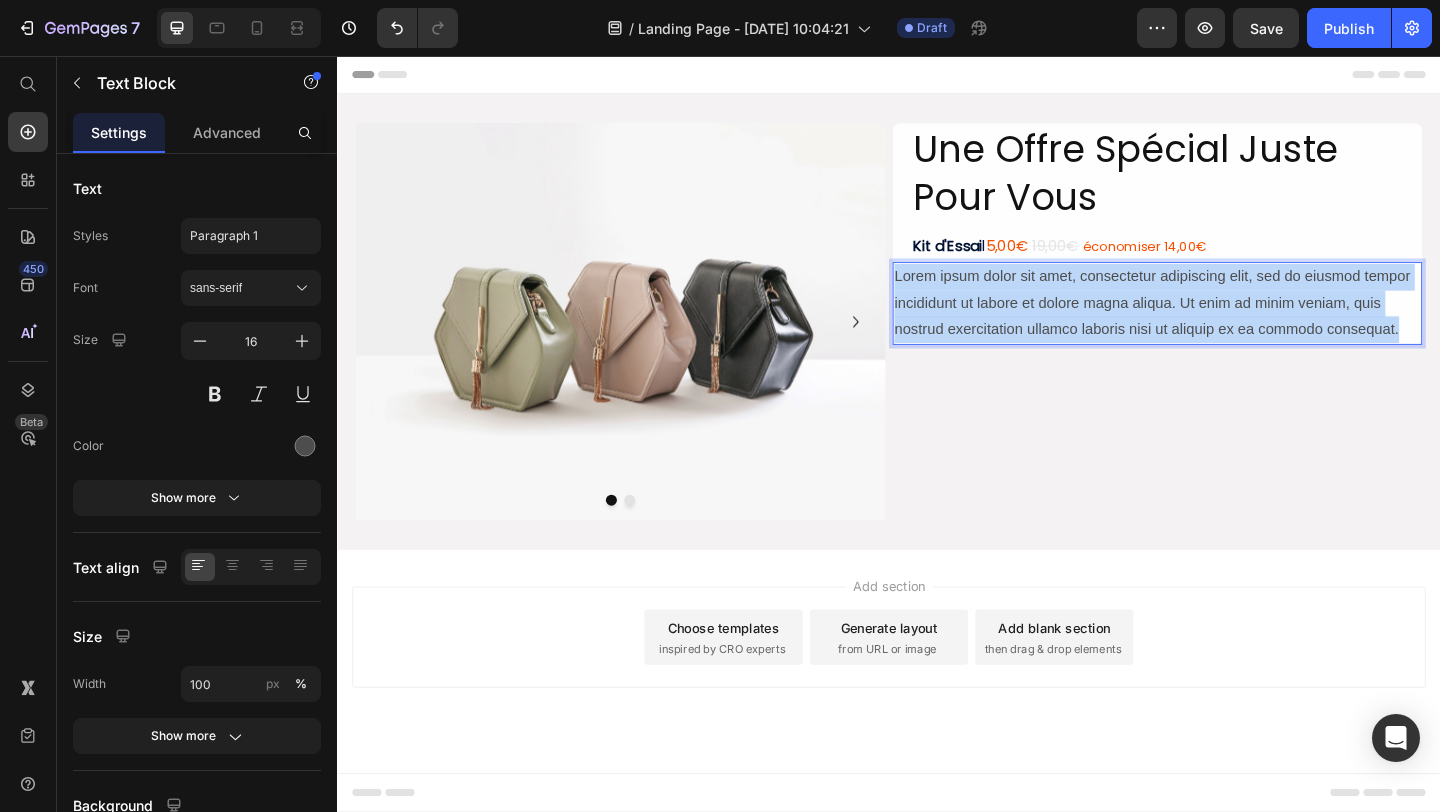 click on "Lorem ipsum dolor sit amet, consectetur adipiscing elit, sed do eiusmod tempor incididunt ut labore et dolore magna aliqua. Ut enim ad minim veniam, quis nostrud exercitation ullamco laboris nisi ut aliquip ex ea commodo consequat." at bounding box center [1229, 325] 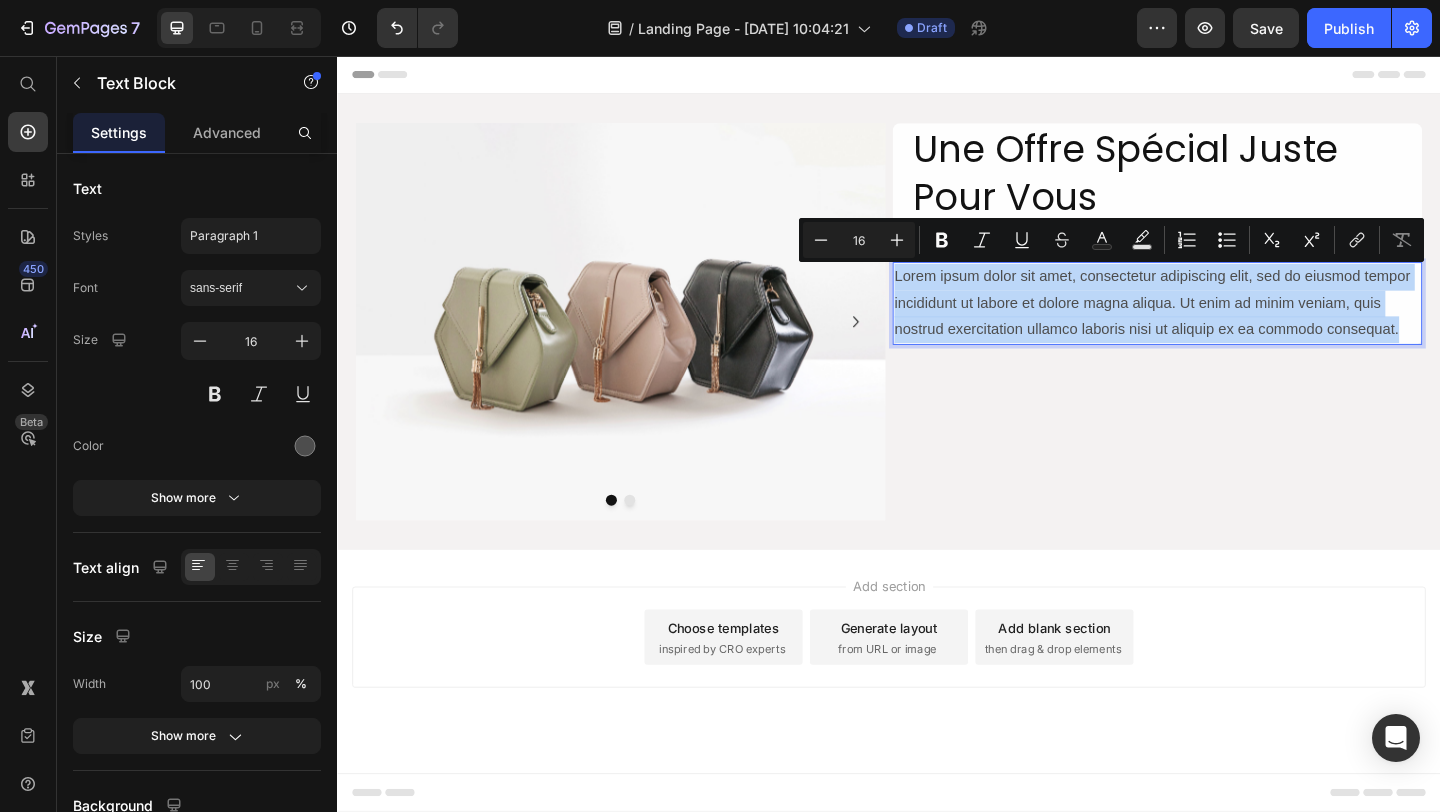 click on "Lorem ipsum dolor sit amet, consectetur adipiscing elit, sed do eiusmod tempor incididunt ut labore et dolore magna aliqua. Ut enim ad minim veniam, quis nostrud exercitation ullamco laboris nisi ut aliquip ex ea commodo consequat." at bounding box center [1229, 325] 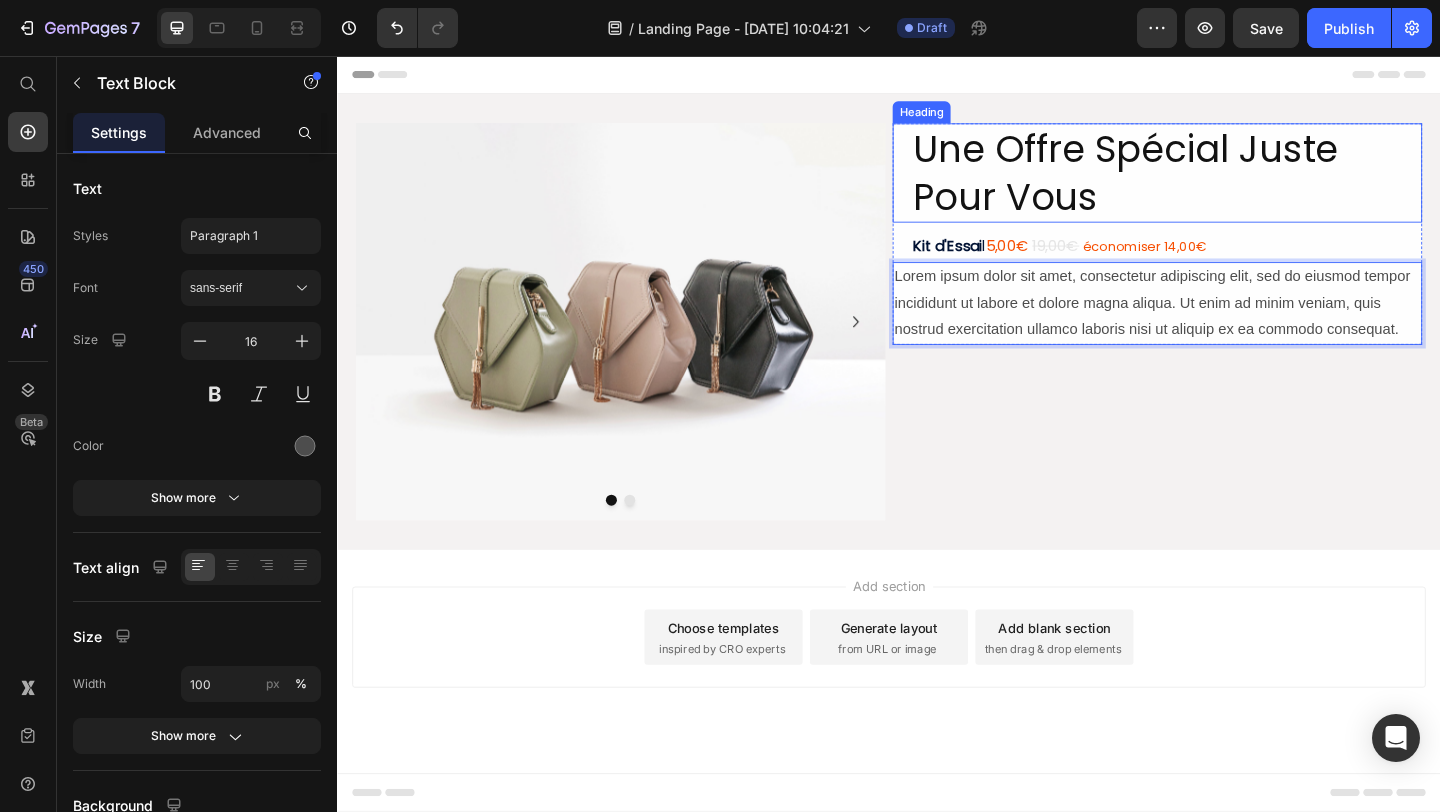 click on "Une Offre Spécial Juste Pour Vous" at bounding box center (1229, 183) 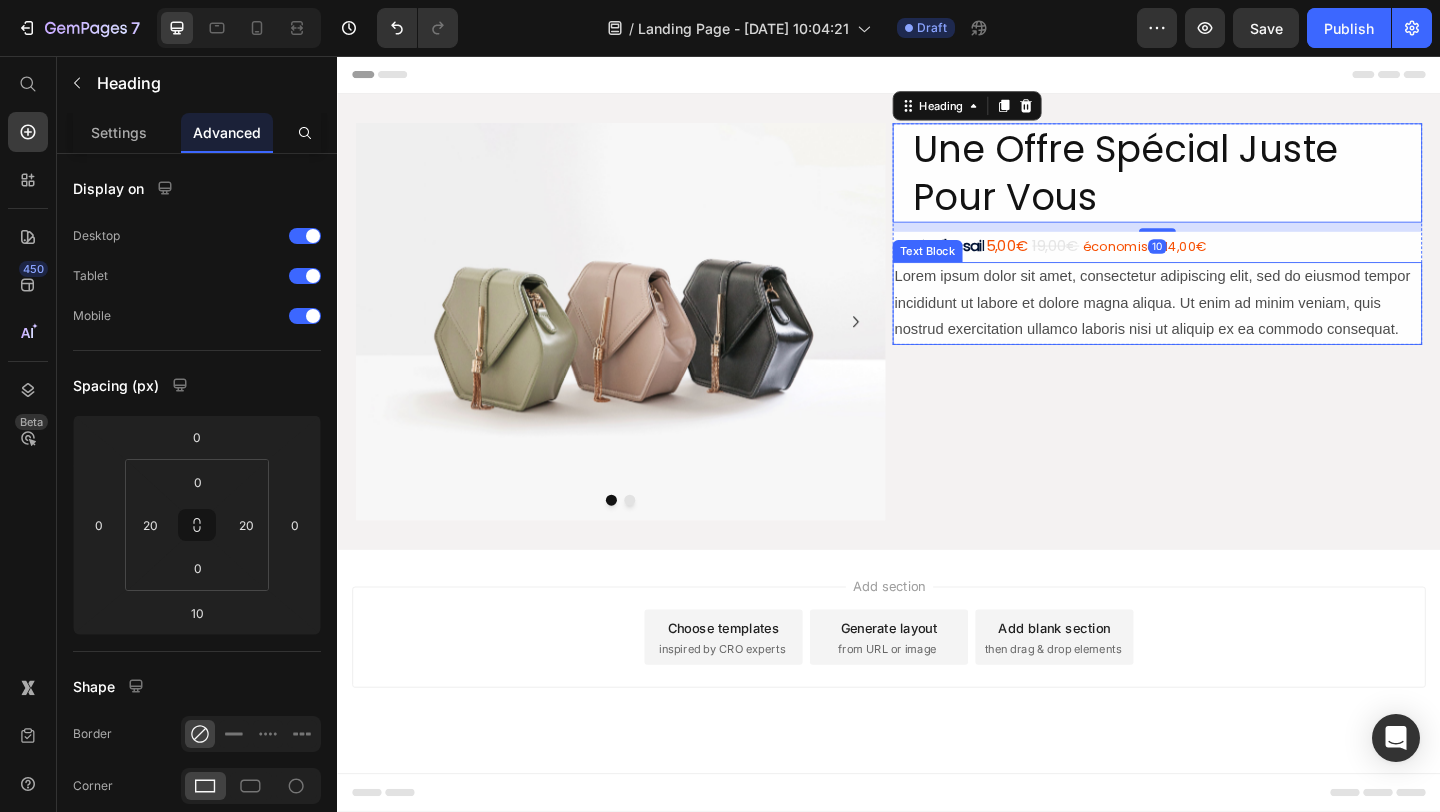 click on "Lorem ipsum dolor sit amet, consectetur adipiscing elit, sed do eiusmod tempor incididunt ut labore et dolore magna aliqua. Ut enim ad minim veniam, quis nostrud exercitation ullamco laboris nisi ut aliquip ex ea commodo consequat." at bounding box center (1229, 325) 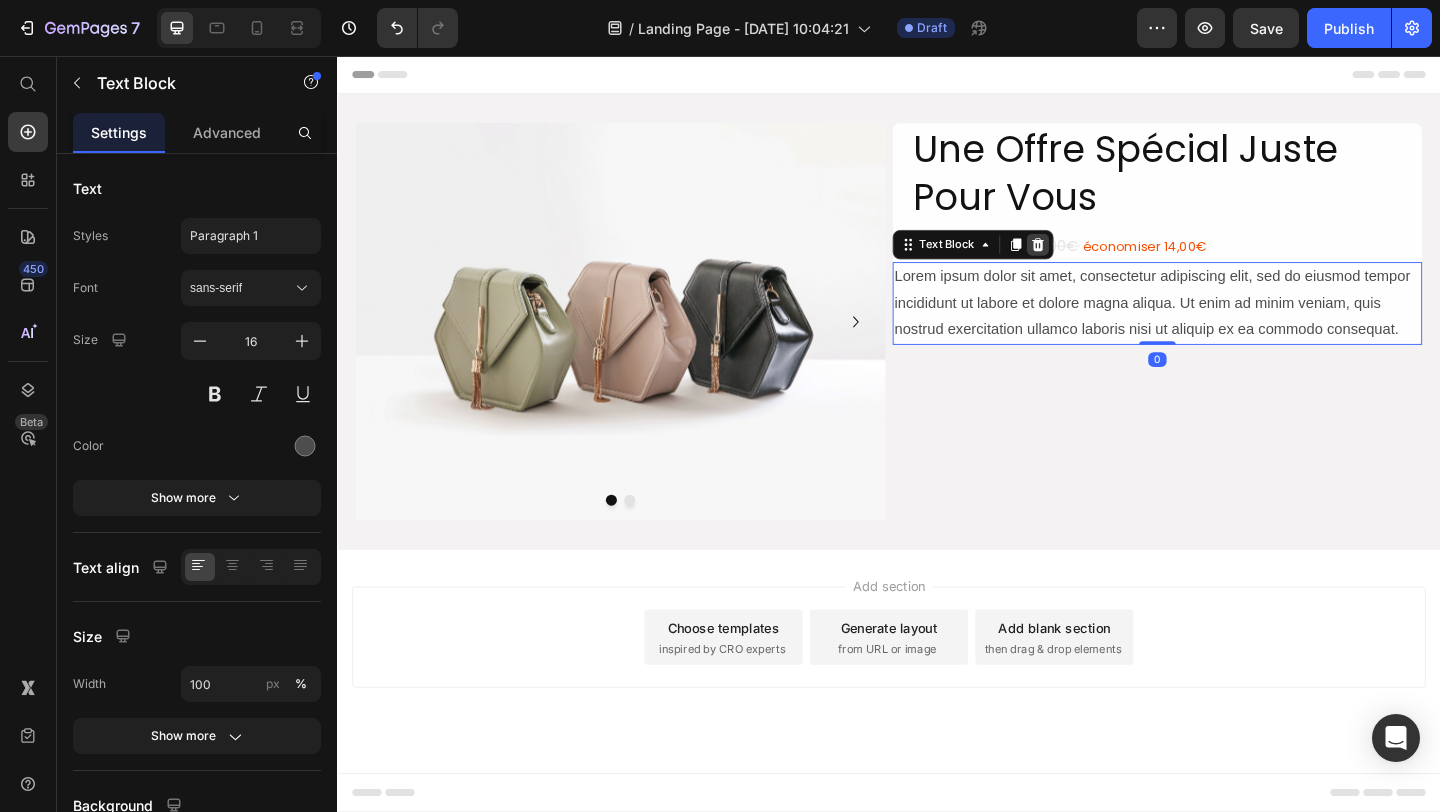 click 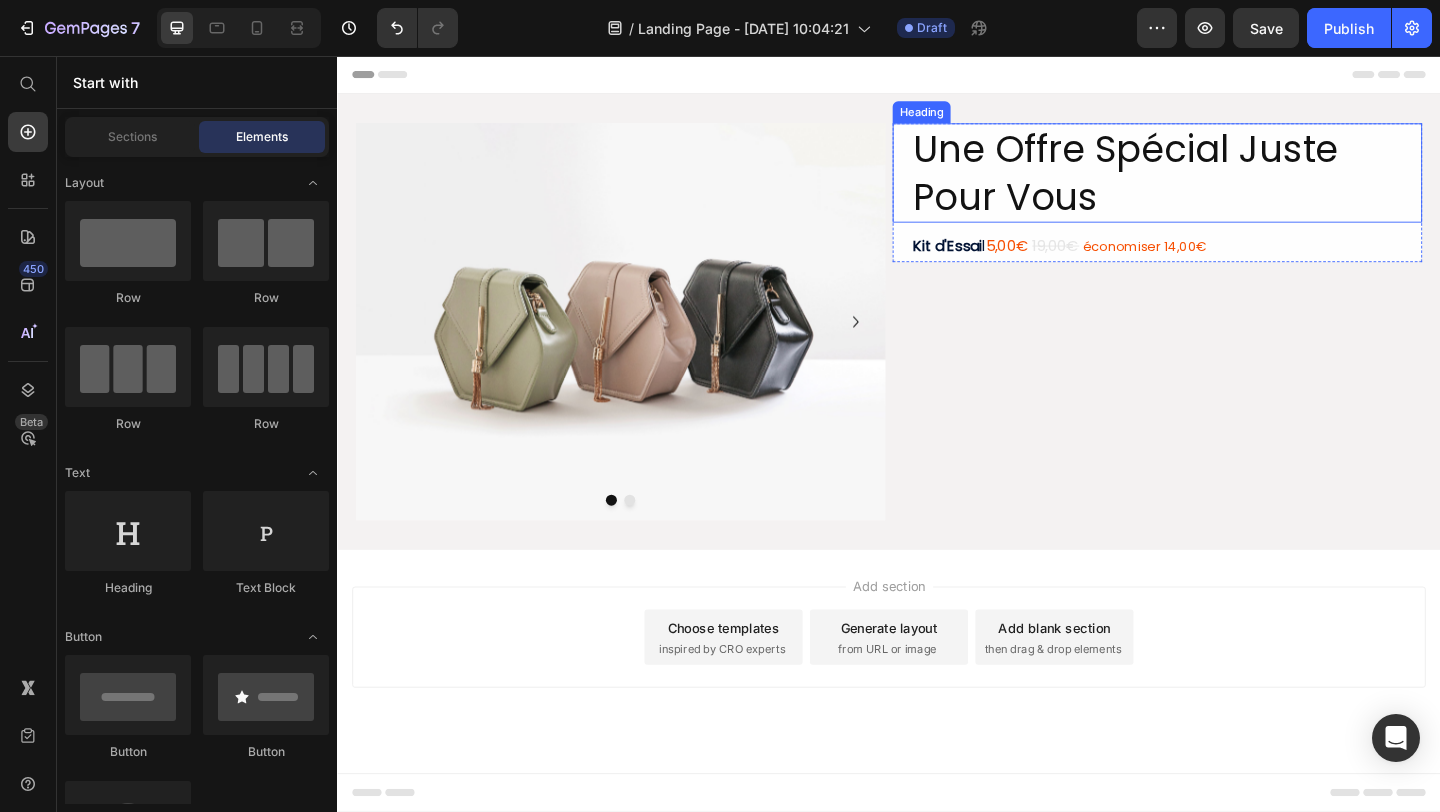 click on "Une Offre Spécial Juste Pour Vous" at bounding box center (1229, 183) 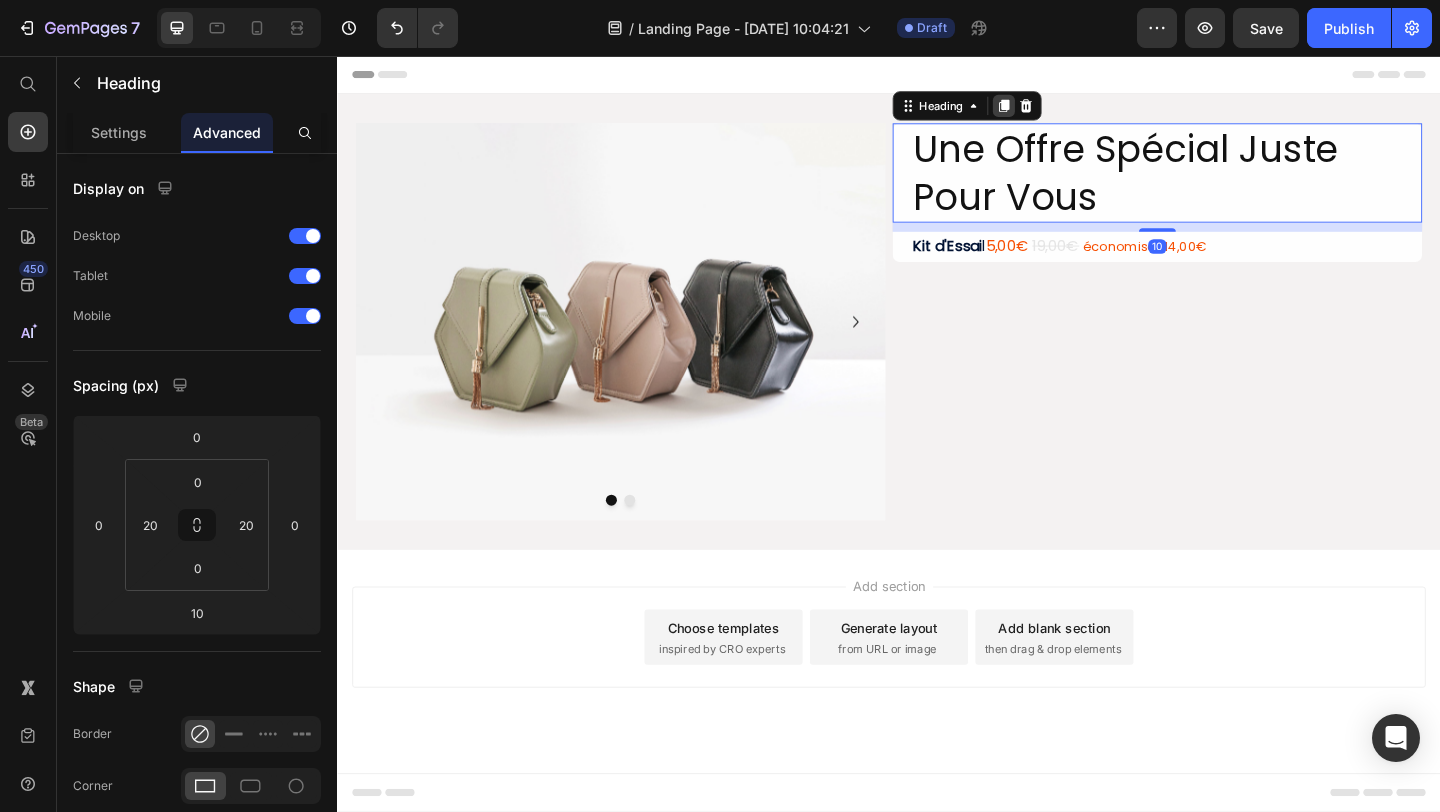click 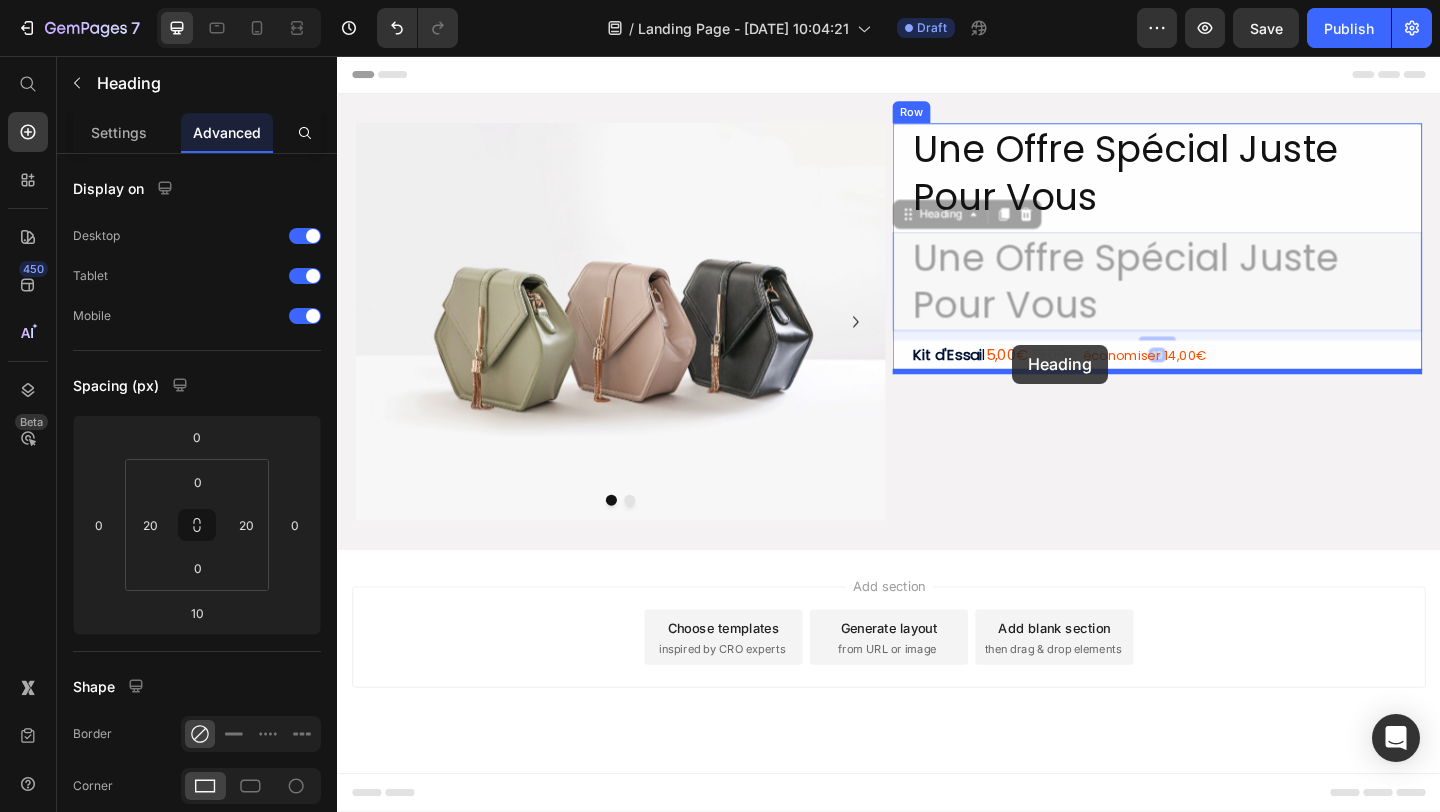 drag, startPoint x: 975, startPoint y: 228, endPoint x: 1077, endPoint y: 380, distance: 183.05191 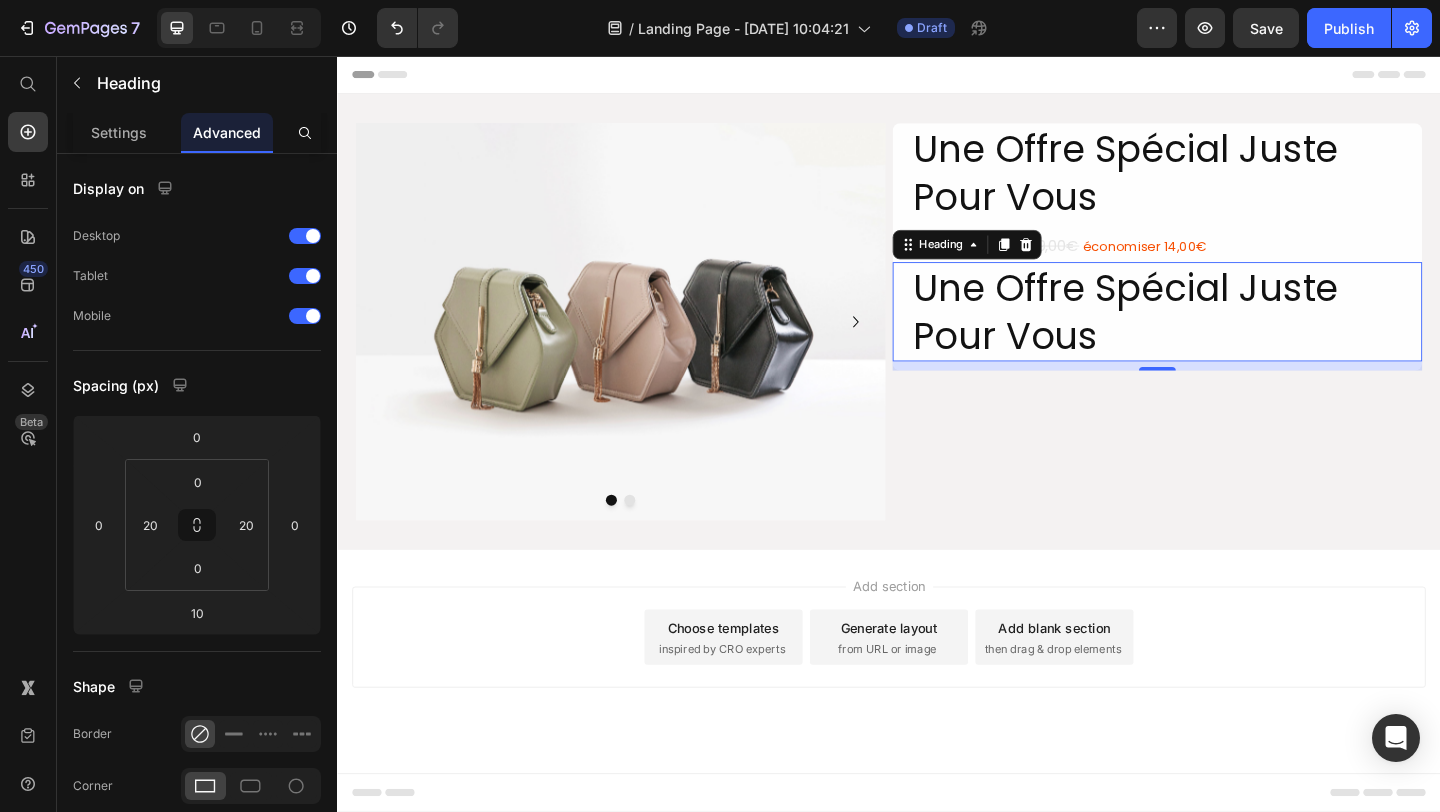 click on "Une Offre Spécial Juste Pour Vous" at bounding box center (1229, 334) 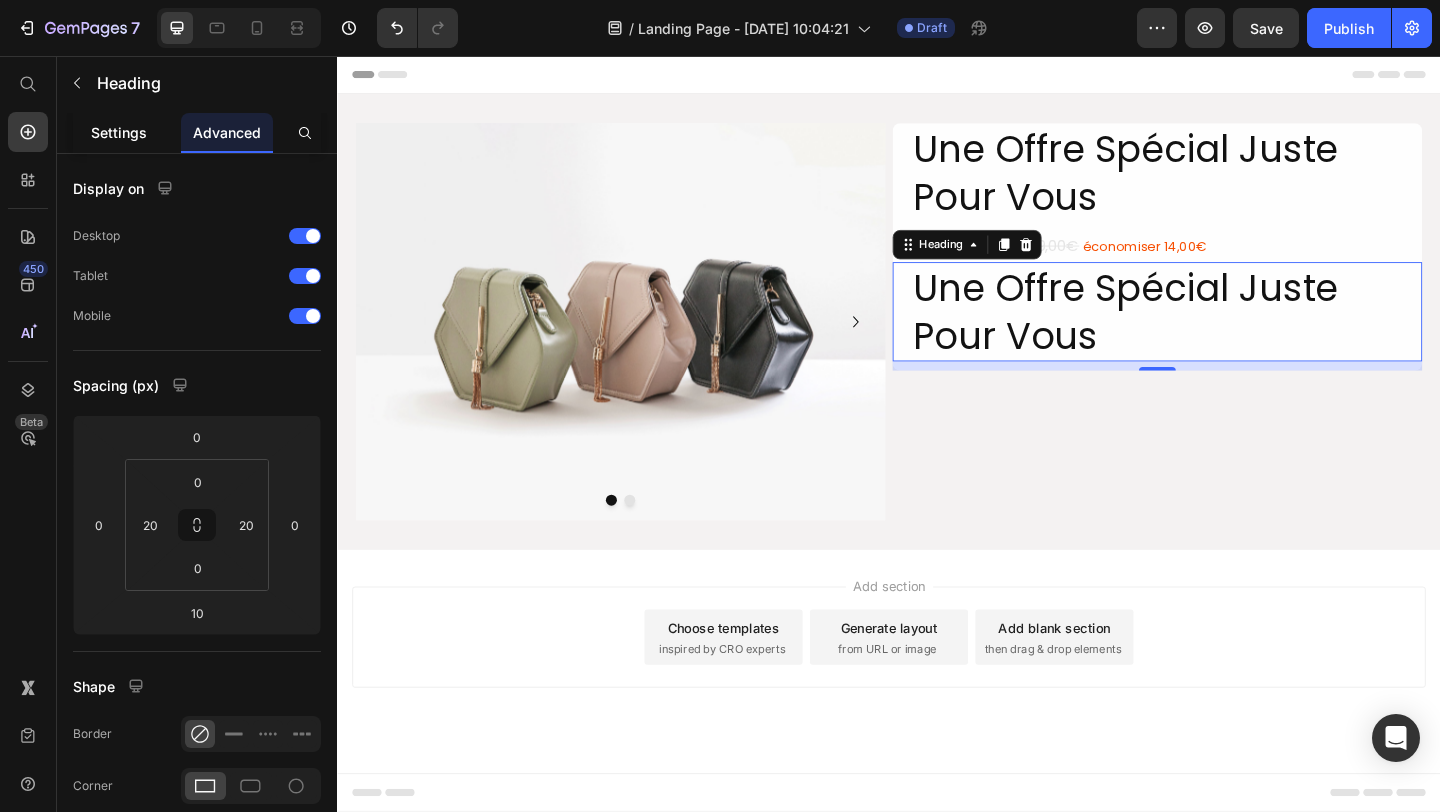 click on "Settings" at bounding box center (119, 132) 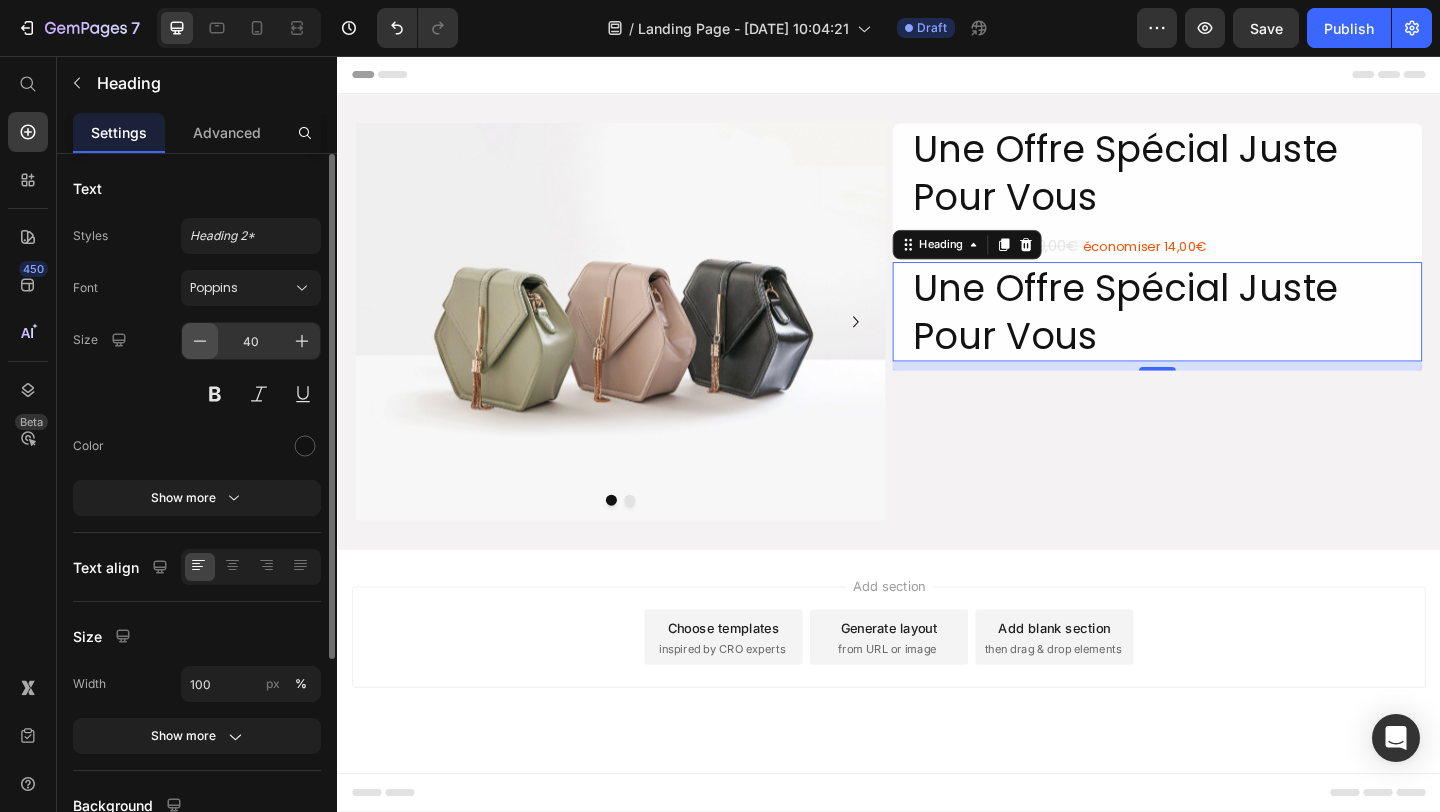 click 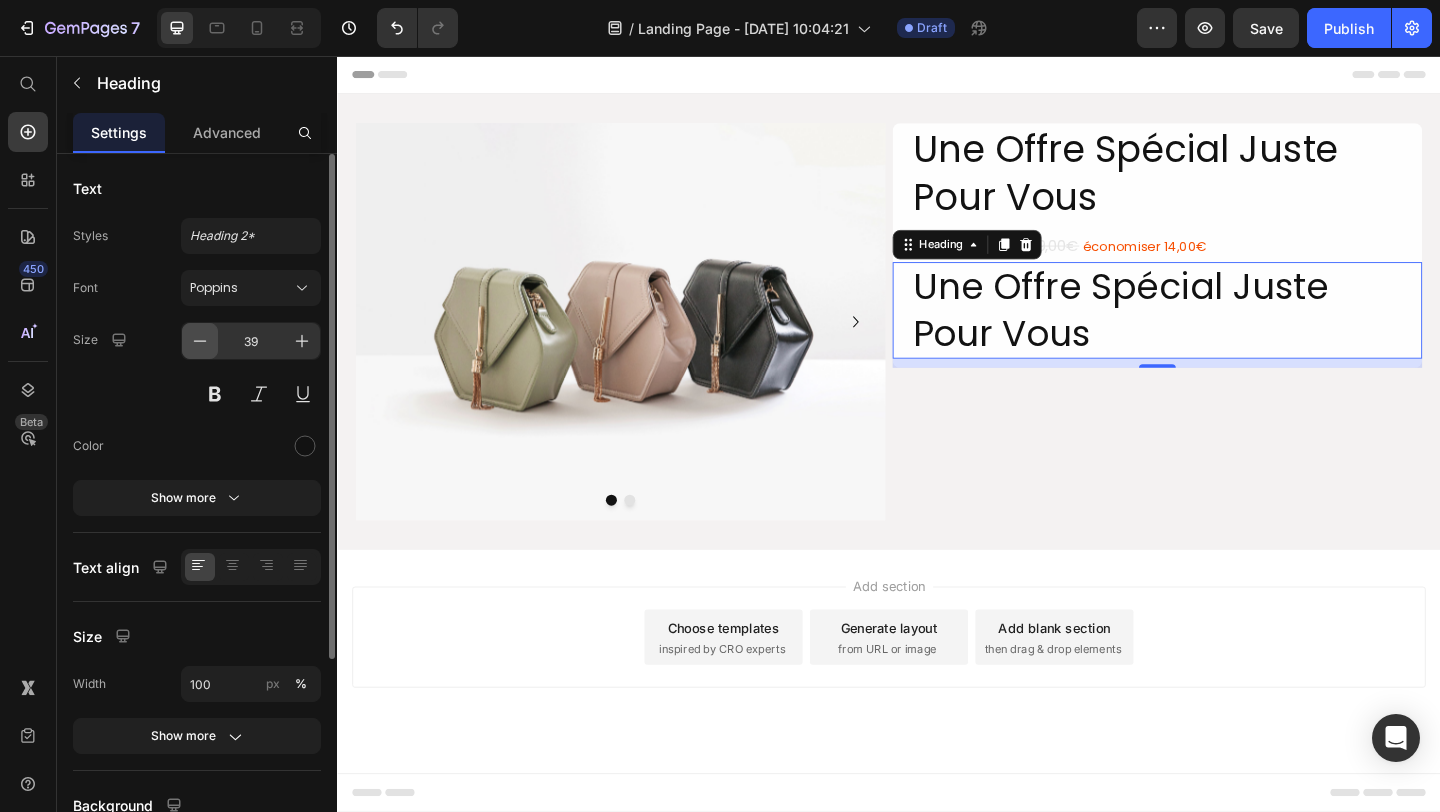 click 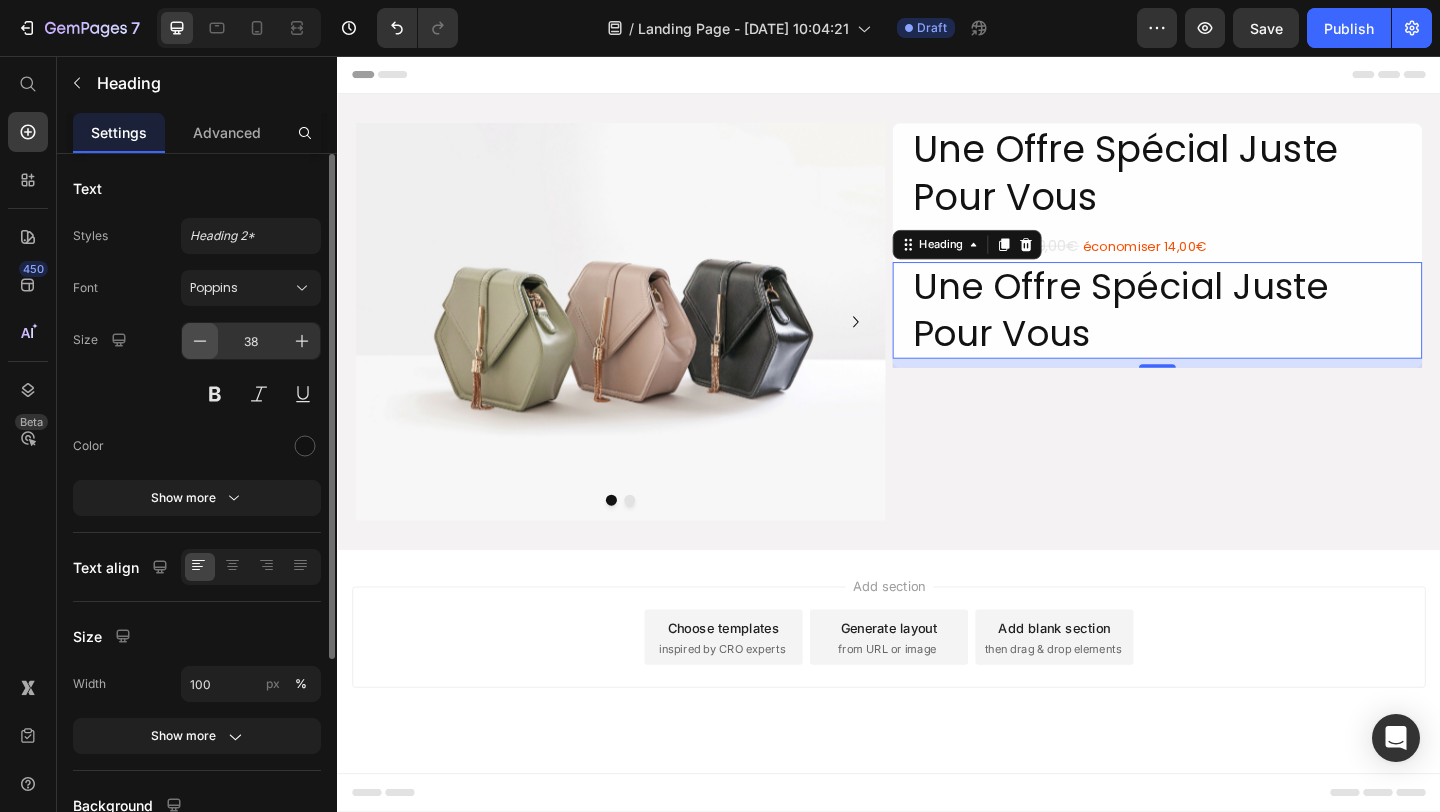 click 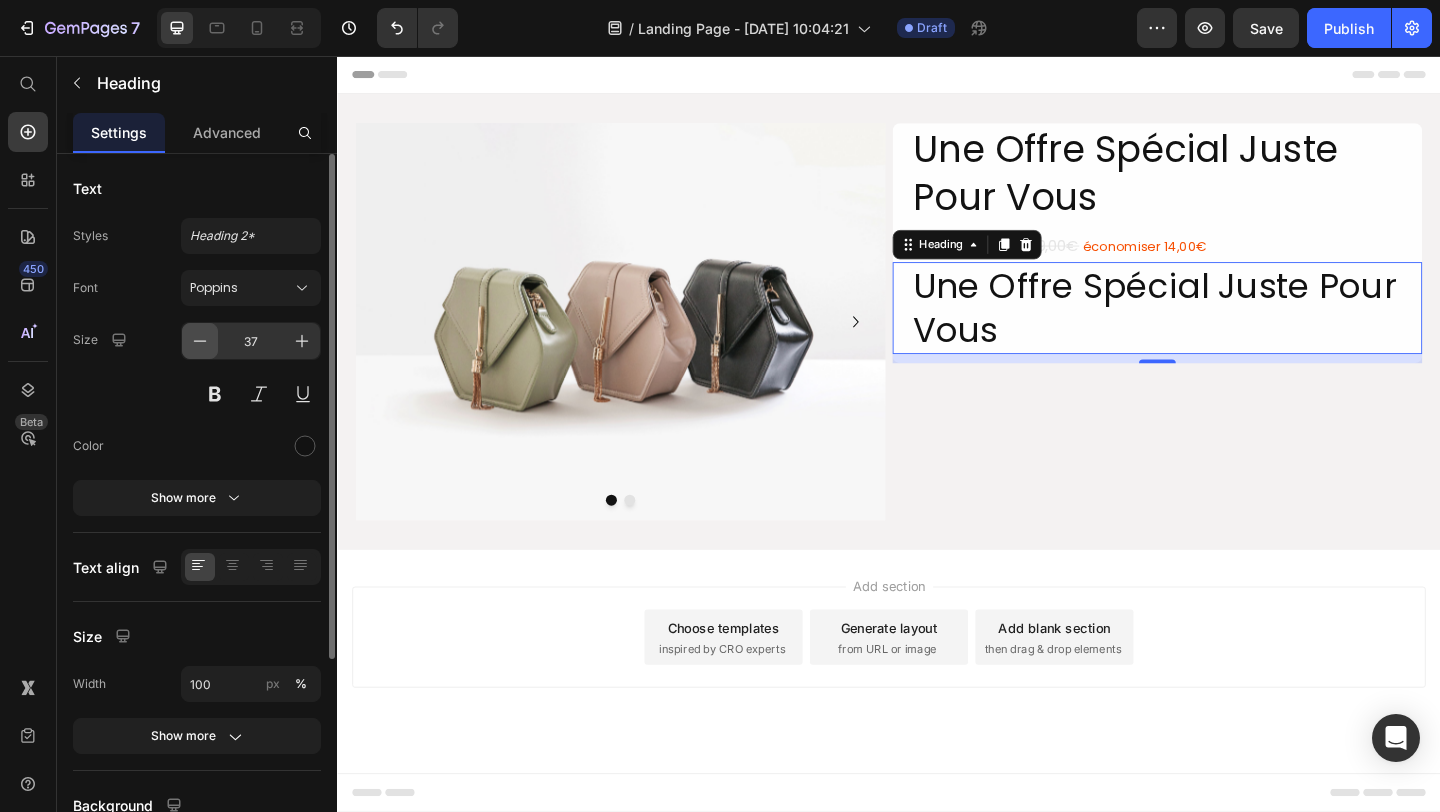 click 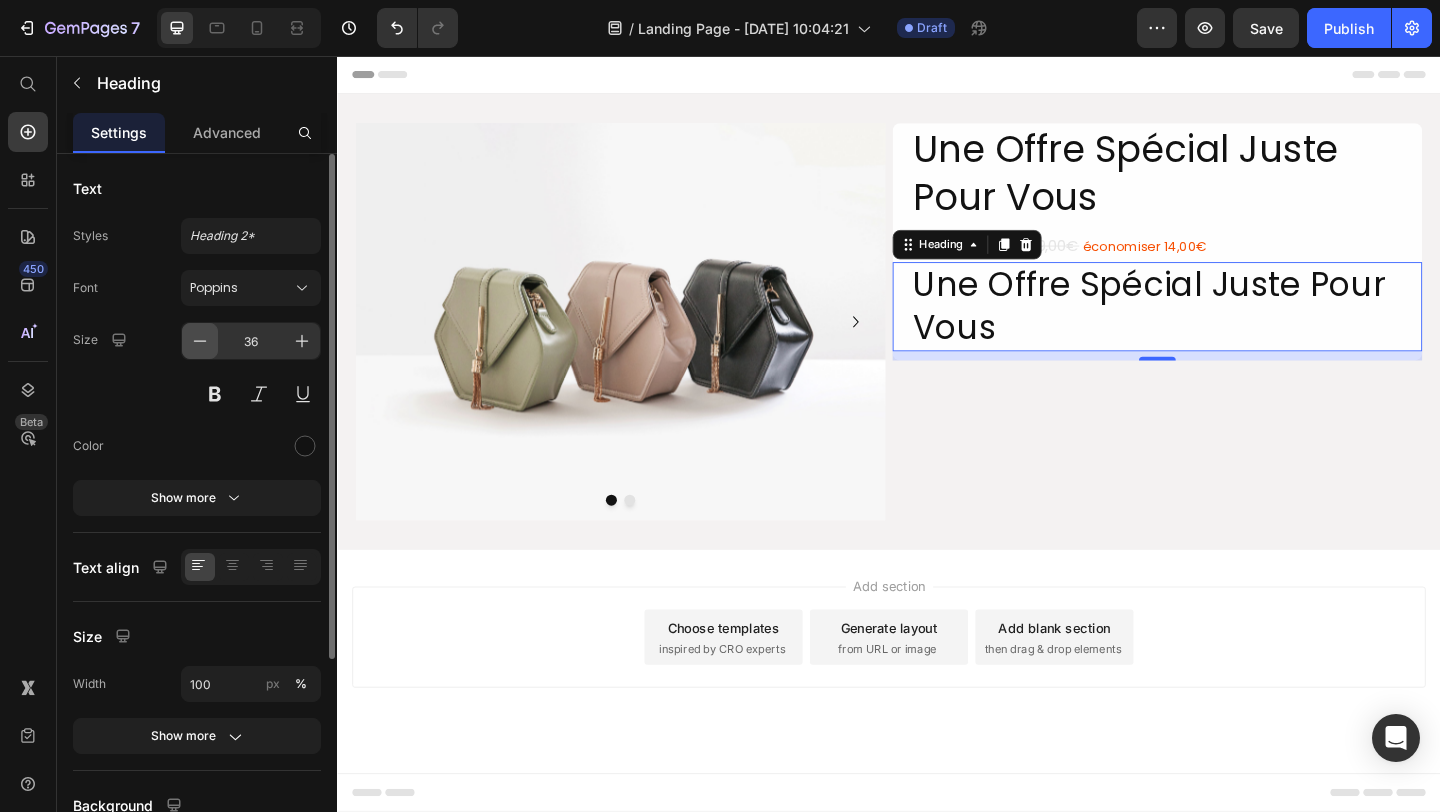 click 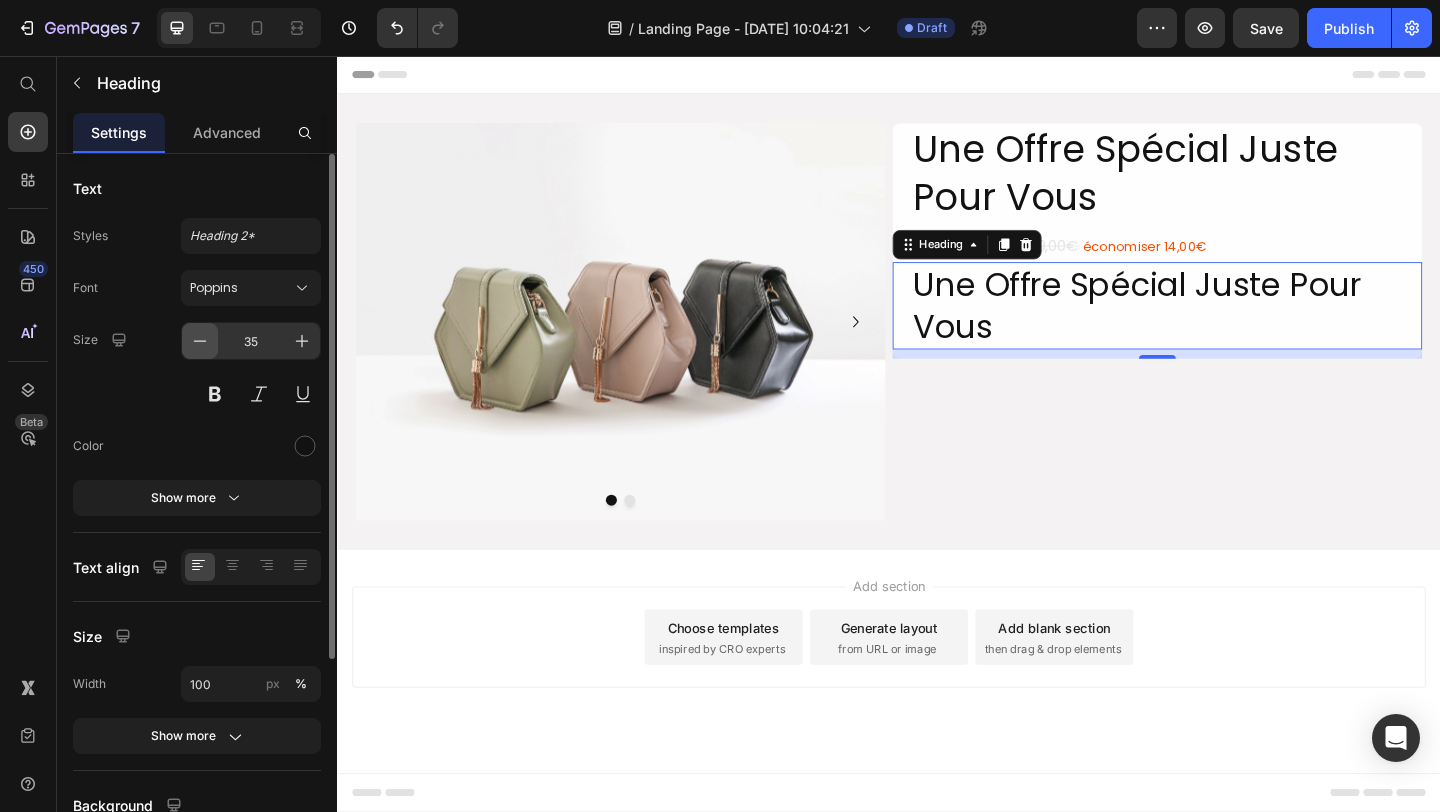 click 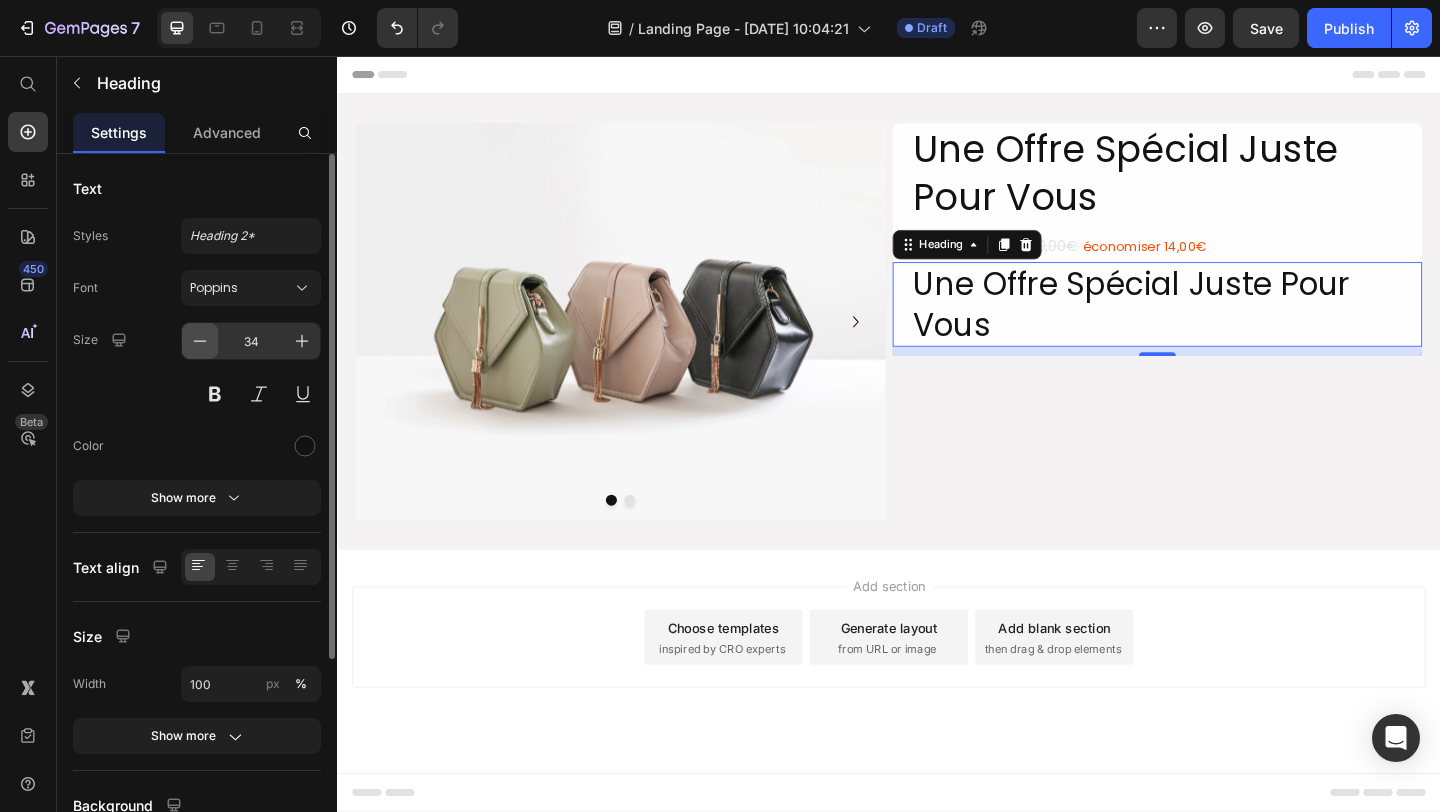 click 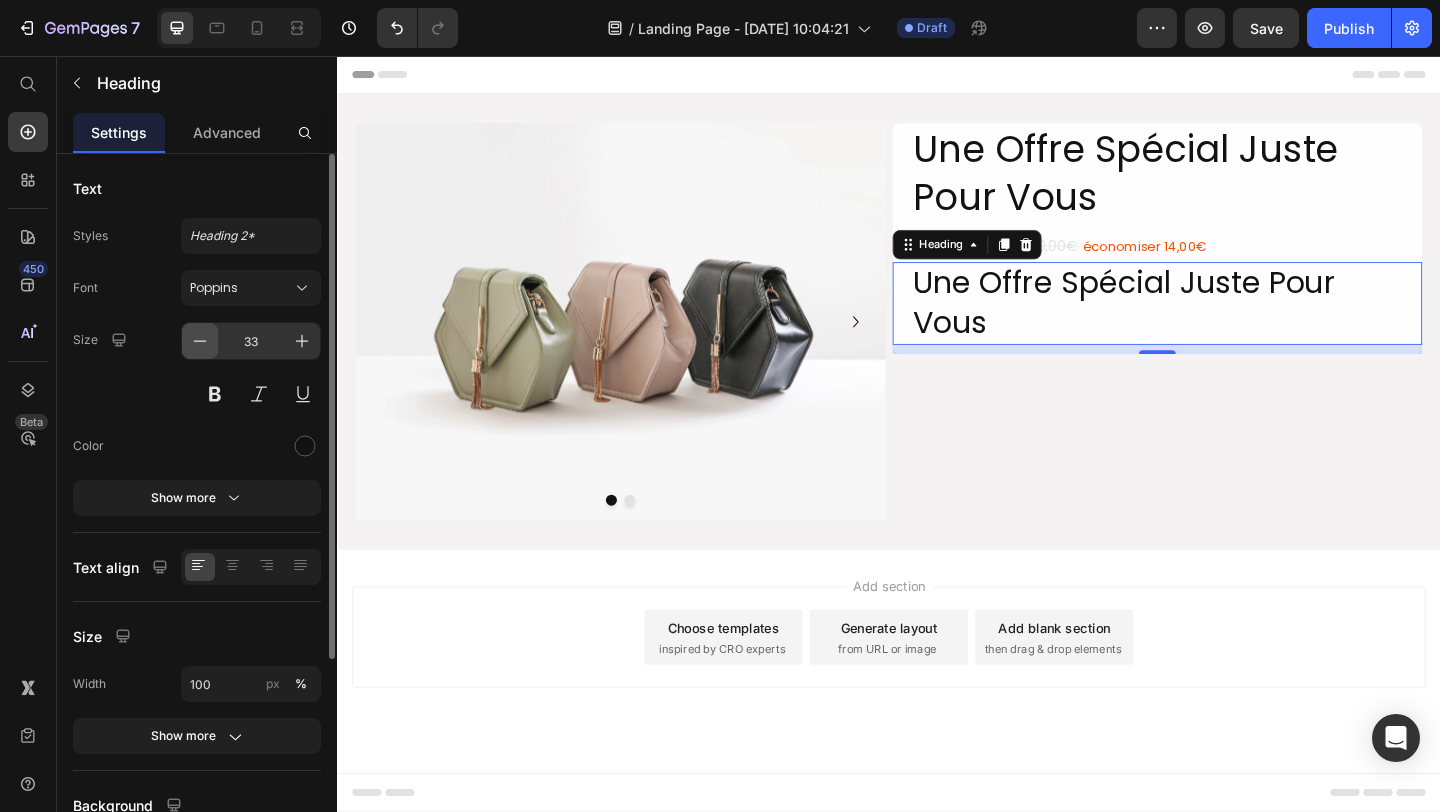 click 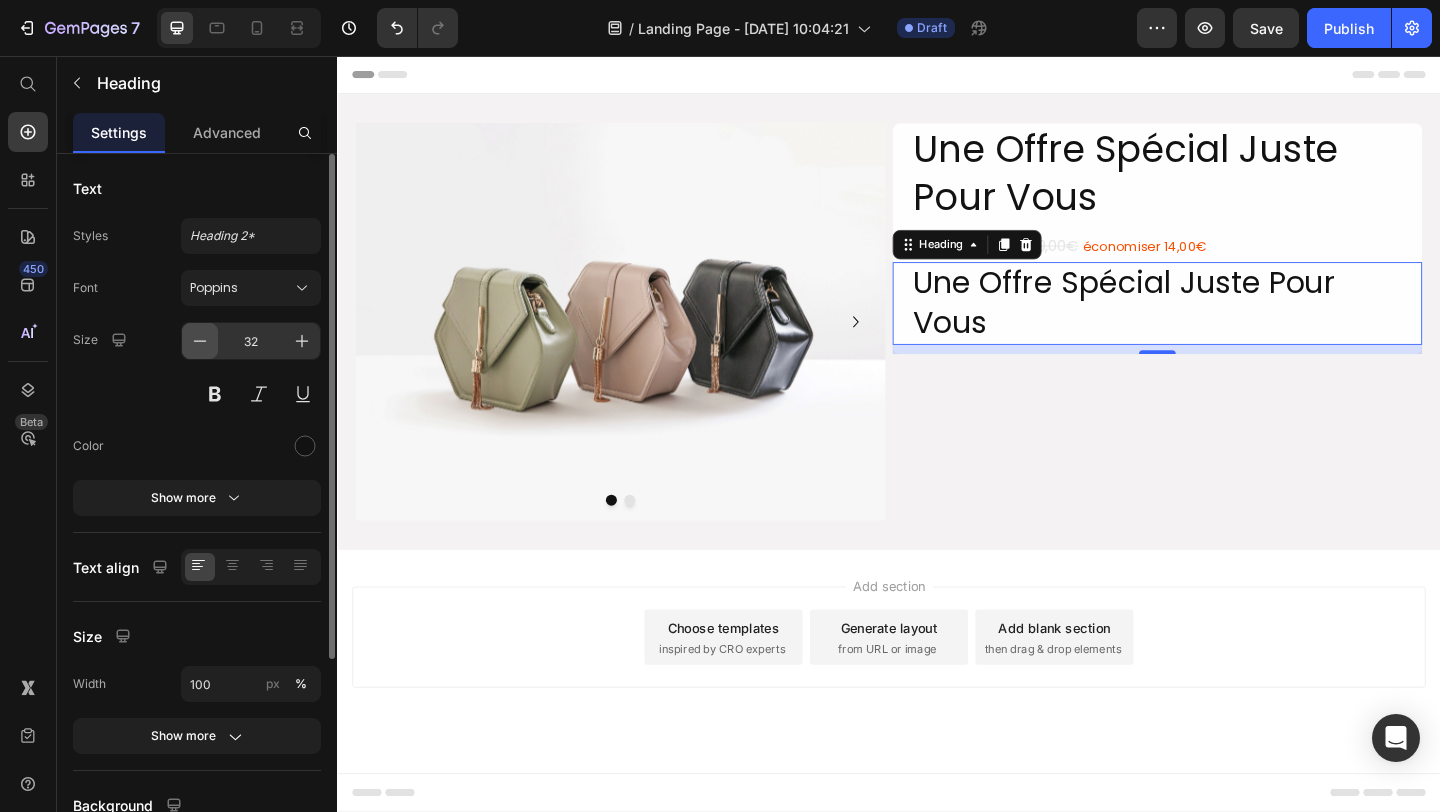 click 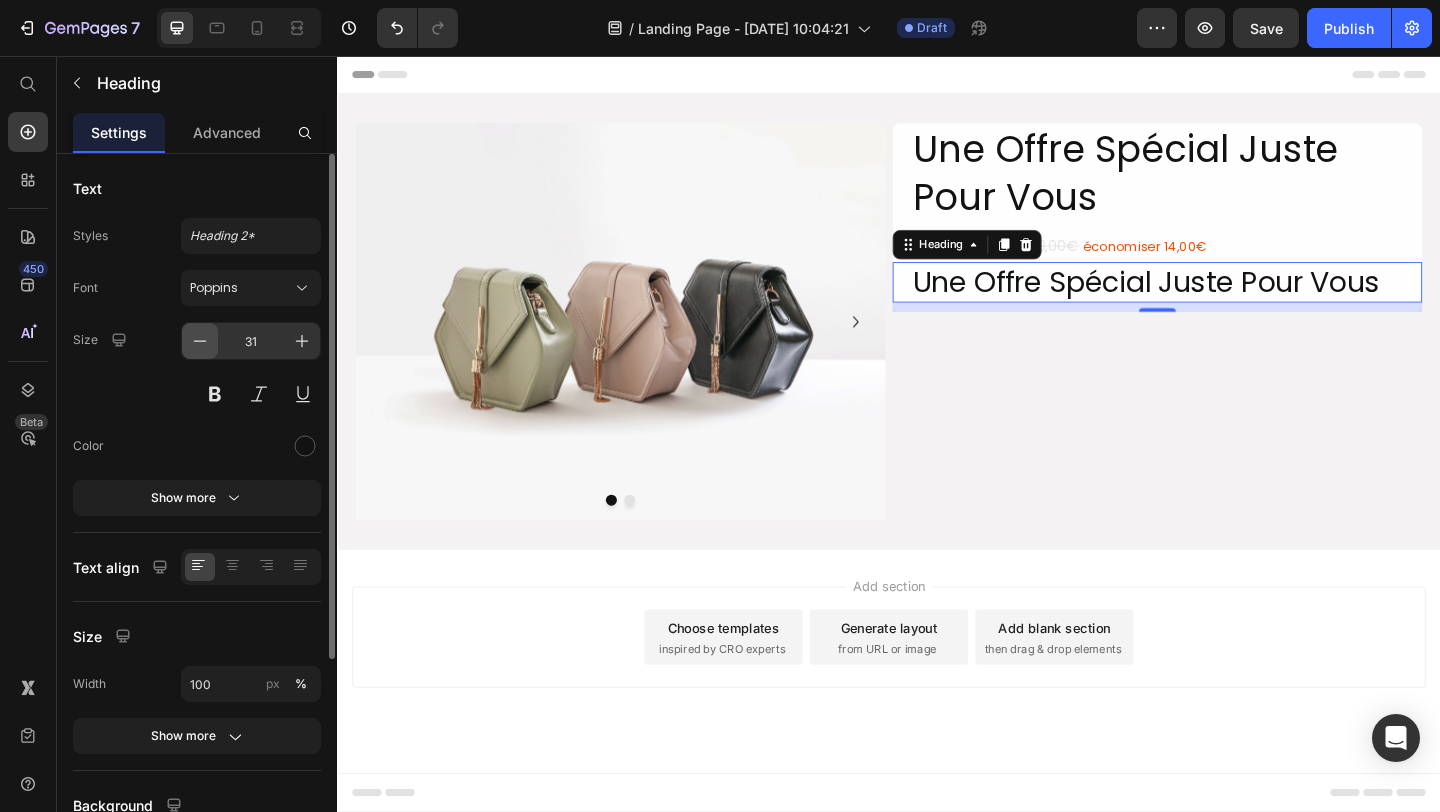 click 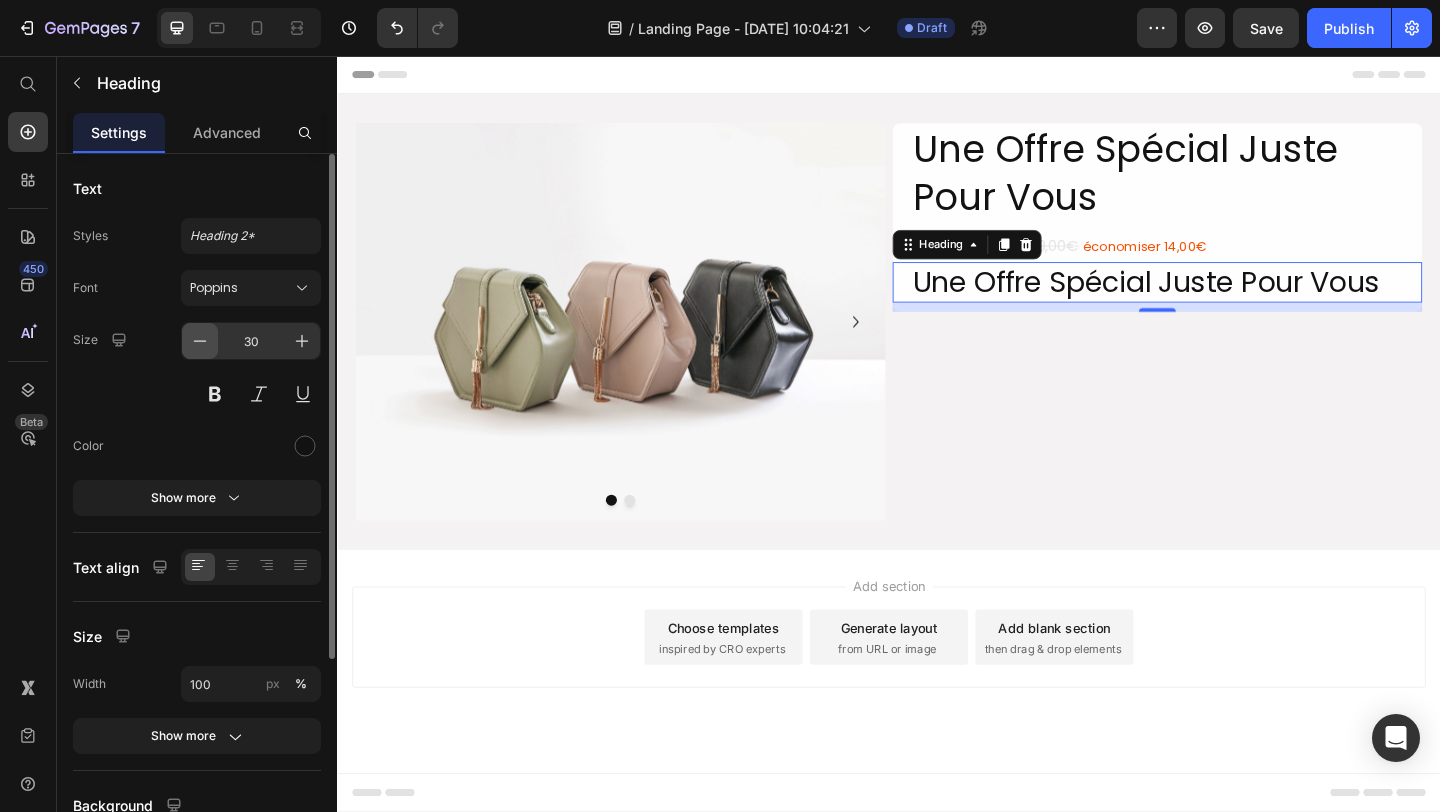 click 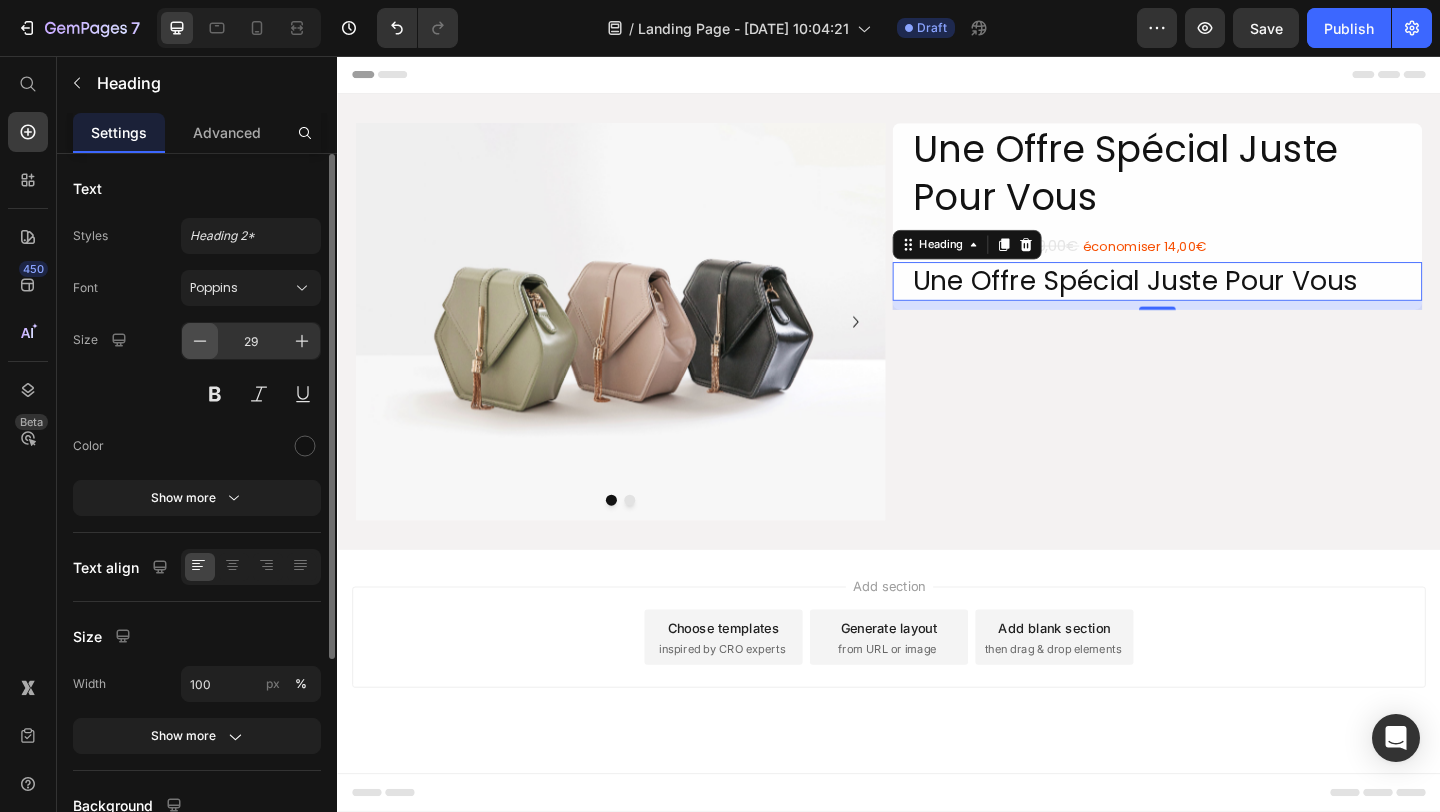 click 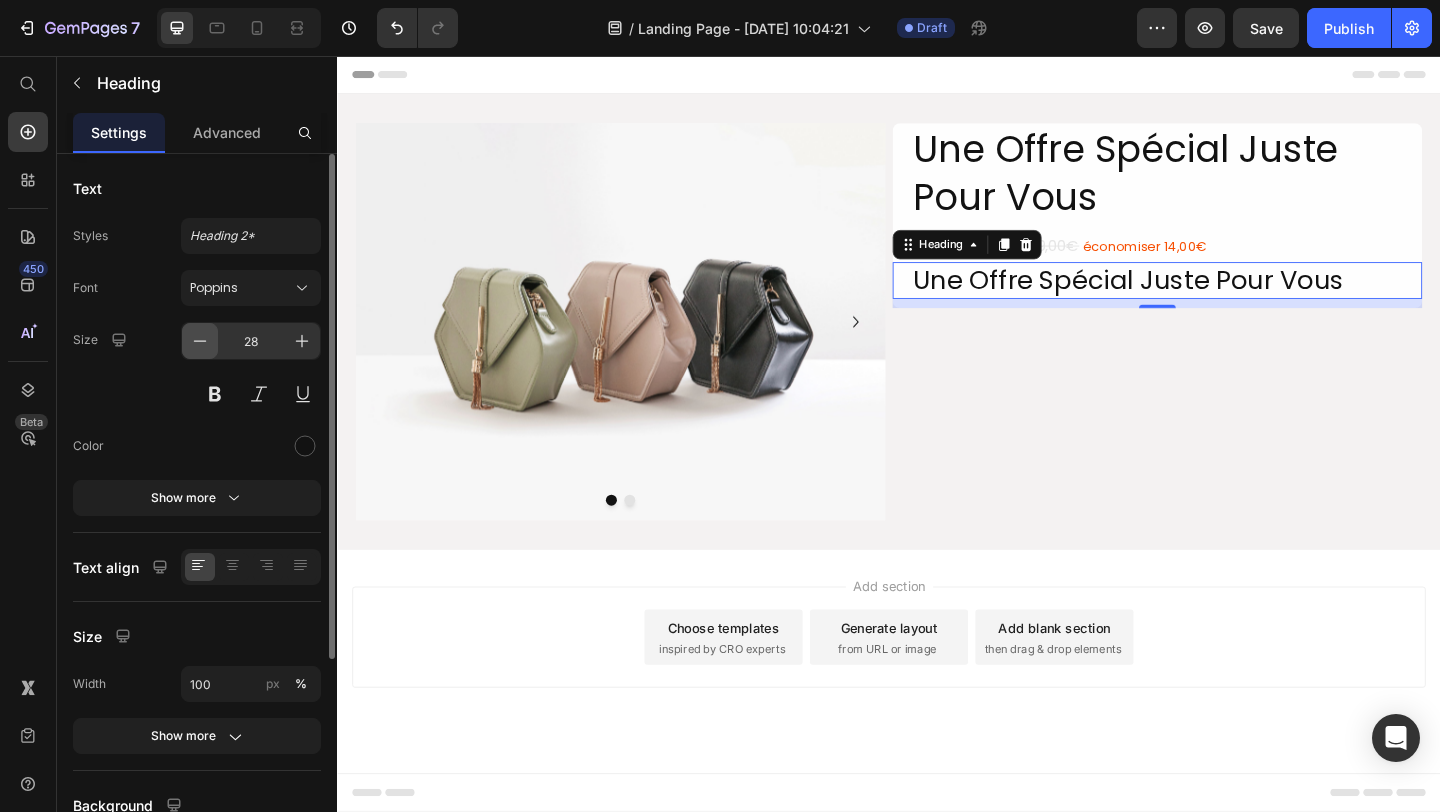 click 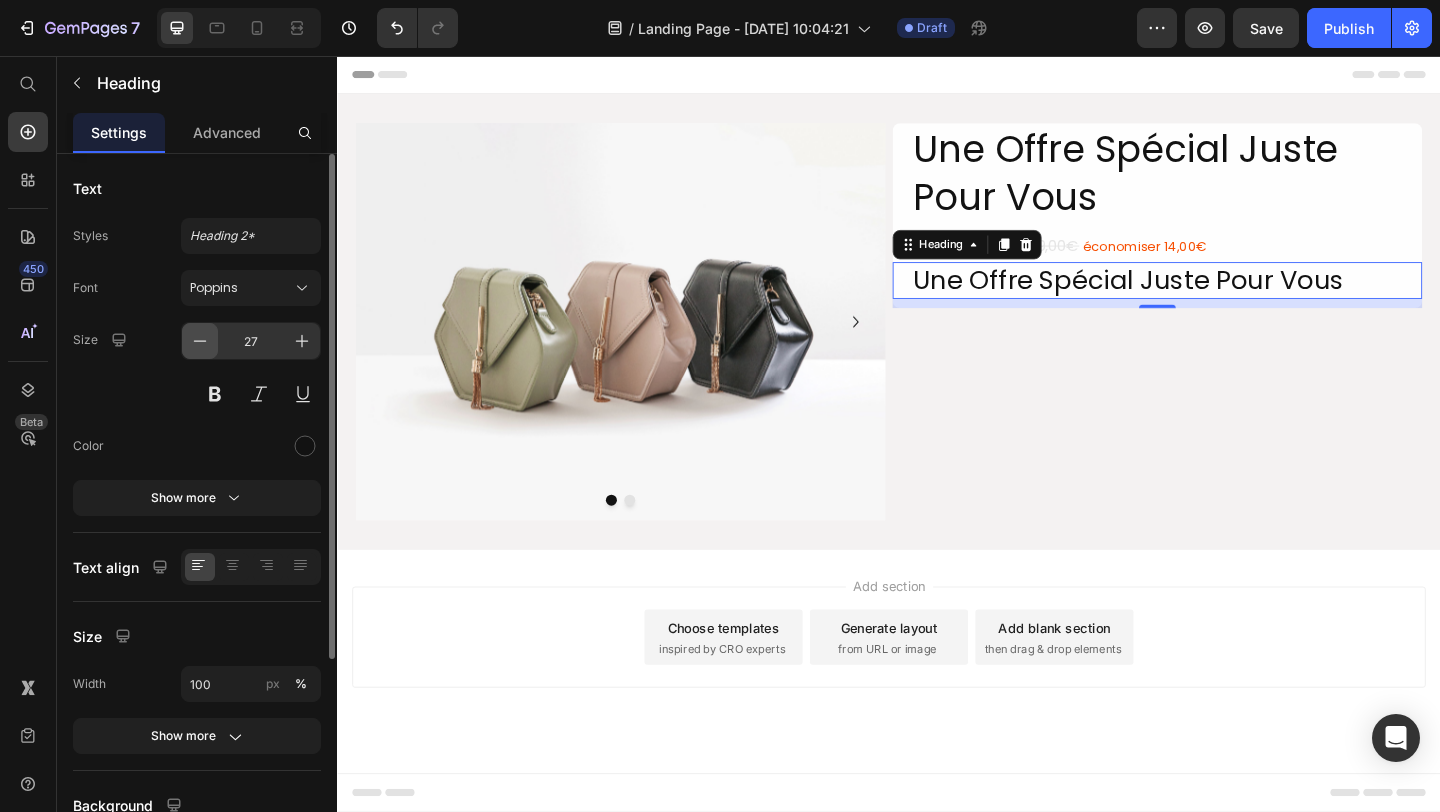 click 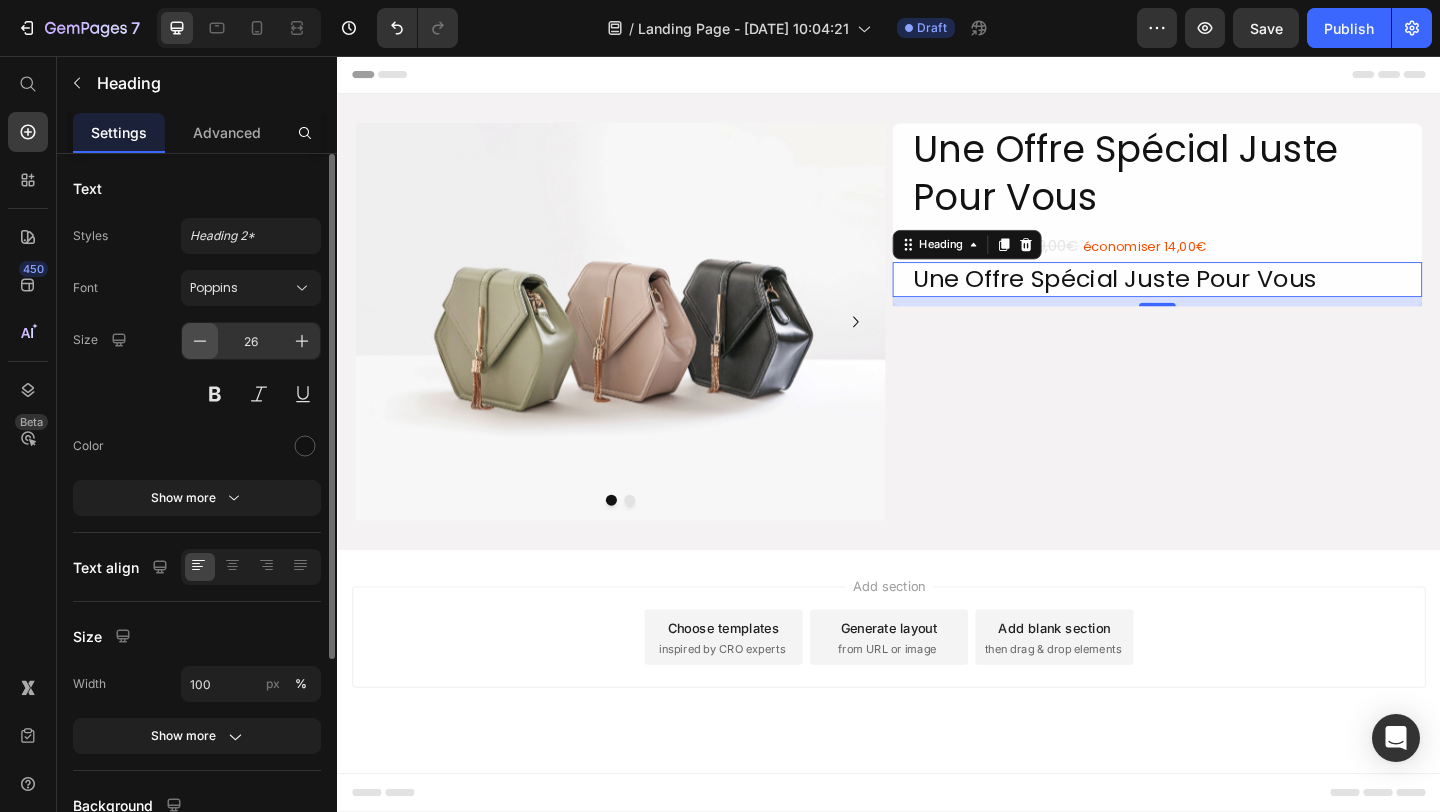 click 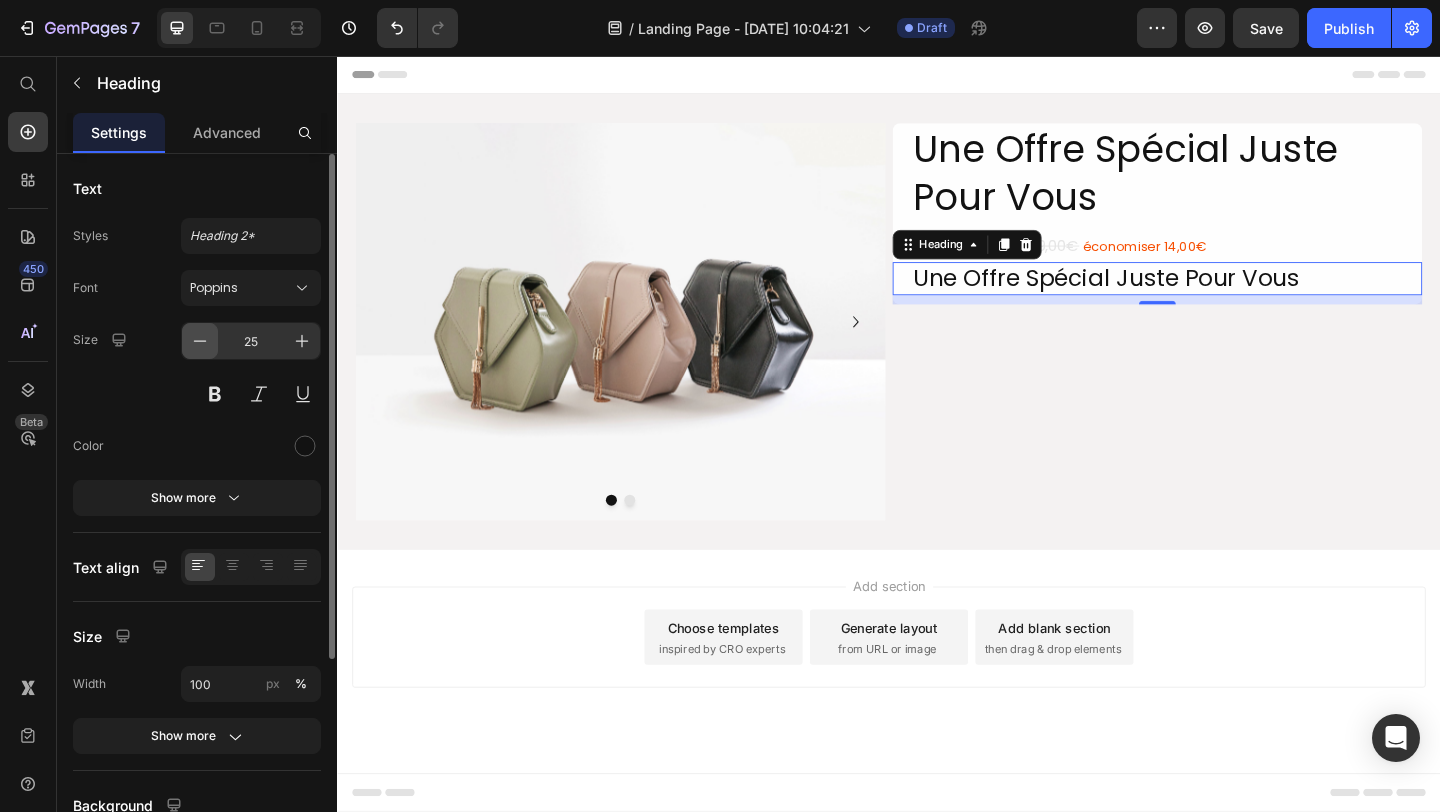 click 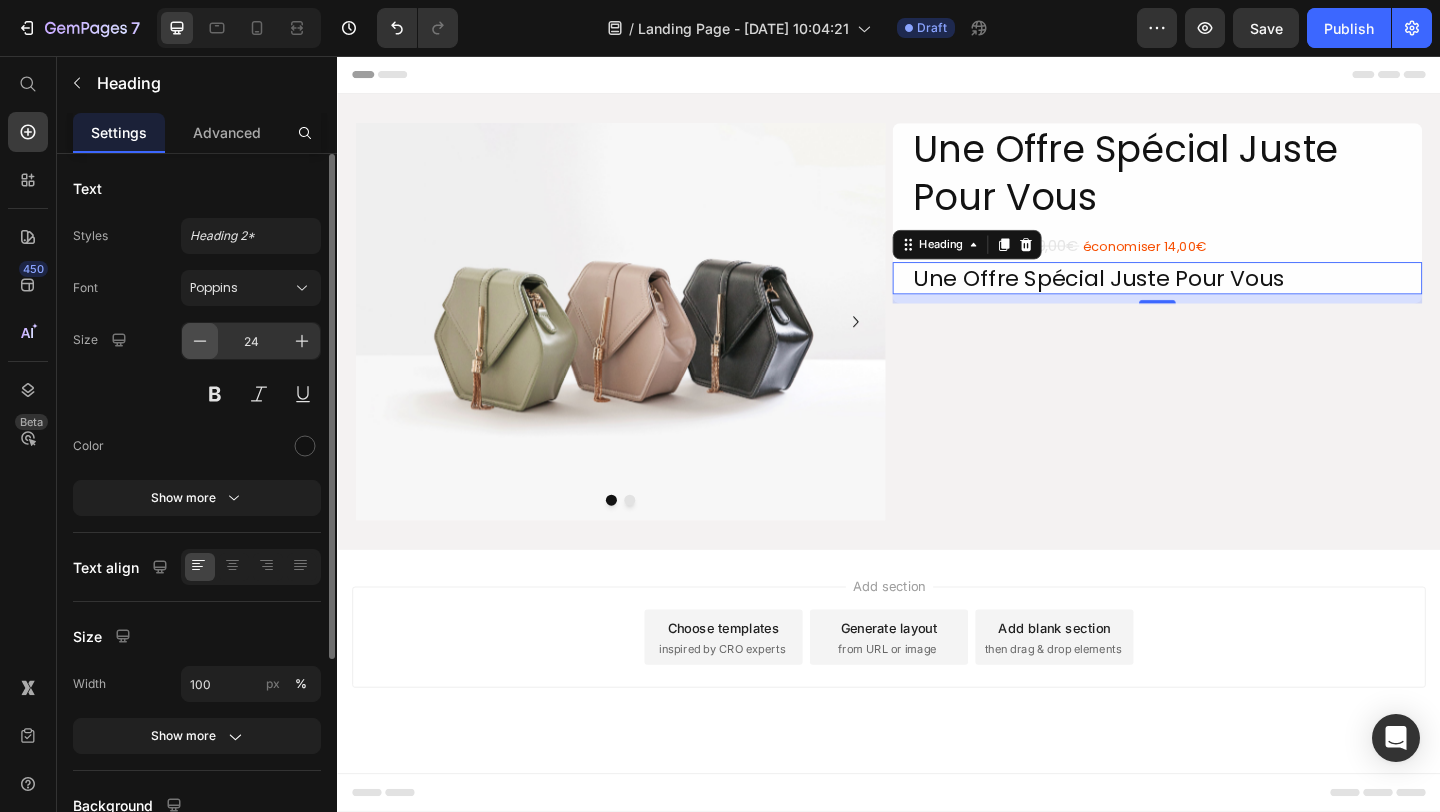 click 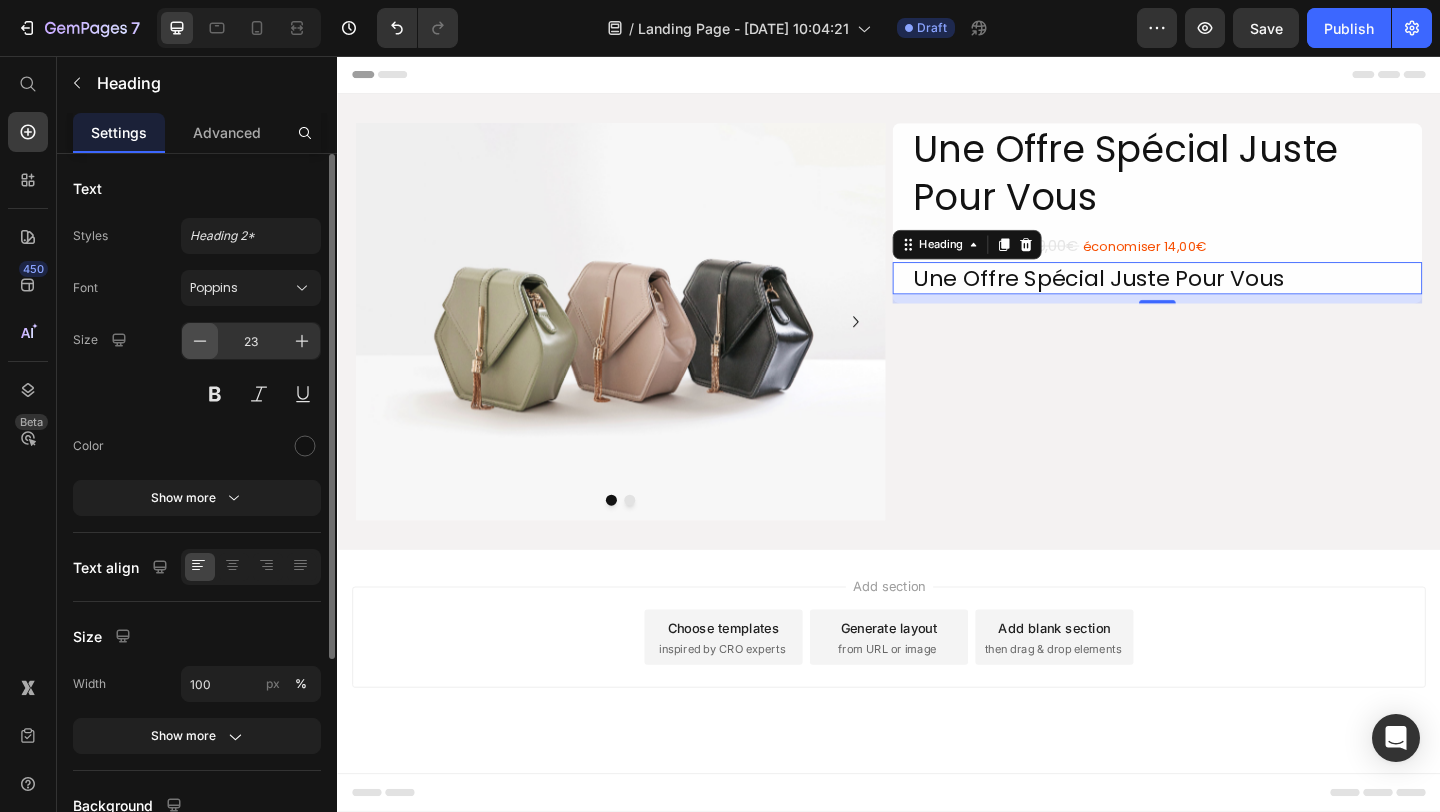 click 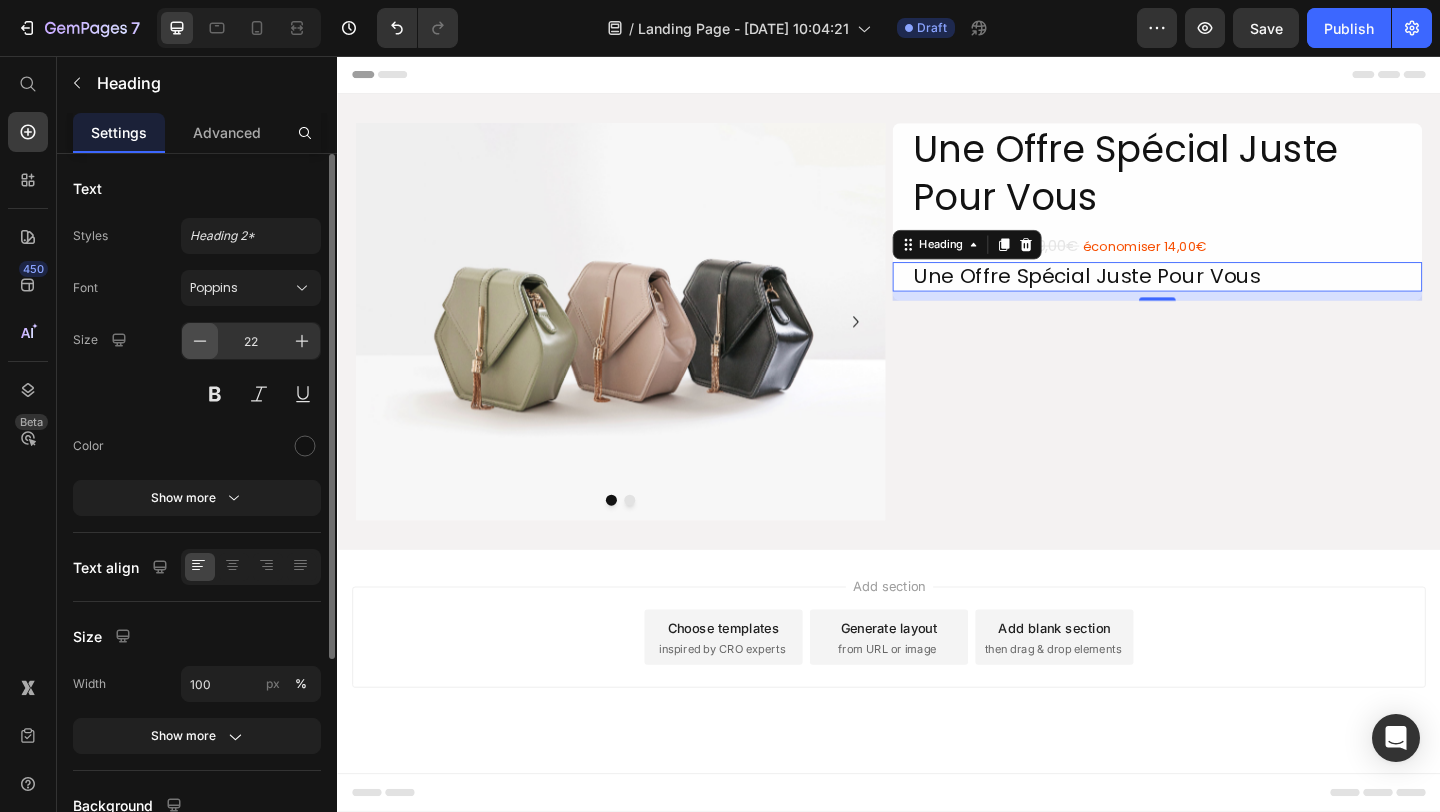 click 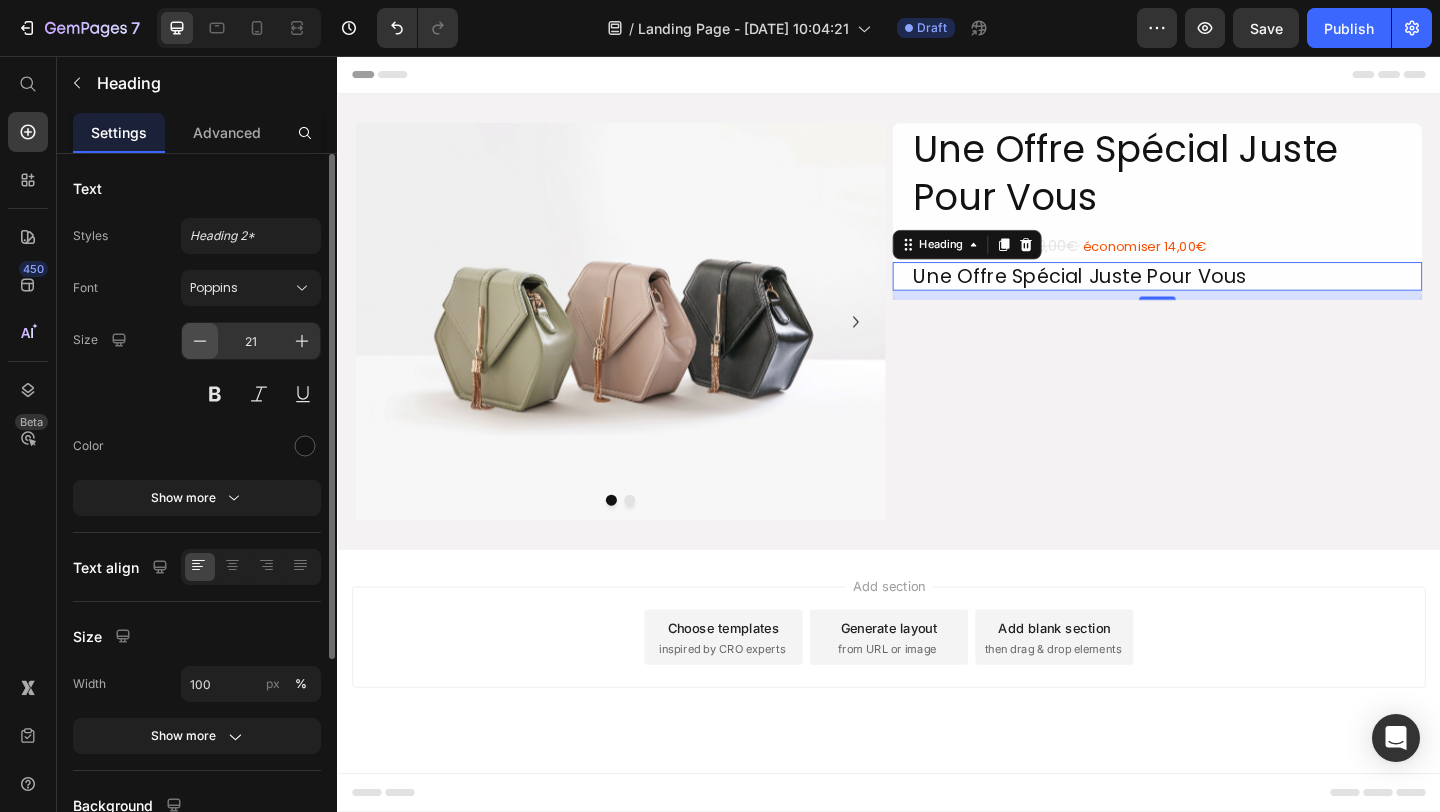 click 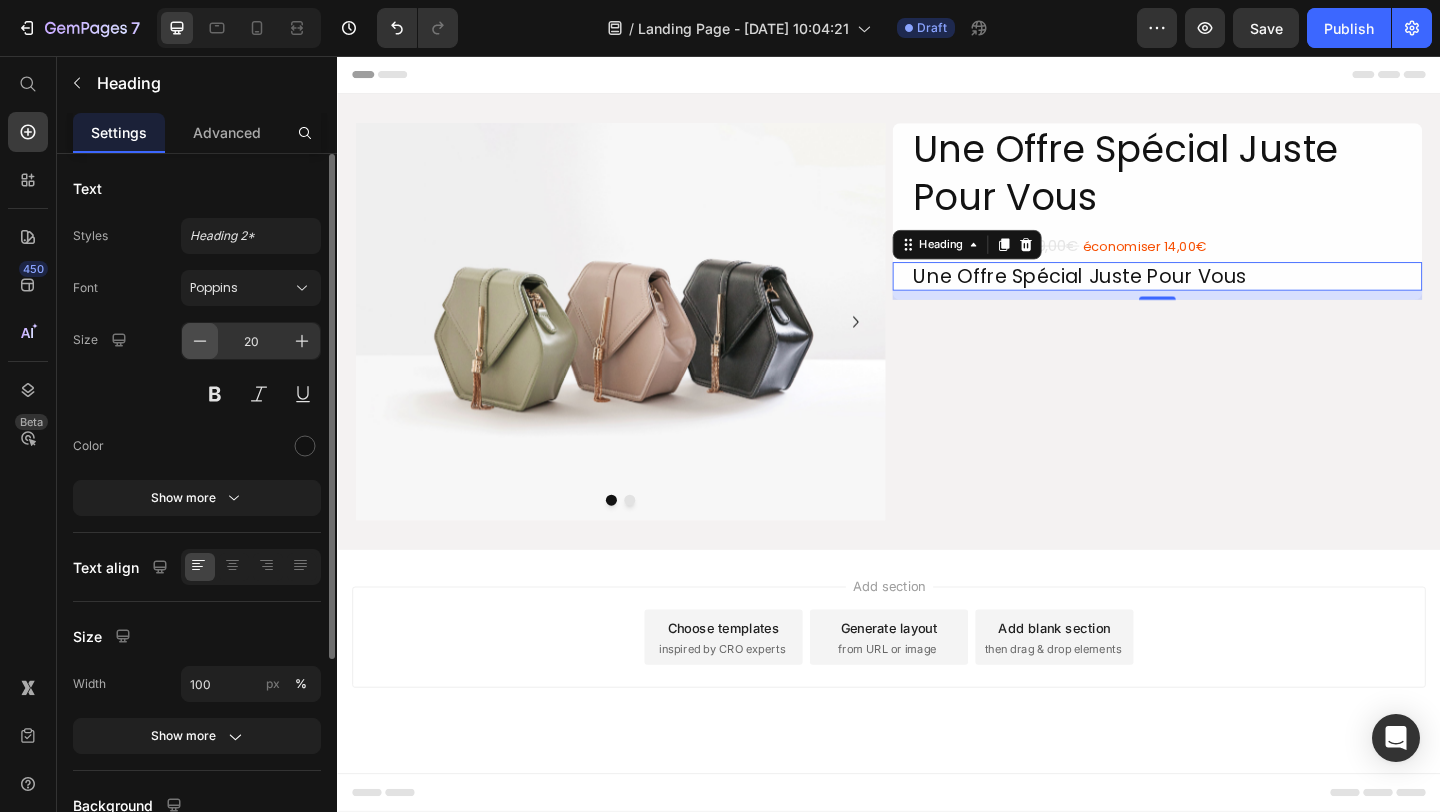 click 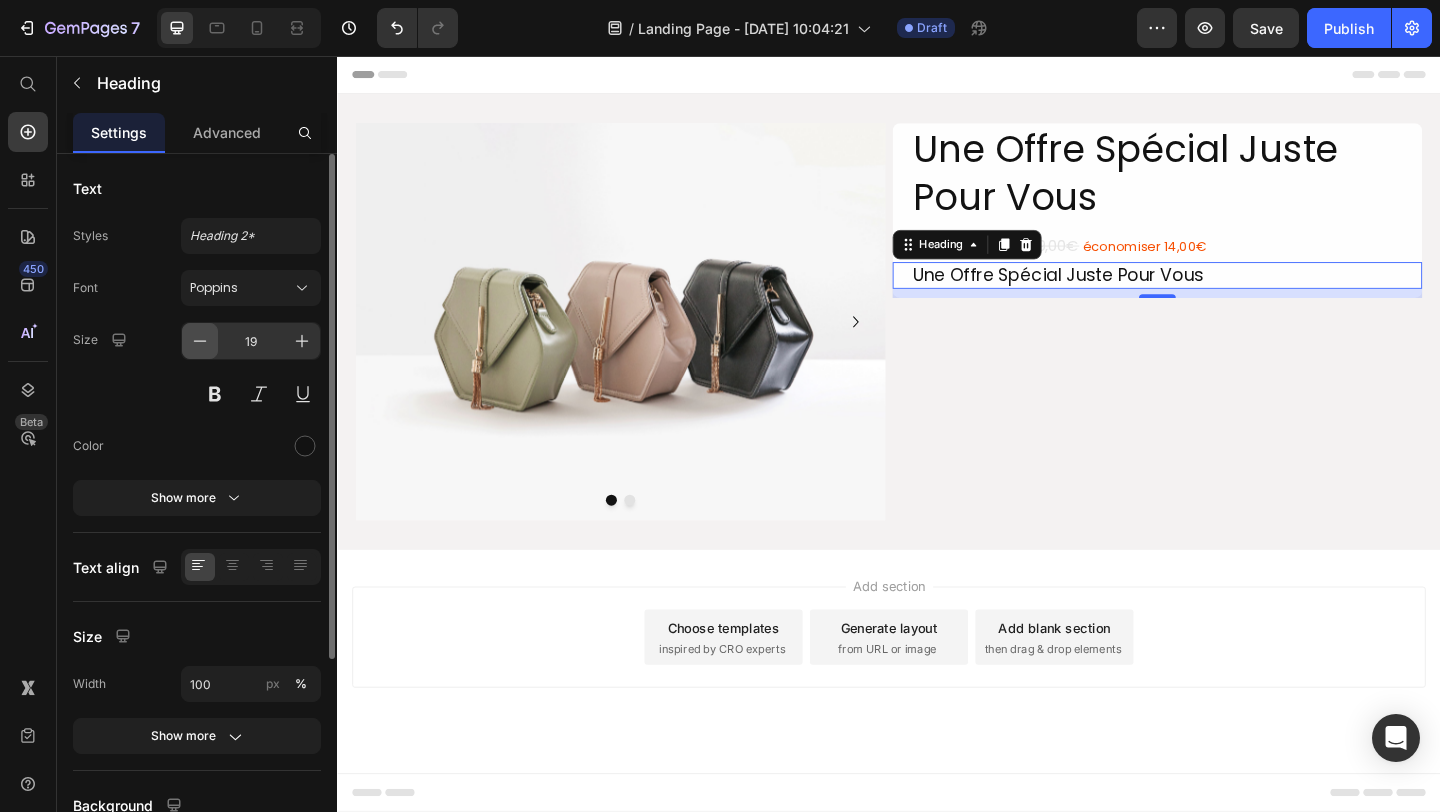 click 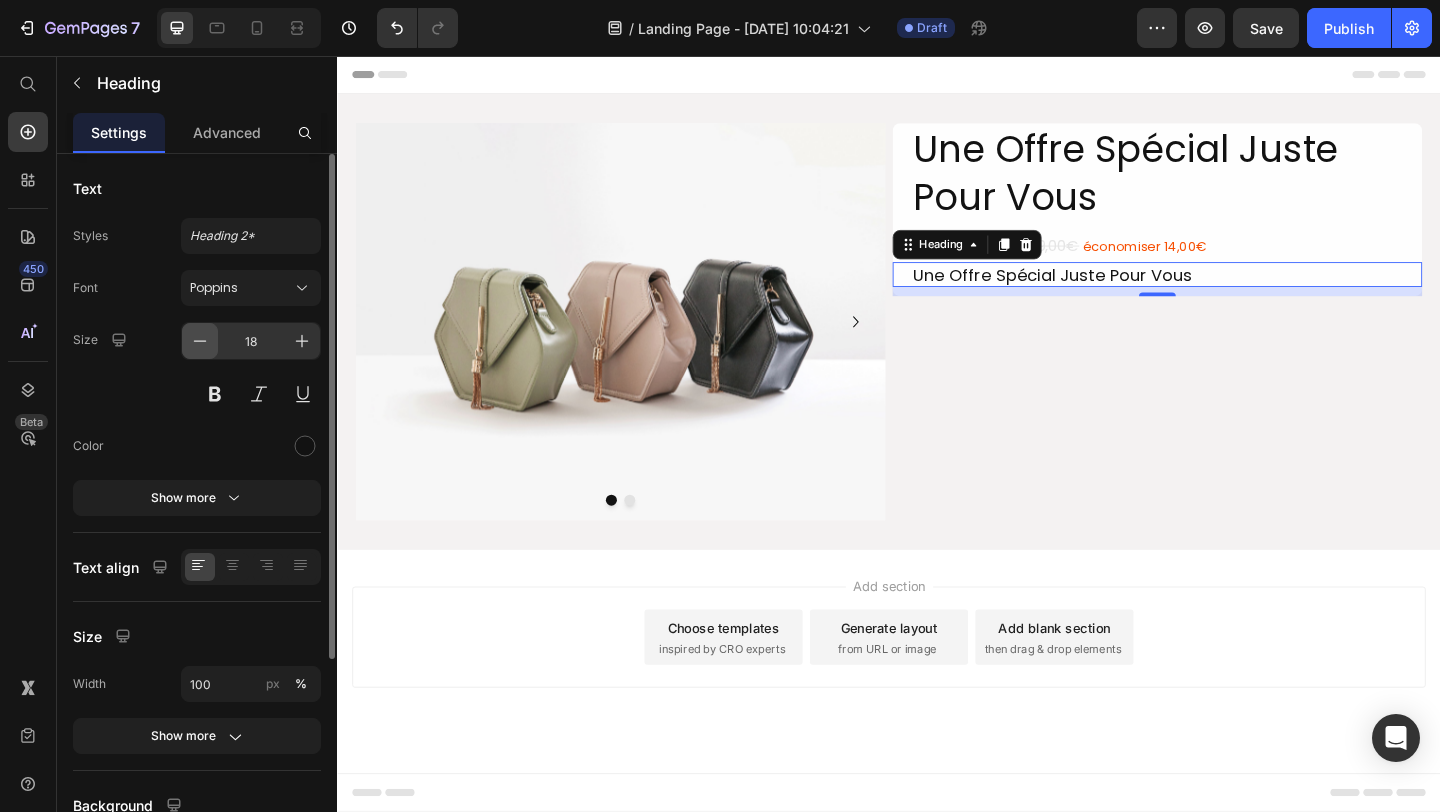 click 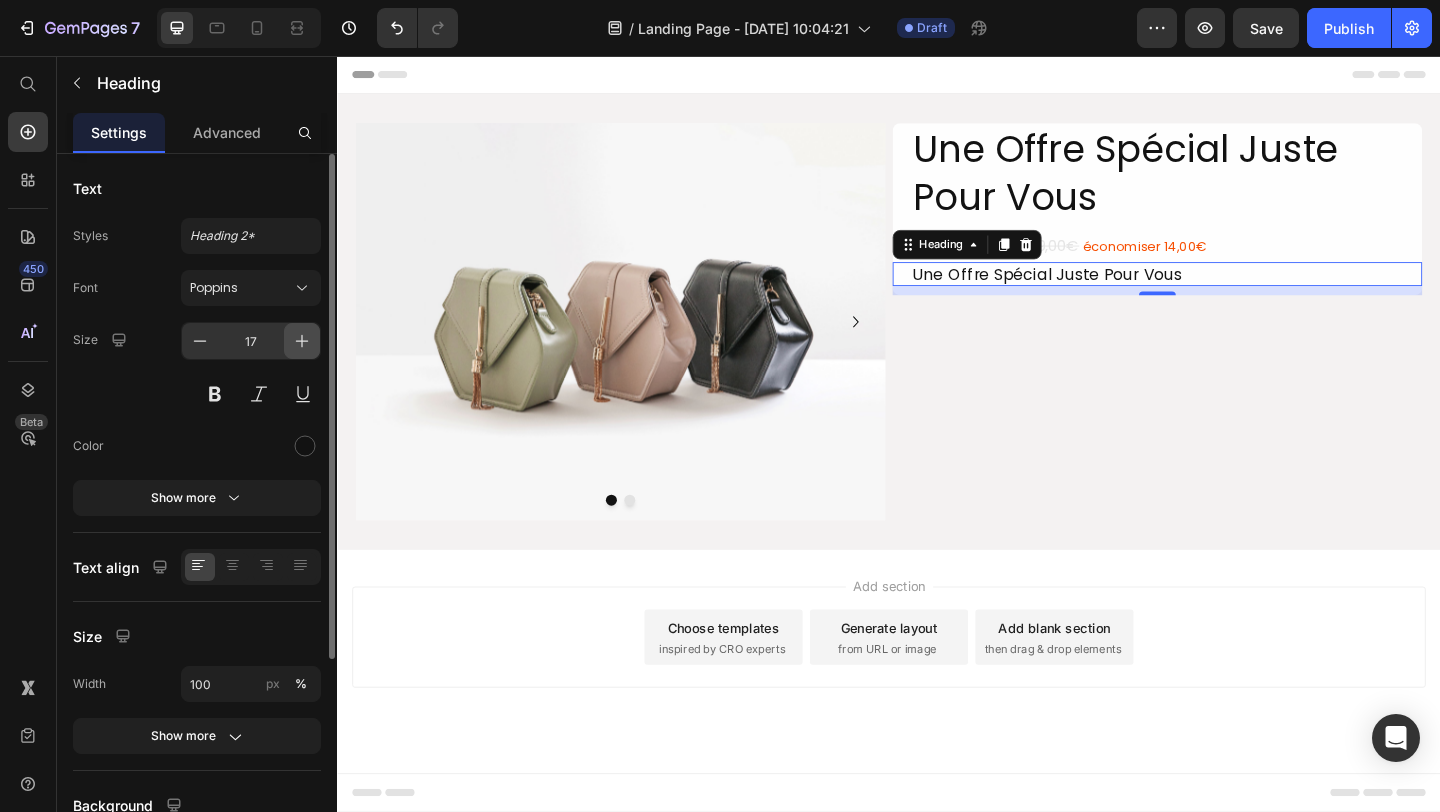 click 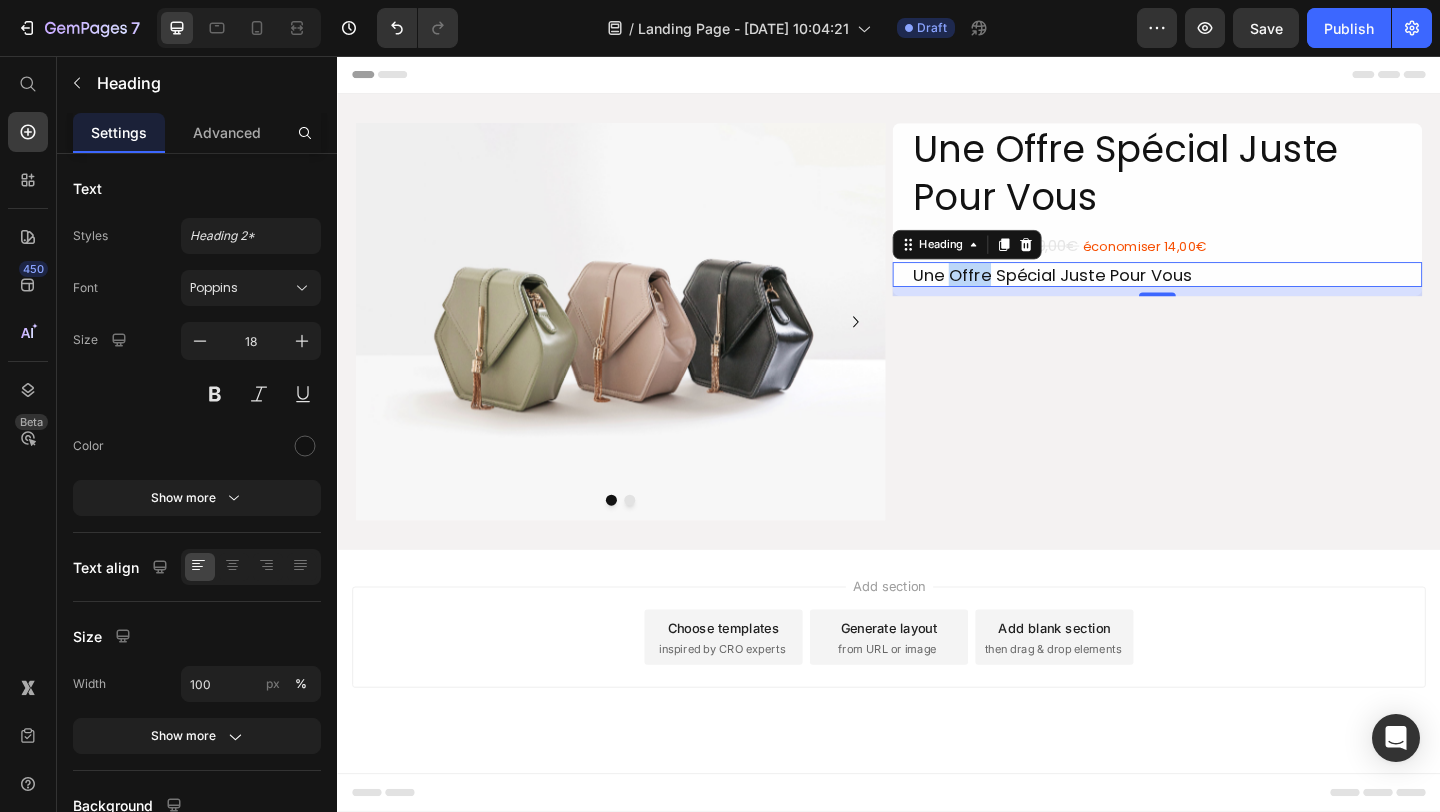 click on "Une Offre Spécial Juste Pour Vous" at bounding box center (1229, 293) 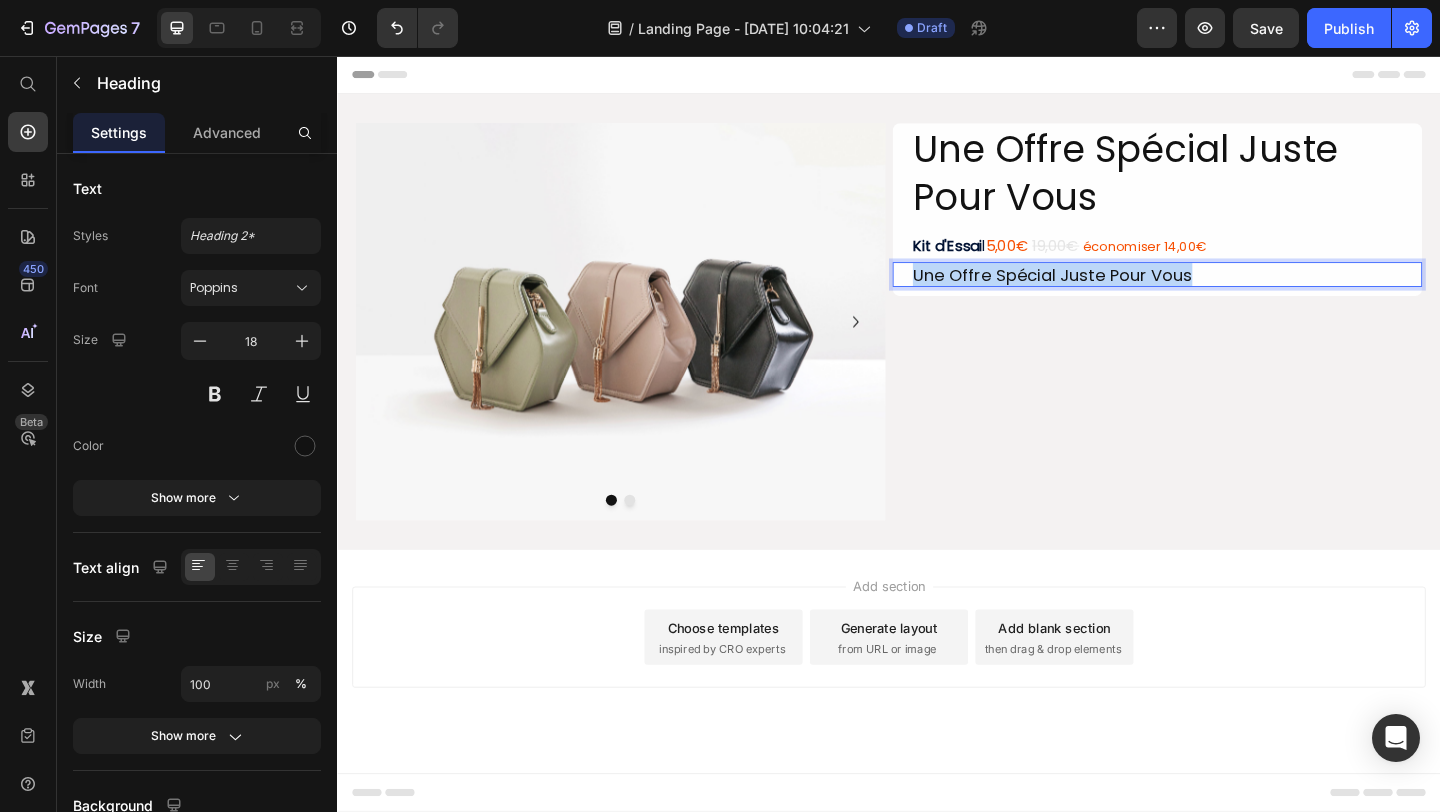 click on "Une Offre Spécial Juste Pour Vous" at bounding box center [1229, 293] 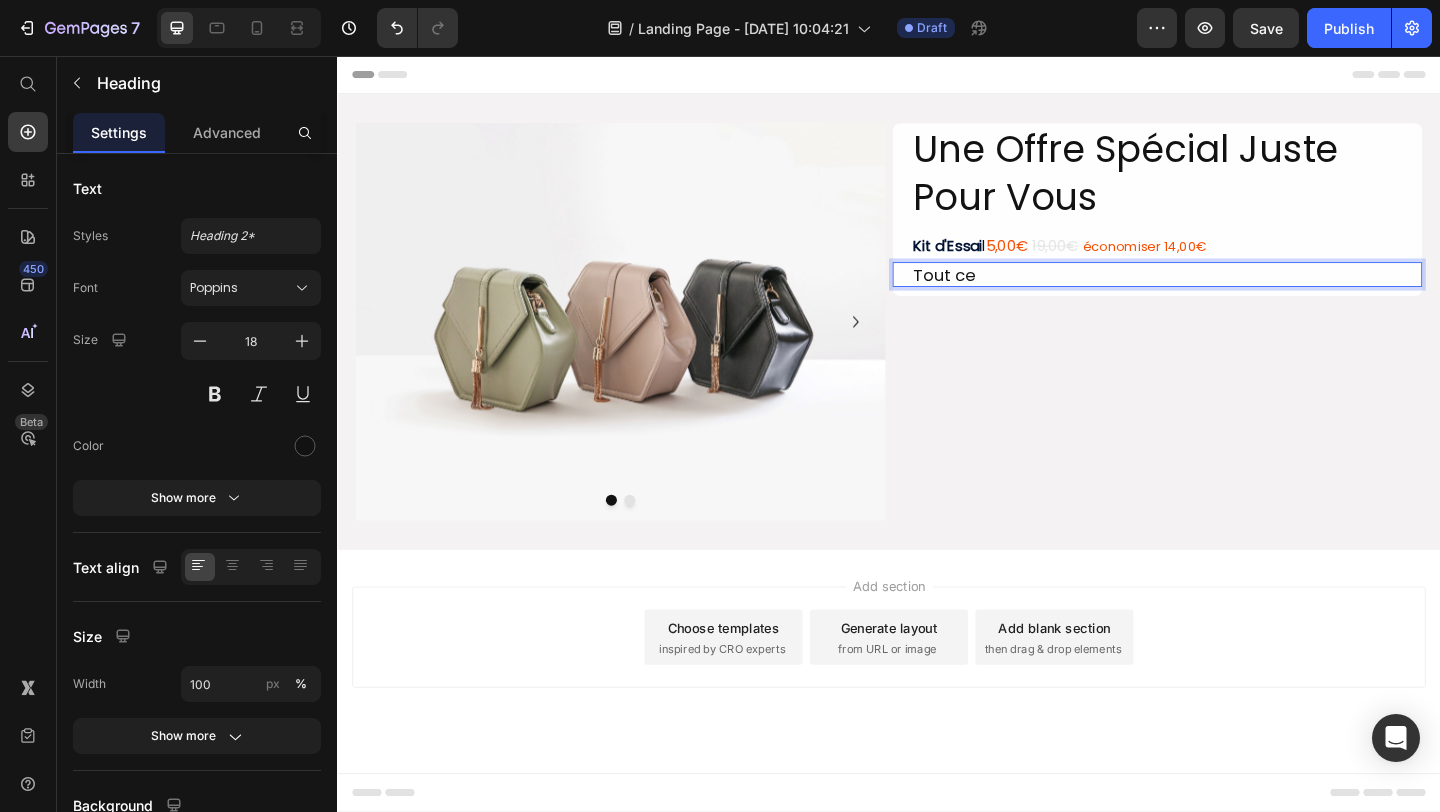 click on "Tout ce" at bounding box center [1229, 293] 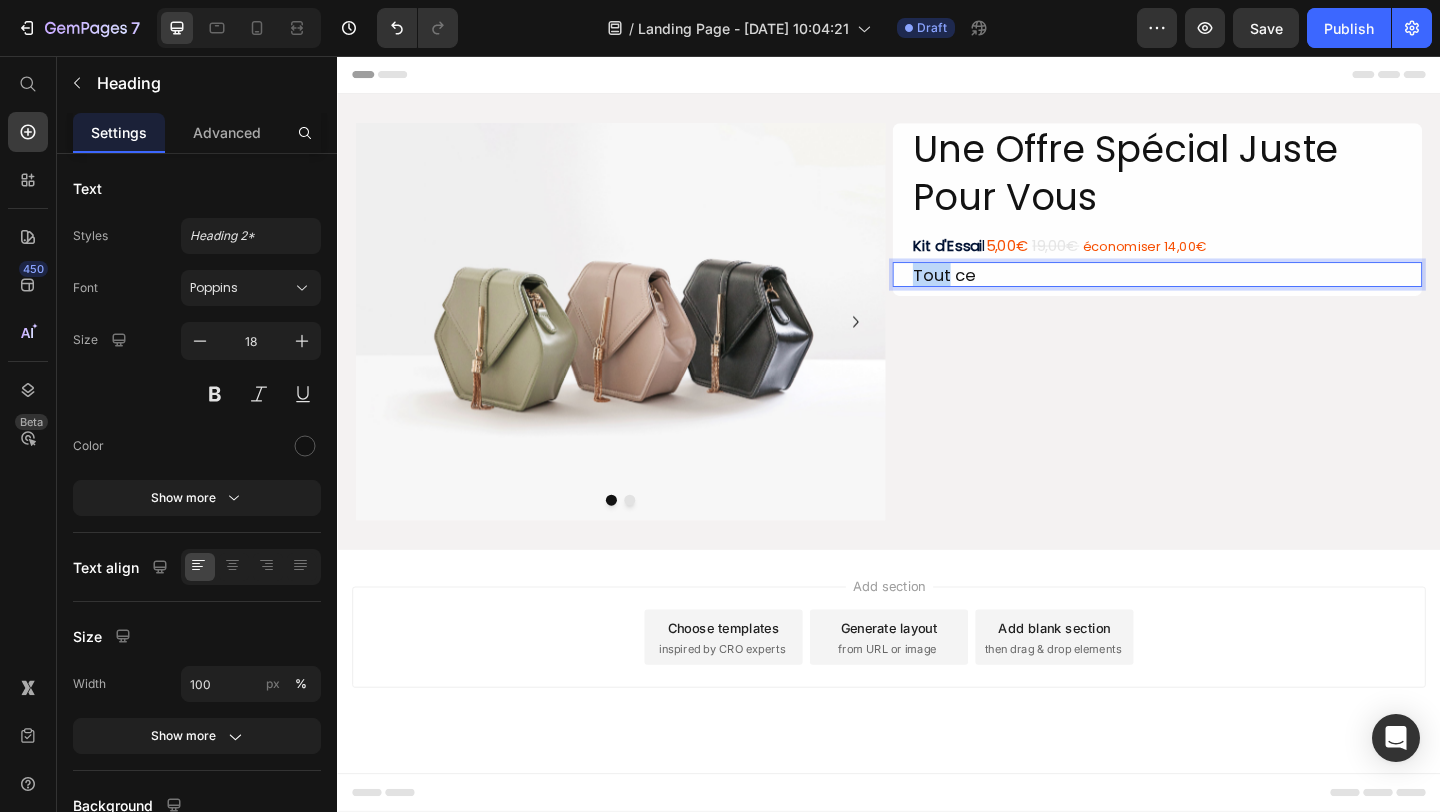 click on "Tout ce" at bounding box center [1229, 293] 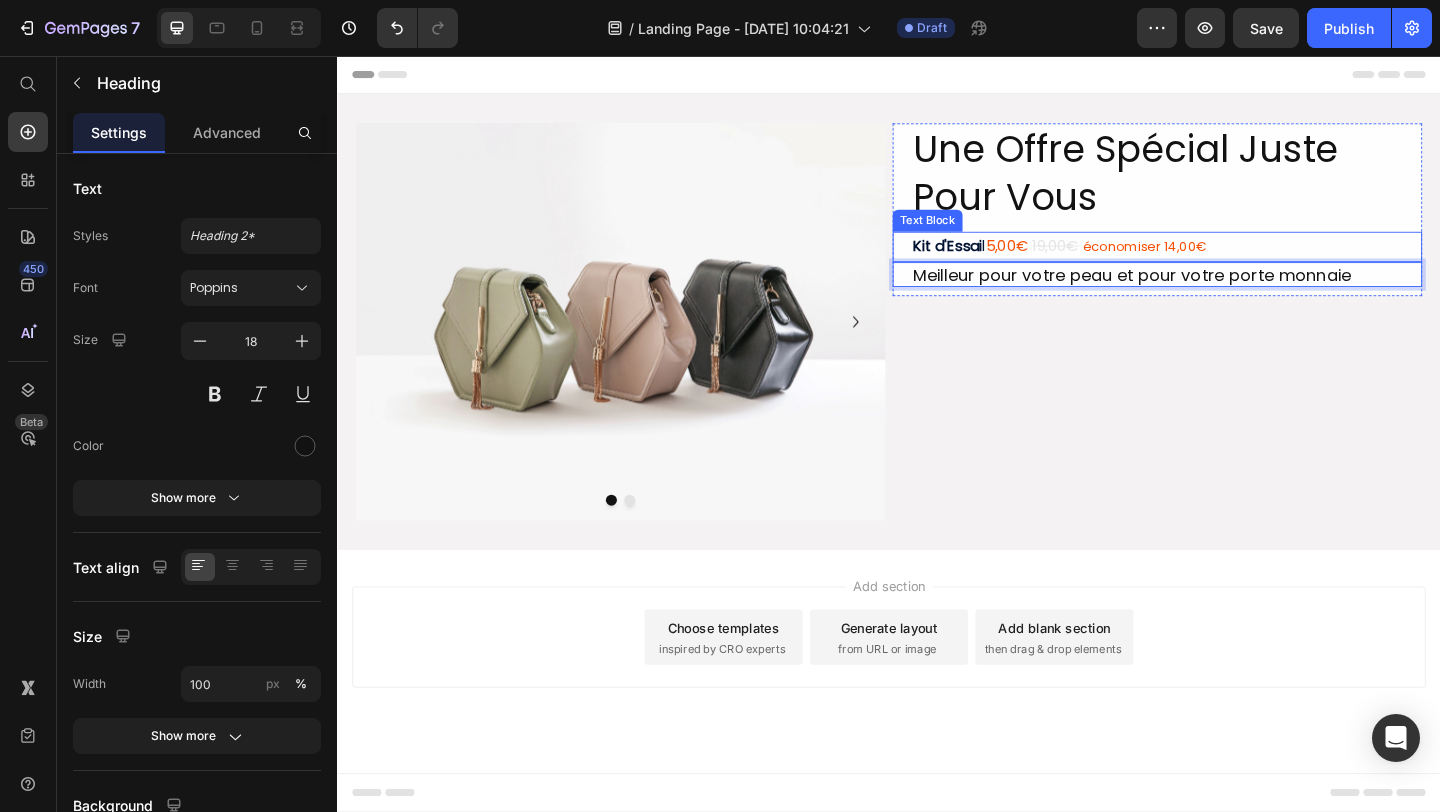 click on "économiser 14,00€" at bounding box center [1215, 263] 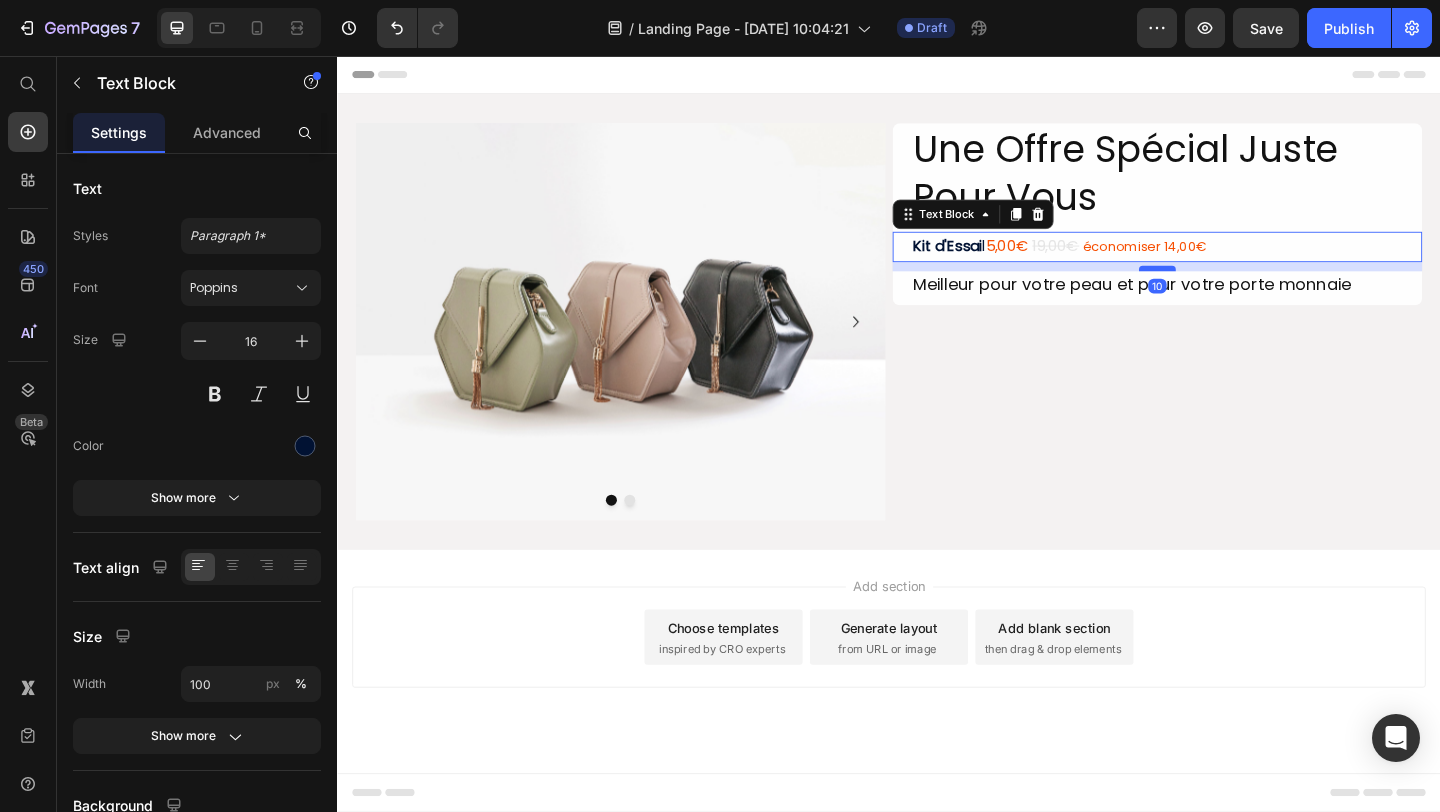 drag, startPoint x: 1220, startPoint y: 277, endPoint x: 1223, endPoint y: 287, distance: 10.440307 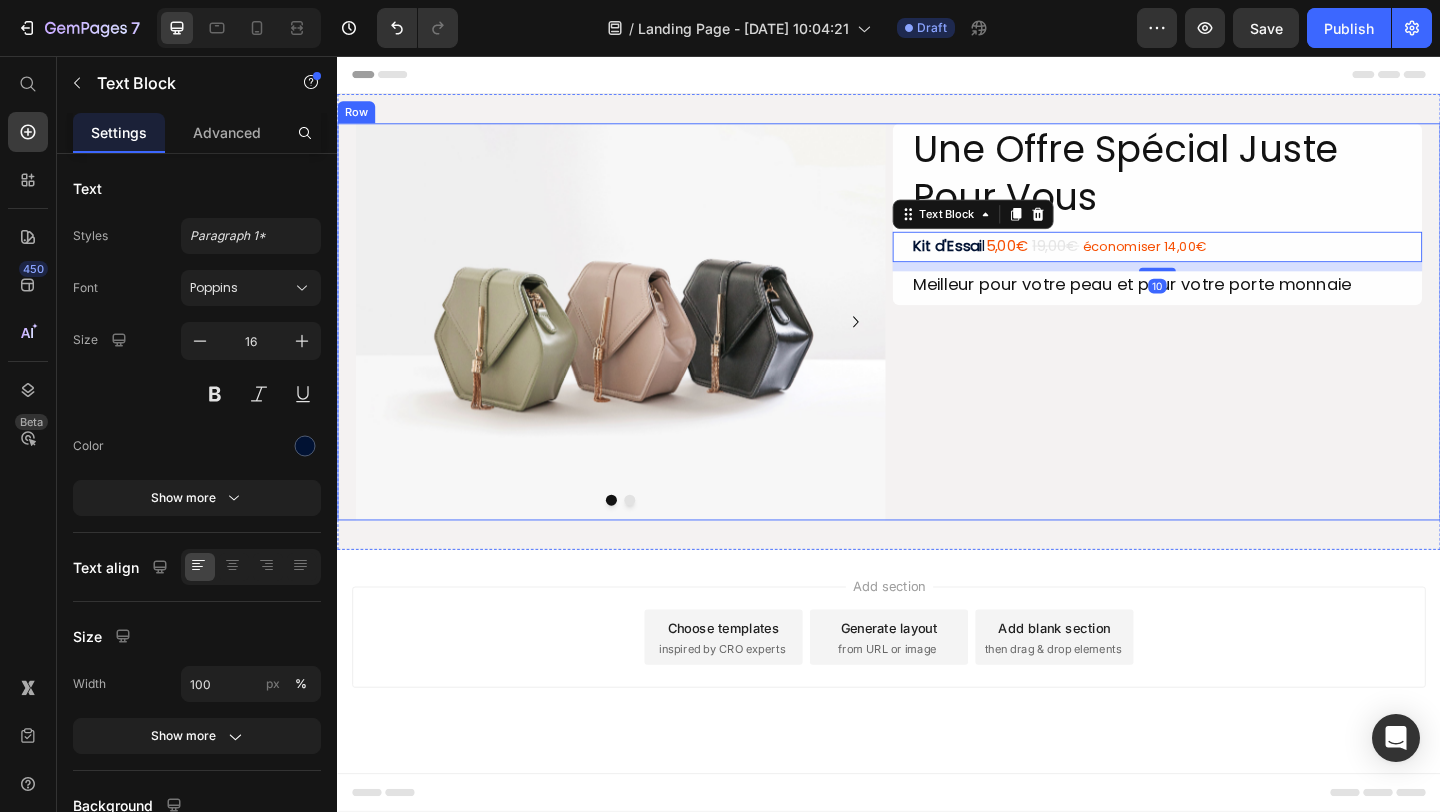 click on "Une Offre Spécial Juste Pour Vous Heading Kit d'Essai  l  5,00€   19,00€   économiser 14,00€ Text Block   10 Meilleur pour votre peau et pour votre porte monnaie Heading Row" at bounding box center (1229, 345) 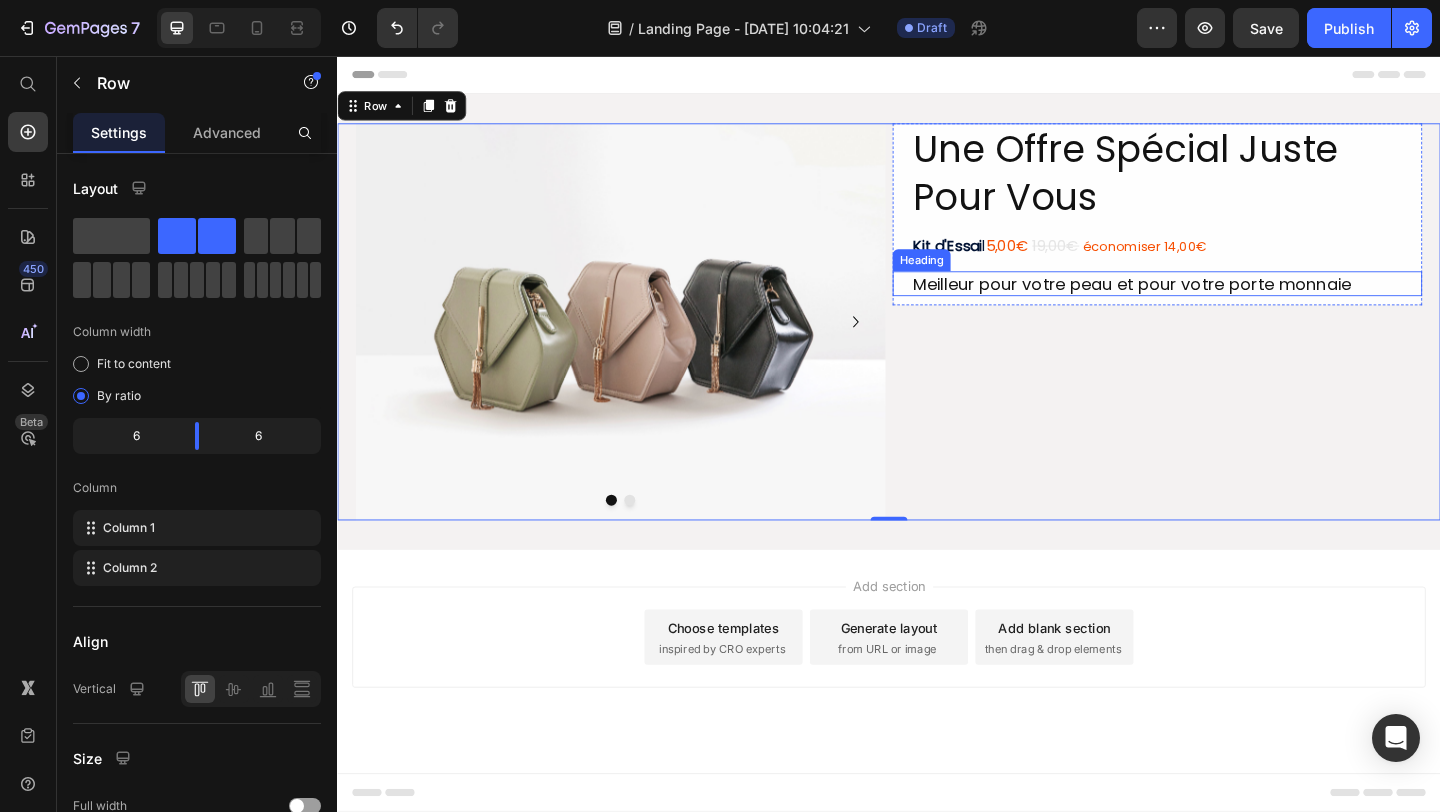 click on "Meilleur pour votre peau et pour votre porte monnaie" at bounding box center (1229, 303) 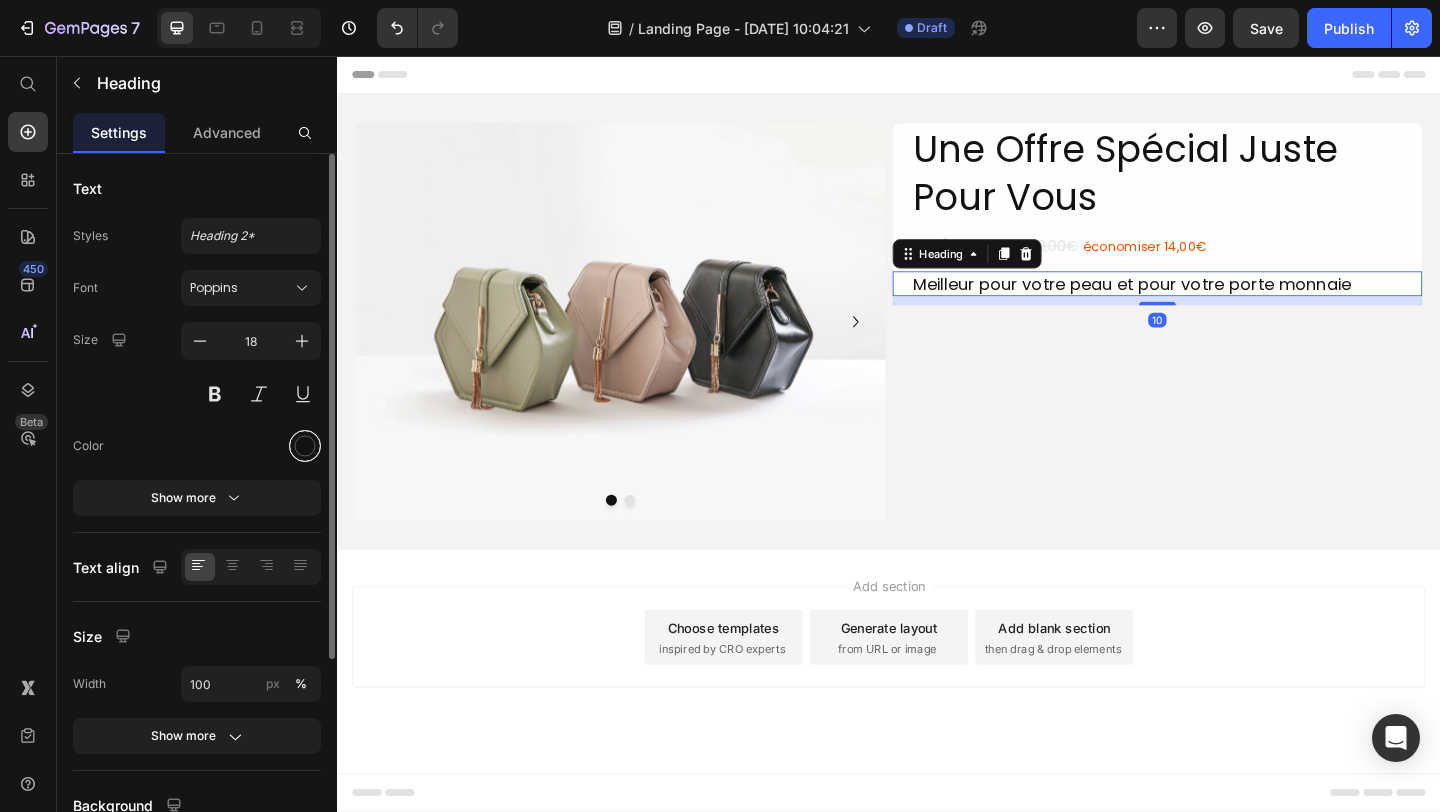 click at bounding box center (305, 446) 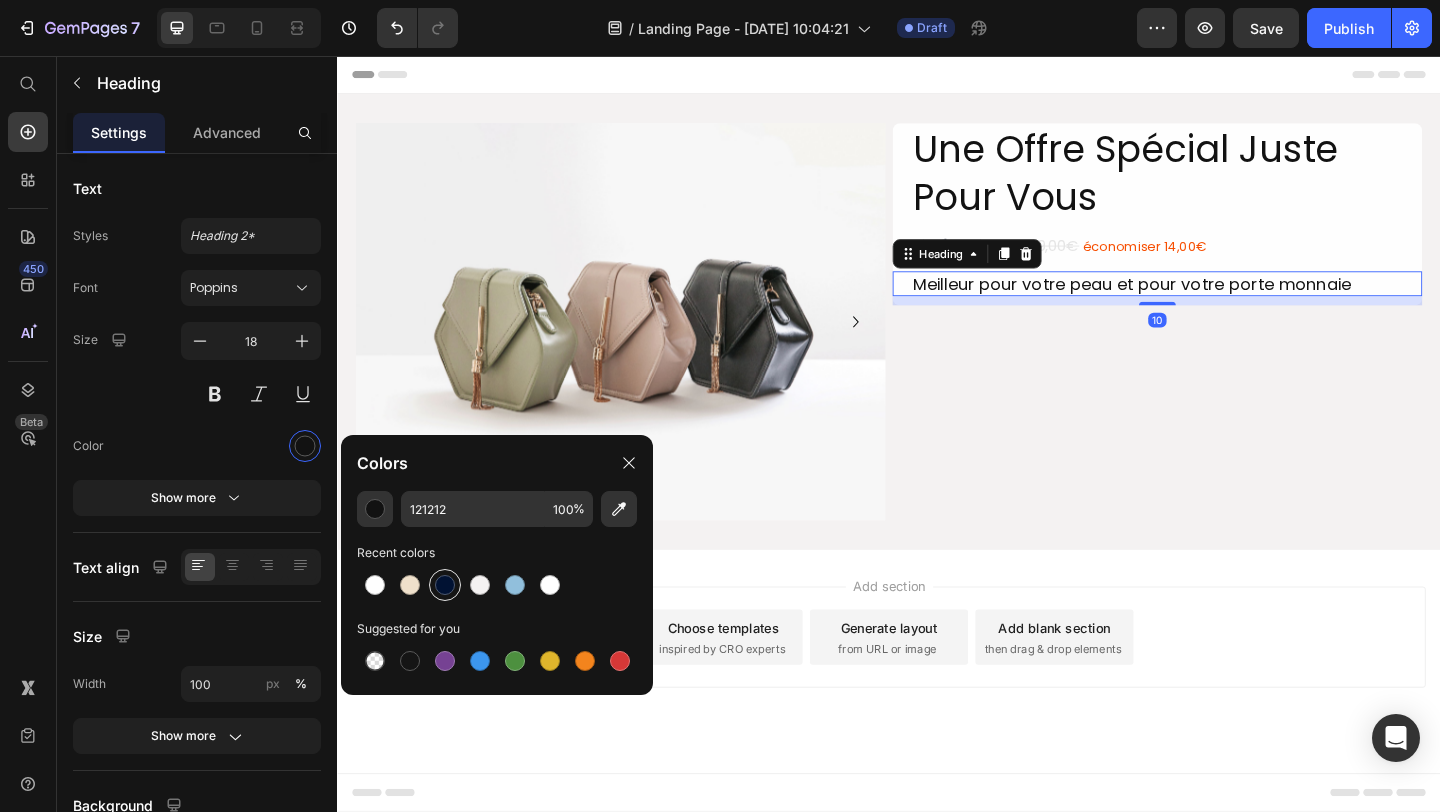 click at bounding box center [445, 585] 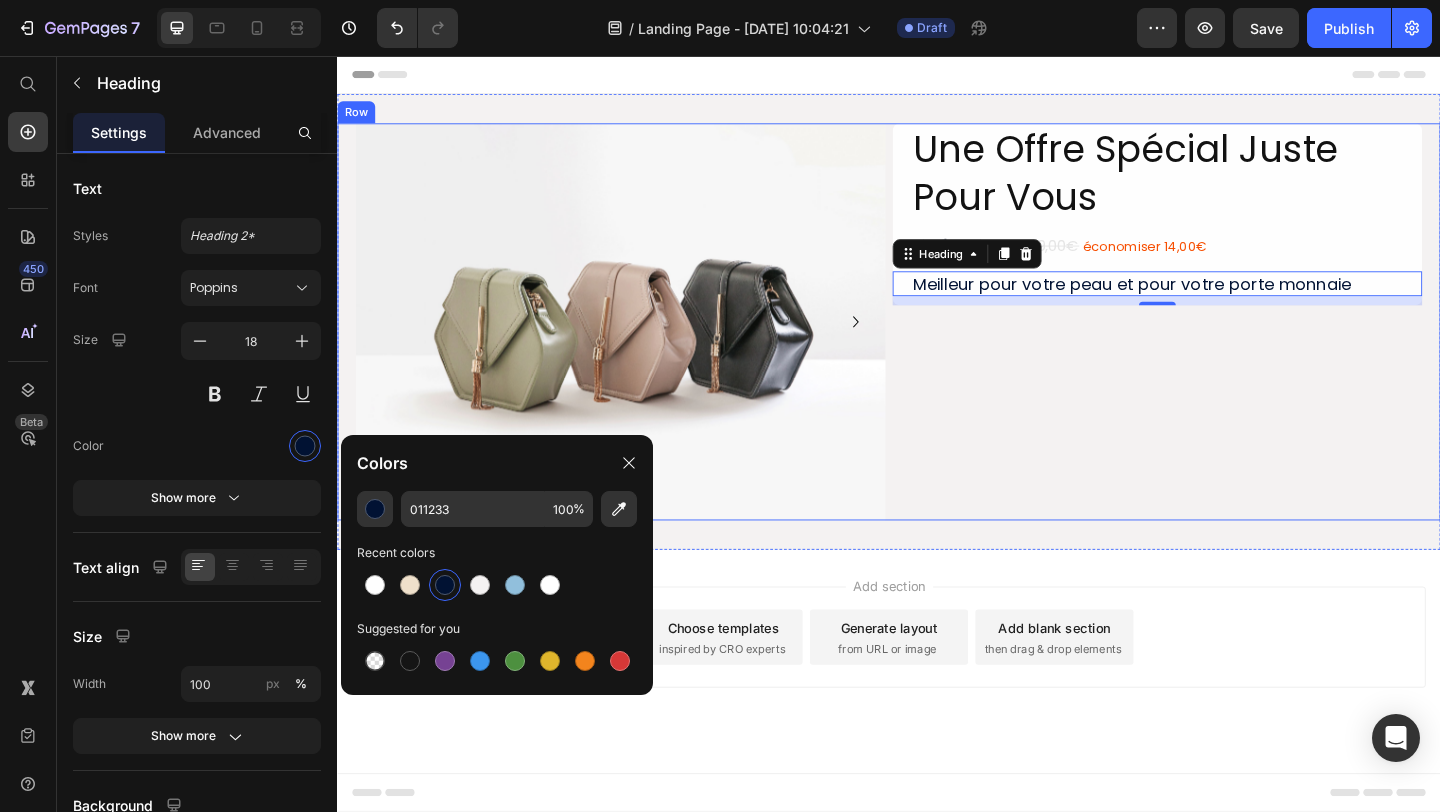 click on "Une Offre Spécial Juste Pour Vous Heading Kit d'Essai  l  5,00€   19,00€   économiser 14,00€ Text Block Meilleur pour votre peau et pour votre porte monnaie Heading   10 Row" at bounding box center (1229, 345) 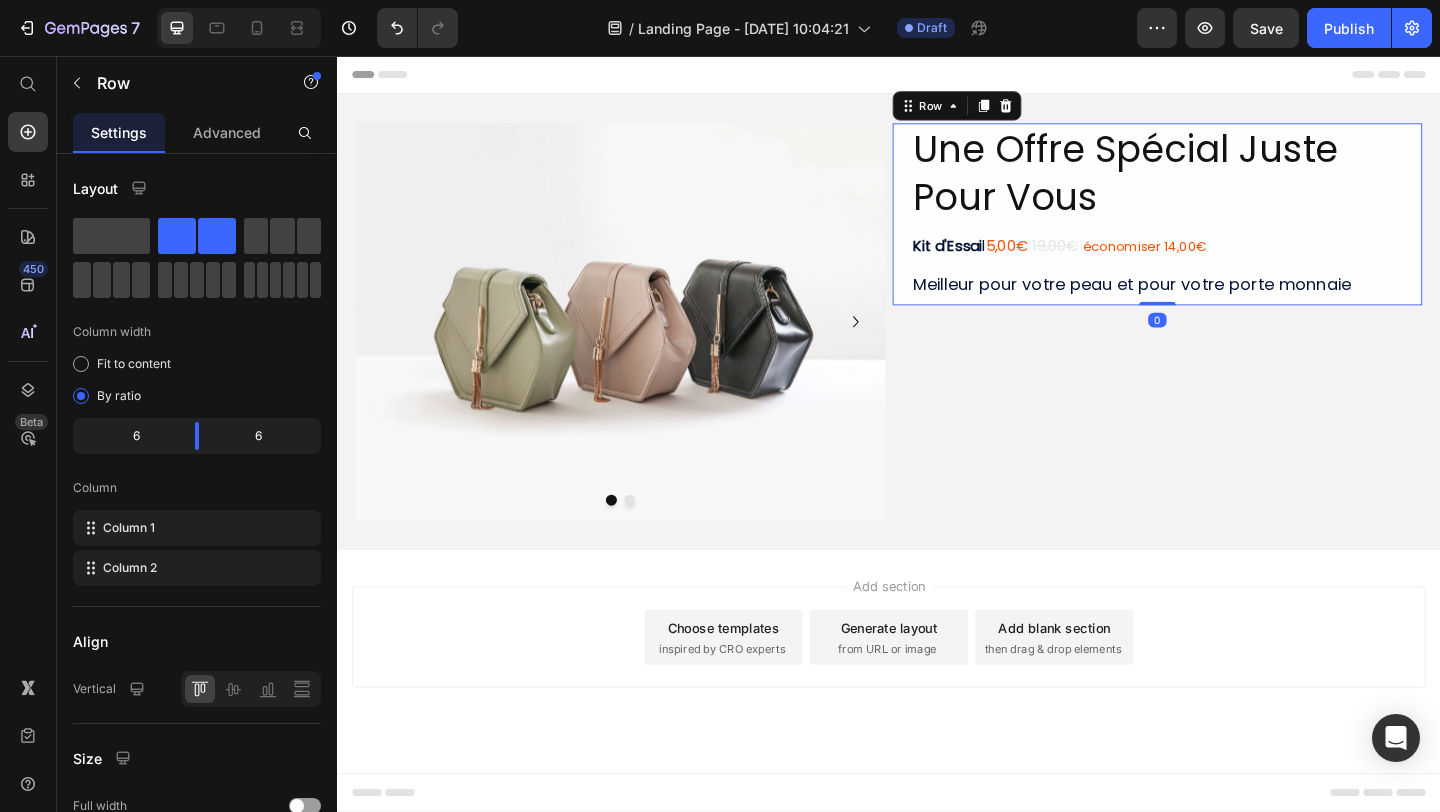 click on "Une Offre Spécial Juste Pour Vous Heading Kit d'Essai  l  5,00€   19,00€   économiser 14,00€ Text Block Meilleur pour votre peau et pour votre porte monnaie Heading" at bounding box center [1229, 228] 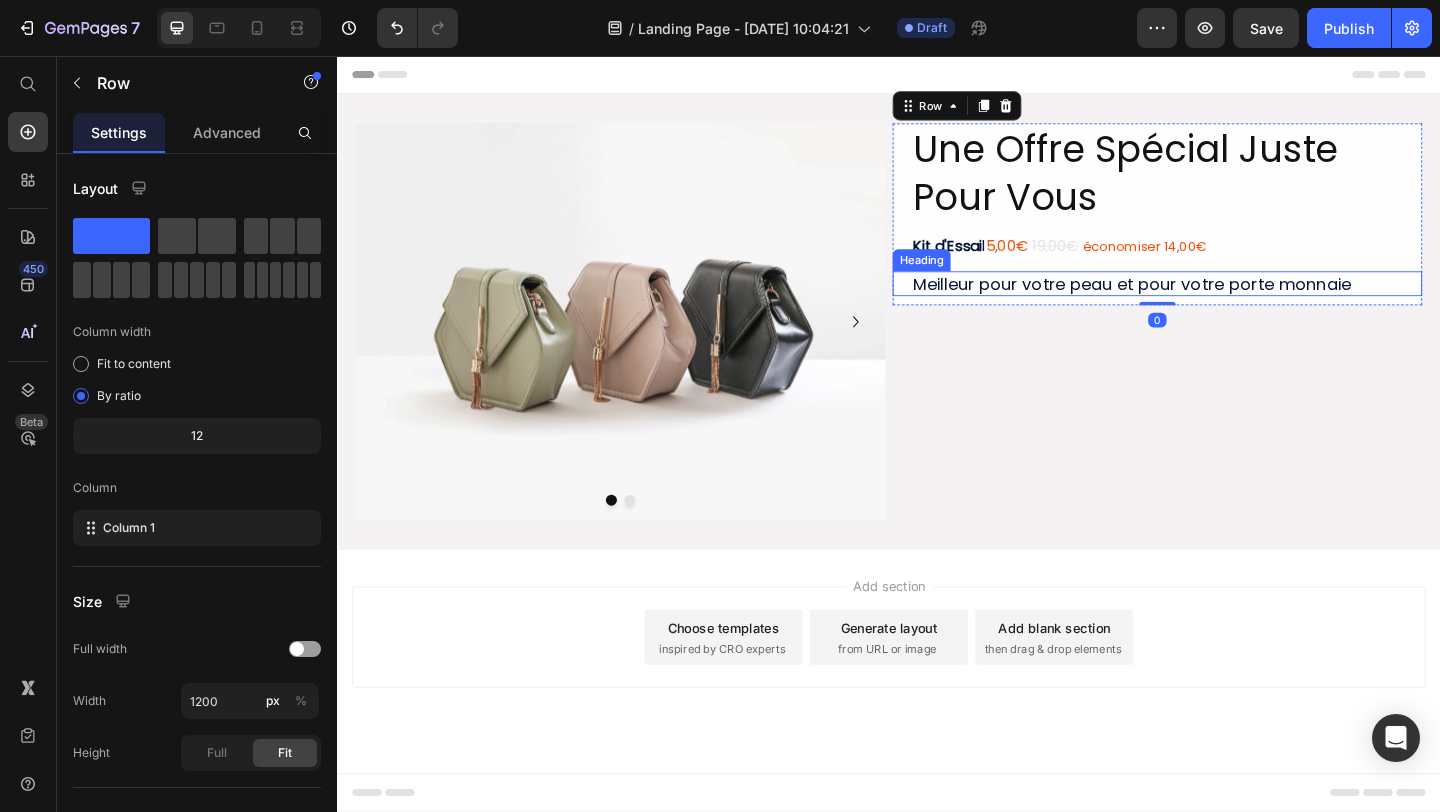 click on "Meilleur pour votre peau et pour votre porte monnaie" at bounding box center [1229, 303] 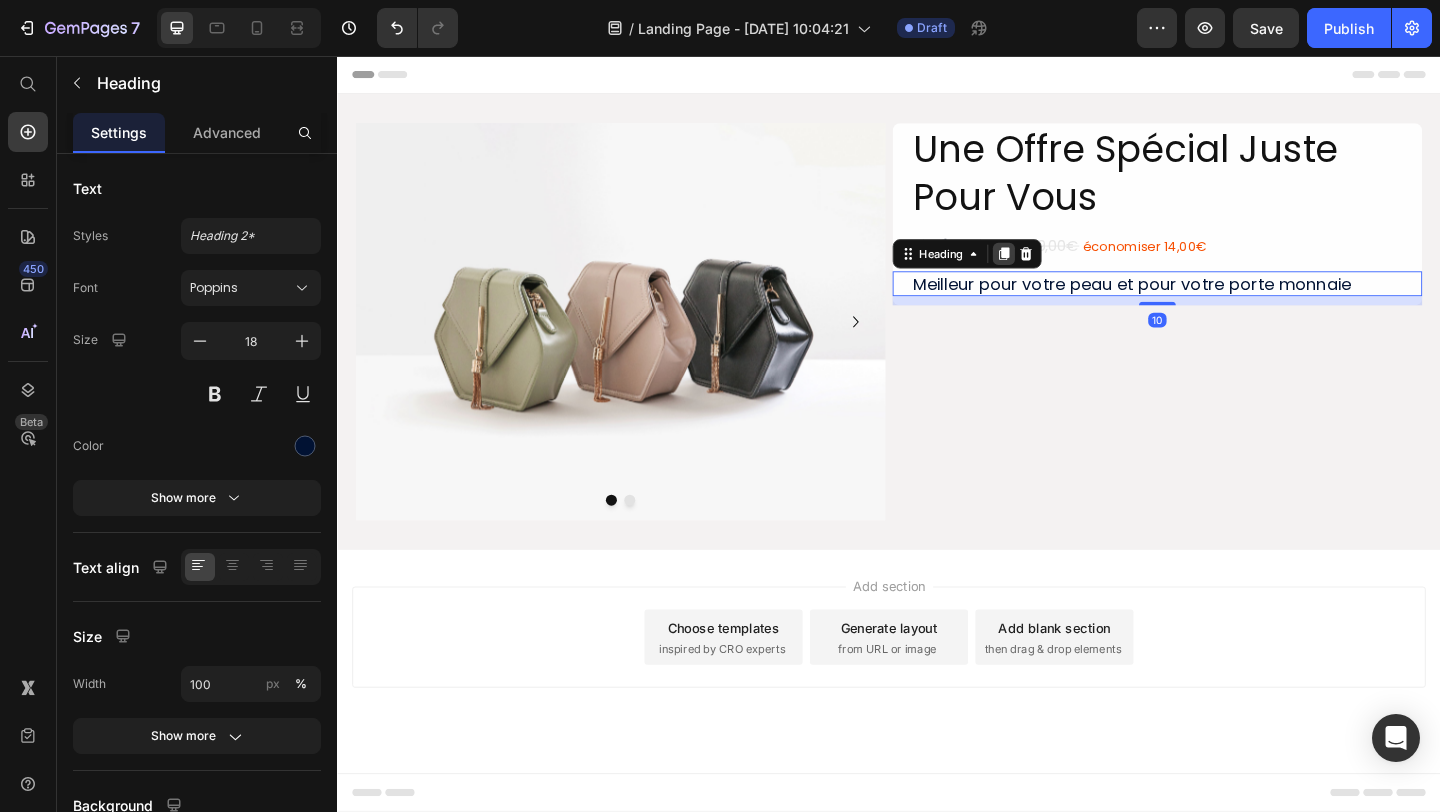 click 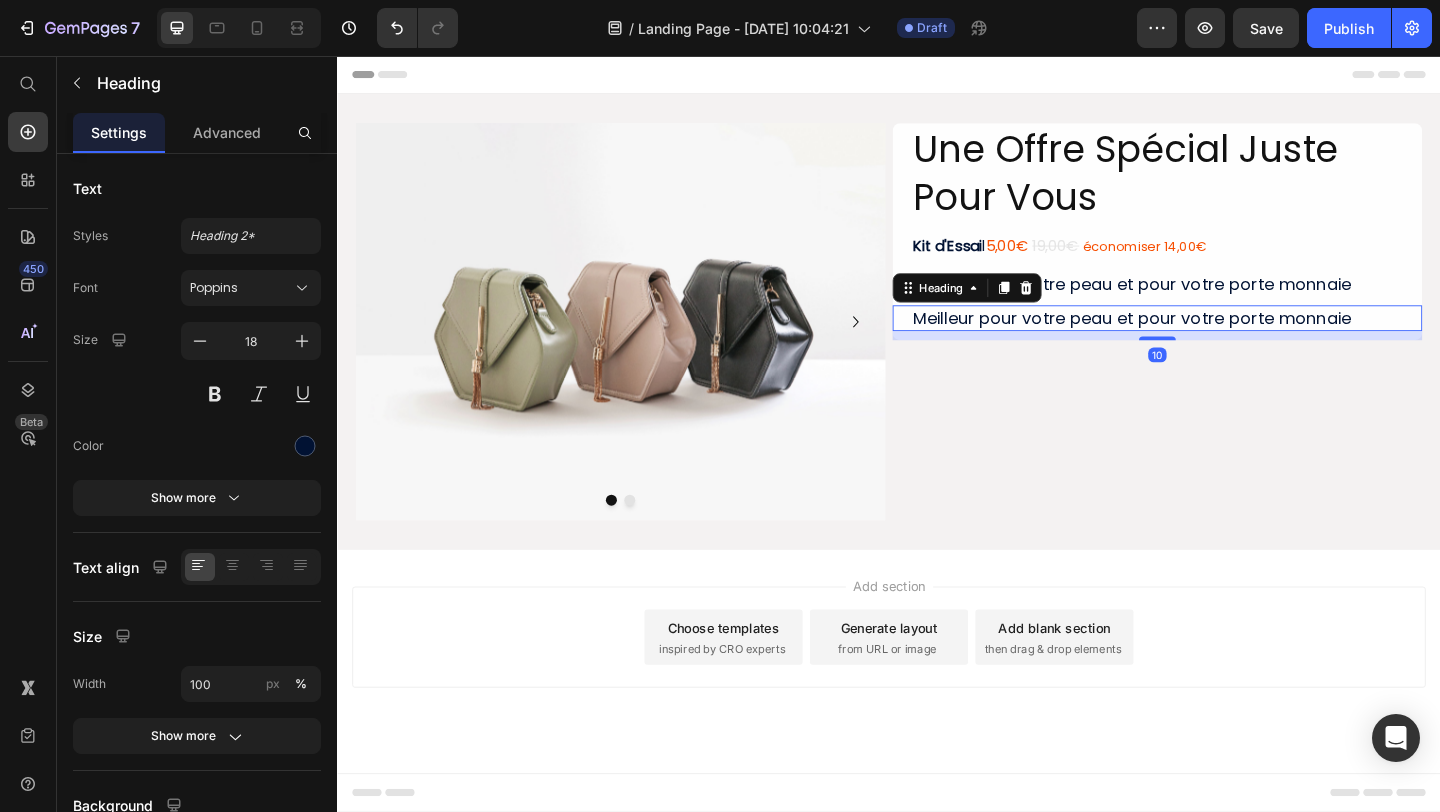 click on "Meilleur pour votre peau et pour votre porte monnaie" at bounding box center (1229, 340) 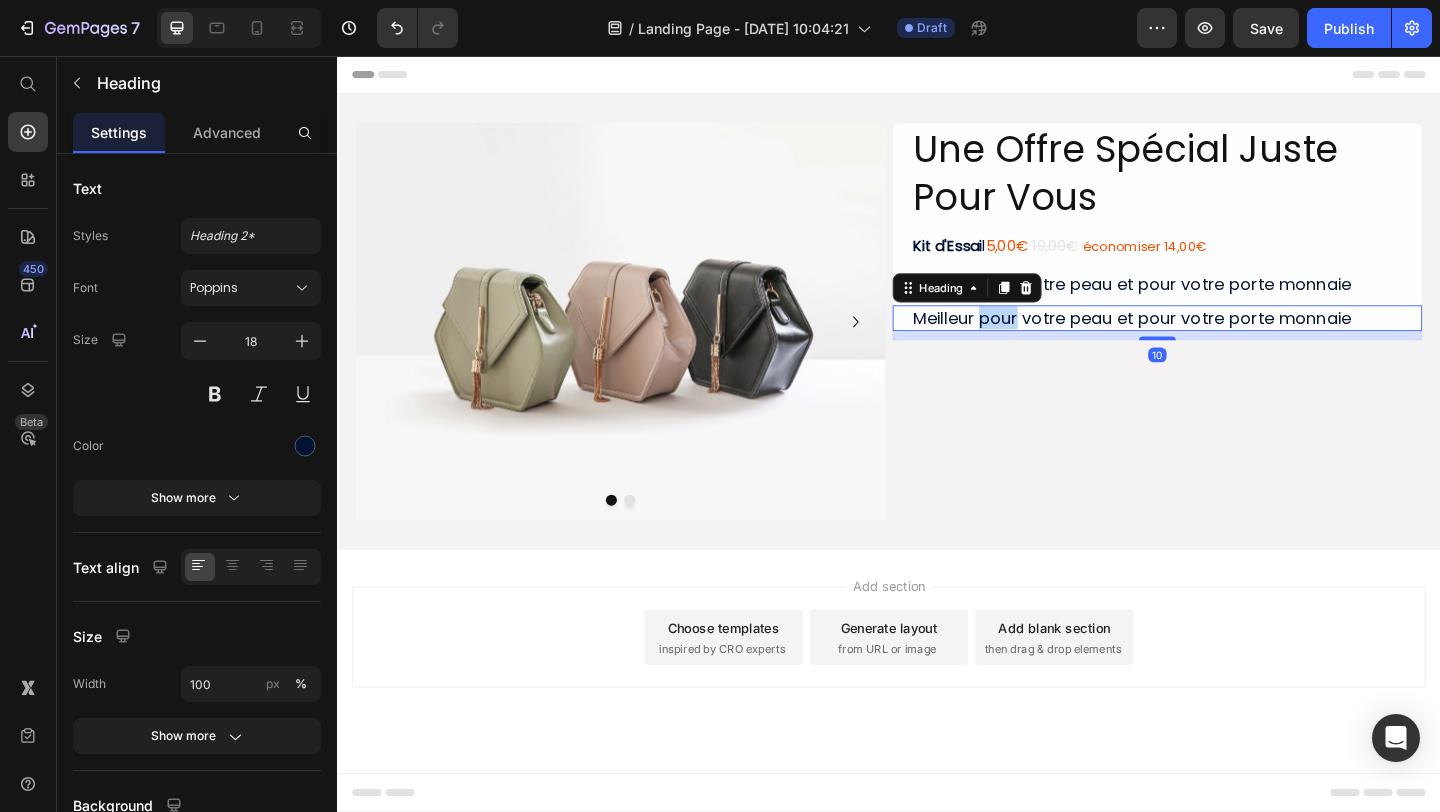 click on "Meilleur pour votre peau et pour votre porte monnaie" at bounding box center [1229, 340] 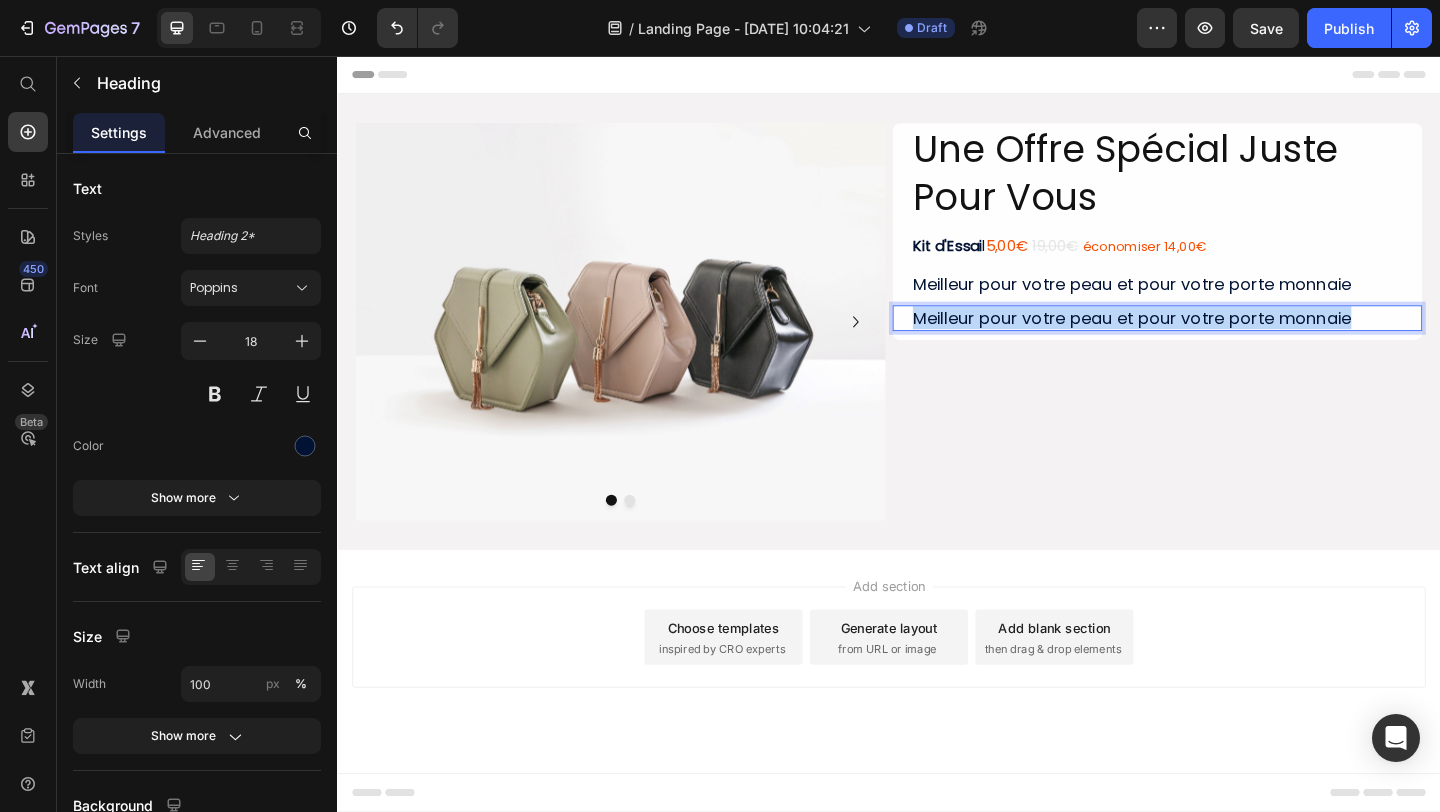 click on "Meilleur pour votre peau et pour votre porte monnaie" at bounding box center (1229, 340) 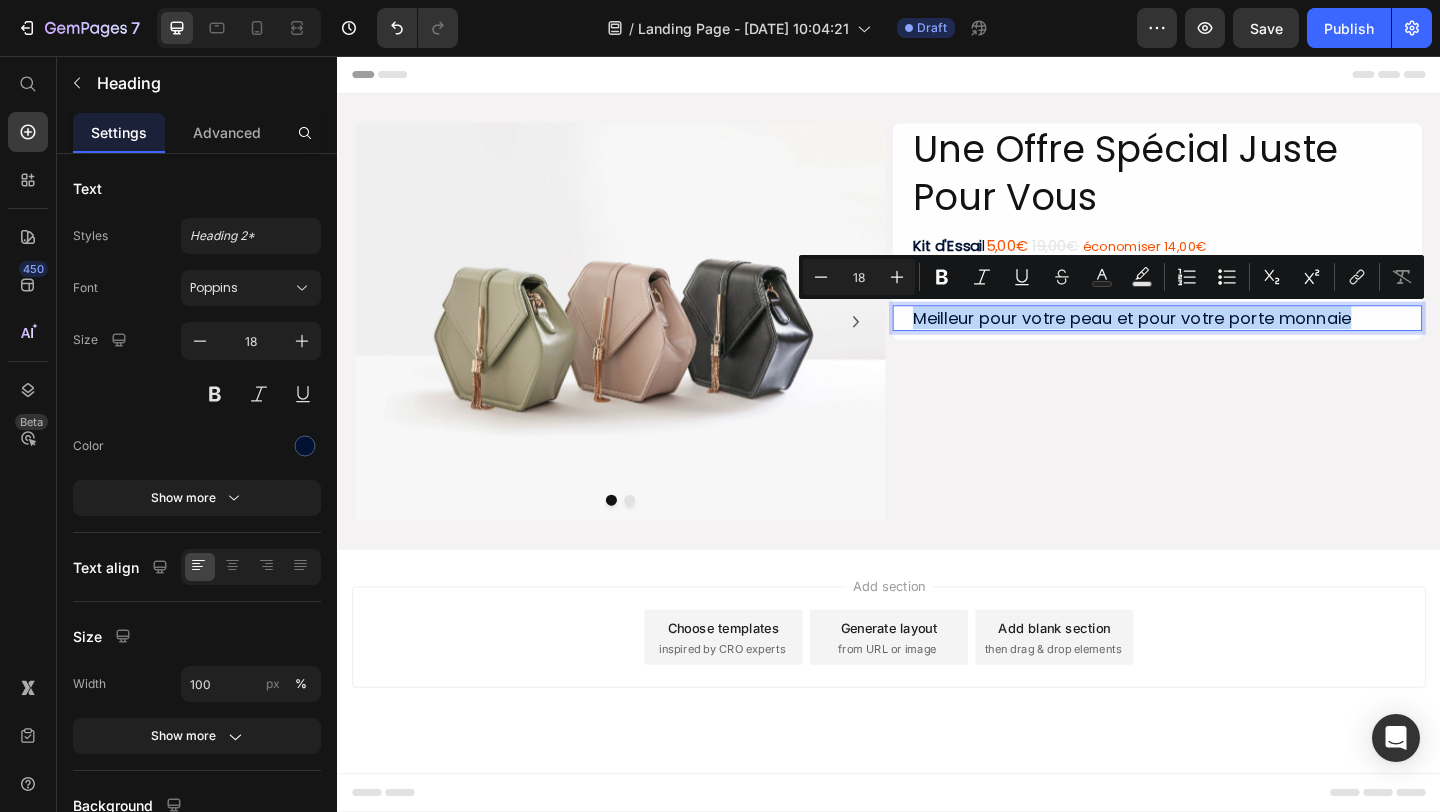 click on "Une Offre Spécial Juste Pour Vous Heading Kit d'Essai  l  5,00€   19,00€   économiser 14,00€ Text Block Meilleur pour votre peau et pour votre porte monnaie Heading Meilleur pour votre peau et pour votre porte monnaie Heading   10 Row" at bounding box center [1229, 345] 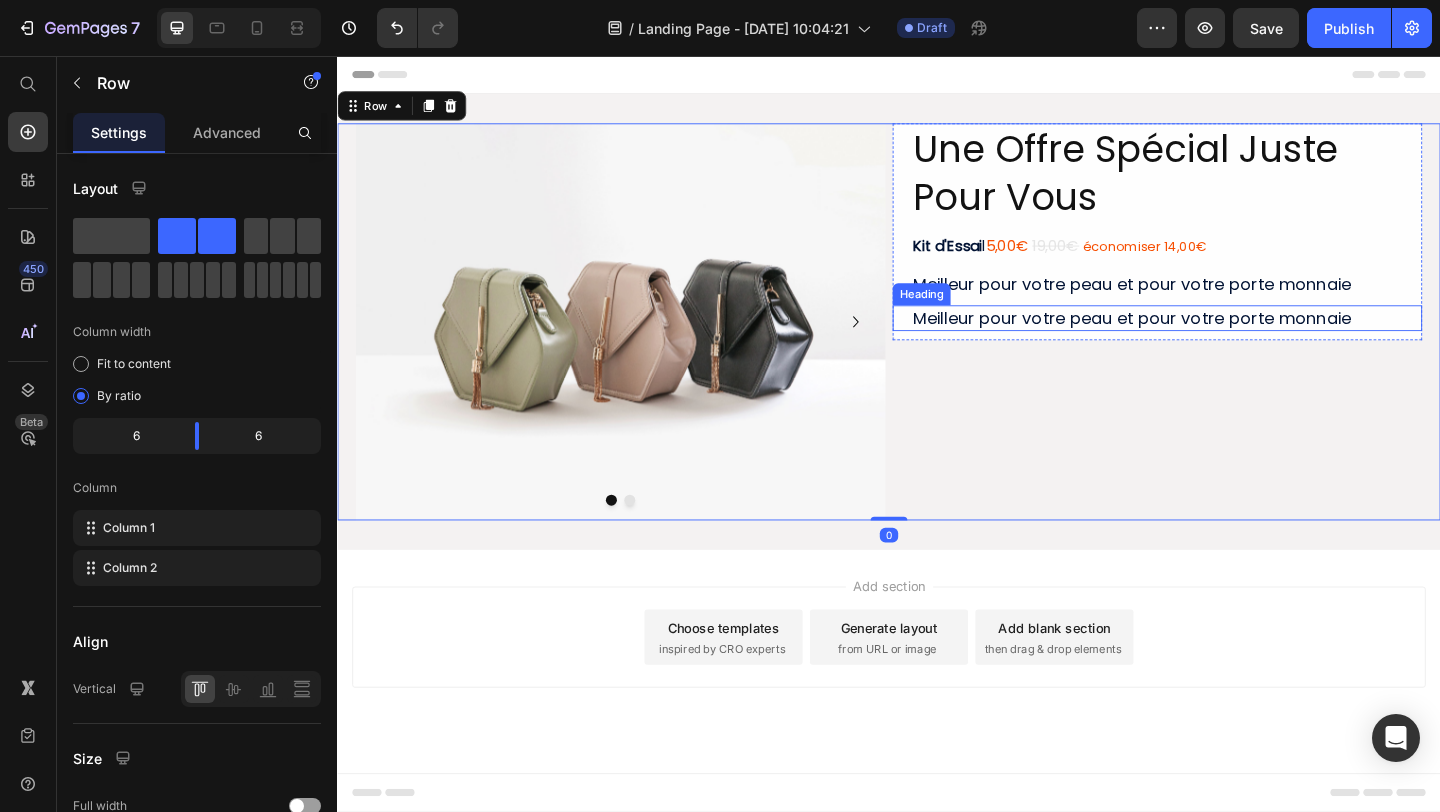 click on "Meilleur pour votre peau et pour votre porte monnaie" at bounding box center [1229, 340] 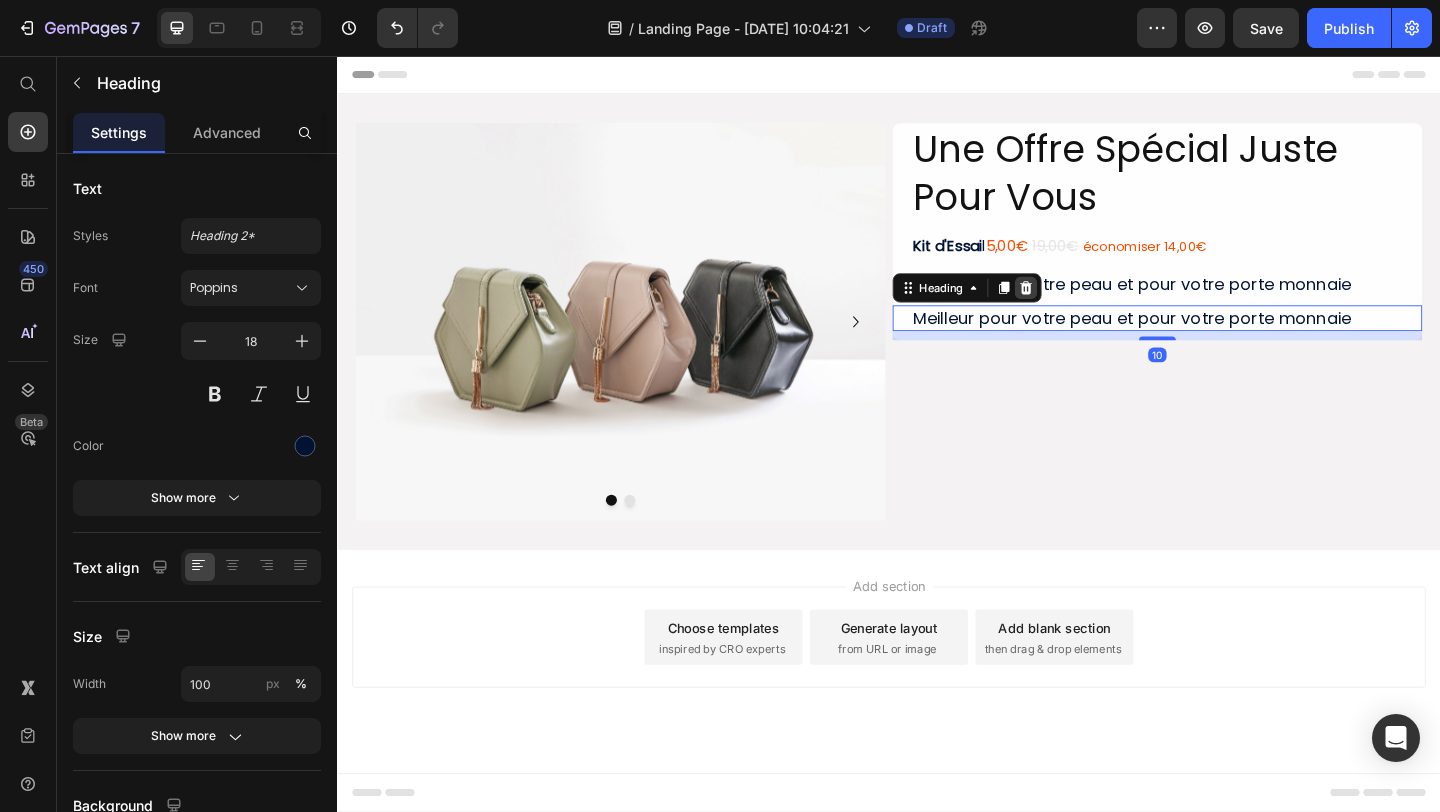 click 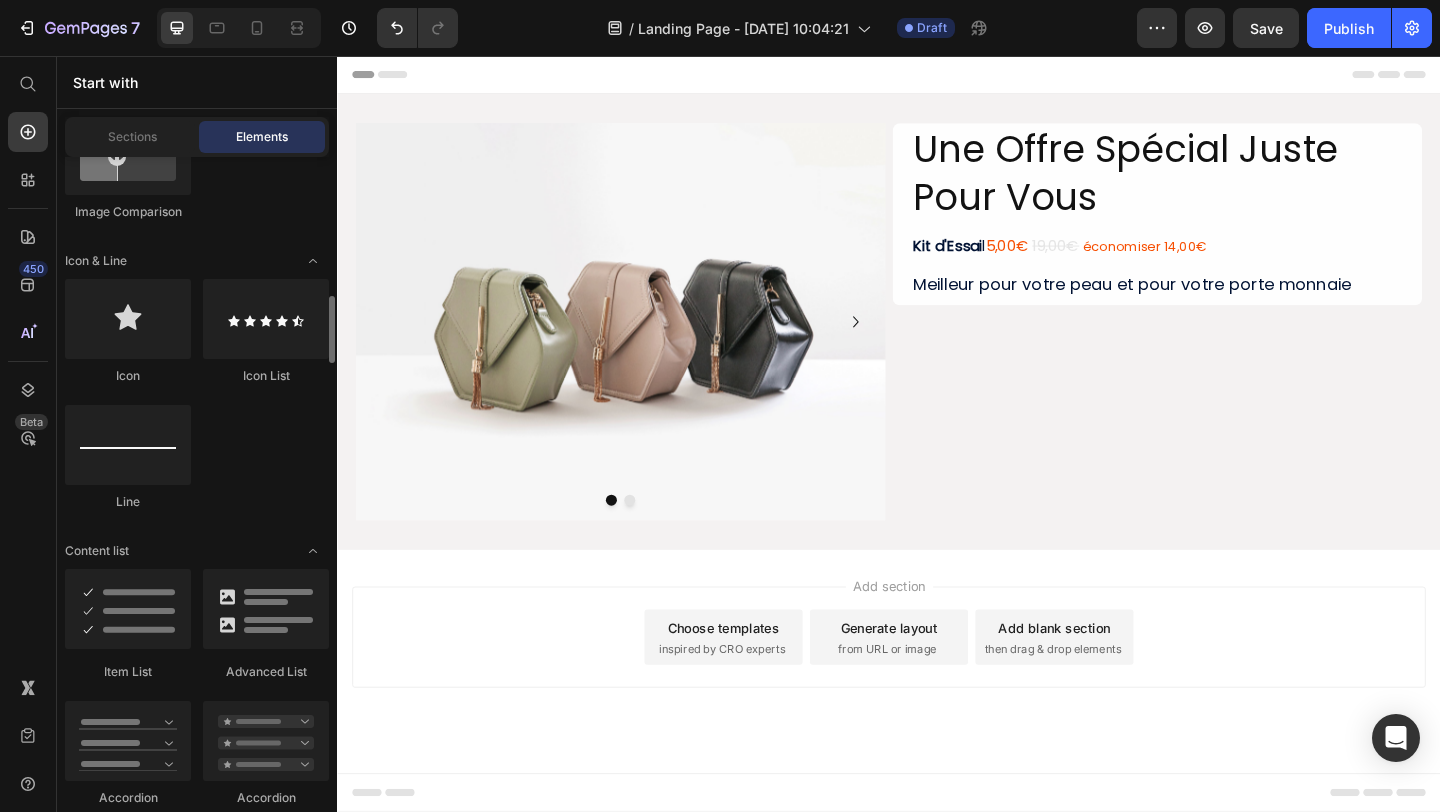scroll, scrollTop: 1361, scrollLeft: 0, axis: vertical 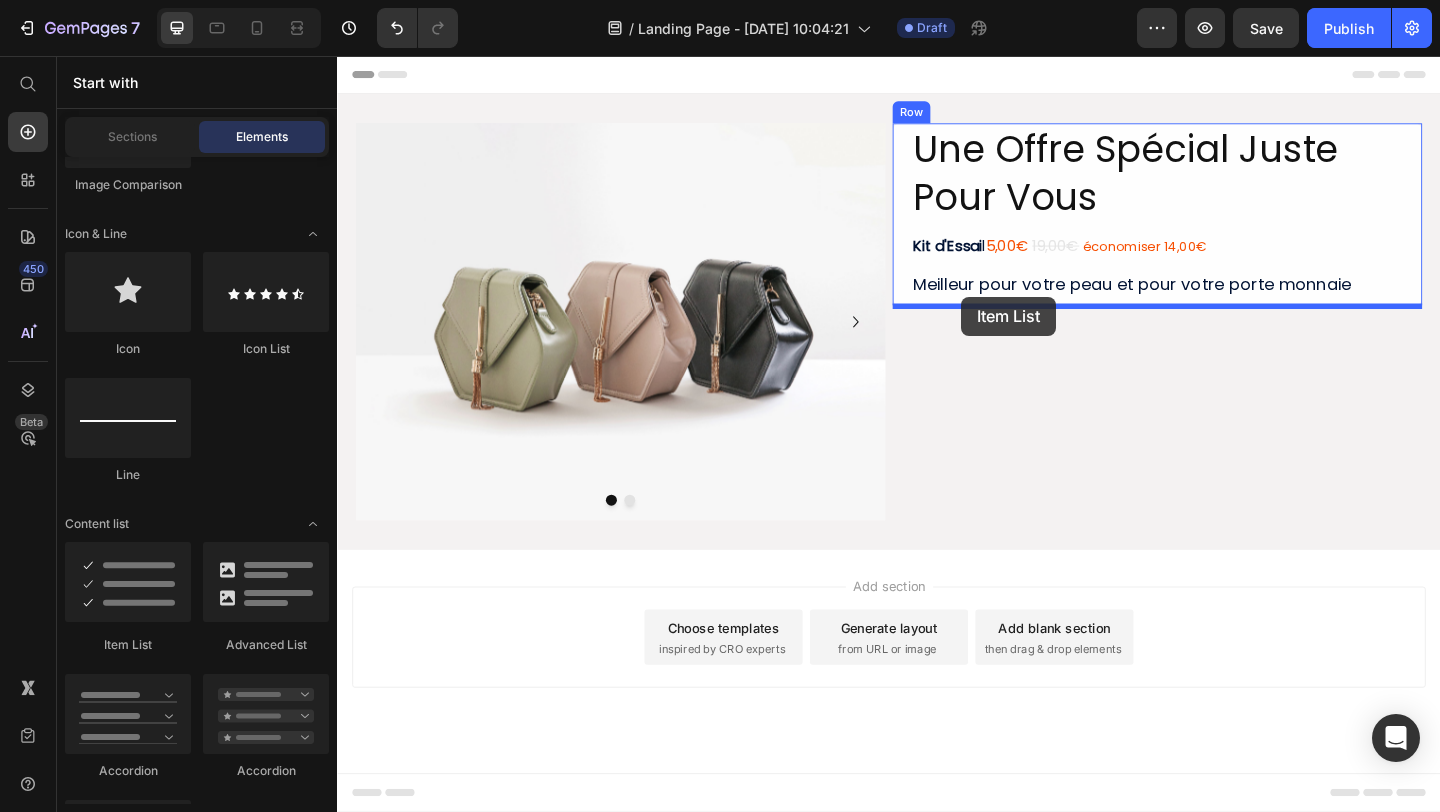 drag, startPoint x: 480, startPoint y: 636, endPoint x: 1016, endPoint y: 318, distance: 623.2335 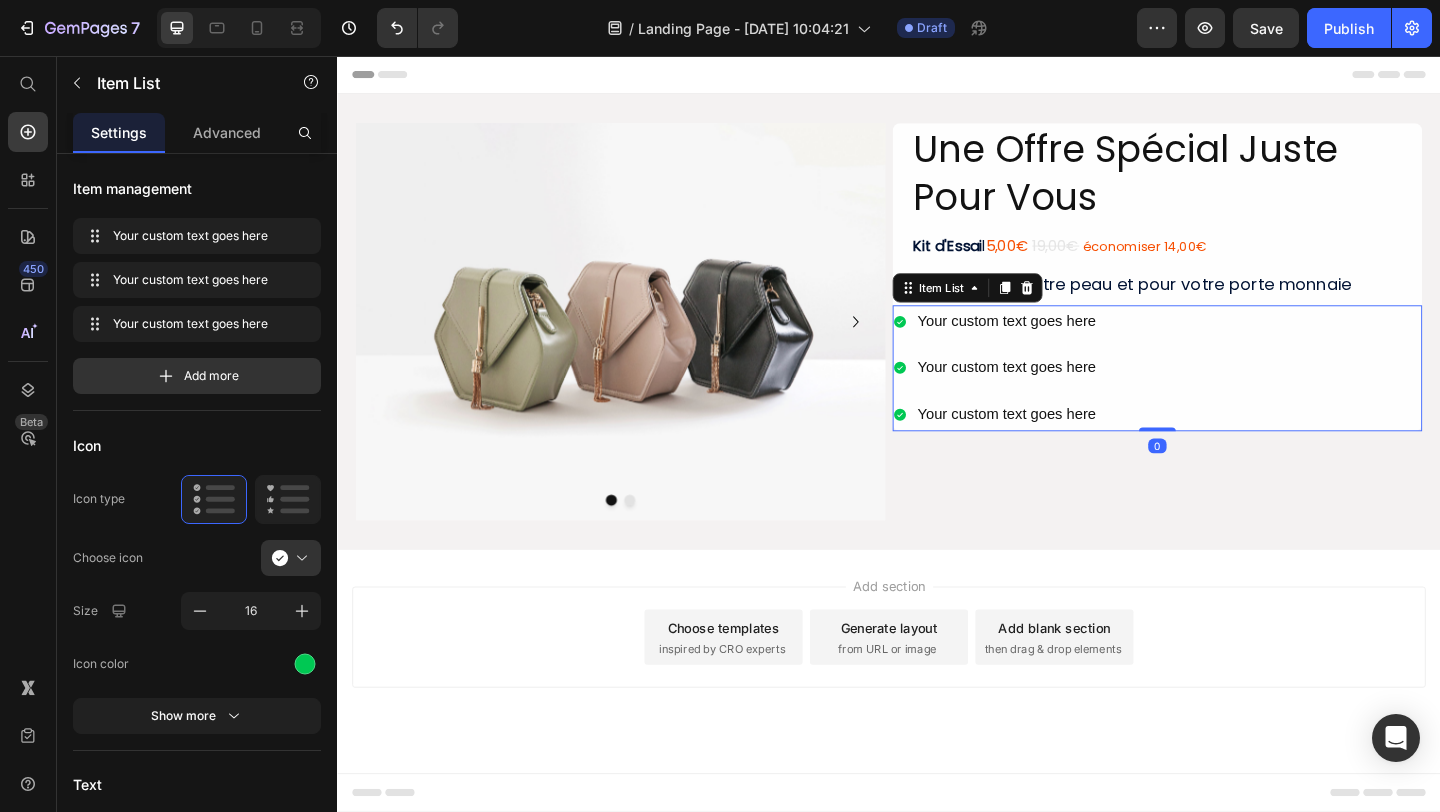 click on "Your custom text goes here" at bounding box center (1065, 344) 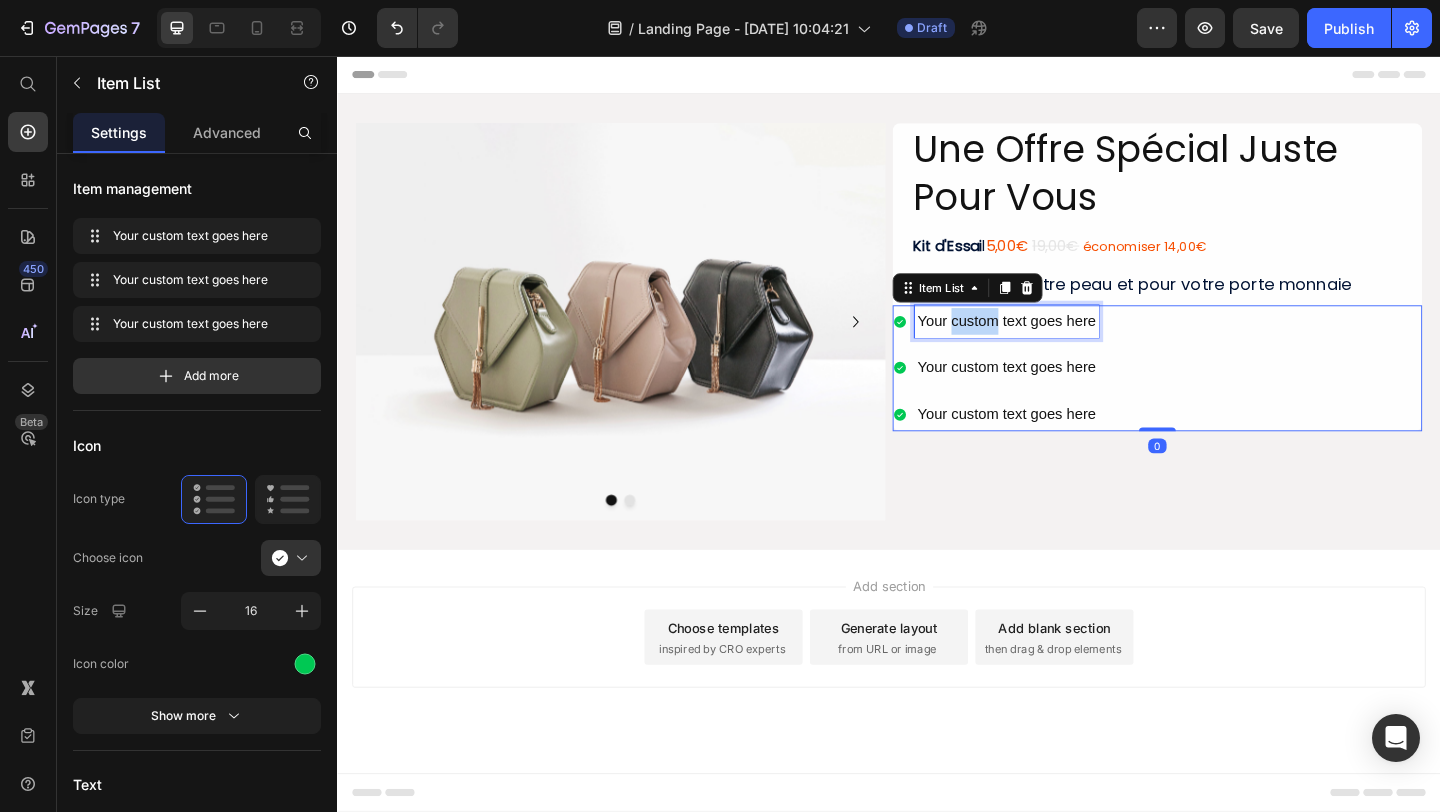 click on "Your custom text goes here" at bounding box center [1065, 344] 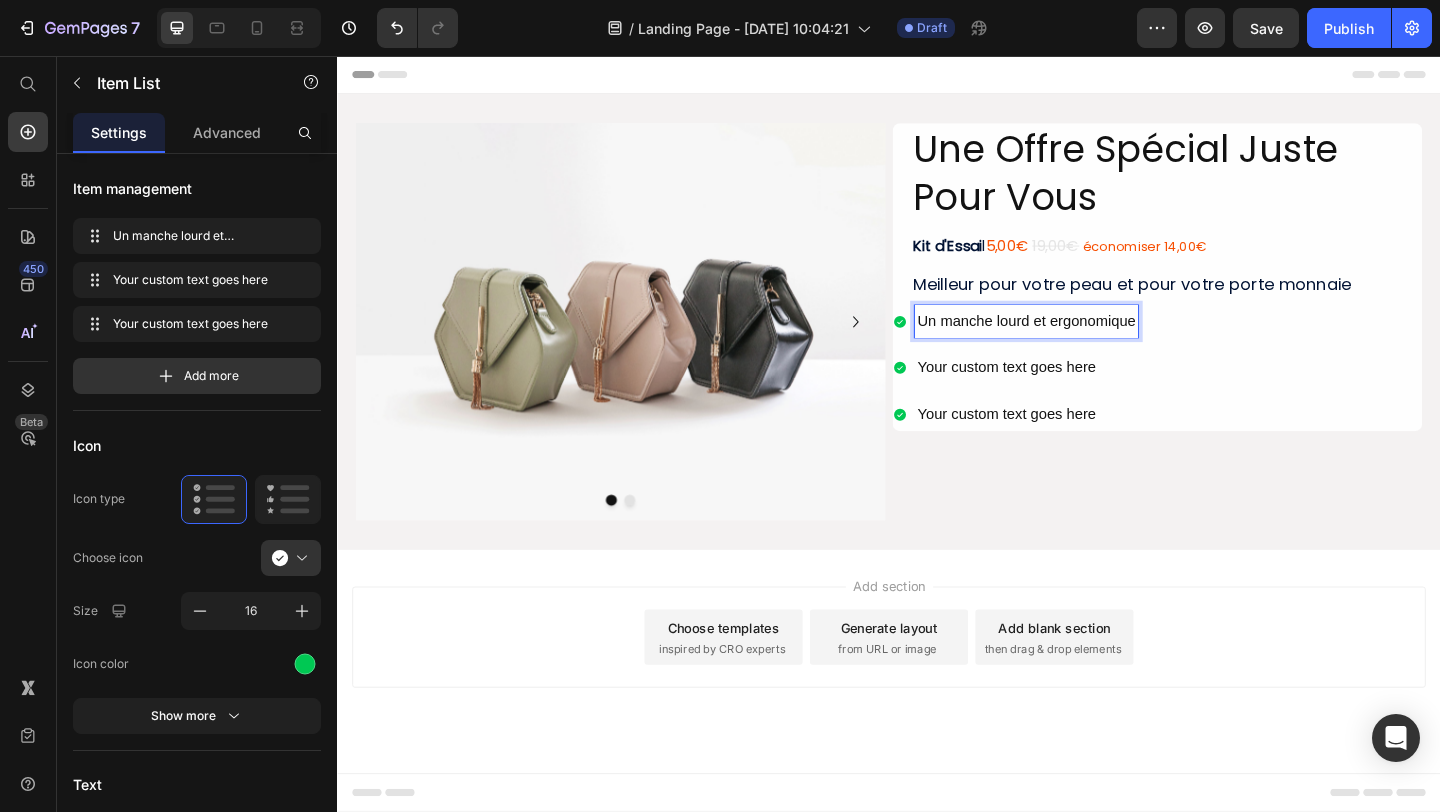 click on "Your custom text goes here" at bounding box center [1086, 395] 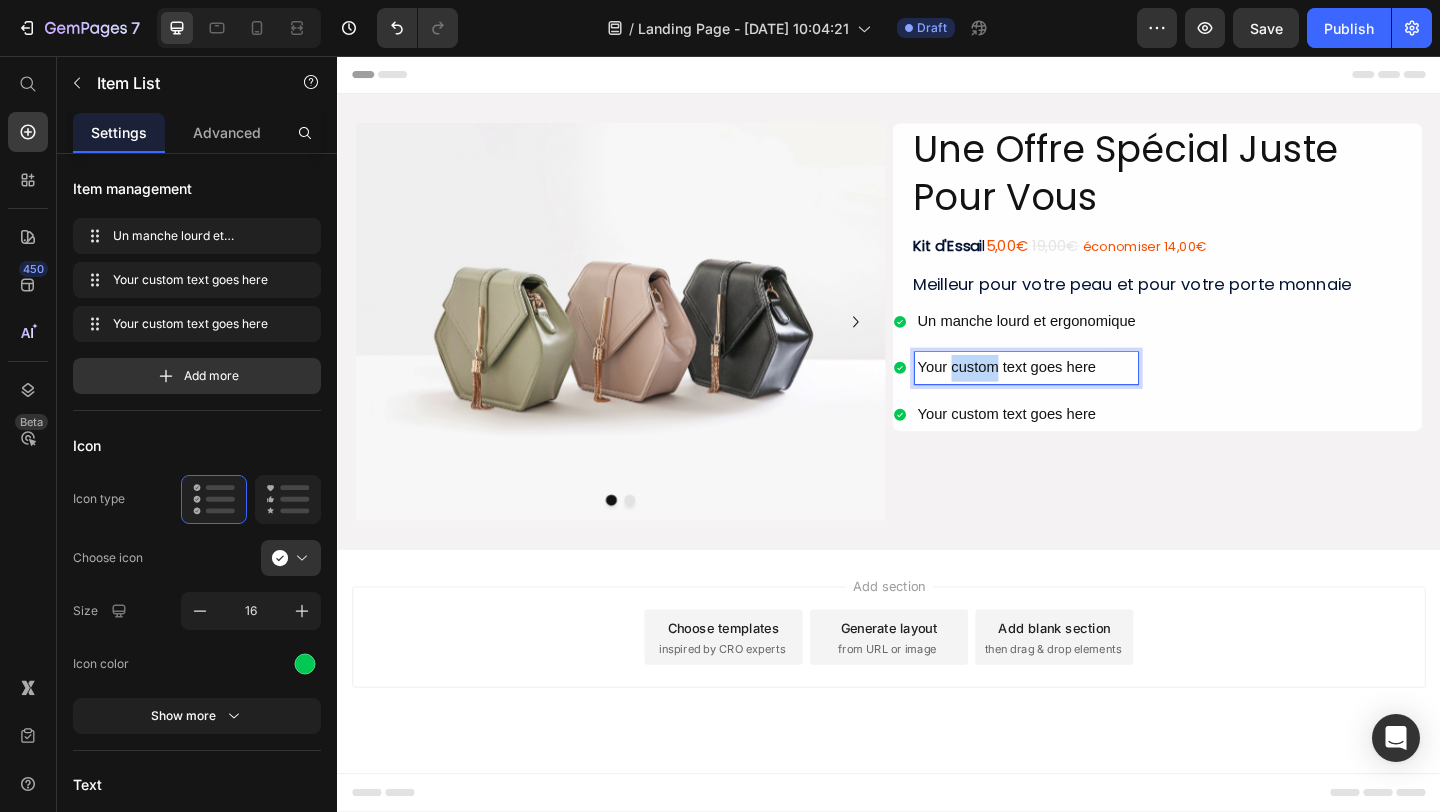 click on "Your custom text goes here" at bounding box center (1086, 395) 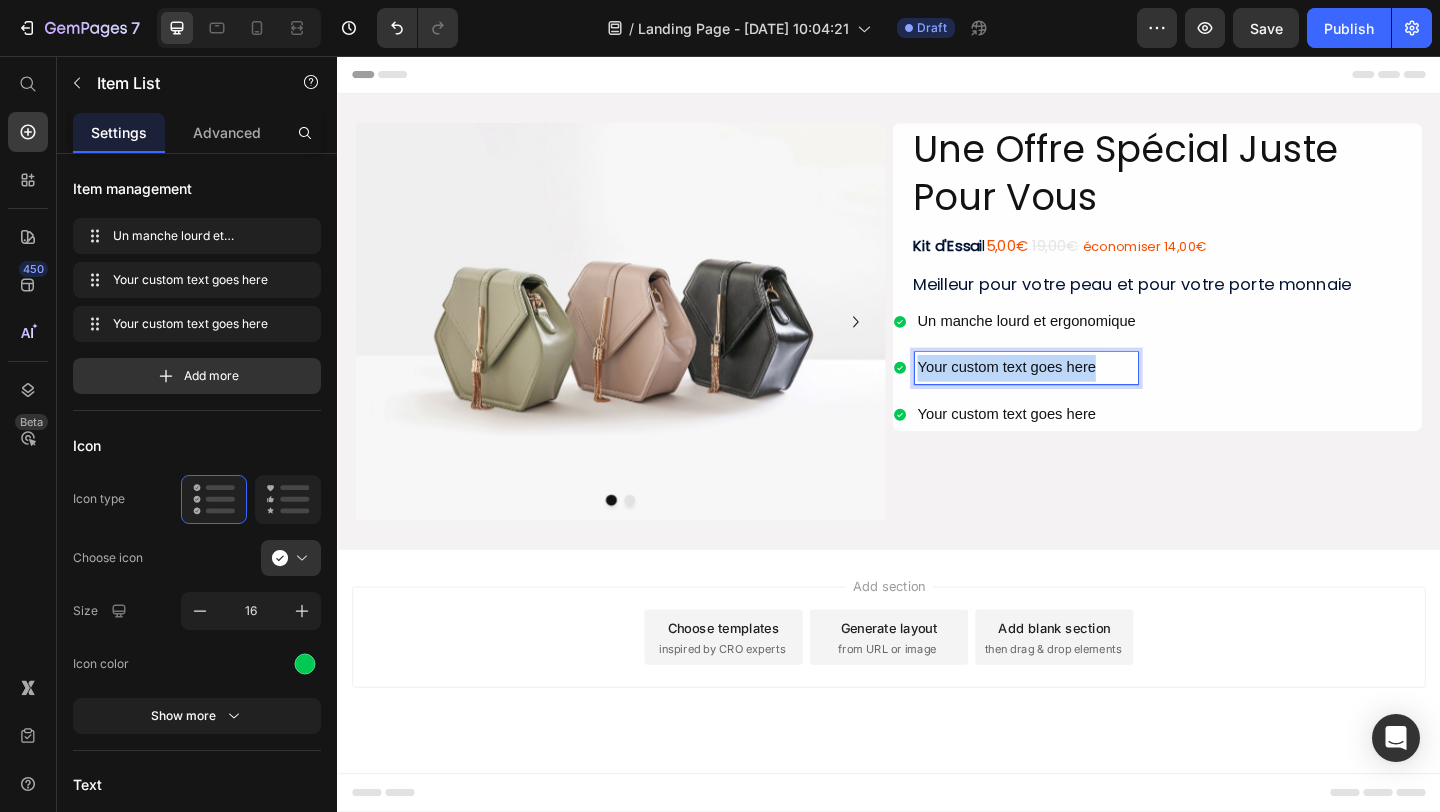 click on "Your custom text goes here" at bounding box center [1086, 395] 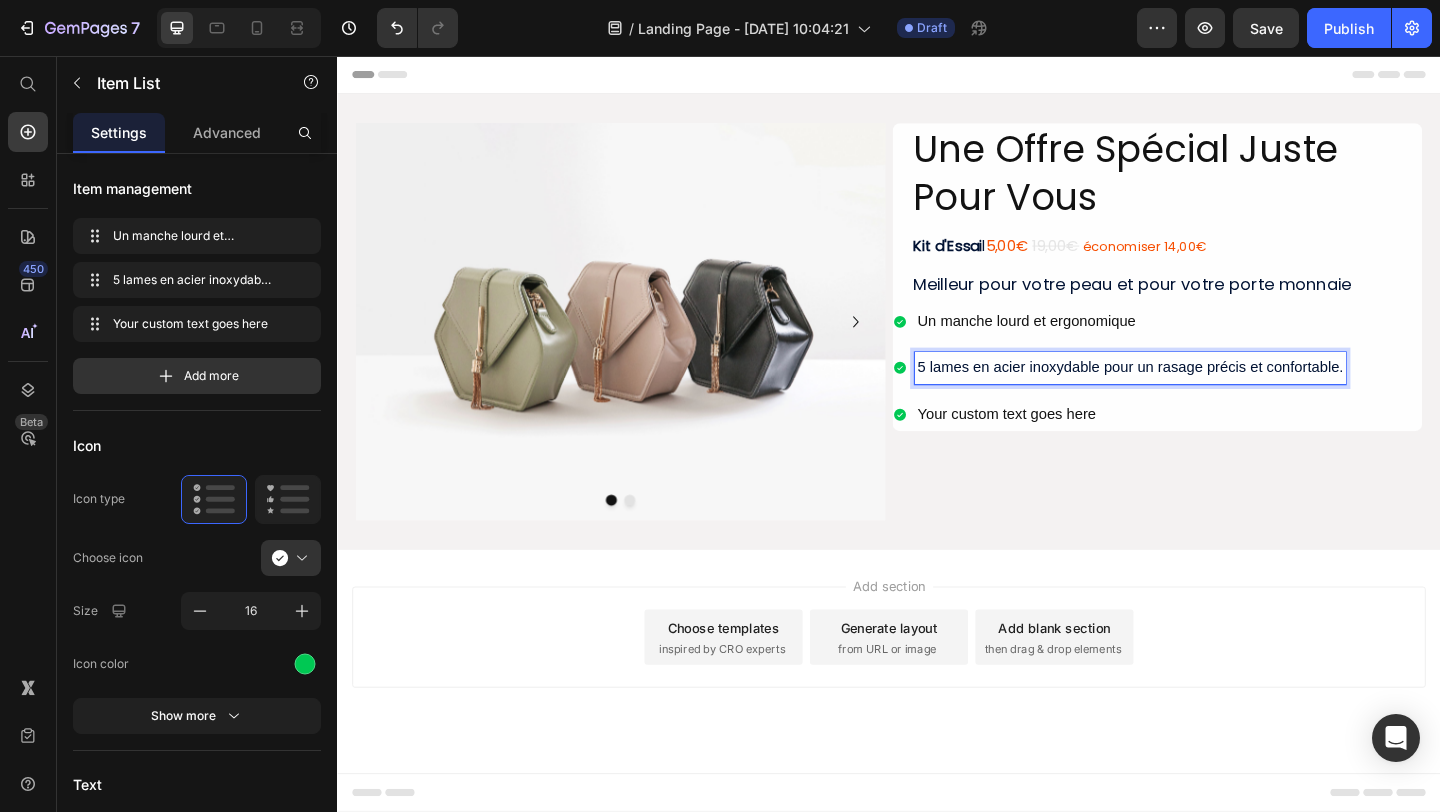click on "5 lames en acier inoxydable pour un rasage précis et confortable." at bounding box center [1199, 395] 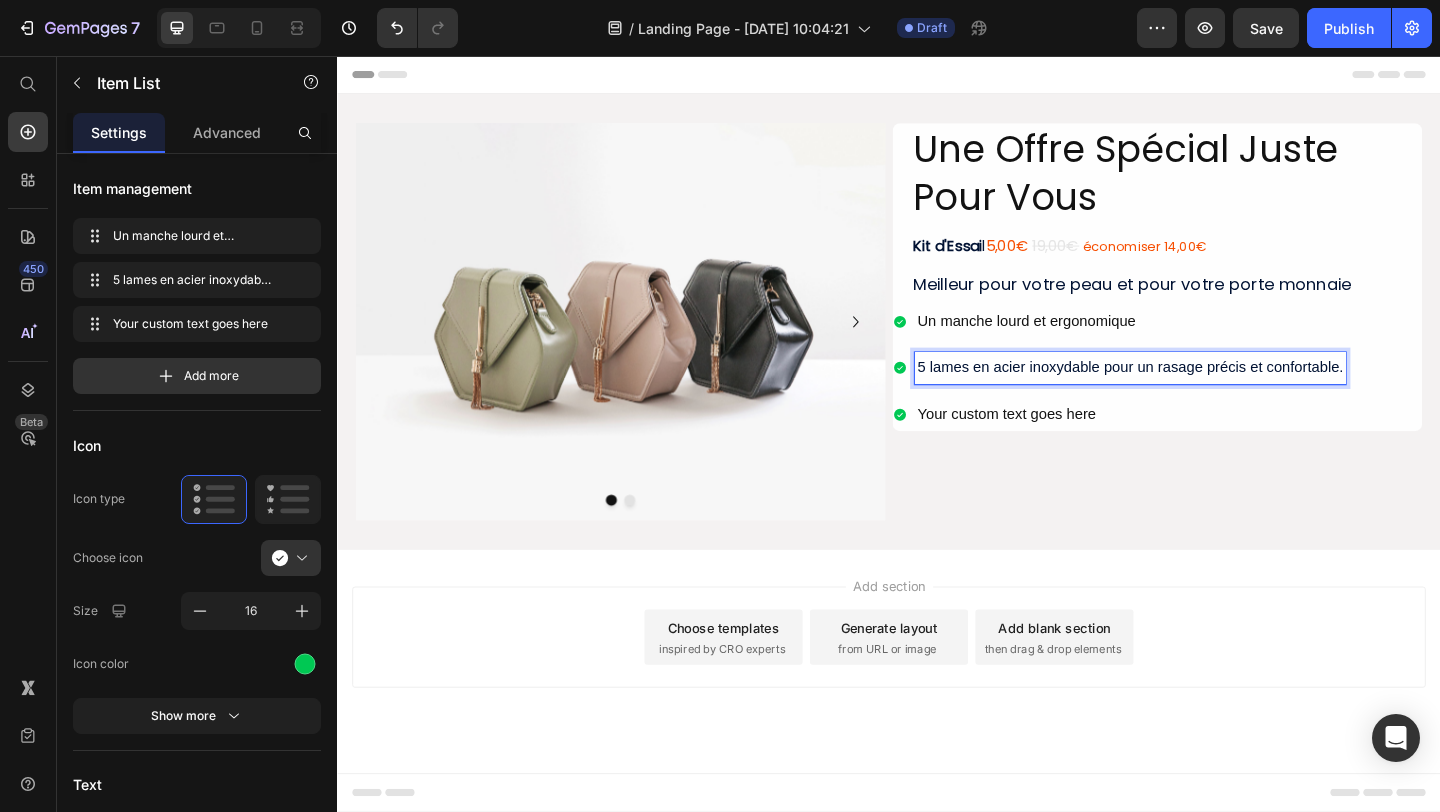 click on "5 lames en acier inoxydable pour un rasage précis et confortable." at bounding box center (1199, 394) 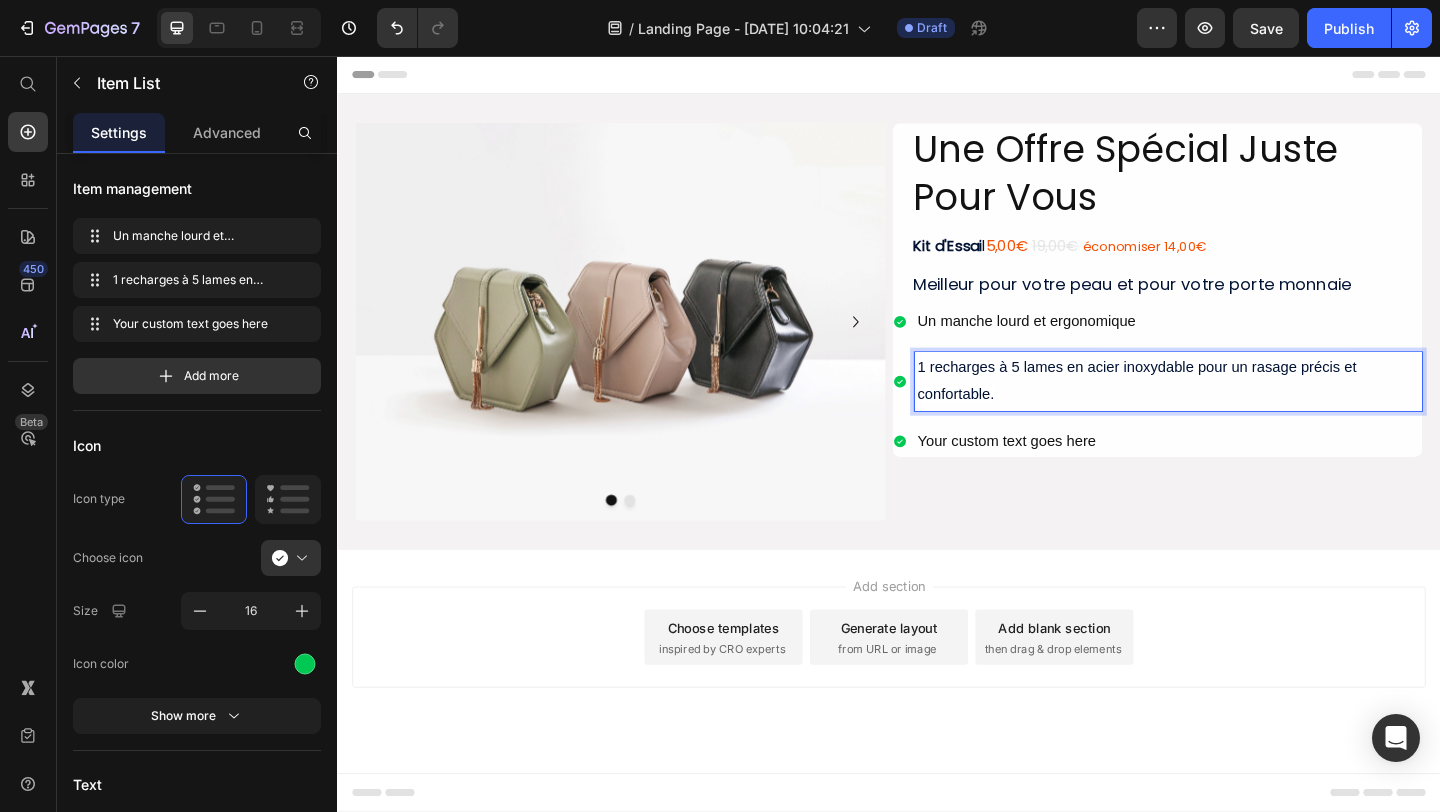 click on "1 recharges à 5 lames en acier inoxydable pour un rasage précis et confortable." at bounding box center (1241, 410) 